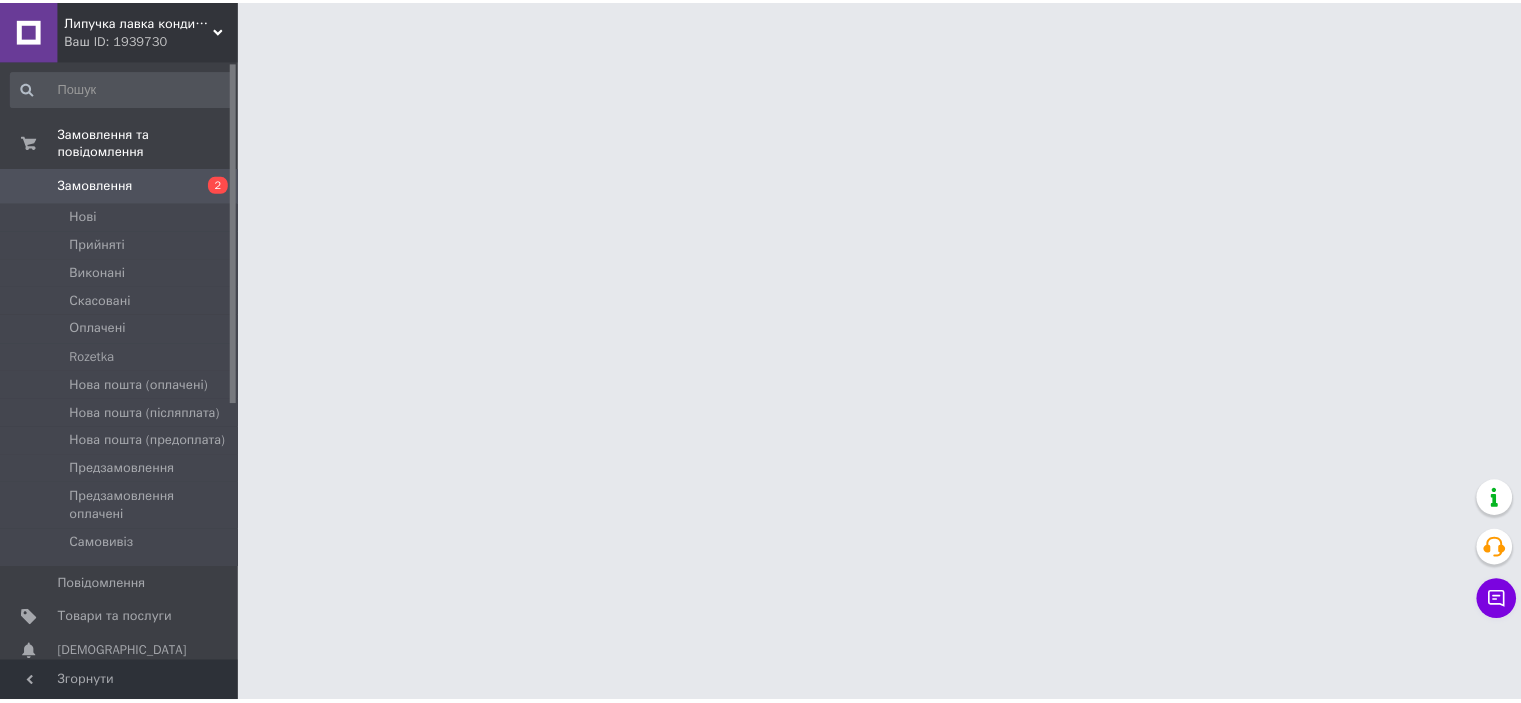 scroll, scrollTop: 0, scrollLeft: 0, axis: both 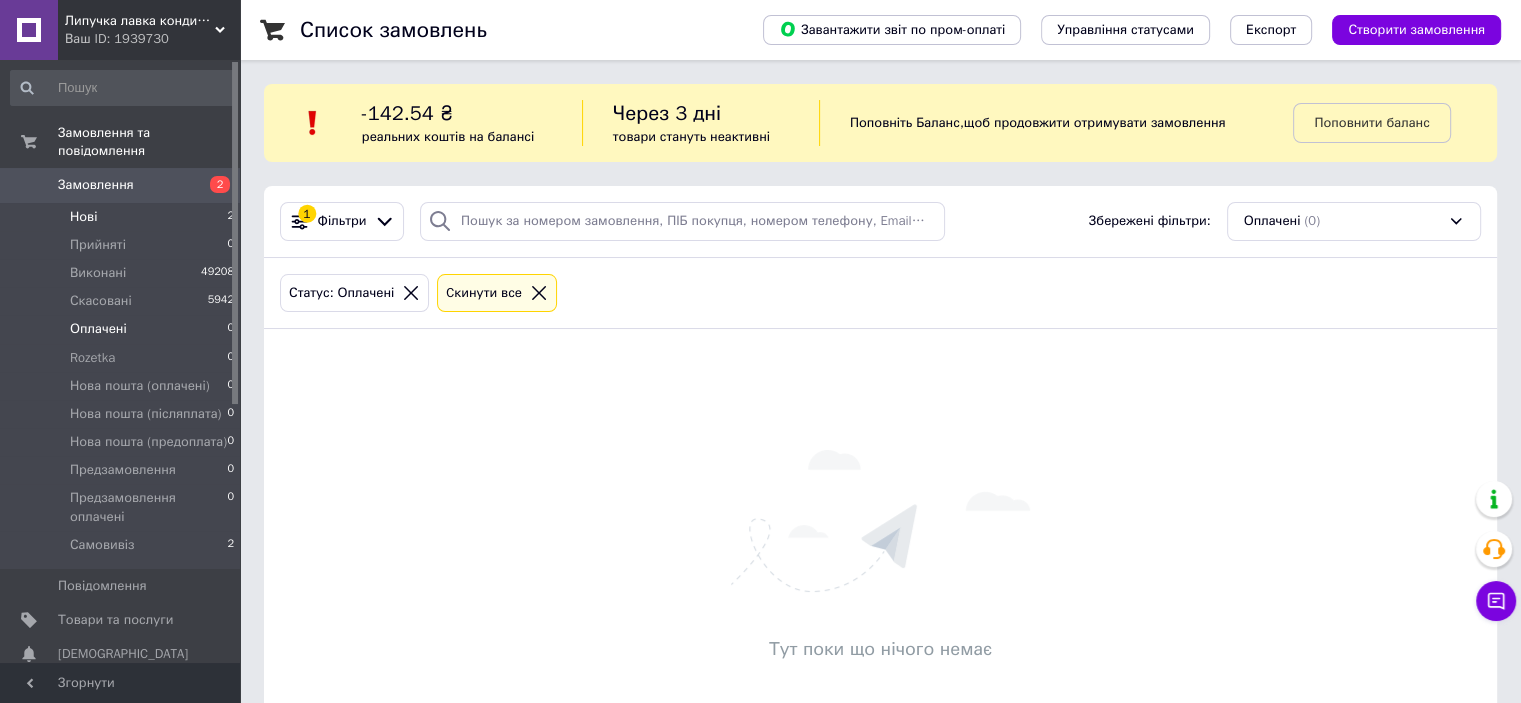 click on "Нові 2" at bounding box center [123, 217] 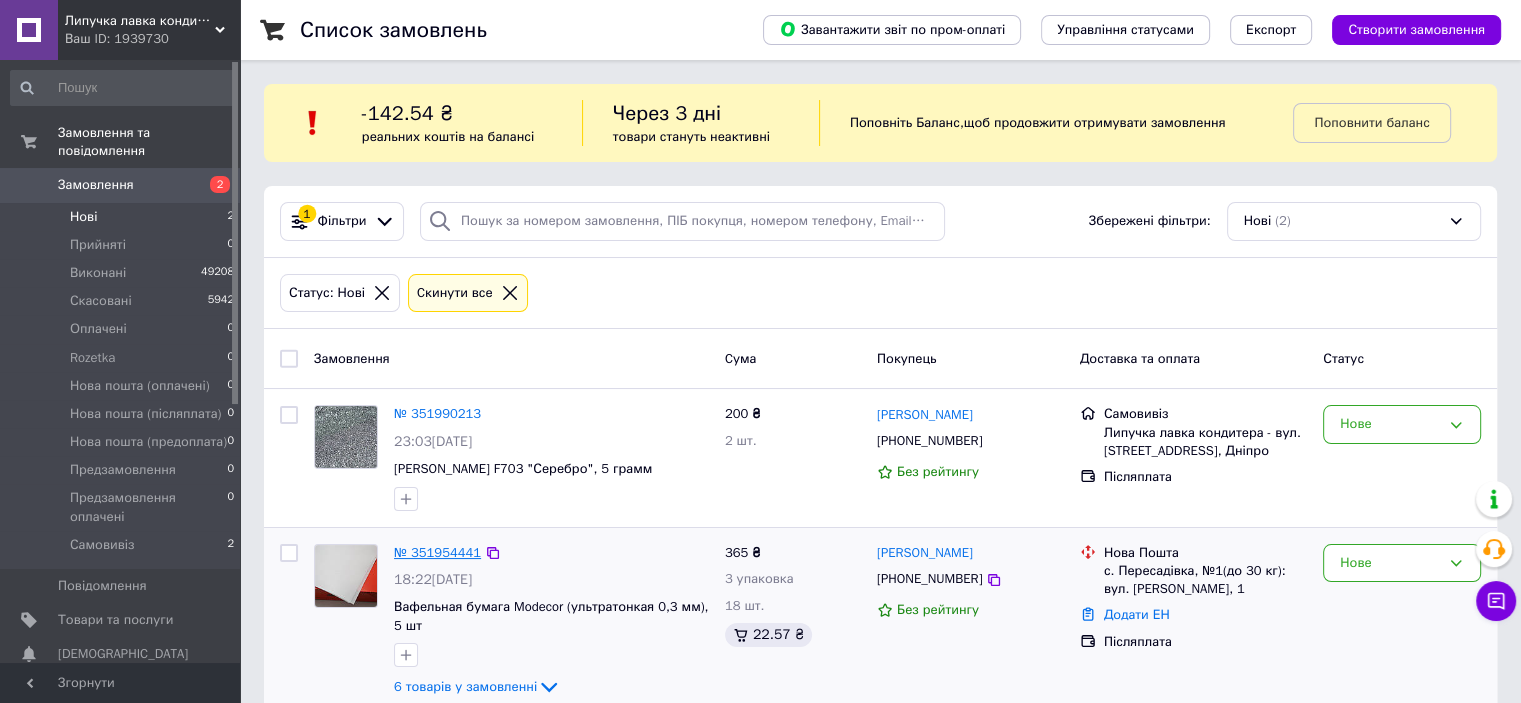click on "№ 351954441" at bounding box center [437, 552] 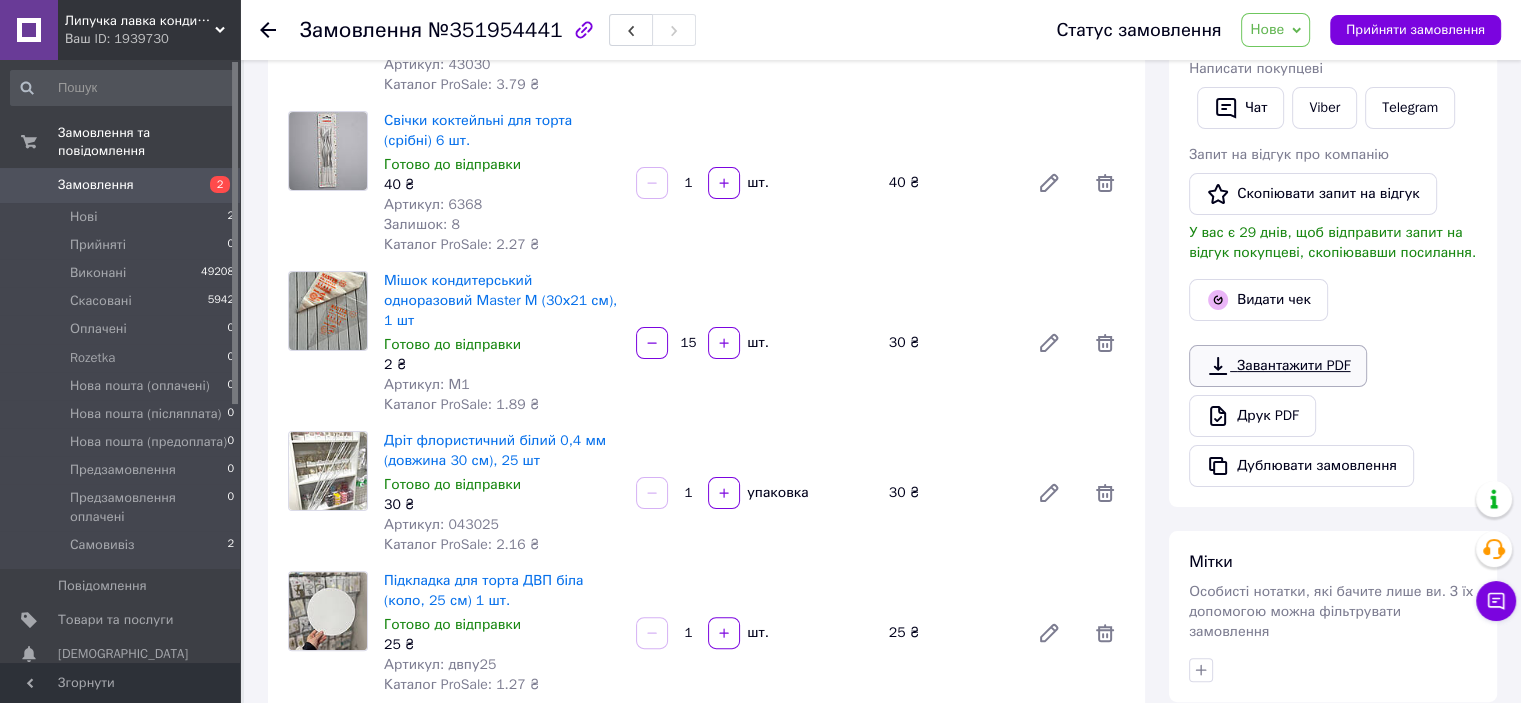 scroll, scrollTop: 400, scrollLeft: 0, axis: vertical 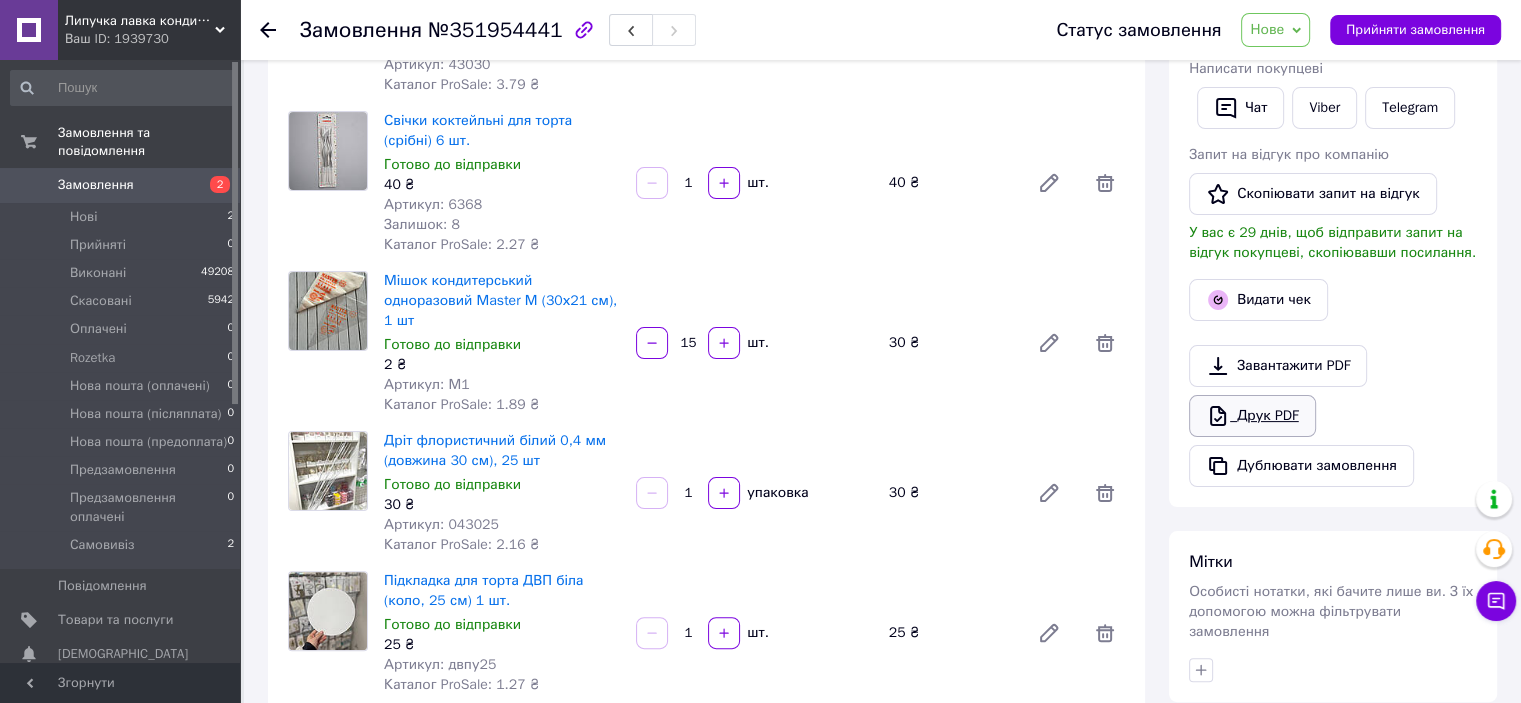 click on "Друк PDF" at bounding box center (1252, 416) 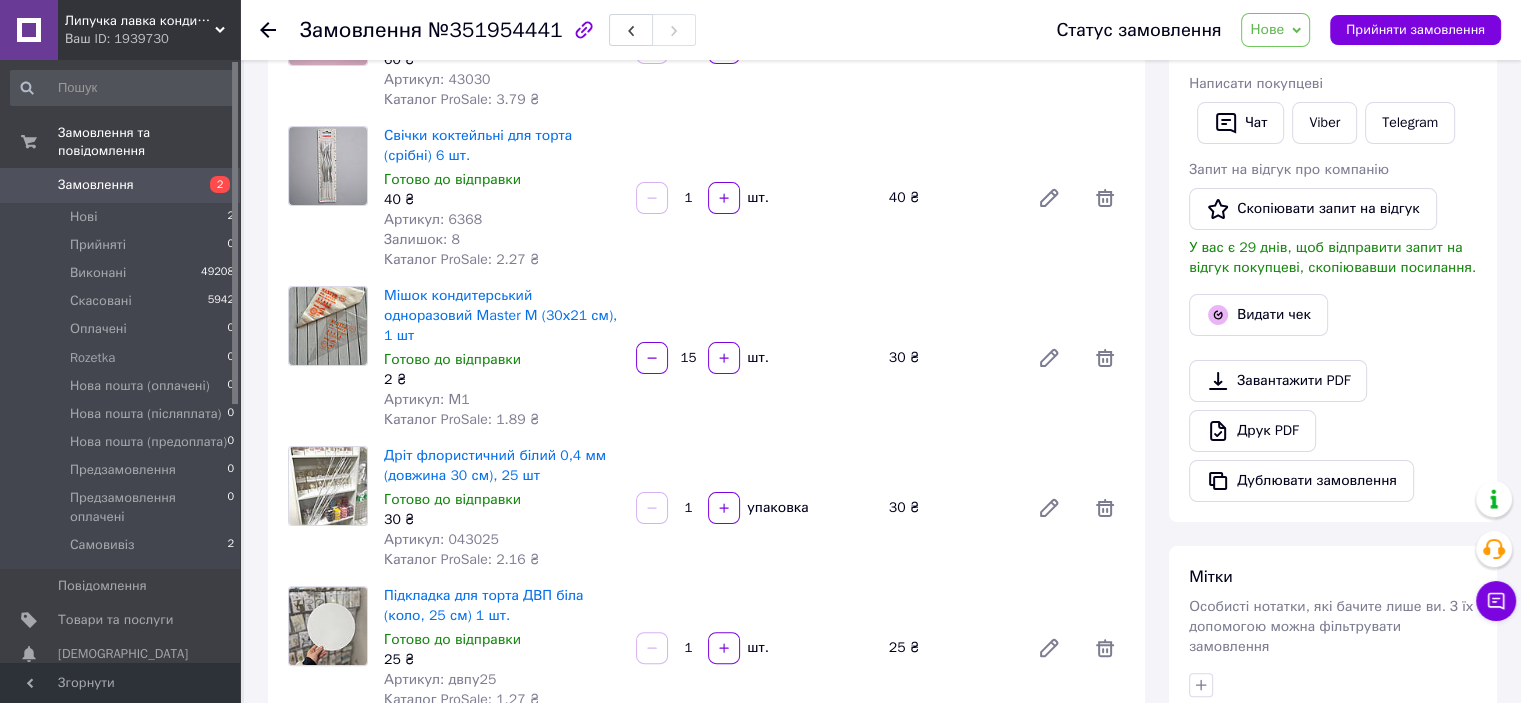 scroll, scrollTop: 200, scrollLeft: 0, axis: vertical 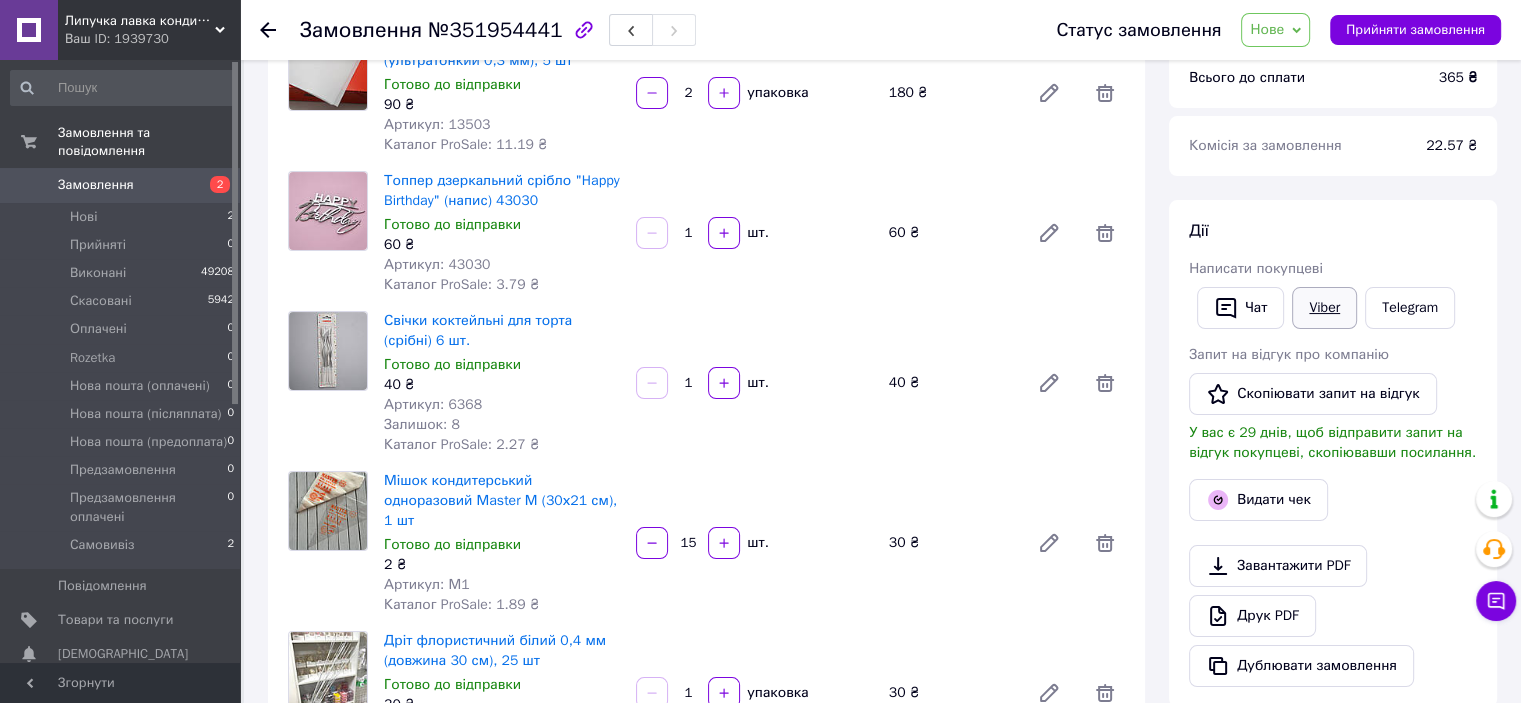 click on "Viber" at bounding box center [1324, 308] 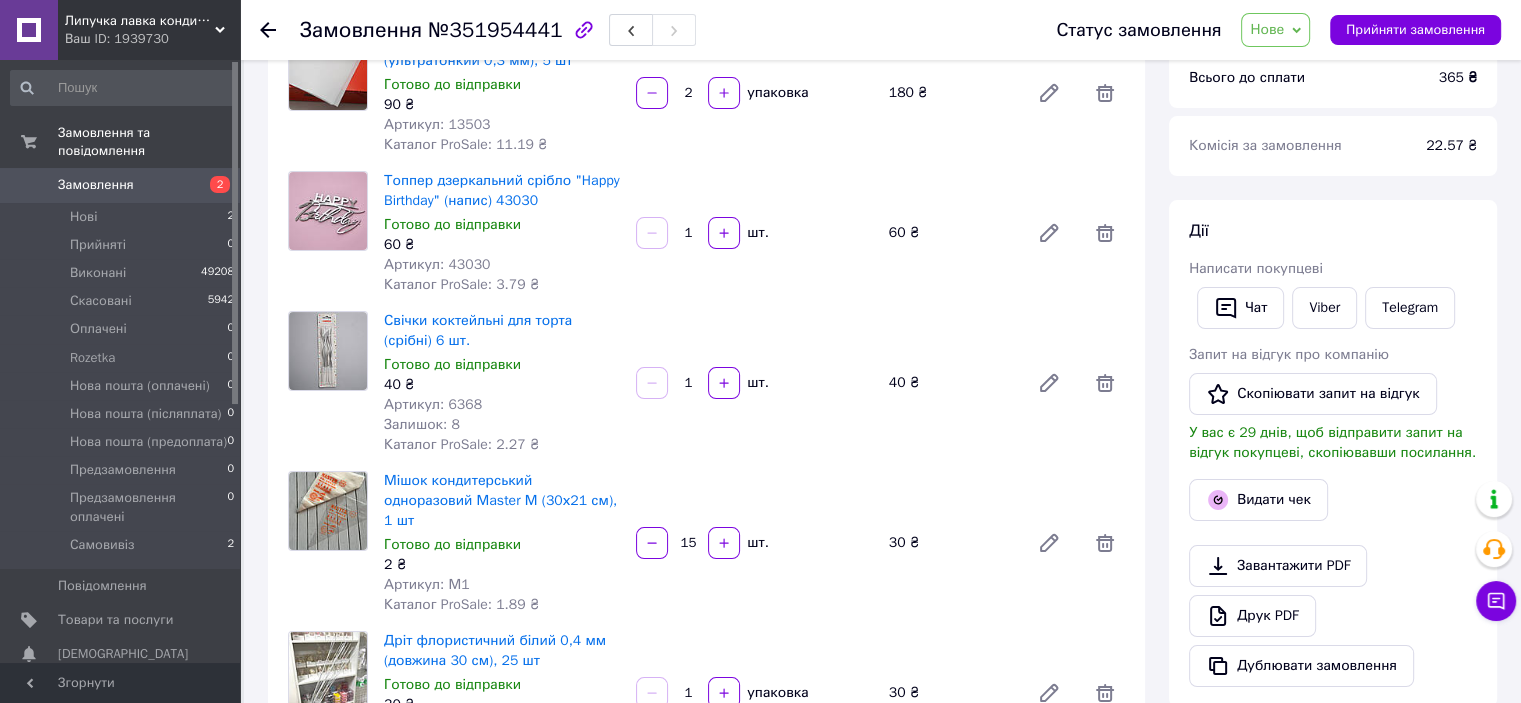 click on "Нове" at bounding box center [1275, 30] 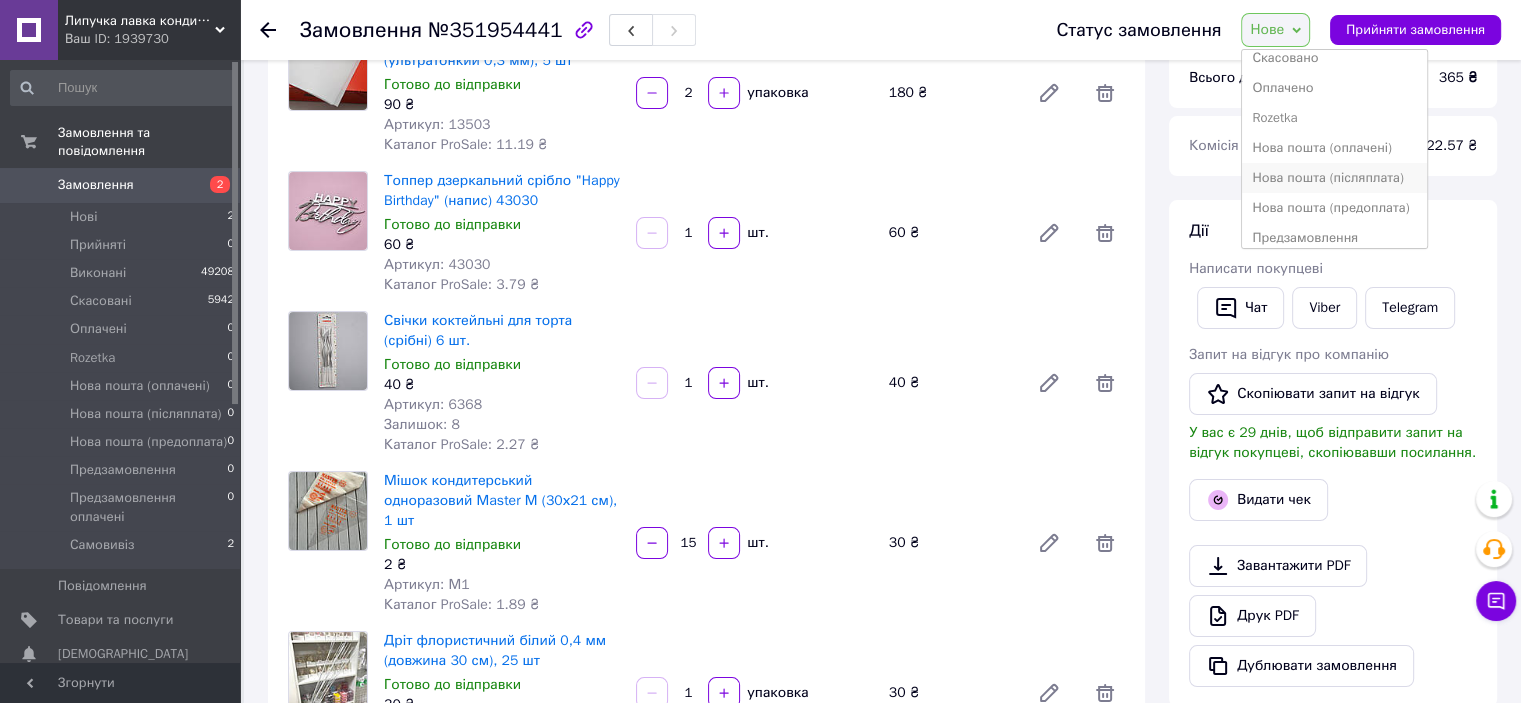 scroll, scrollTop: 100, scrollLeft: 0, axis: vertical 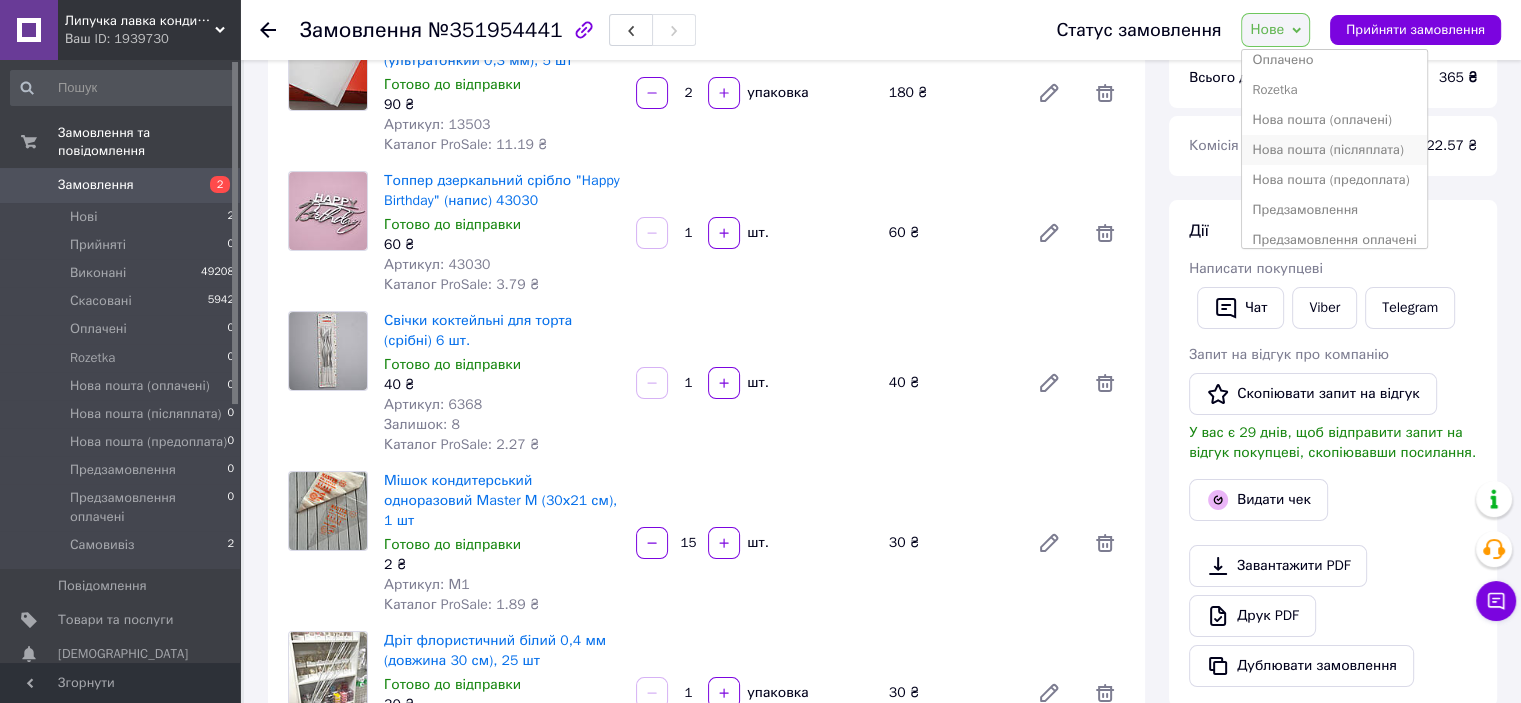 click on "Нова пошта (післяплата)" at bounding box center [1334, 150] 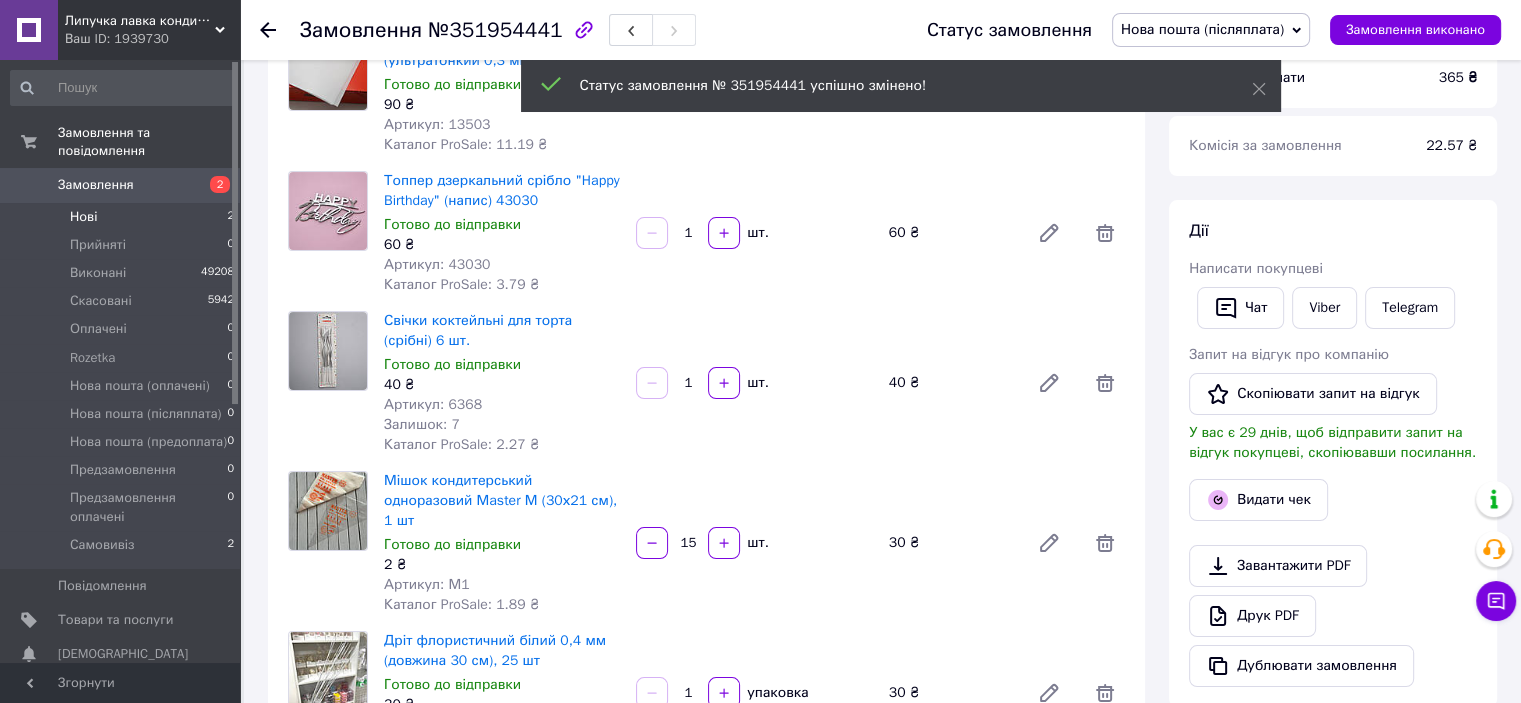 click on "Нові 2" at bounding box center (123, 217) 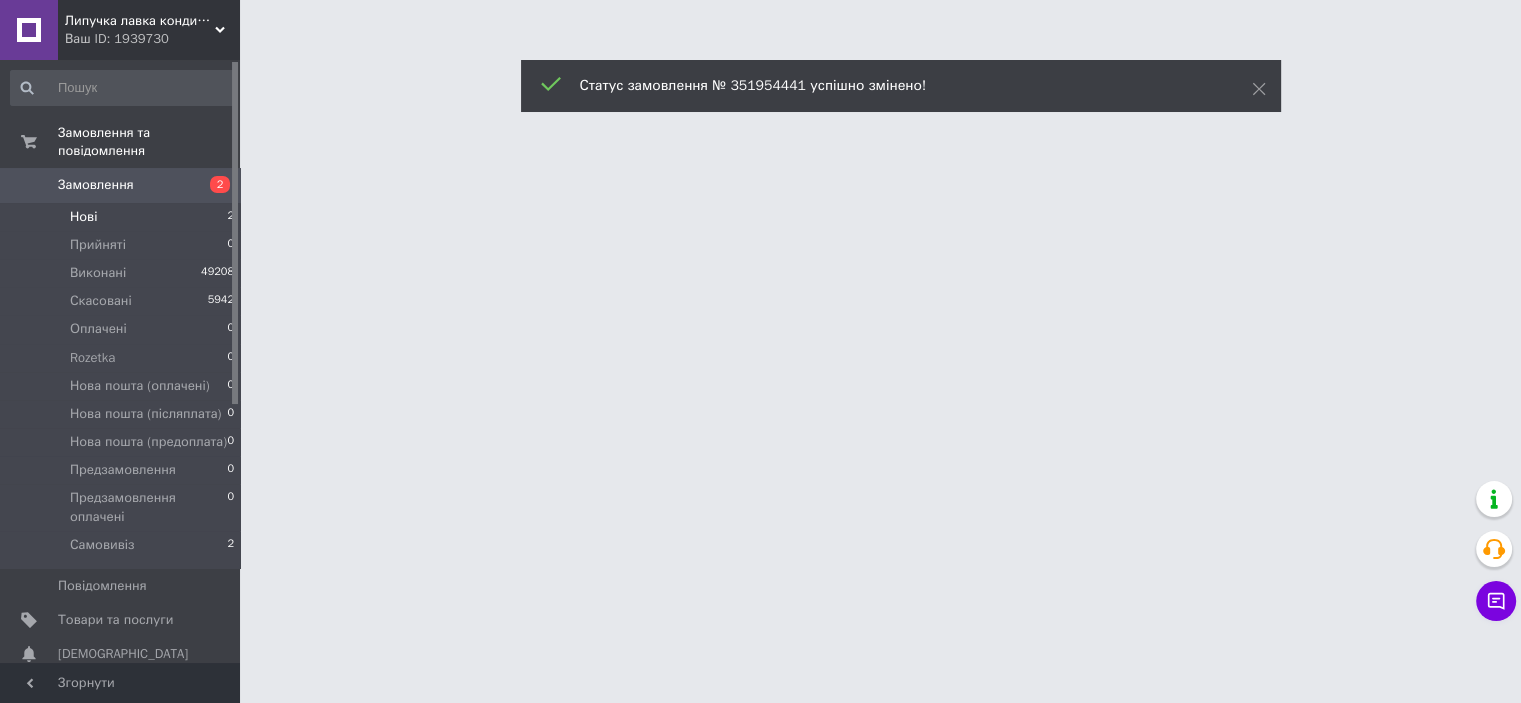 scroll, scrollTop: 0, scrollLeft: 0, axis: both 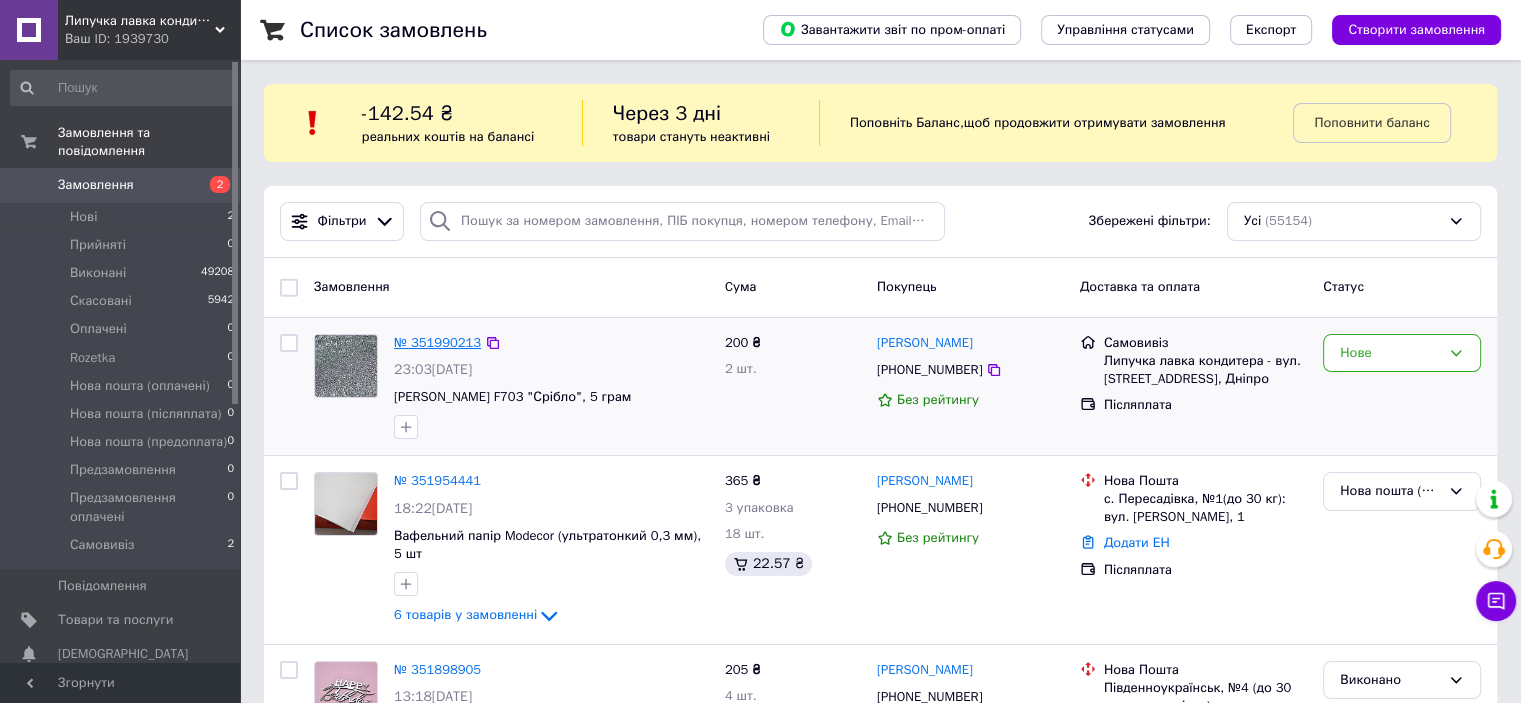 click on "№ 351990213" at bounding box center [437, 342] 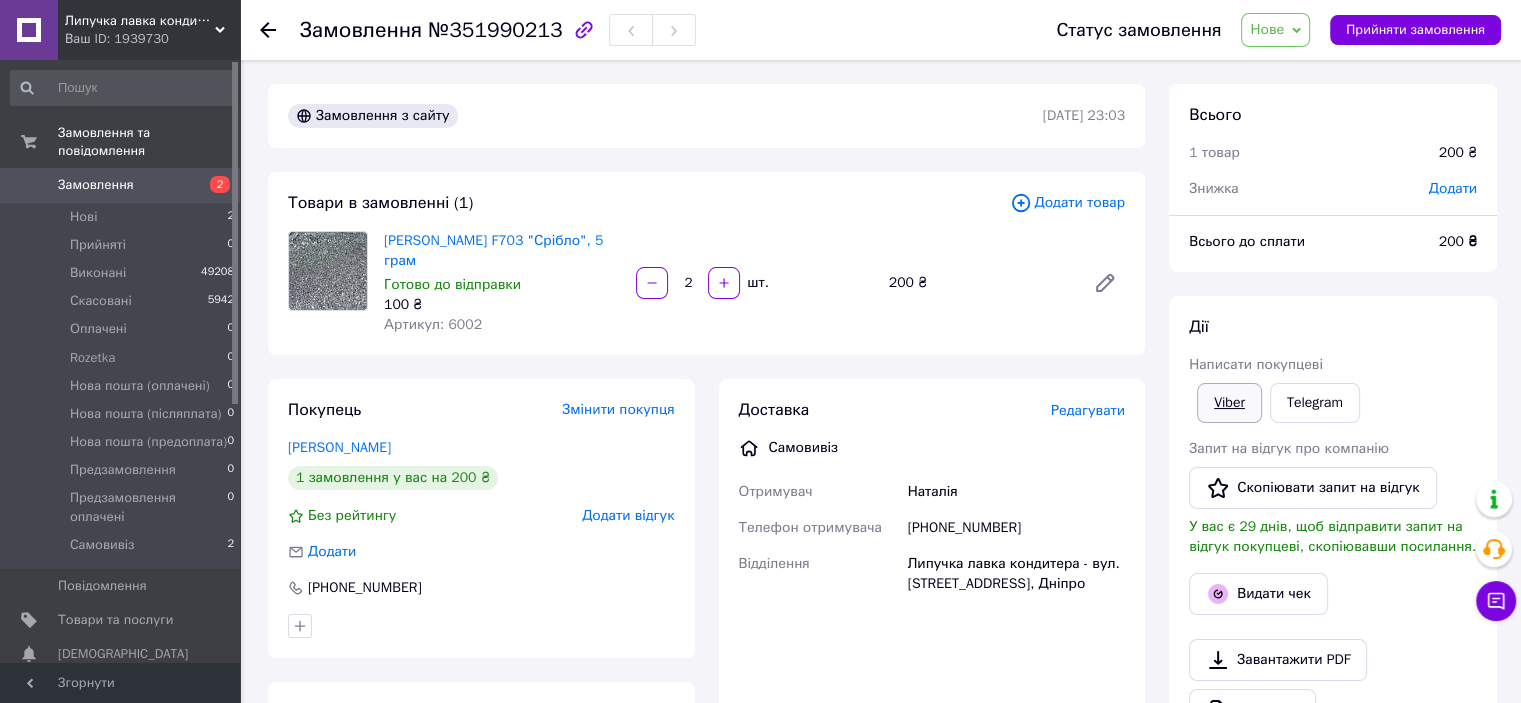 click on "Viber" at bounding box center [1229, 403] 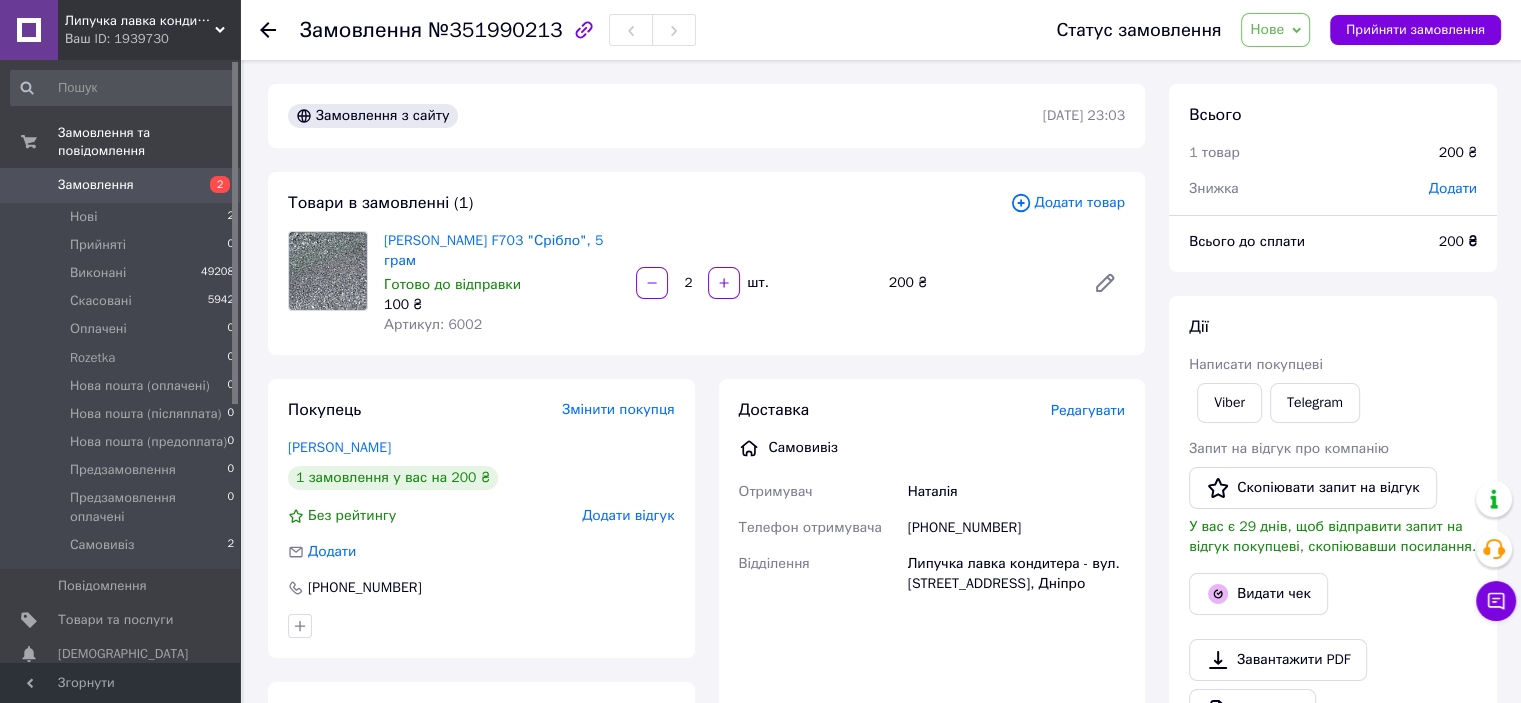 click on "Всього 1 товар 200 ₴ Знижка Додати Всього до сплати 200 ₴ Дії Написати покупцеві Viber Telegram Запит на відгук про компанію   Скопіювати запит на відгук У вас є 29 днів, щоб відправити запит на відгук покупцеві, скопіювавши посилання.   Видати чек   Завантажити PDF   Друк PDF   Дублювати замовлення Мітки Особисті нотатки, які бачите лише ви. З їх допомогою можна фільтрувати замовлення Примітки Залишилося 300 символів Очистити Зберегти" at bounding box center (1333, 684) 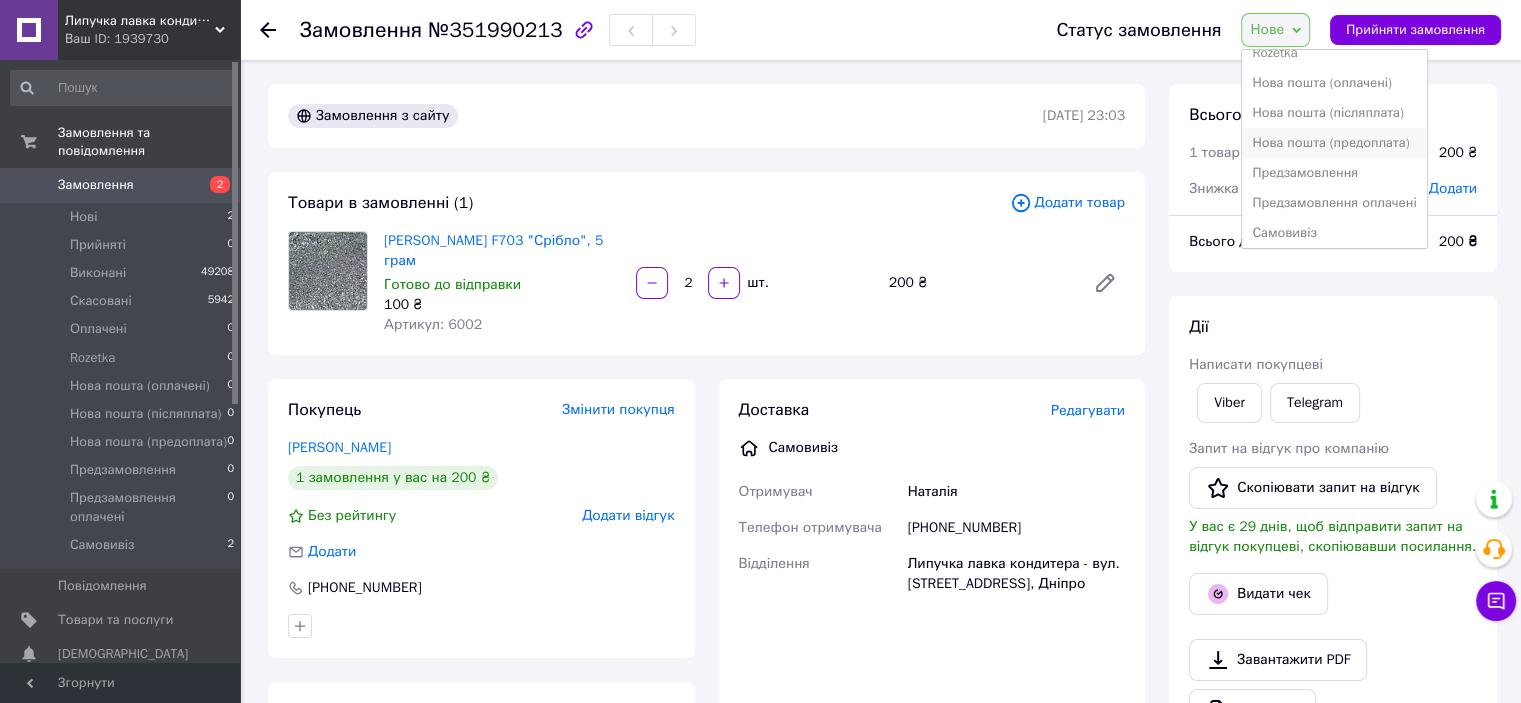 scroll, scrollTop: 141, scrollLeft: 0, axis: vertical 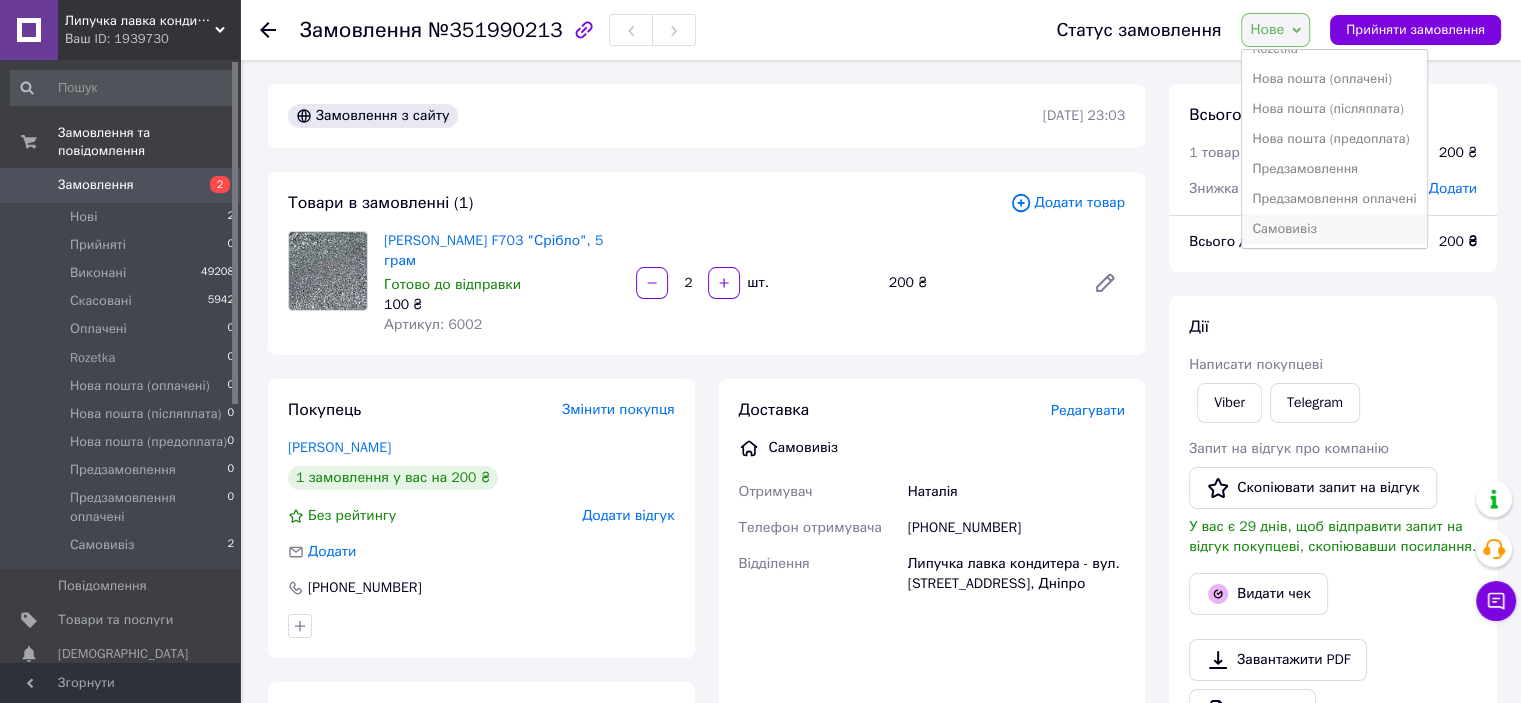 click on "Самовивіз" at bounding box center [1334, 229] 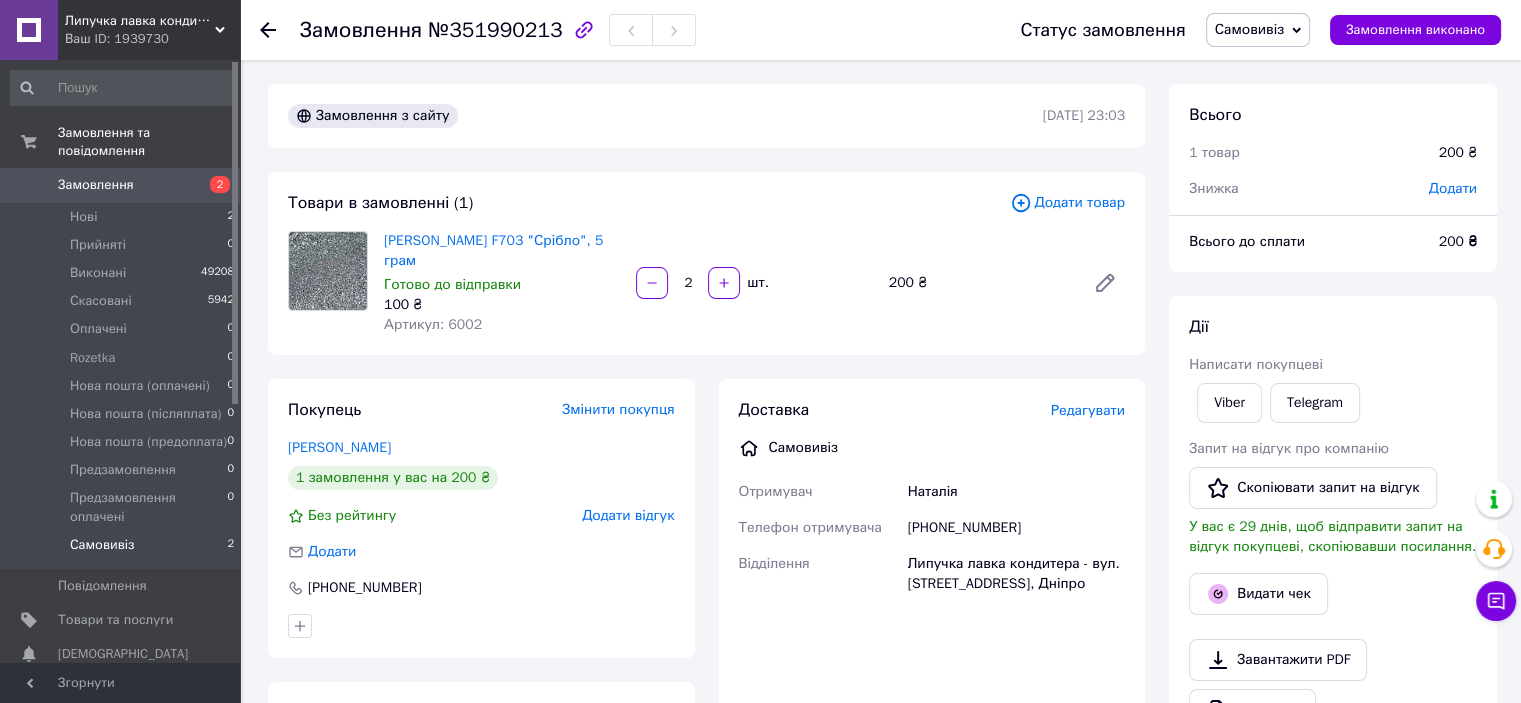 click on "Самовивіз 2" at bounding box center (123, 550) 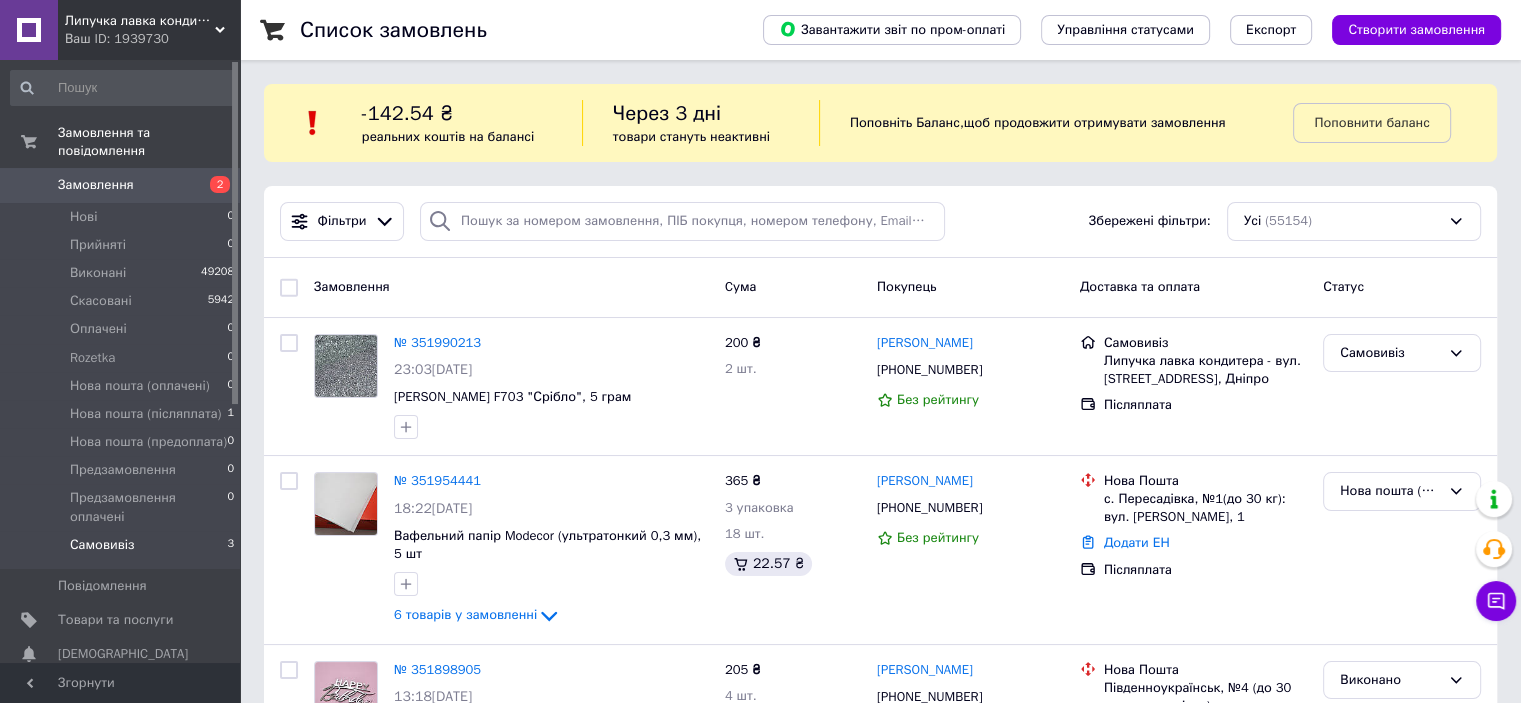 click on "Самовивіз 3" at bounding box center (123, 550) 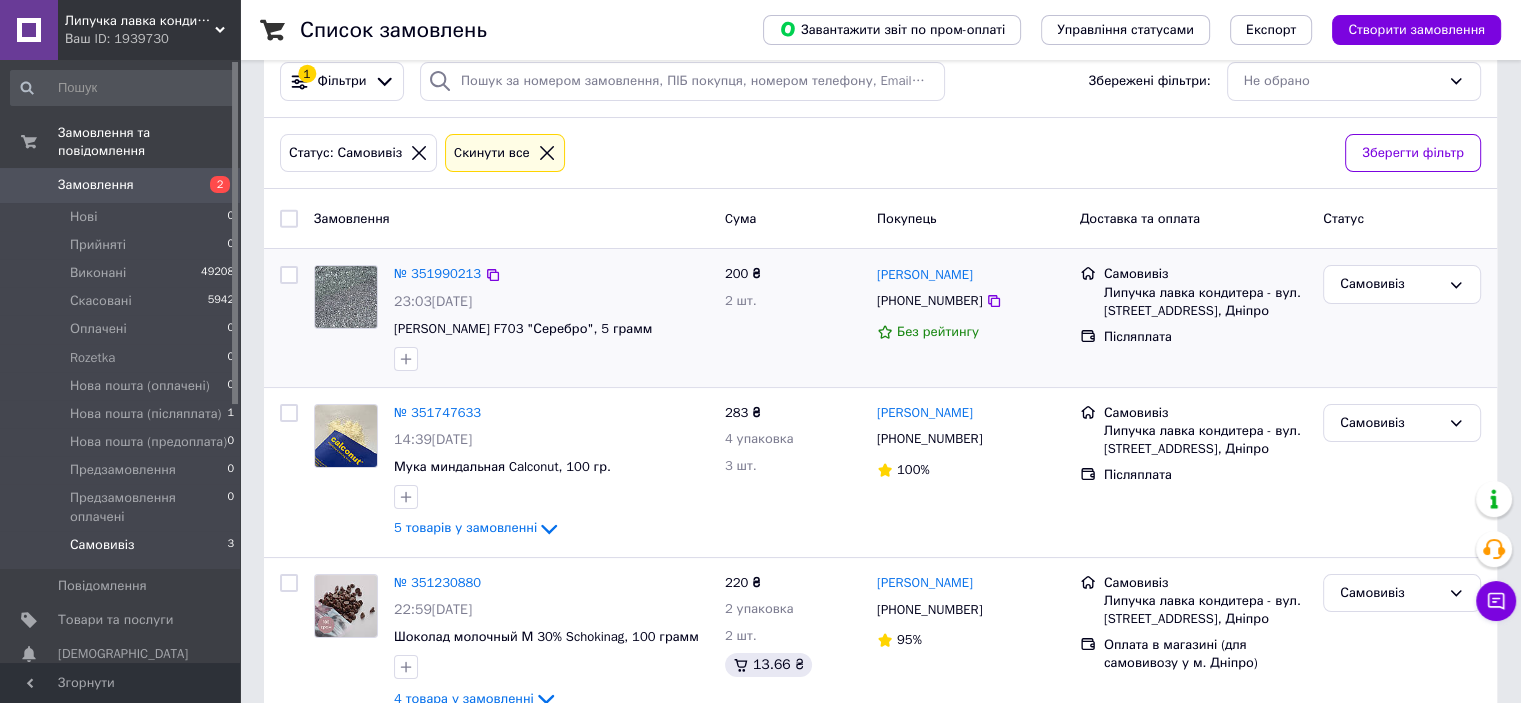scroll, scrollTop: 186, scrollLeft: 0, axis: vertical 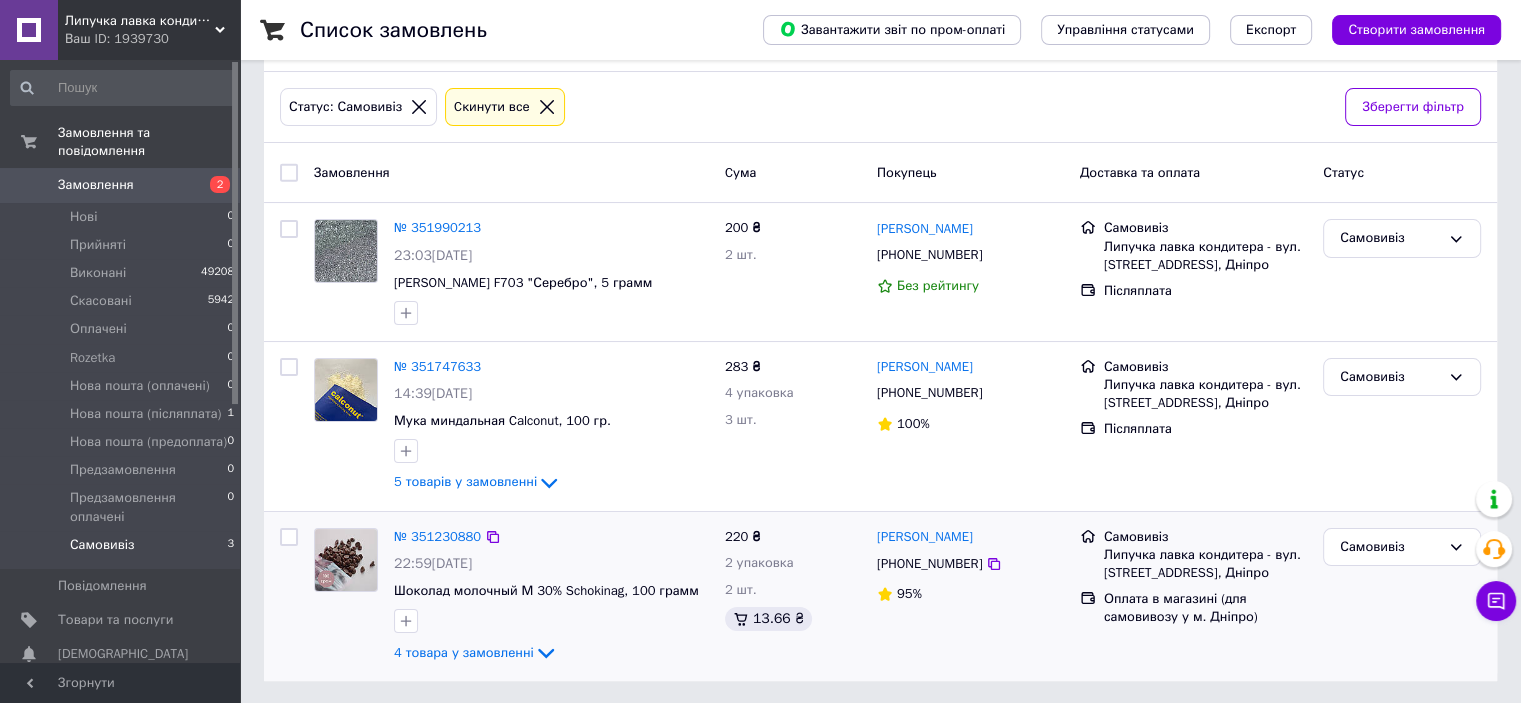 click on "№ 351230880" at bounding box center (437, 537) 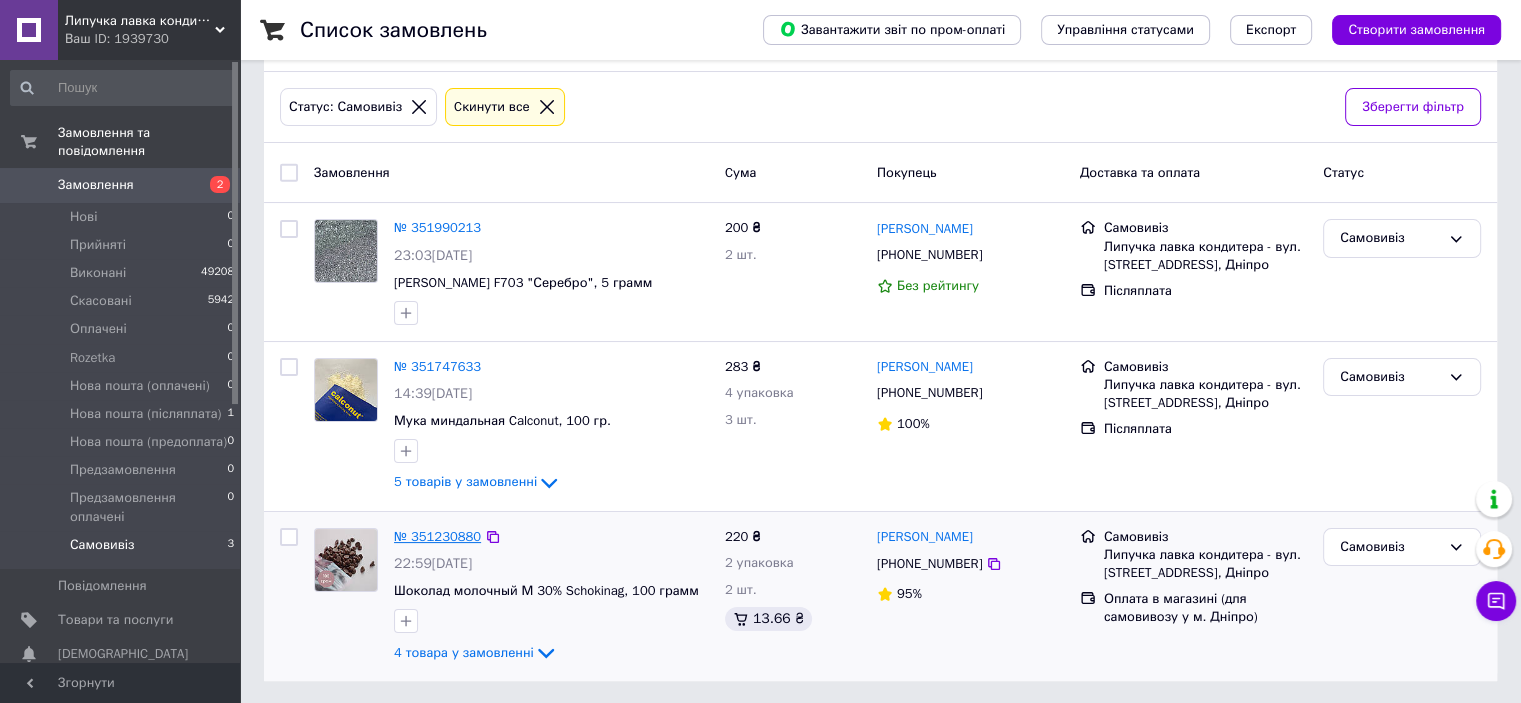 click on "№ 351230880" at bounding box center (437, 536) 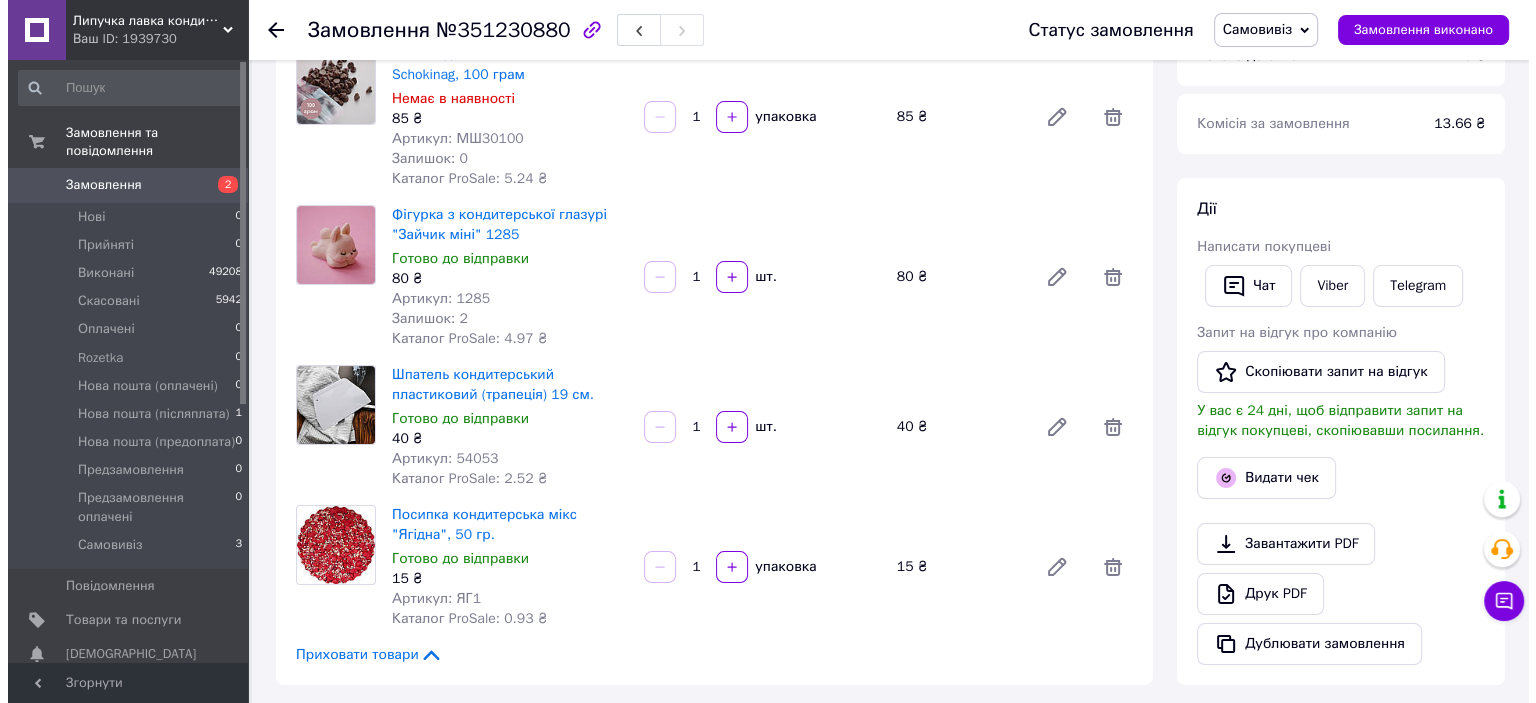 scroll, scrollTop: 152, scrollLeft: 0, axis: vertical 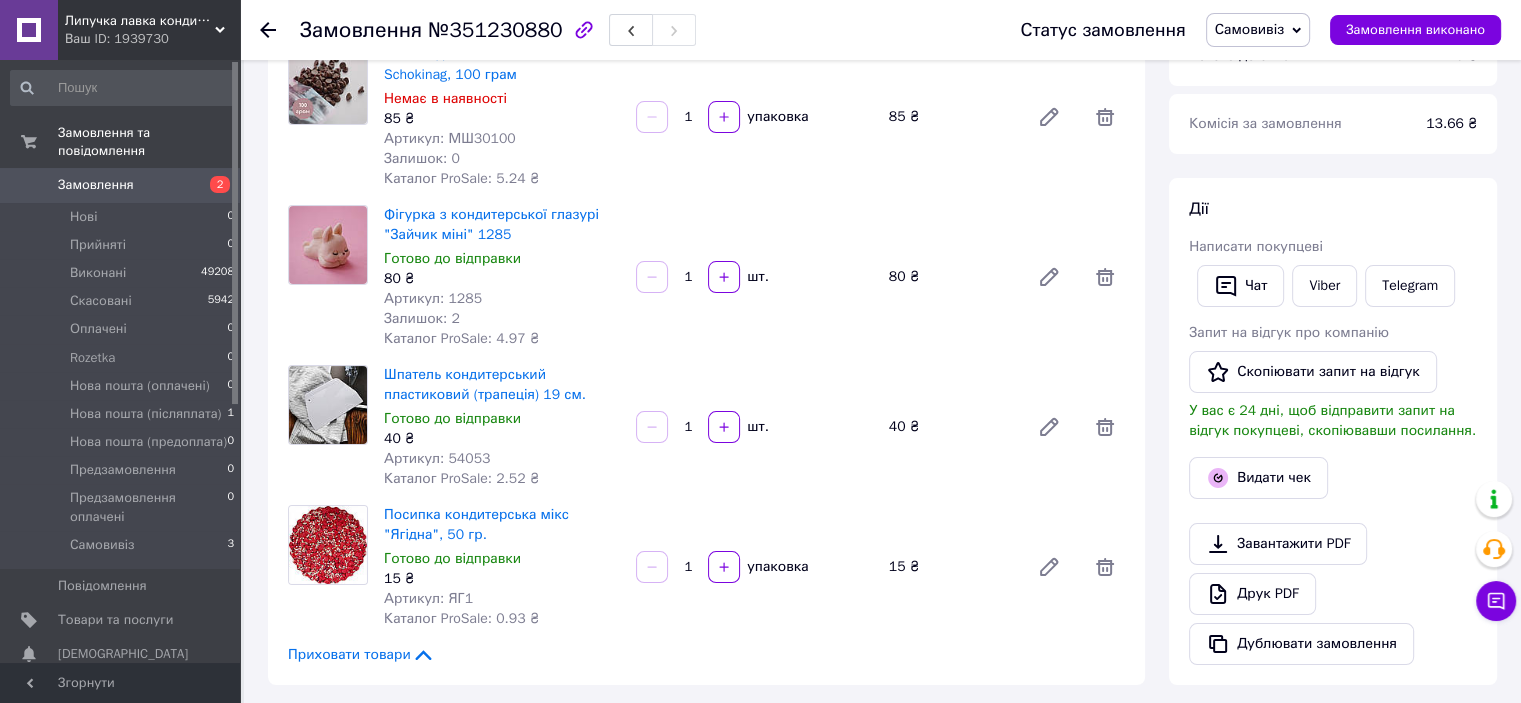 click on "Самовивіз" at bounding box center (1258, 30) 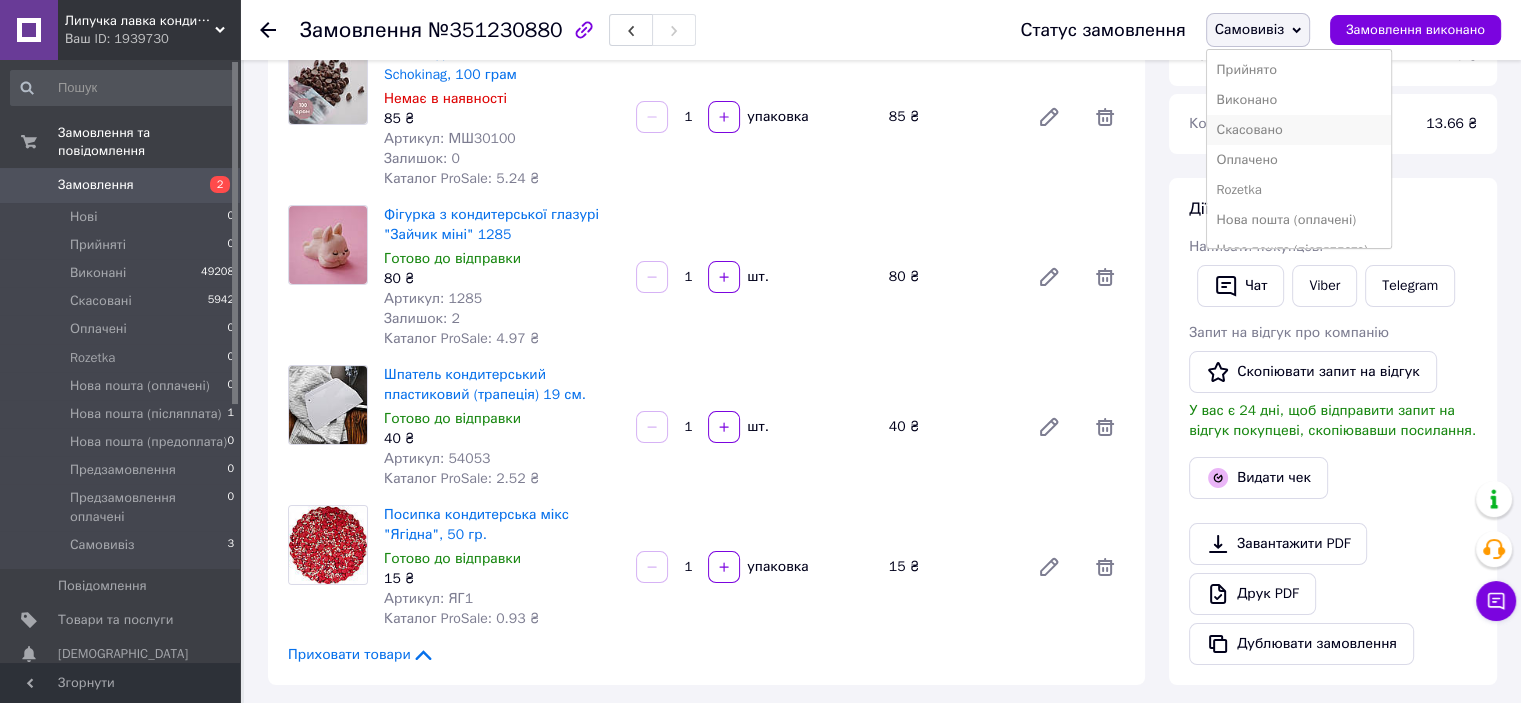 click on "Скасовано" at bounding box center [1299, 130] 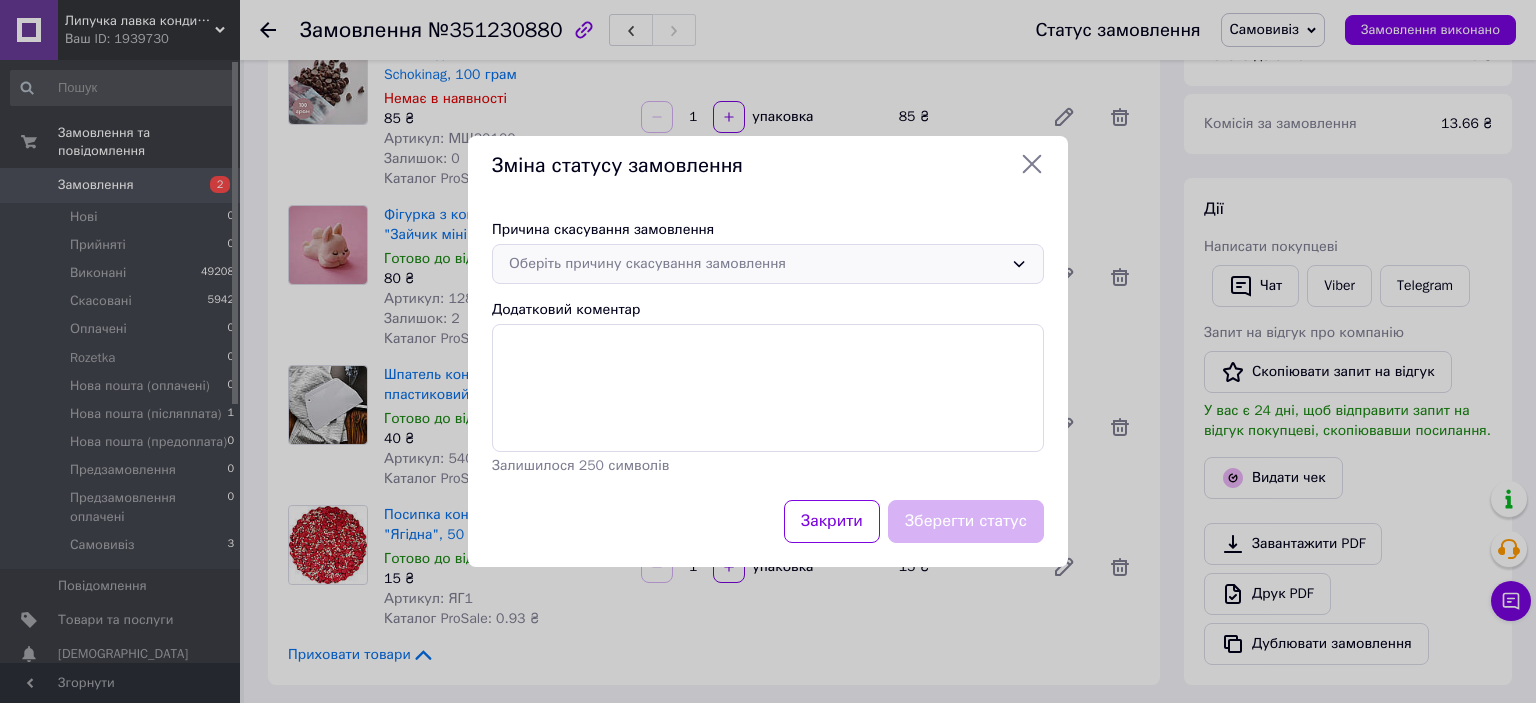 click on "Оберіть причину скасування замовлення" at bounding box center (756, 264) 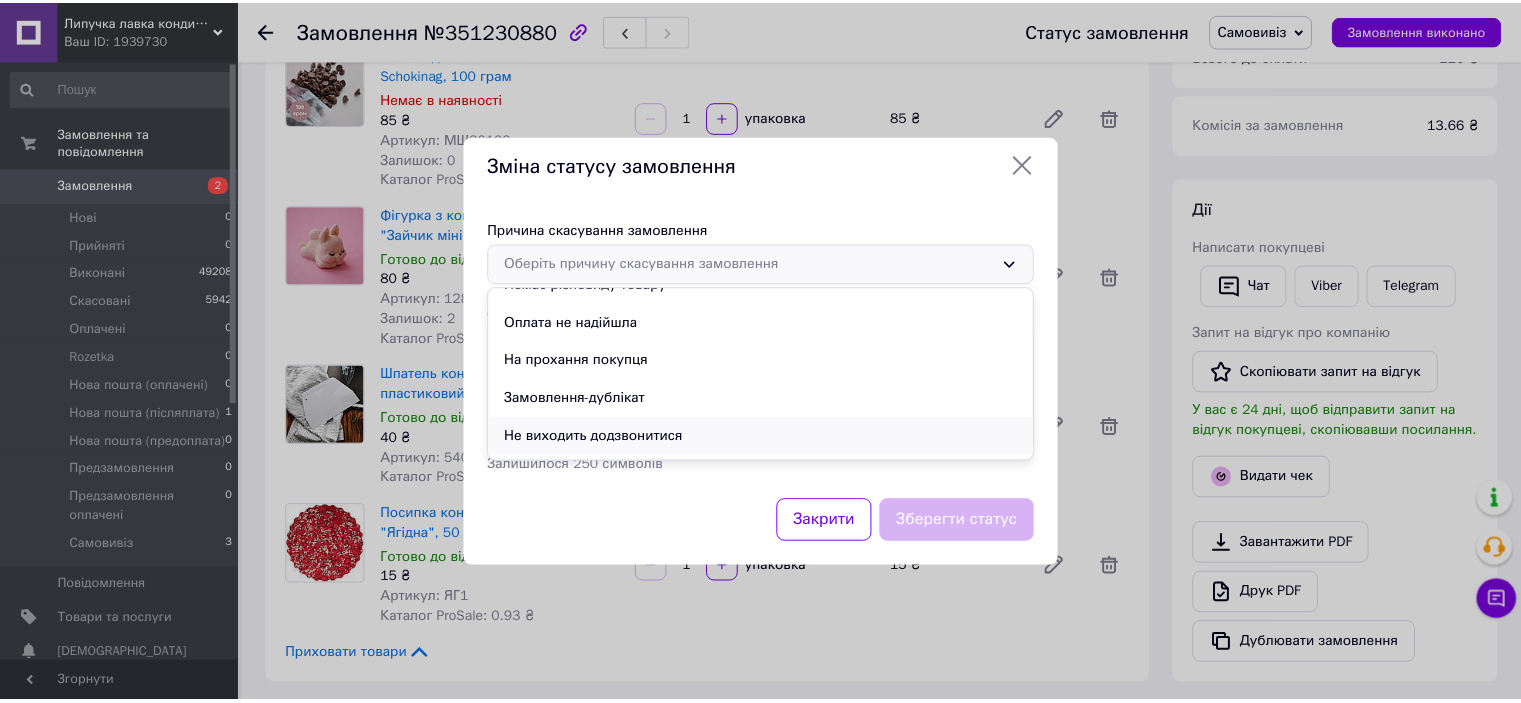 scroll, scrollTop: 93, scrollLeft: 0, axis: vertical 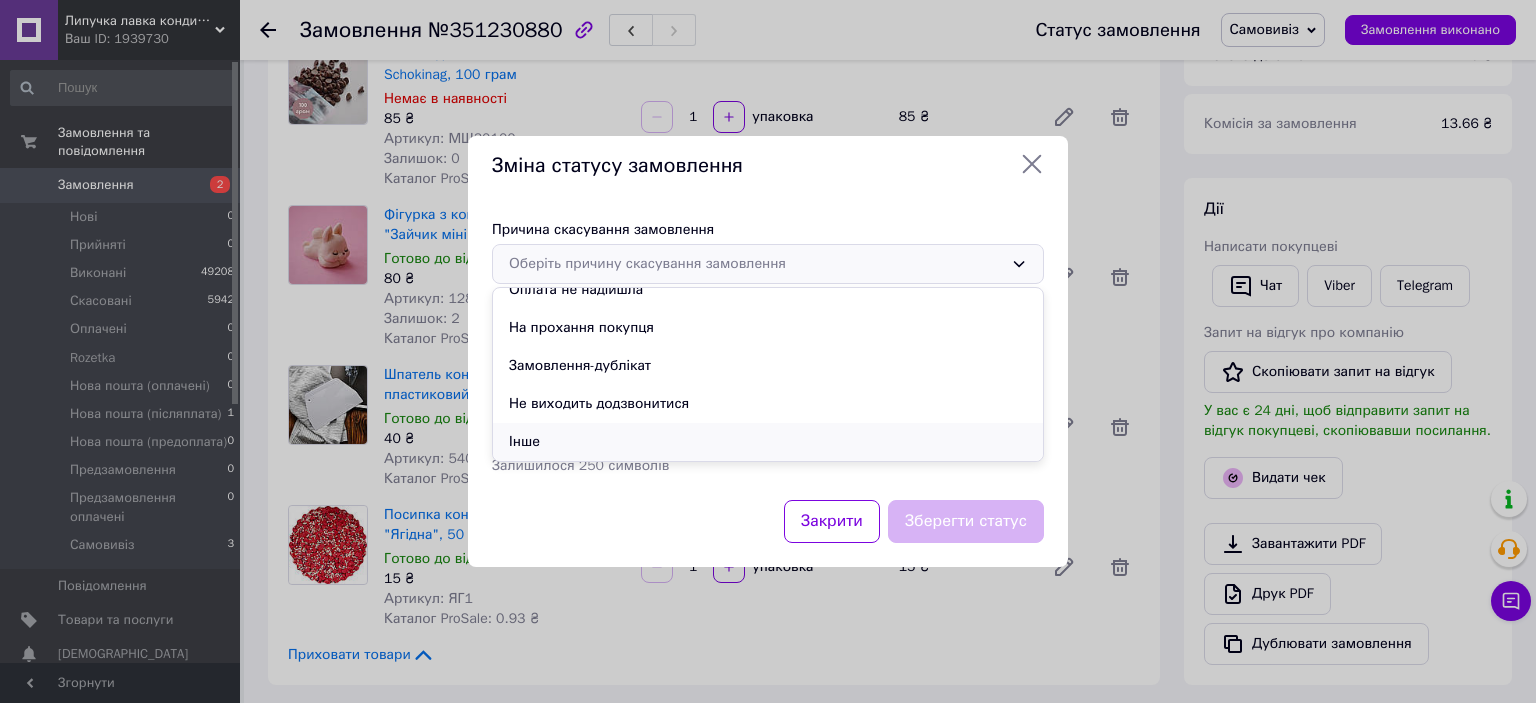 click on "Інше" at bounding box center (768, 442) 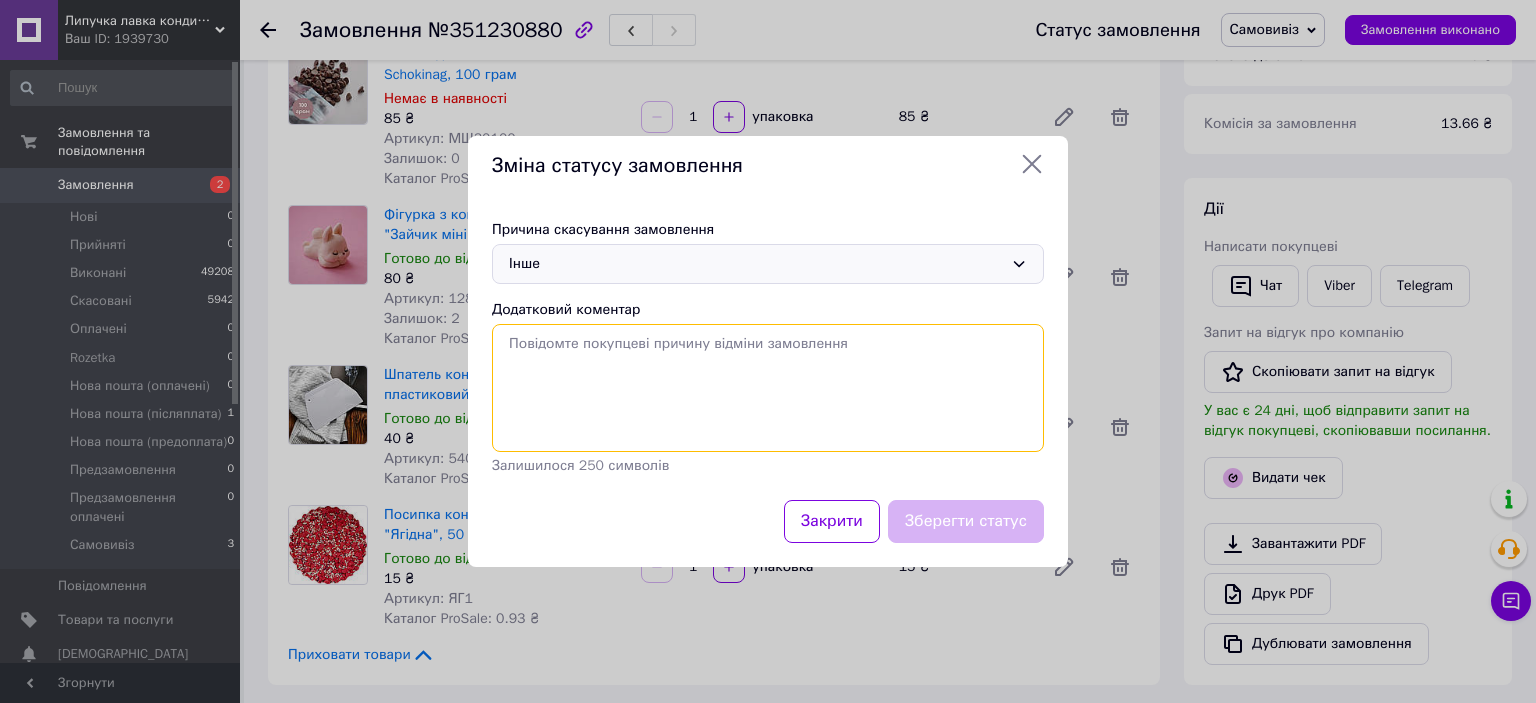 click on "Додатковий коментар" at bounding box center (768, 388) 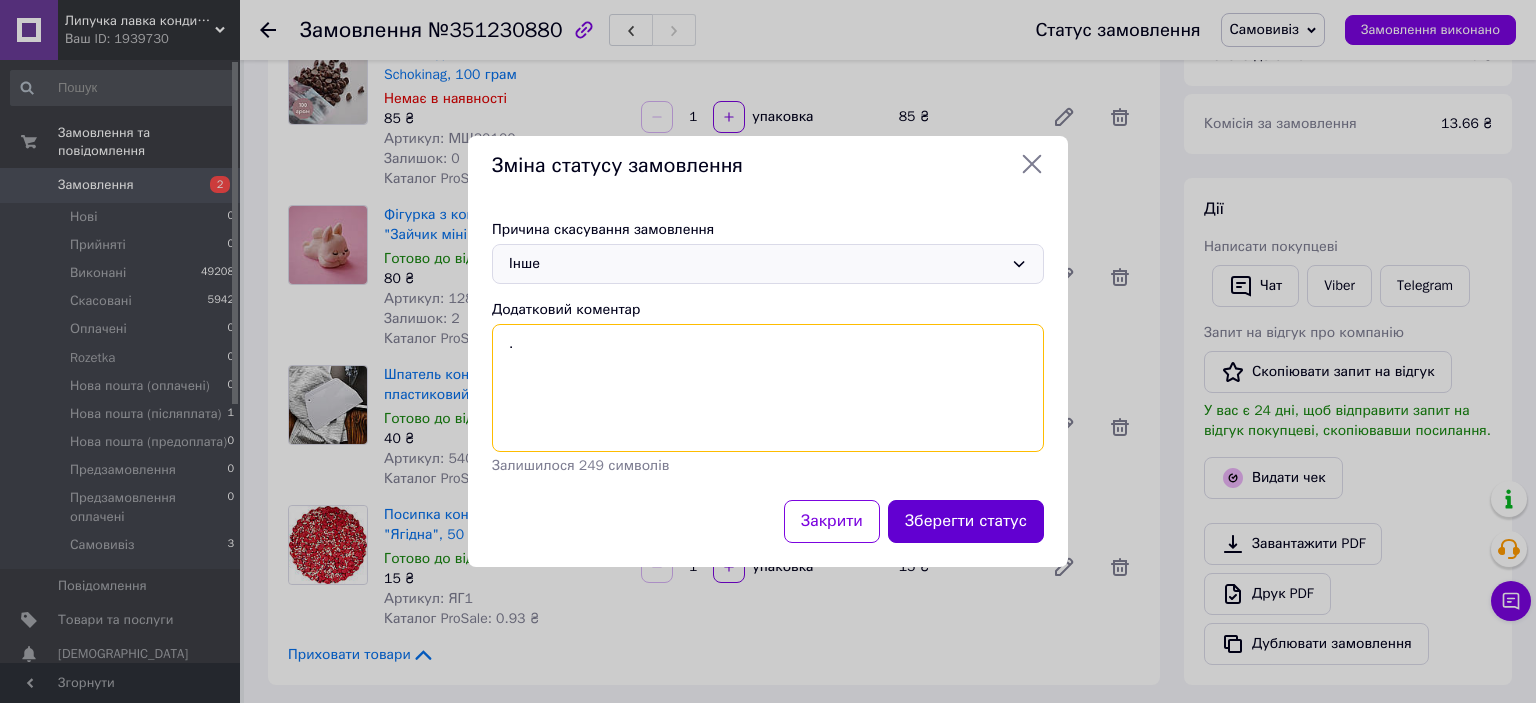 type on "." 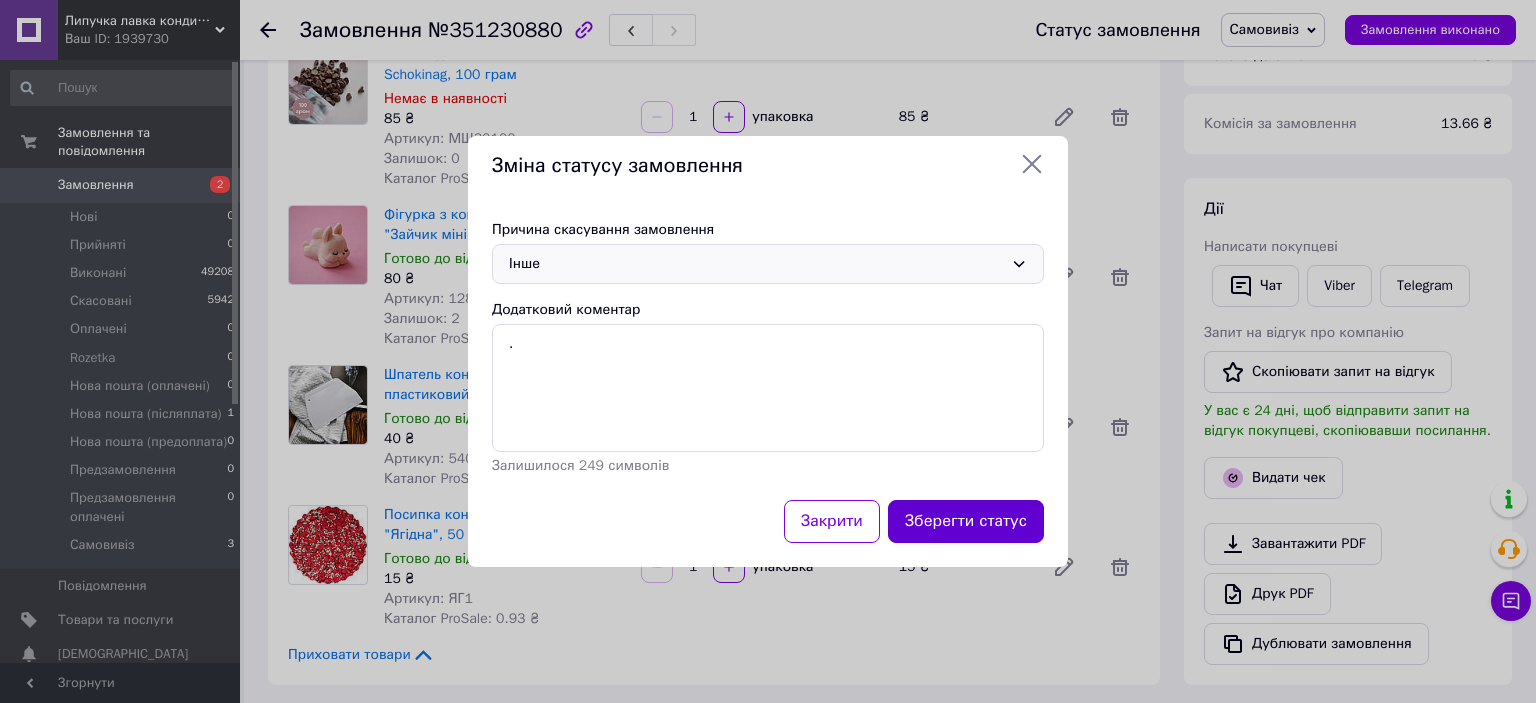click on "Зберегти статус" at bounding box center (966, 521) 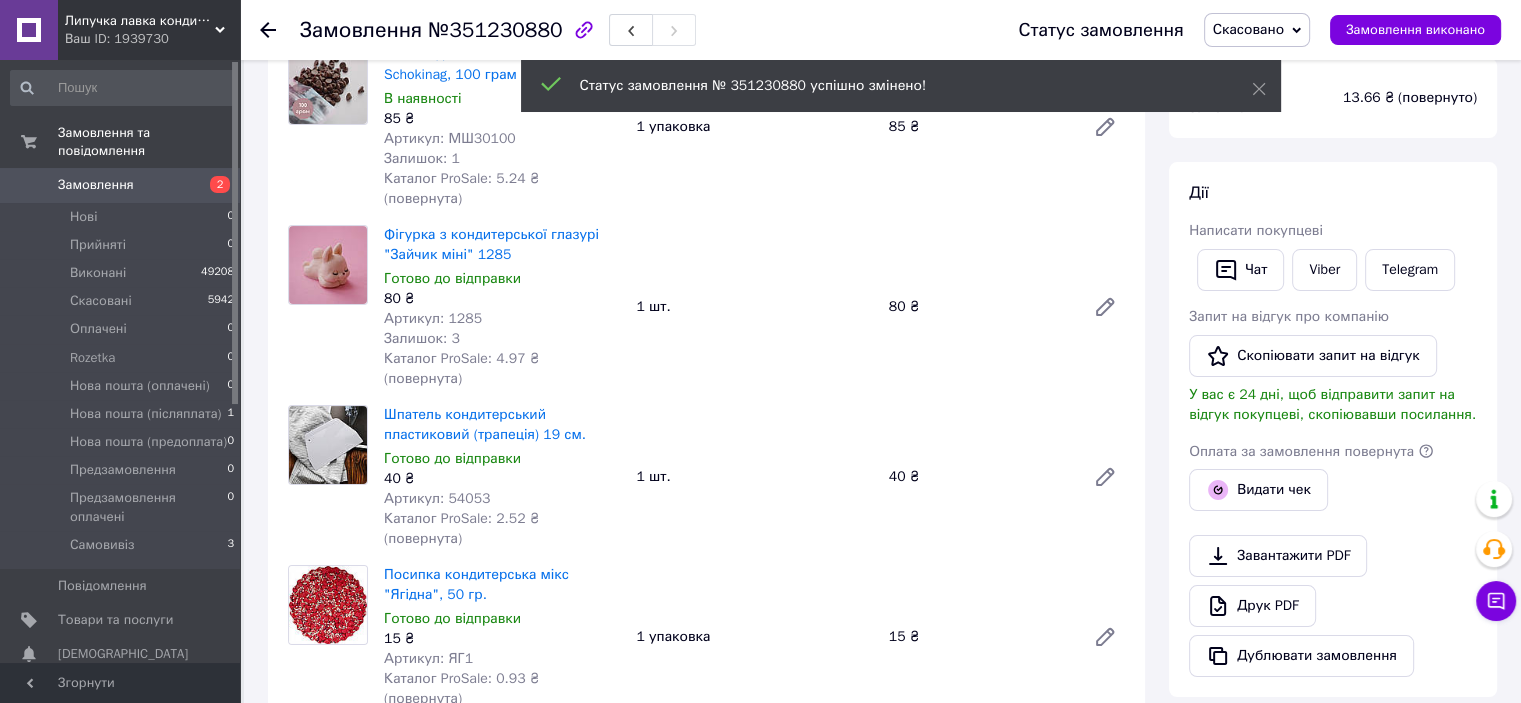 scroll, scrollTop: 200, scrollLeft: 0, axis: vertical 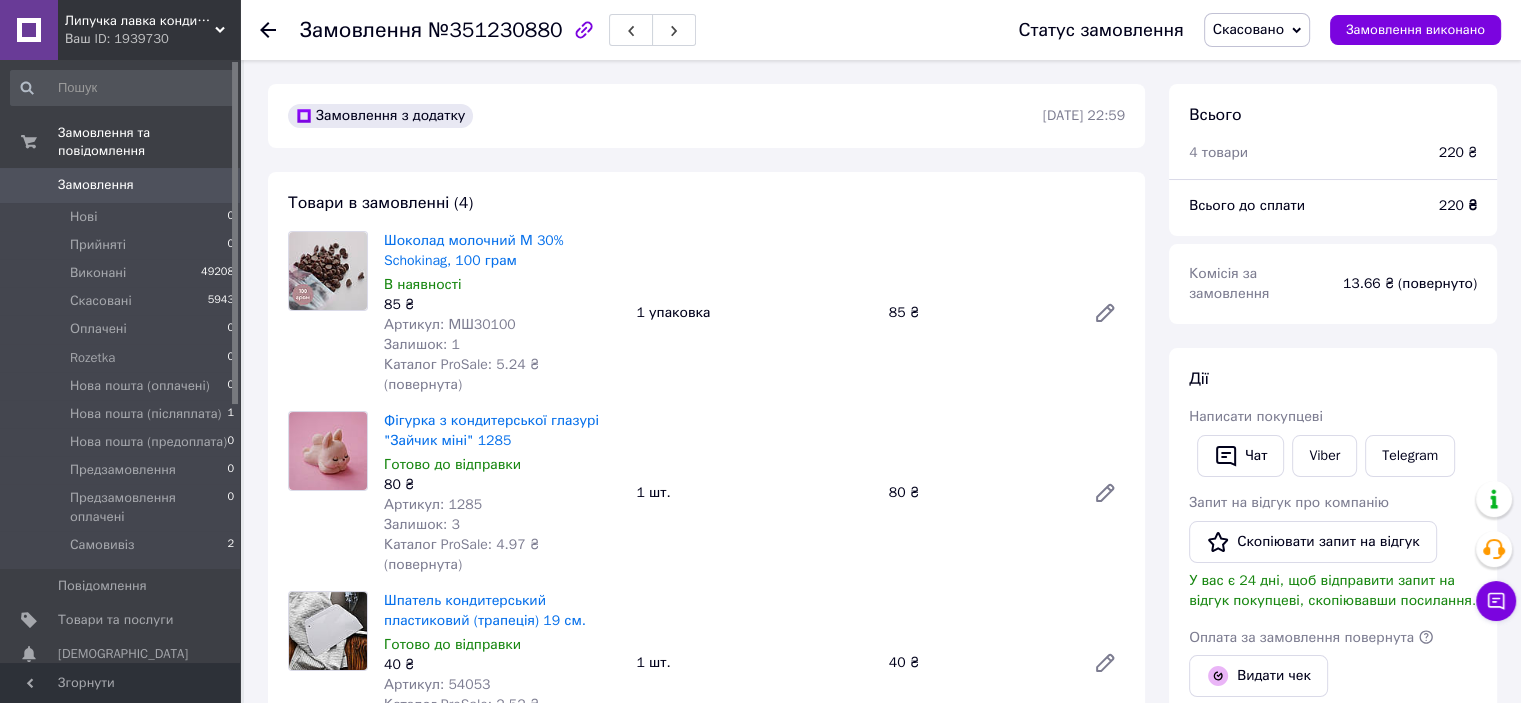 click on "Замовлення" at bounding box center [121, 185] 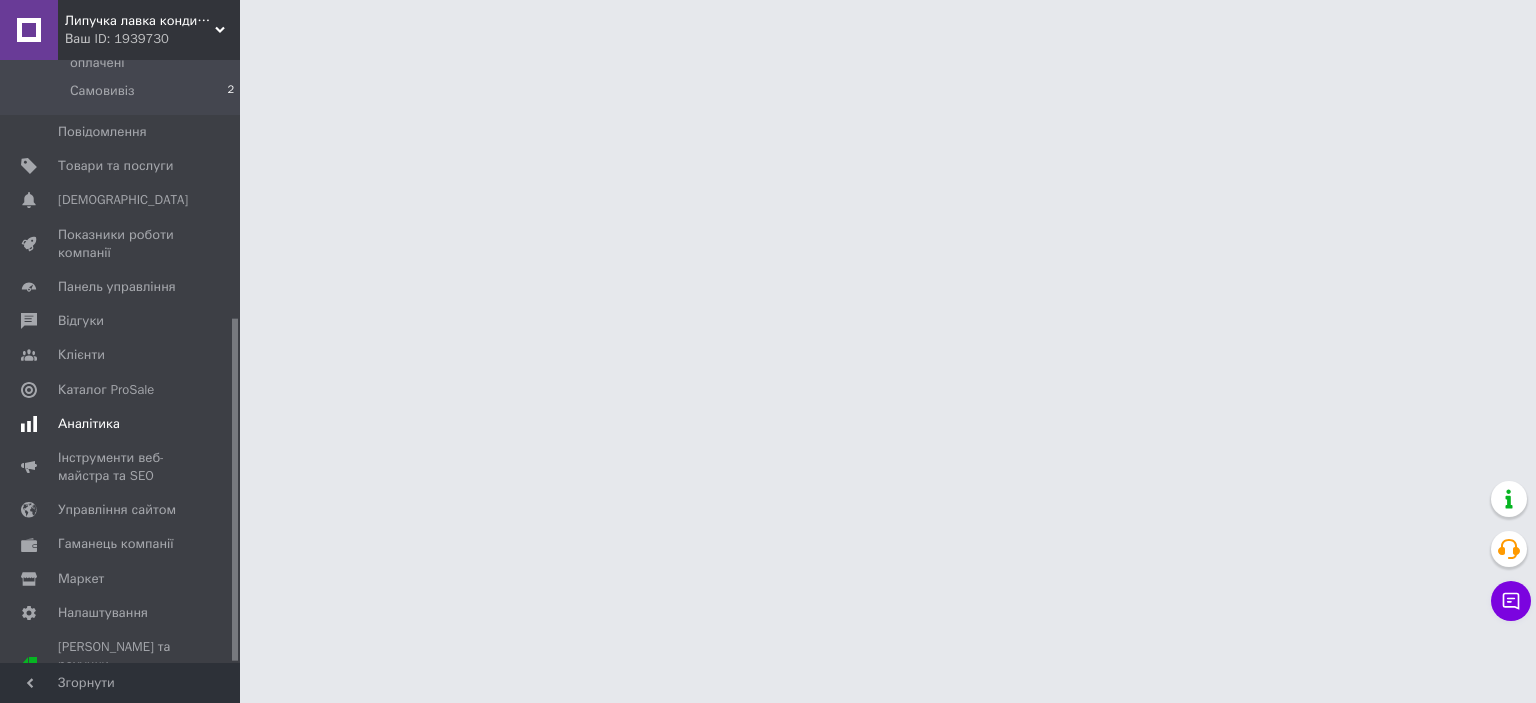 click on "Аналітика" at bounding box center [123, 424] 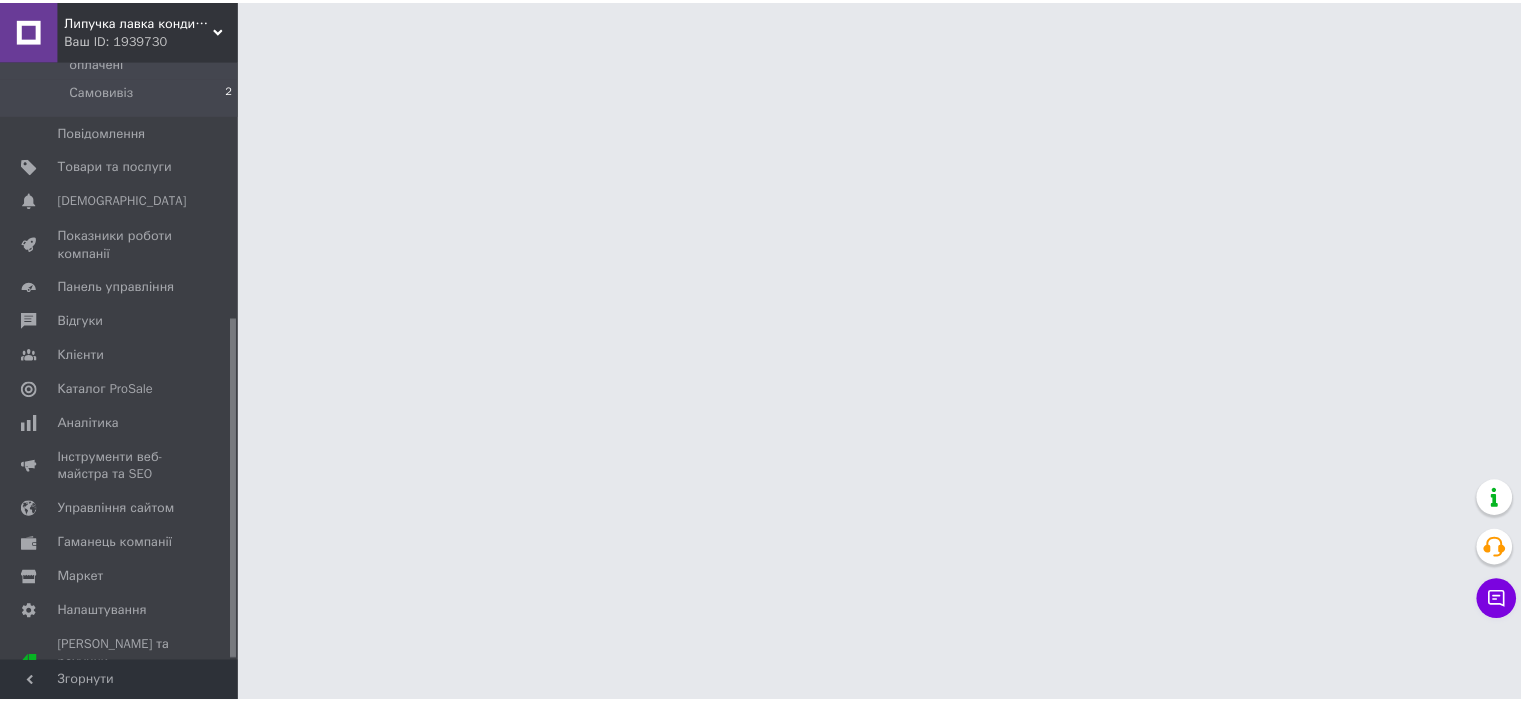 scroll, scrollTop: 263, scrollLeft: 0, axis: vertical 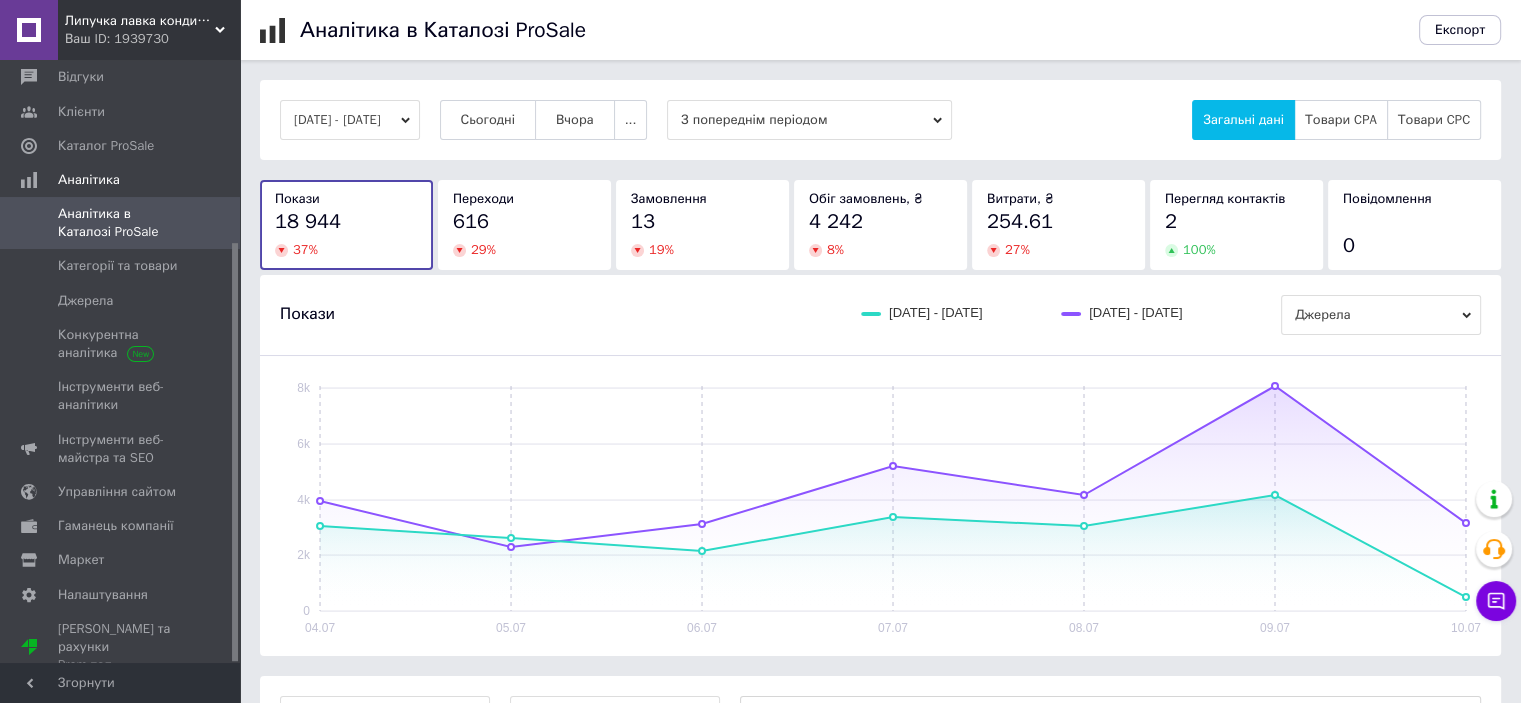 click on "З попереднім періодом" at bounding box center (809, 120) 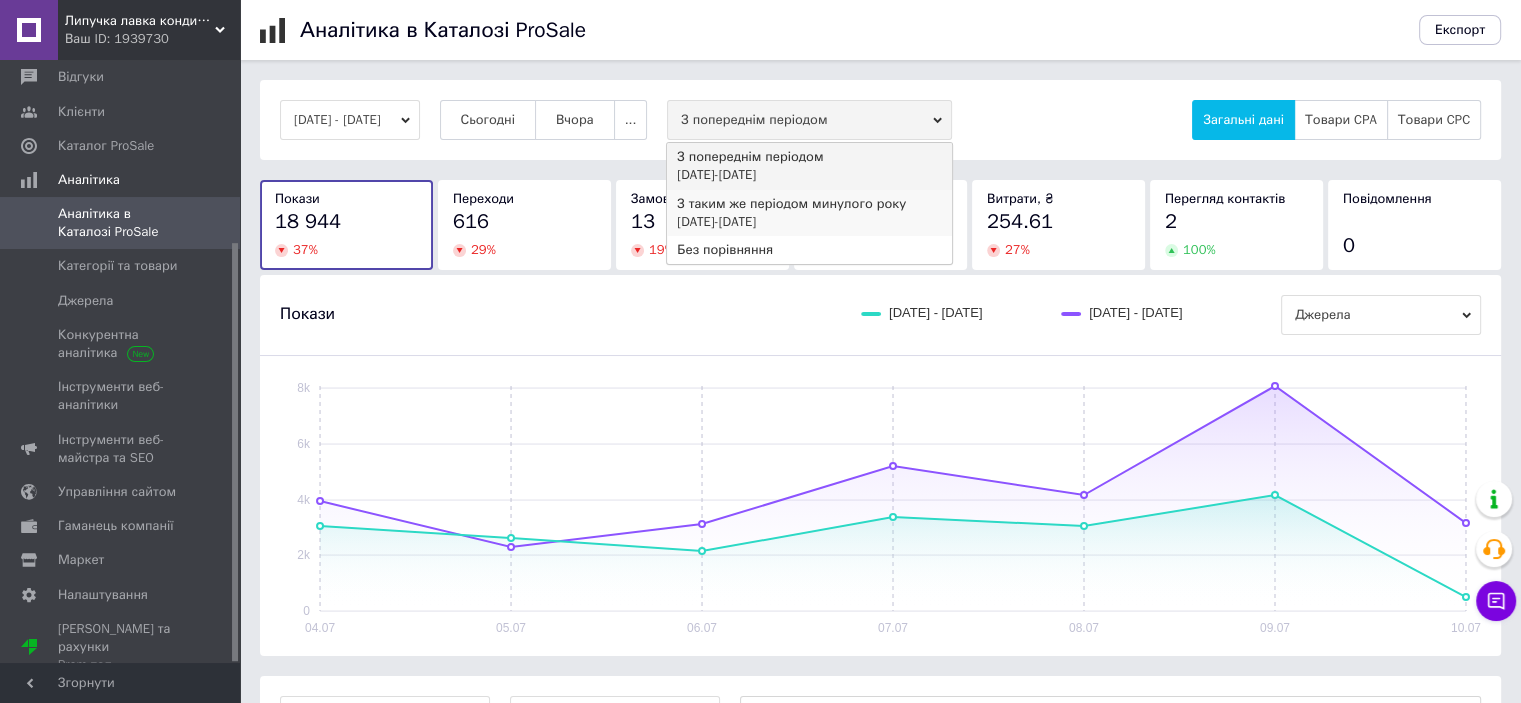 click on "04.07.2024  -  10.07.2024" at bounding box center [809, 222] 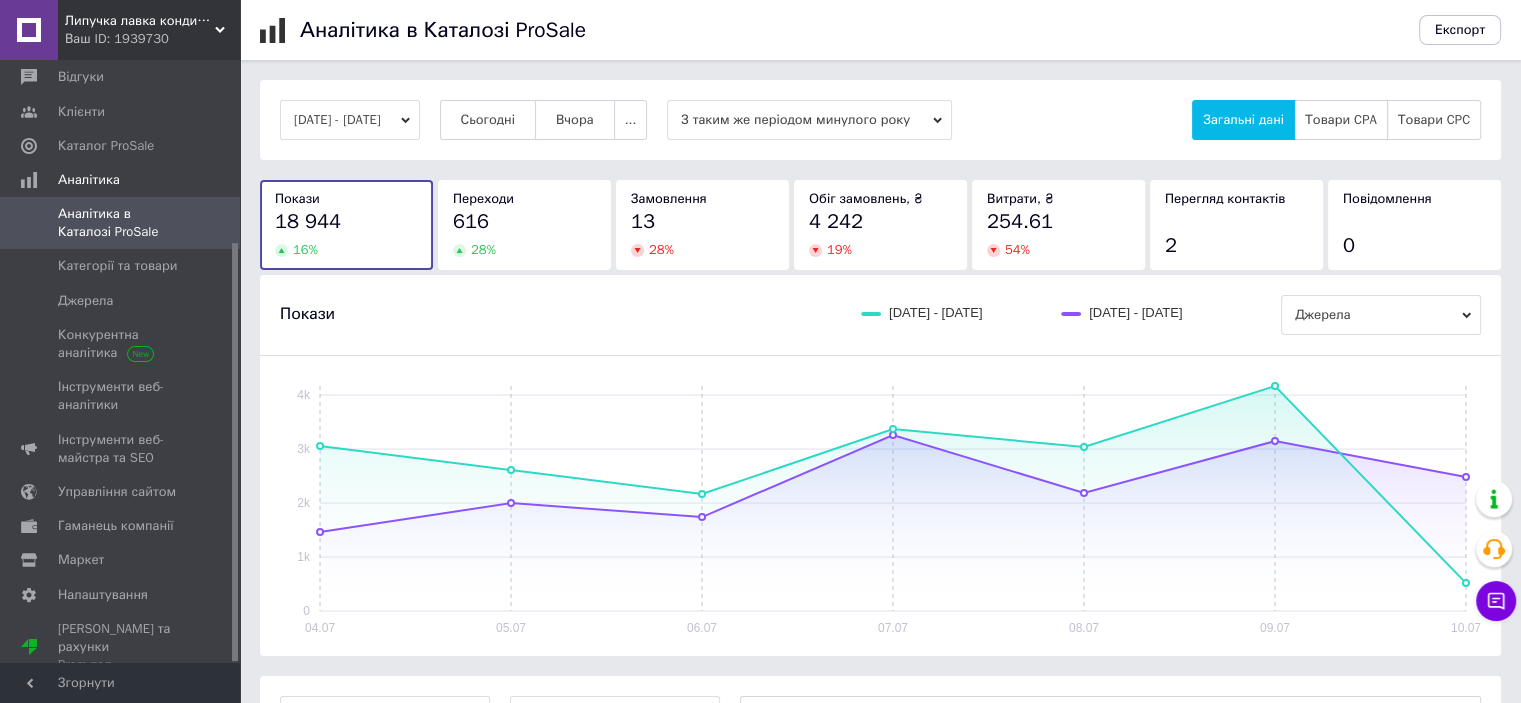 click on "З таким же періодом минулого року" at bounding box center [809, 120] 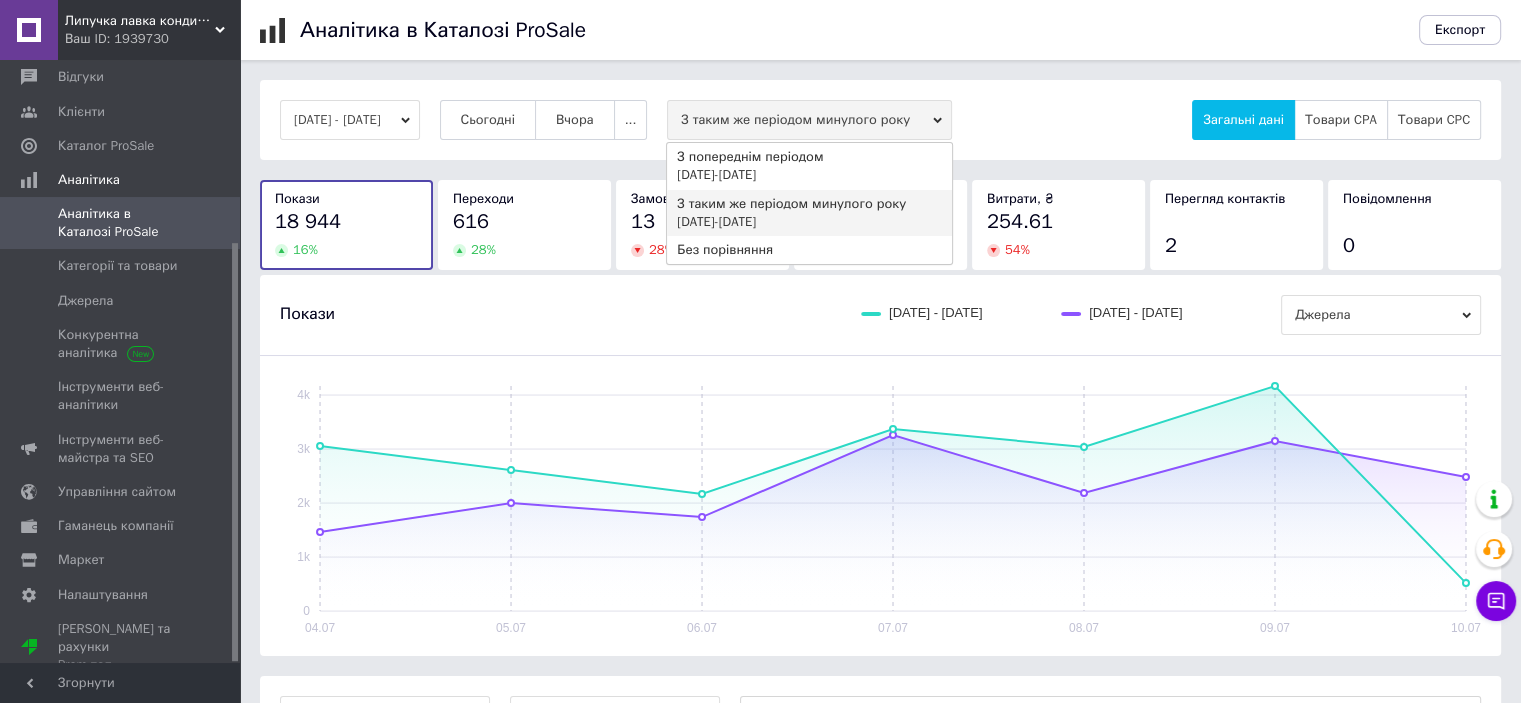 click on "27.06.2025  -  03.07.2025" at bounding box center (809, 175) 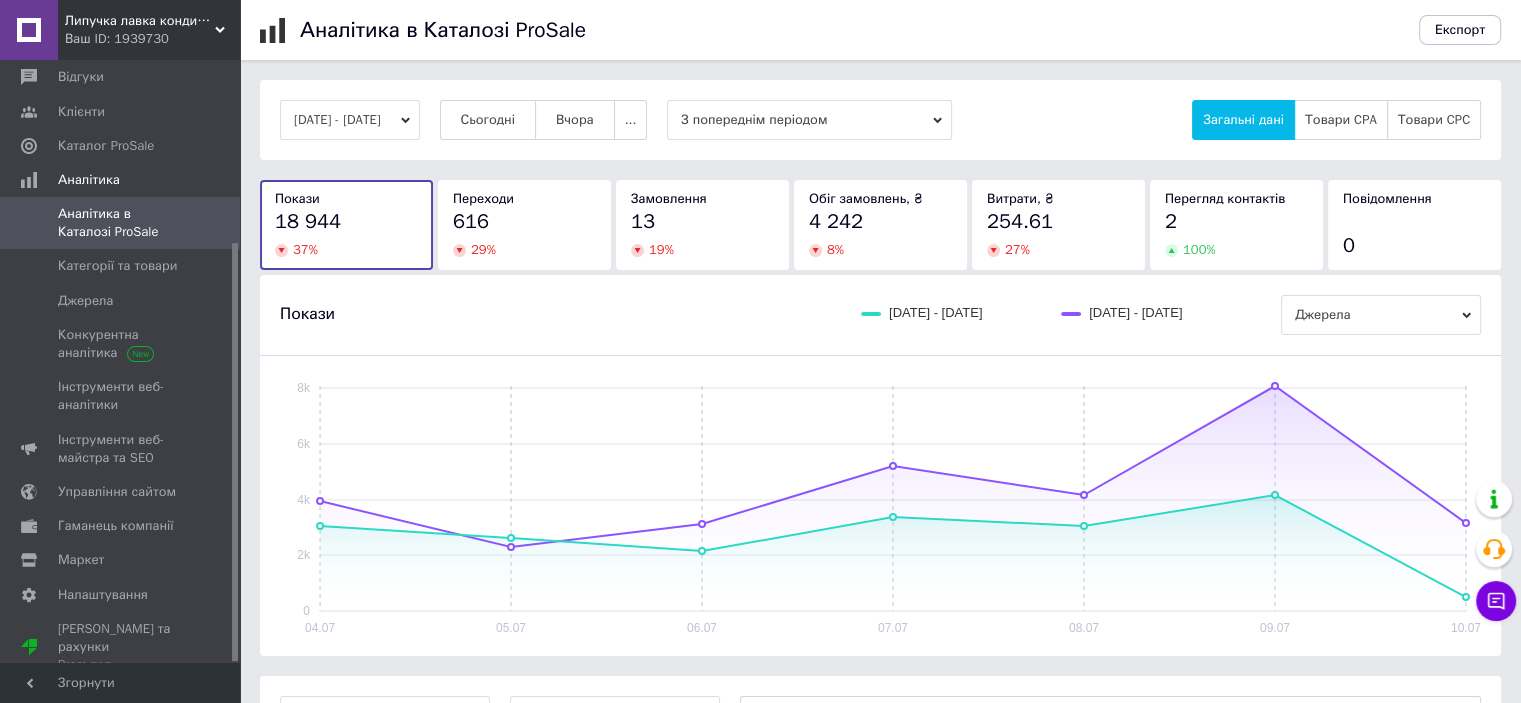 click on "04.07.2025 - 10.07.2025" at bounding box center [350, 120] 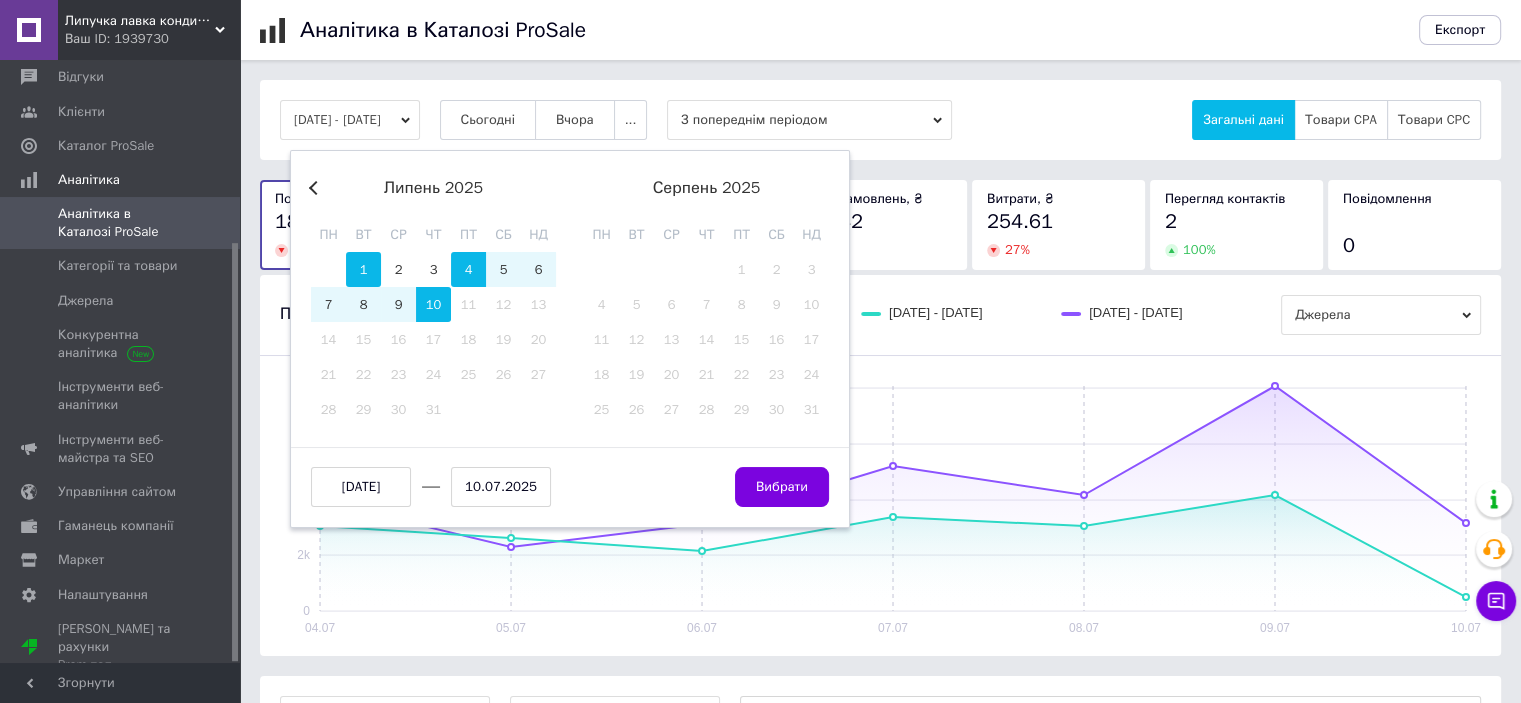 click on "1" at bounding box center [363, 269] 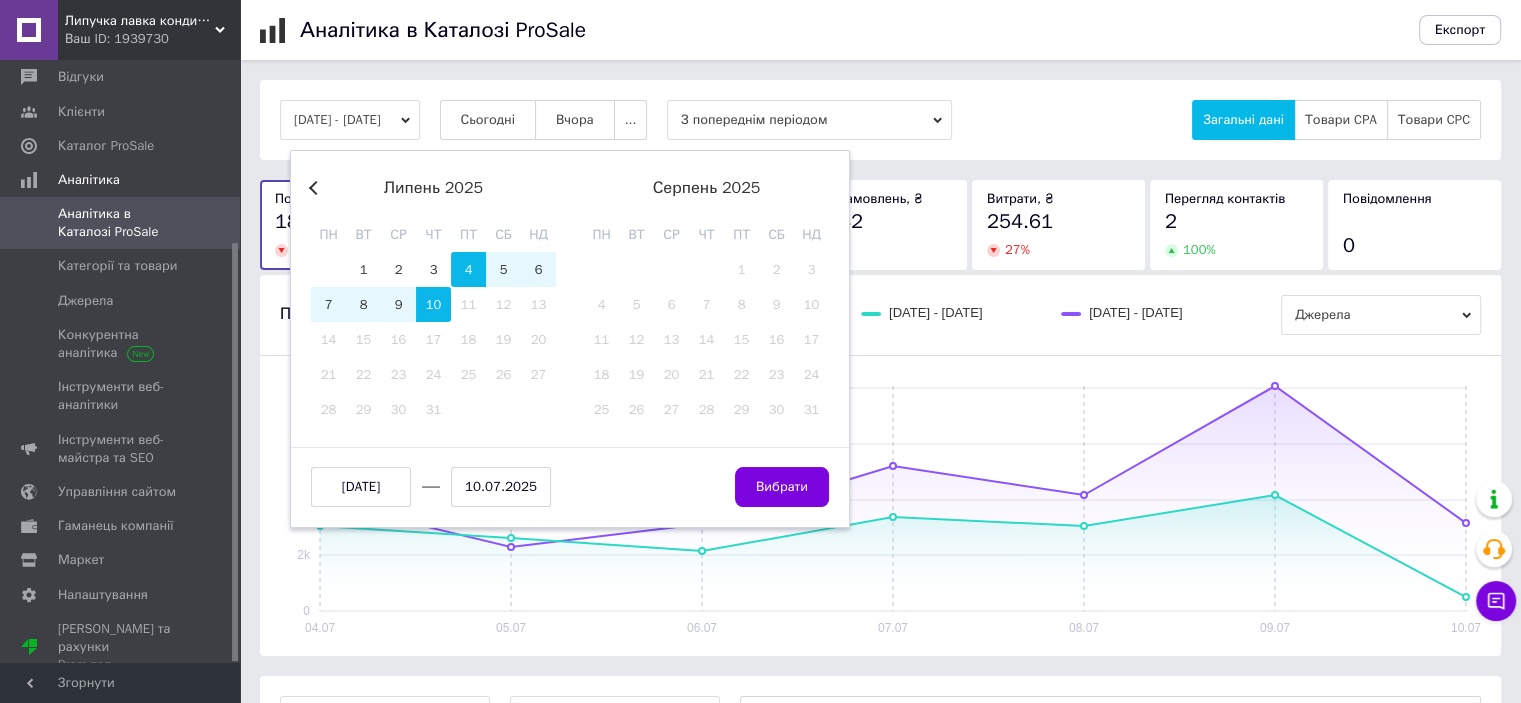 type on "01.07.2025" 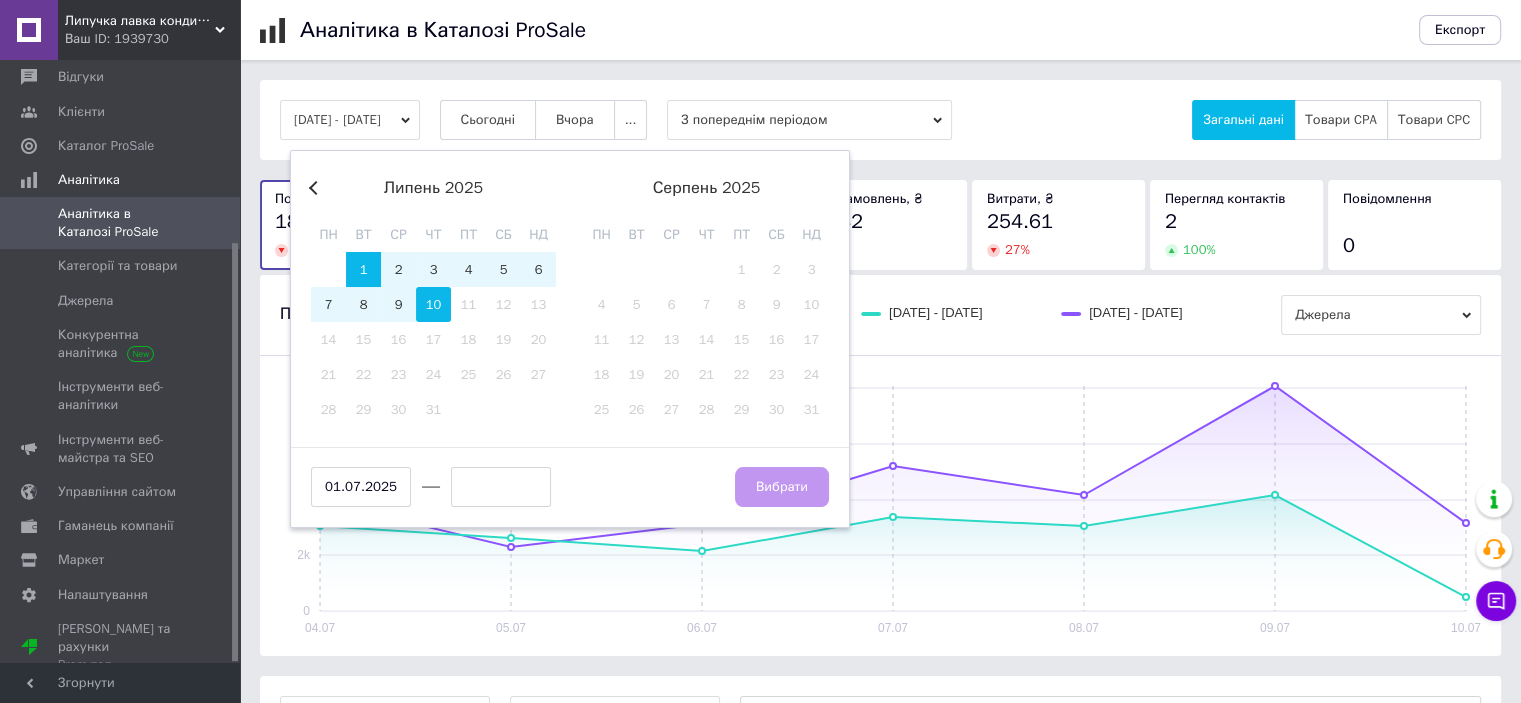 click on "10" at bounding box center [433, 304] 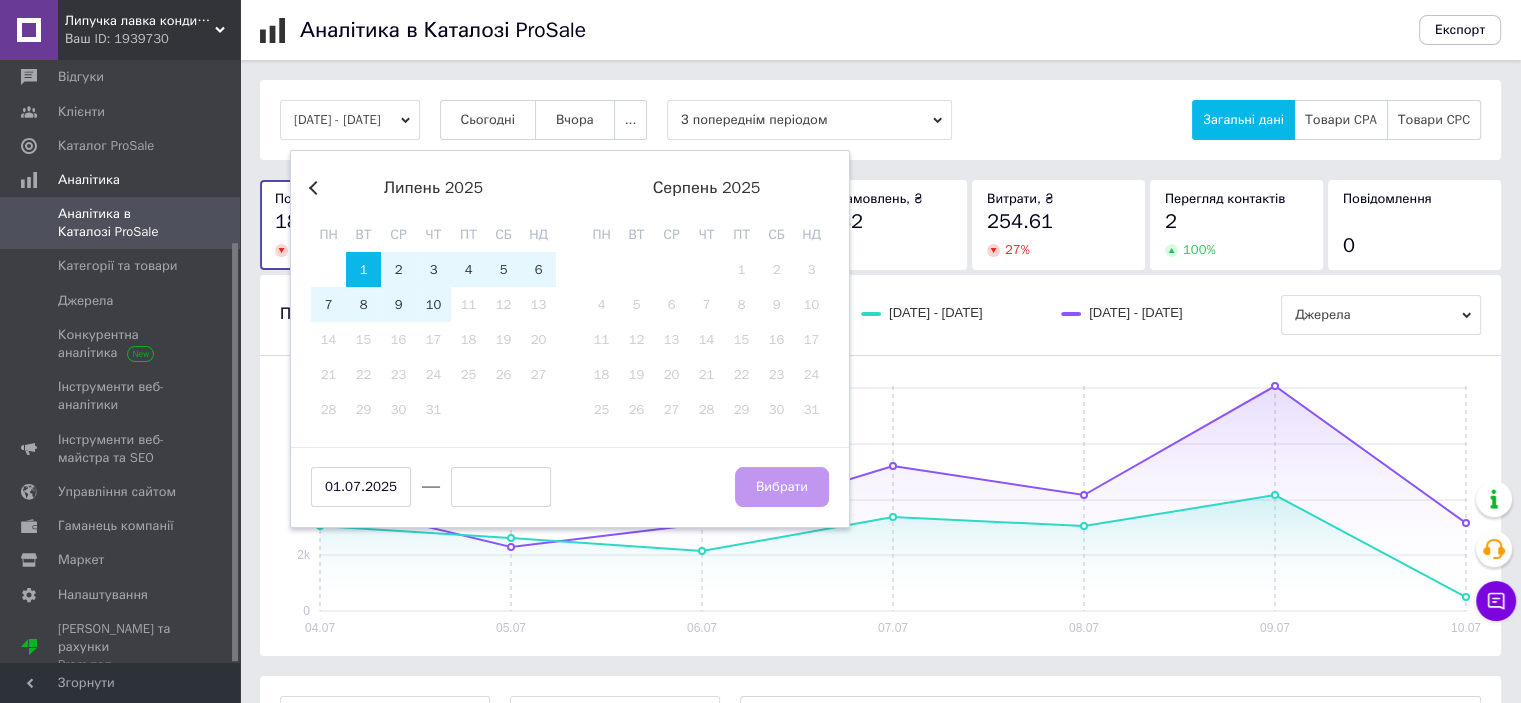 type on "10.07.2025" 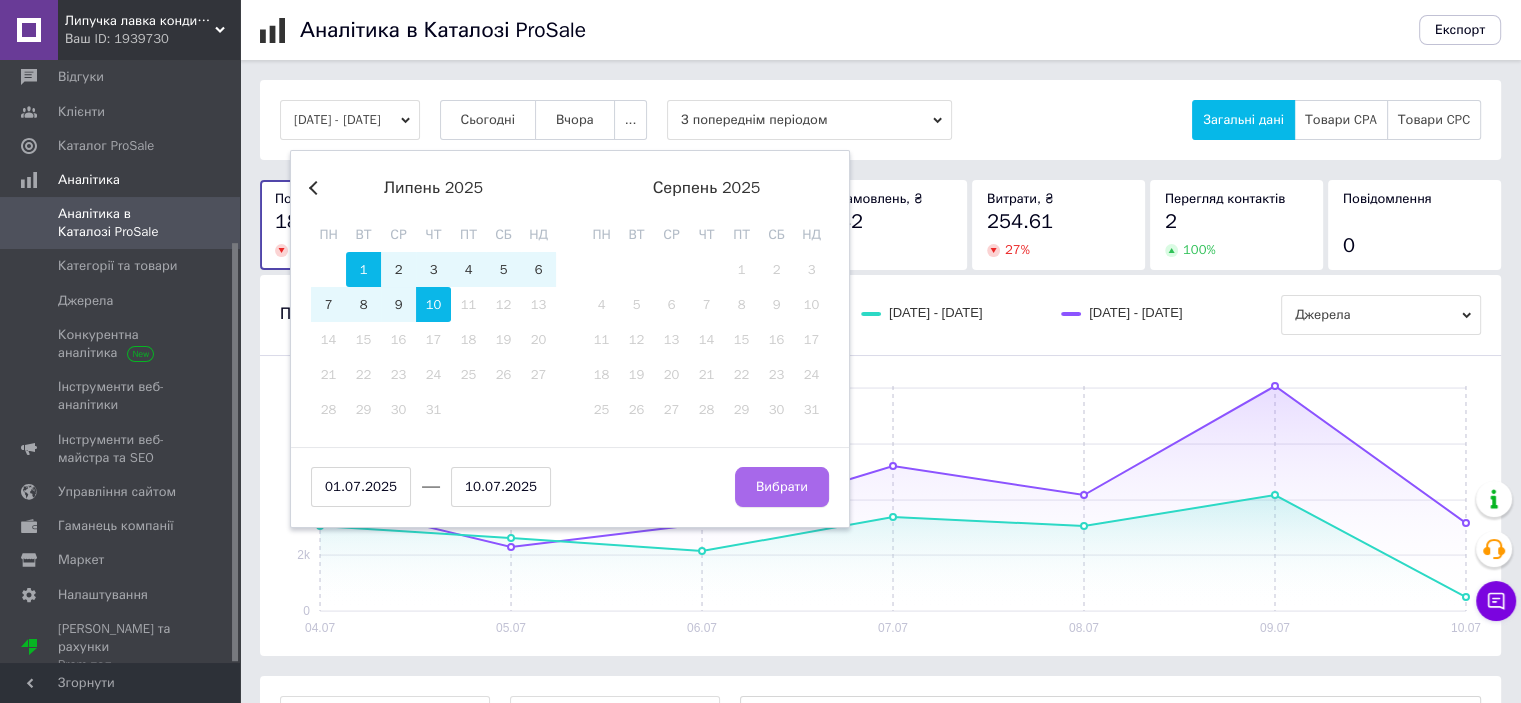 click on "Вибрати" at bounding box center (782, 487) 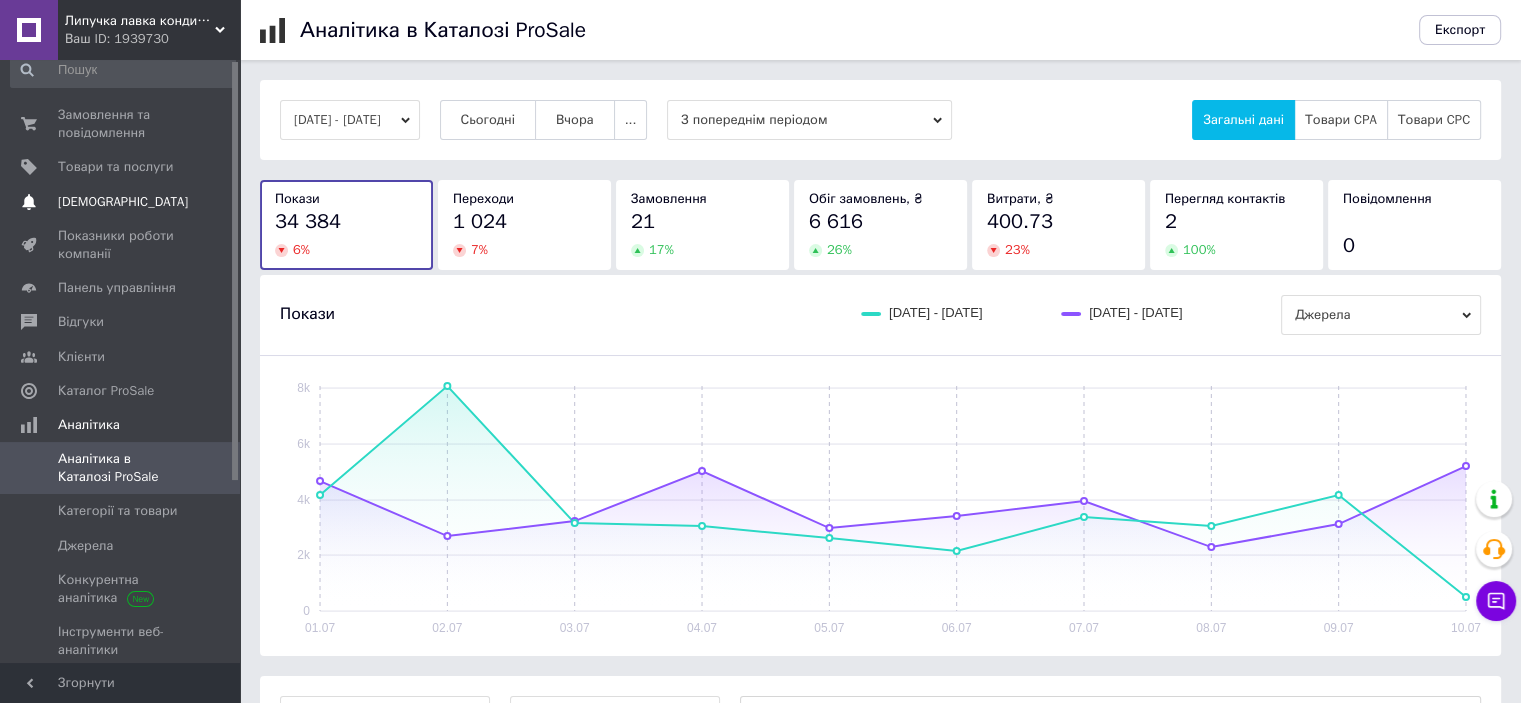 scroll, scrollTop: 0, scrollLeft: 0, axis: both 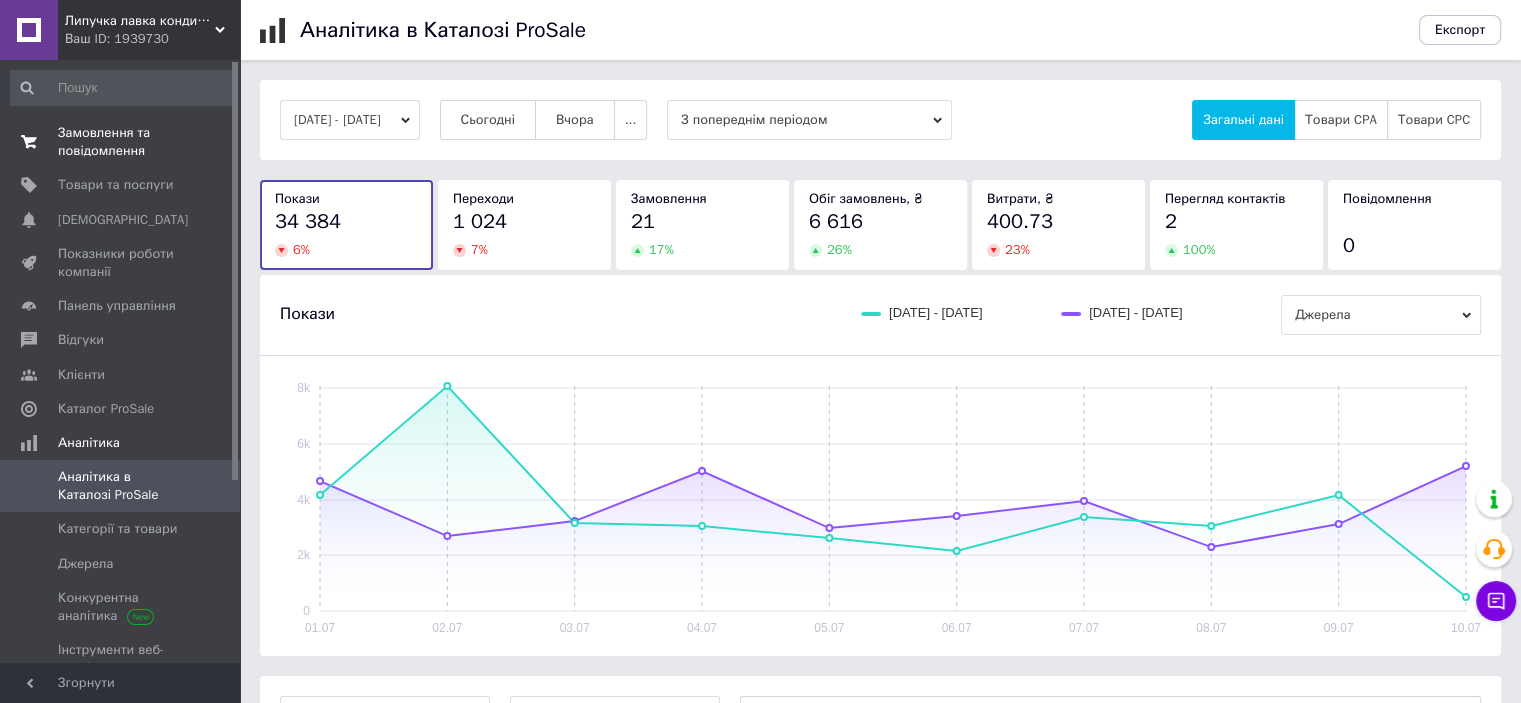 click on "Замовлення та повідомлення" at bounding box center (121, 142) 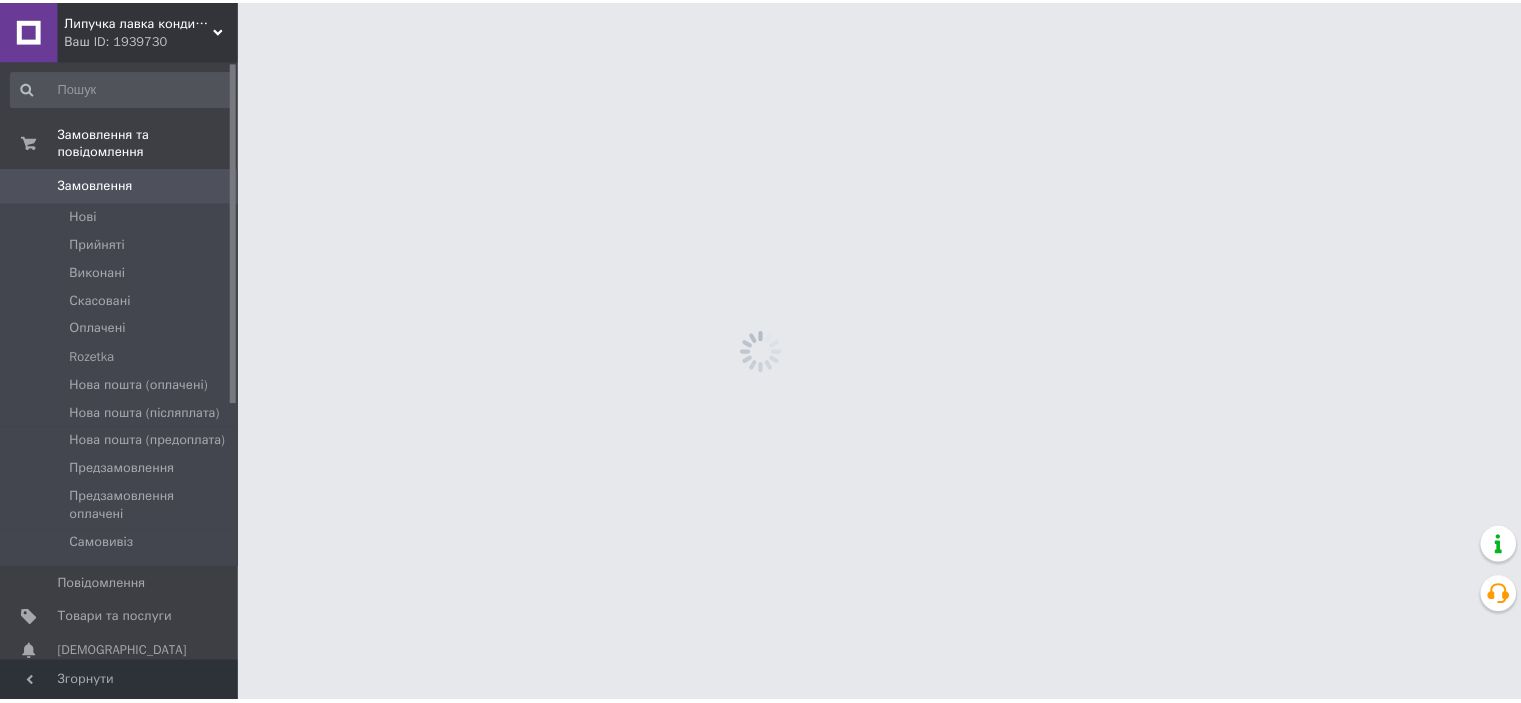 scroll, scrollTop: 0, scrollLeft: 0, axis: both 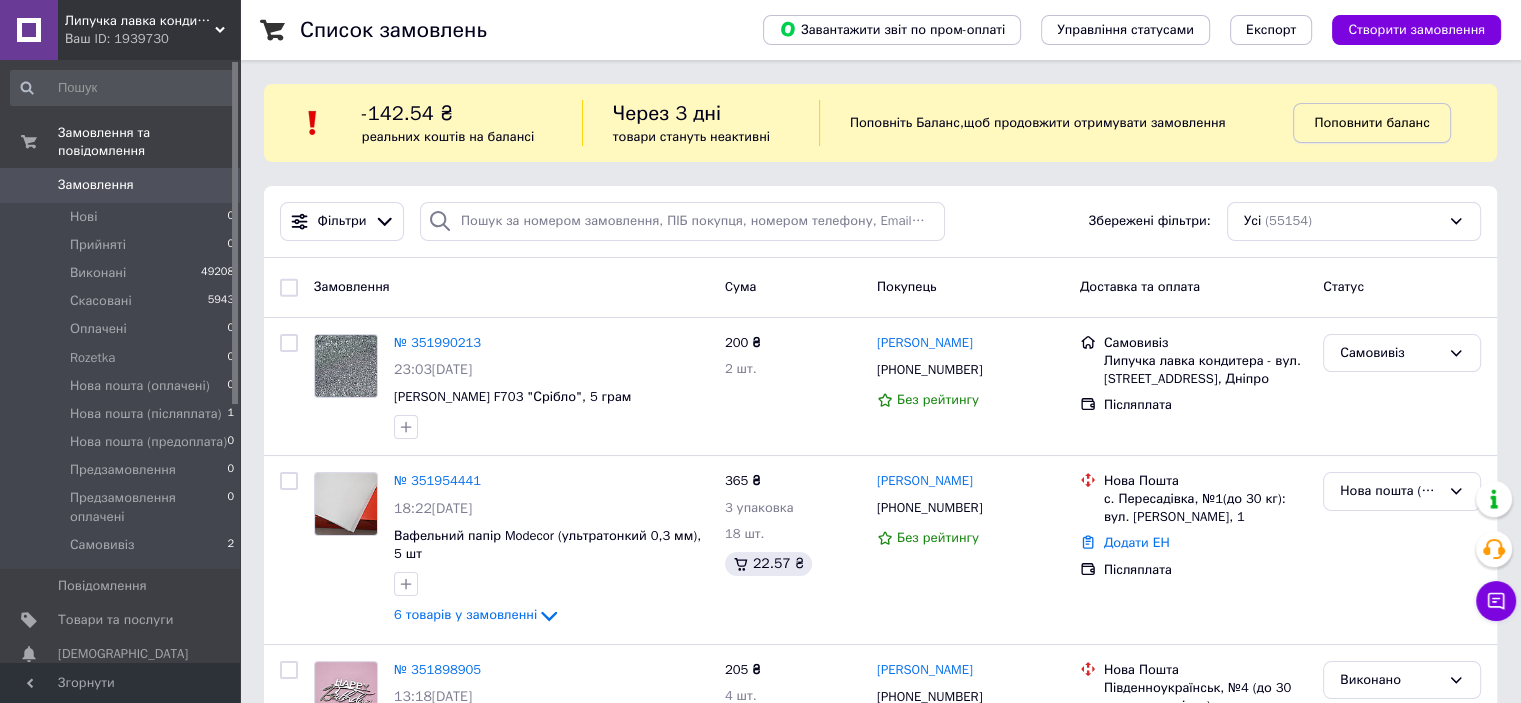 click on "Поповнити баланс" at bounding box center (1371, 122) 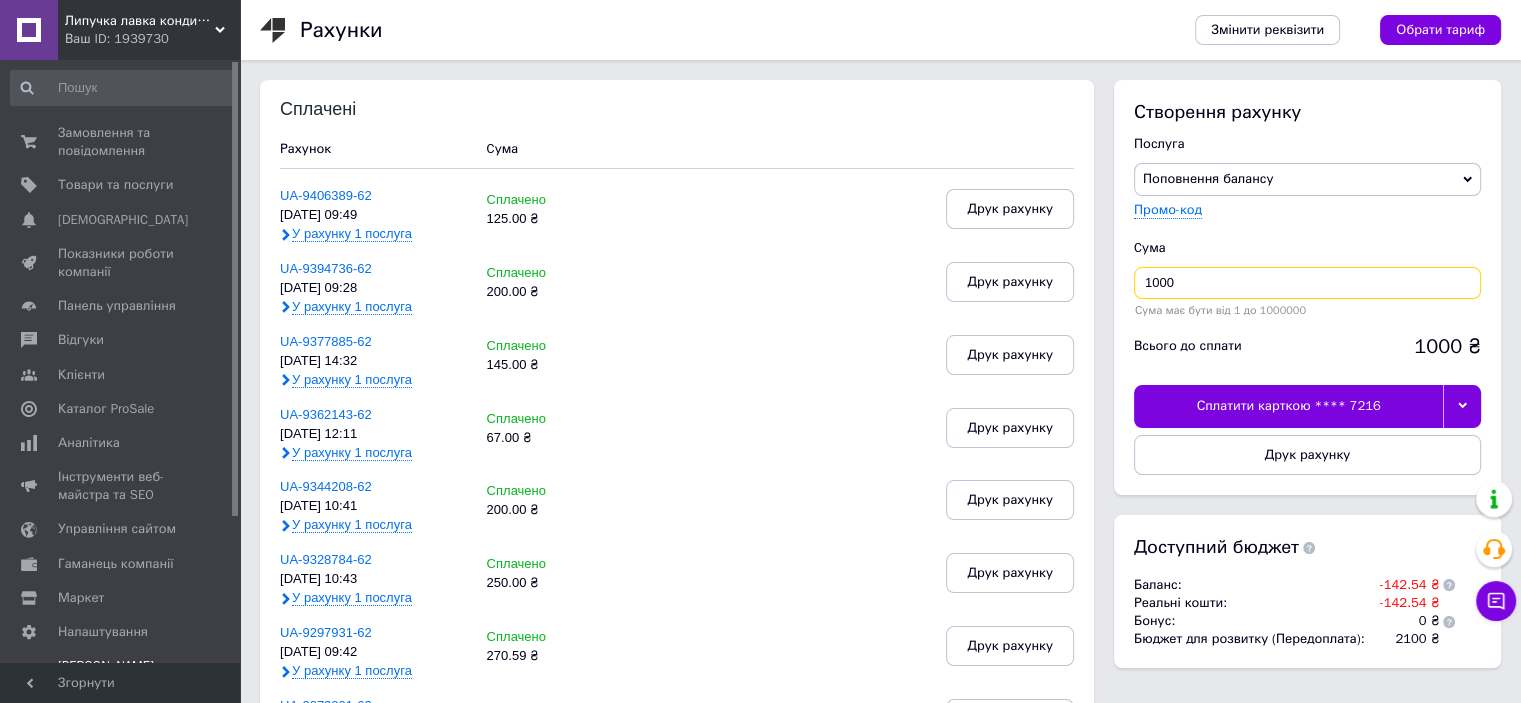 drag, startPoint x: 1232, startPoint y: 283, endPoint x: 1135, endPoint y: 272, distance: 97.62172 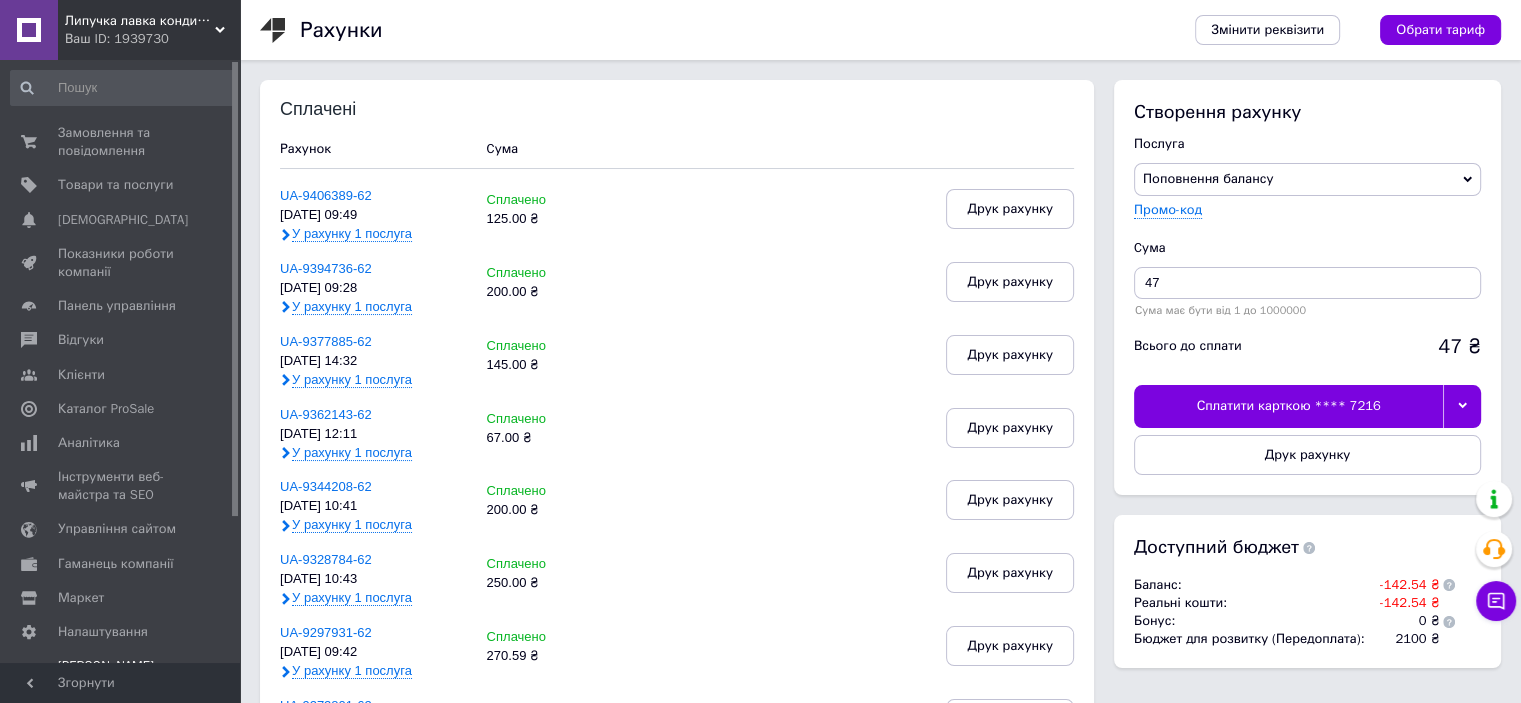 click at bounding box center (1462, 406) 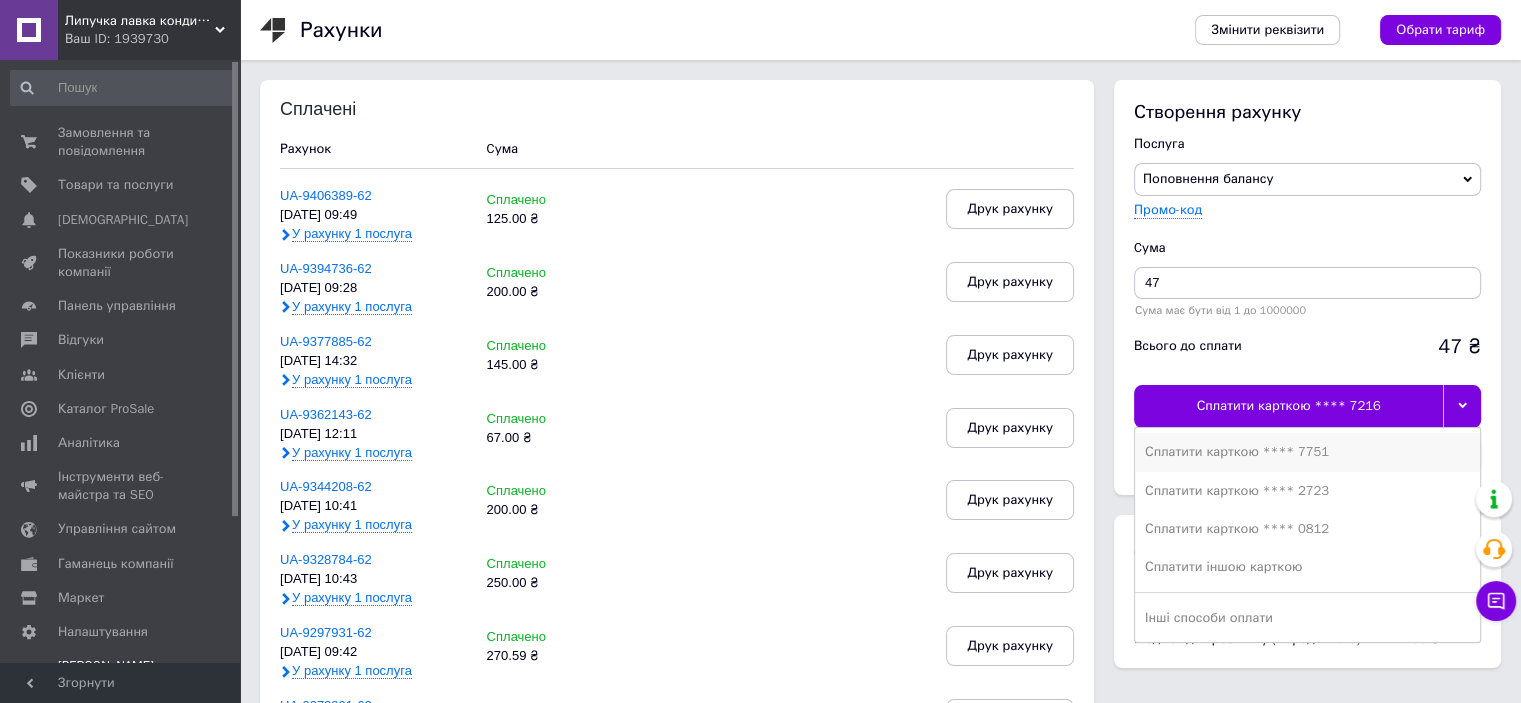click on "Сплатити карткою  **** 7751" at bounding box center (1307, 452) 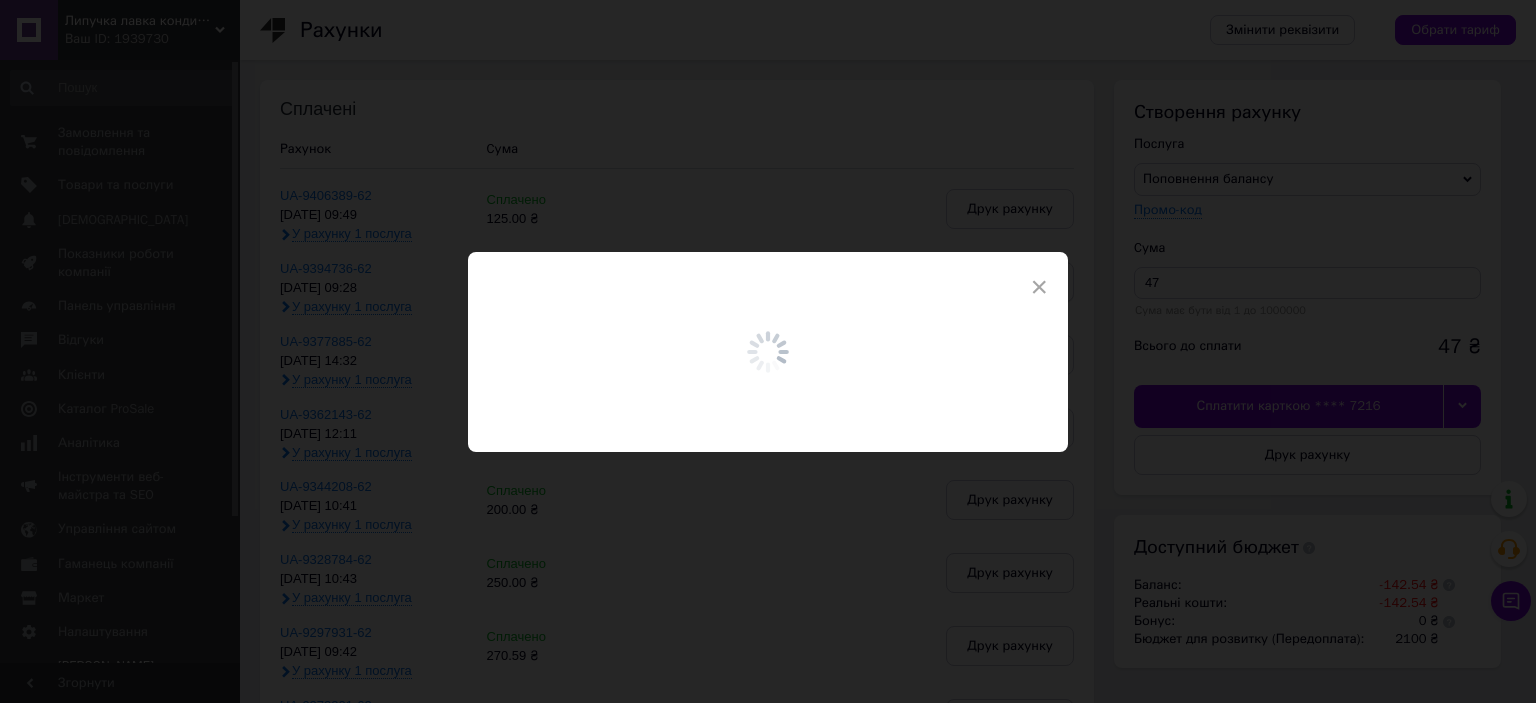 click on "×" at bounding box center [1039, 287] 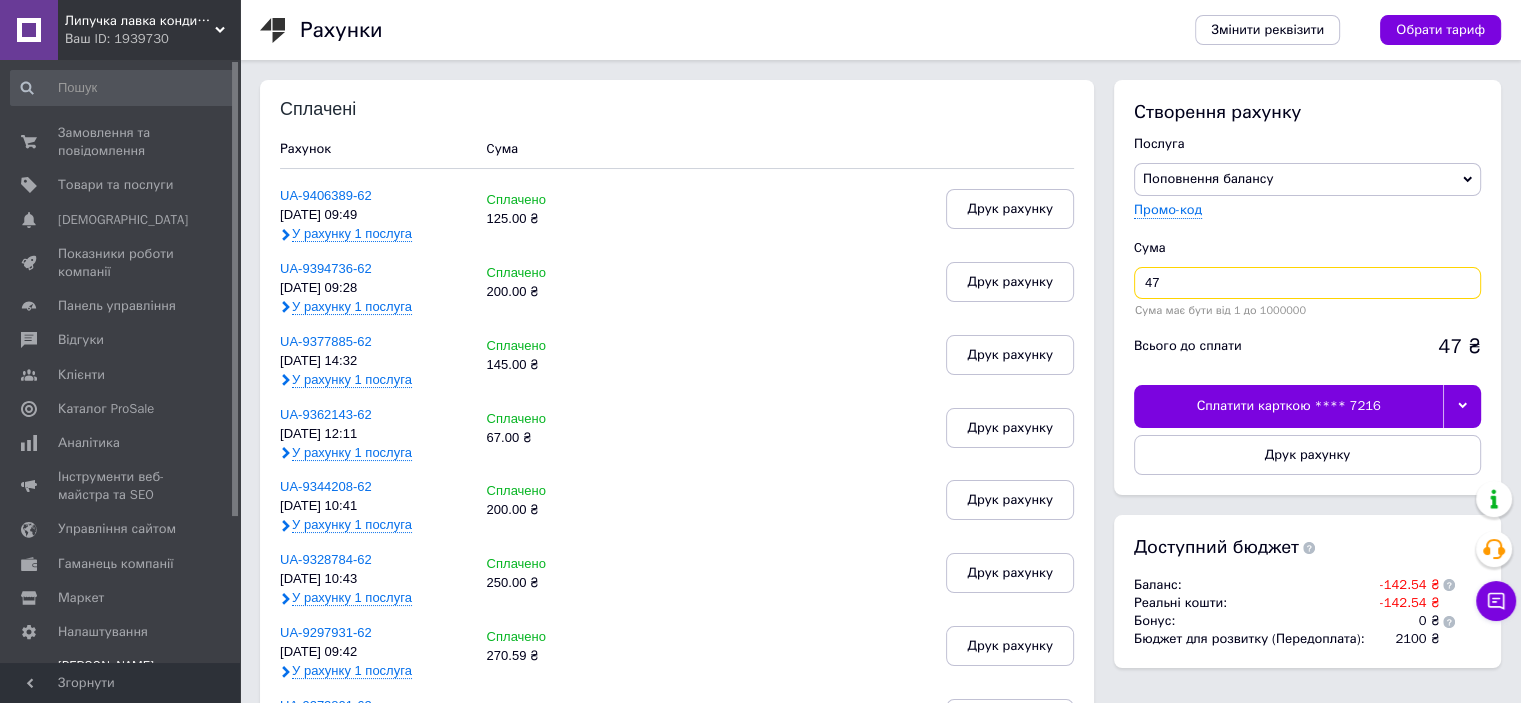 drag, startPoint x: 1210, startPoint y: 267, endPoint x: 1128, endPoint y: 281, distance: 83.18654 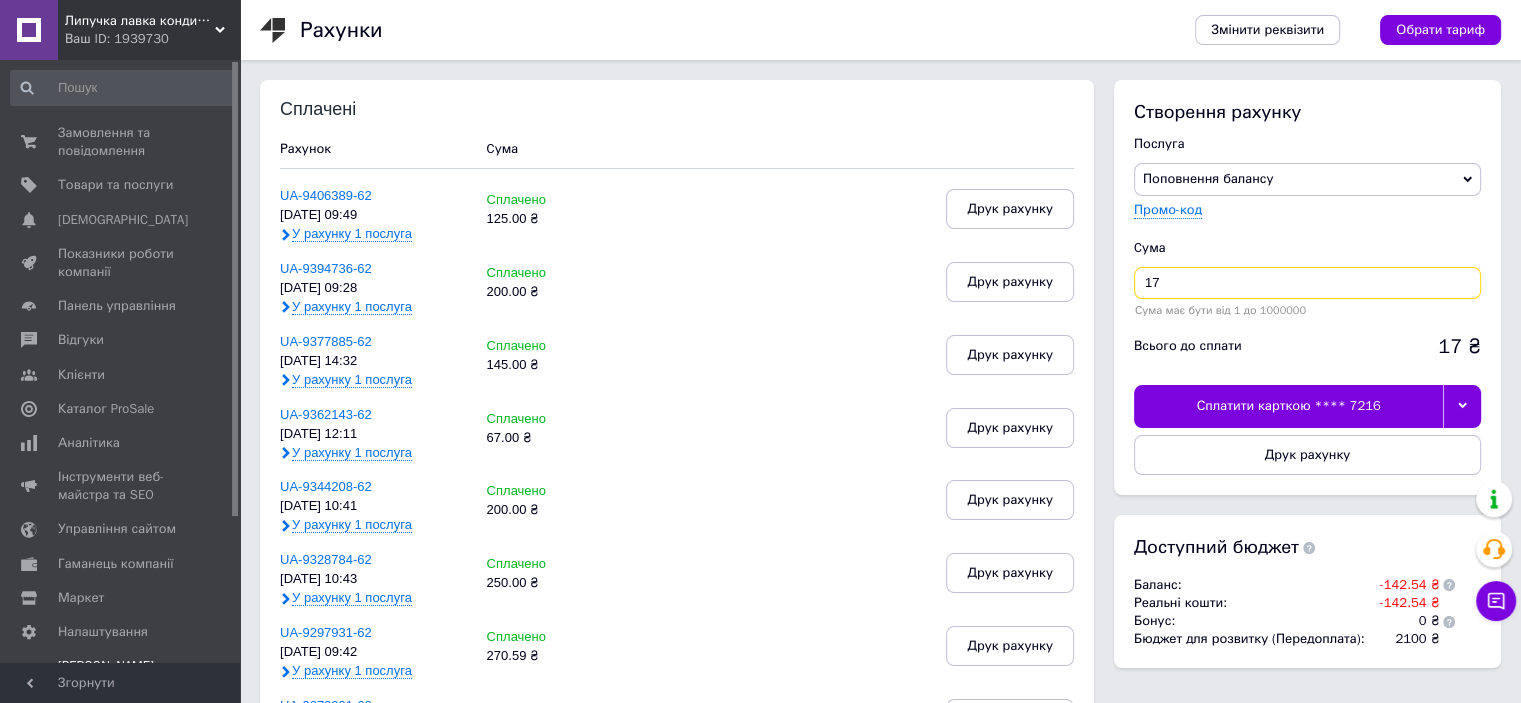 type on "17" 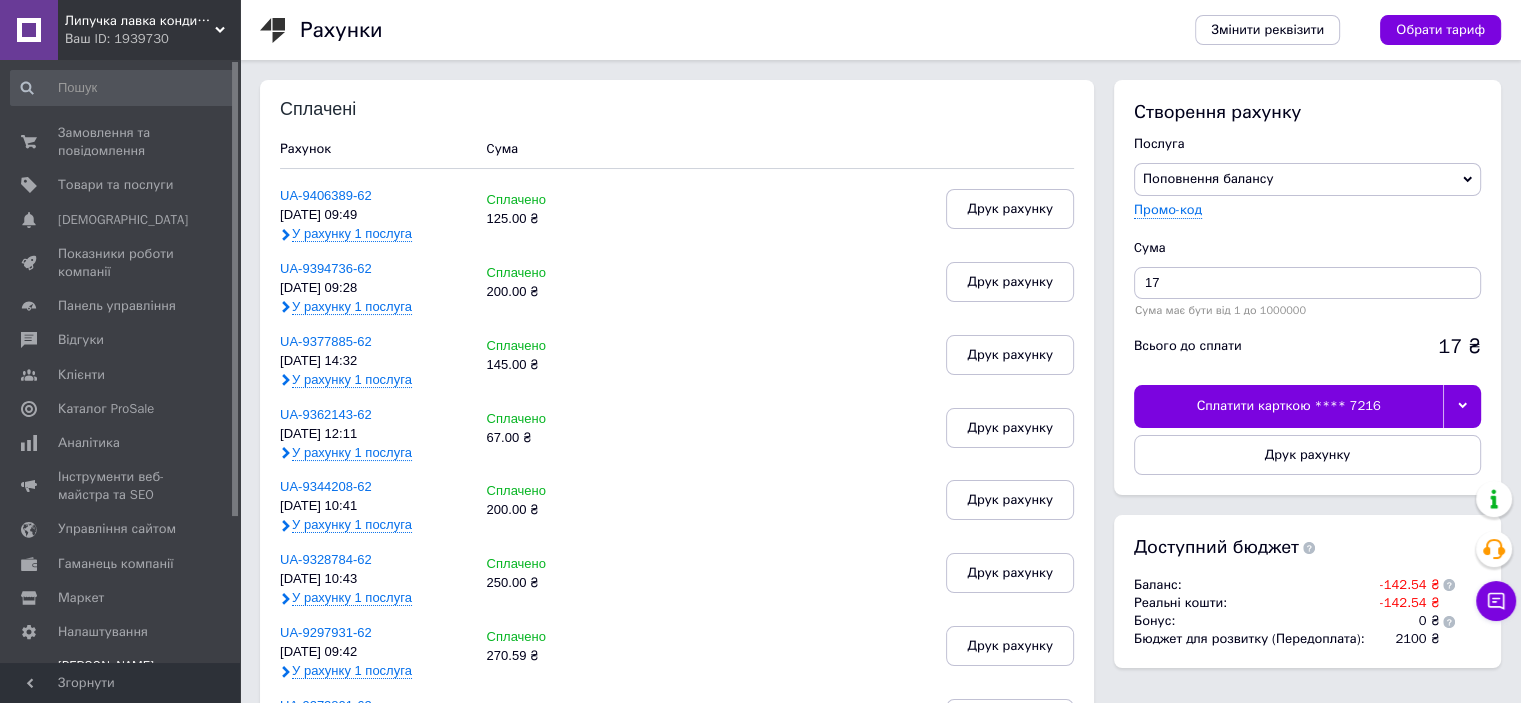 click on "Сплатити карткою  **** 7216" at bounding box center [1288, 406] 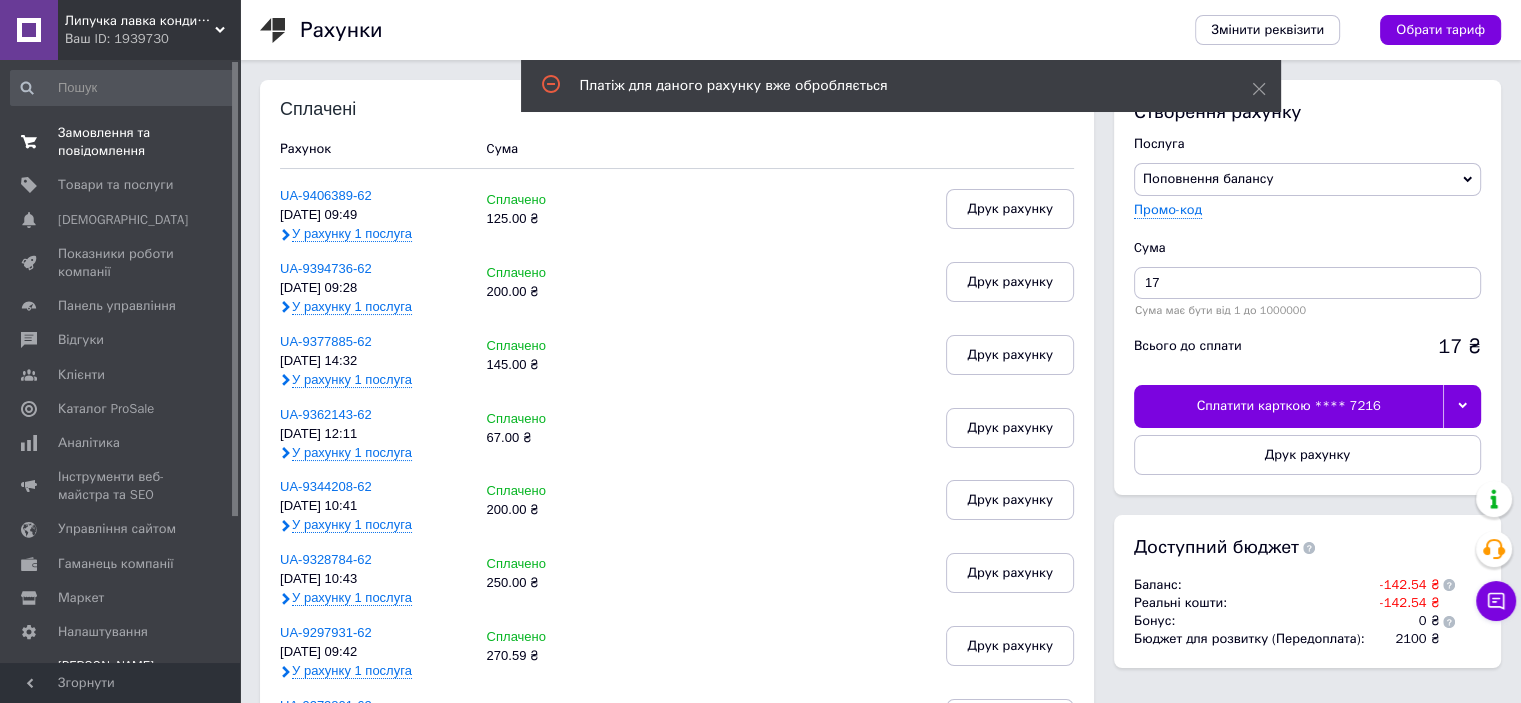click on "Замовлення та повідомлення" at bounding box center [121, 142] 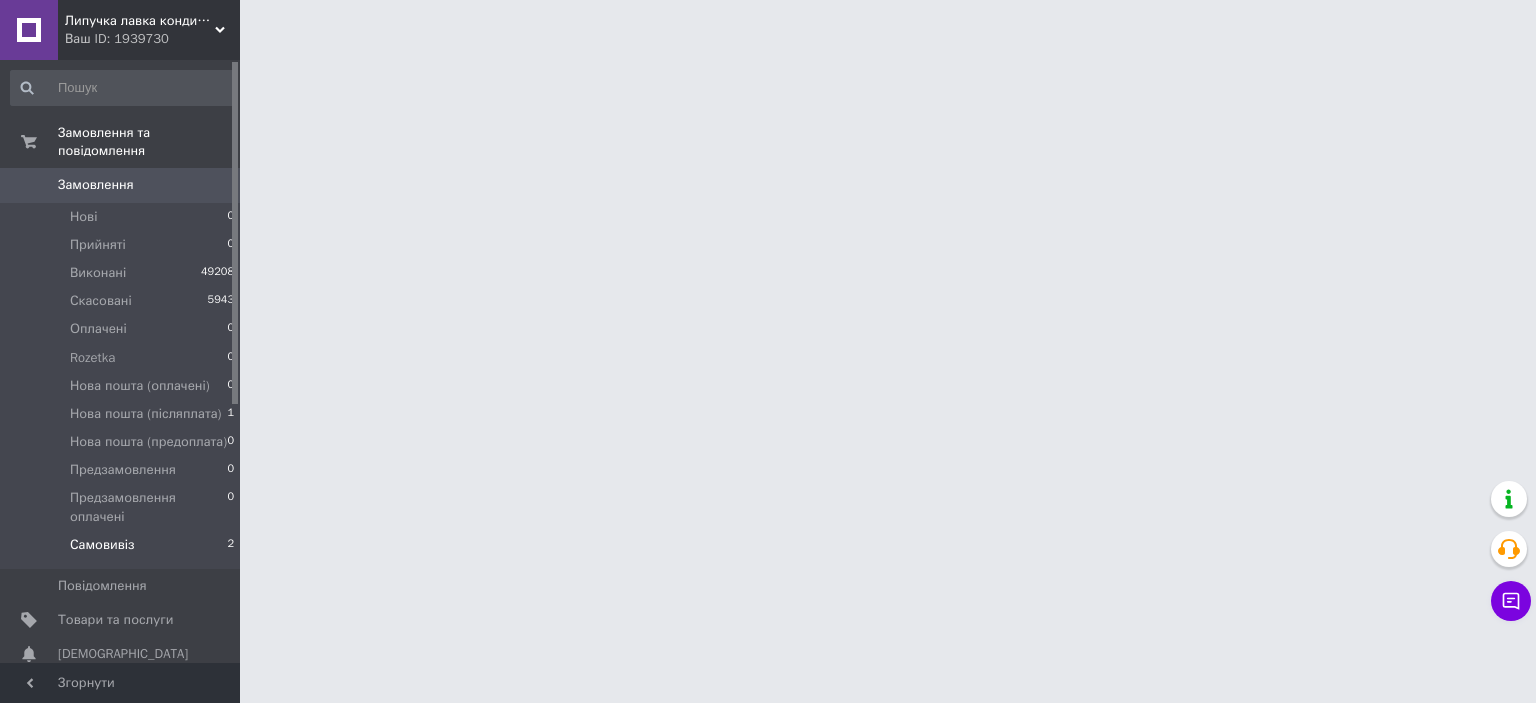 click on "Самовивіз 2" at bounding box center (123, 550) 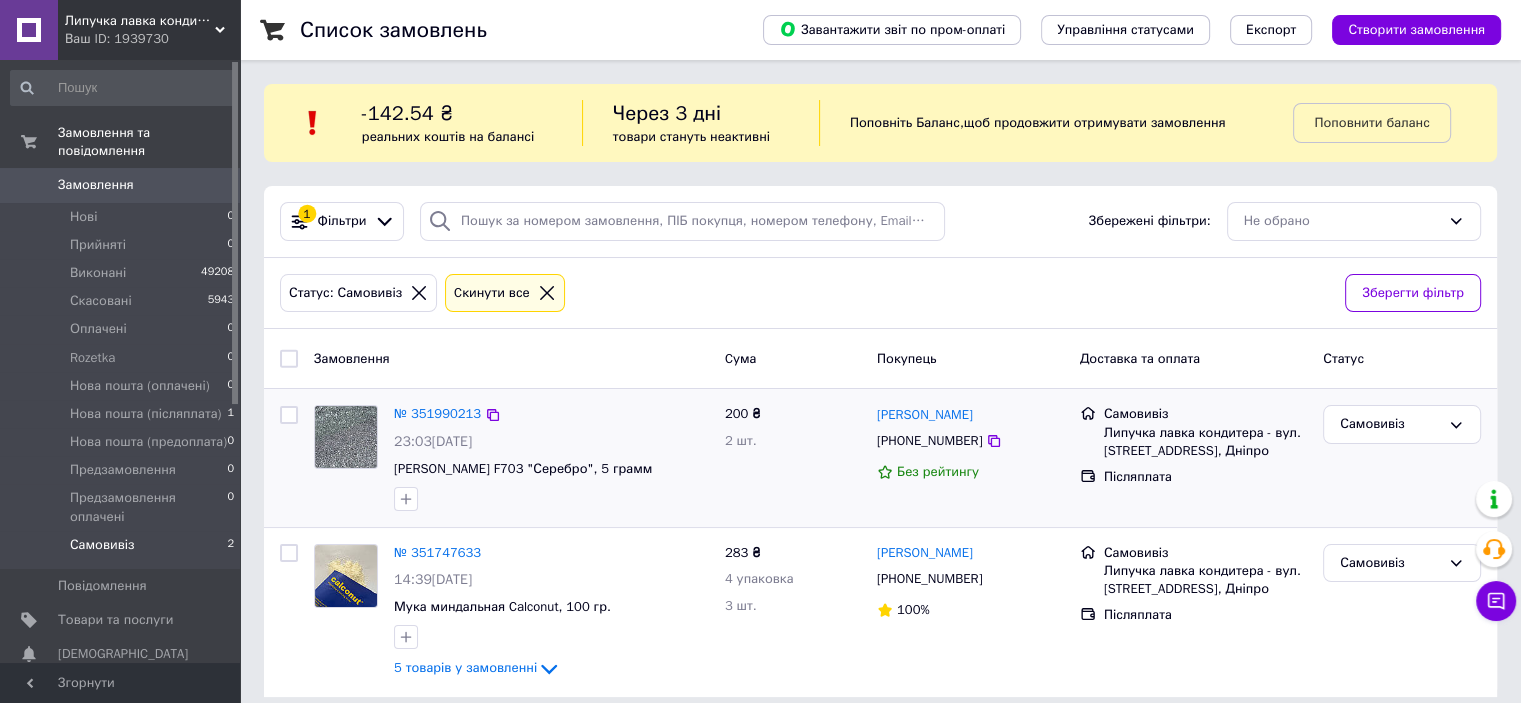 scroll, scrollTop: 16, scrollLeft: 0, axis: vertical 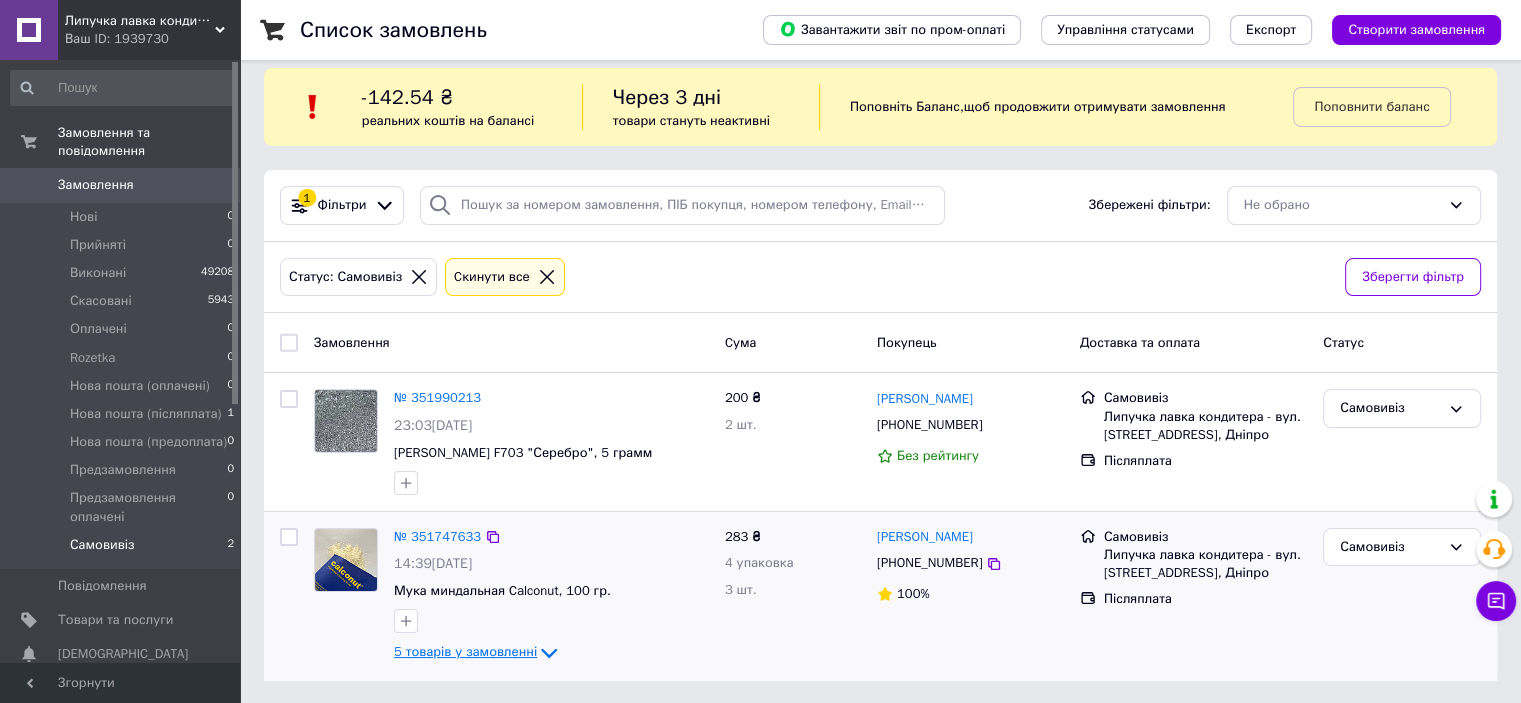 click 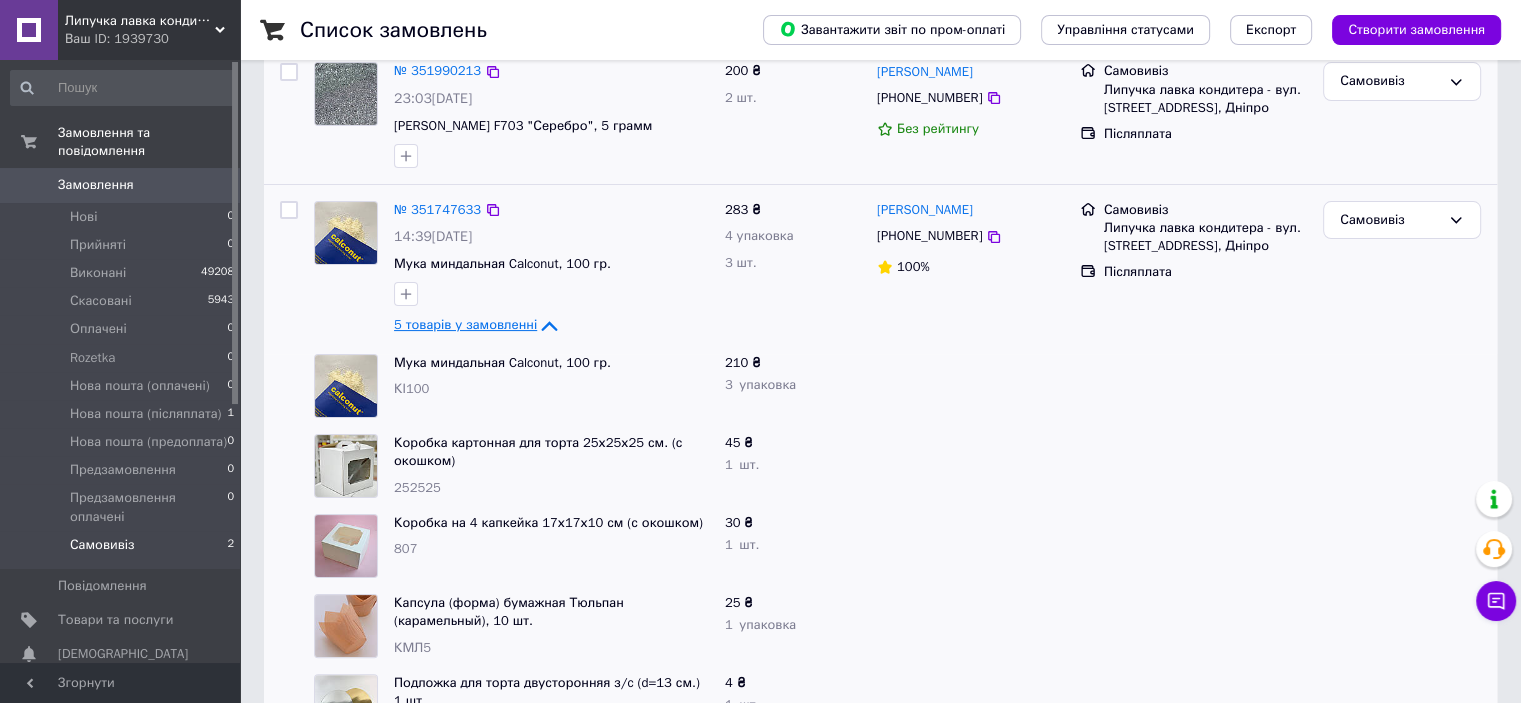 scroll, scrollTop: 416, scrollLeft: 0, axis: vertical 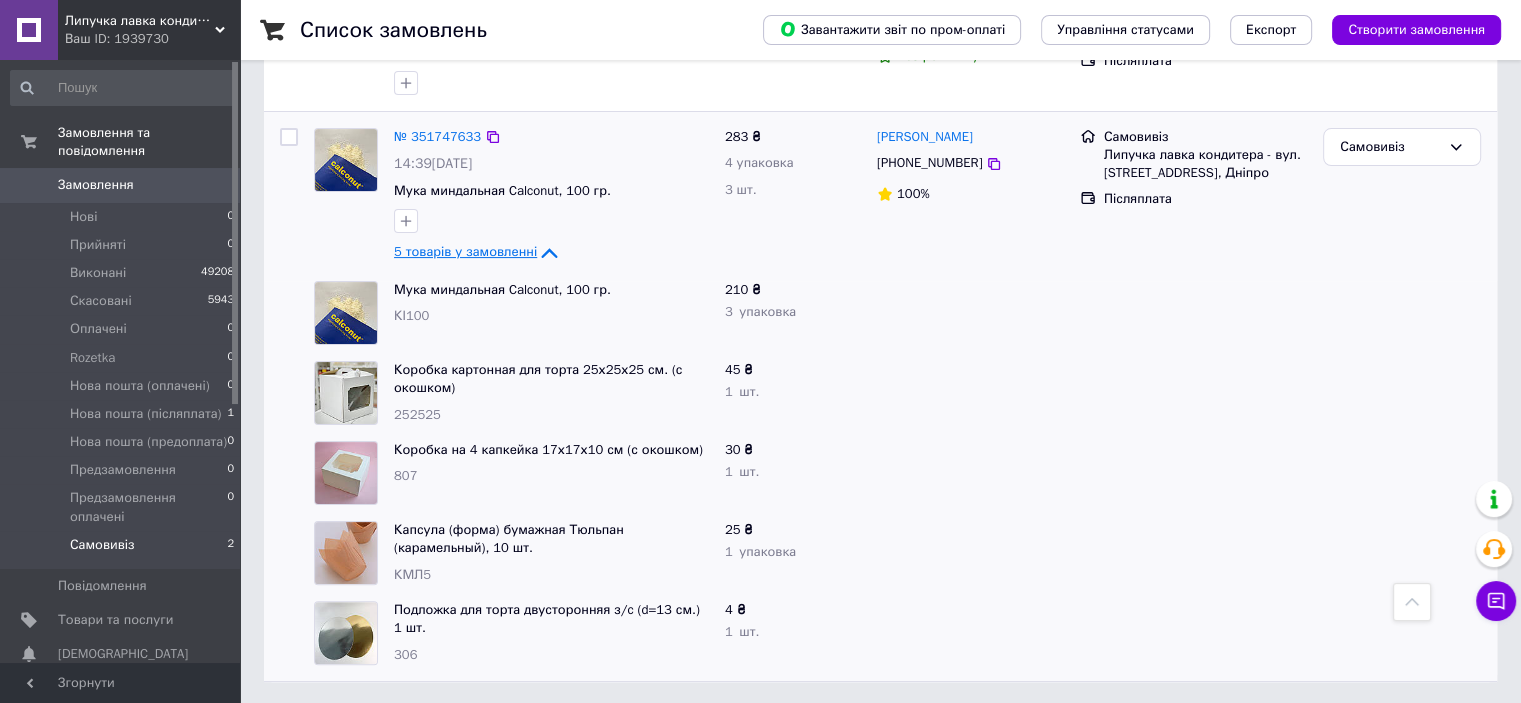 click 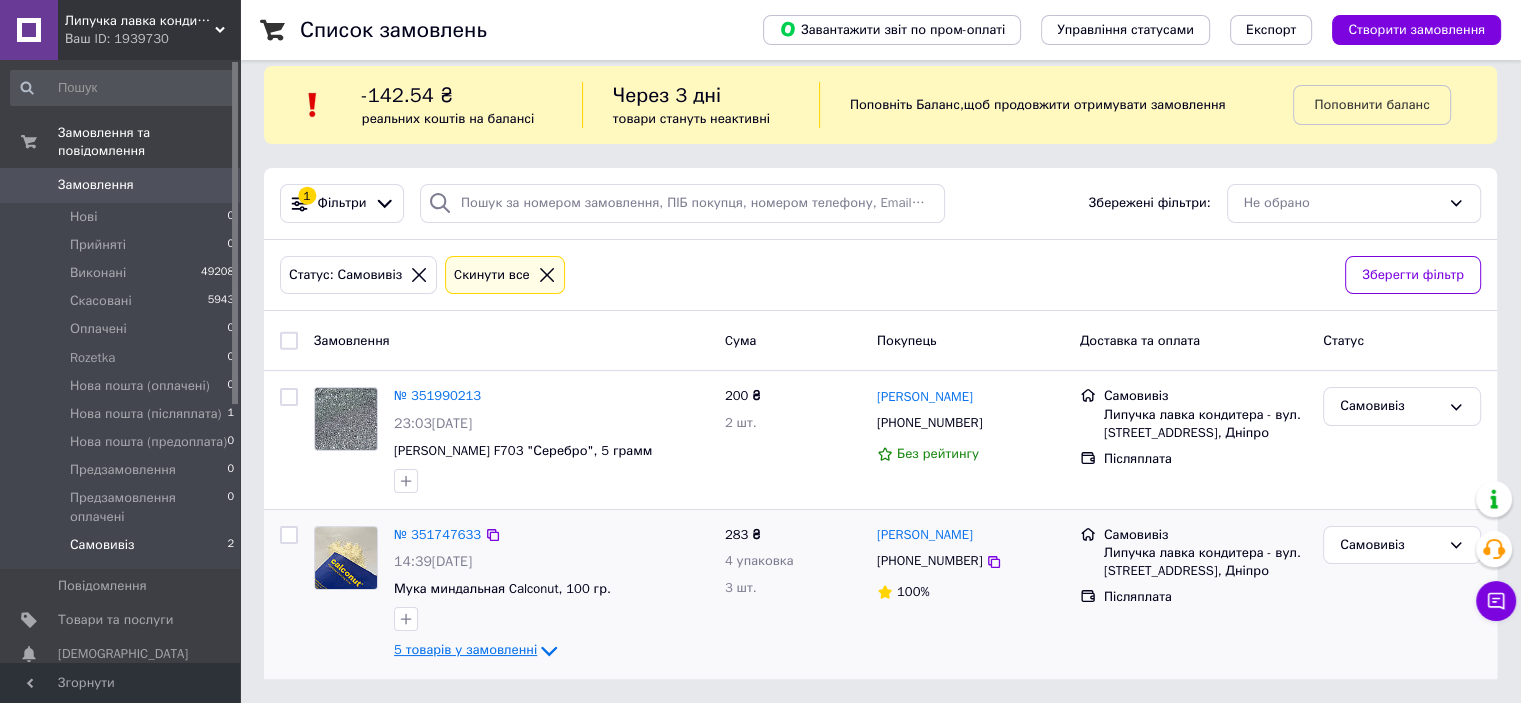 scroll, scrollTop: 16, scrollLeft: 0, axis: vertical 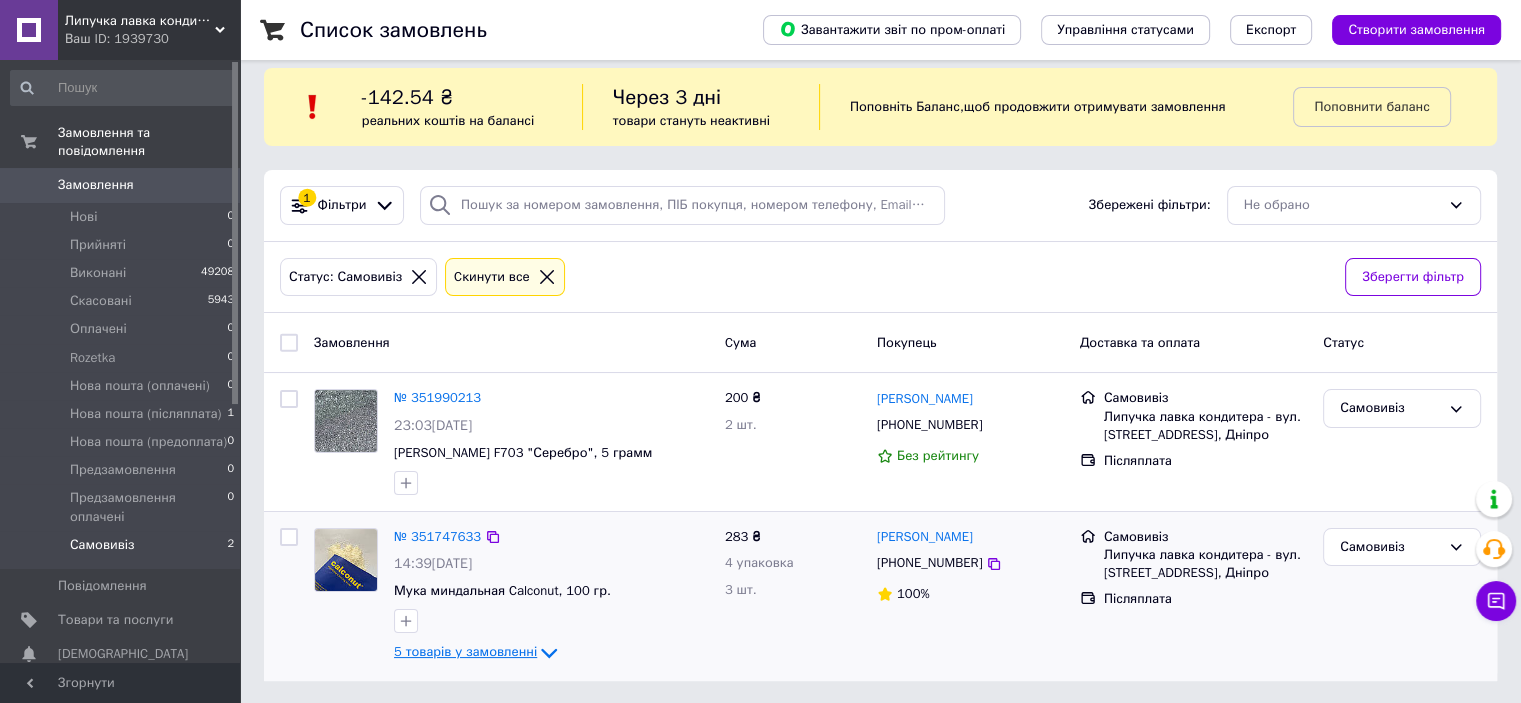 click on "Самовивіз 2" at bounding box center (123, 550) 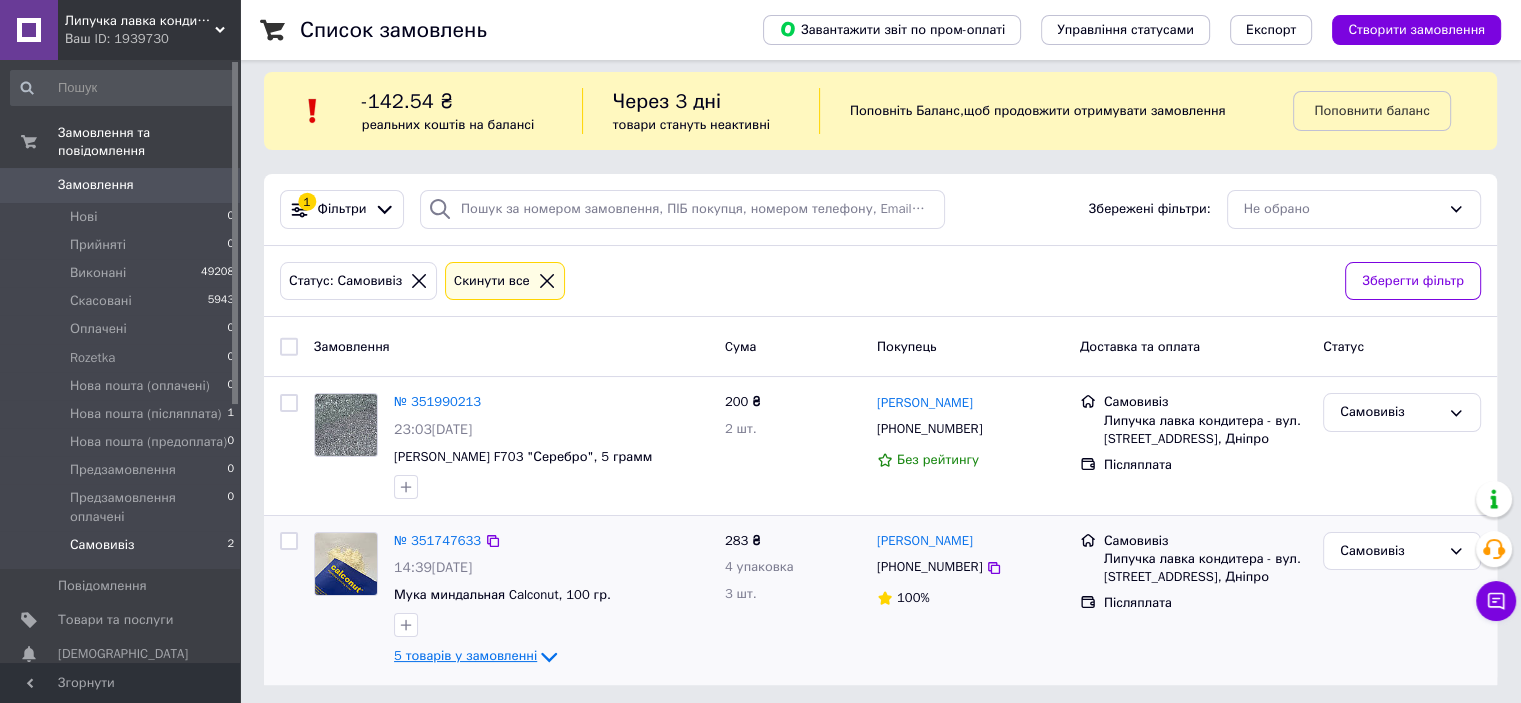 scroll, scrollTop: 16, scrollLeft: 0, axis: vertical 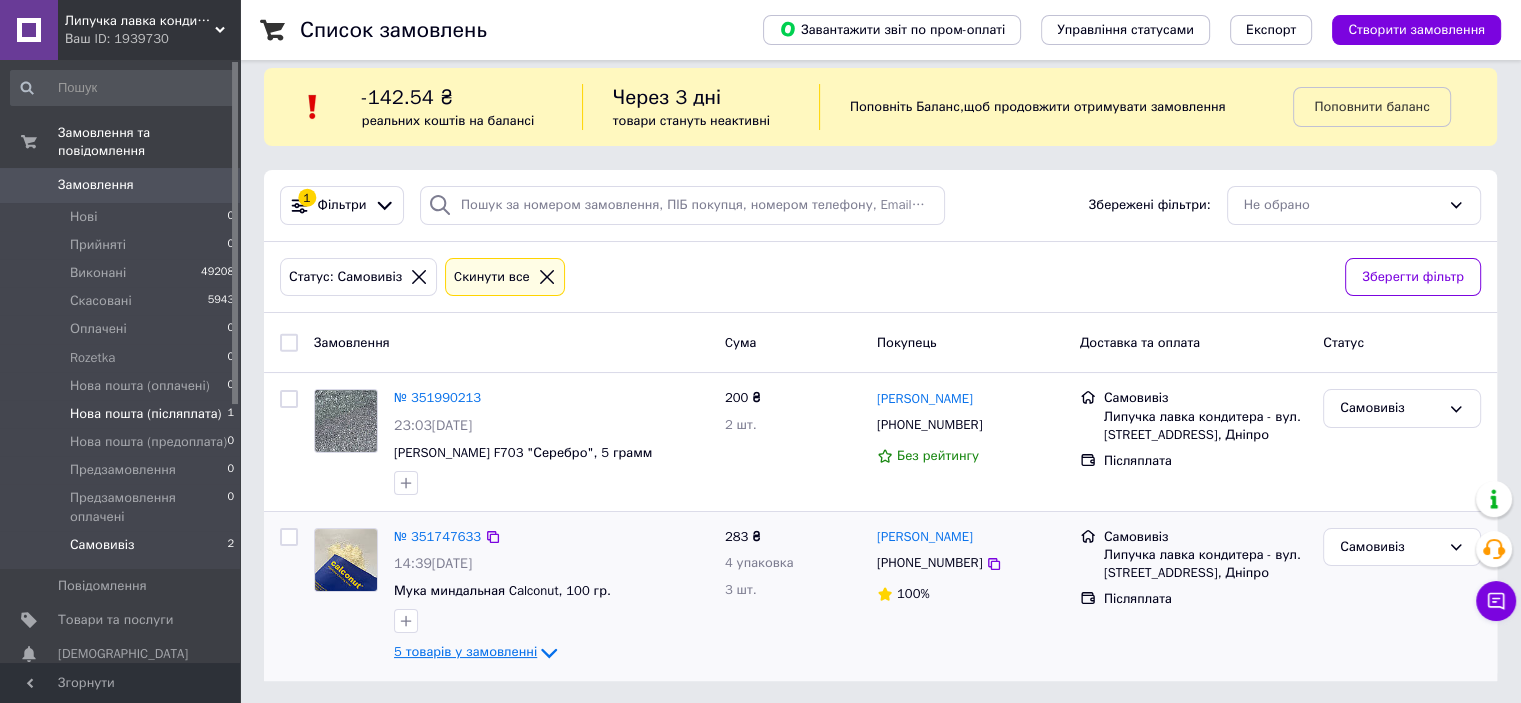 click on "Нова пошта (післяплата)" at bounding box center [145, 414] 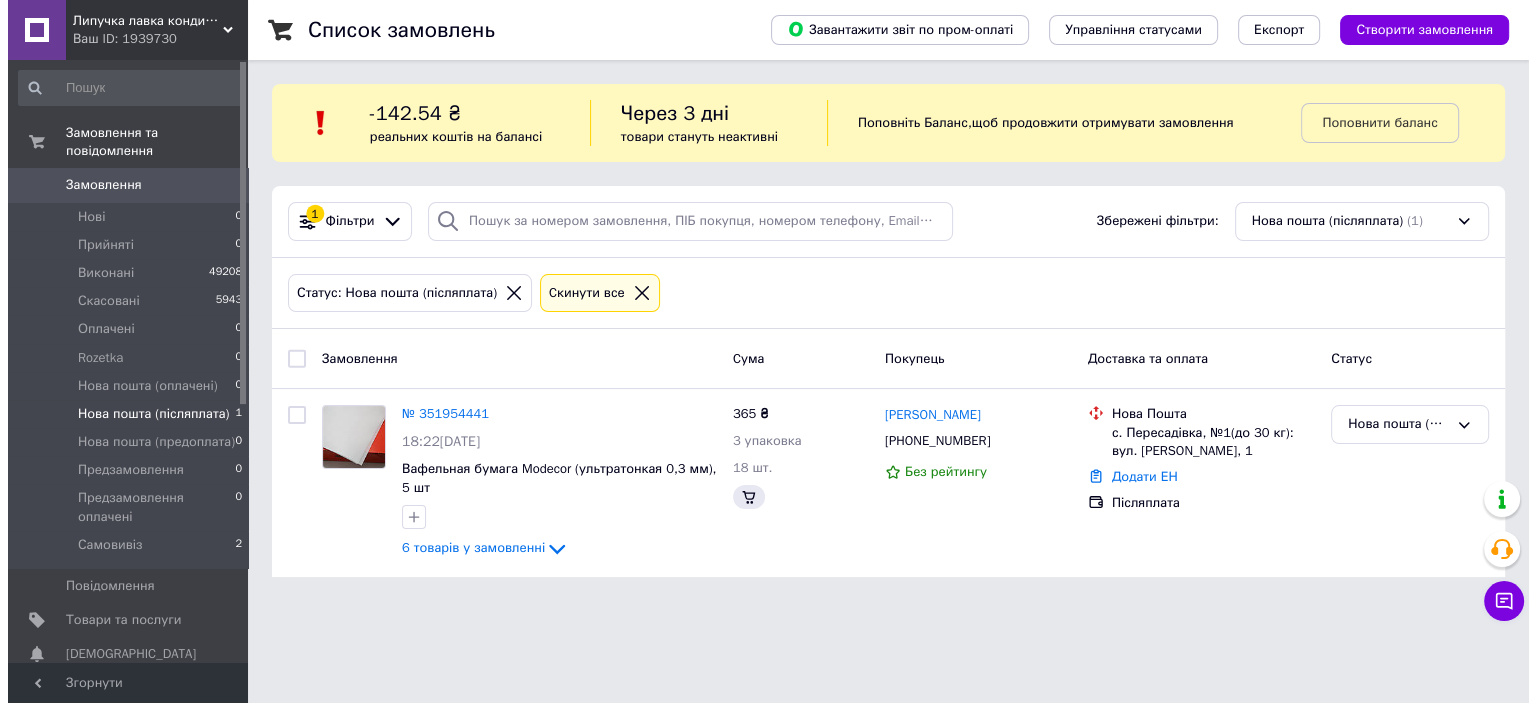 scroll, scrollTop: 0, scrollLeft: 0, axis: both 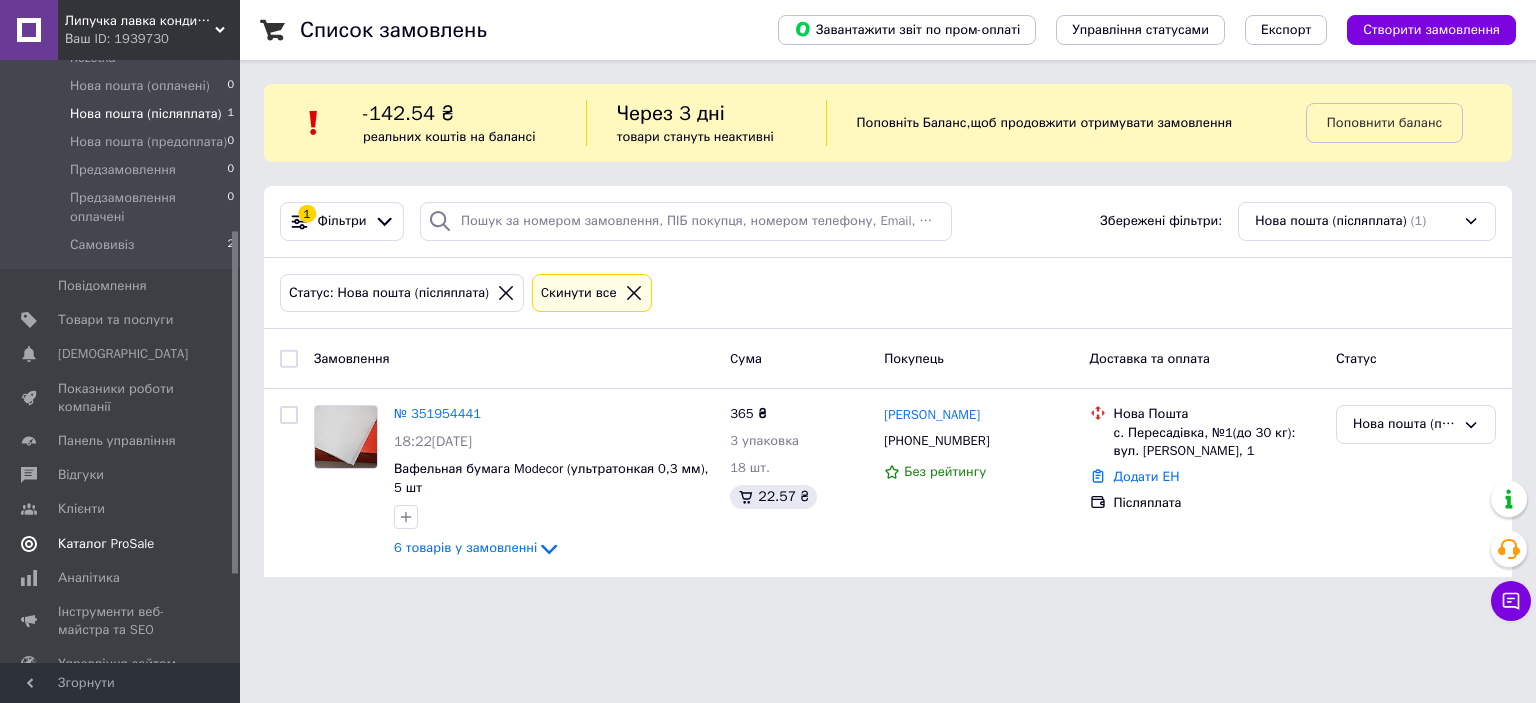 click on "Каталог ProSale" at bounding box center [121, 544] 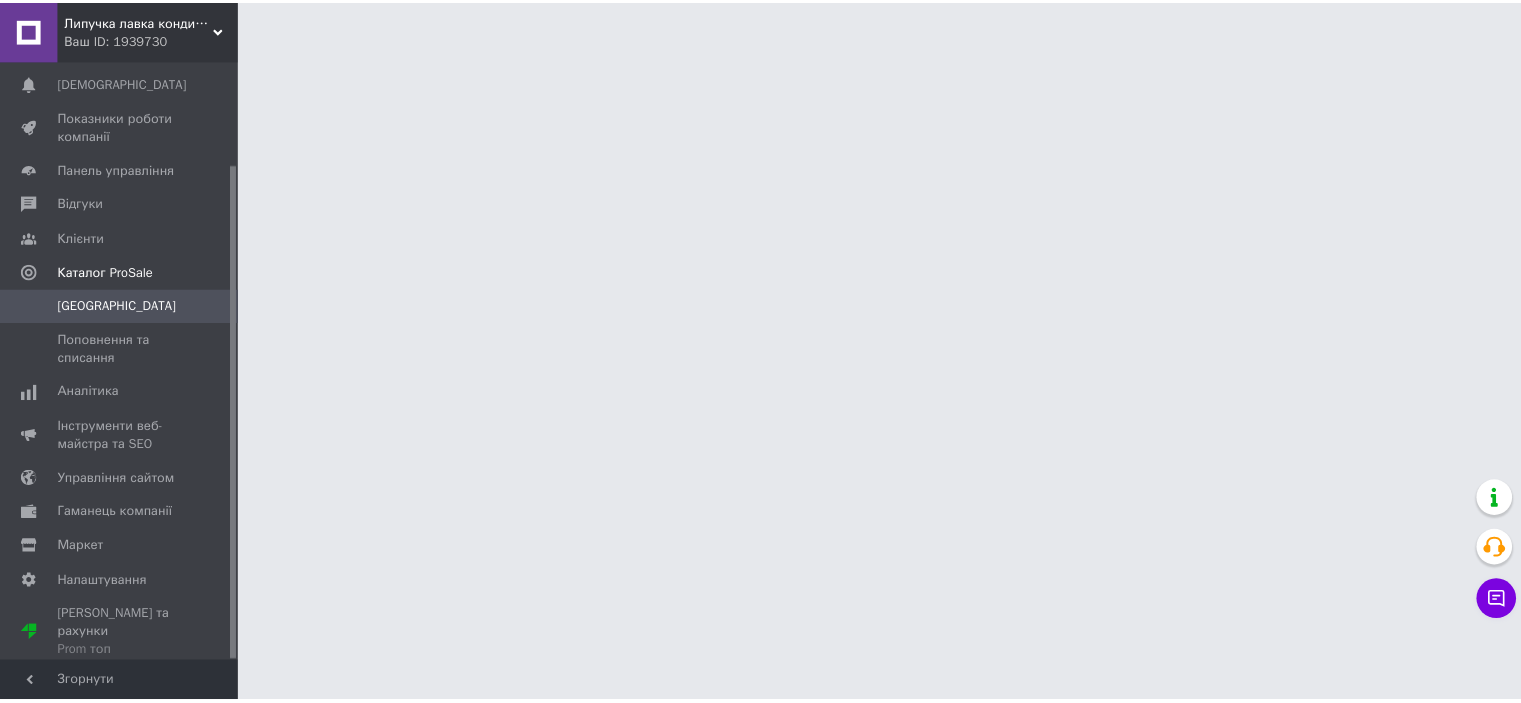 scroll, scrollTop: 124, scrollLeft: 0, axis: vertical 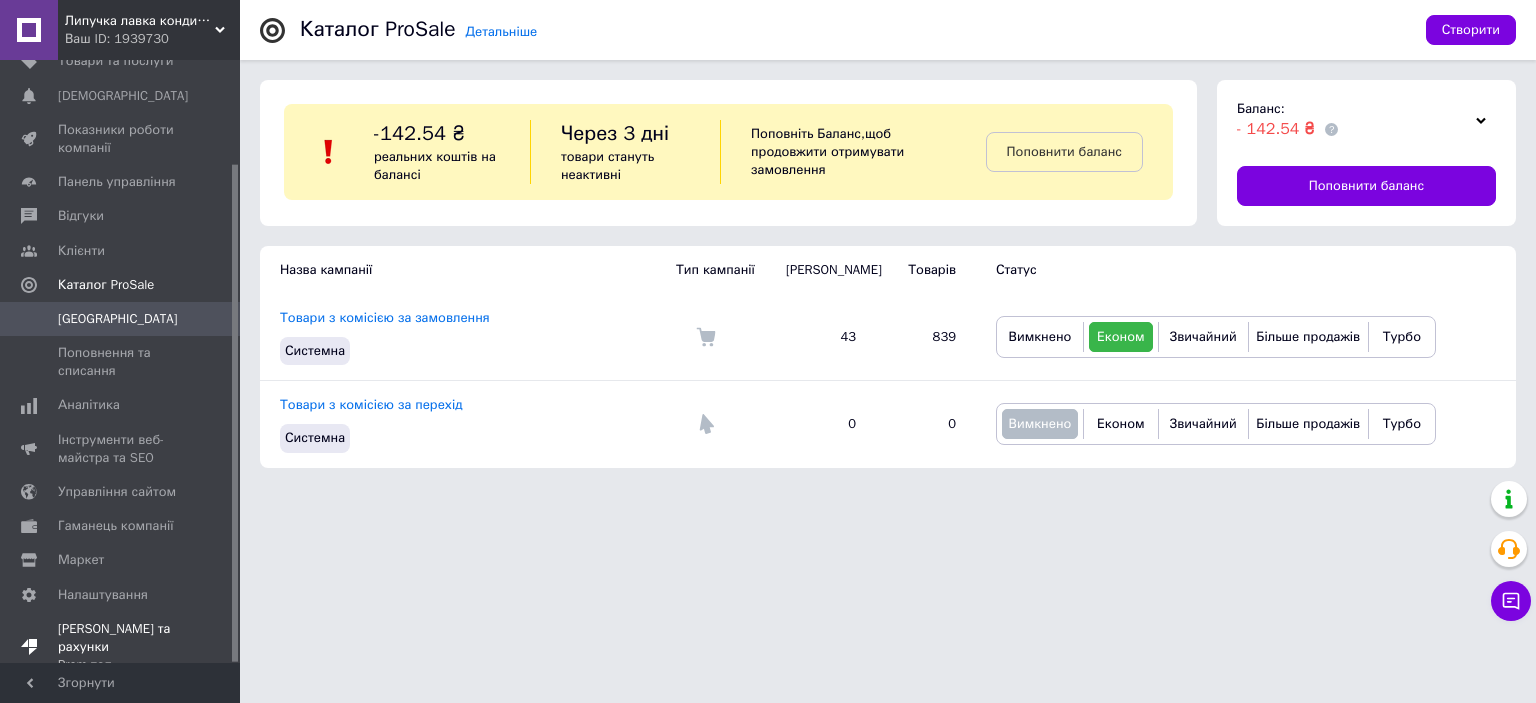 click on "Тарифи та рахунки Prom топ" at bounding box center [121, 647] 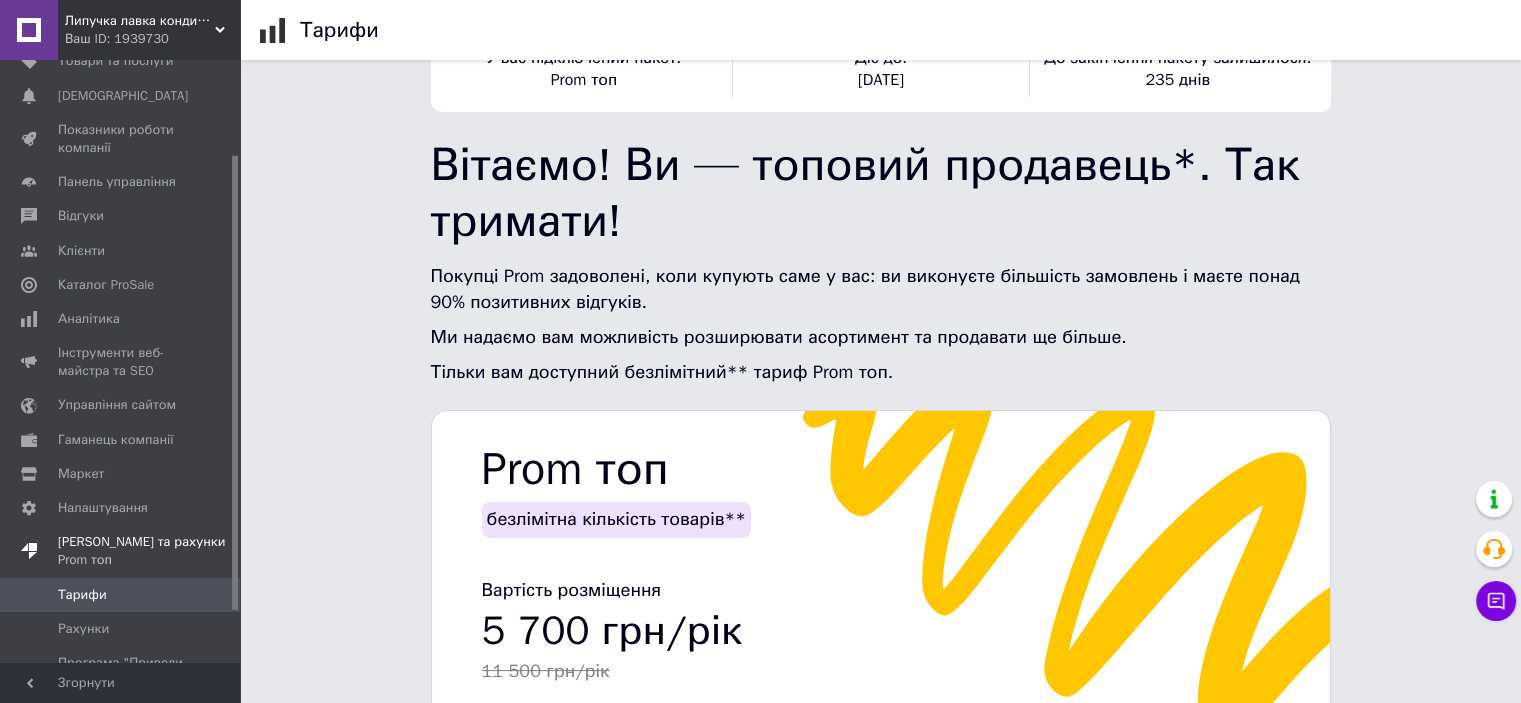 scroll, scrollTop: 200, scrollLeft: 0, axis: vertical 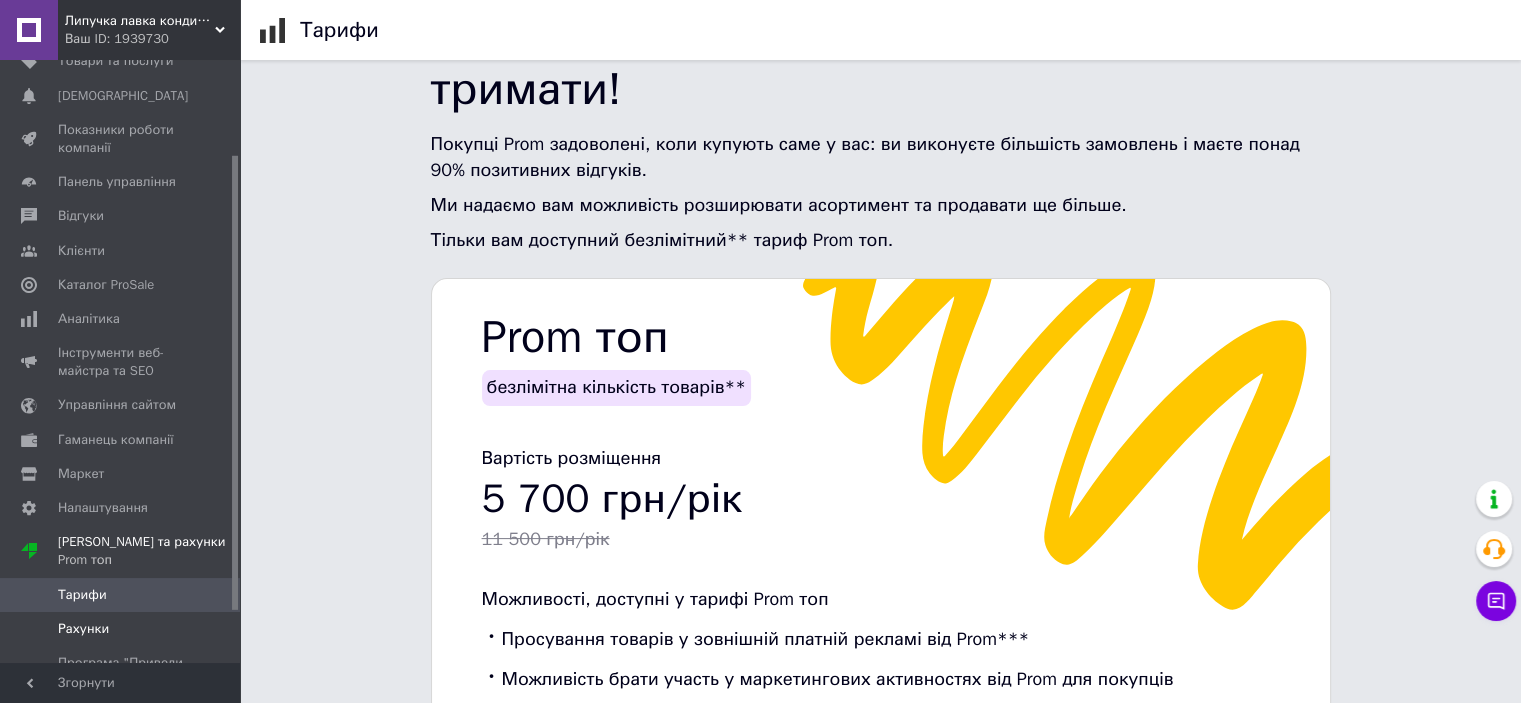 click on "Рахунки" at bounding box center (83, 629) 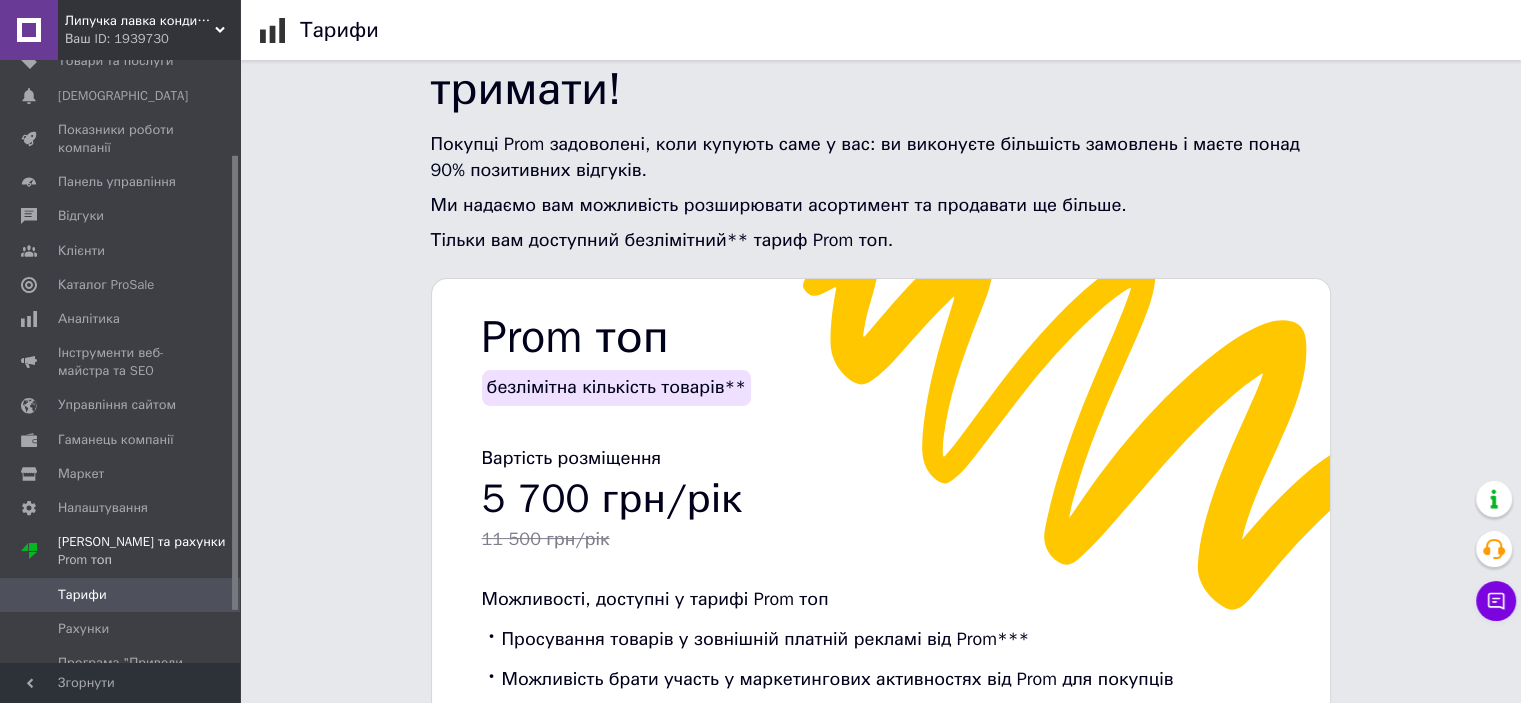 scroll, scrollTop: 0, scrollLeft: 0, axis: both 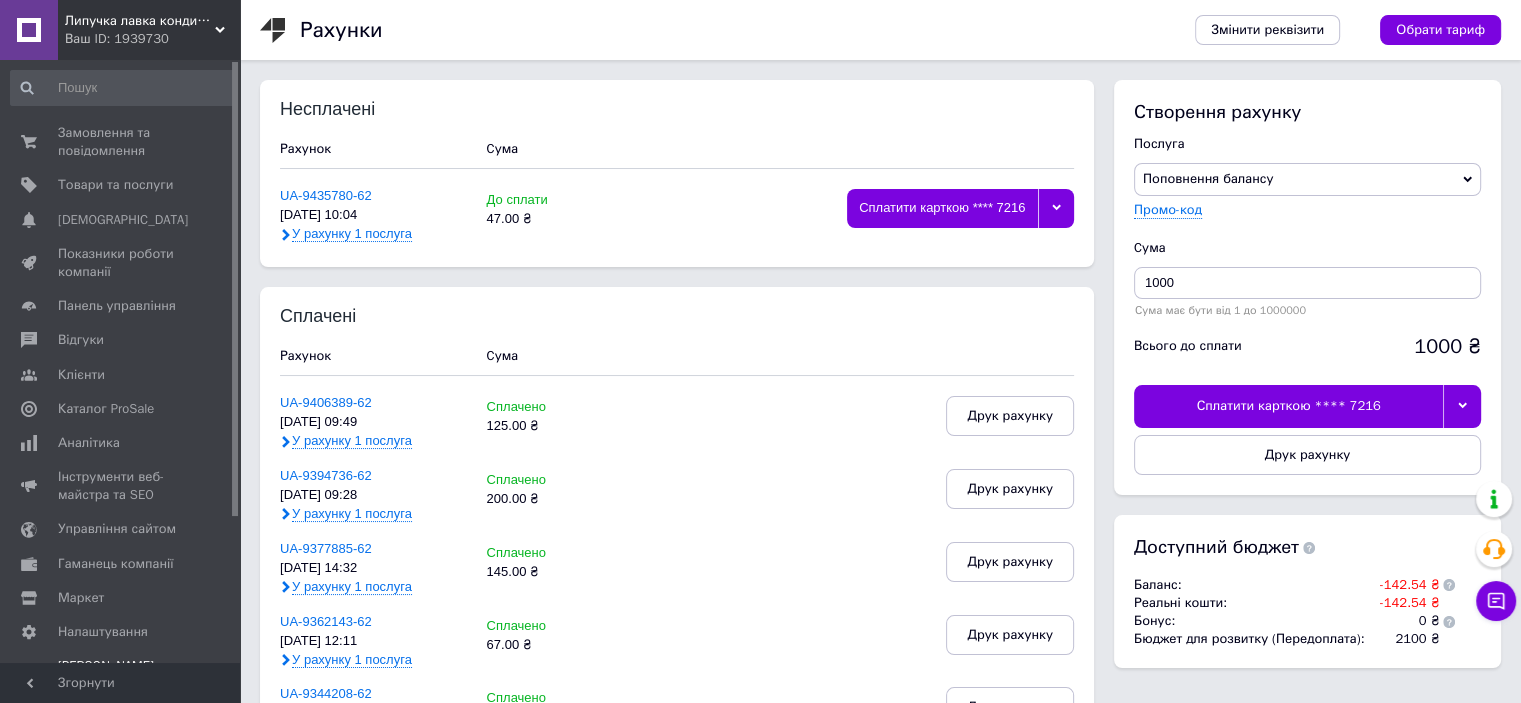 click on "Замовлення та повідомлення" at bounding box center (121, 142) 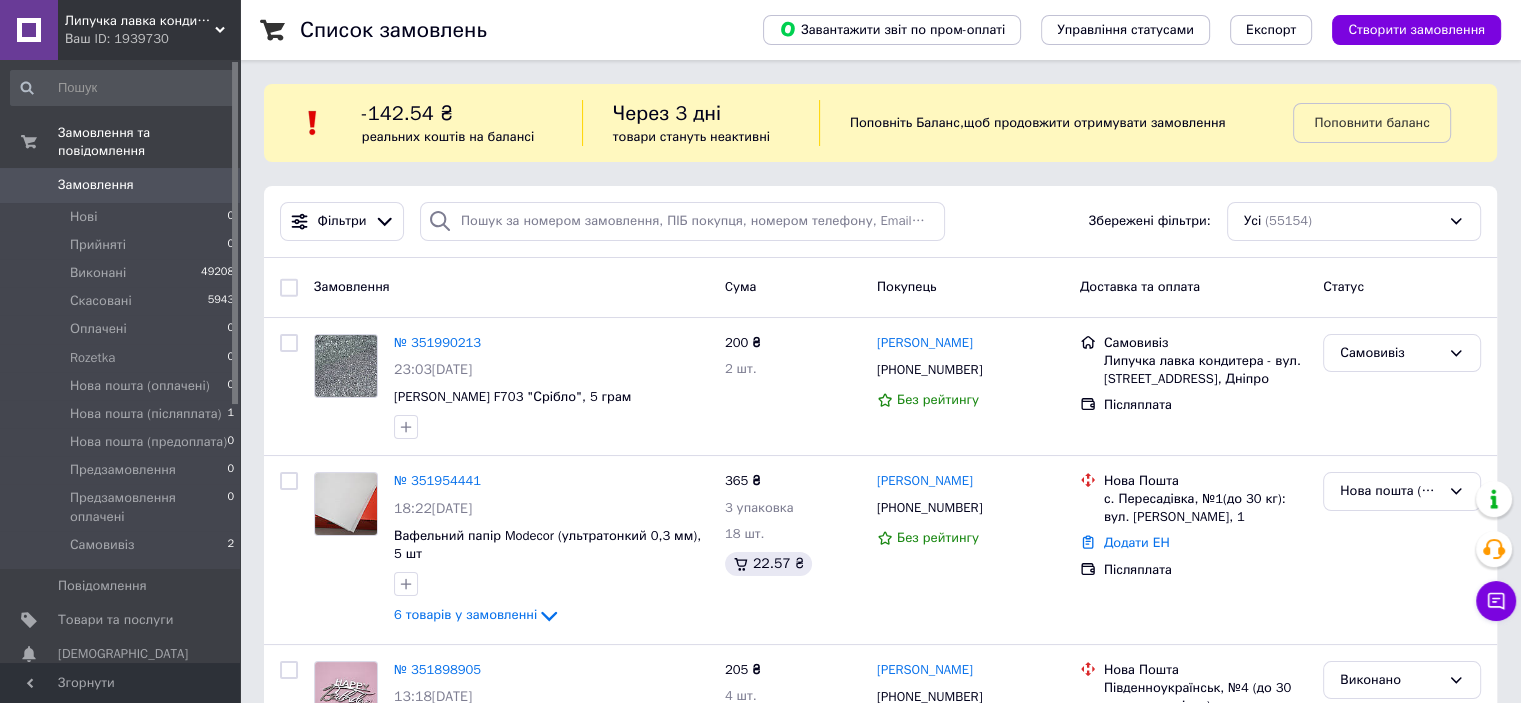 click on "Поповнити баланс" 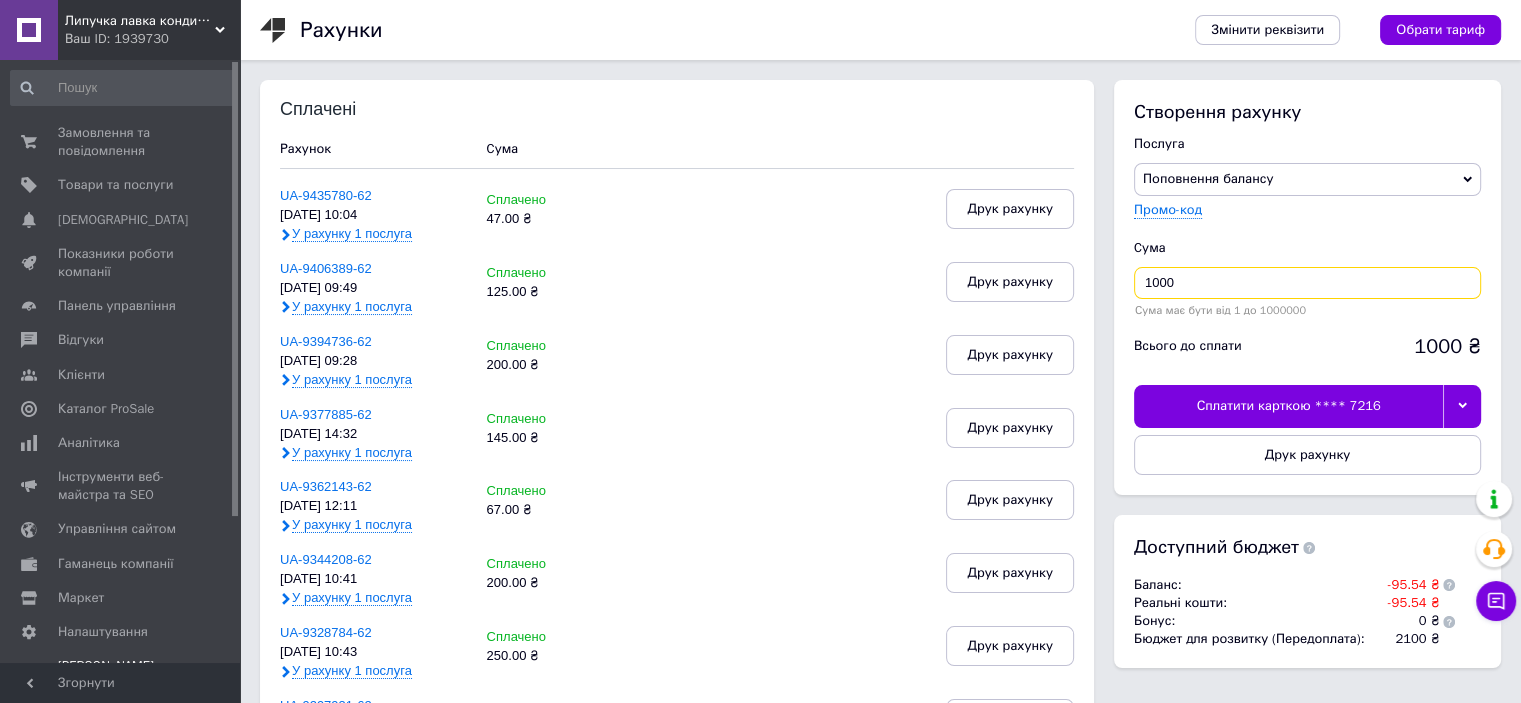 drag, startPoint x: 1197, startPoint y: 267, endPoint x: 1148, endPoint y: 282, distance: 51.24451 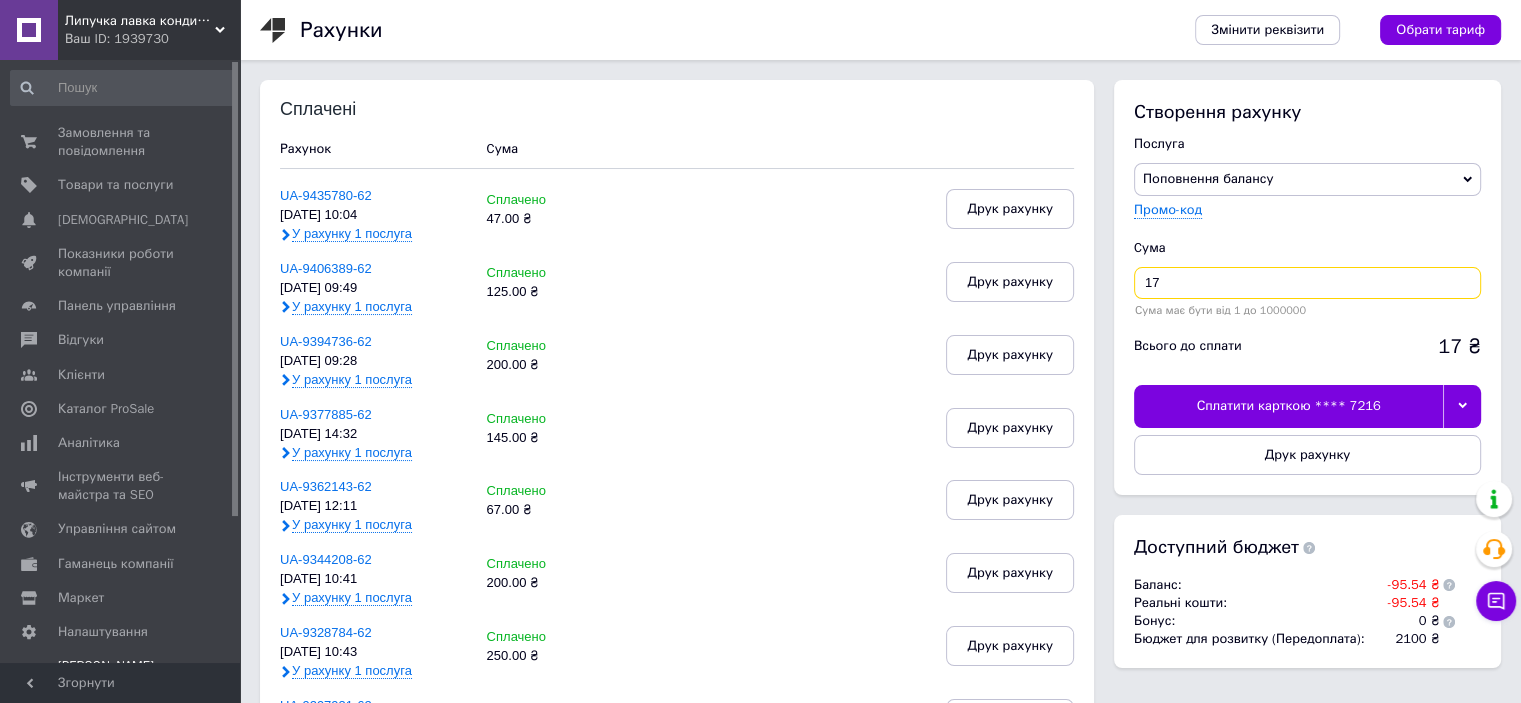 type on "17" 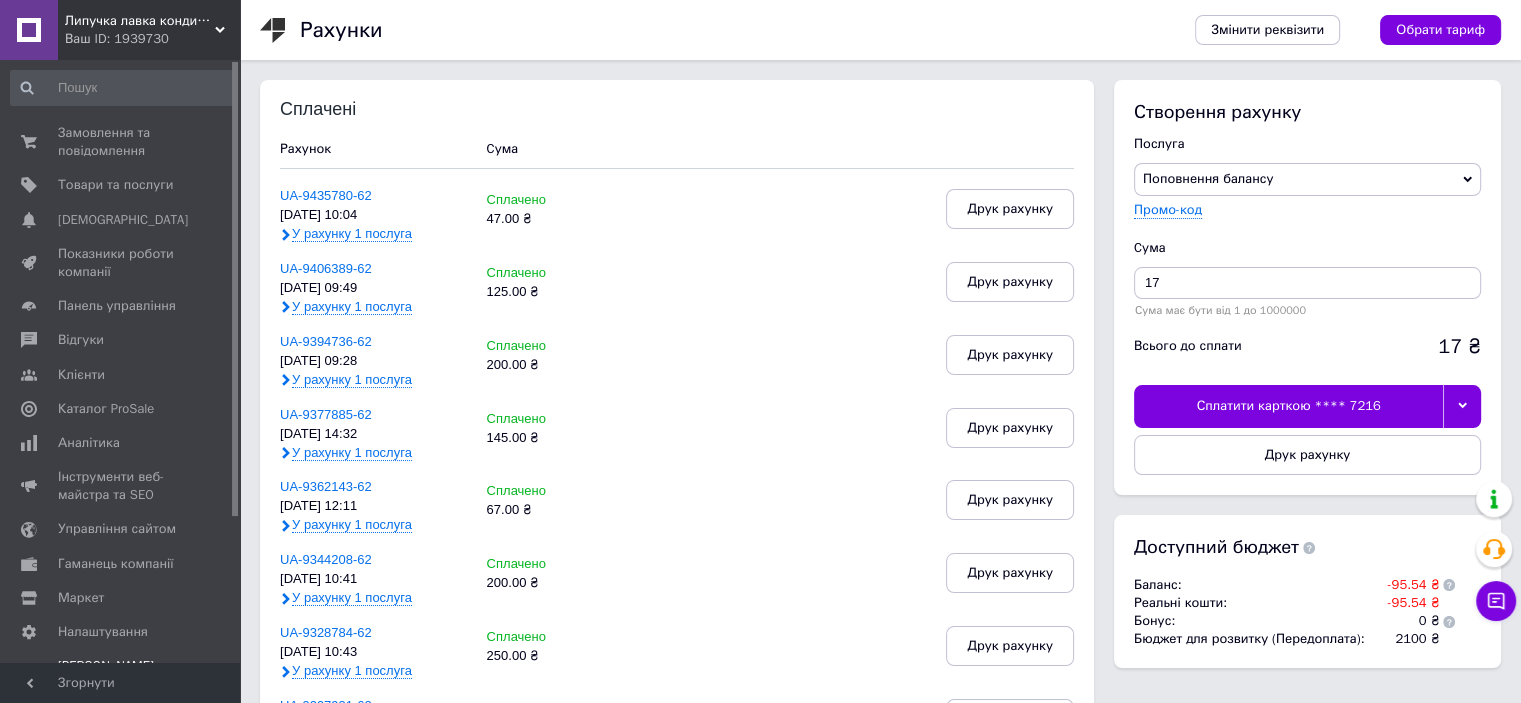 click on "Сплатити карткою  **** 7216" 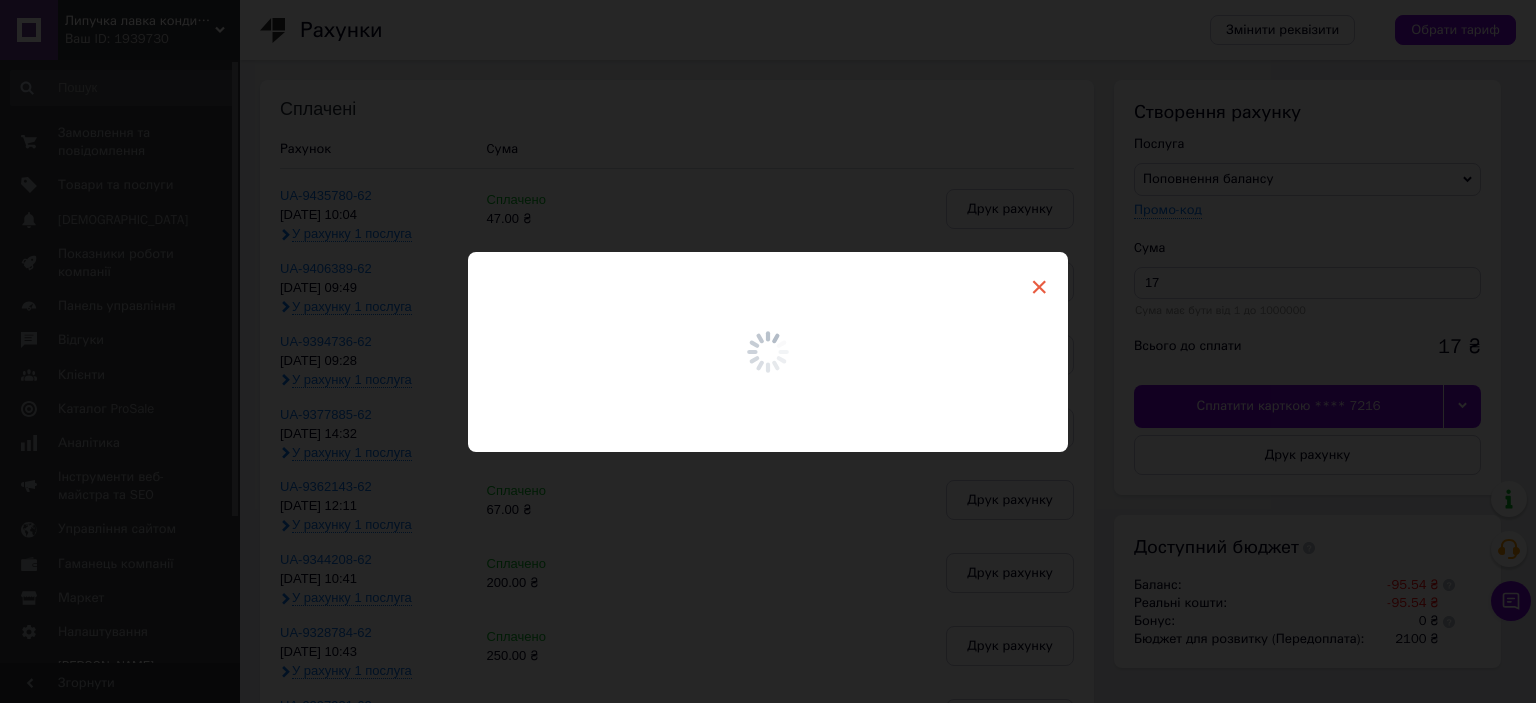 click on "×" 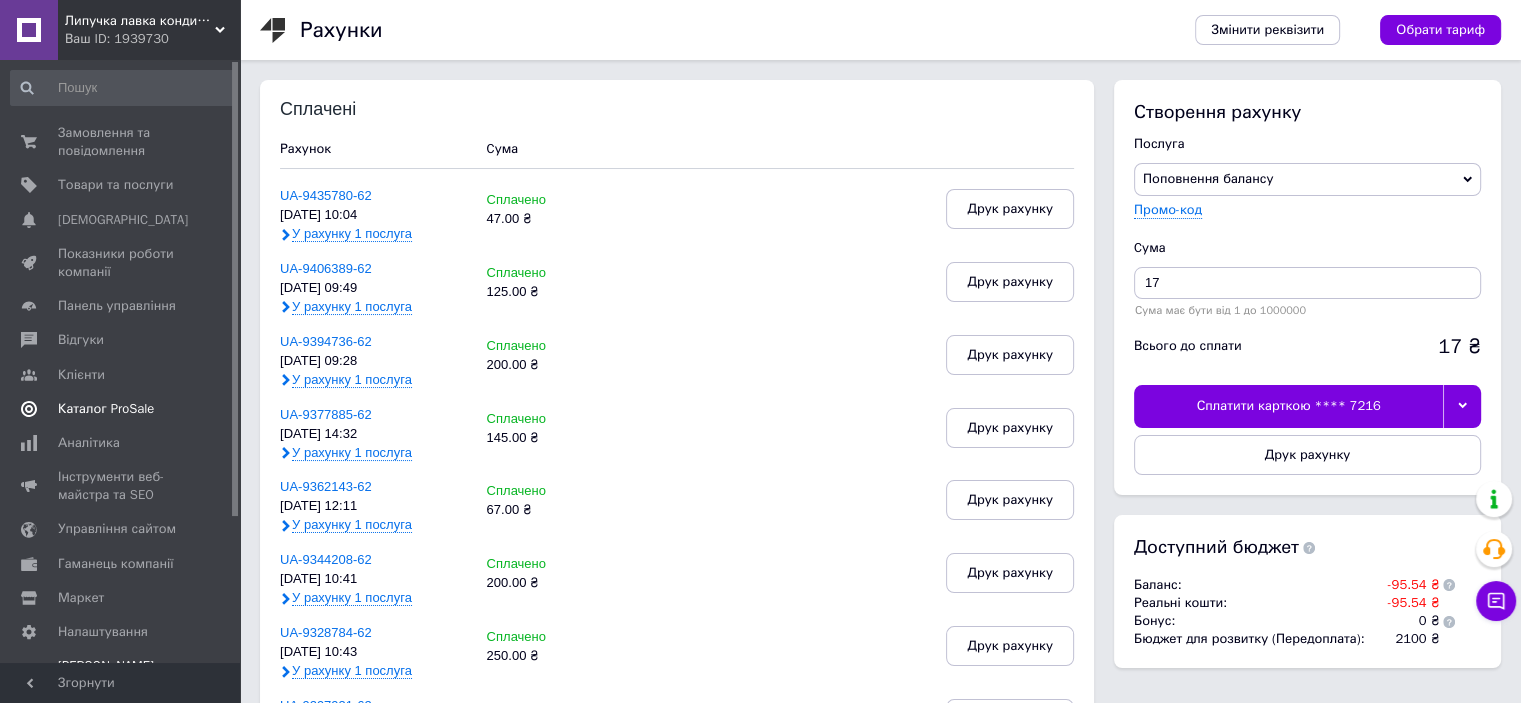 click on "Каталог ProSale" 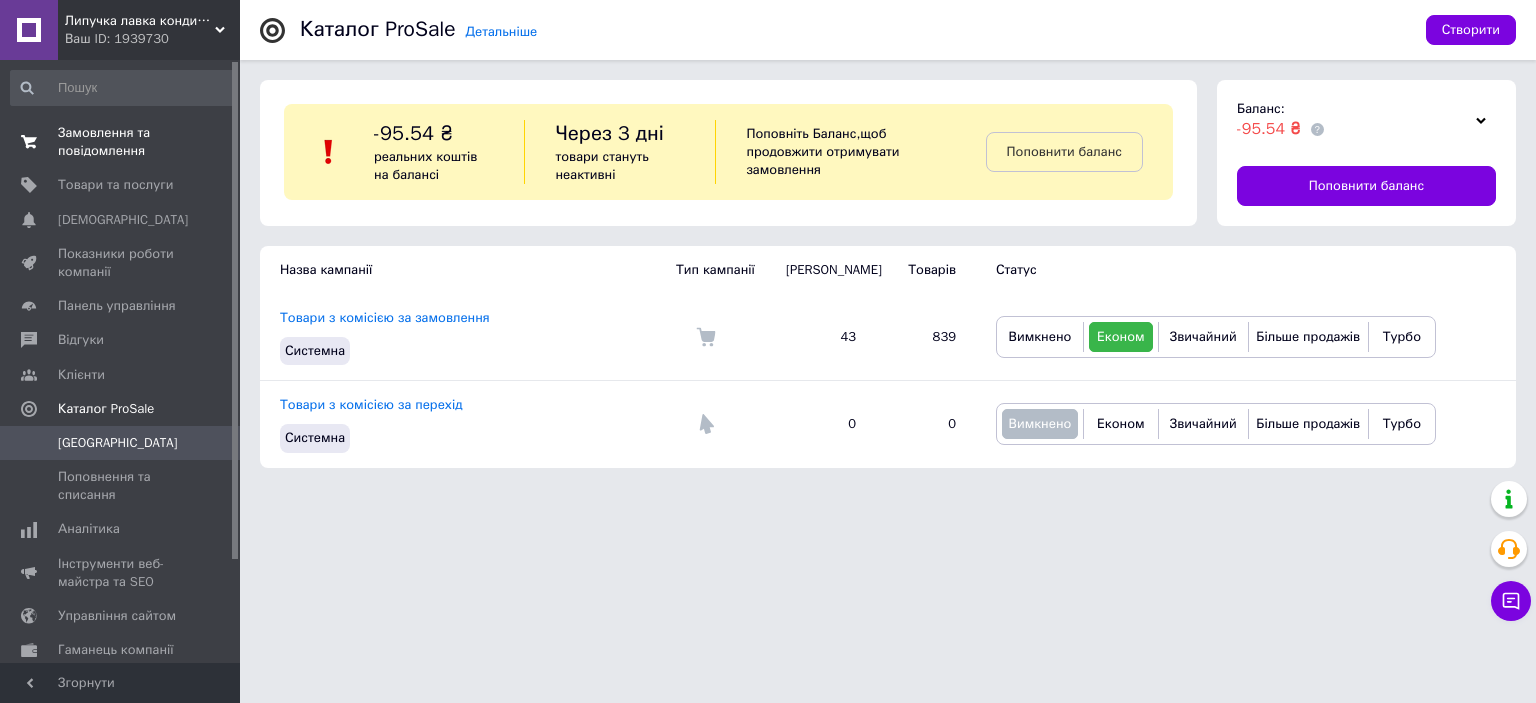 click on "Замовлення та повідомлення" 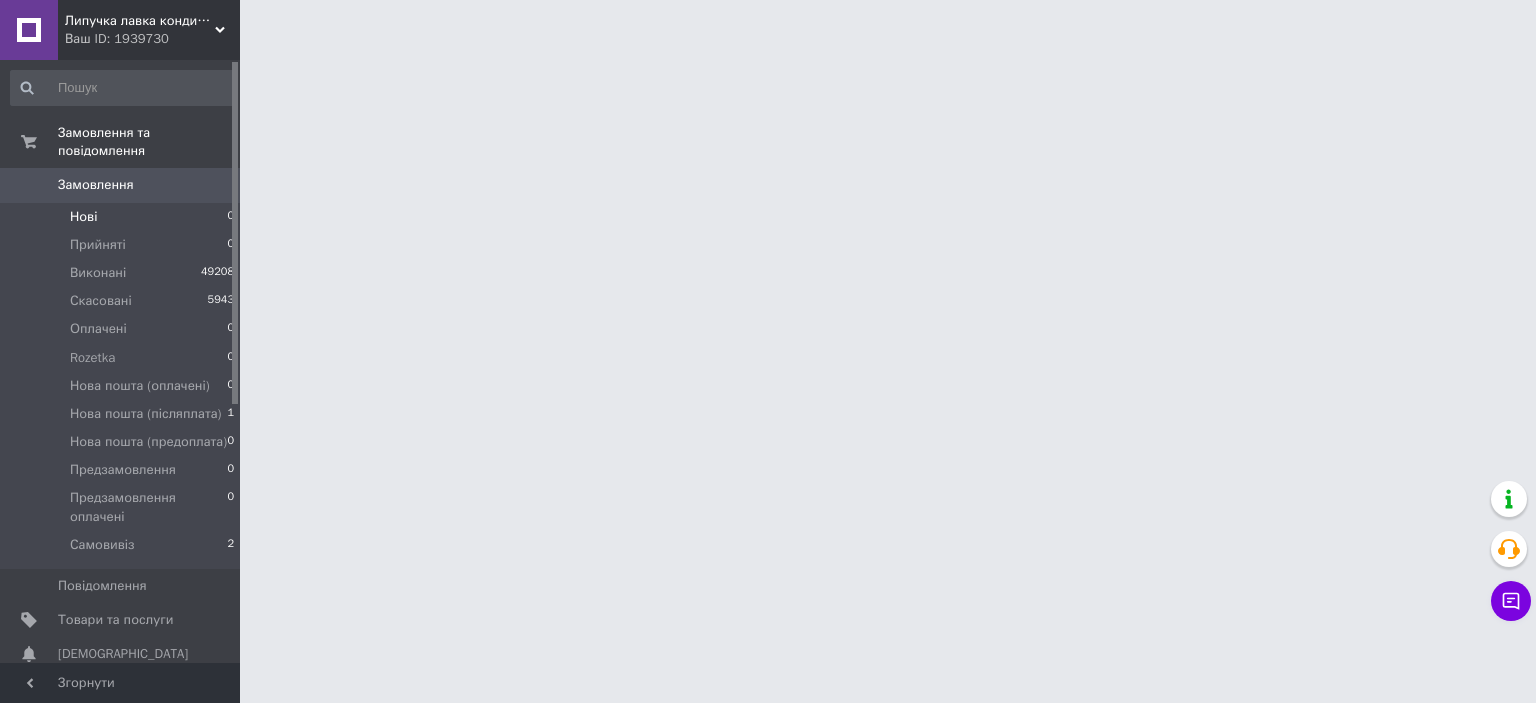 click on "Нові 0" 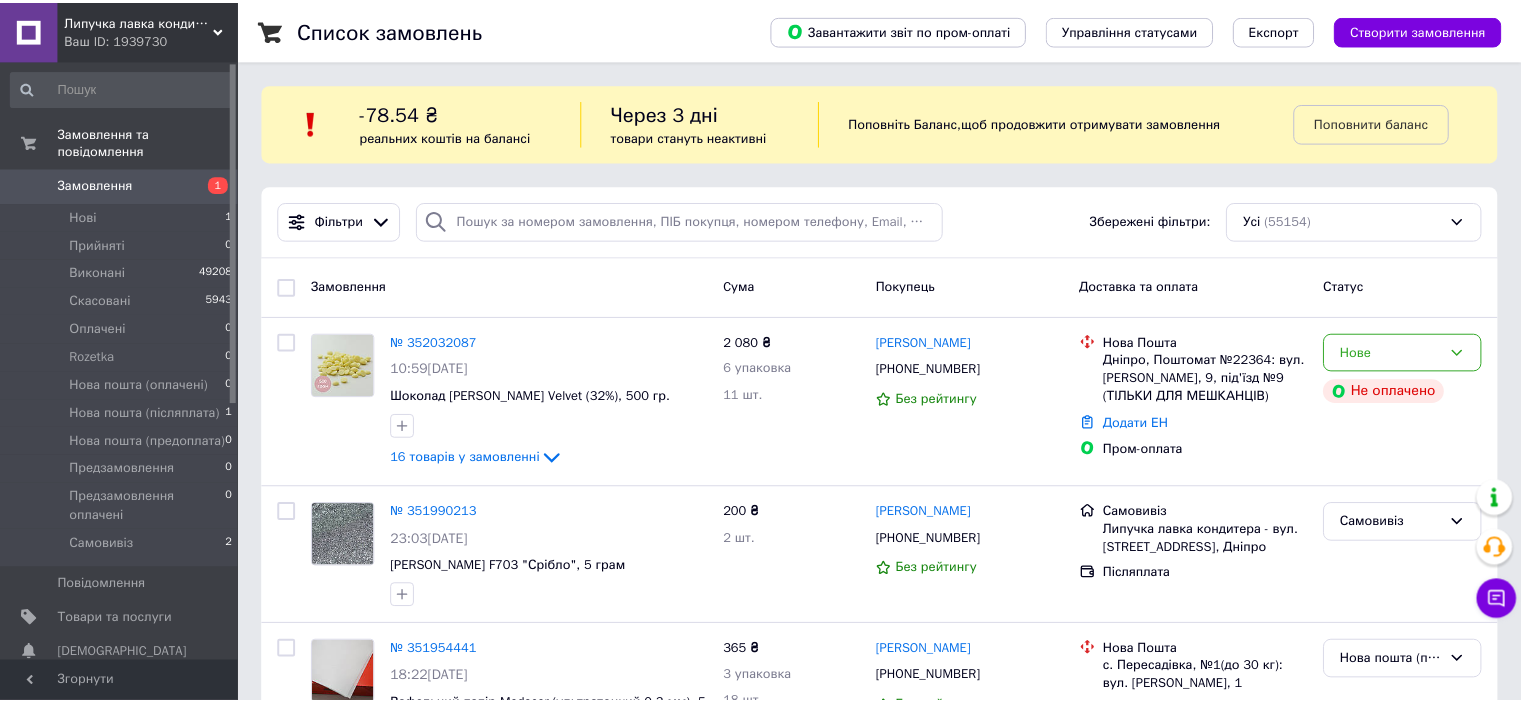 scroll, scrollTop: 0, scrollLeft: 0, axis: both 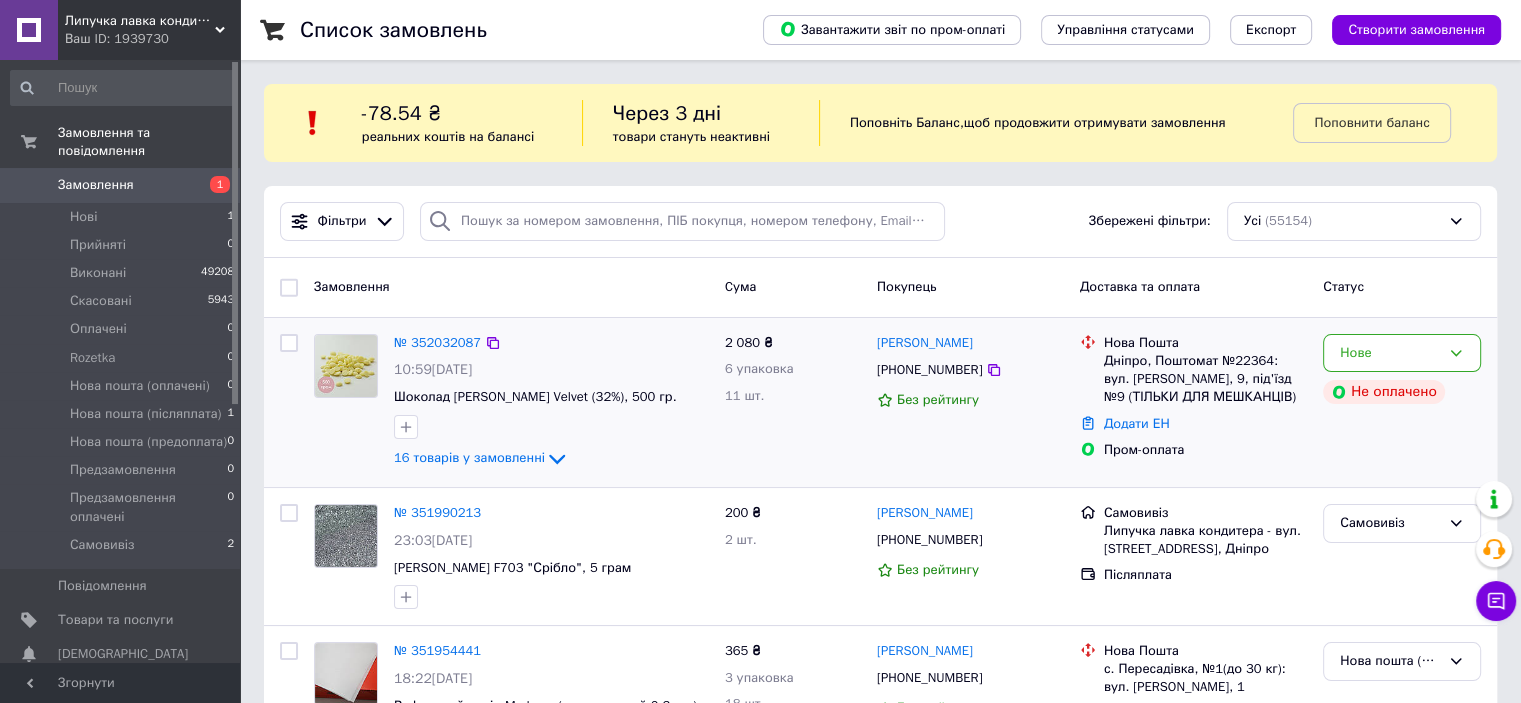 click on "№ 352032087" at bounding box center [437, 343] 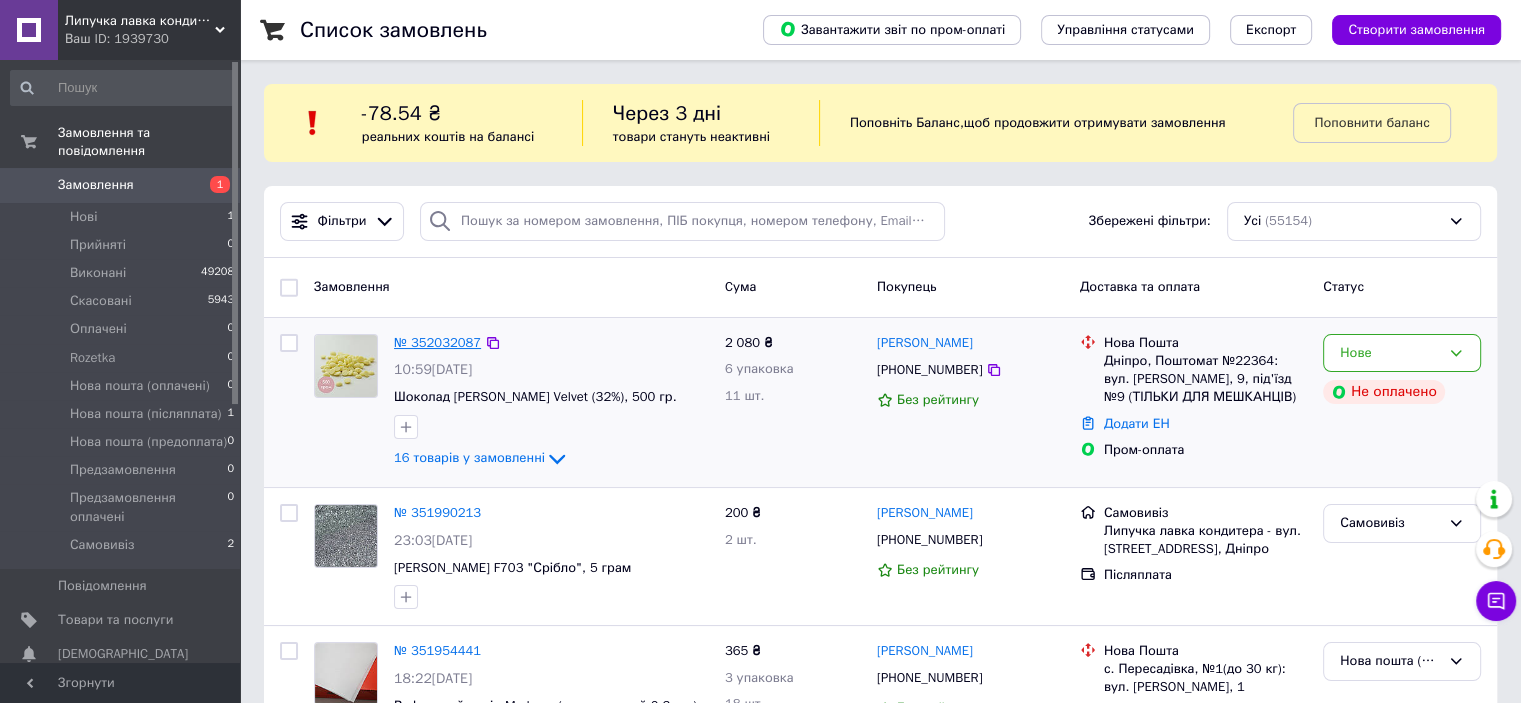 click on "№ 352032087" at bounding box center [437, 342] 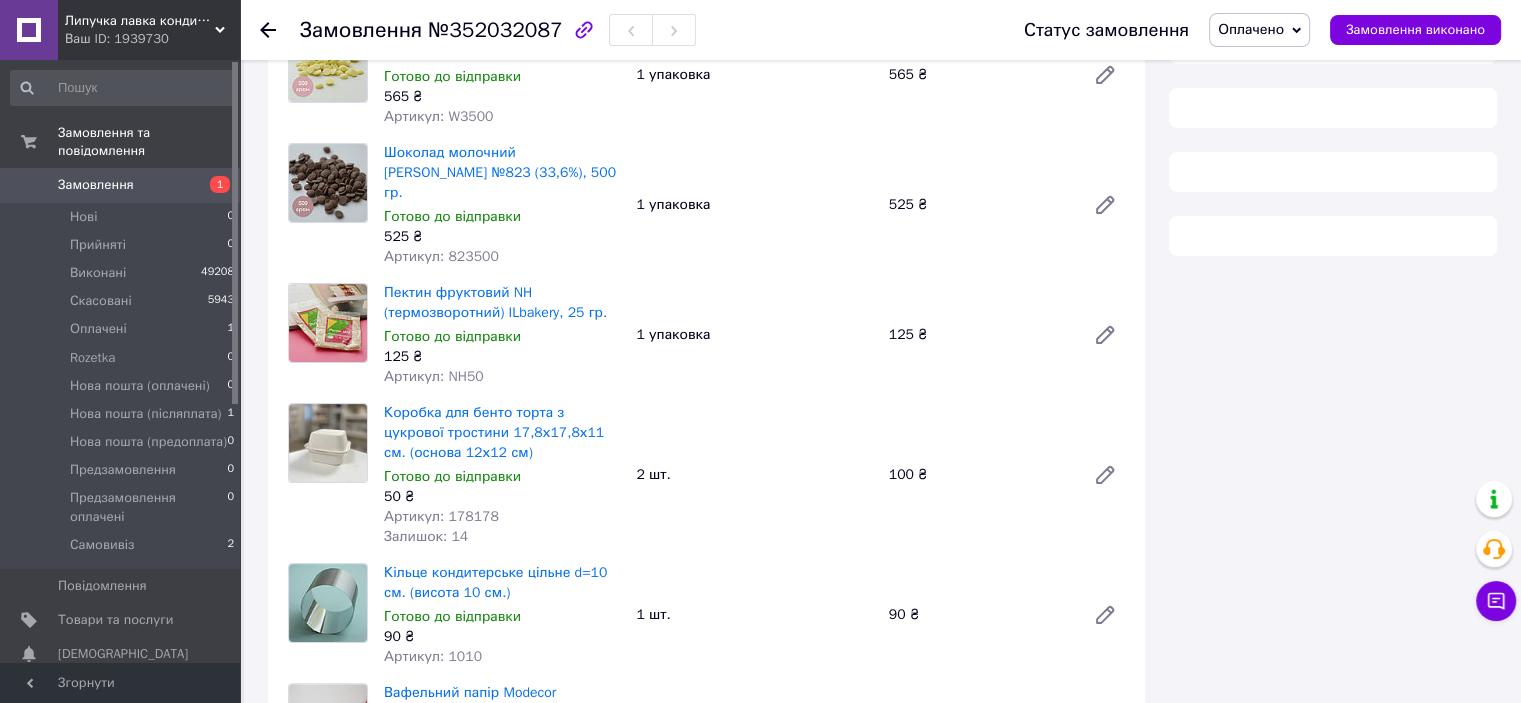 scroll, scrollTop: 0, scrollLeft: 0, axis: both 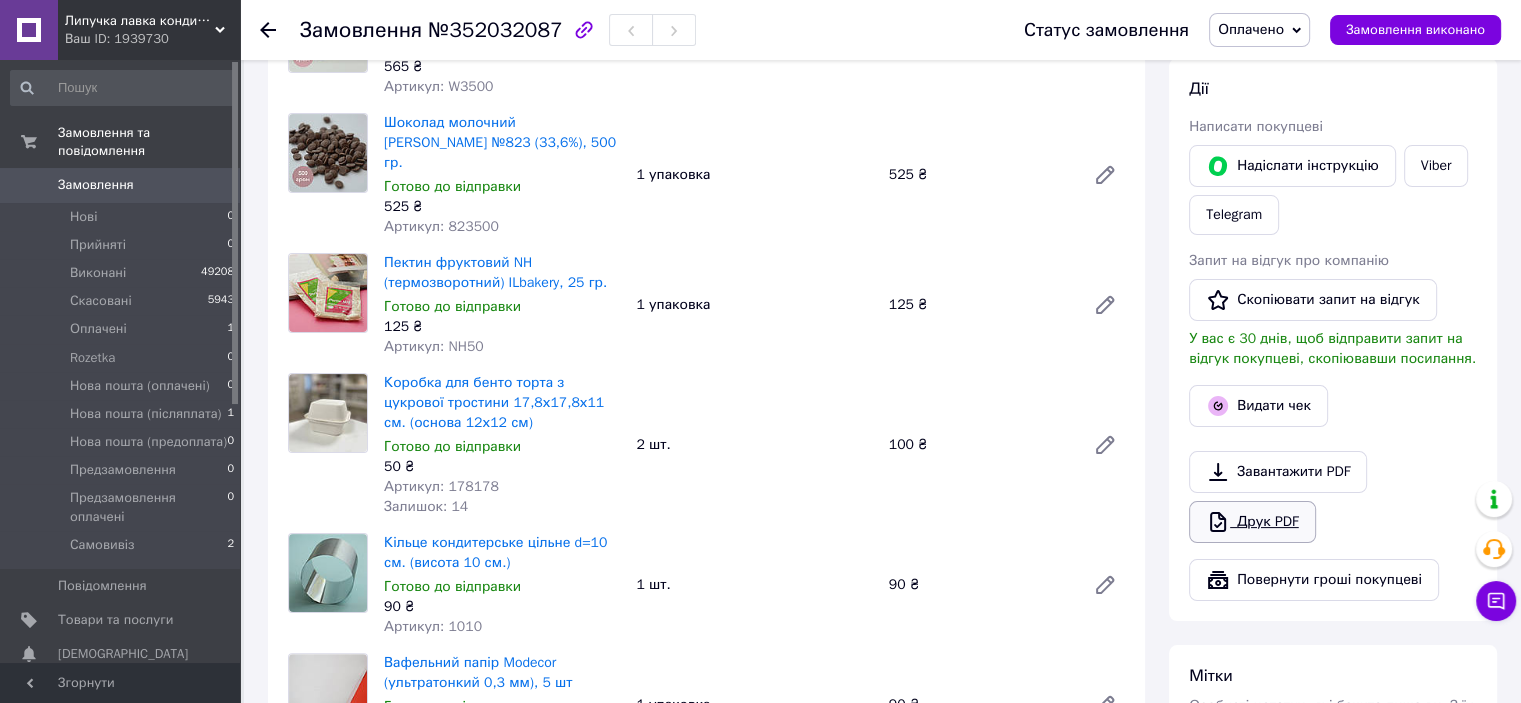 click on "Друк PDF" at bounding box center (1252, 522) 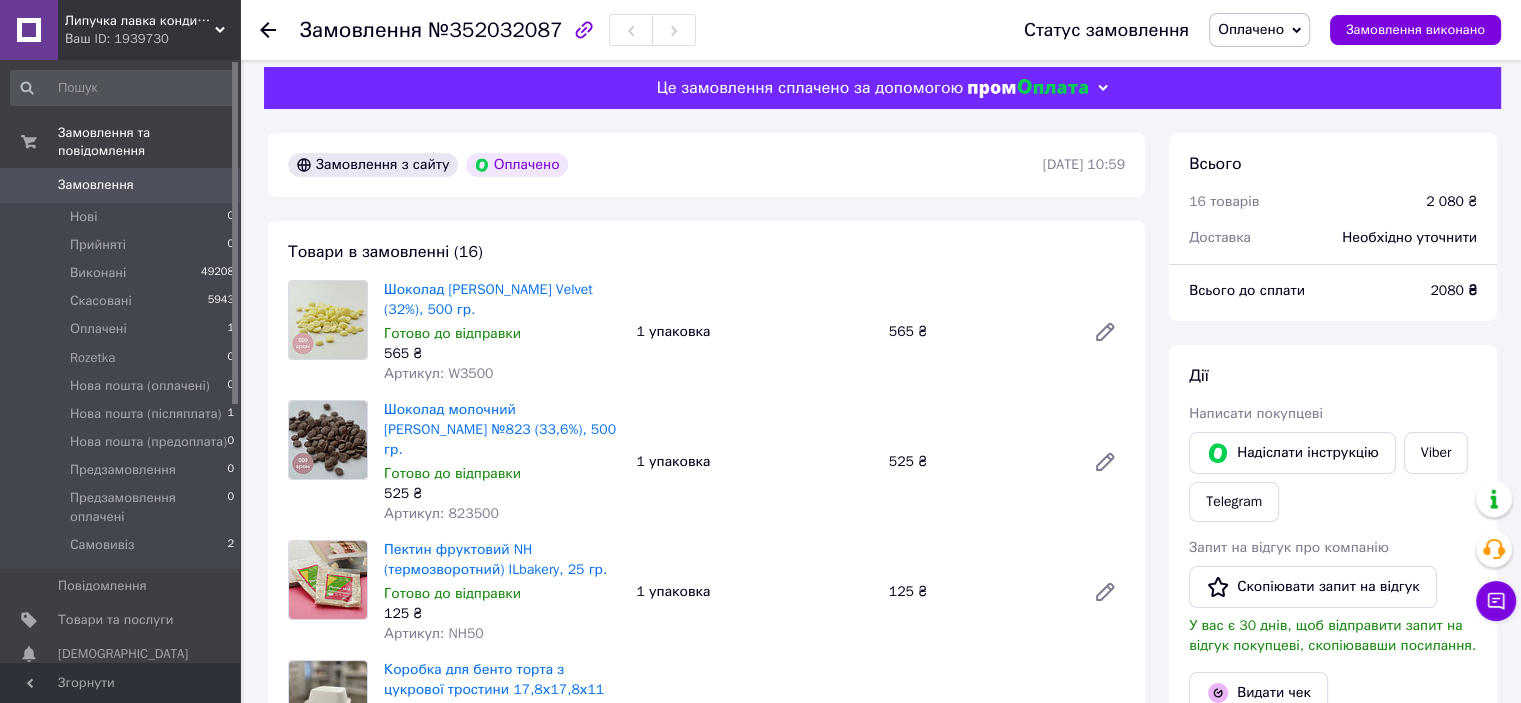 scroll, scrollTop: 0, scrollLeft: 0, axis: both 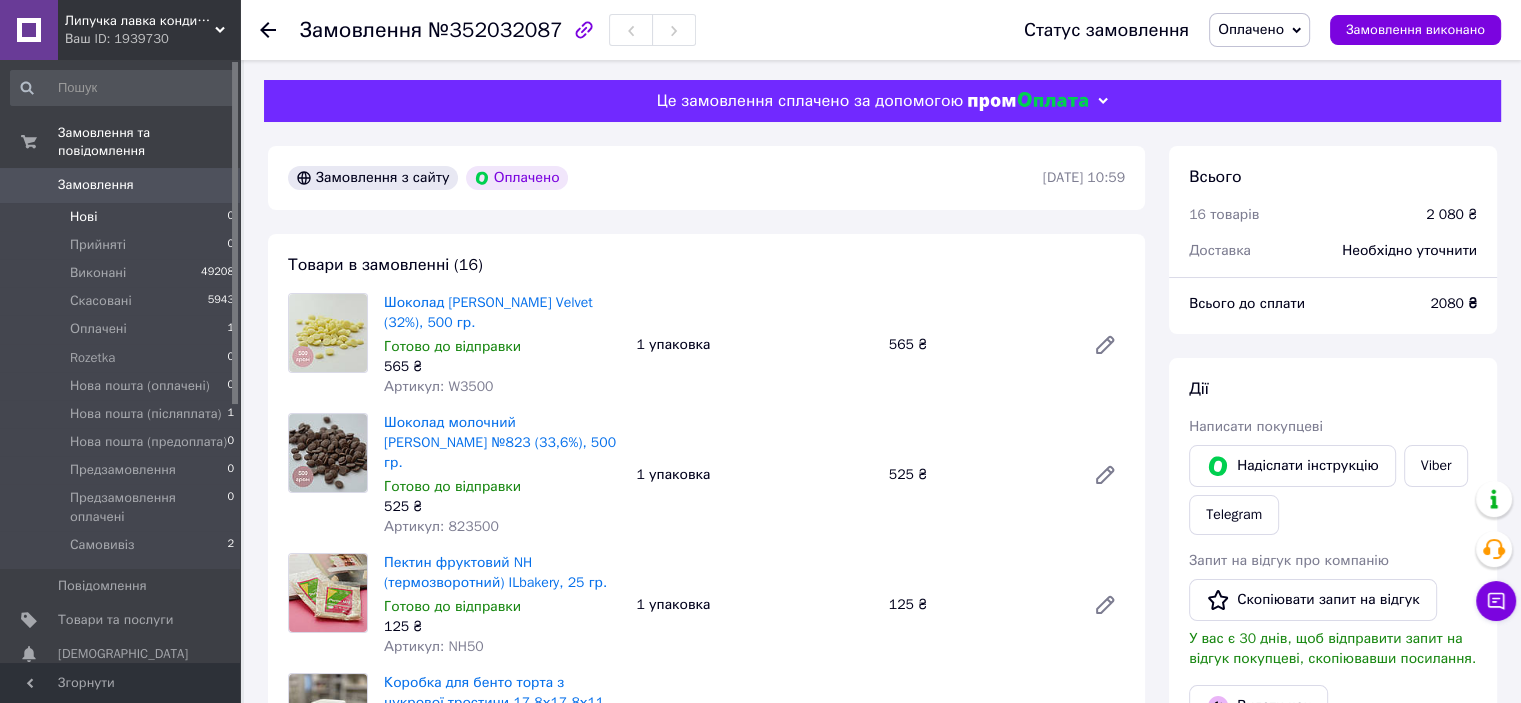 click on "Нові 0" at bounding box center (123, 217) 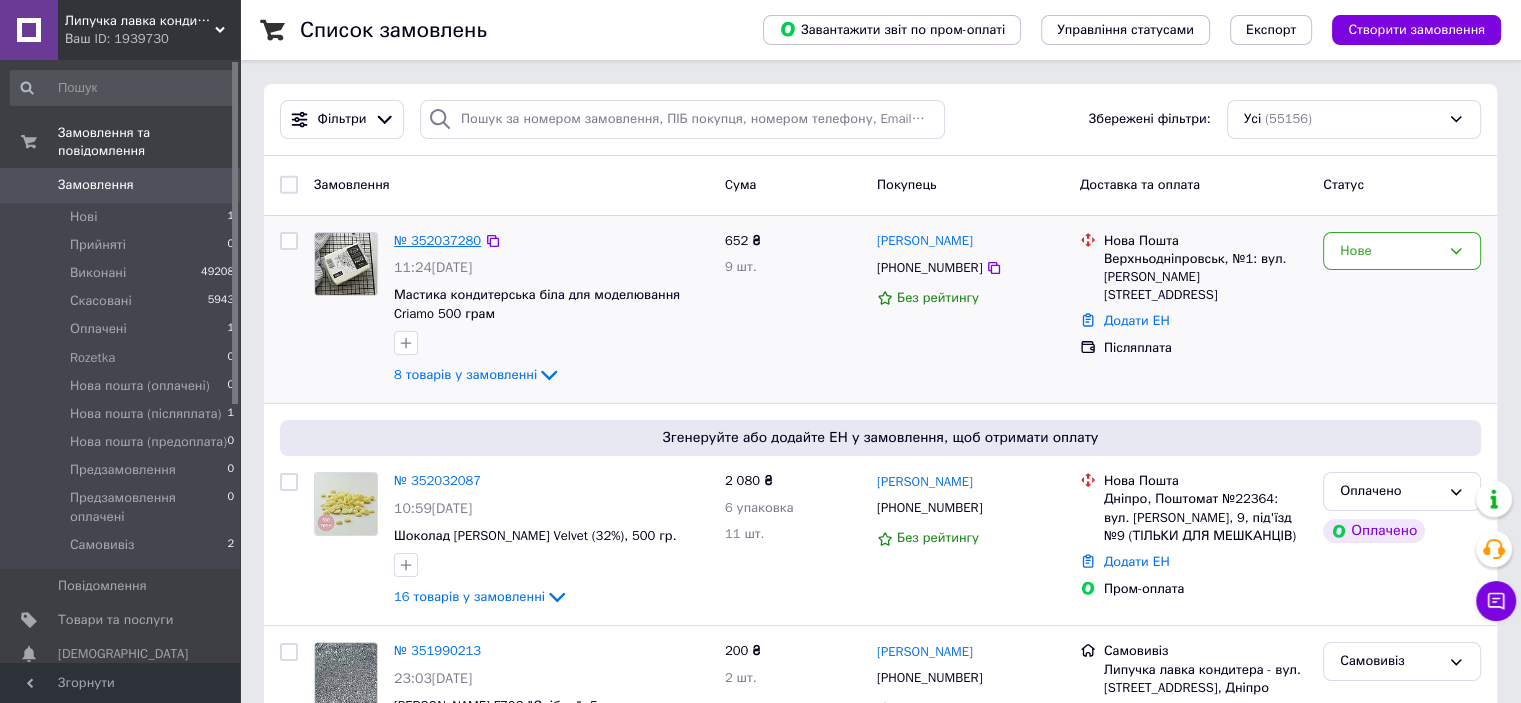 click on "№ 352037280" at bounding box center [437, 240] 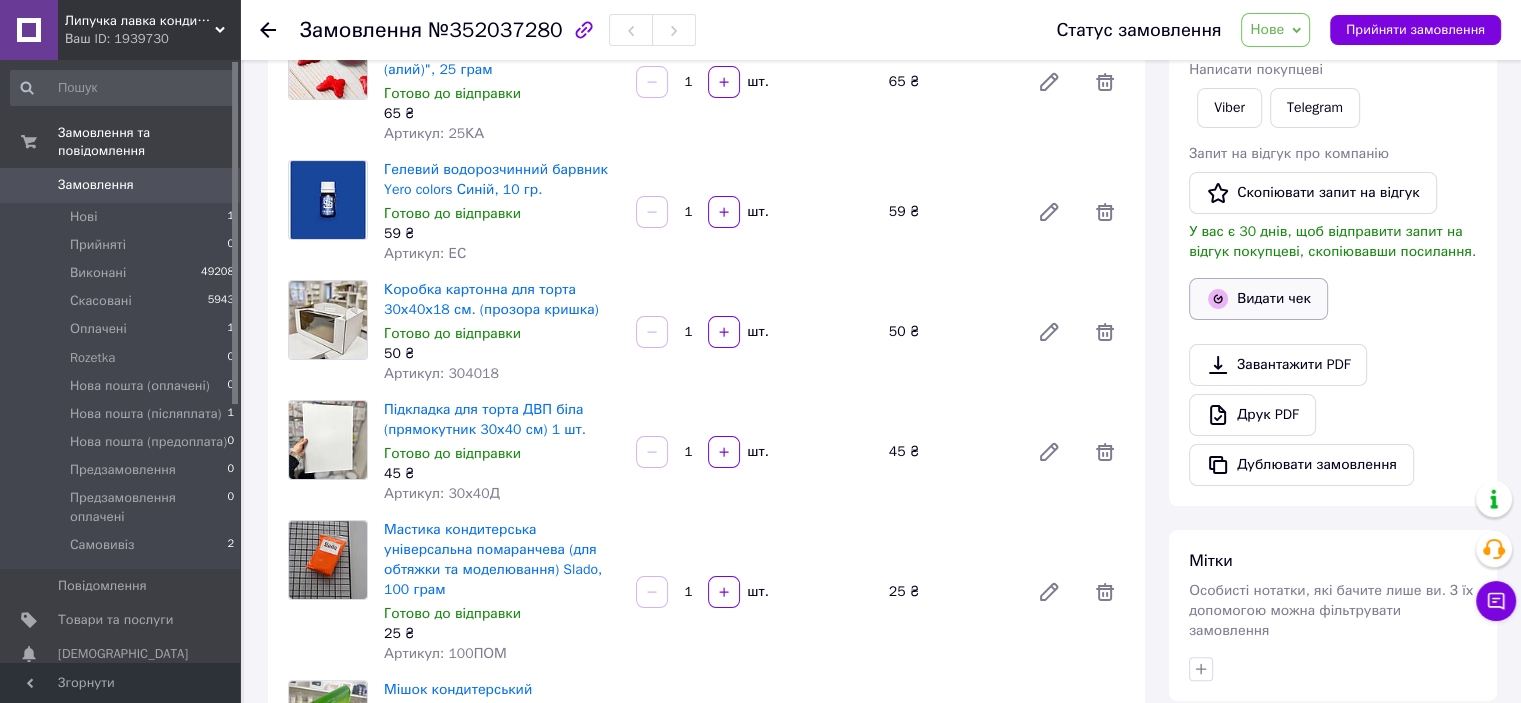 scroll, scrollTop: 300, scrollLeft: 0, axis: vertical 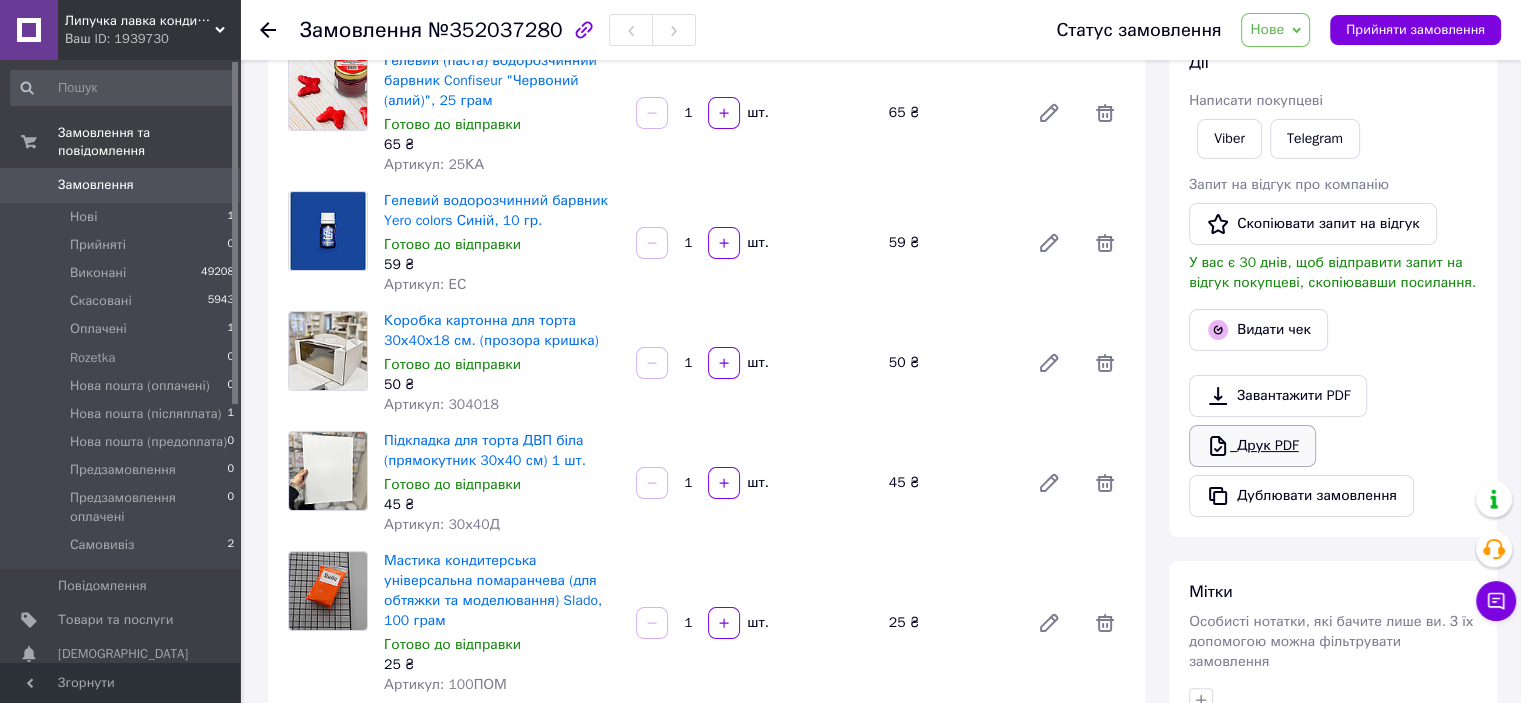 click on "Друк PDF" at bounding box center (1252, 446) 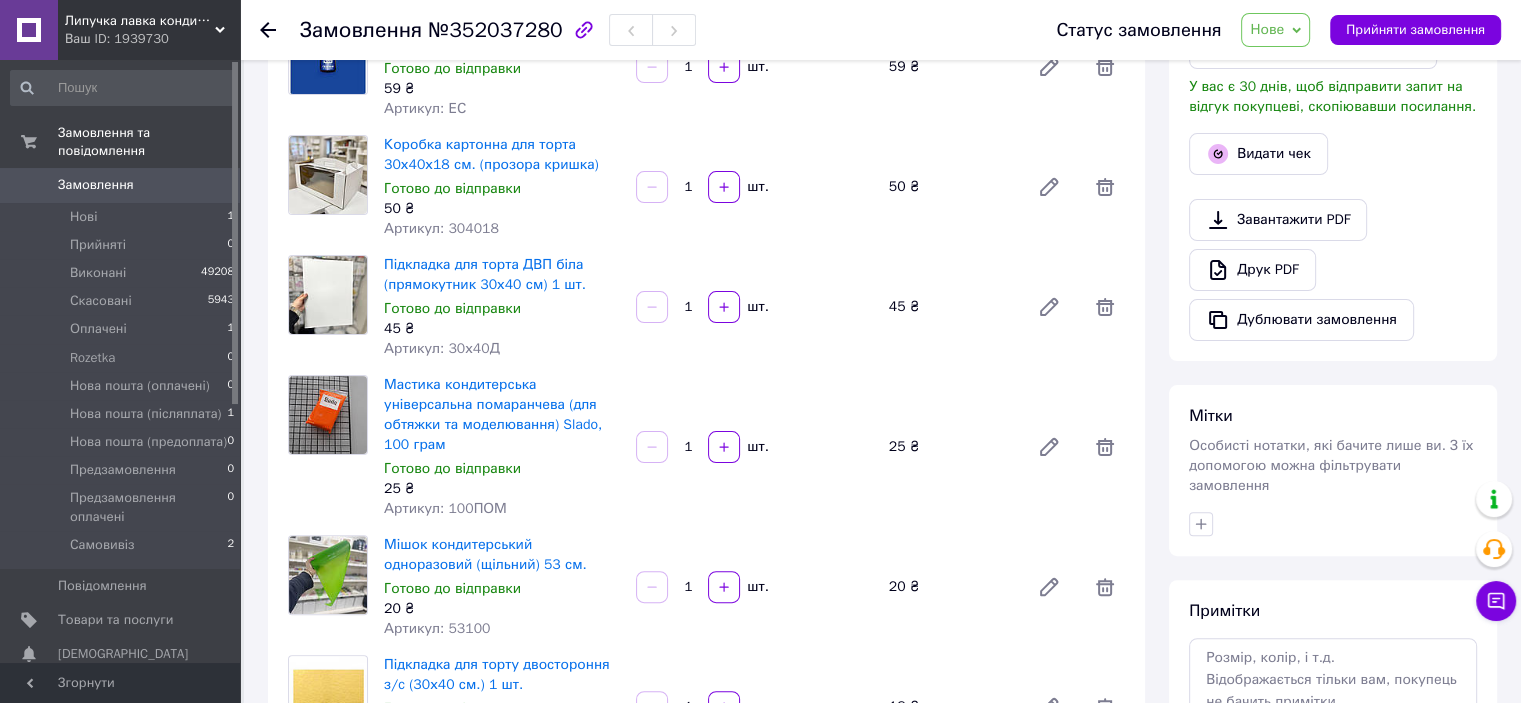 scroll, scrollTop: 800, scrollLeft: 0, axis: vertical 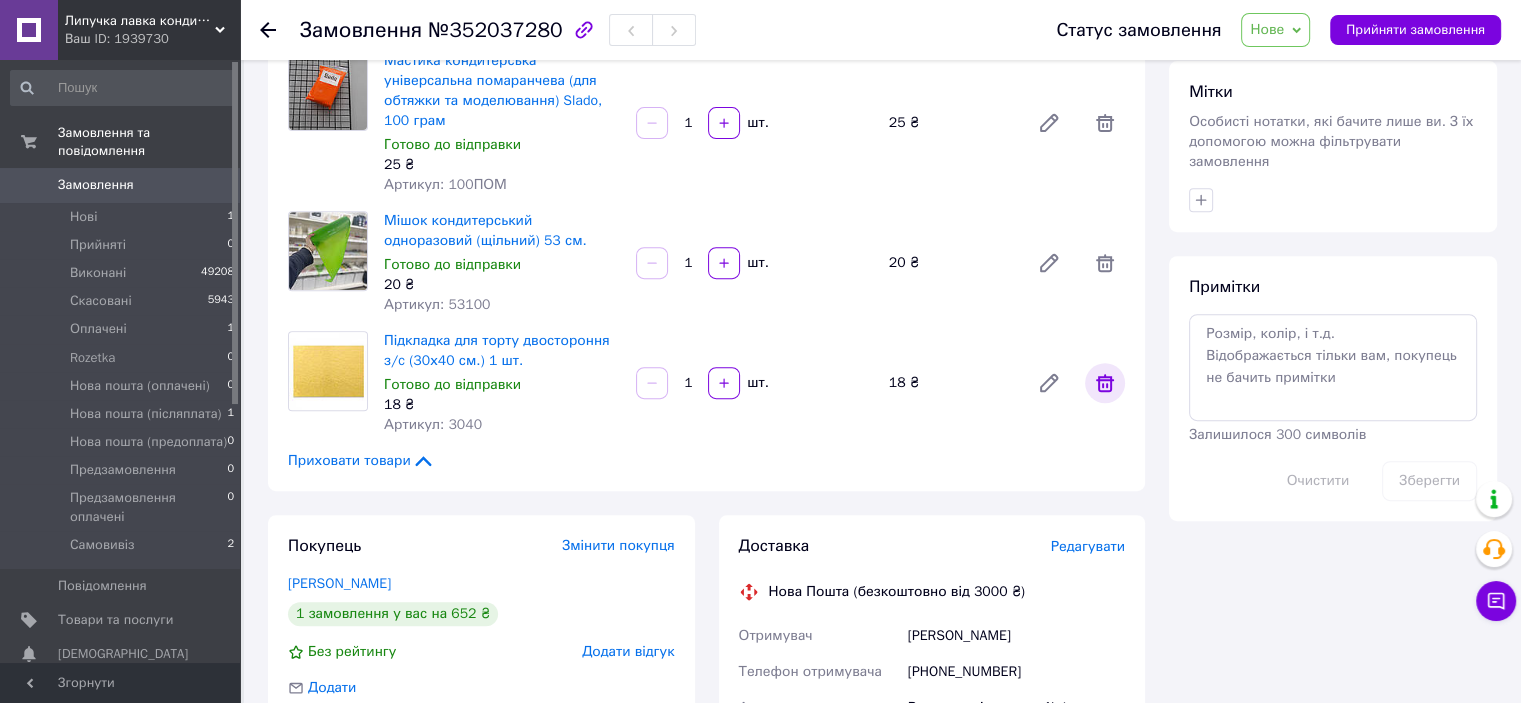 click 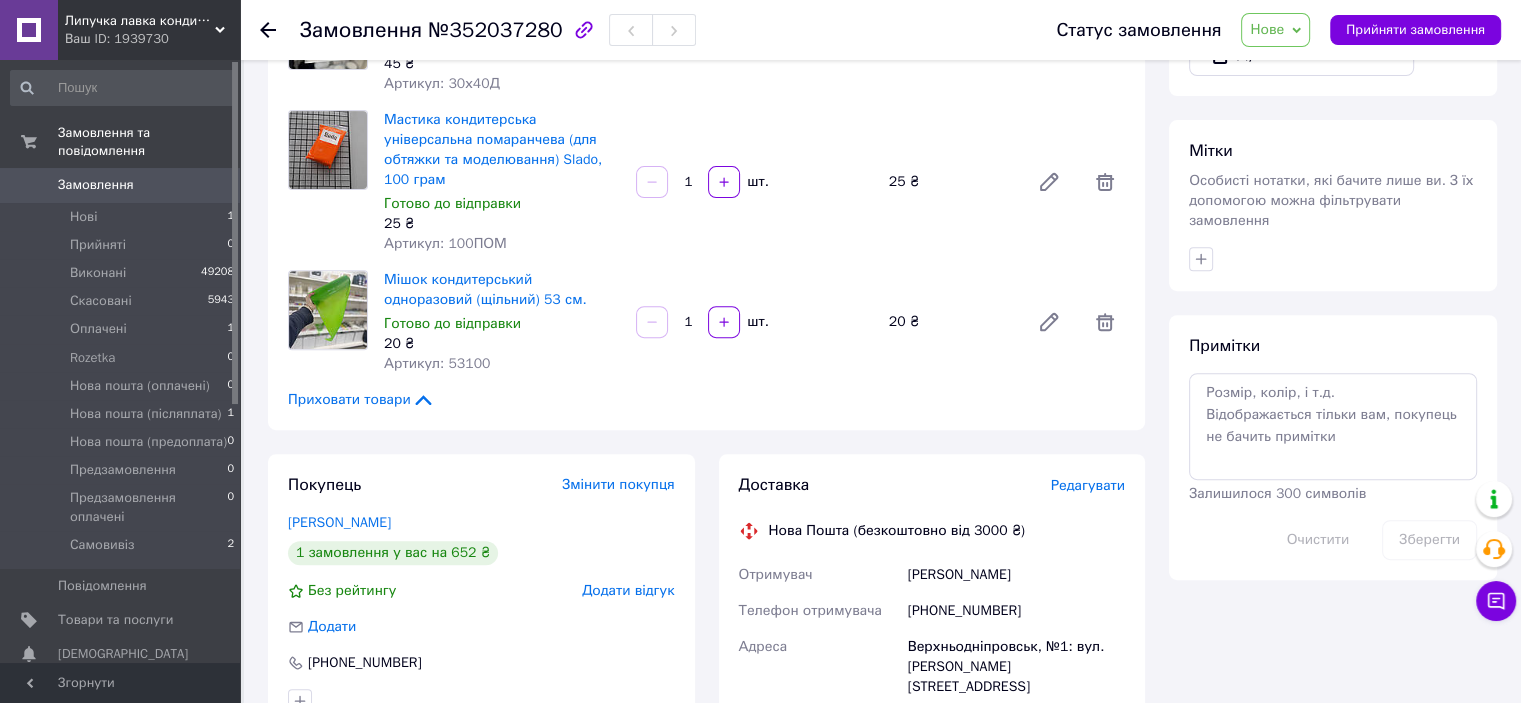 scroll, scrollTop: 1100, scrollLeft: 0, axis: vertical 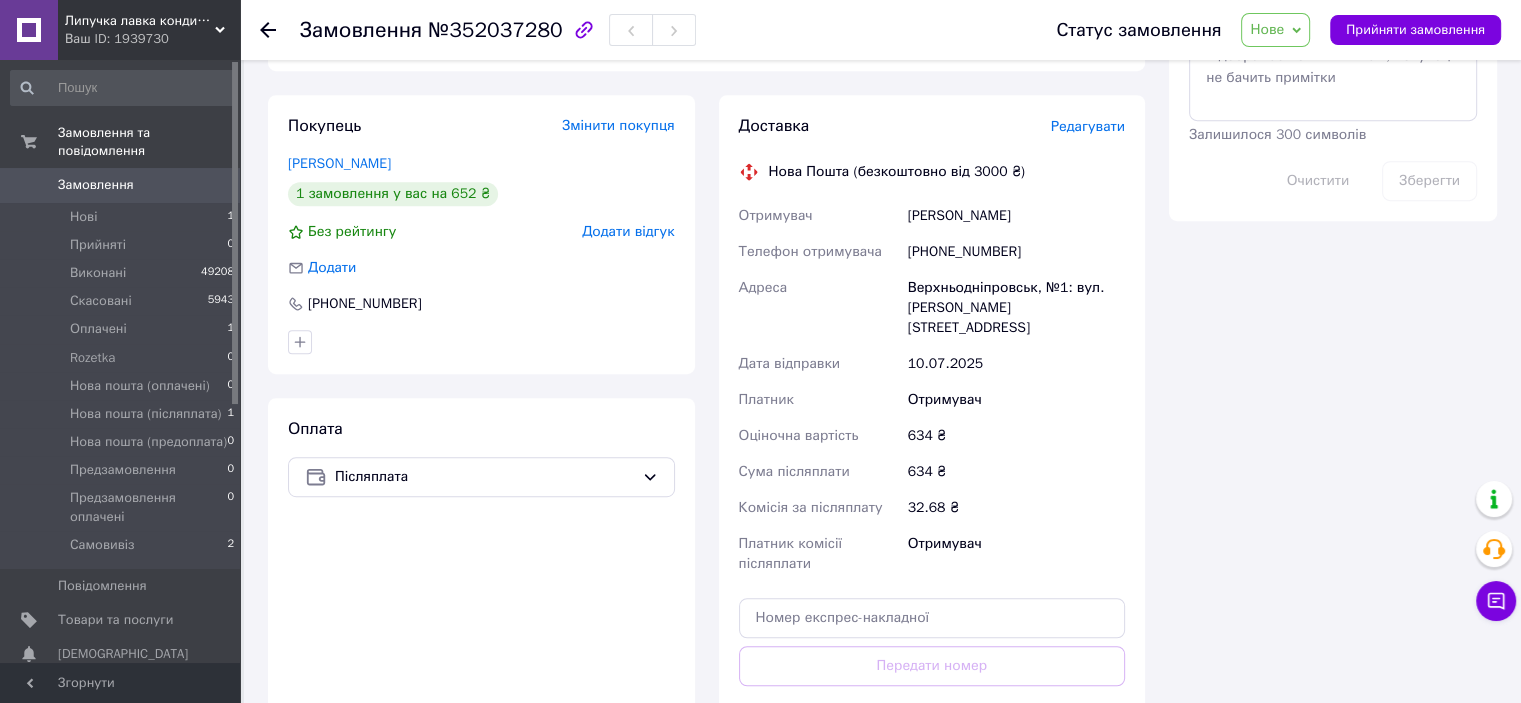 drag, startPoint x: 1288, startPoint y: 32, endPoint x: 1288, endPoint y: 0, distance: 32 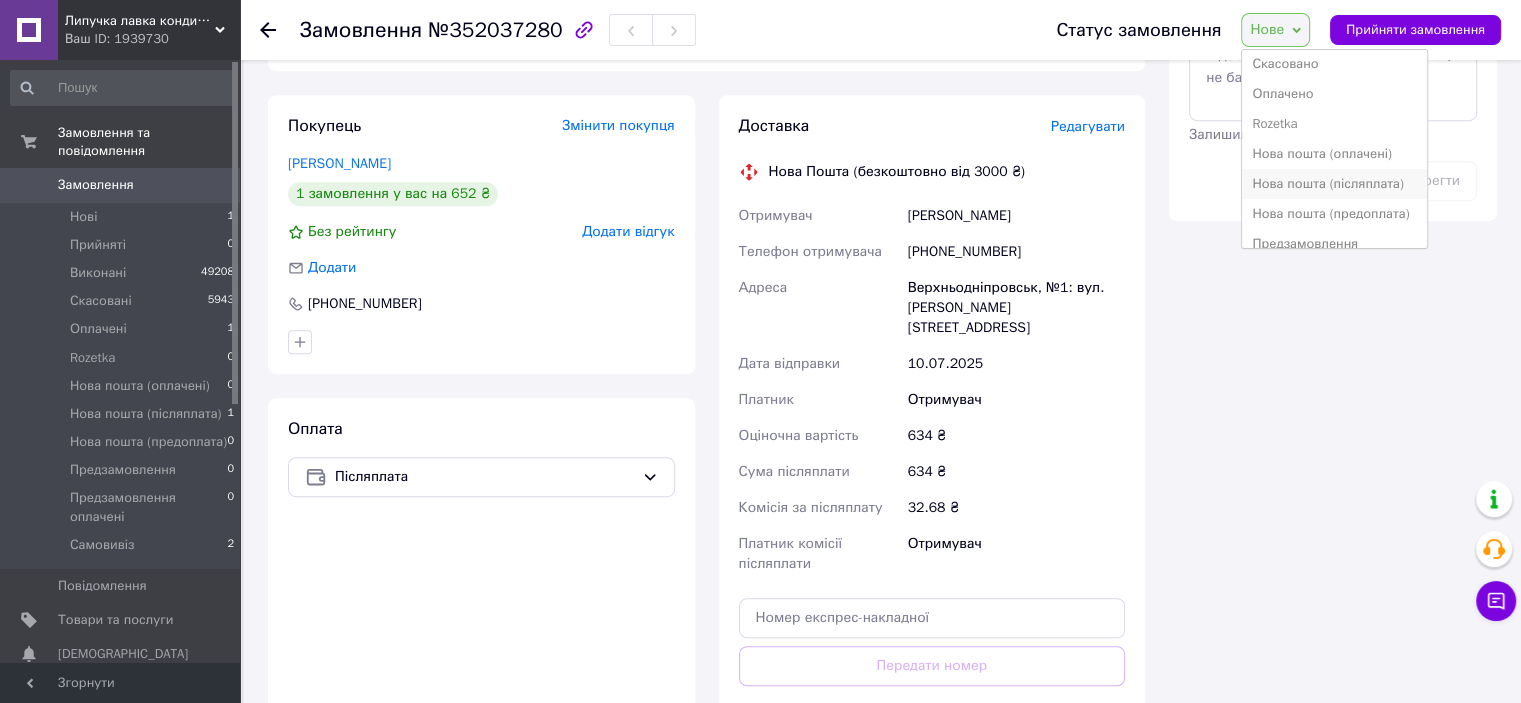 scroll, scrollTop: 100, scrollLeft: 0, axis: vertical 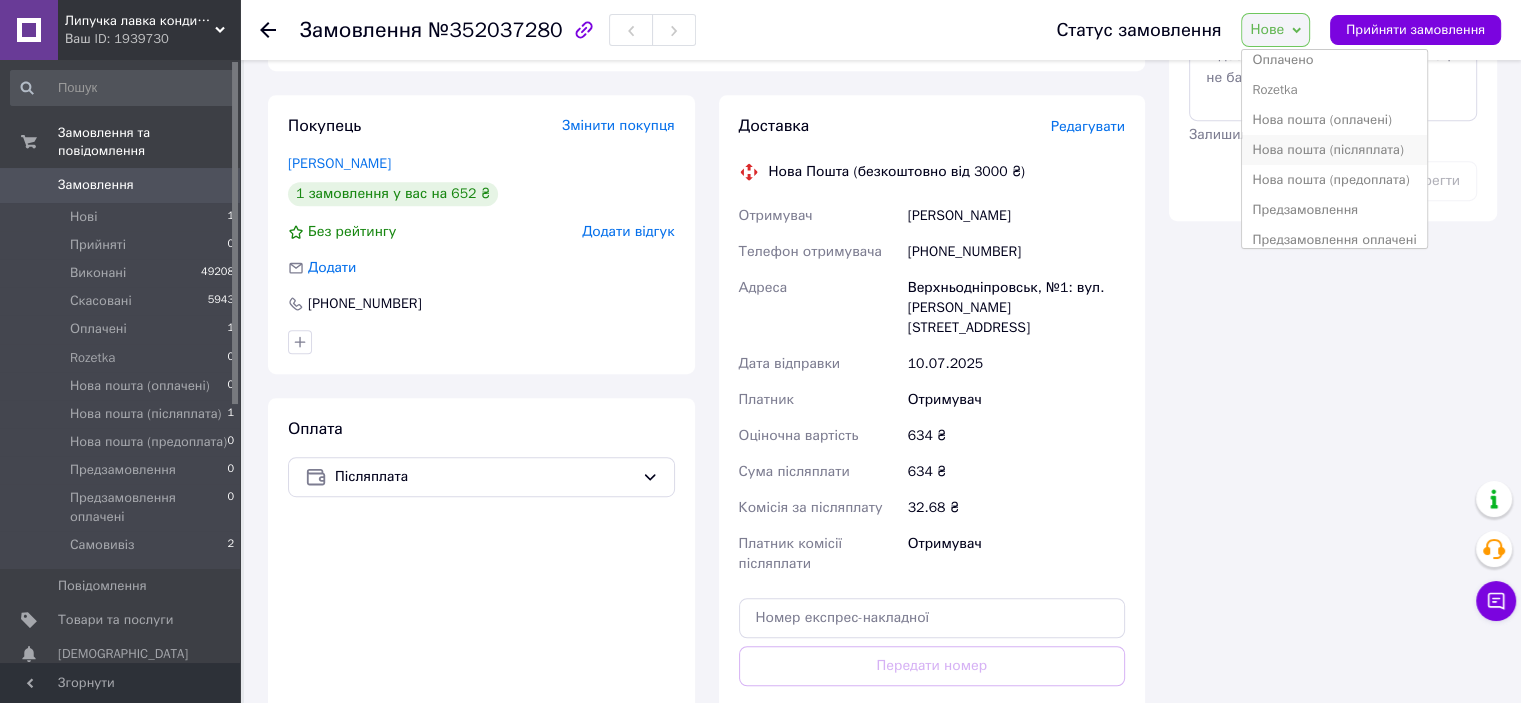 click on "Нова пошта (післяплата)" at bounding box center (1334, 150) 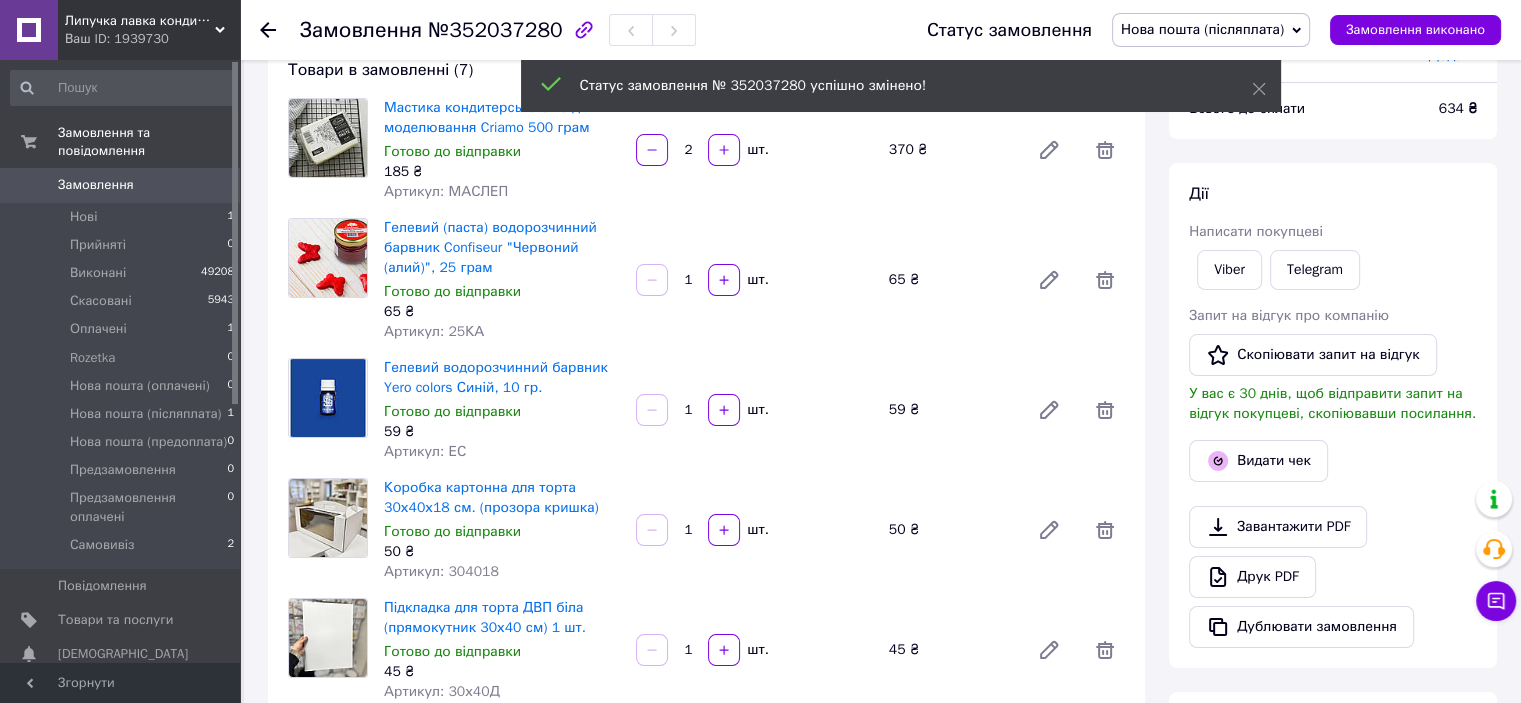 scroll, scrollTop: 0, scrollLeft: 0, axis: both 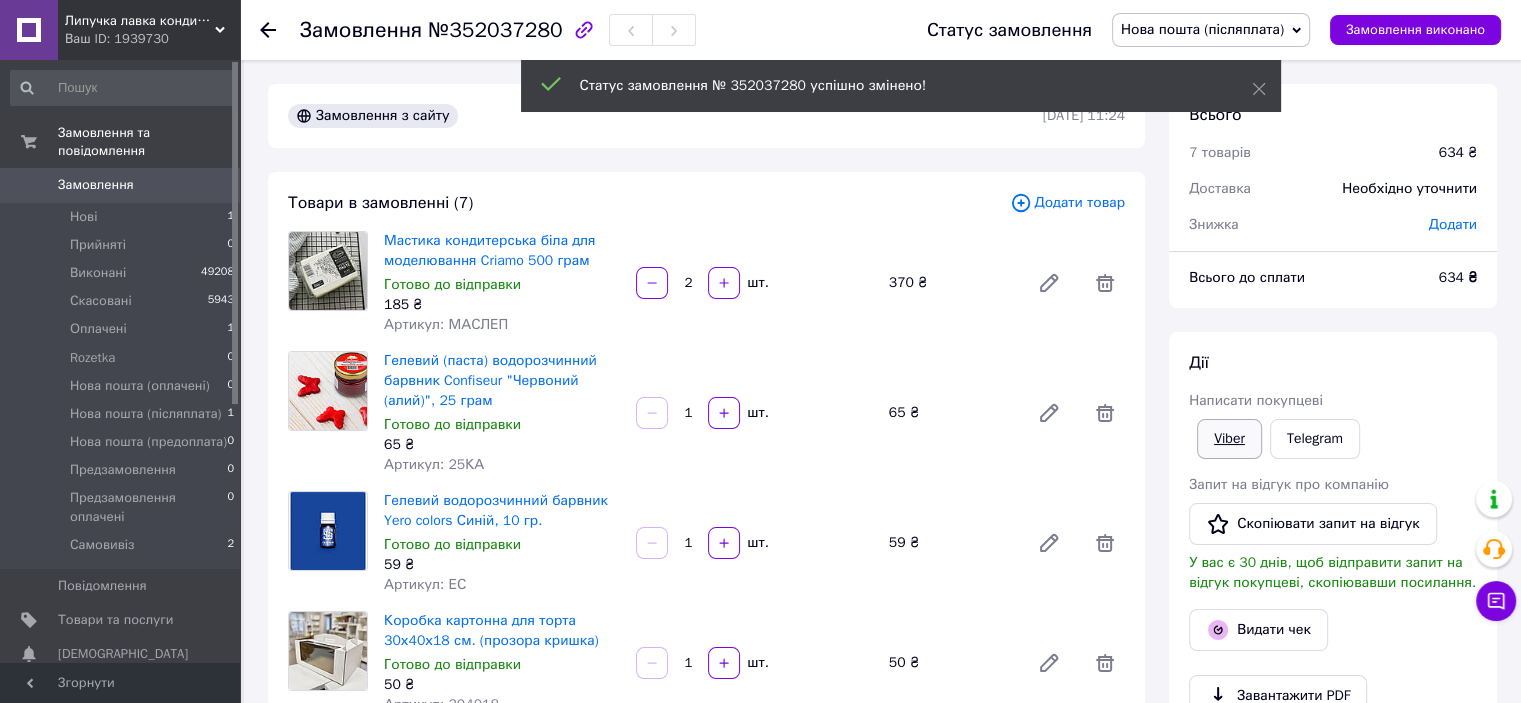 click on "Viber" at bounding box center [1229, 439] 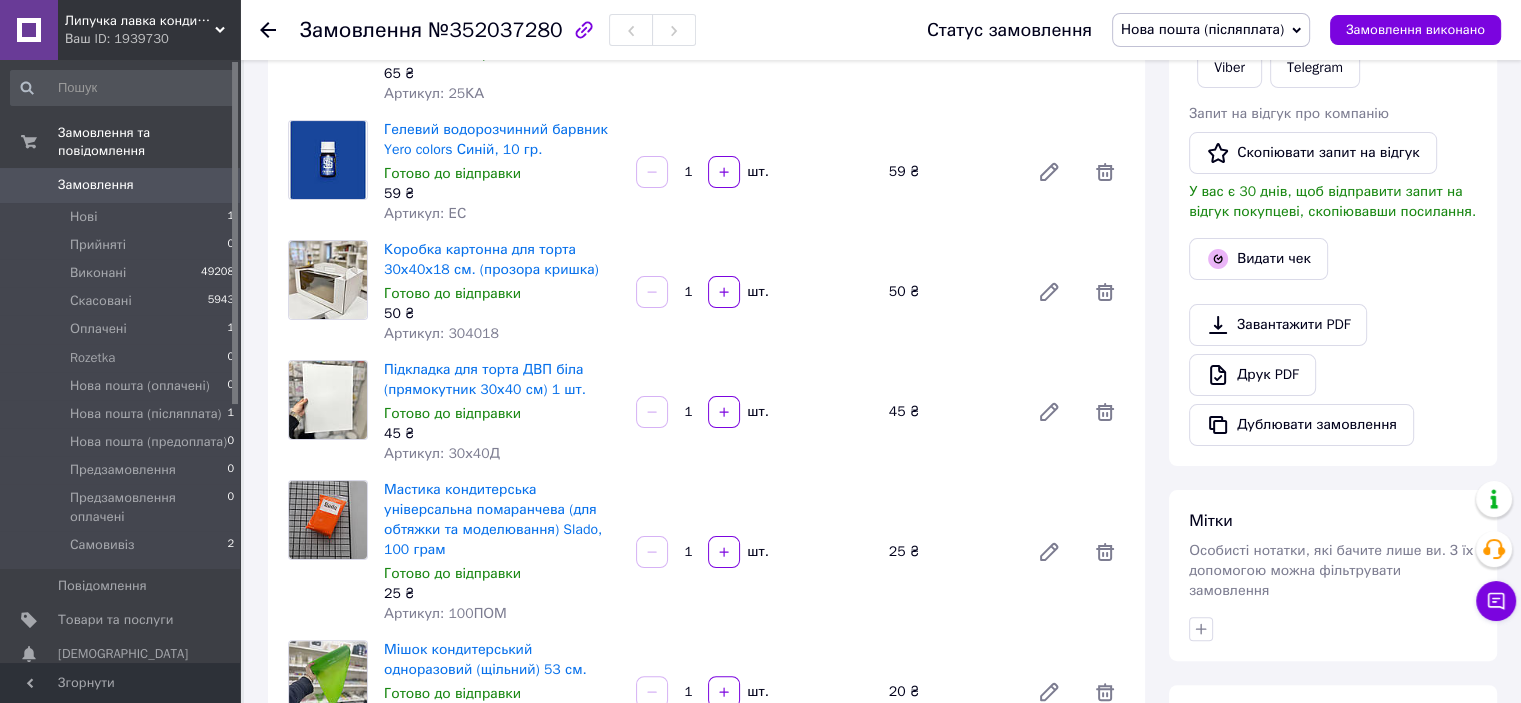 scroll, scrollTop: 500, scrollLeft: 0, axis: vertical 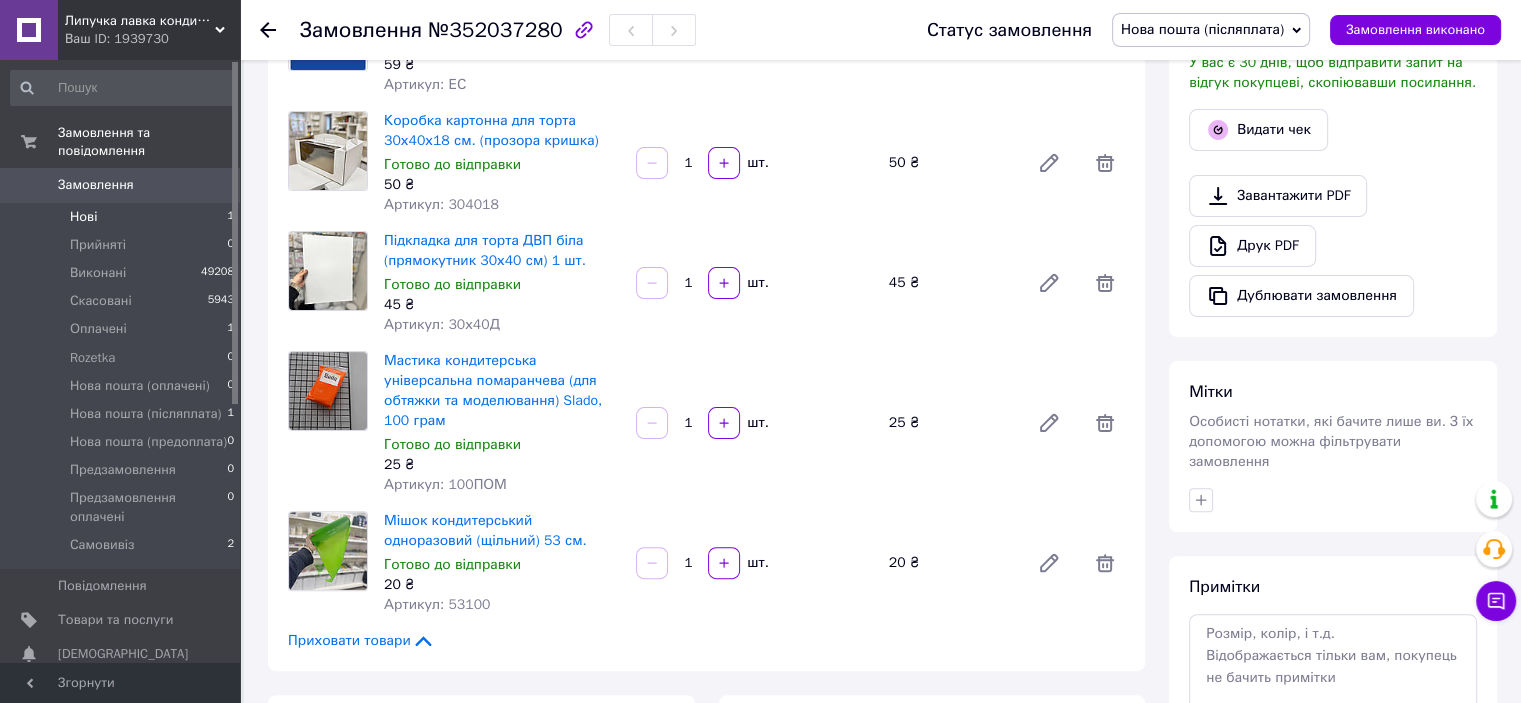 click on "Нові 1" at bounding box center [123, 217] 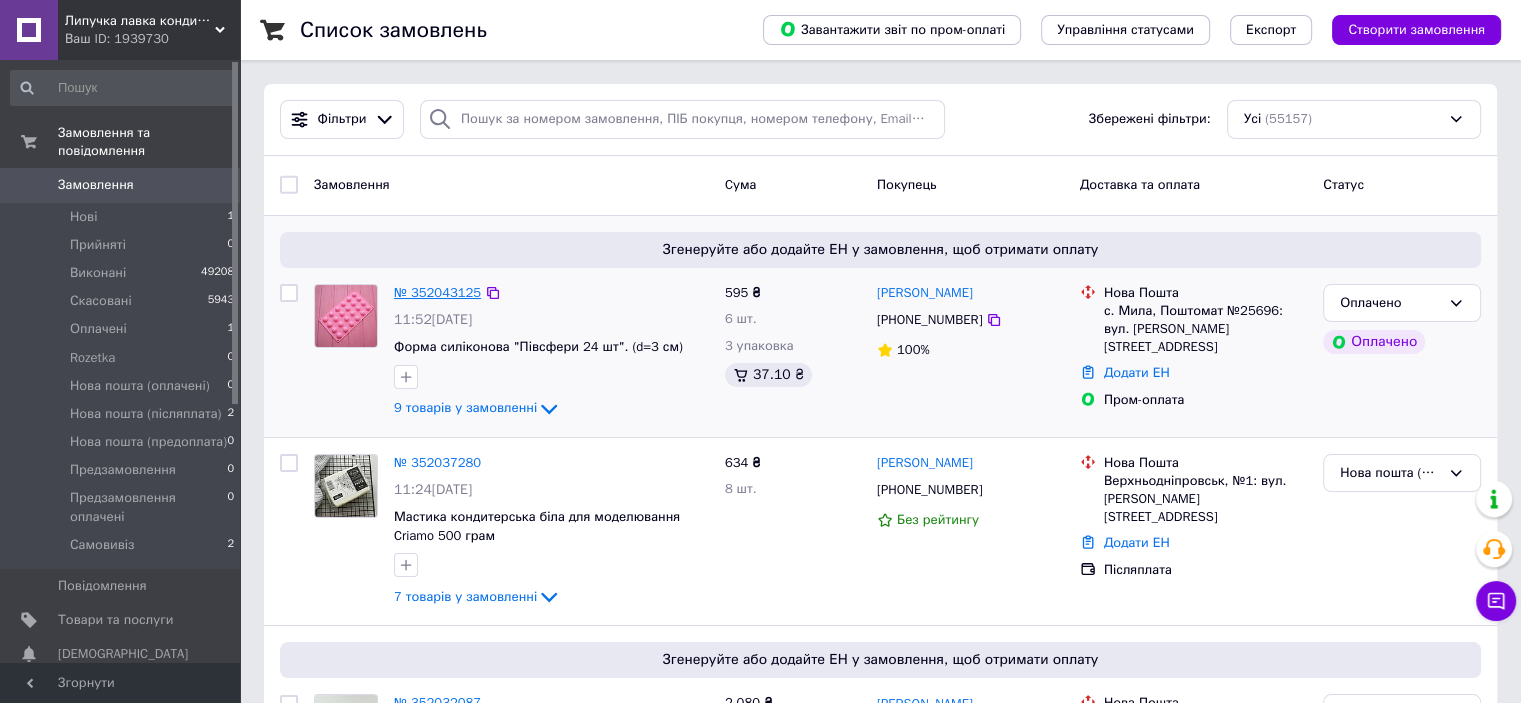 click on "№ 352043125" at bounding box center [437, 292] 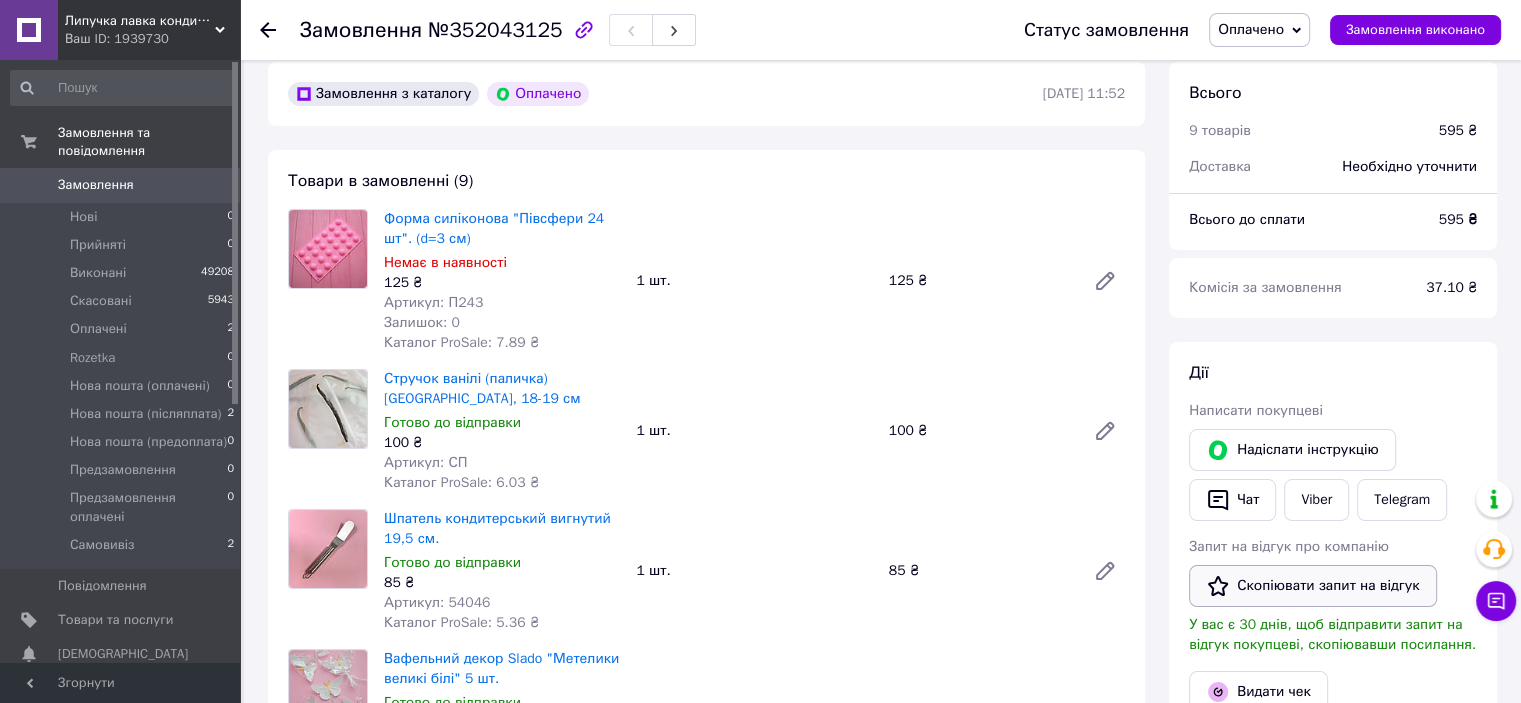 scroll, scrollTop: 300, scrollLeft: 0, axis: vertical 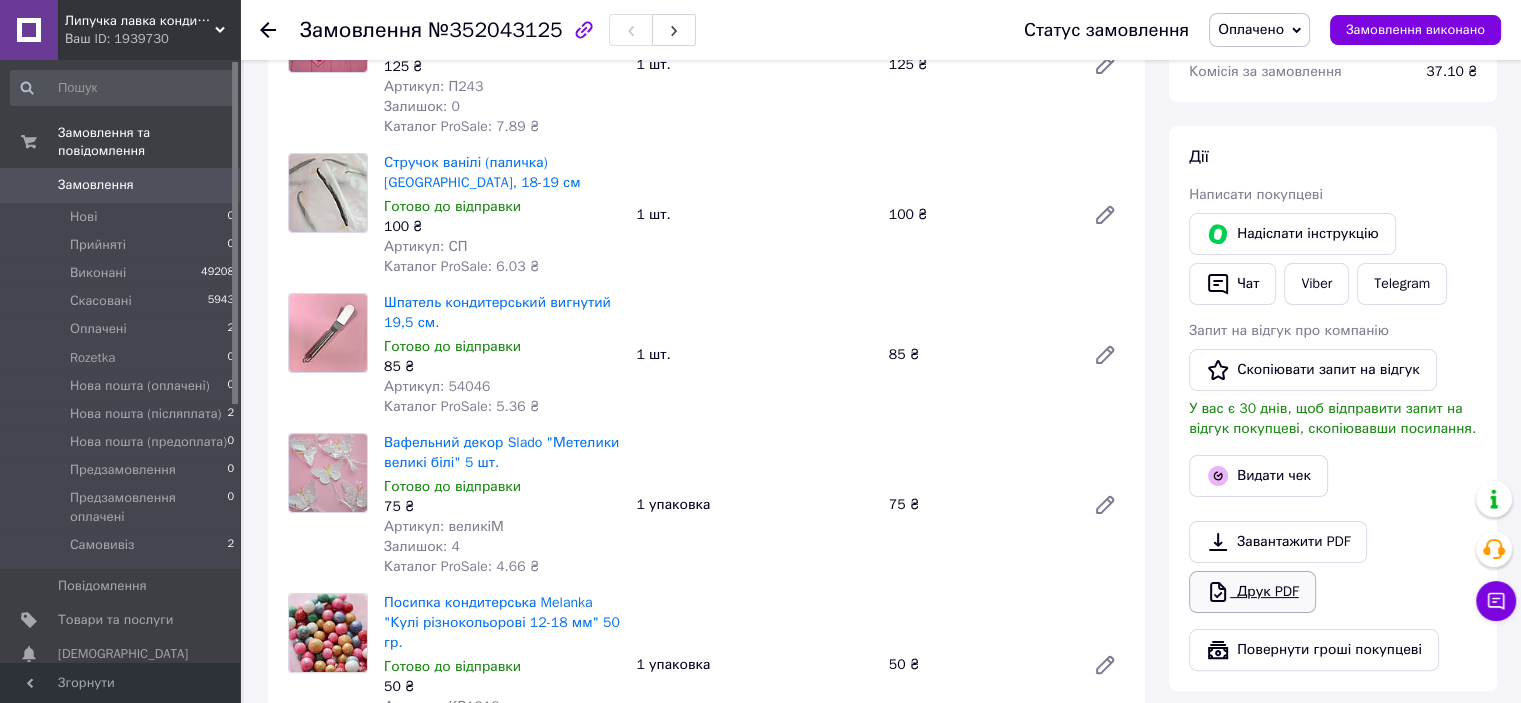 click on "Друк PDF" at bounding box center [1252, 592] 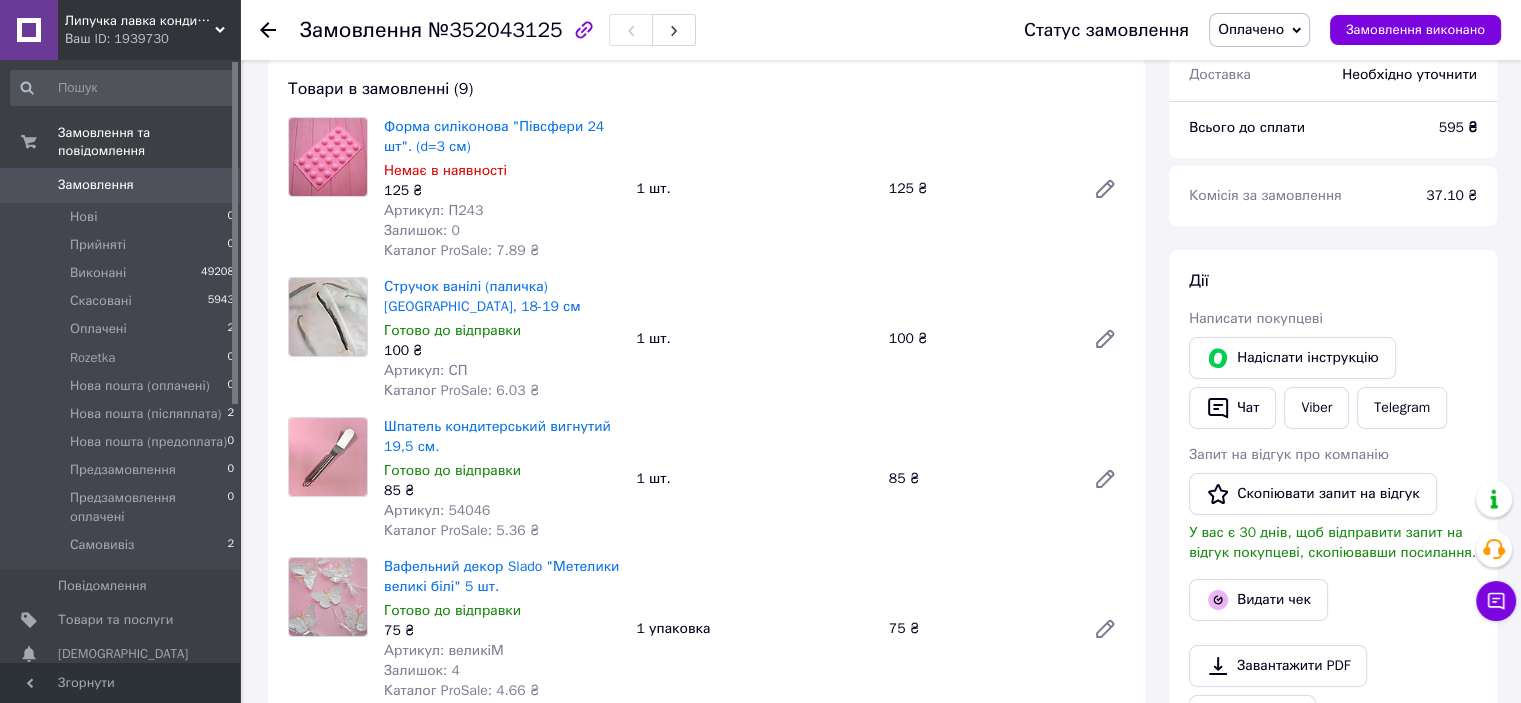 scroll, scrollTop: 0, scrollLeft: 0, axis: both 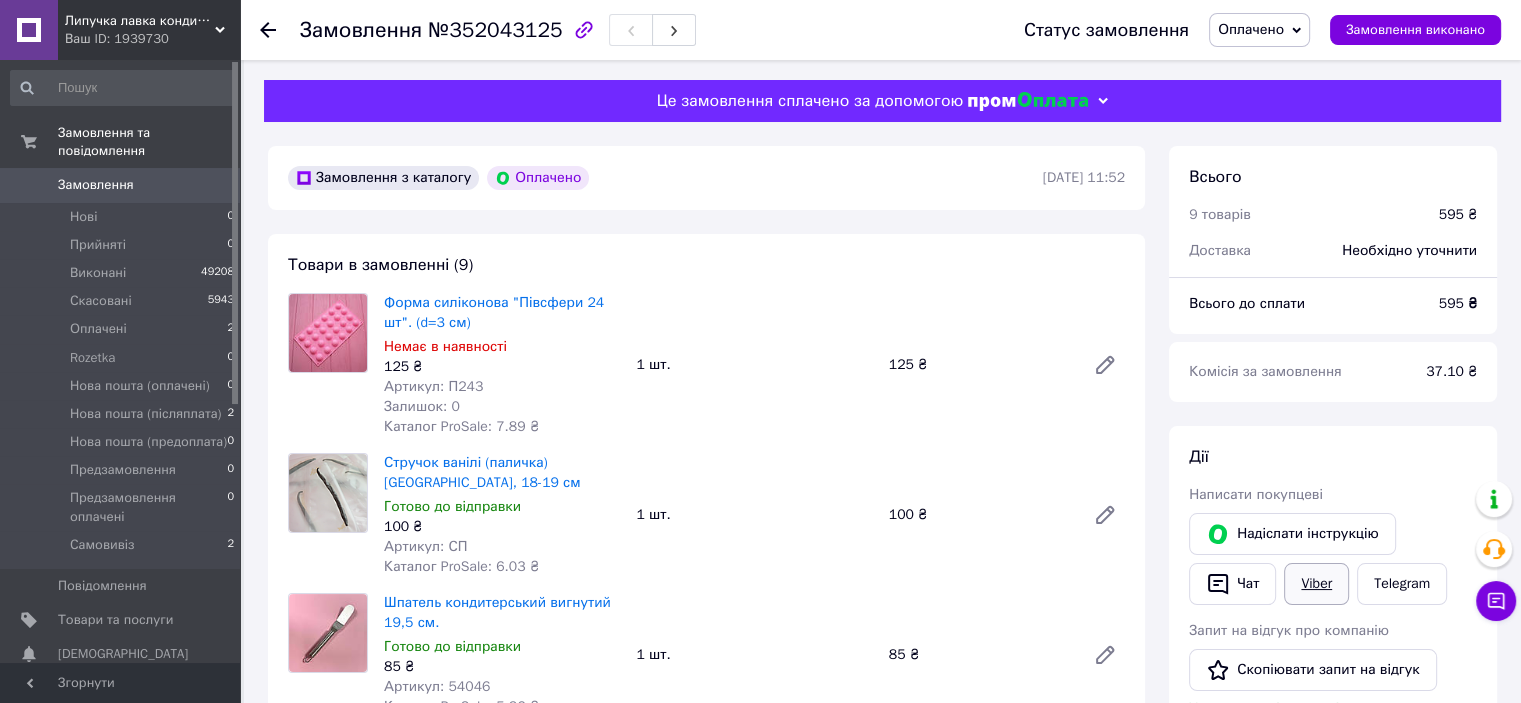 click on "Viber" at bounding box center [1316, 584] 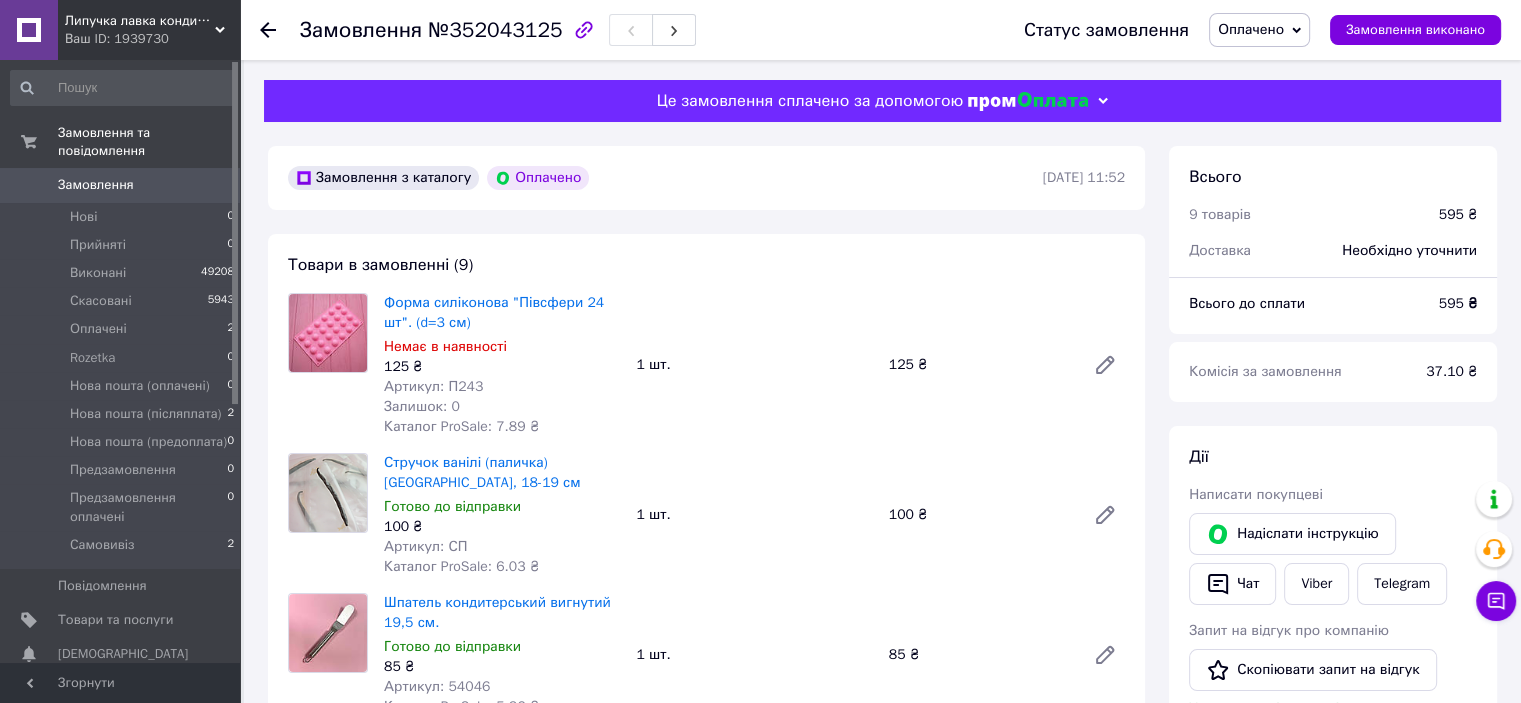 click on "Дії Написати покупцеві   Надіслати інструкцію   Чат Viber Telegram Запит на відгук про компанію   Скопіювати запит на відгук У вас є 30 днів, щоб відправити запит на відгук покупцеві, скопіювавши посилання.   Видати чек   Завантажити PDF   Друк PDF   Повернути гроші покупцеві" at bounding box center (1333, 708) 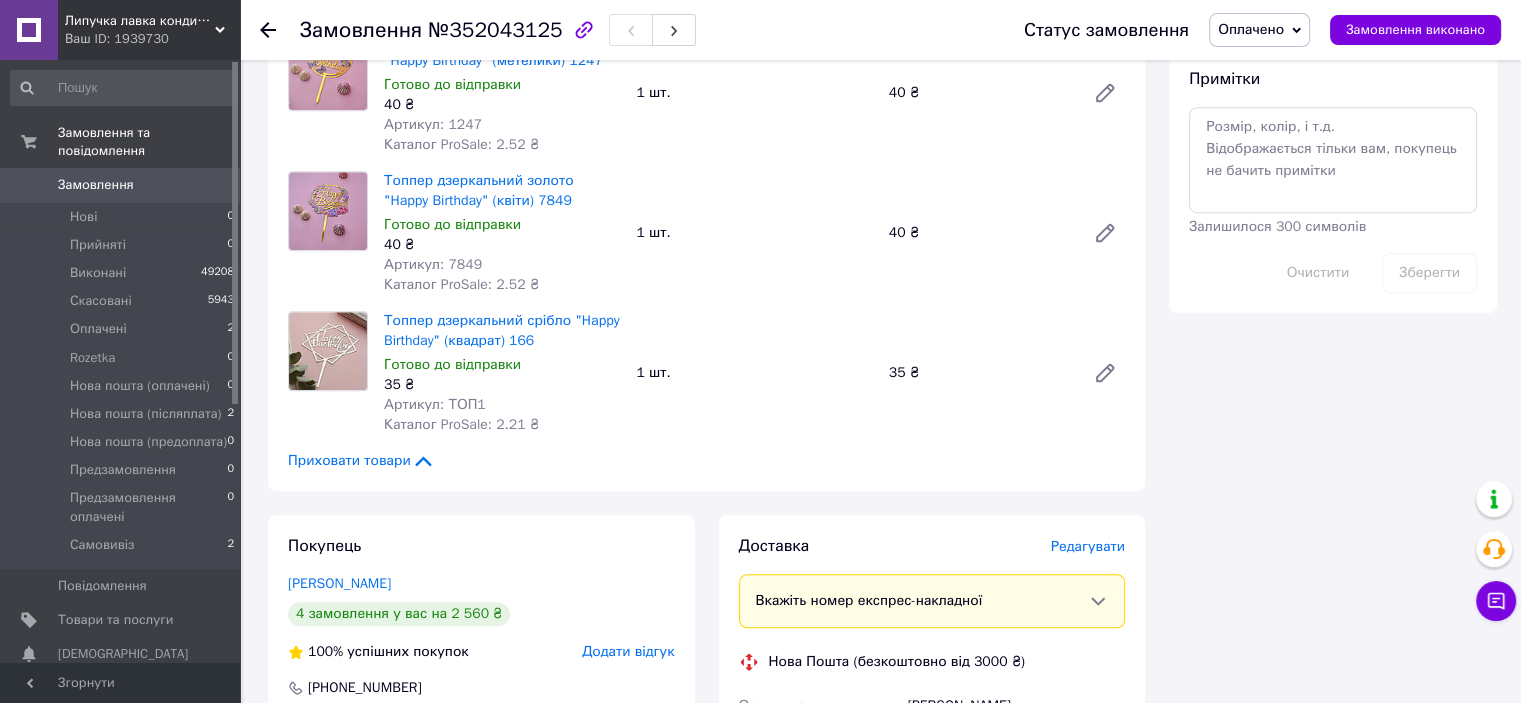 scroll, scrollTop: 1000, scrollLeft: 0, axis: vertical 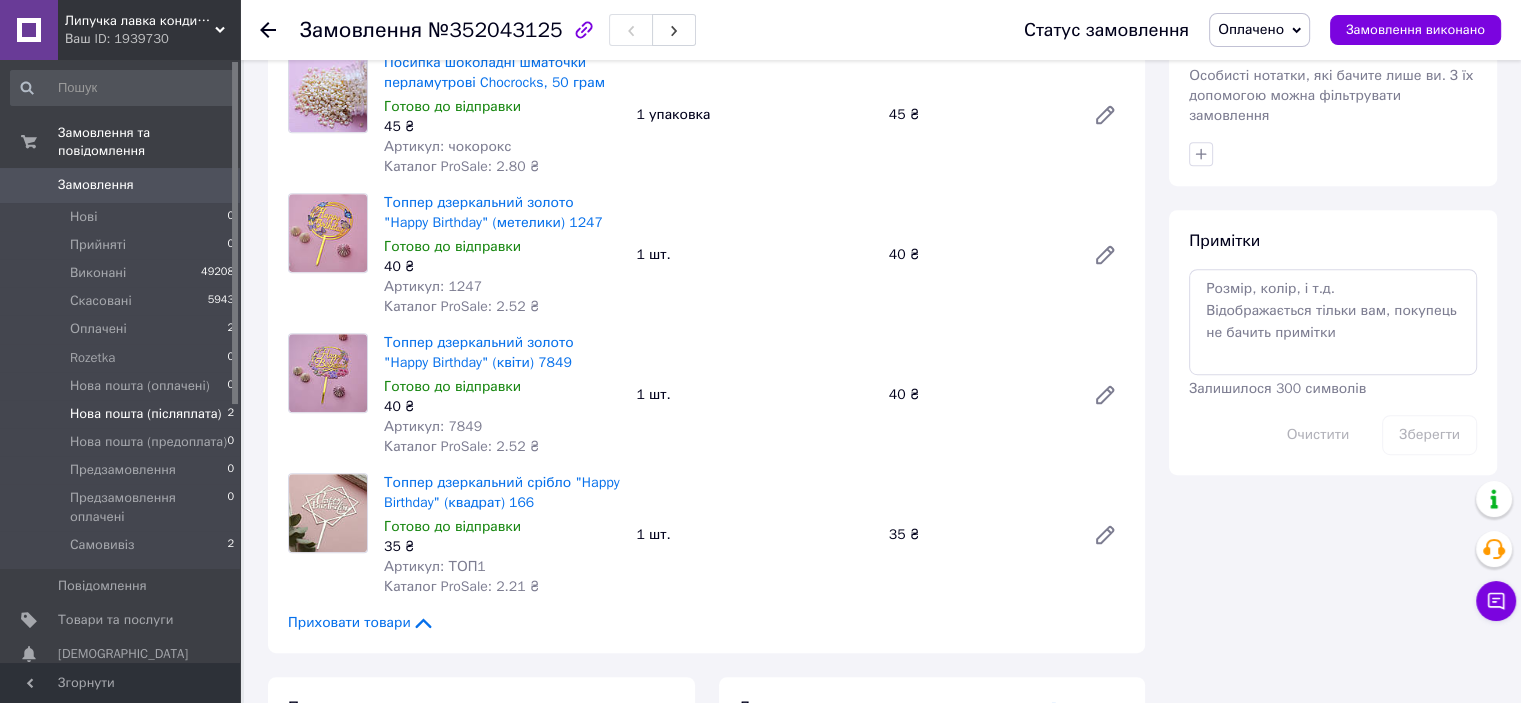 click on "Нова пошта (післяплата) 2" at bounding box center (123, 414) 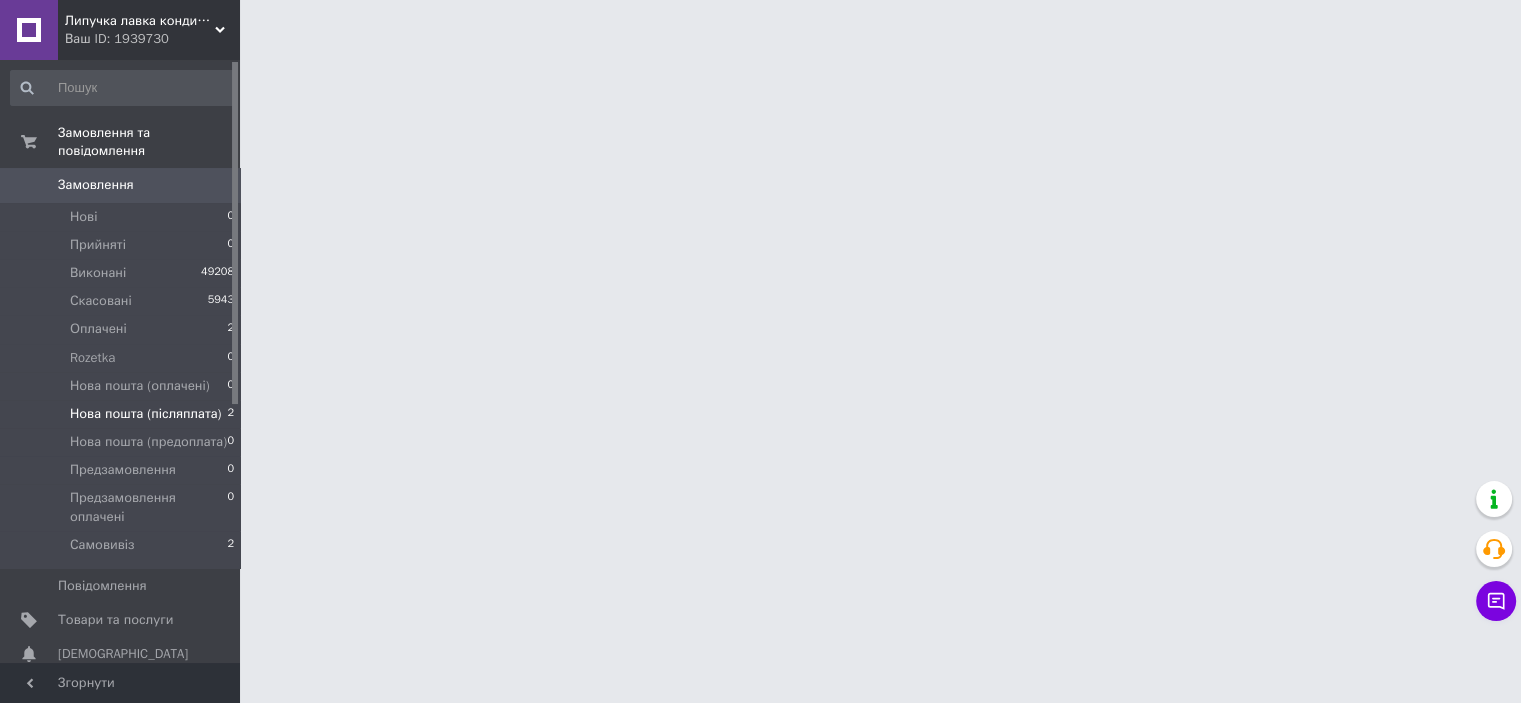 scroll, scrollTop: 0, scrollLeft: 0, axis: both 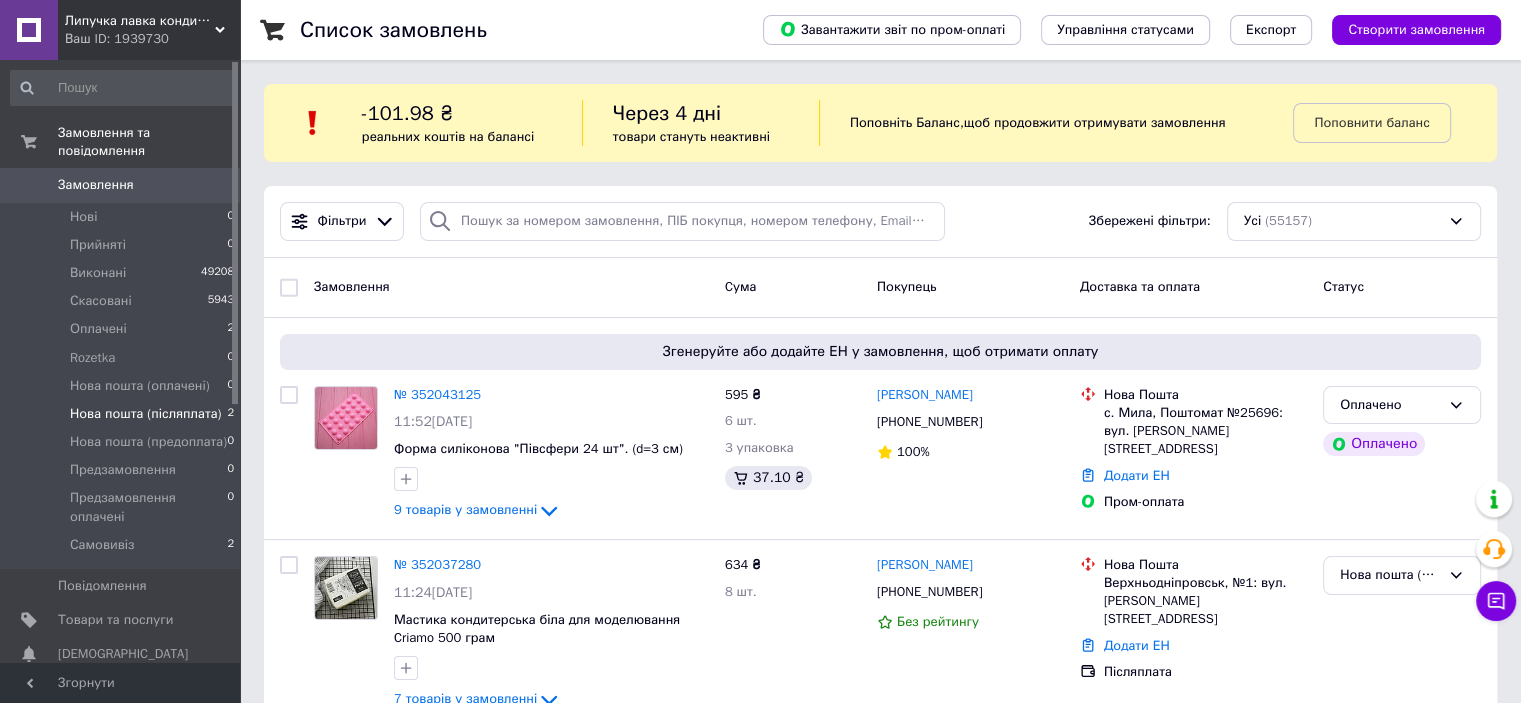 click on "Нова пошта (післяплата)" at bounding box center [145, 414] 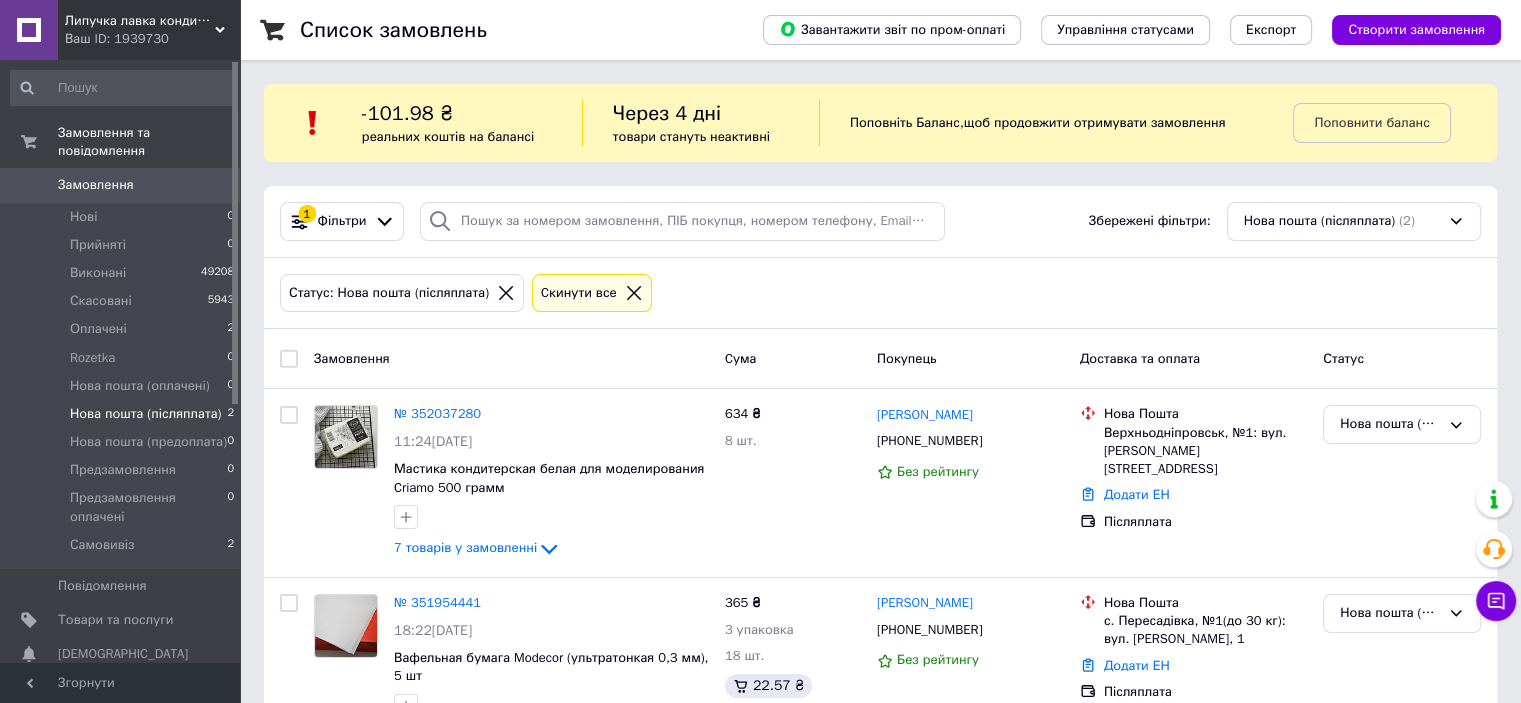 scroll, scrollTop: 85, scrollLeft: 0, axis: vertical 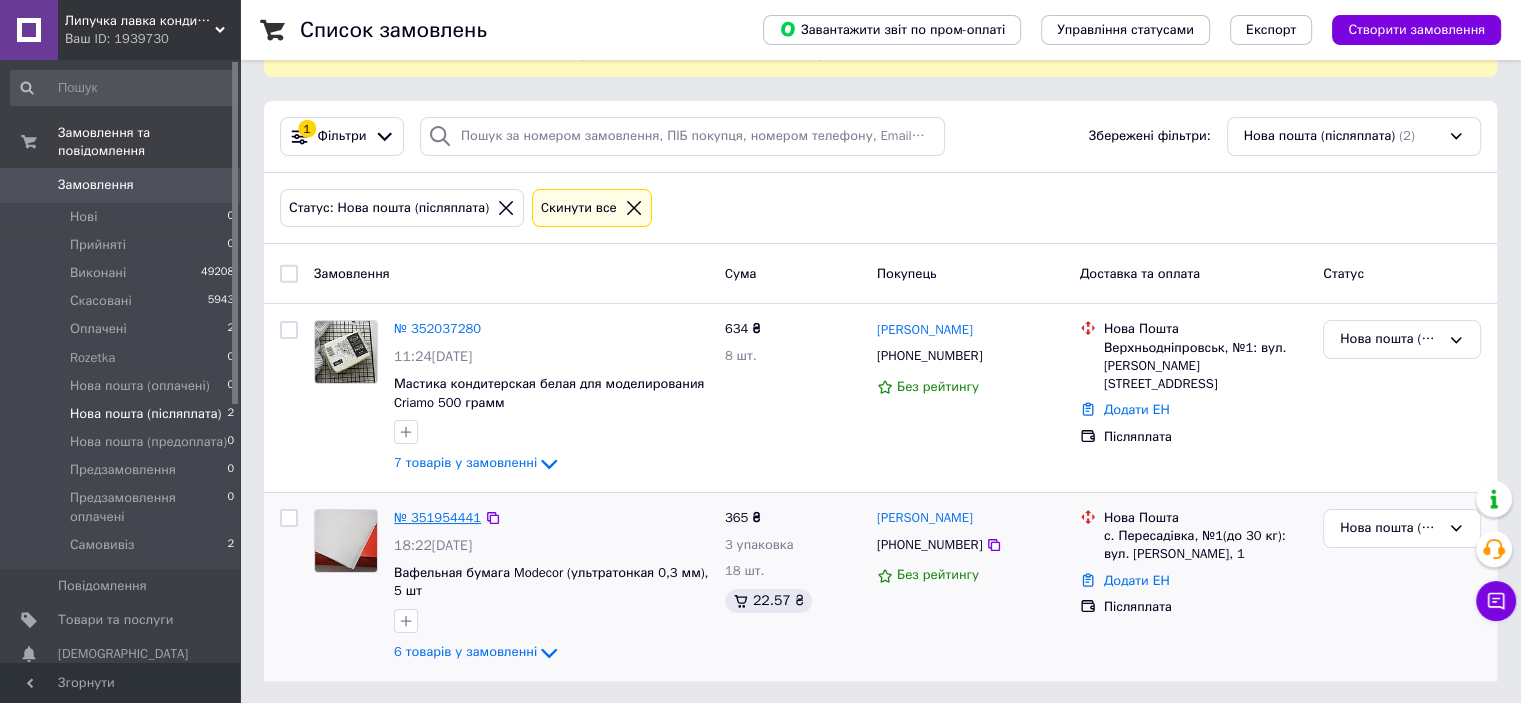 click on "№ 351954441" at bounding box center (437, 517) 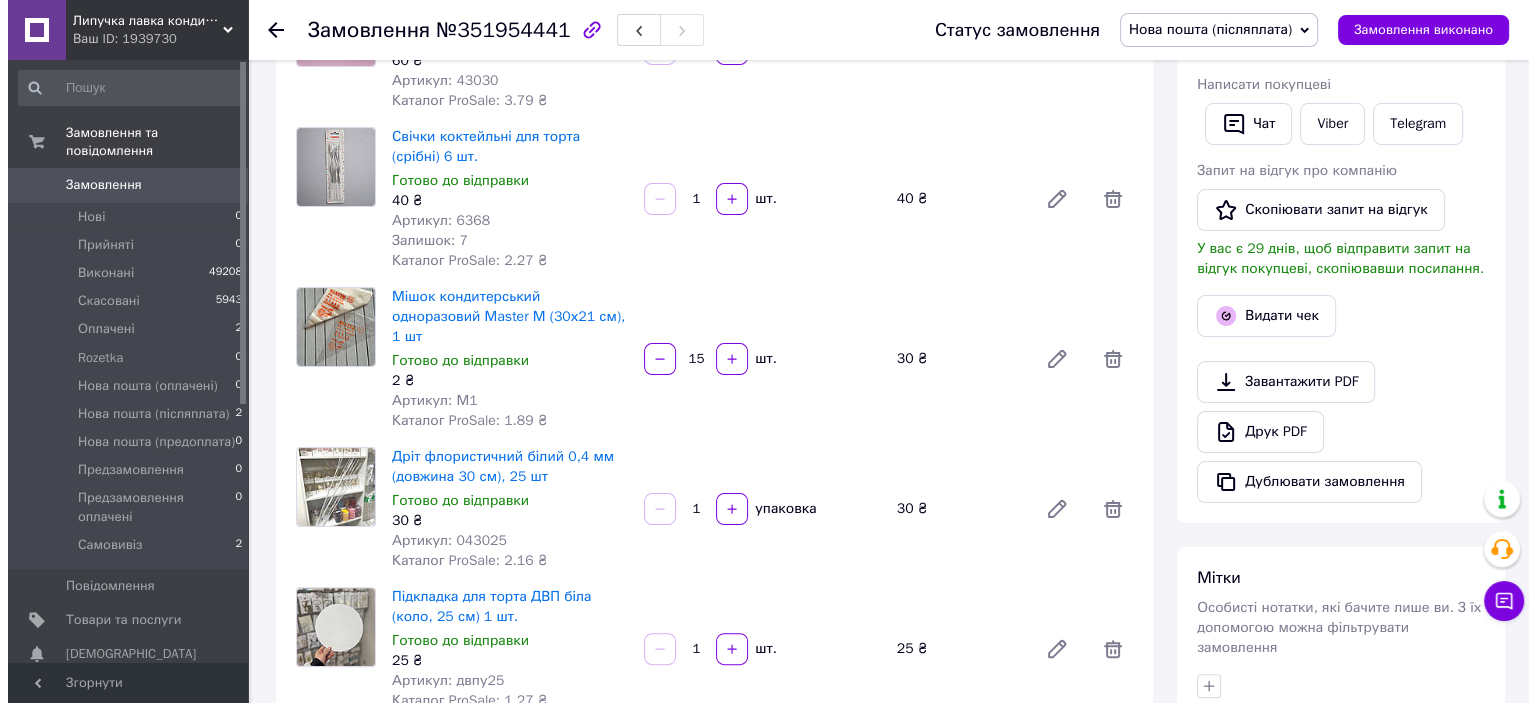 scroll, scrollTop: 385, scrollLeft: 0, axis: vertical 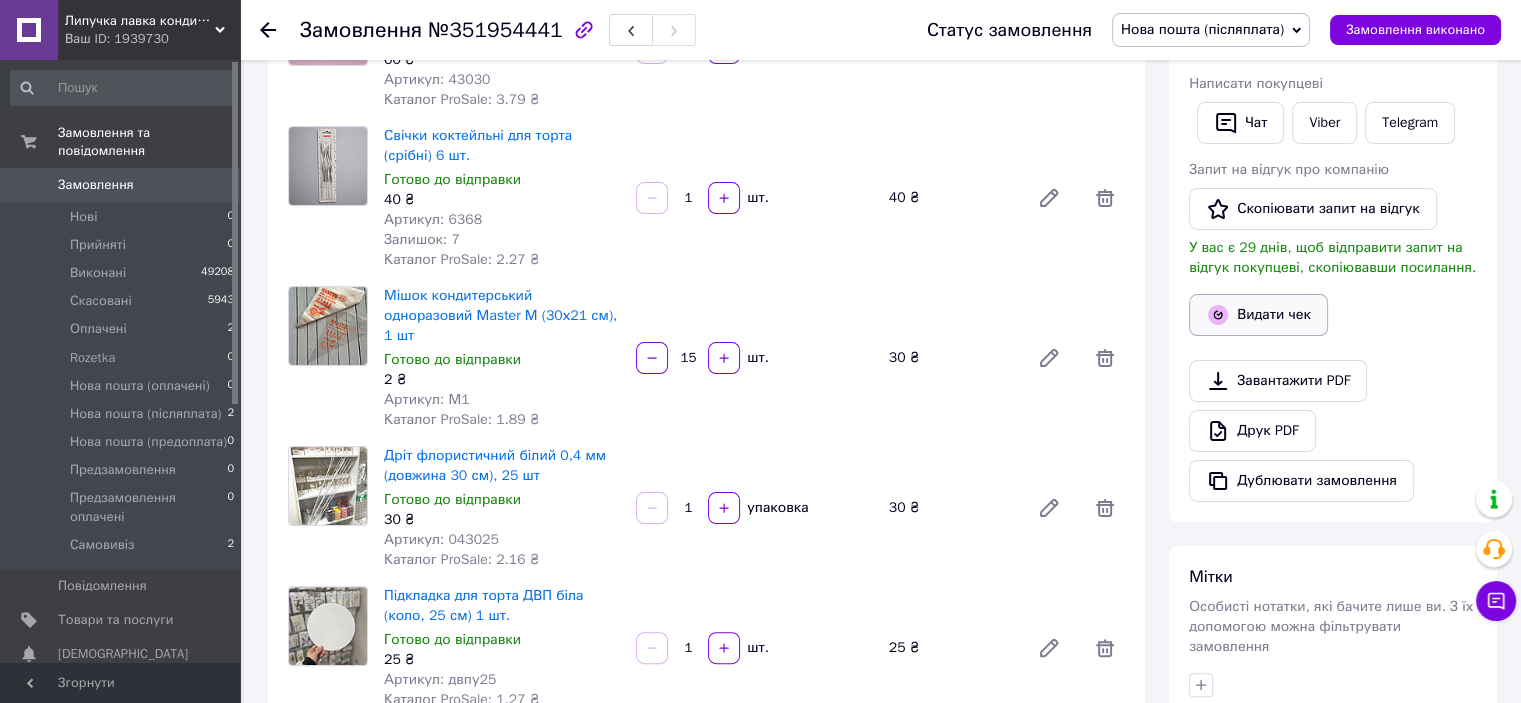 click on "Видати чек" at bounding box center [1258, 315] 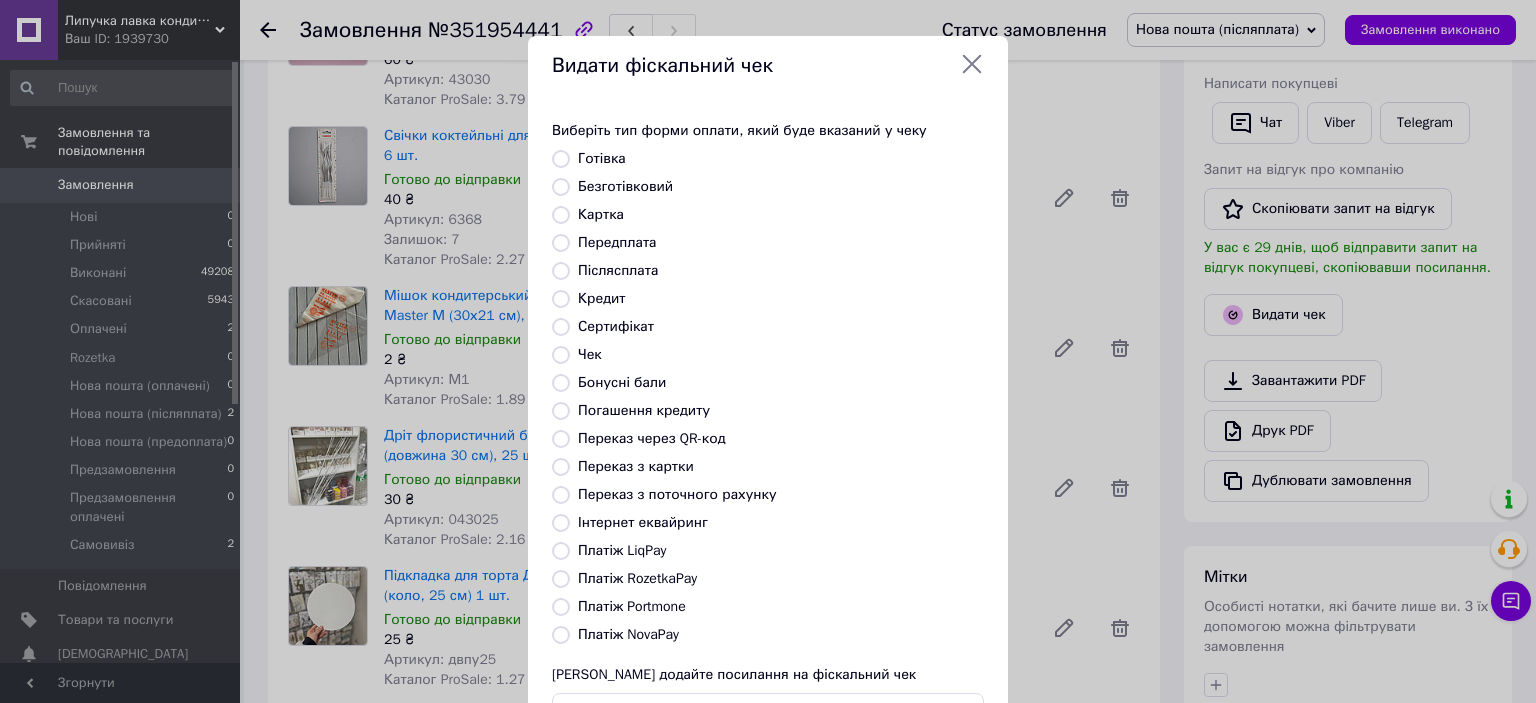 drag, startPoint x: 650, startPoint y: 637, endPoint x: 670, endPoint y: 615, distance: 29.732138 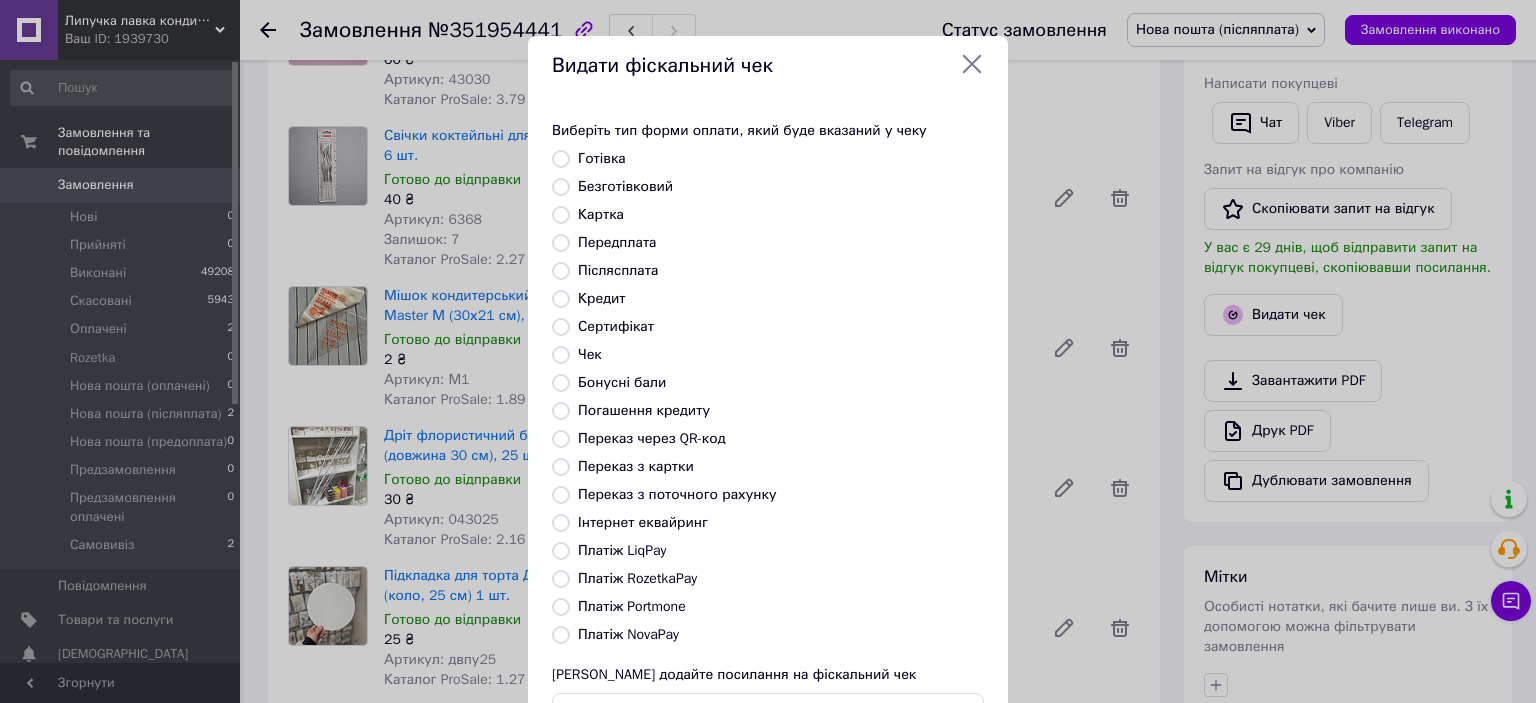 radio on "true" 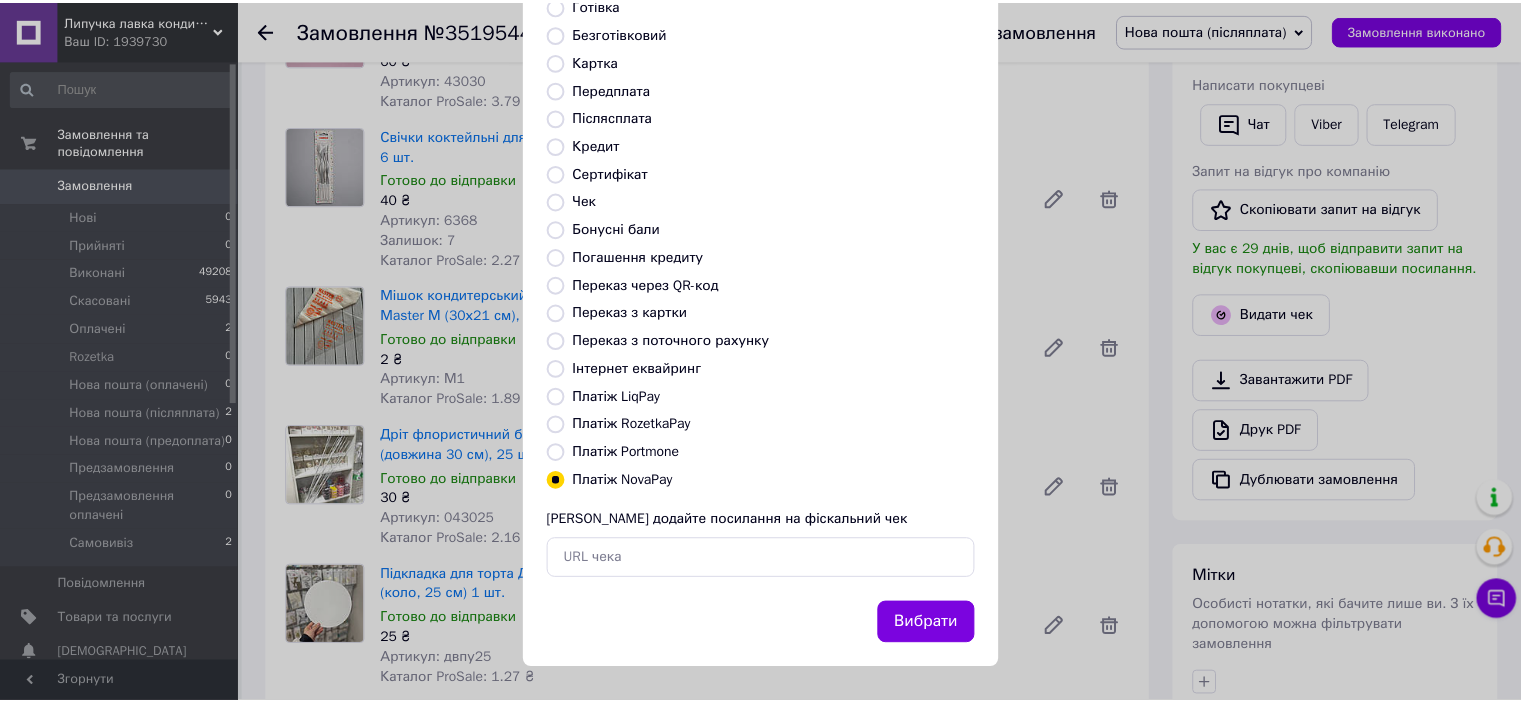 scroll, scrollTop: 155, scrollLeft: 0, axis: vertical 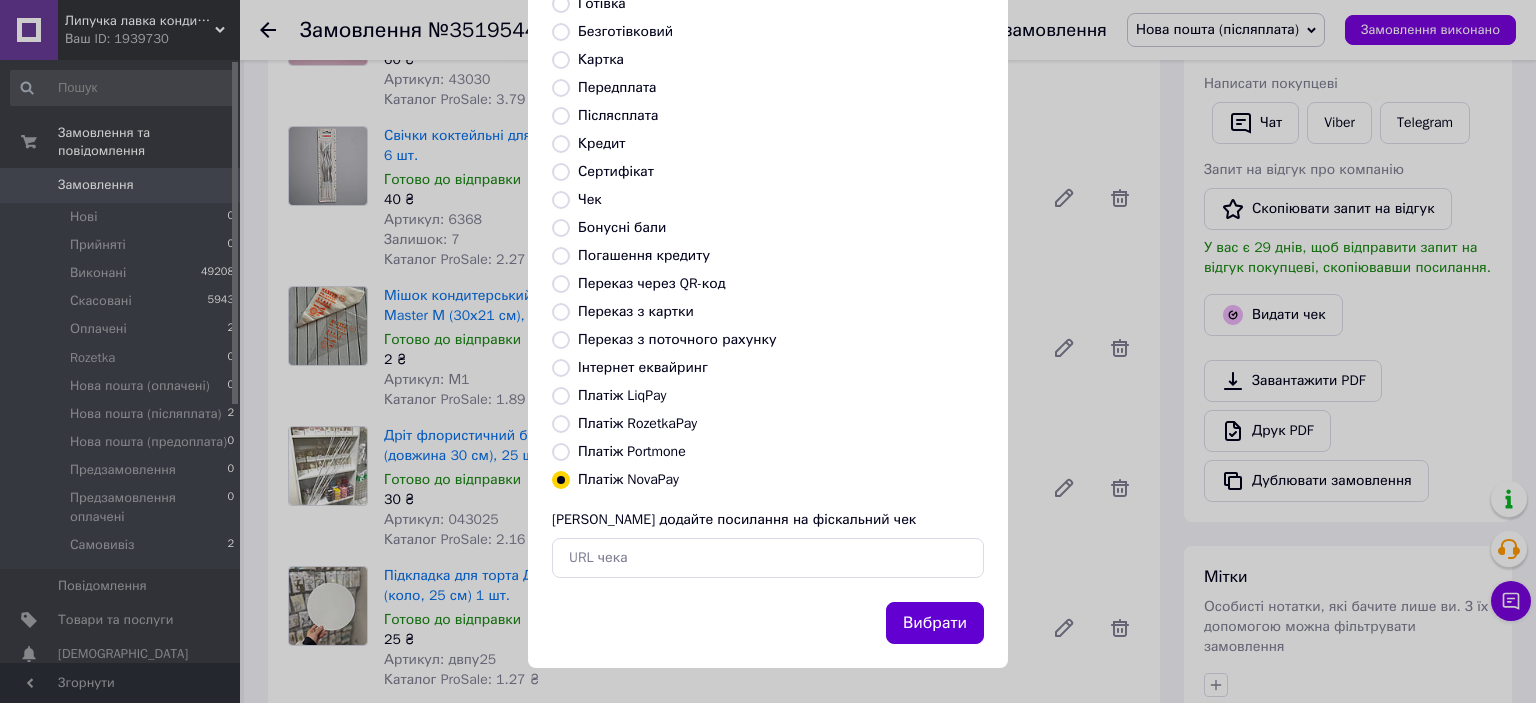 drag, startPoint x: 942, startPoint y: 628, endPoint x: 956, endPoint y: 615, distance: 19.104973 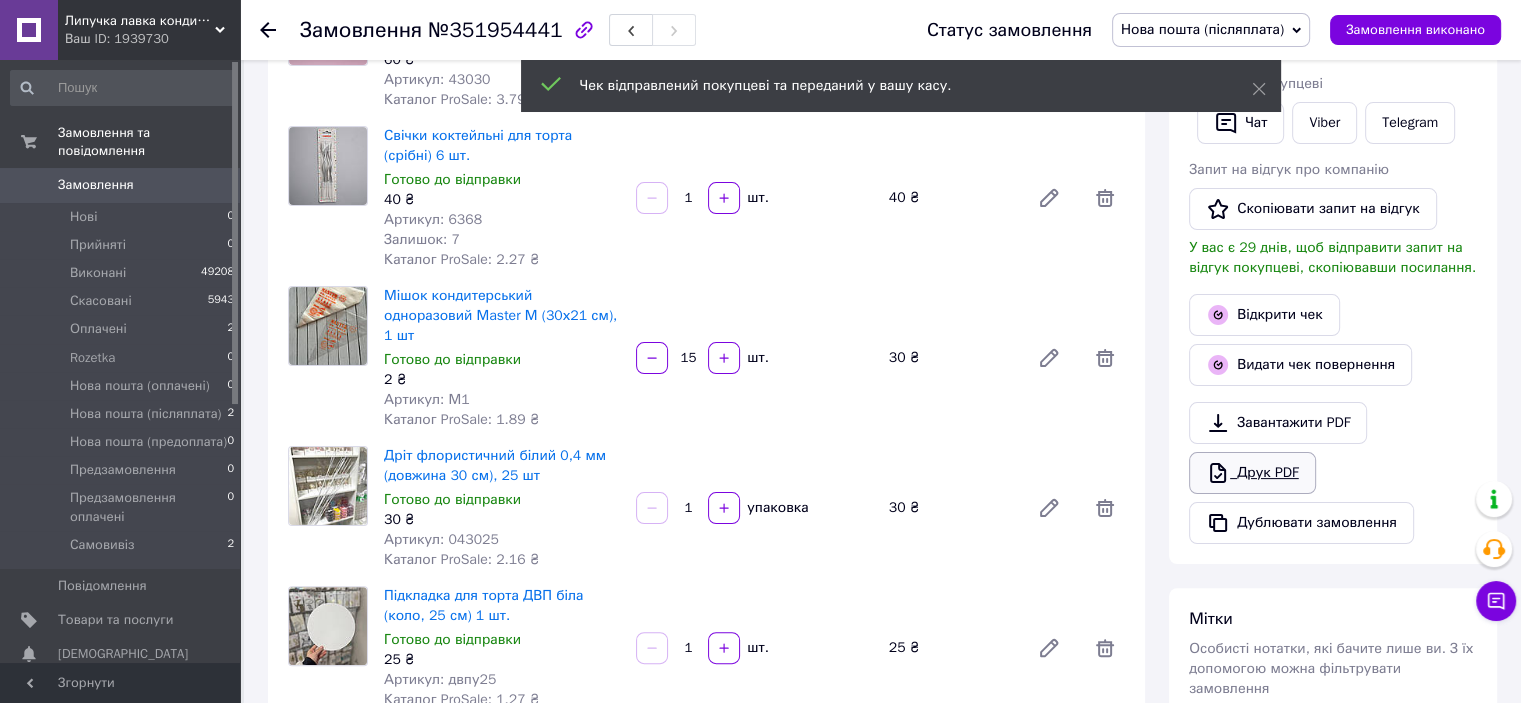 click 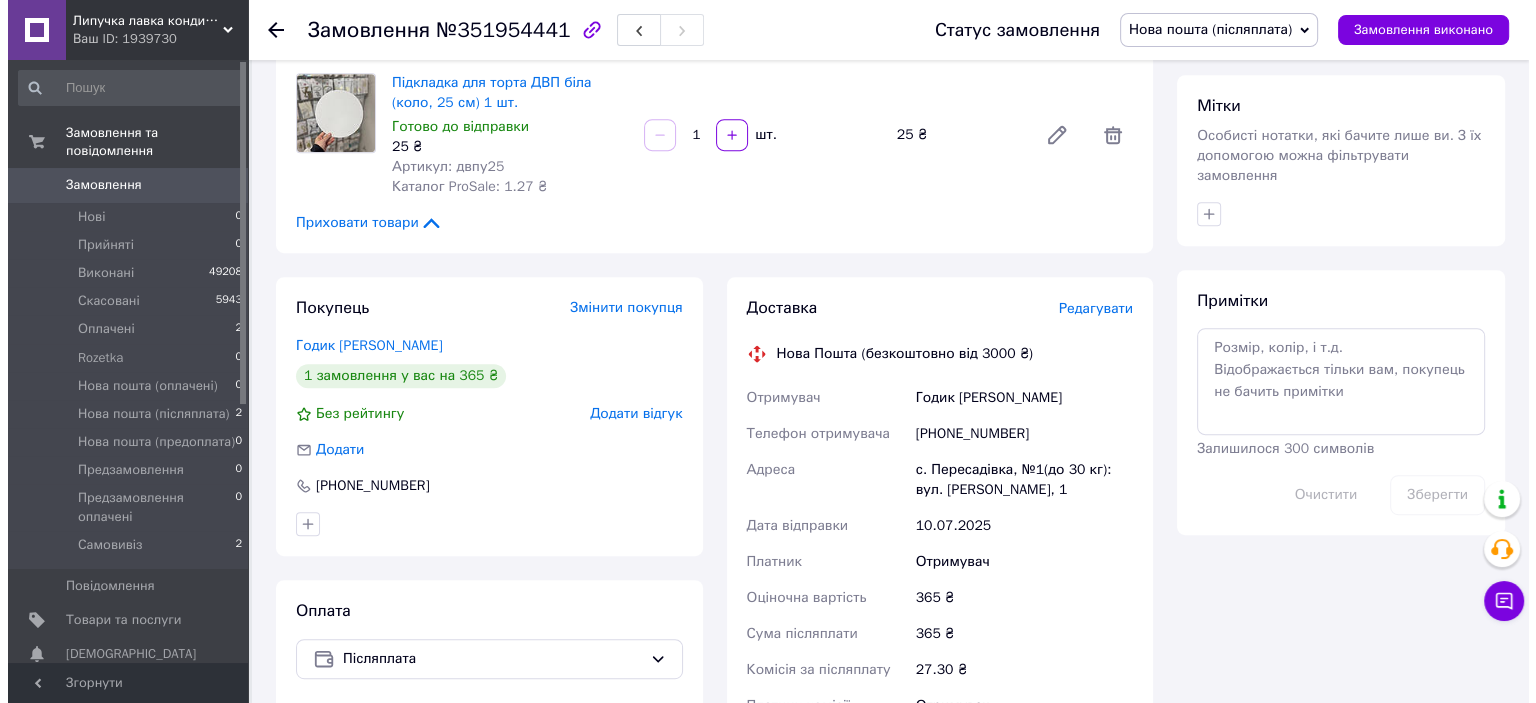 scroll, scrollTop: 985, scrollLeft: 0, axis: vertical 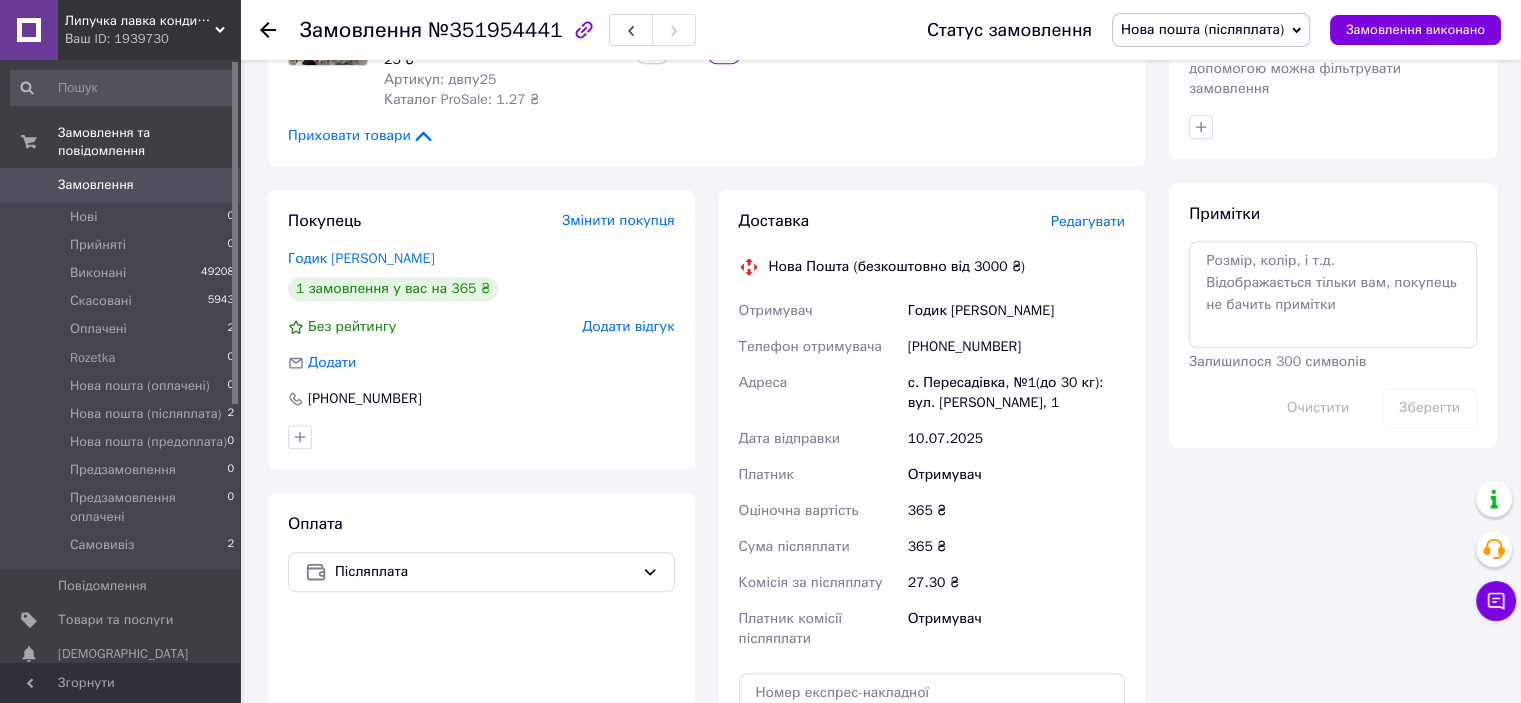 click on "Редагувати" at bounding box center (1088, 221) 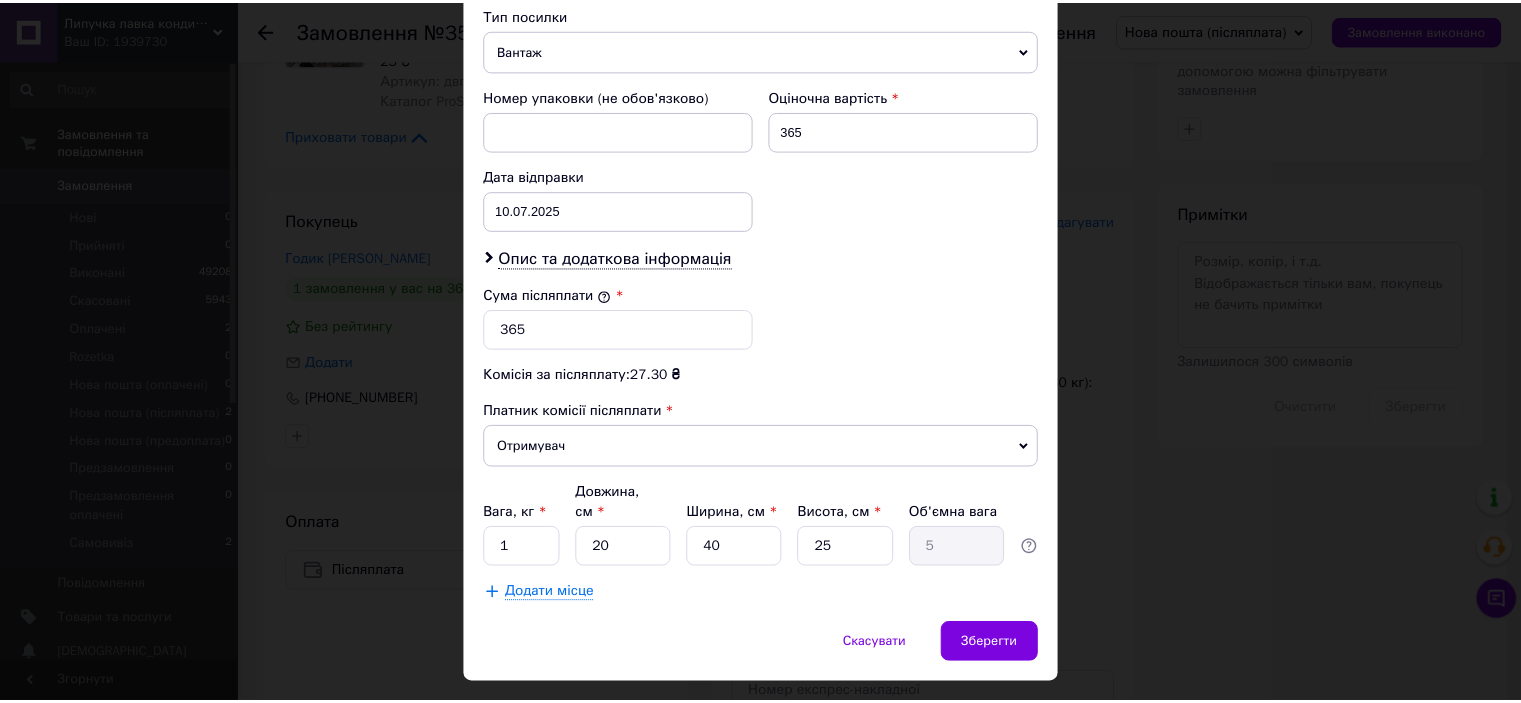 scroll, scrollTop: 816, scrollLeft: 0, axis: vertical 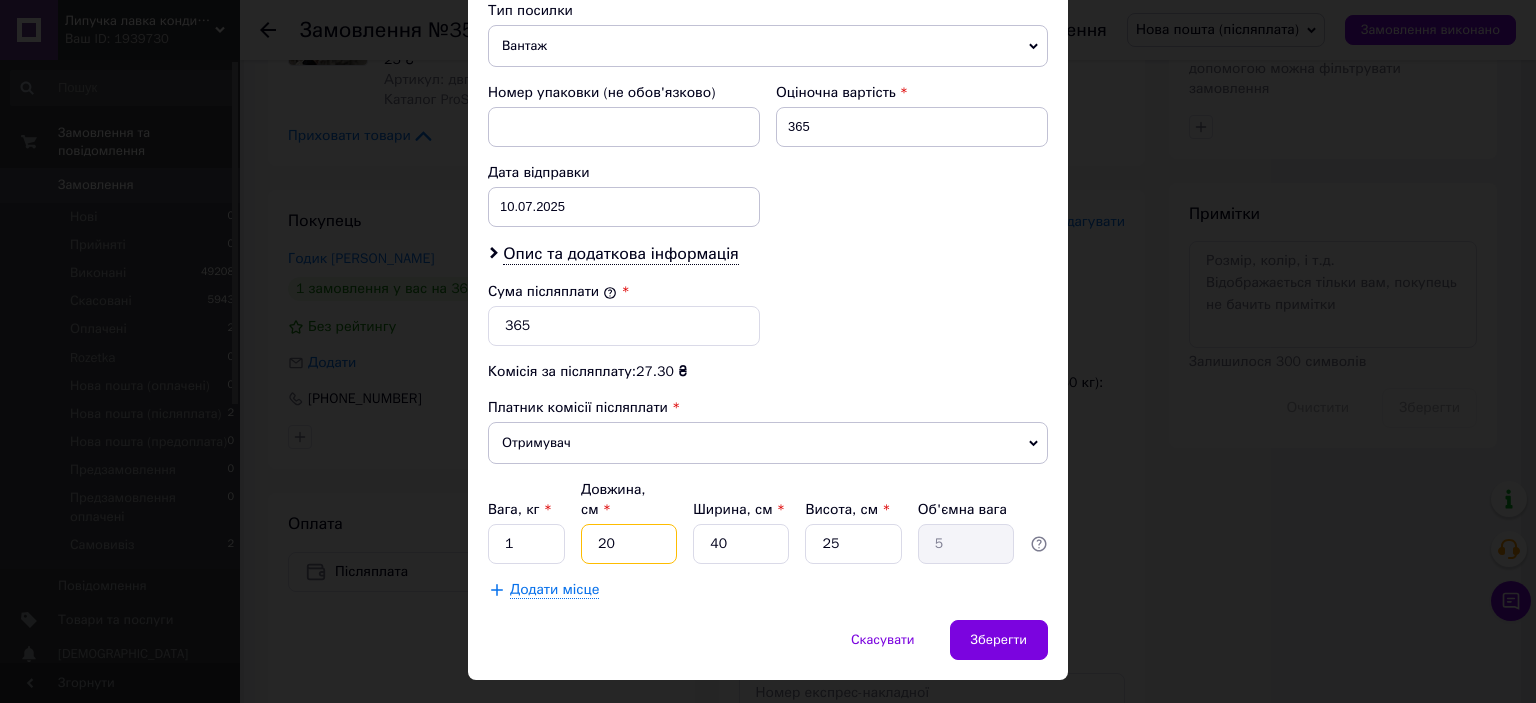 drag, startPoint x: 612, startPoint y: 500, endPoint x: 584, endPoint y: 505, distance: 28.442924 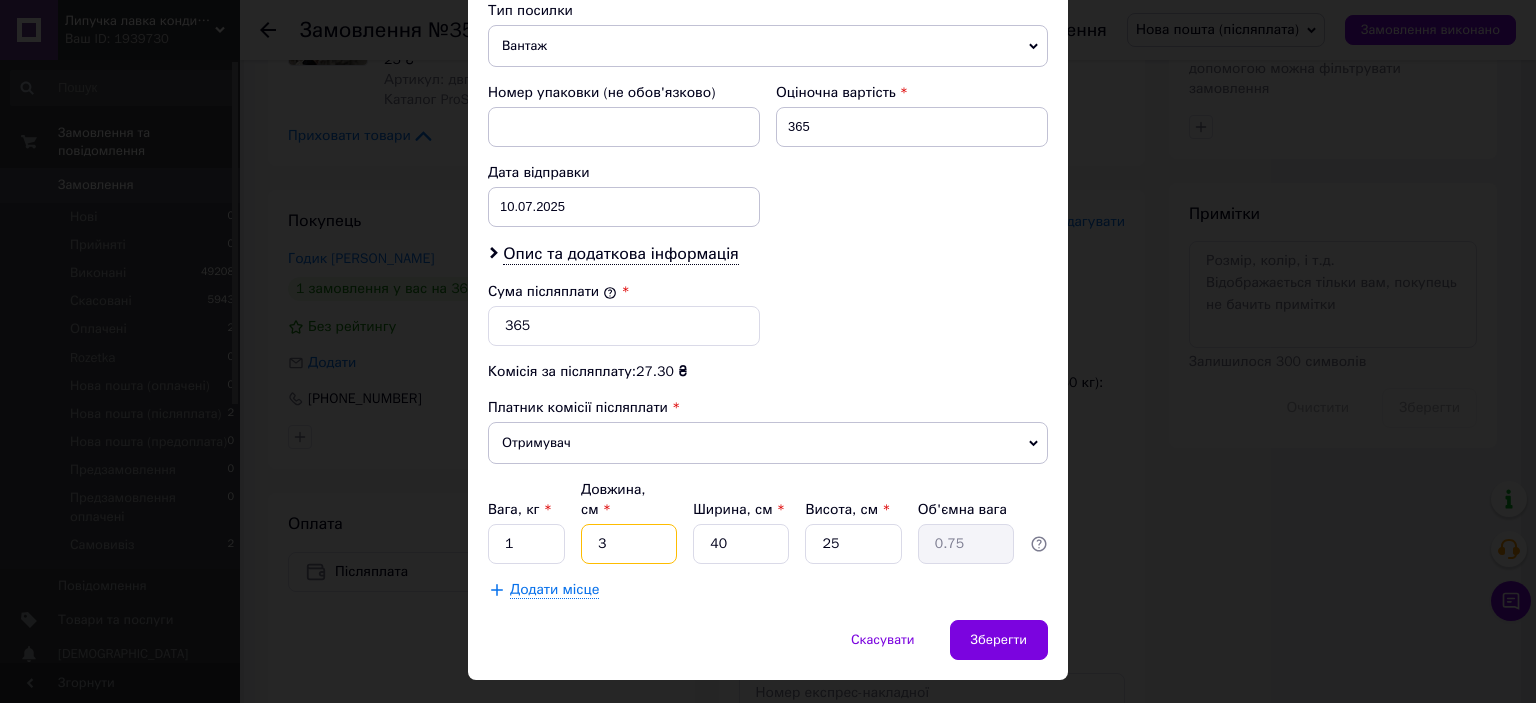 type on "39" 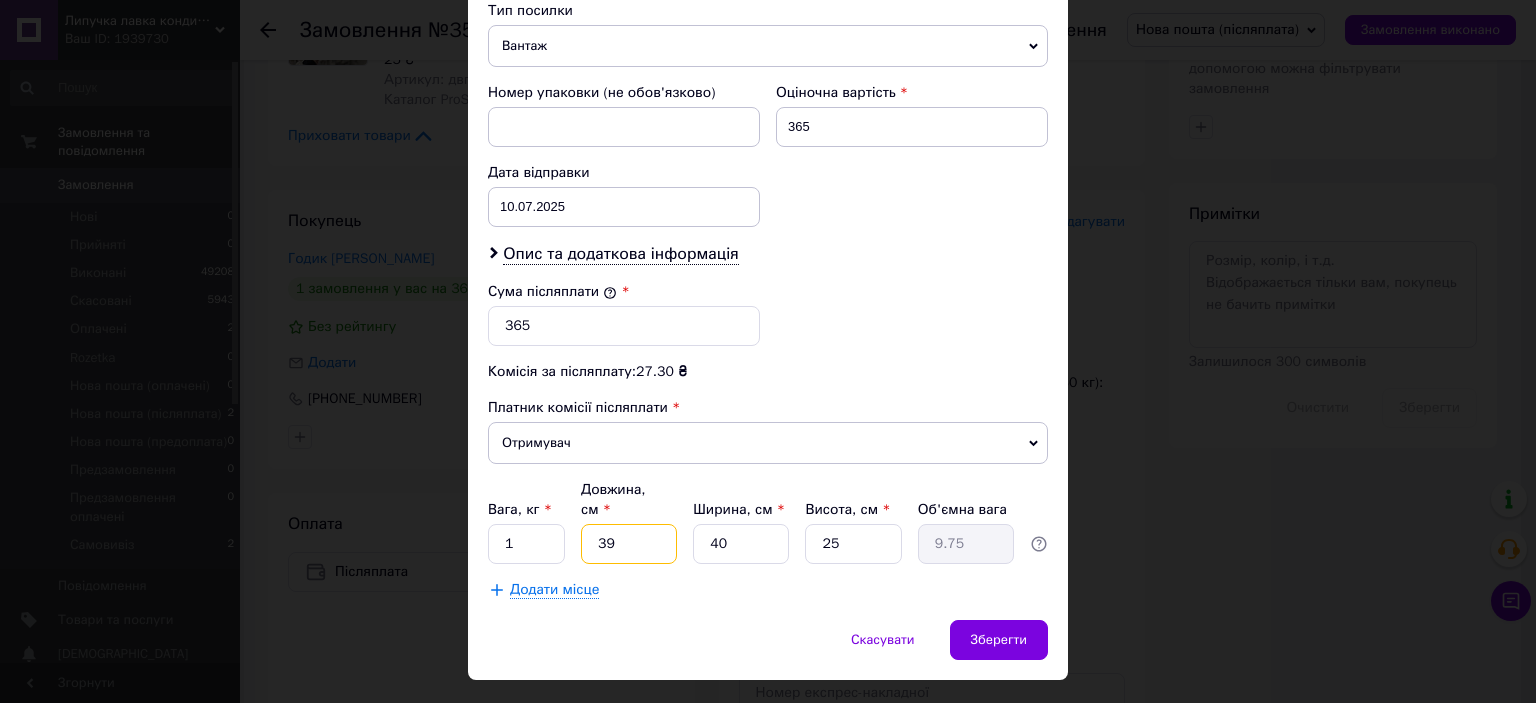 type on "39" 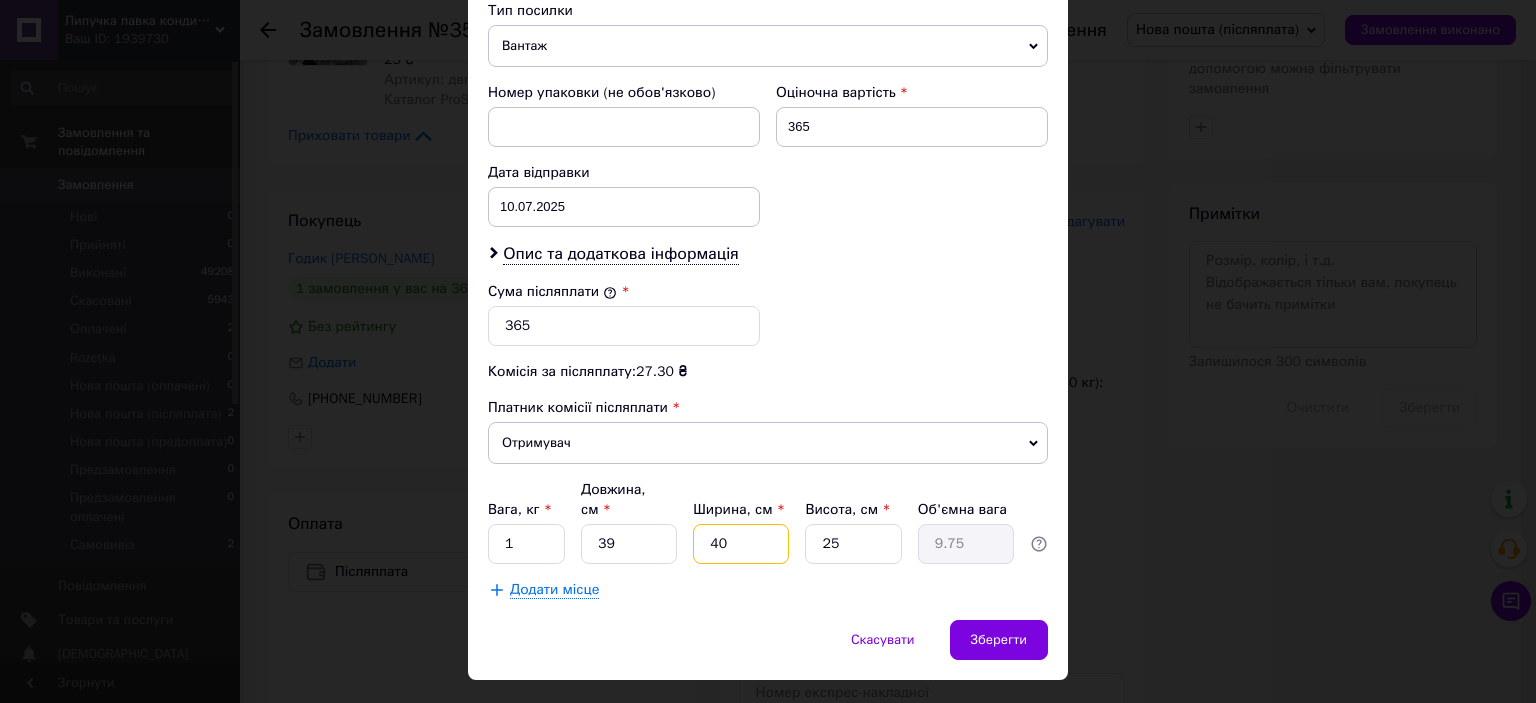 drag, startPoint x: 767, startPoint y: 503, endPoint x: 687, endPoint y: 515, distance: 80.895 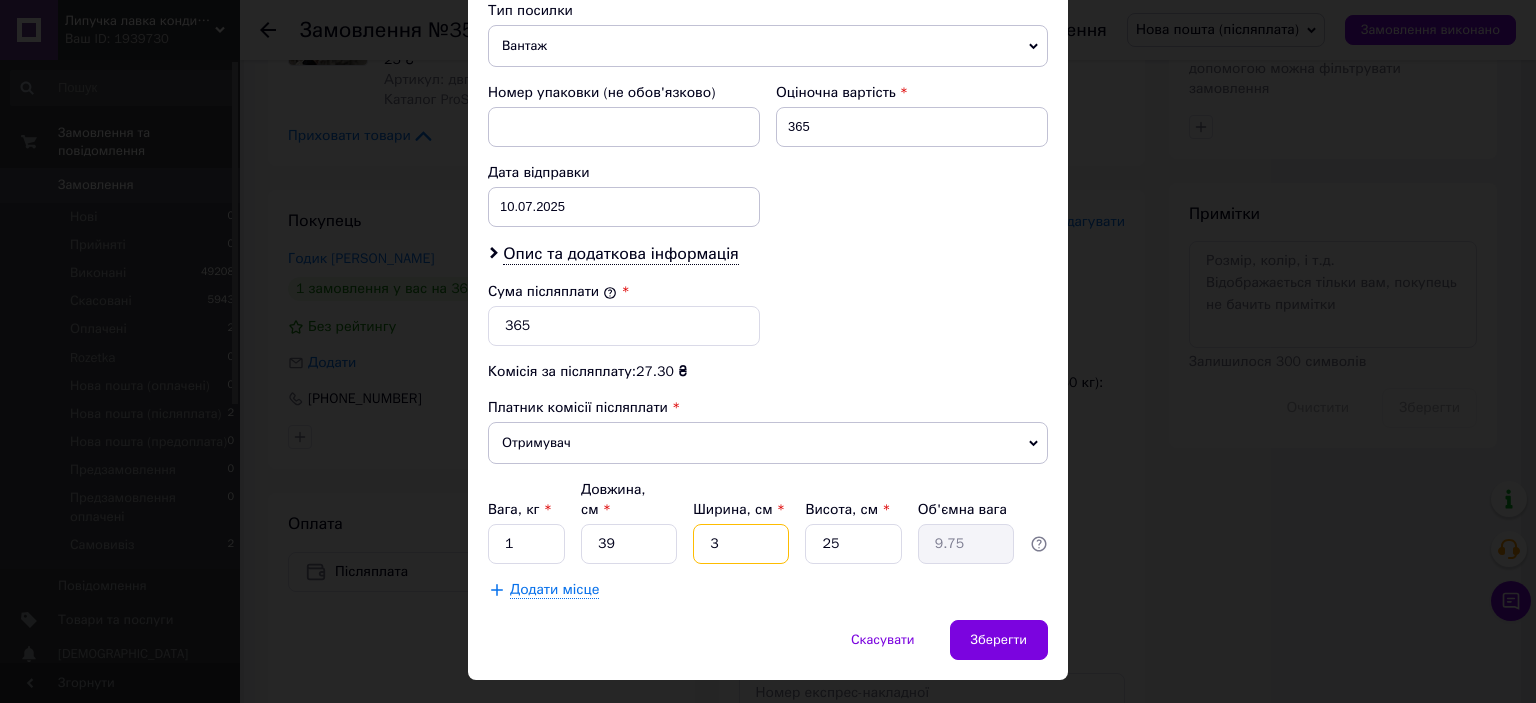type on "3" 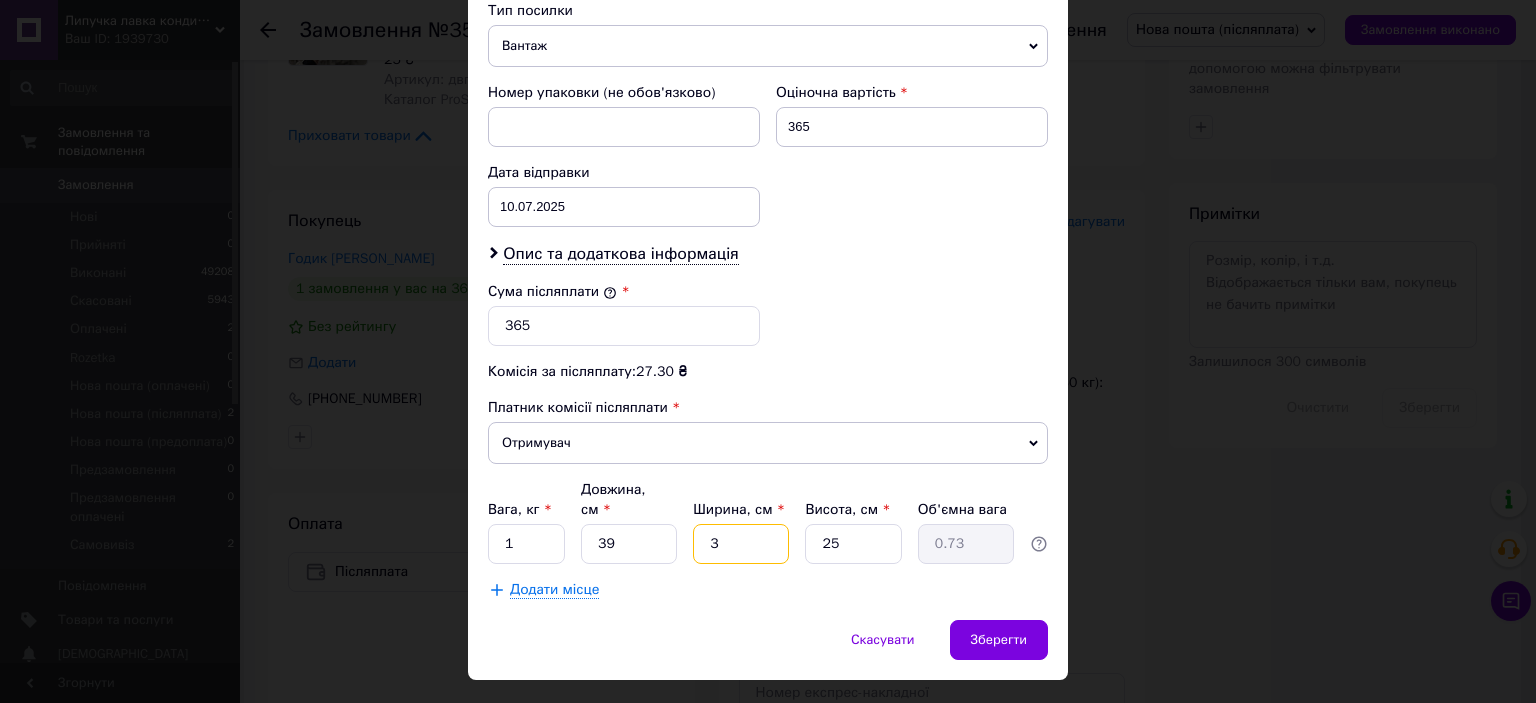 type on "30" 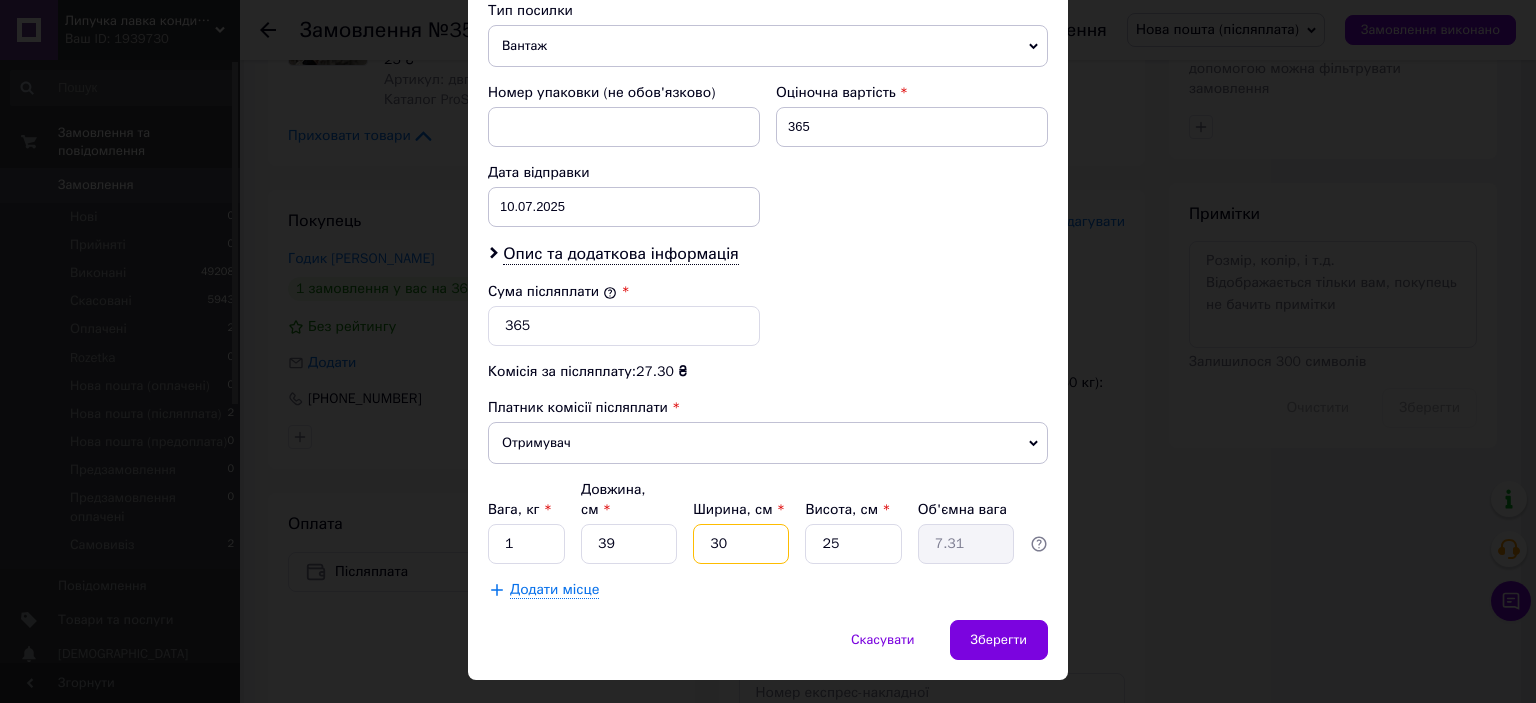 type on "30" 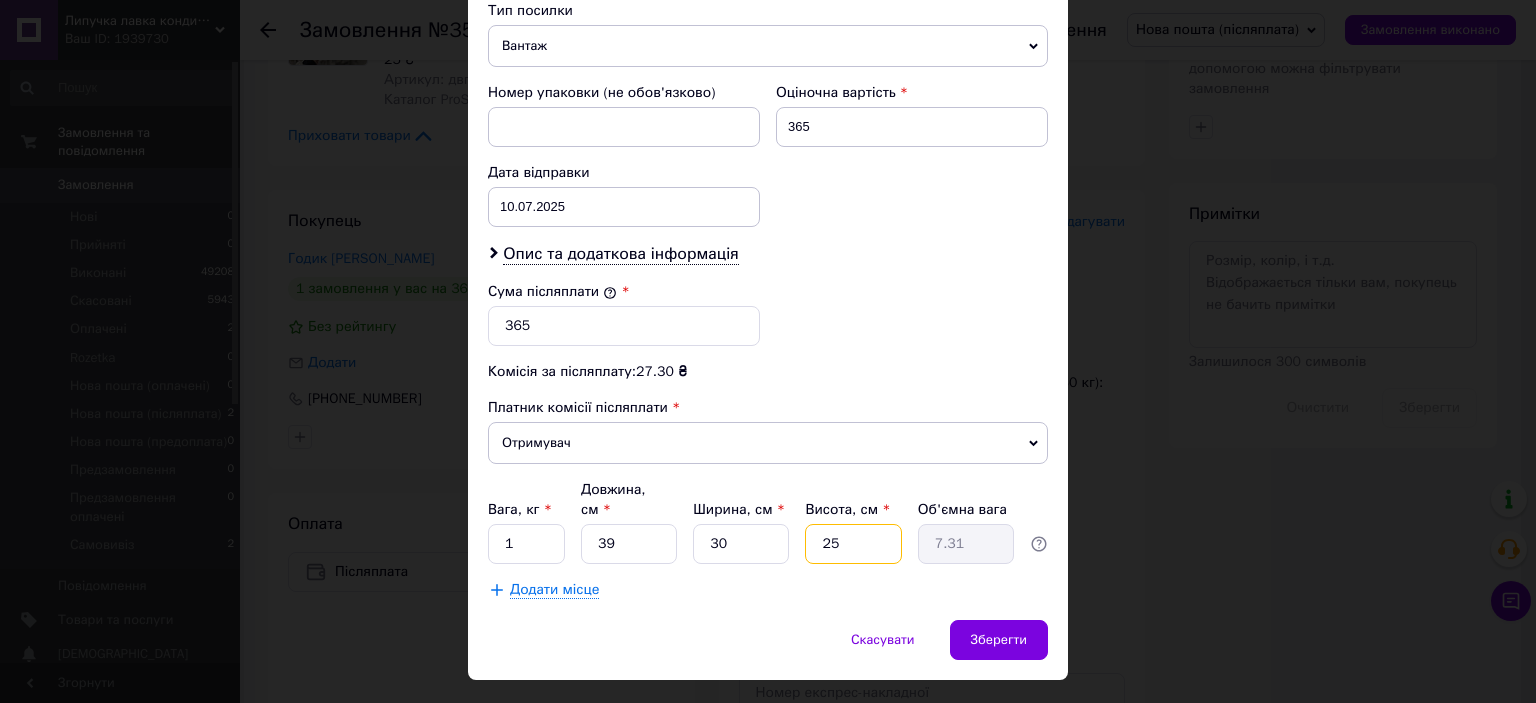 drag, startPoint x: 840, startPoint y: 514, endPoint x: 799, endPoint y: 505, distance: 41.976185 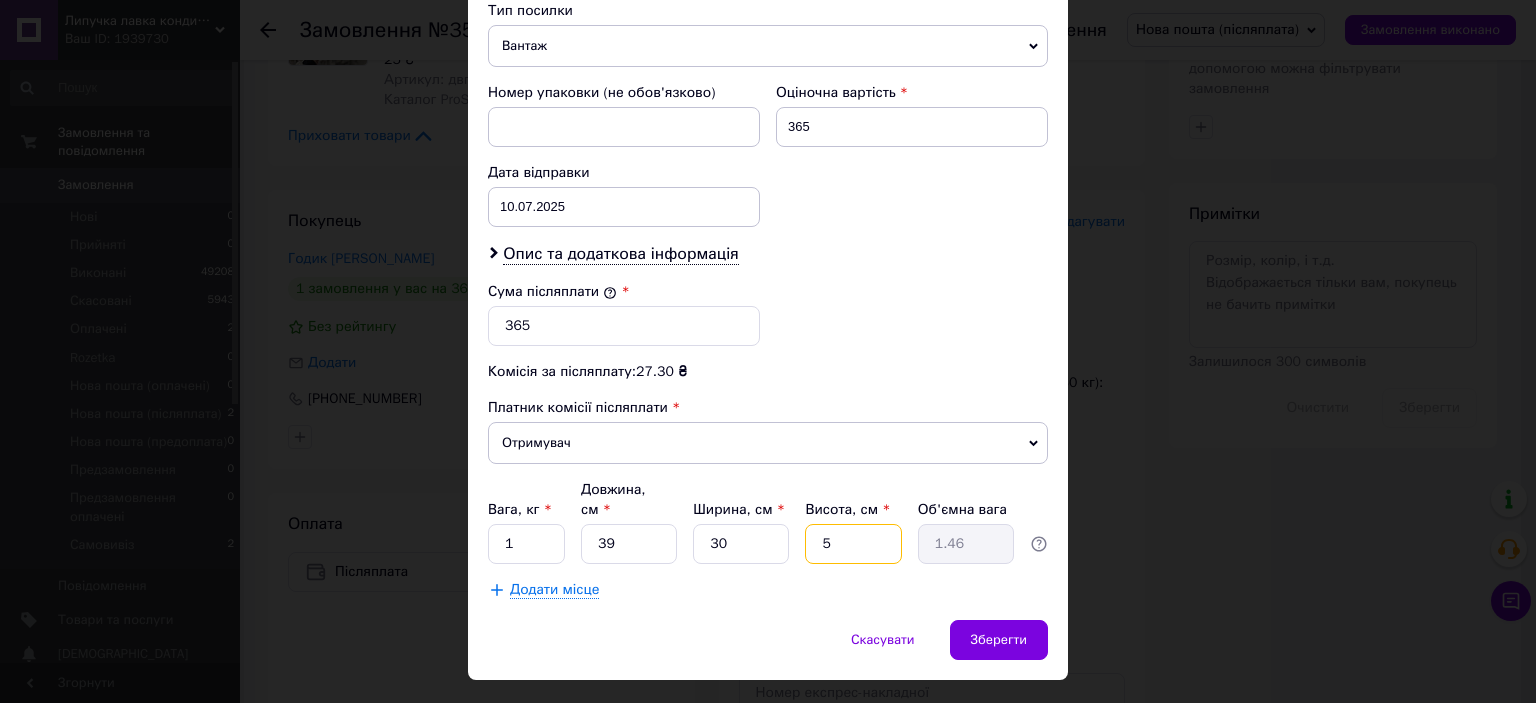 type on "5" 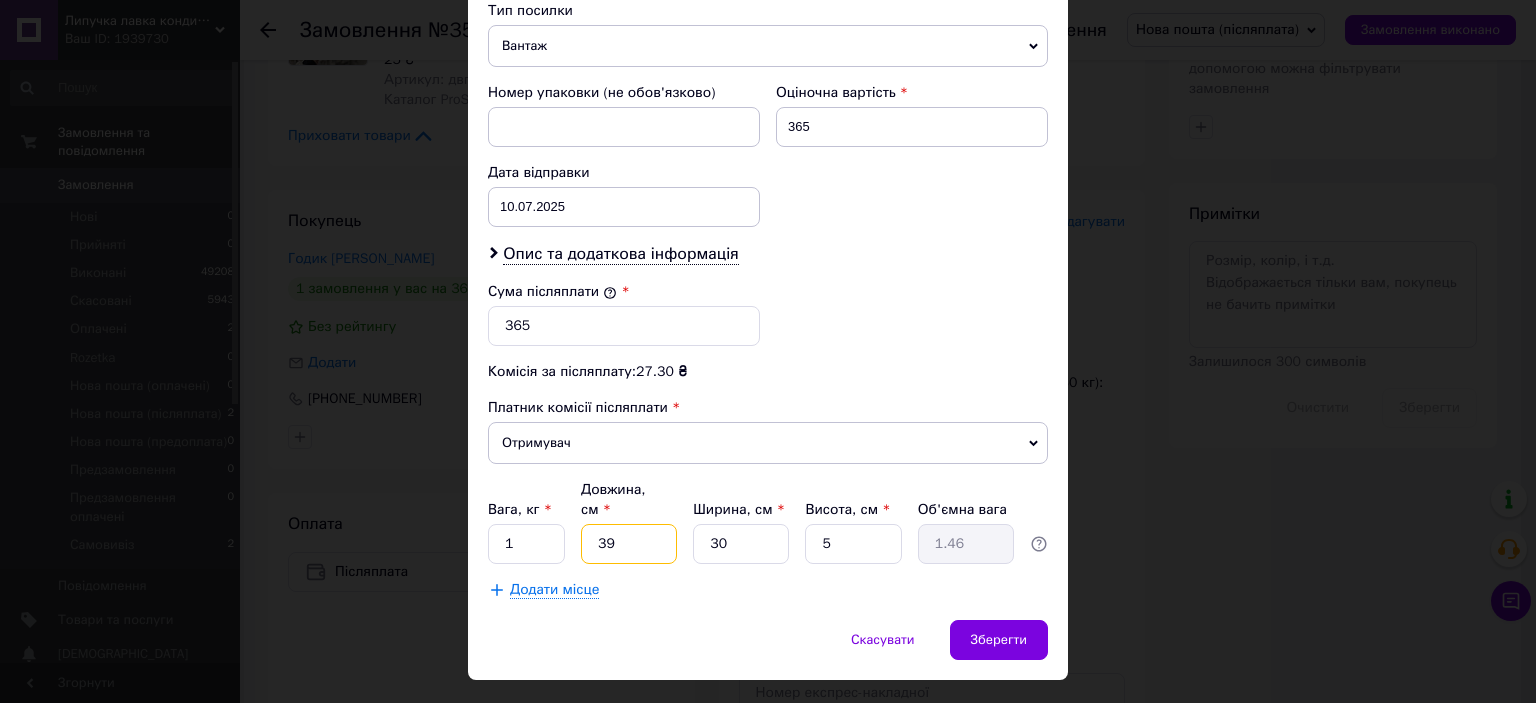 drag, startPoint x: 613, startPoint y: 496, endPoint x: 533, endPoint y: 499, distance: 80.05623 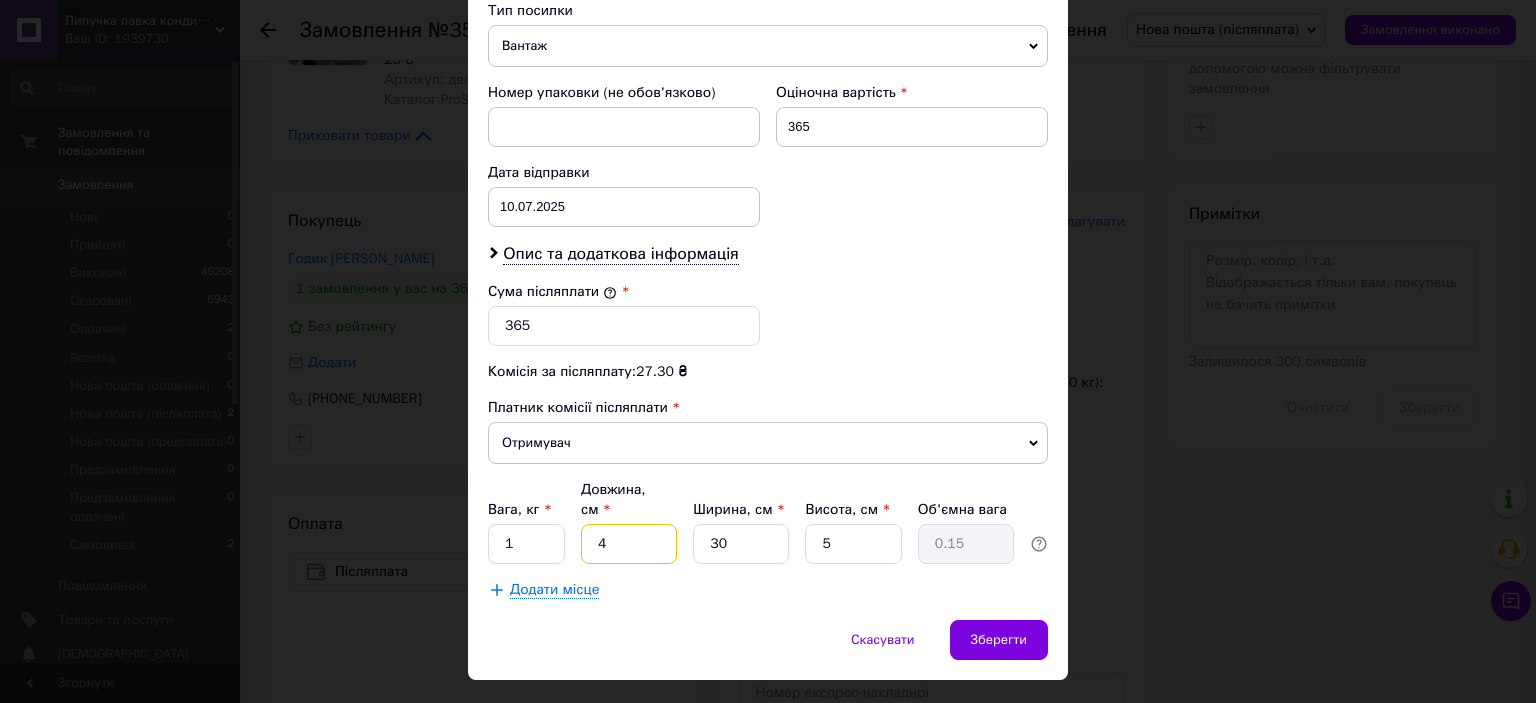 type on "40" 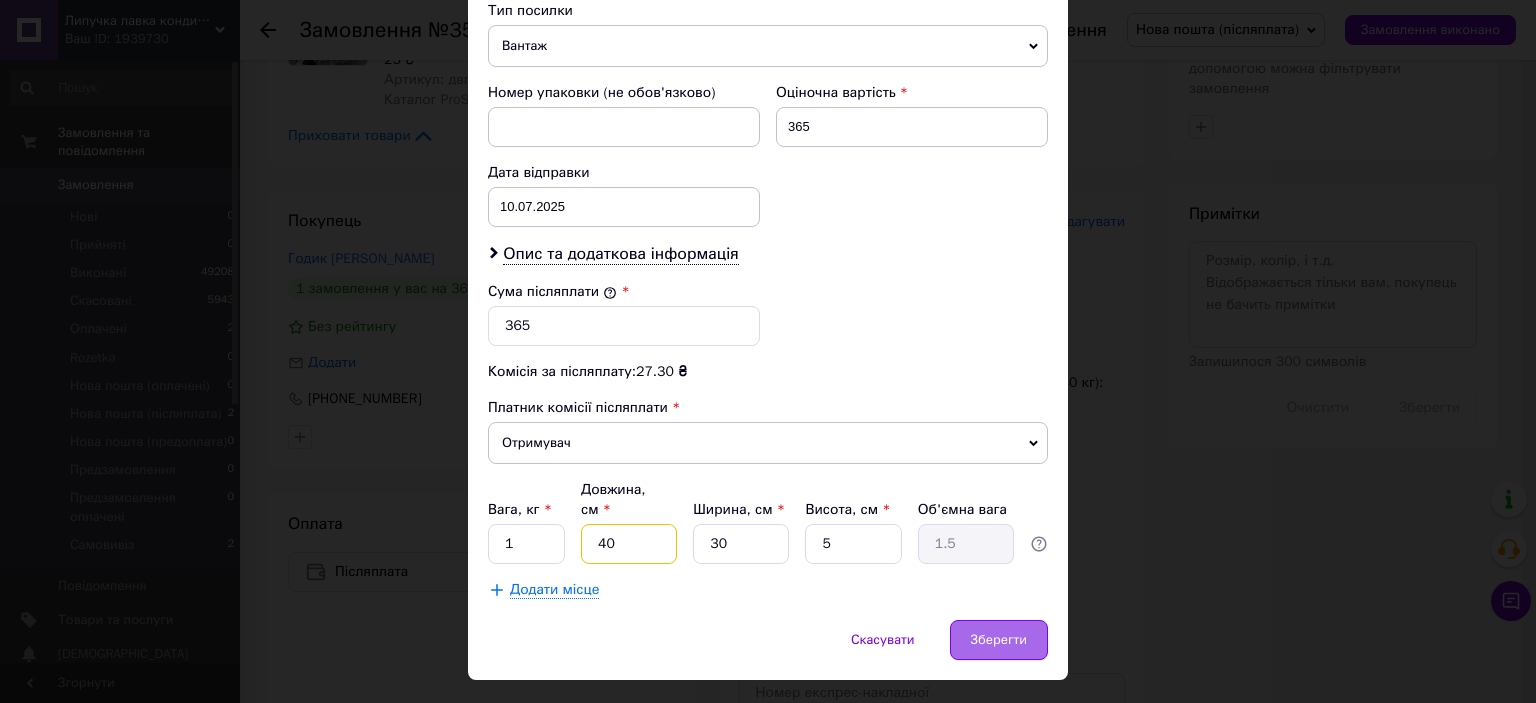 type on "40" 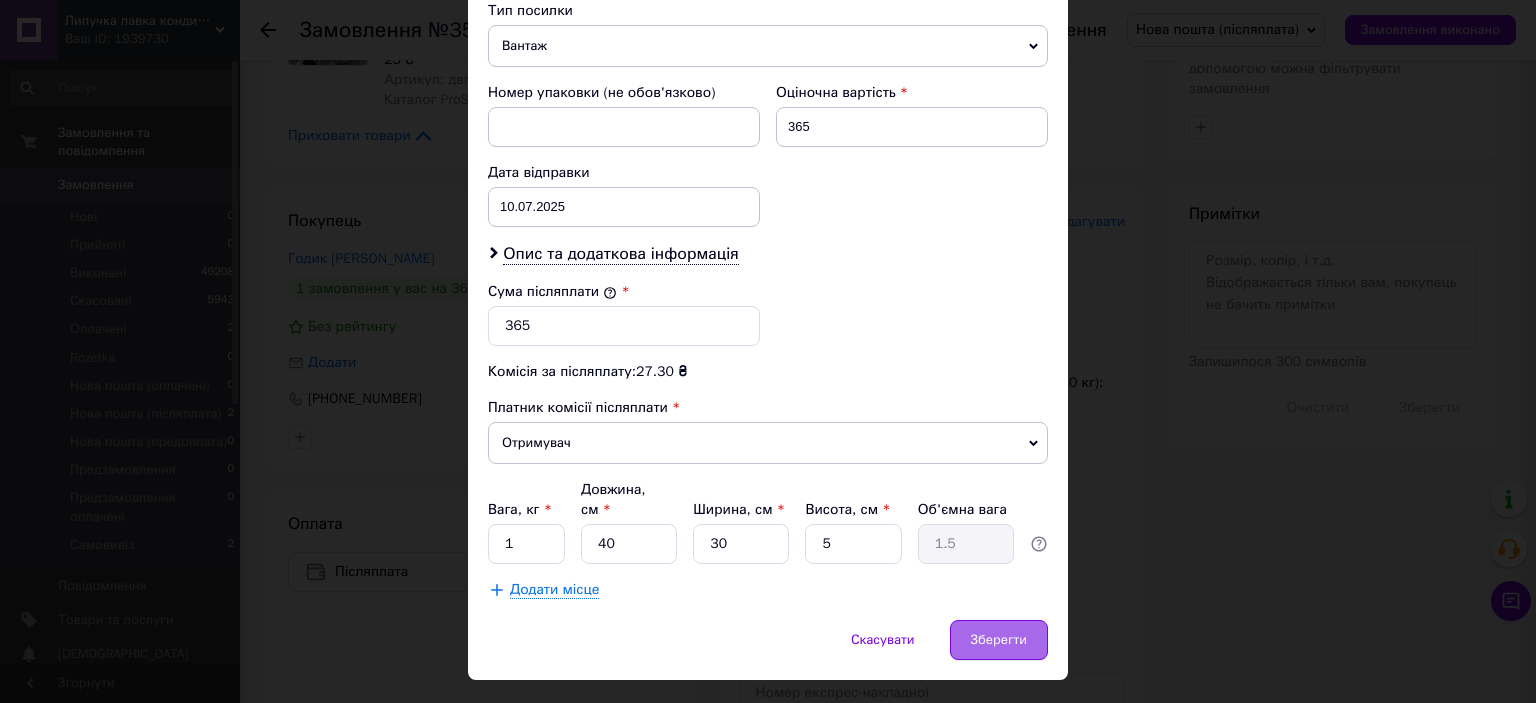 click on "Зберегти" at bounding box center [999, 640] 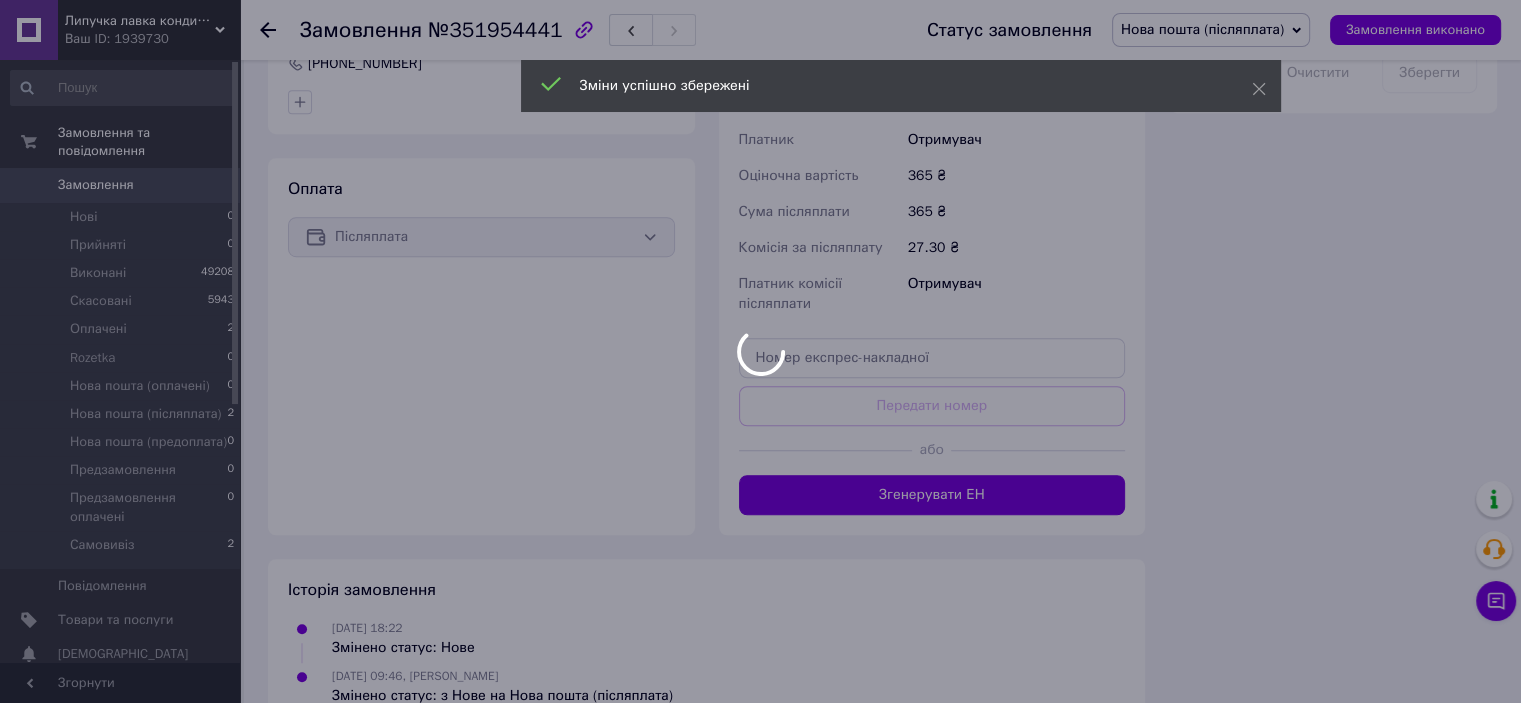 scroll, scrollTop: 1346, scrollLeft: 0, axis: vertical 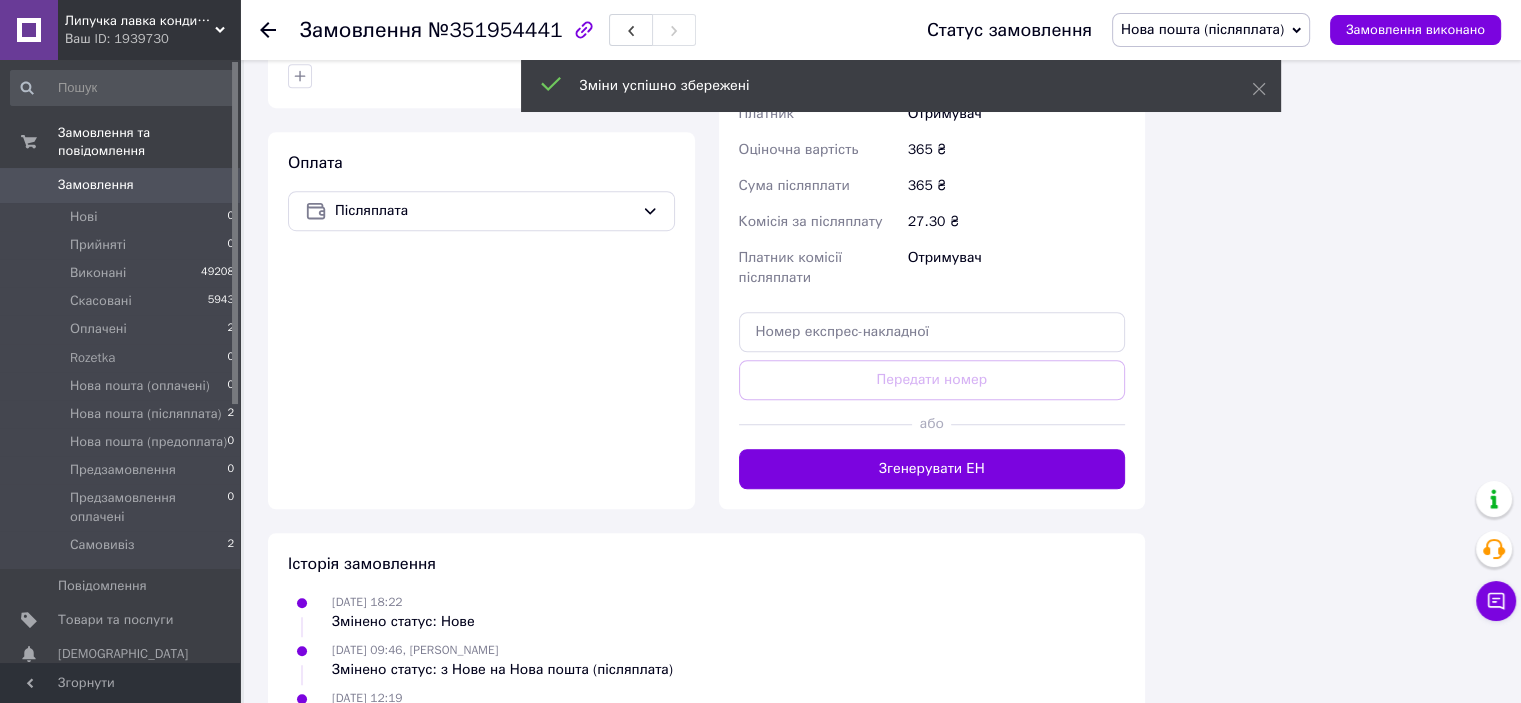 click on "Згенерувати ЕН" at bounding box center (932, 469) 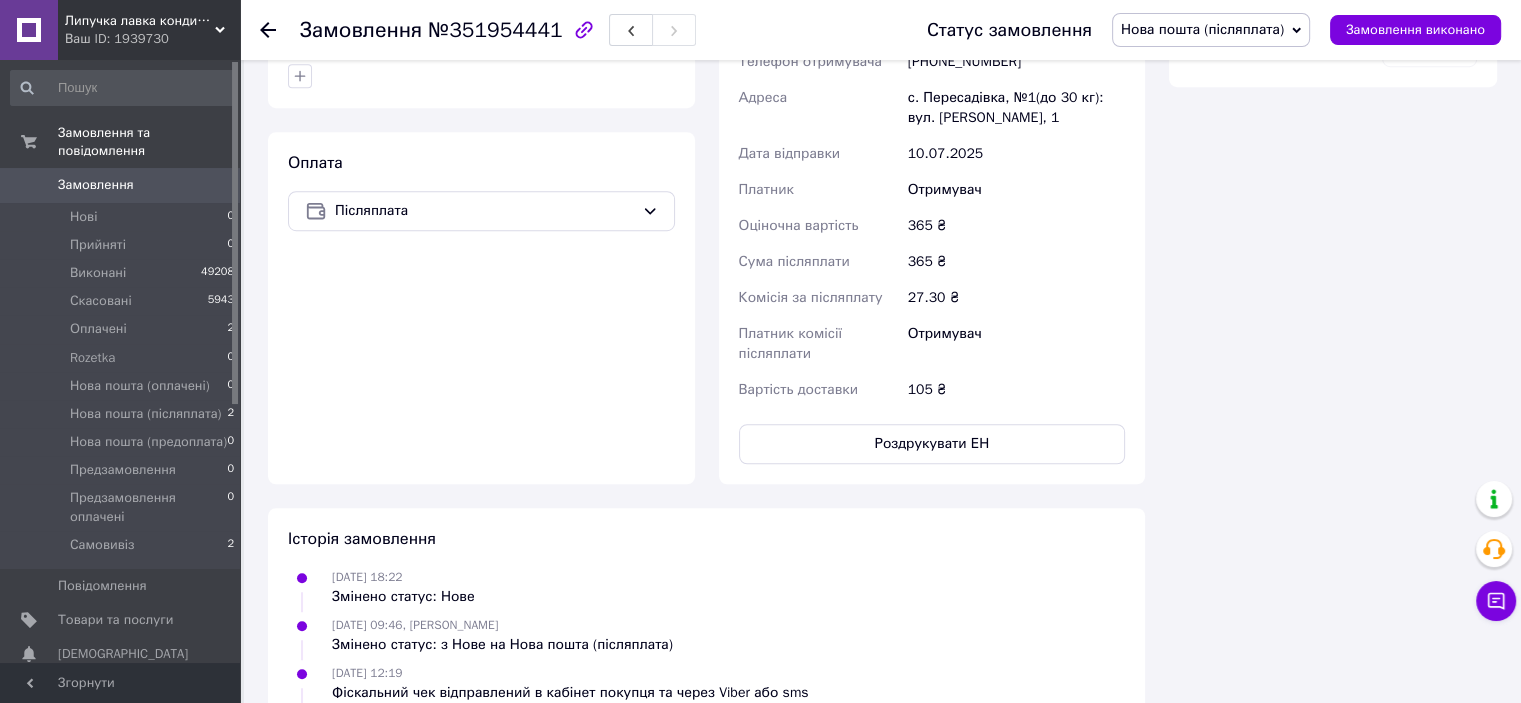scroll, scrollTop: 1146, scrollLeft: 0, axis: vertical 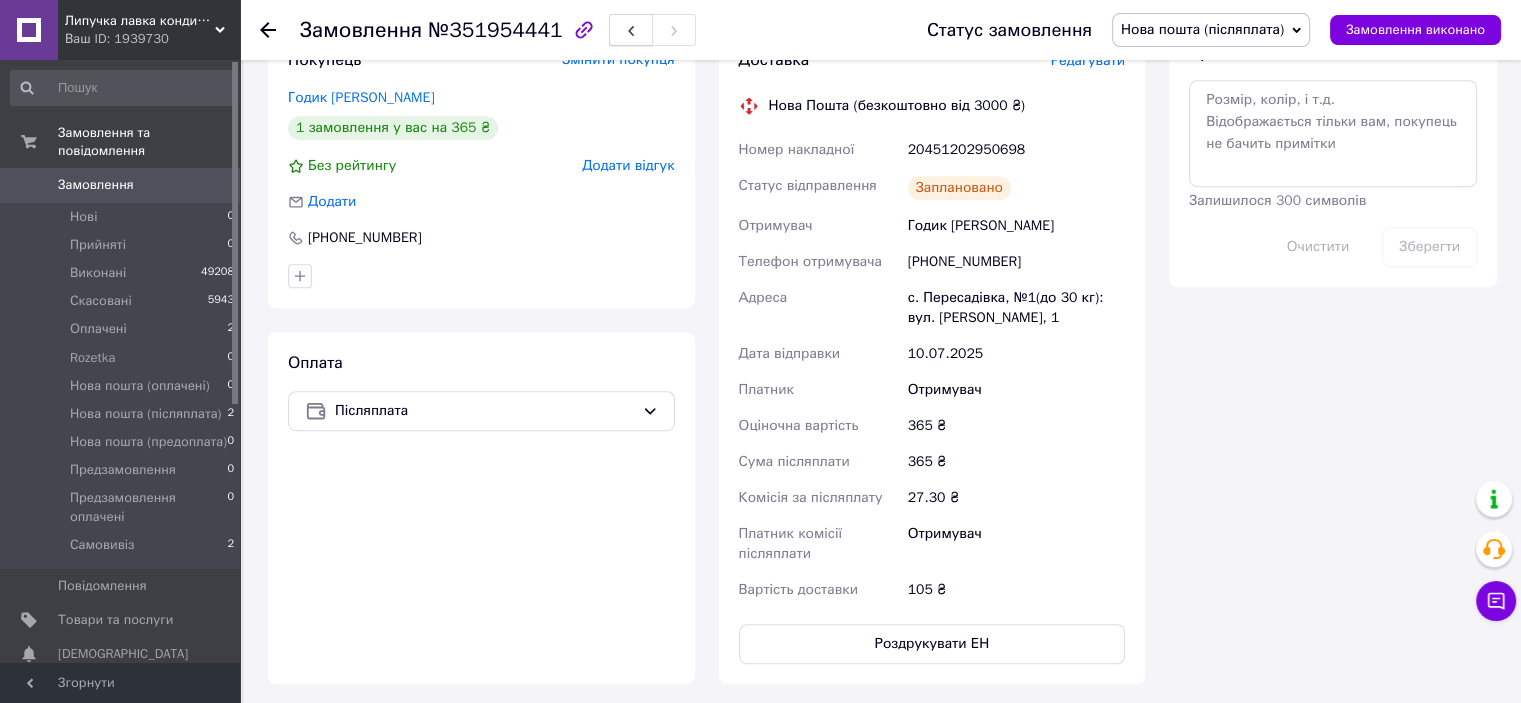 click at bounding box center (631, 30) 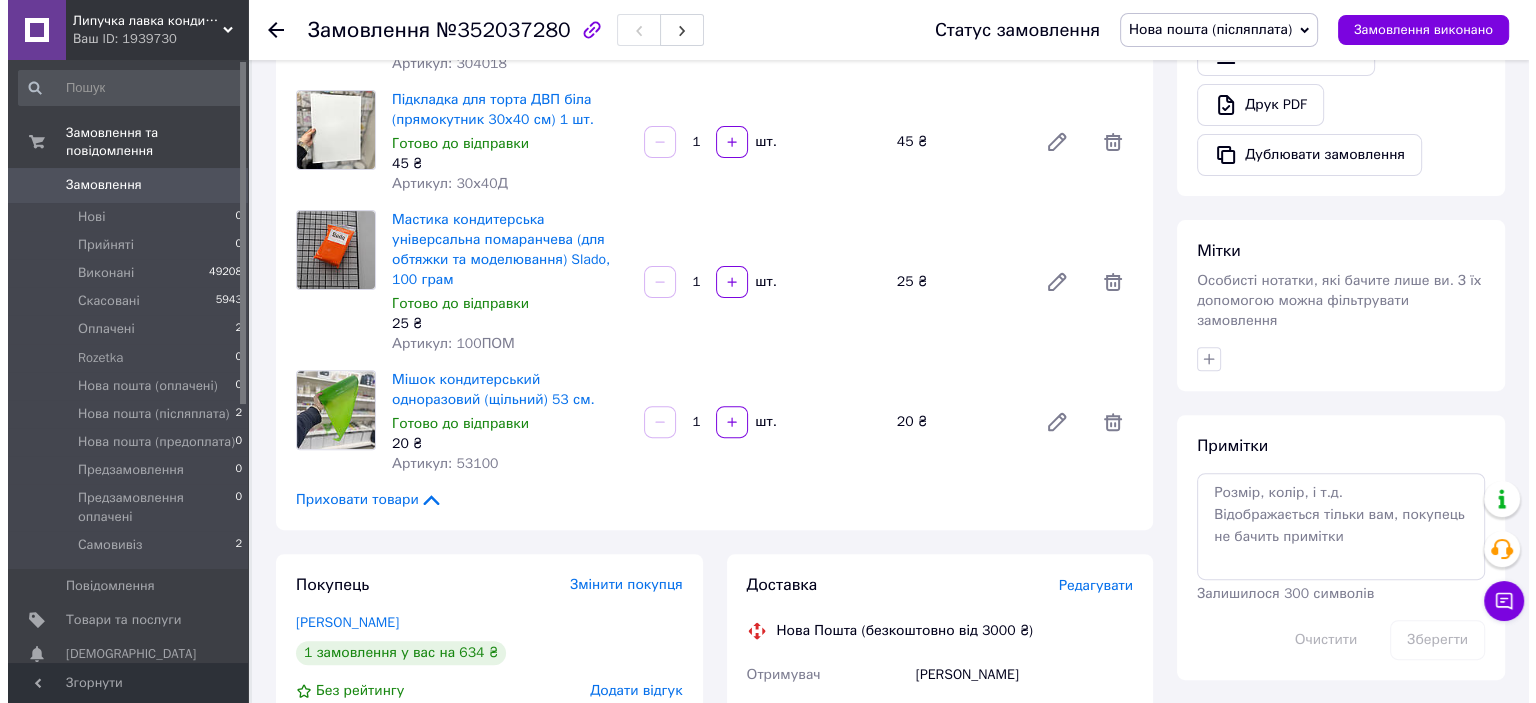 scroll, scrollTop: 446, scrollLeft: 0, axis: vertical 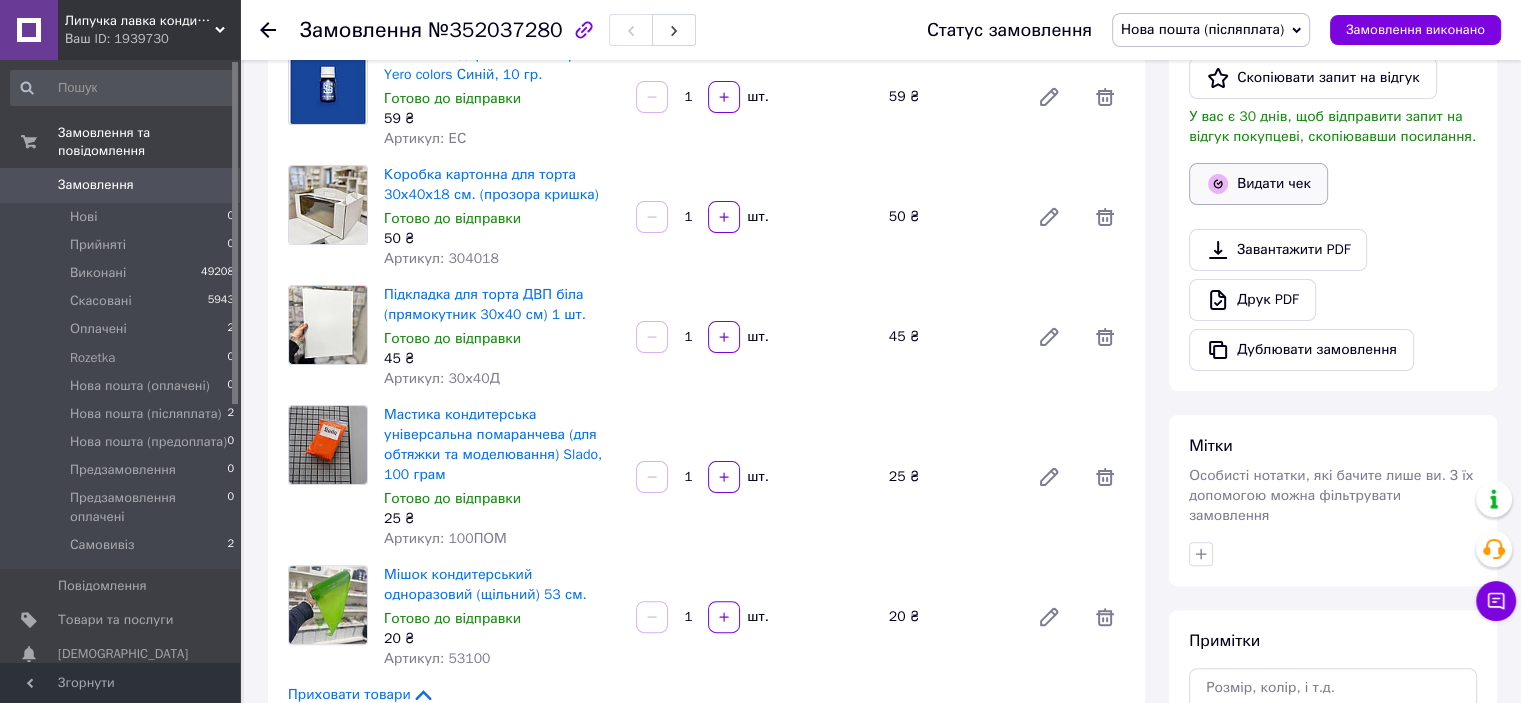 click on "Видати чек" at bounding box center (1258, 184) 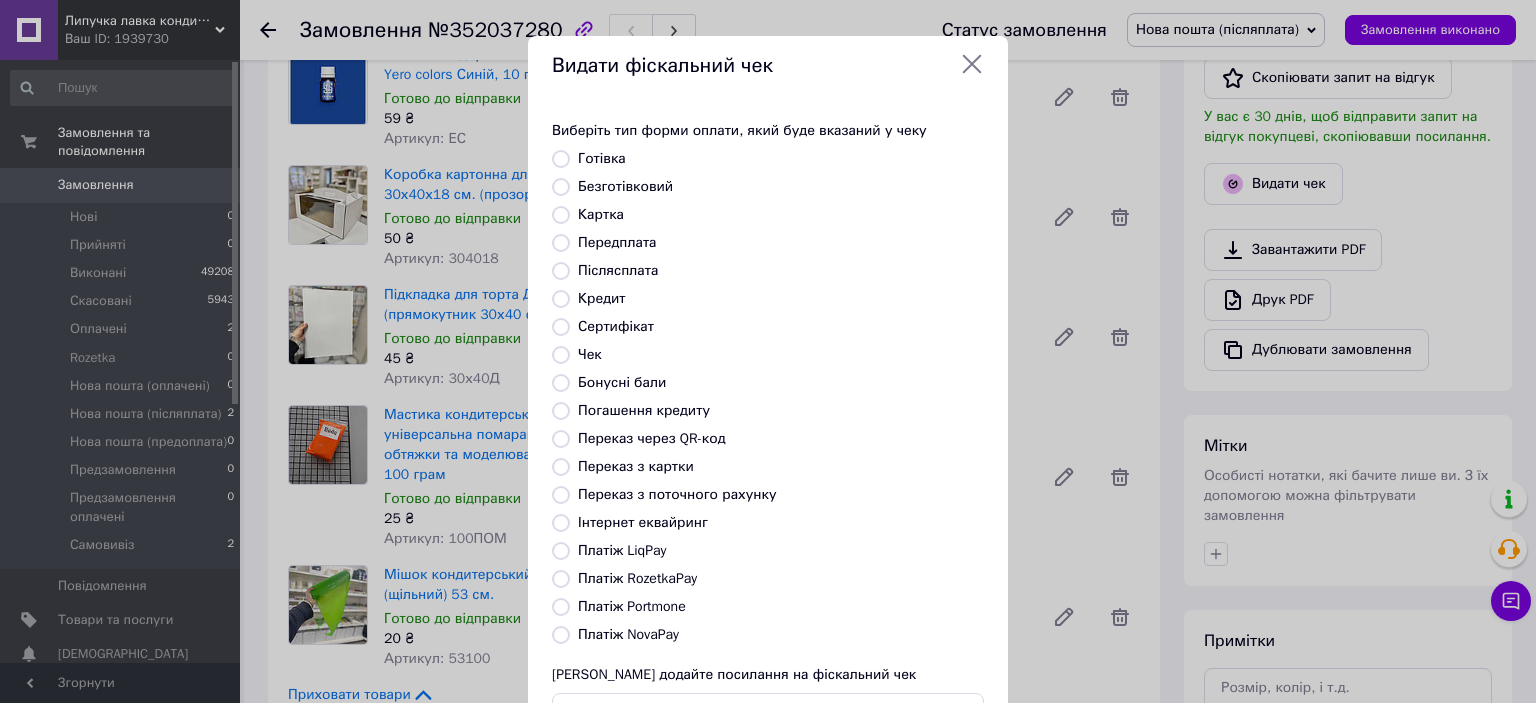 click on "Платіж NovaPay" at bounding box center (628, 634) 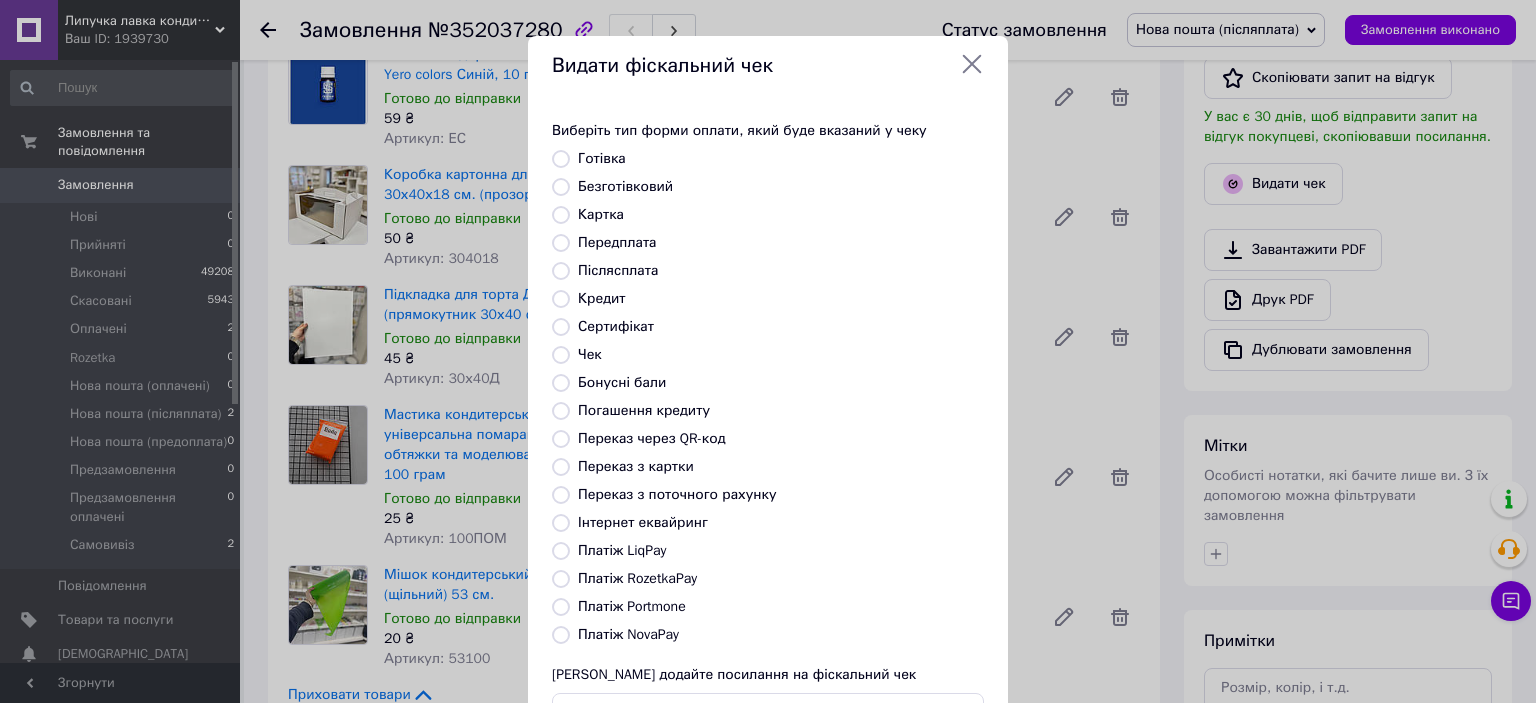 radio on "true" 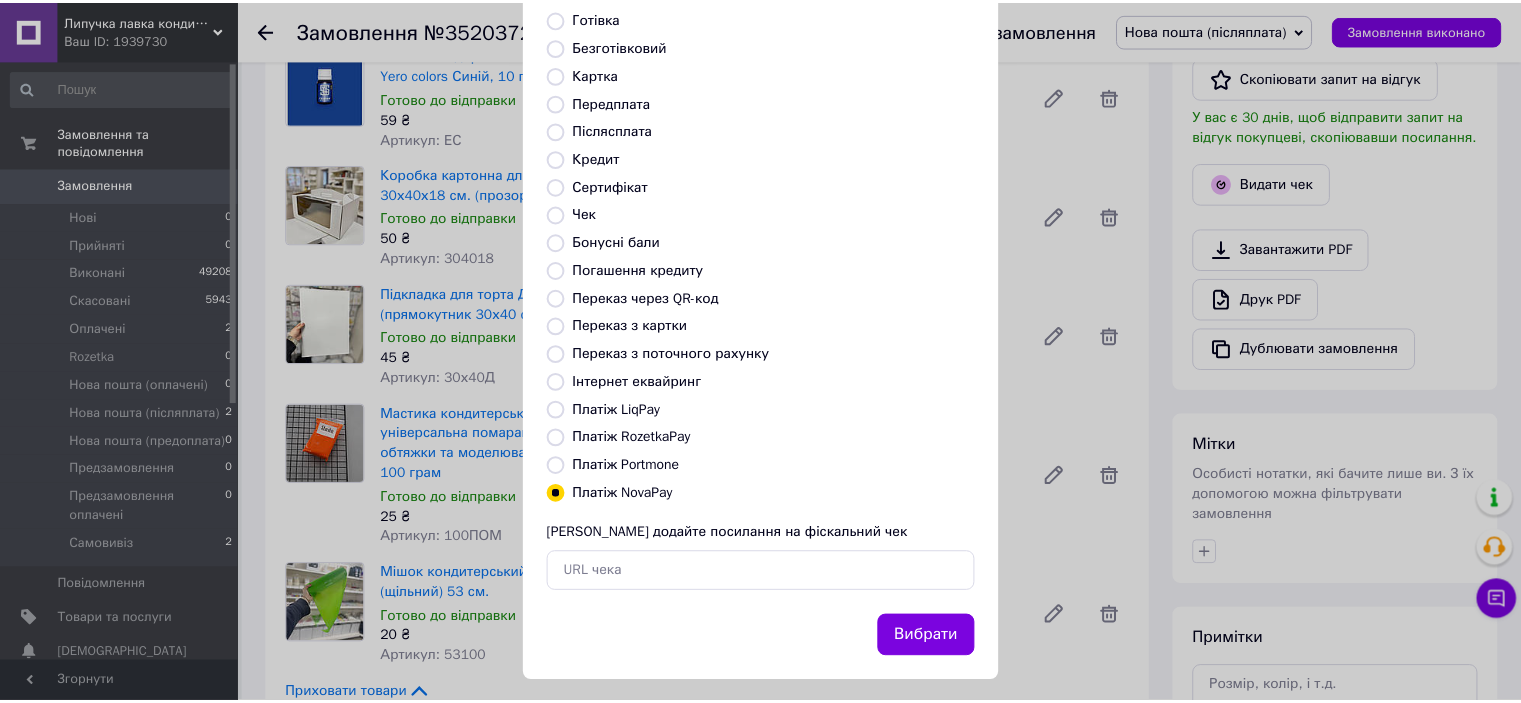 scroll, scrollTop: 155, scrollLeft: 0, axis: vertical 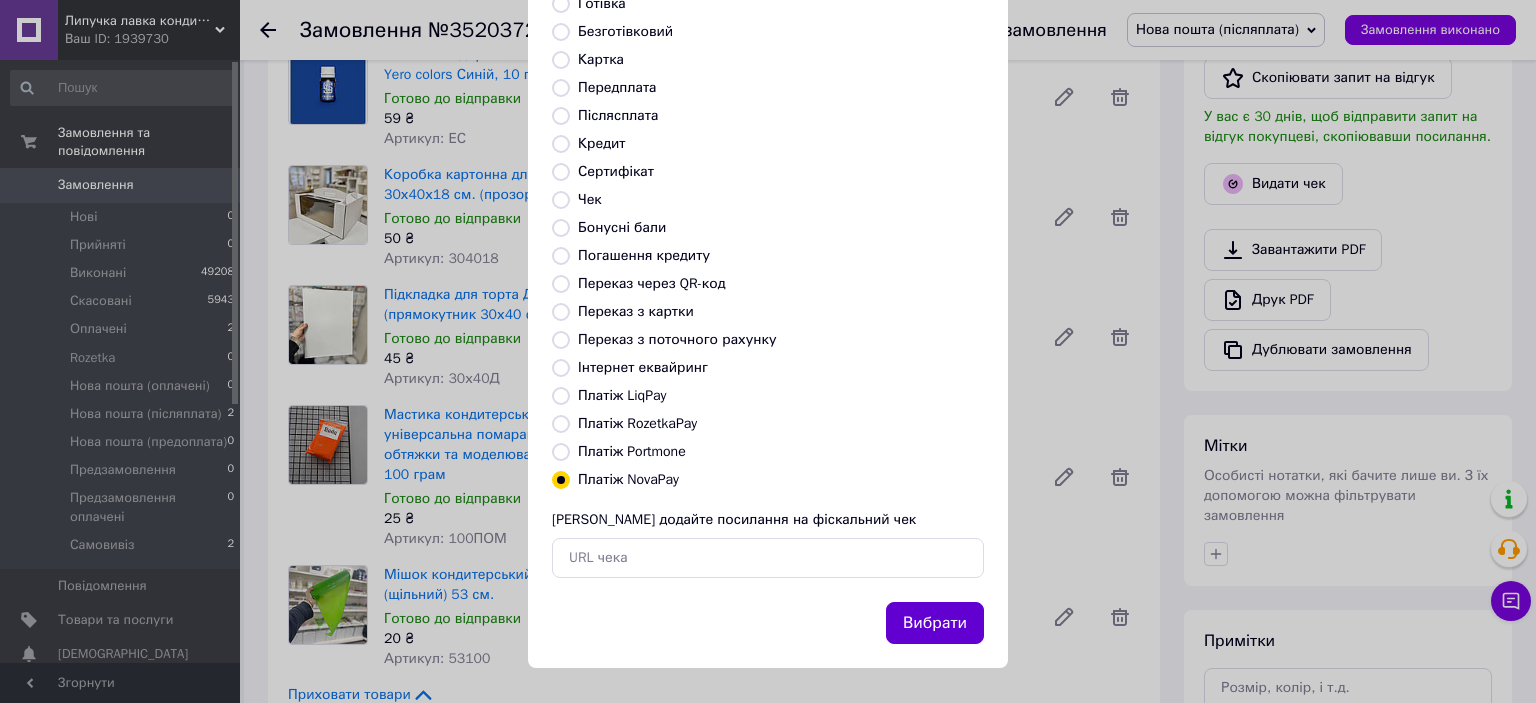 click on "Вибрати" at bounding box center [935, 623] 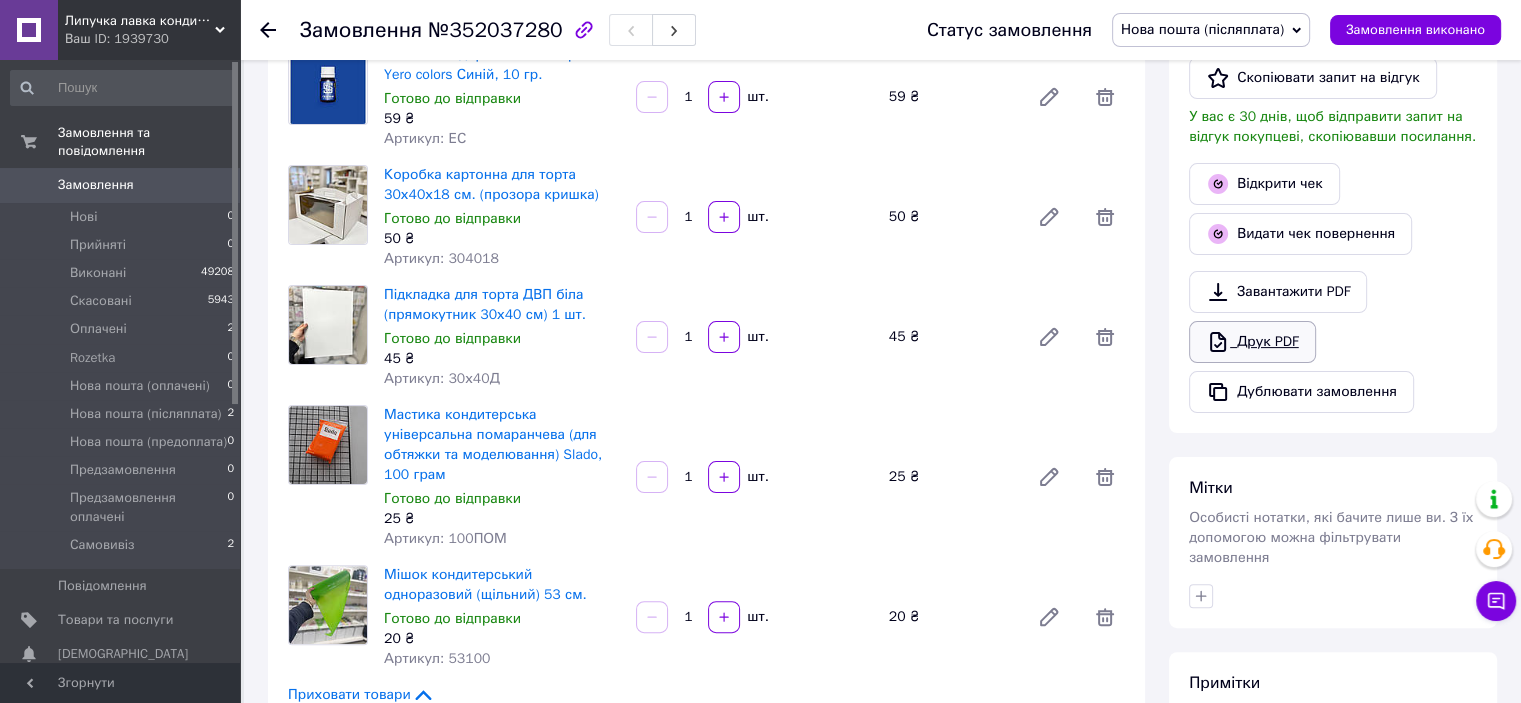 click on "Друк PDF" at bounding box center [1252, 342] 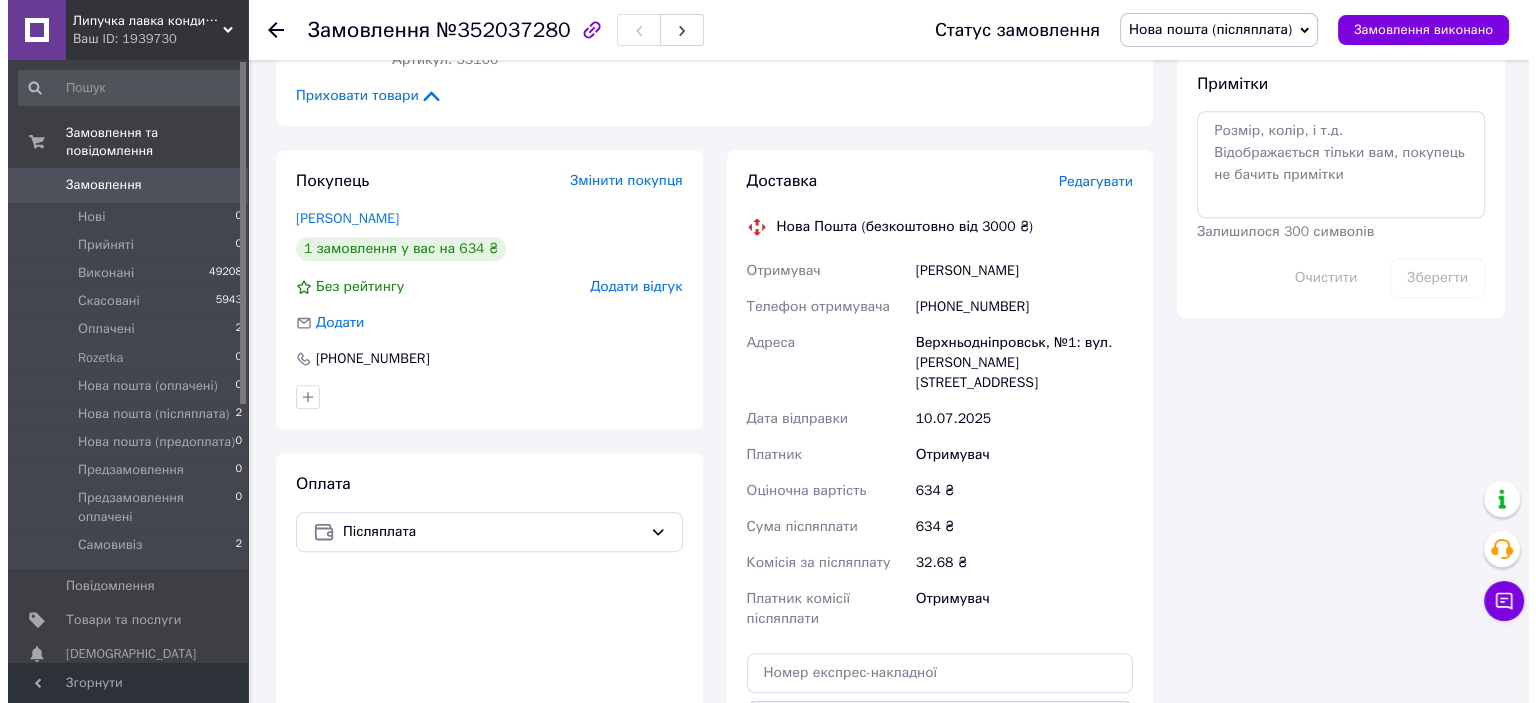 scroll, scrollTop: 1046, scrollLeft: 0, axis: vertical 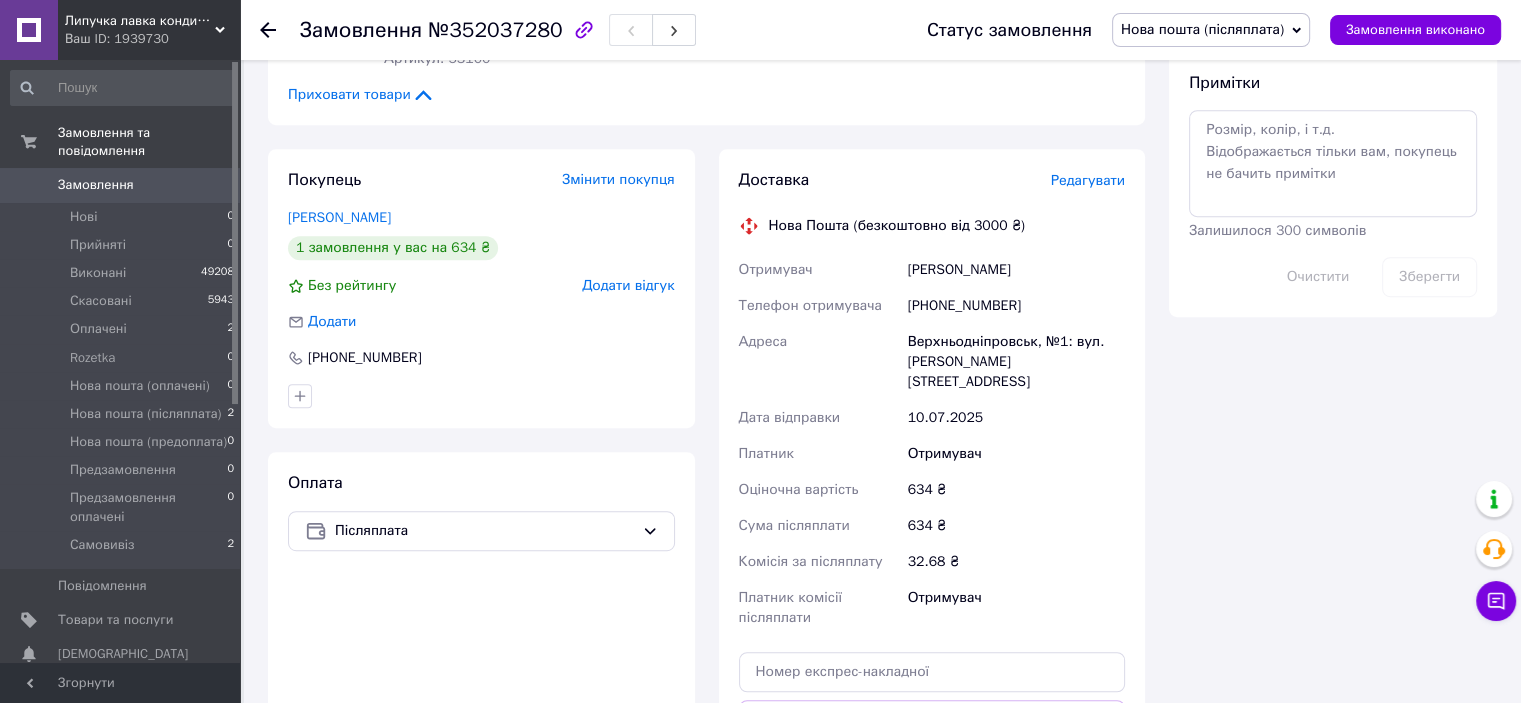 click on "Редагувати" at bounding box center [1088, 180] 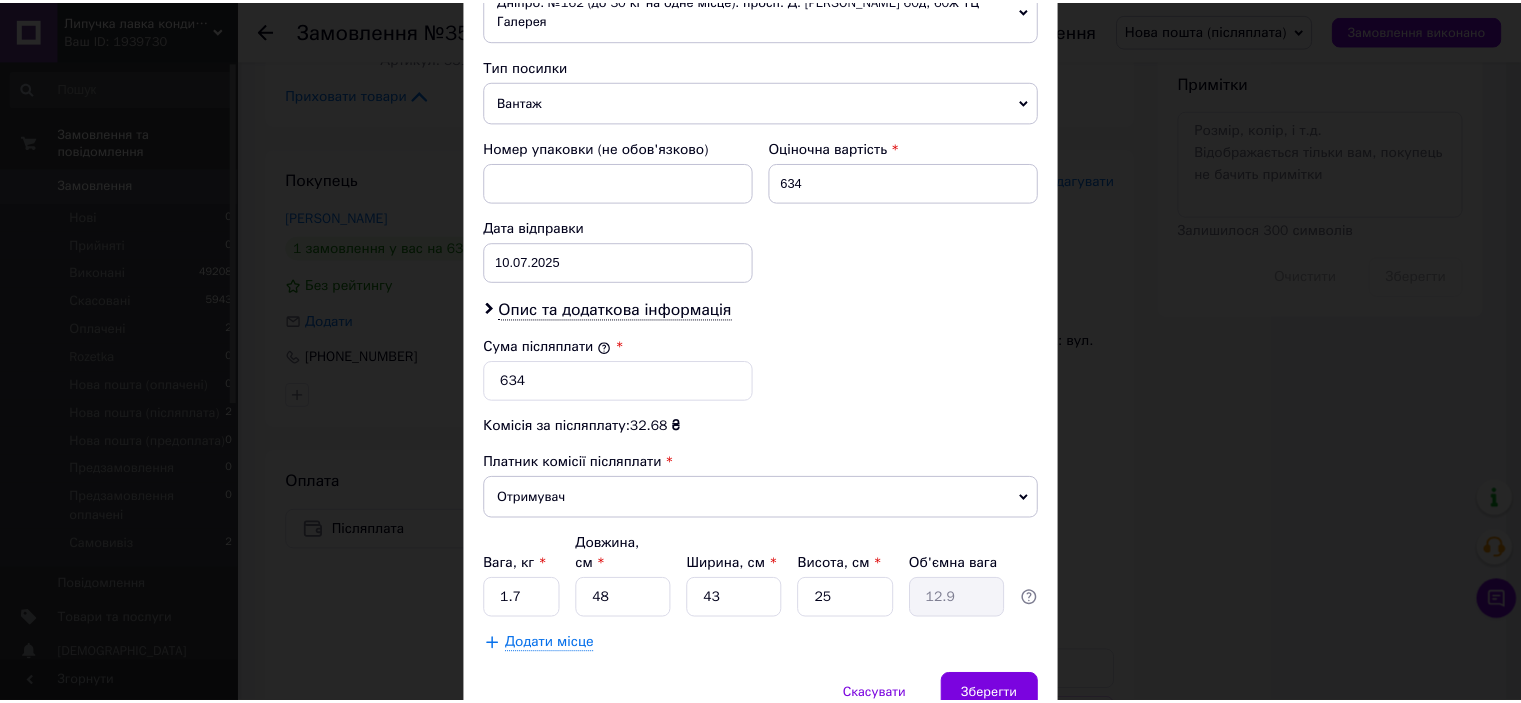 scroll, scrollTop: 816, scrollLeft: 0, axis: vertical 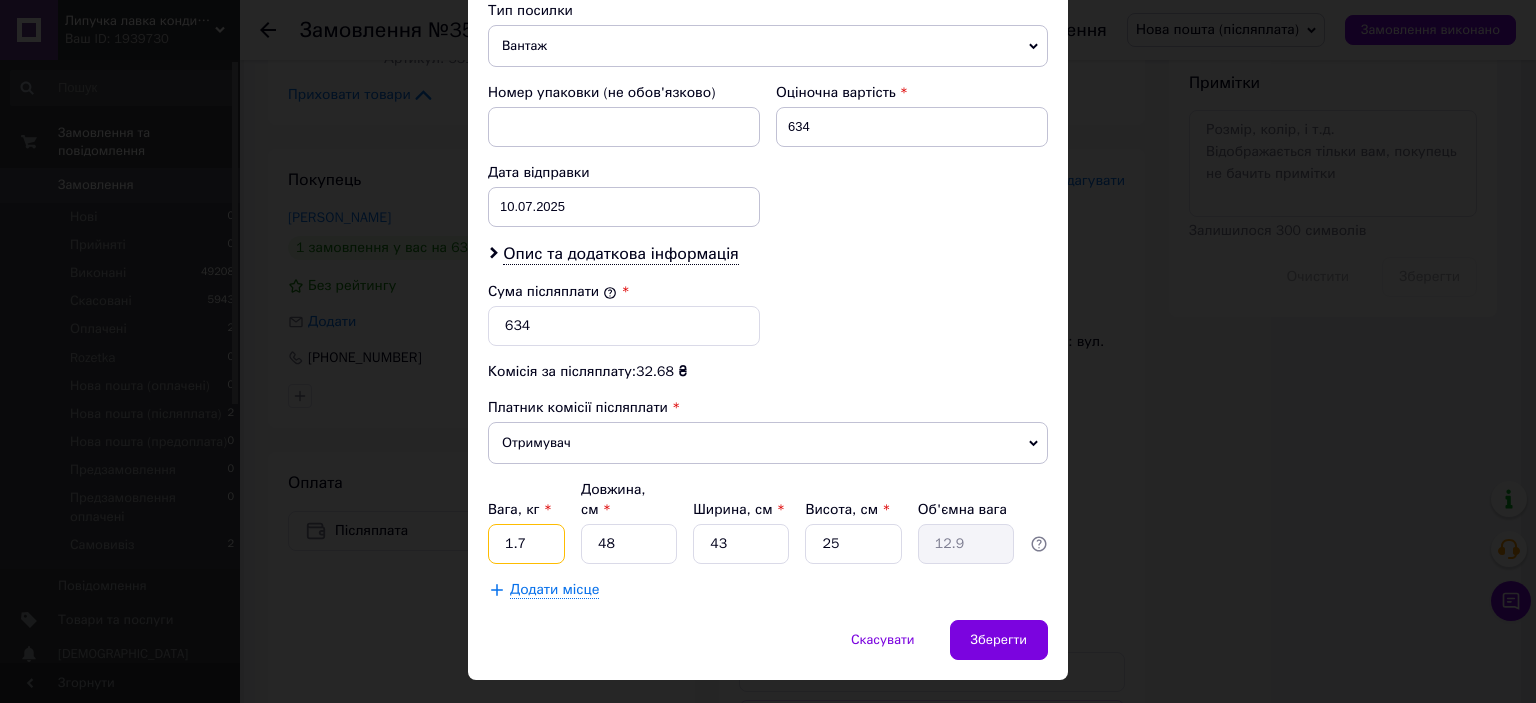drag, startPoint x: 533, startPoint y: 491, endPoint x: 496, endPoint y: 498, distance: 37.65634 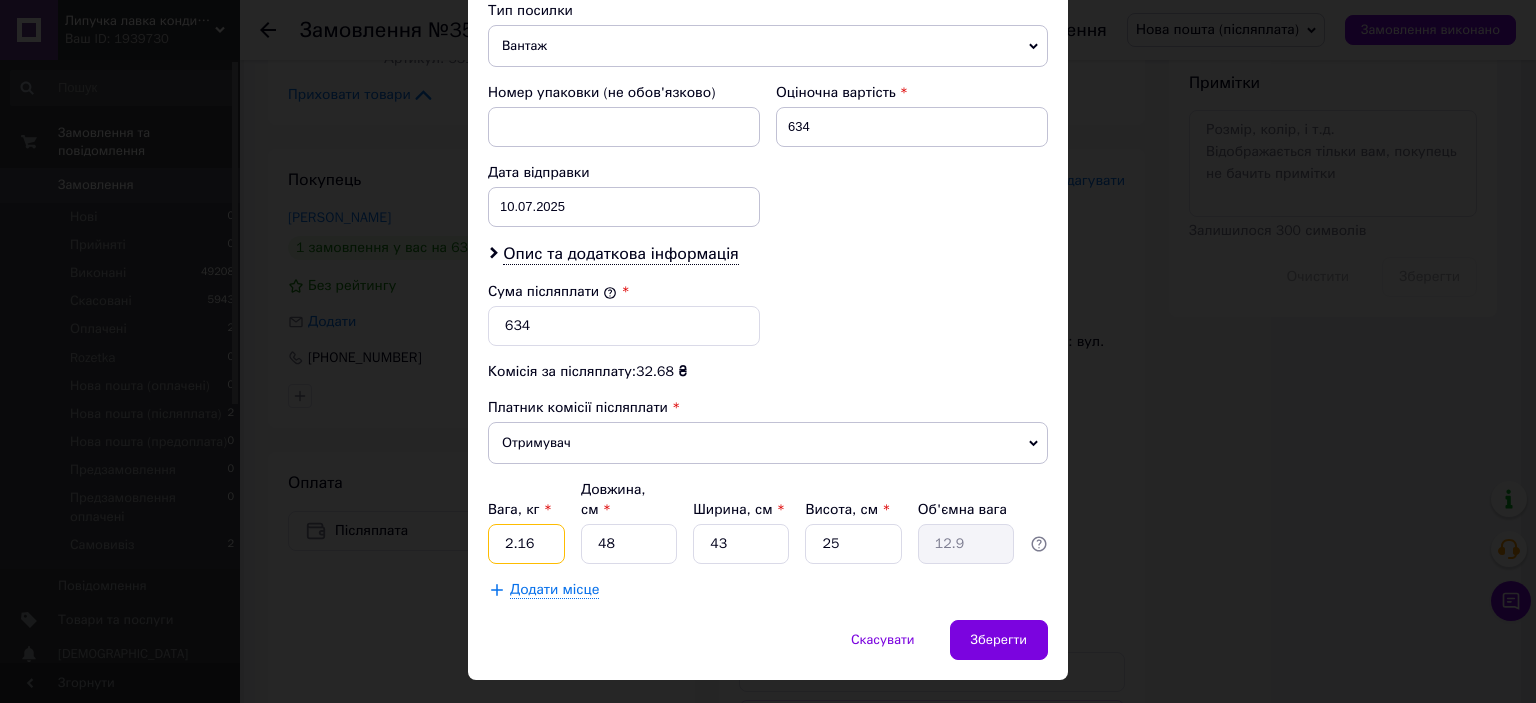 type on "2.16" 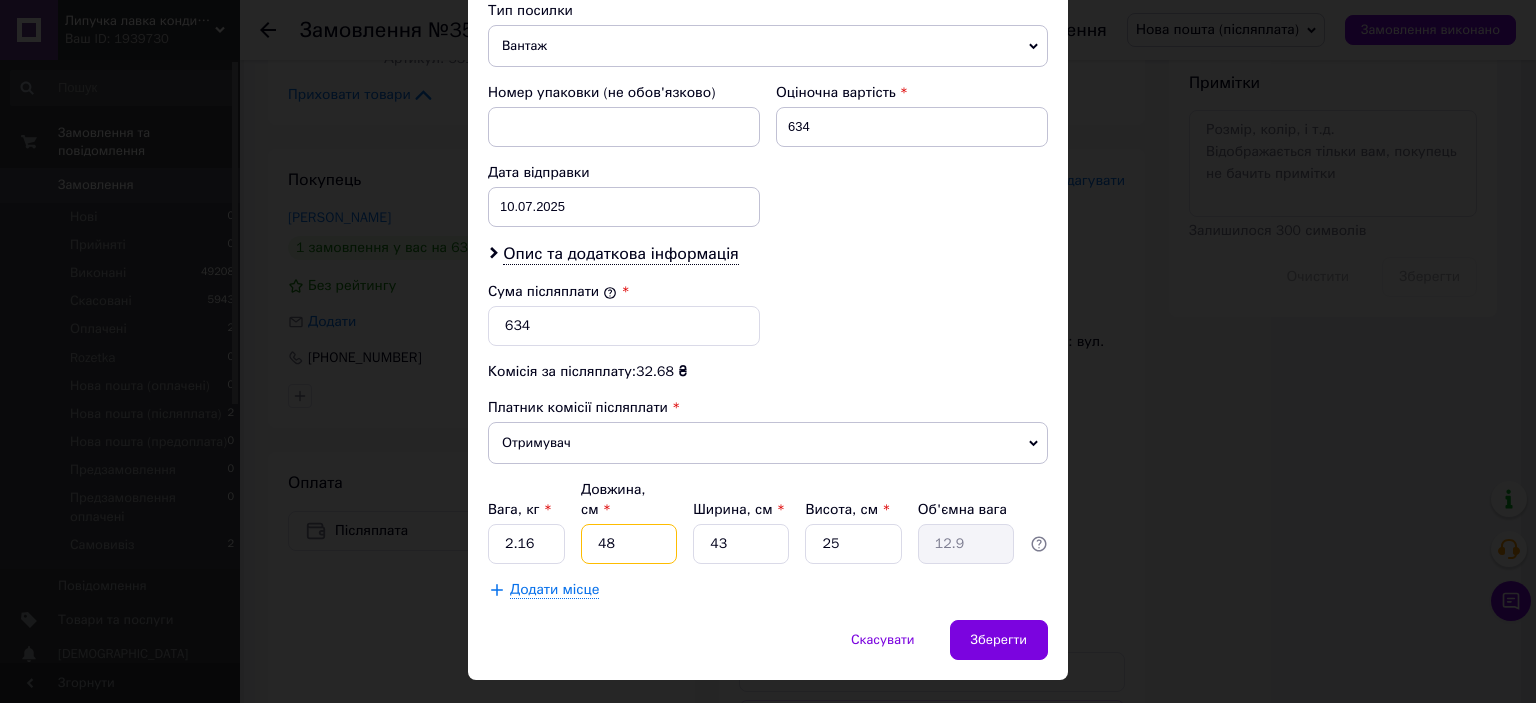 click on "Платник Отримувач Відправник Прізвище отримувача Доценко Ім'я отримувача Ольга По батькові отримувача Телефон отримувача +380632850432 Тип доставки У відділенні Кур'єром В поштоматі Місто Верхньодніпровськ Відділення №1: вул. Гагаріна, 23а Місце відправки Дніпро: №162 (до 30 кг на одне місце): просп. Д. Яворницького 60д, 60ж ТЦ Галерея Дніпро: №7 (до 30 кг): просп. Олександра Поля (ран. Кірова), 8а Дніпро: №38 (до 30 кг на одне місце): вул. Михайла Грушевського (ран. Карла Лібкнехта), 4а Дніпро: №89 (до 30 кг): вул. Михайла Грушевського (ран. Карла Лібнехта), 10 Тип посилки Вантаж 634 < > <" at bounding box center (768, 7) 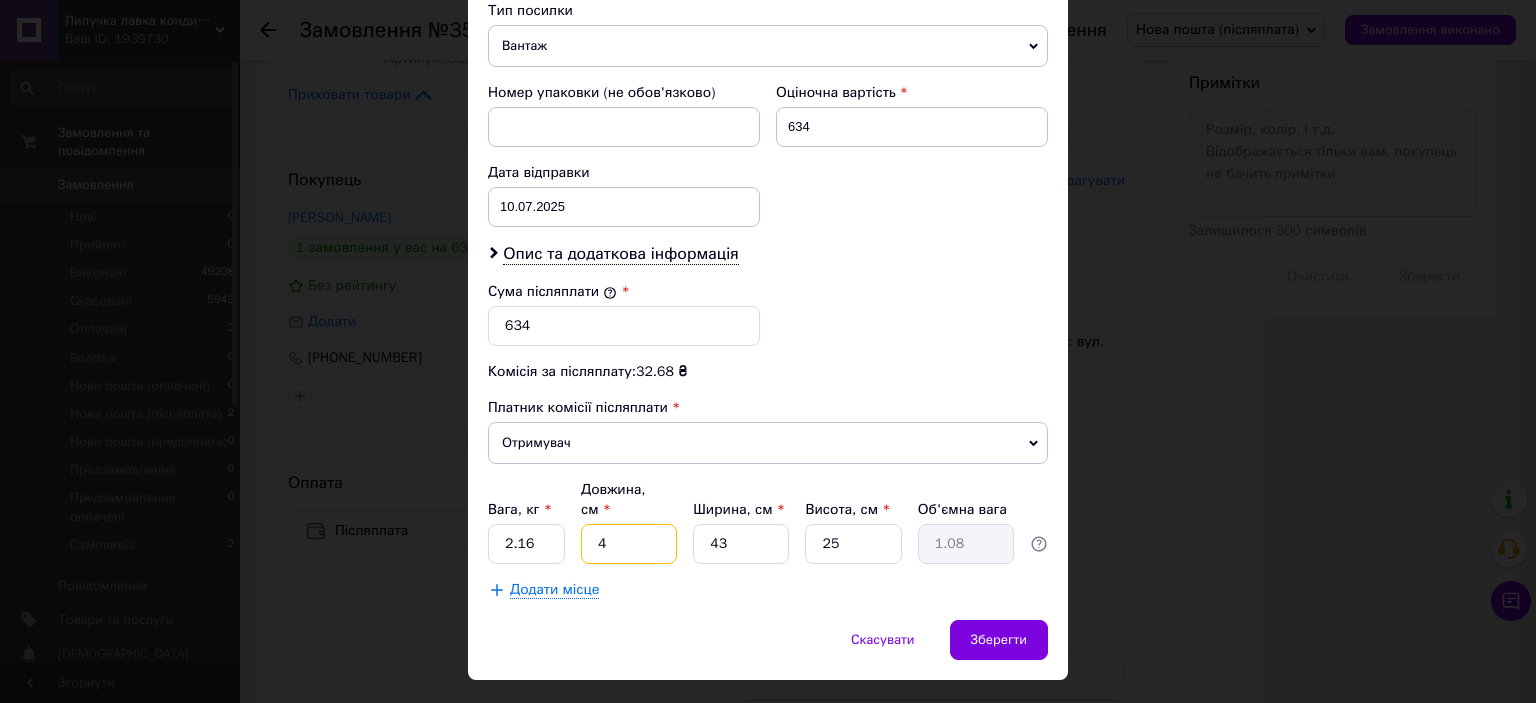 type on "45" 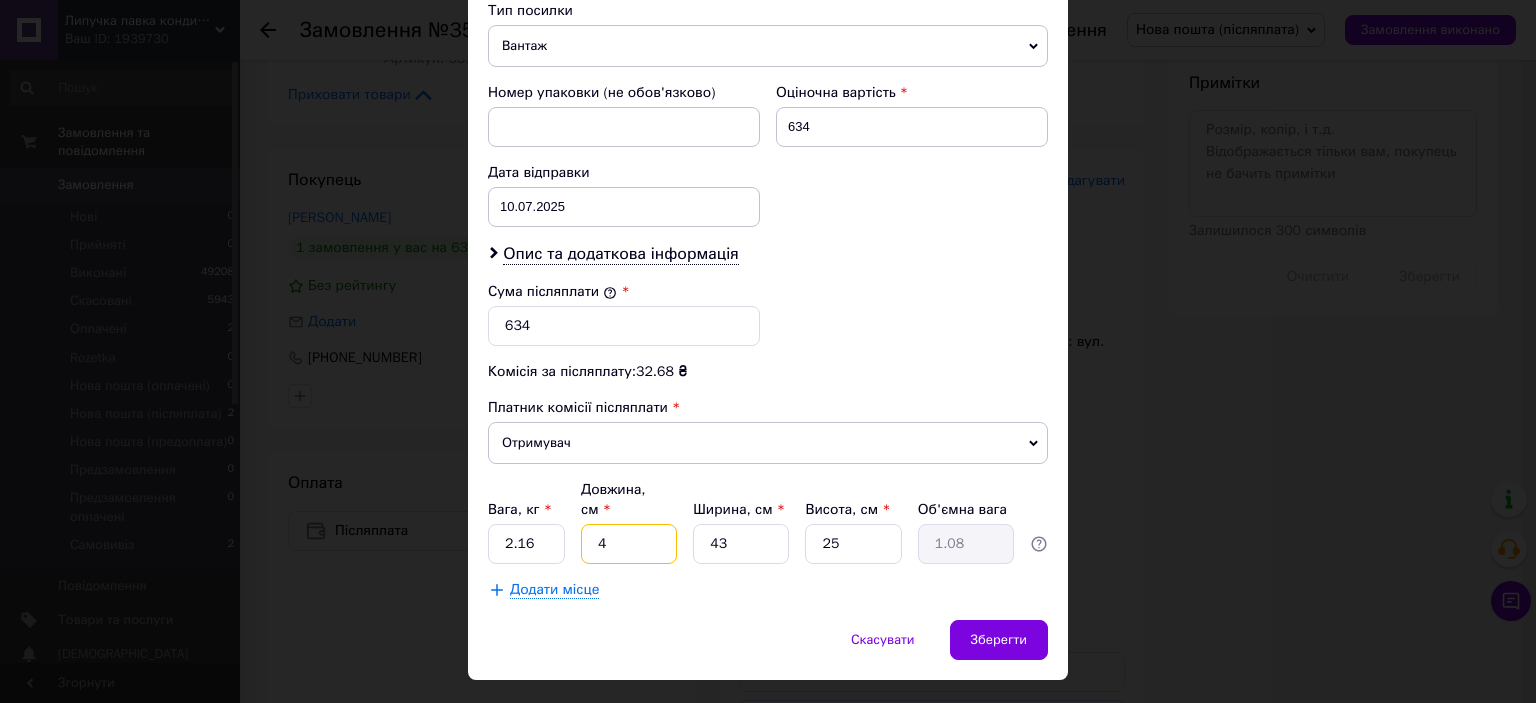 type on "12.09" 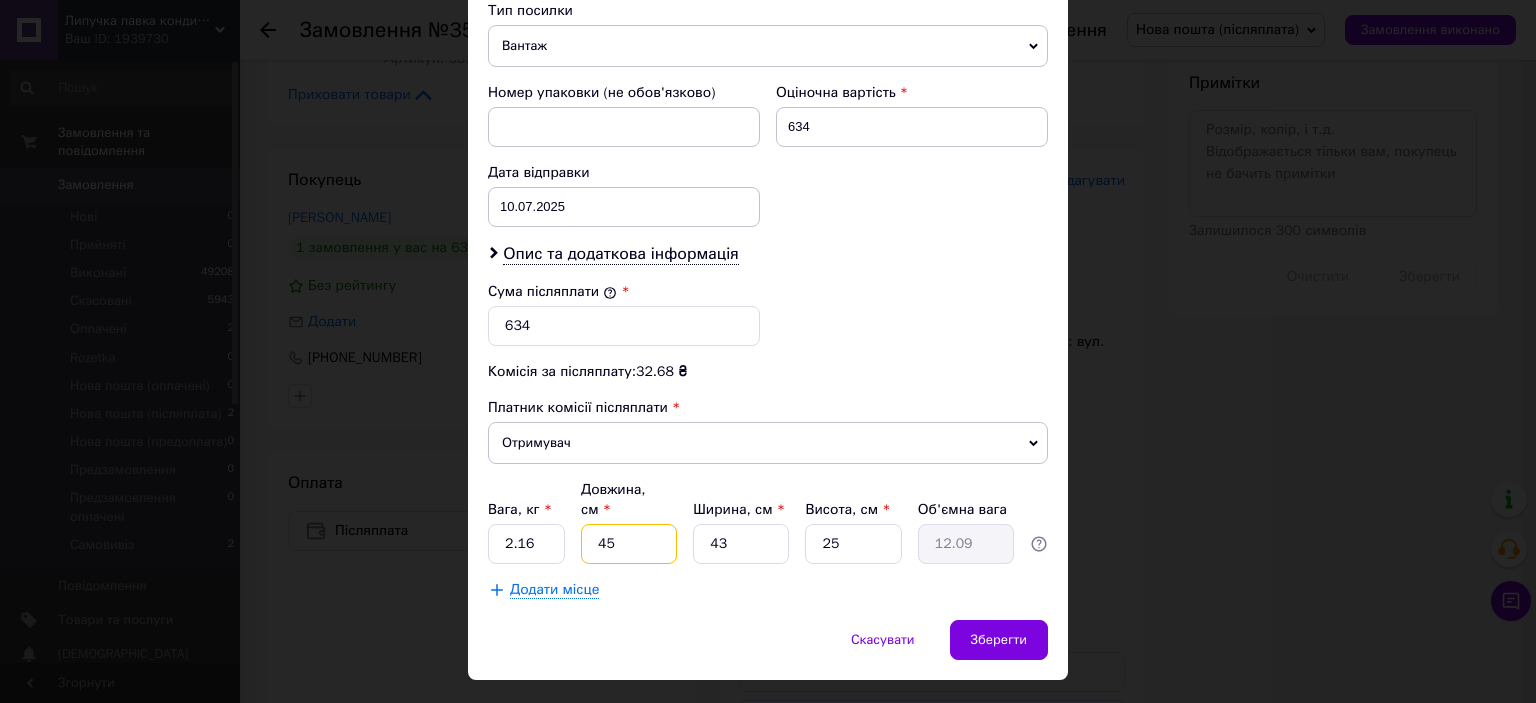 type on "45" 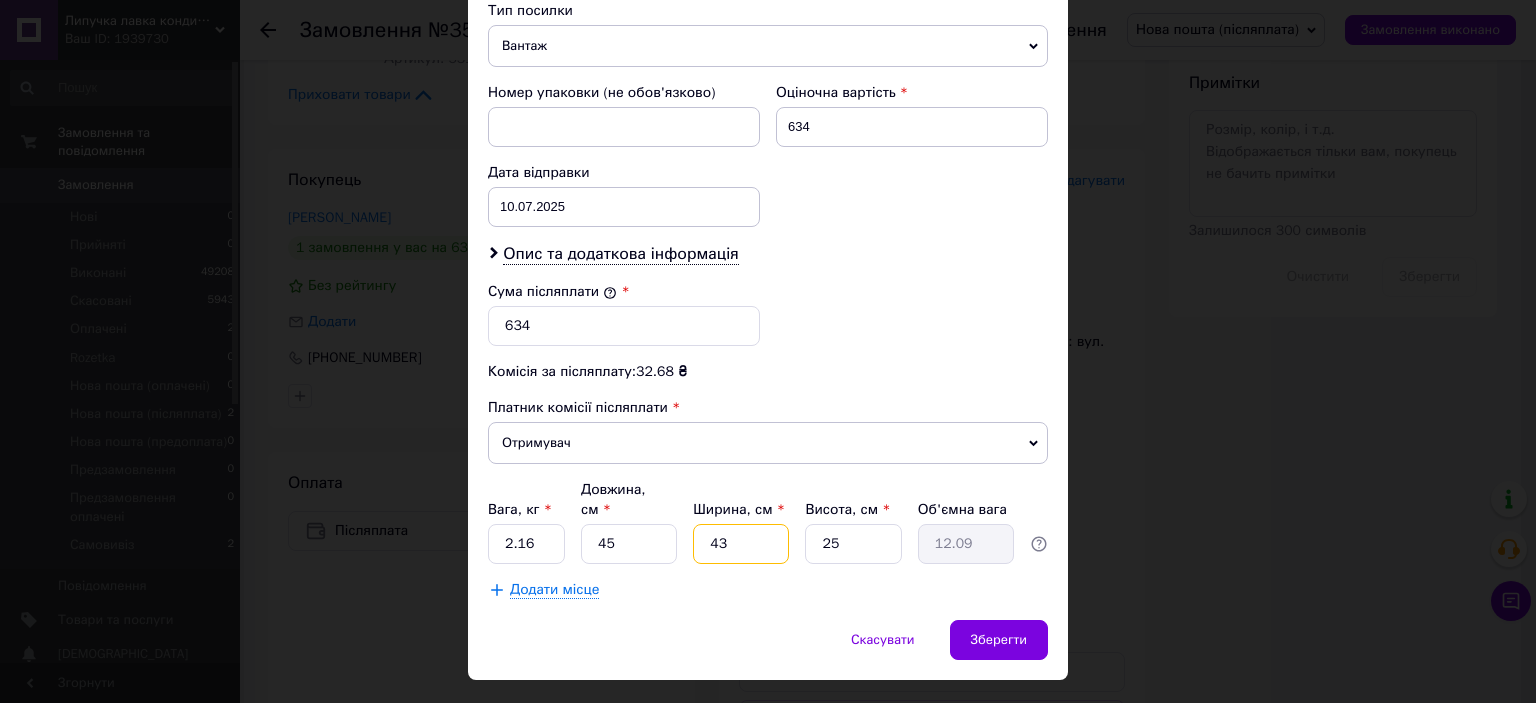 drag, startPoint x: 772, startPoint y: 495, endPoint x: 689, endPoint y: 493, distance: 83.02409 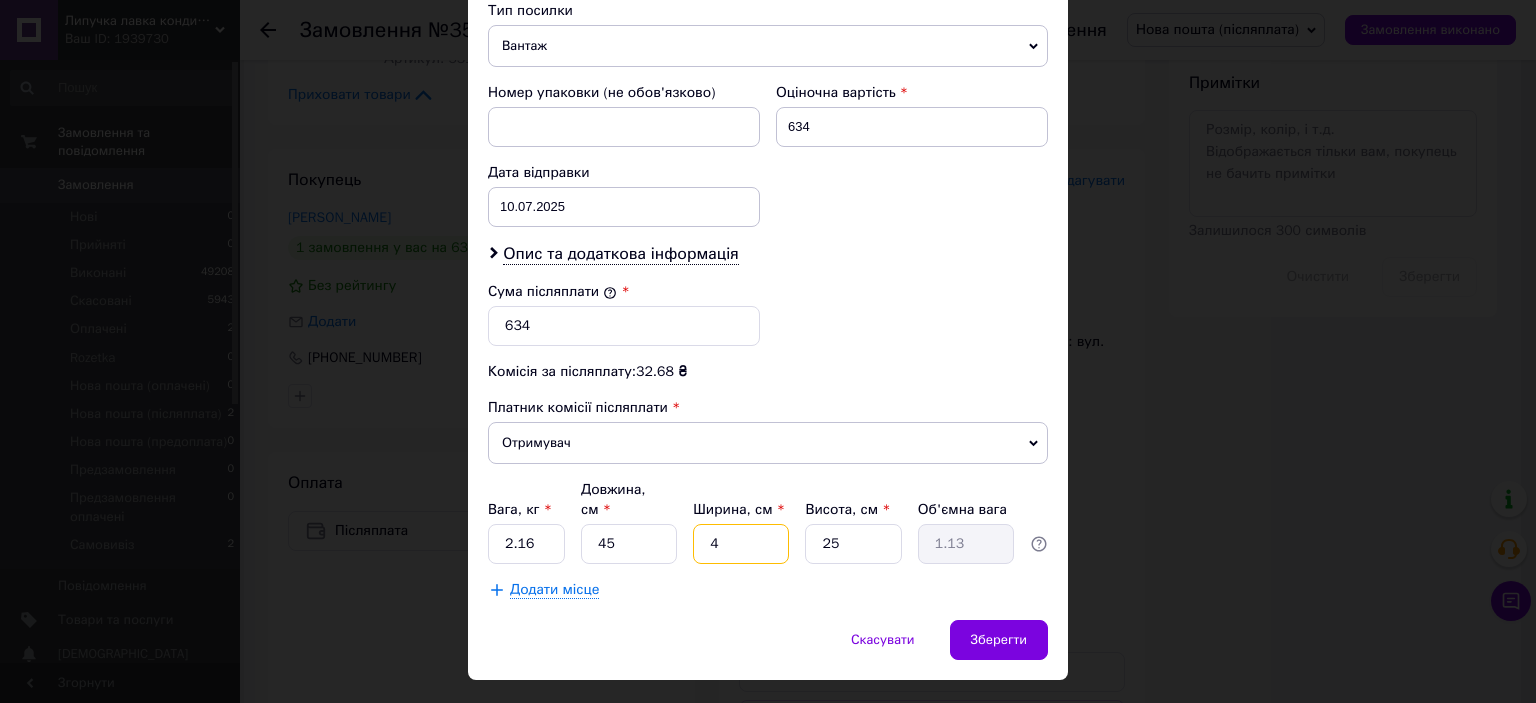 type on "45" 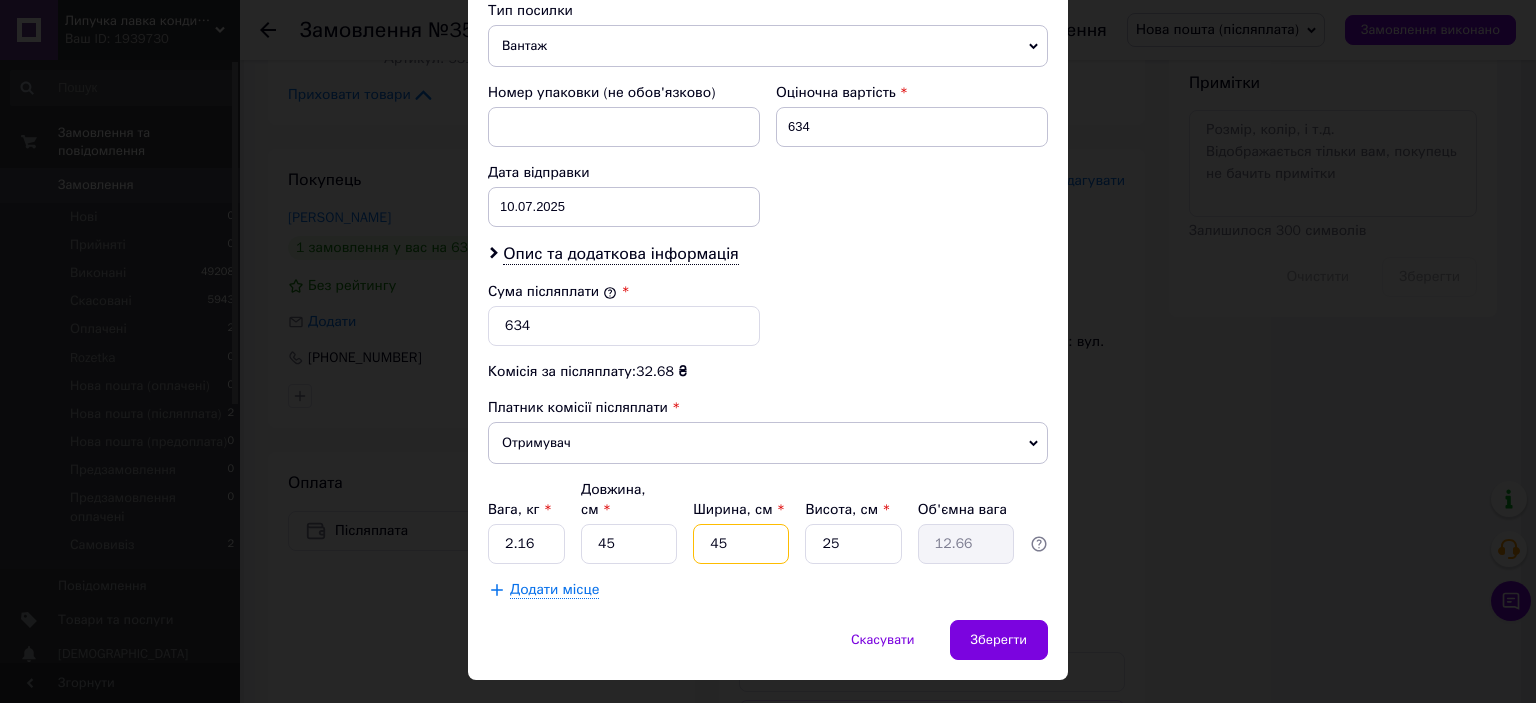 type on "45" 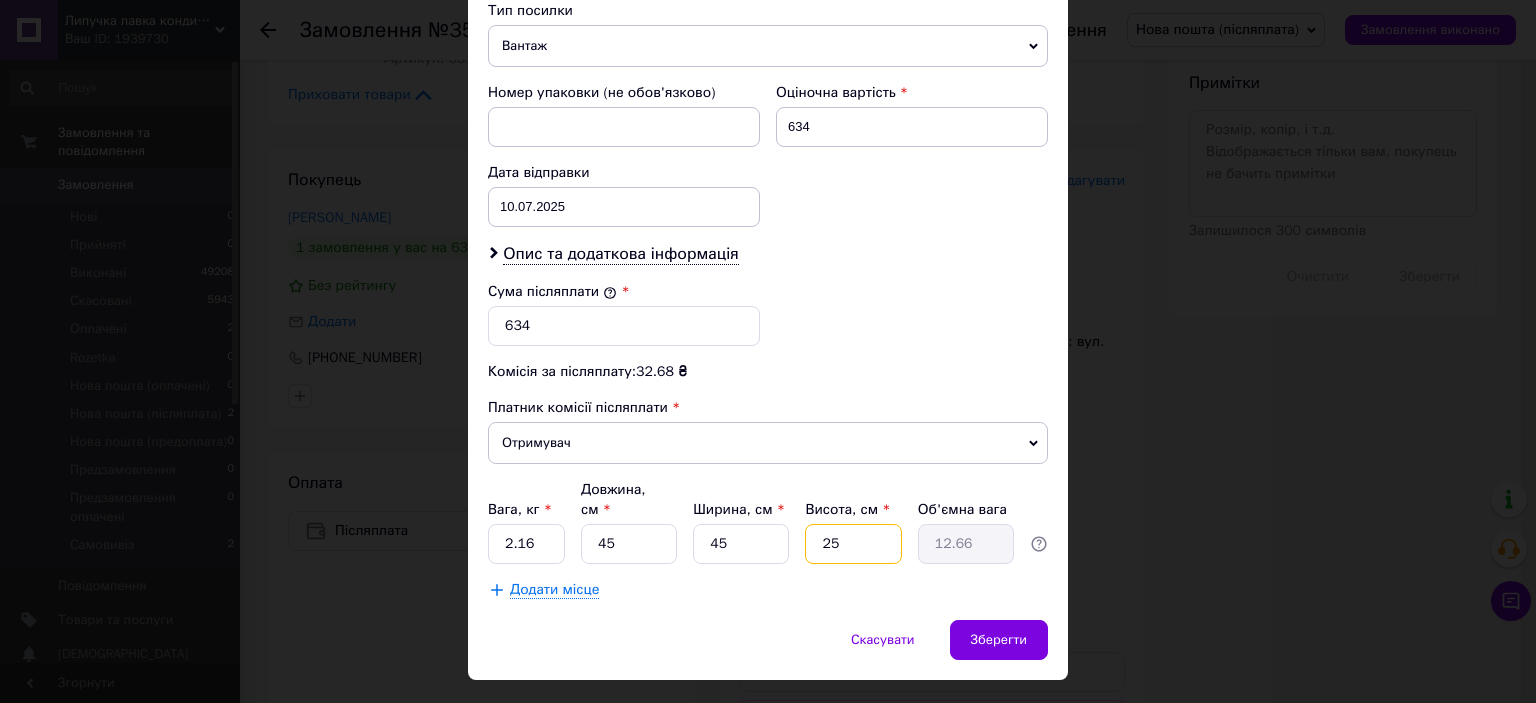 drag, startPoint x: 844, startPoint y: 497, endPoint x: 796, endPoint y: 498, distance: 48.010414 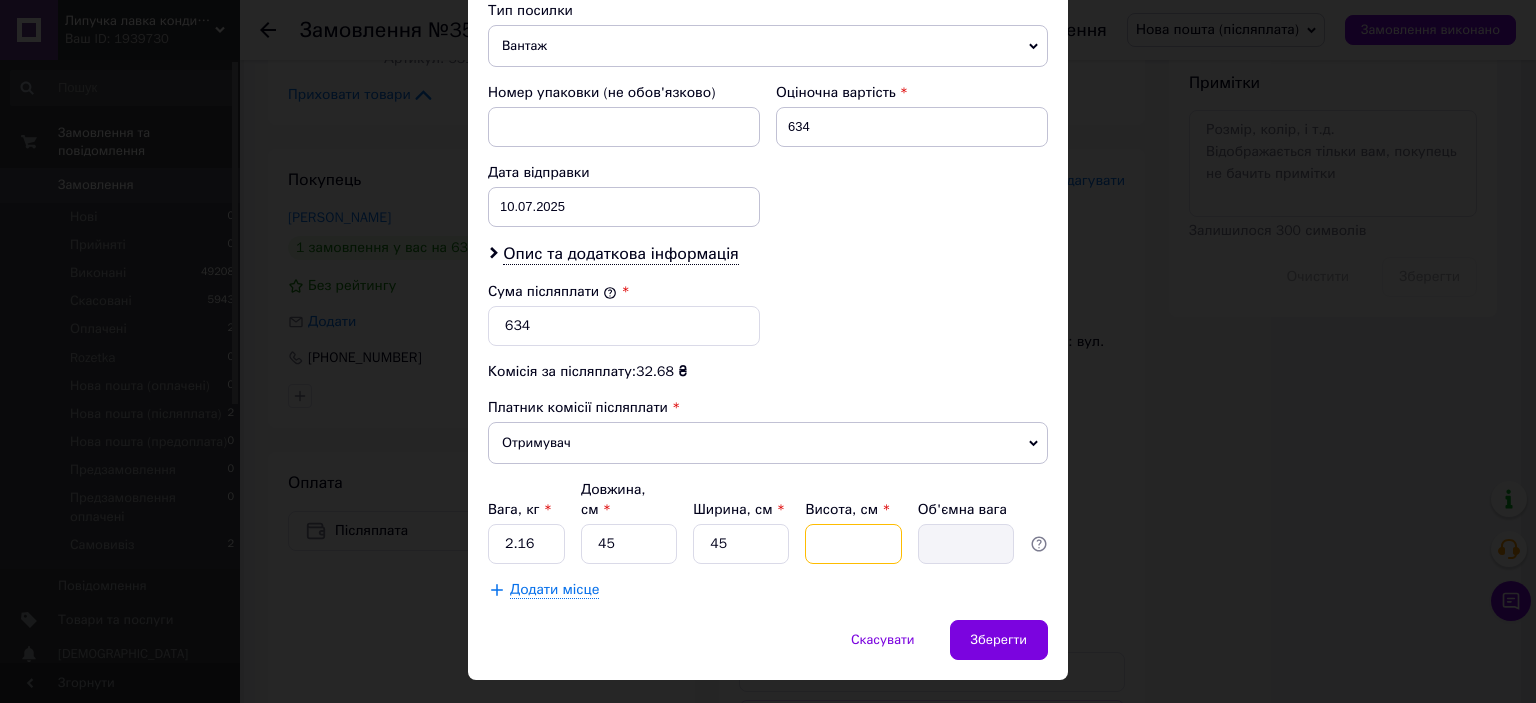 type on "7" 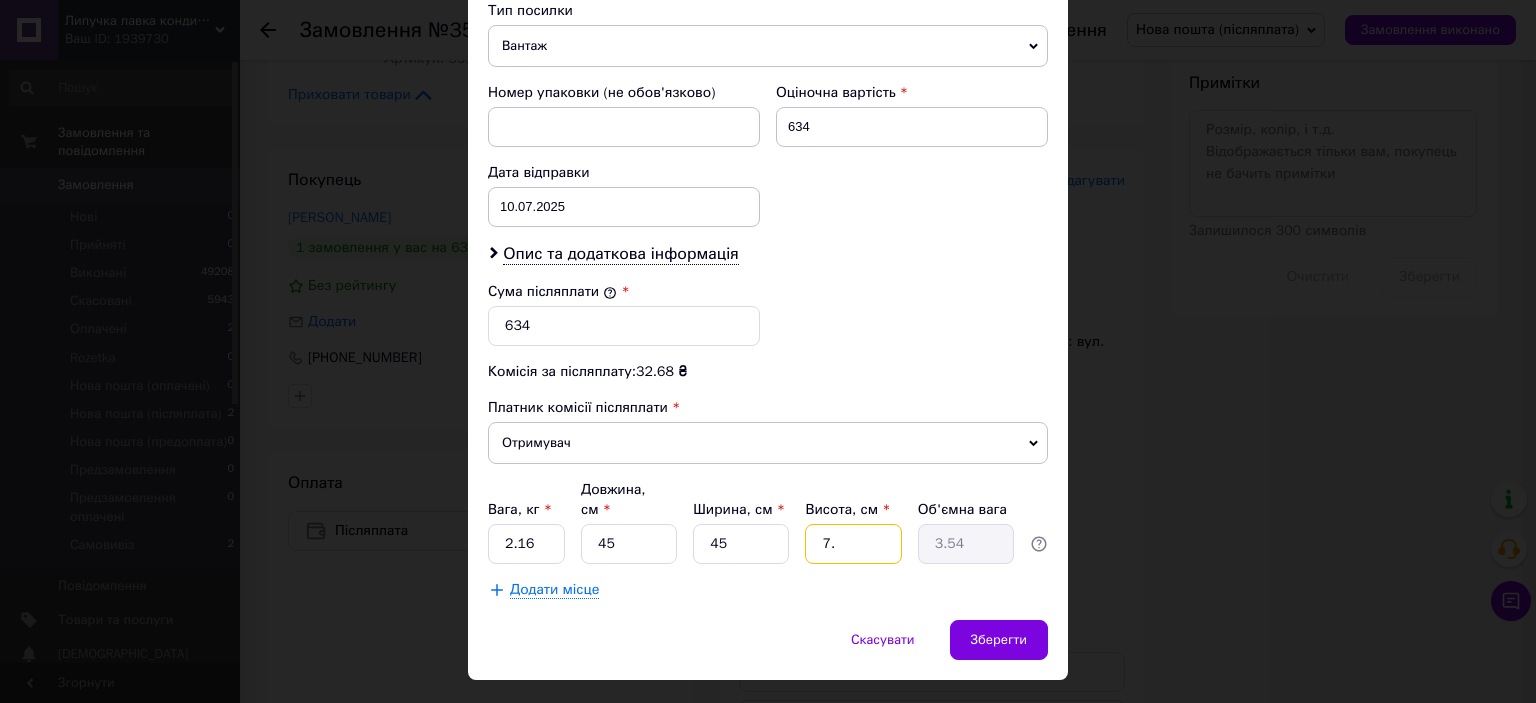 type on "7.5" 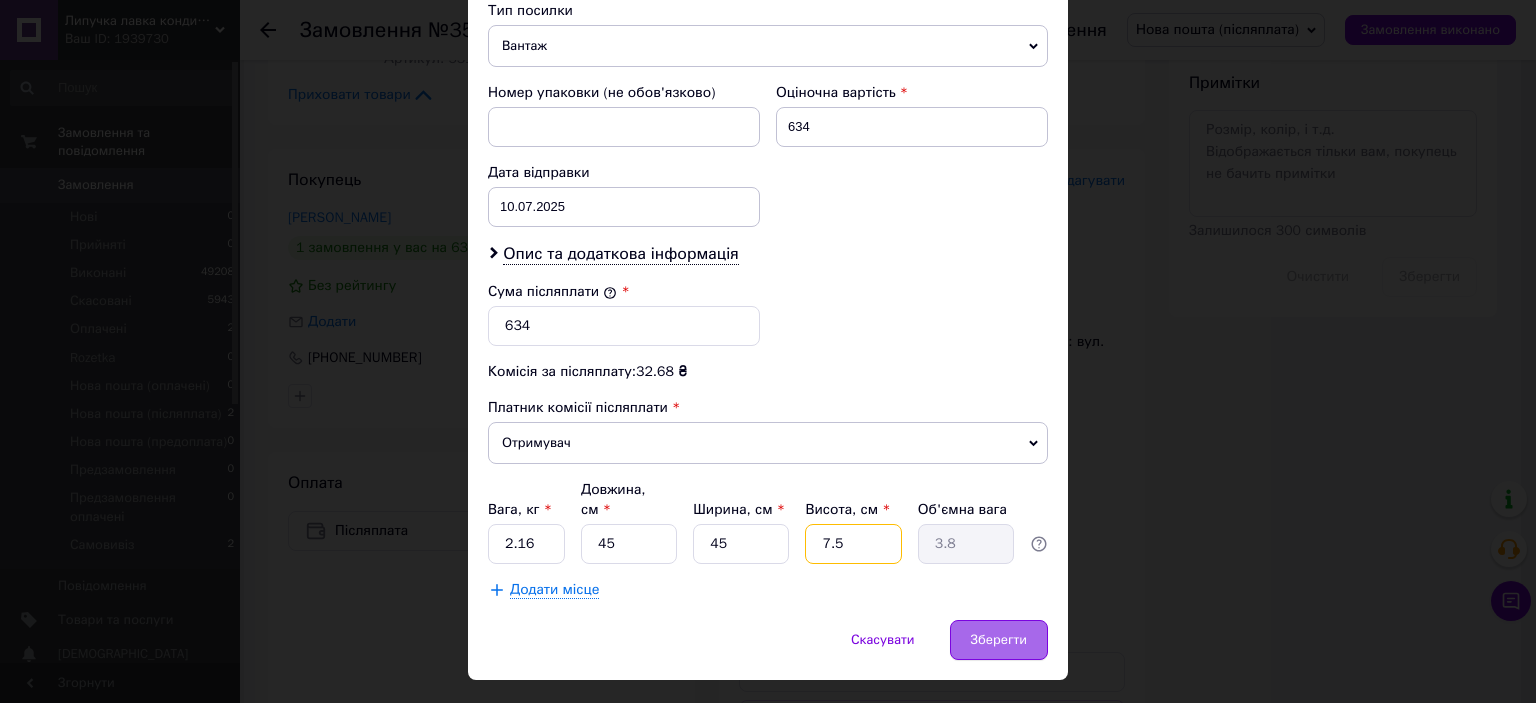 type on "7.5" 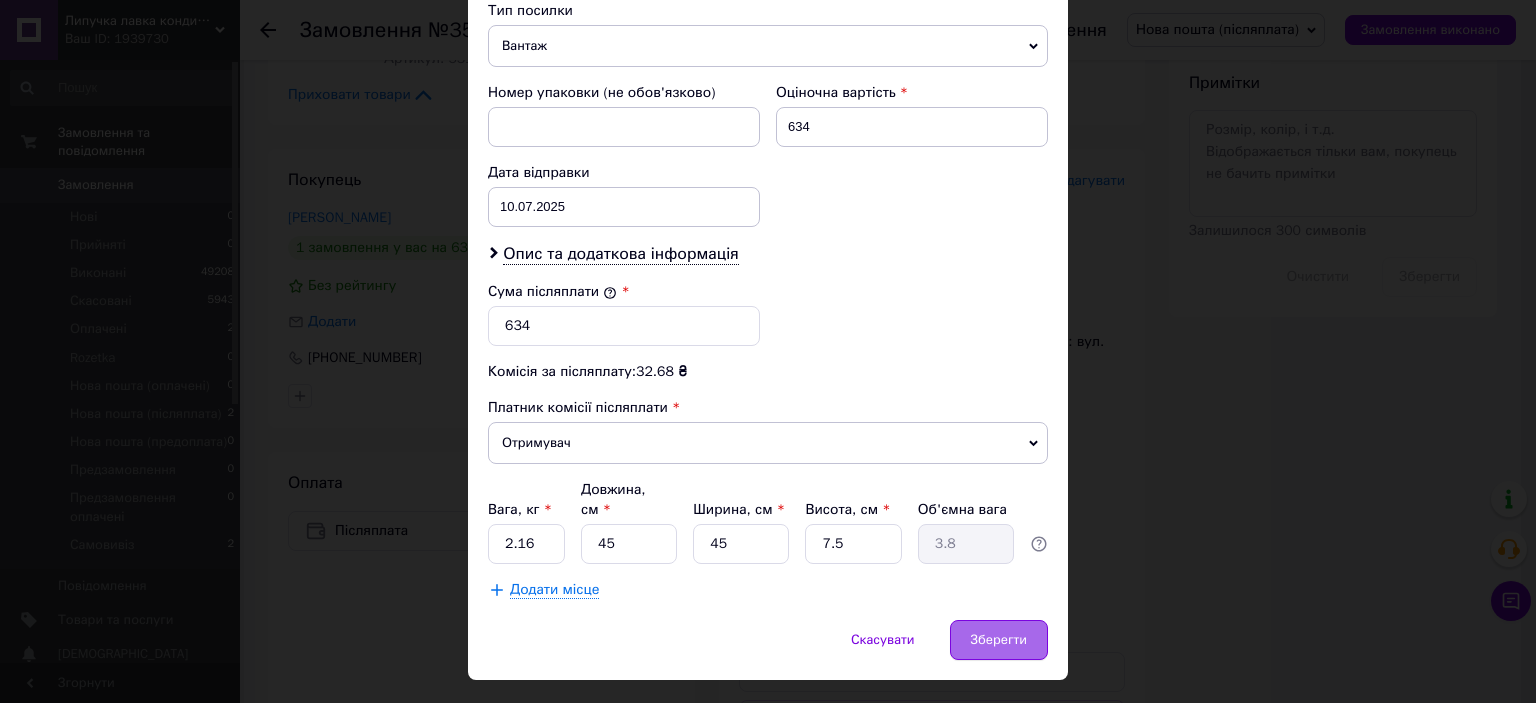 click on "Зберегти" at bounding box center [999, 640] 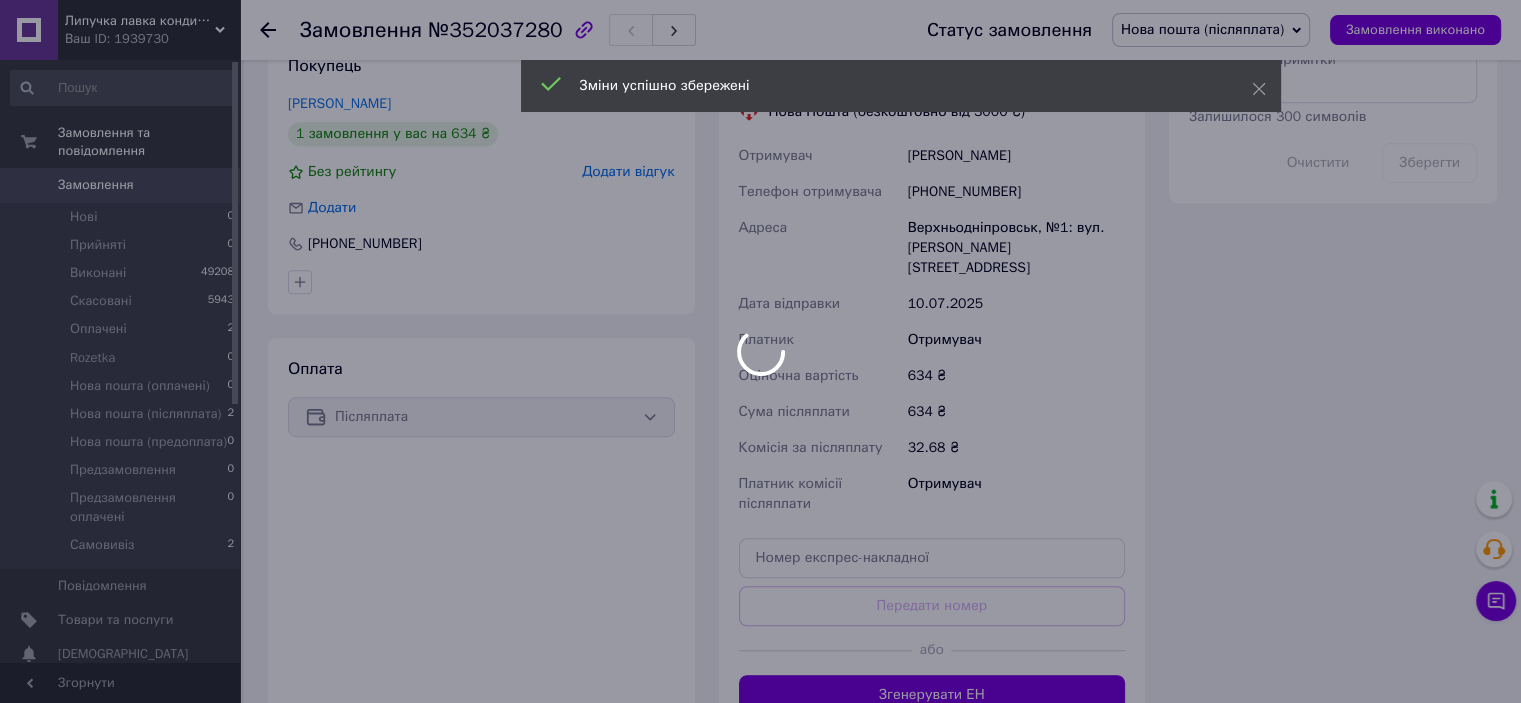 scroll, scrollTop: 1246, scrollLeft: 0, axis: vertical 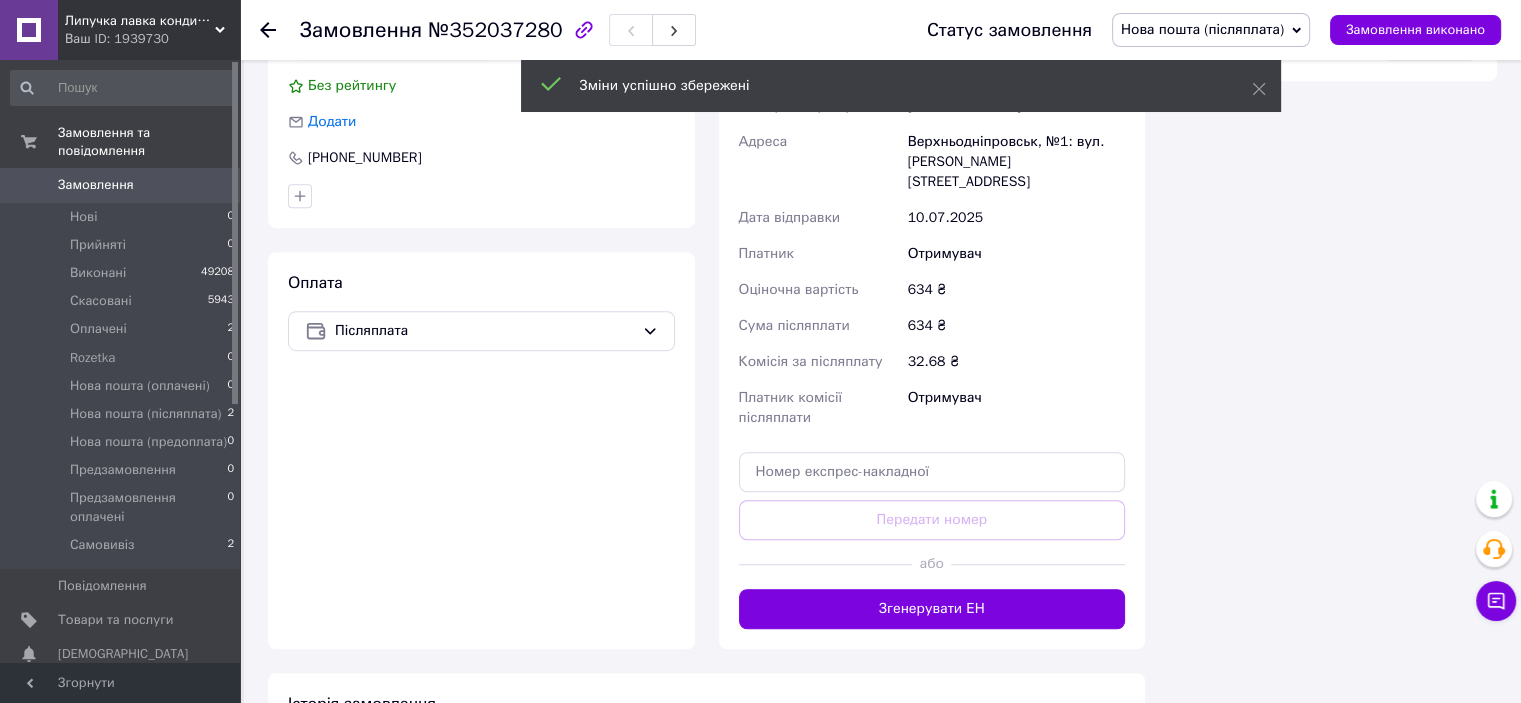 click on "Згенерувати ЕН" at bounding box center [932, 609] 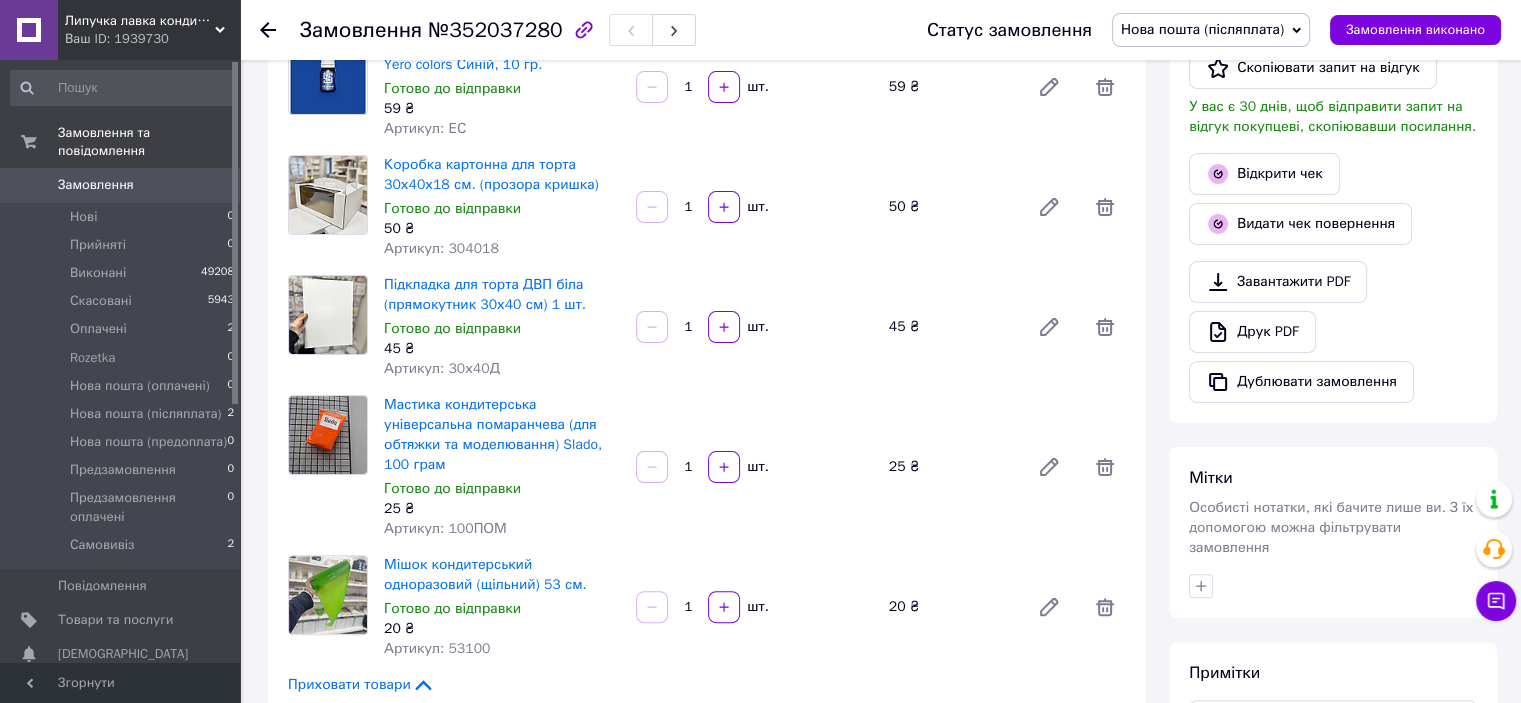 scroll, scrollTop: 246, scrollLeft: 0, axis: vertical 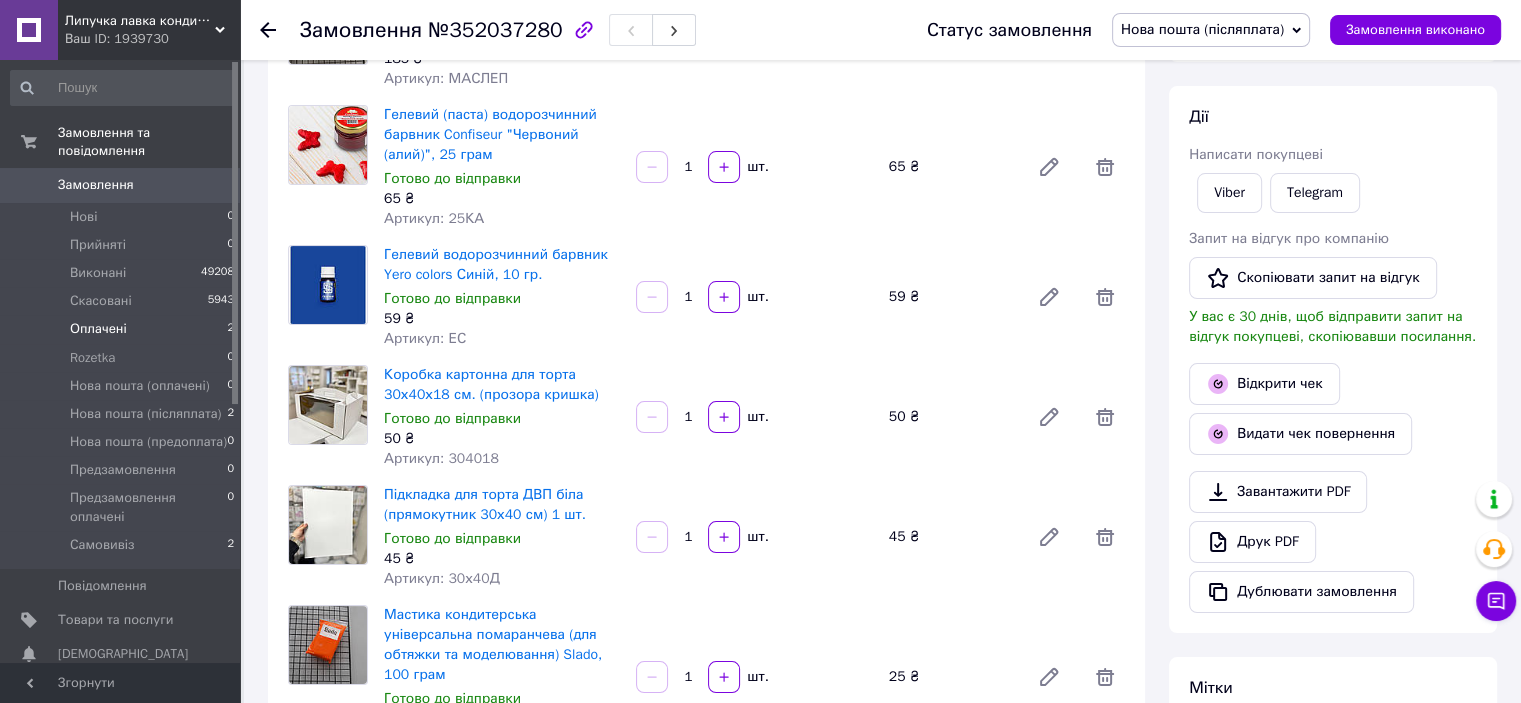 click on "Оплачені 2" at bounding box center (123, 329) 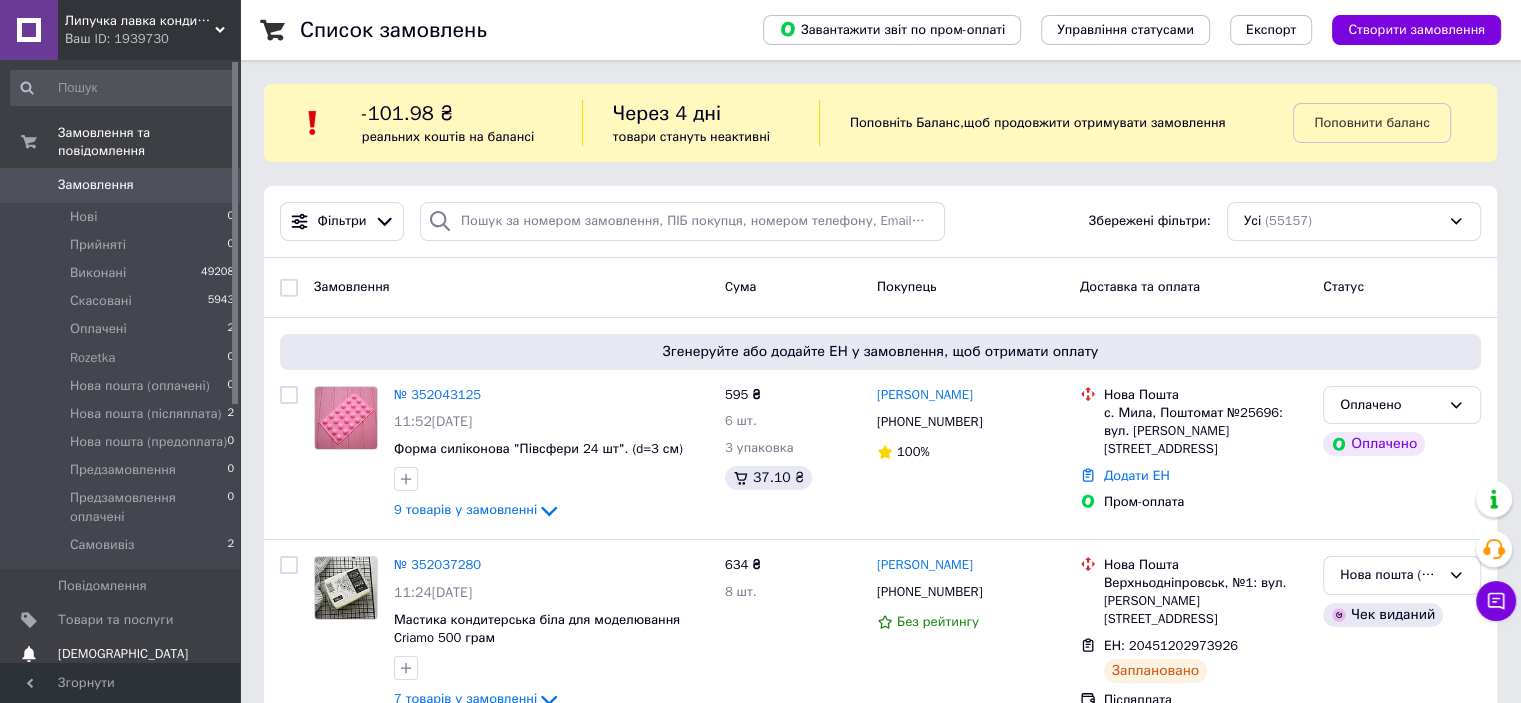 click on "[DEMOGRAPHIC_DATA]" at bounding box center [123, 654] 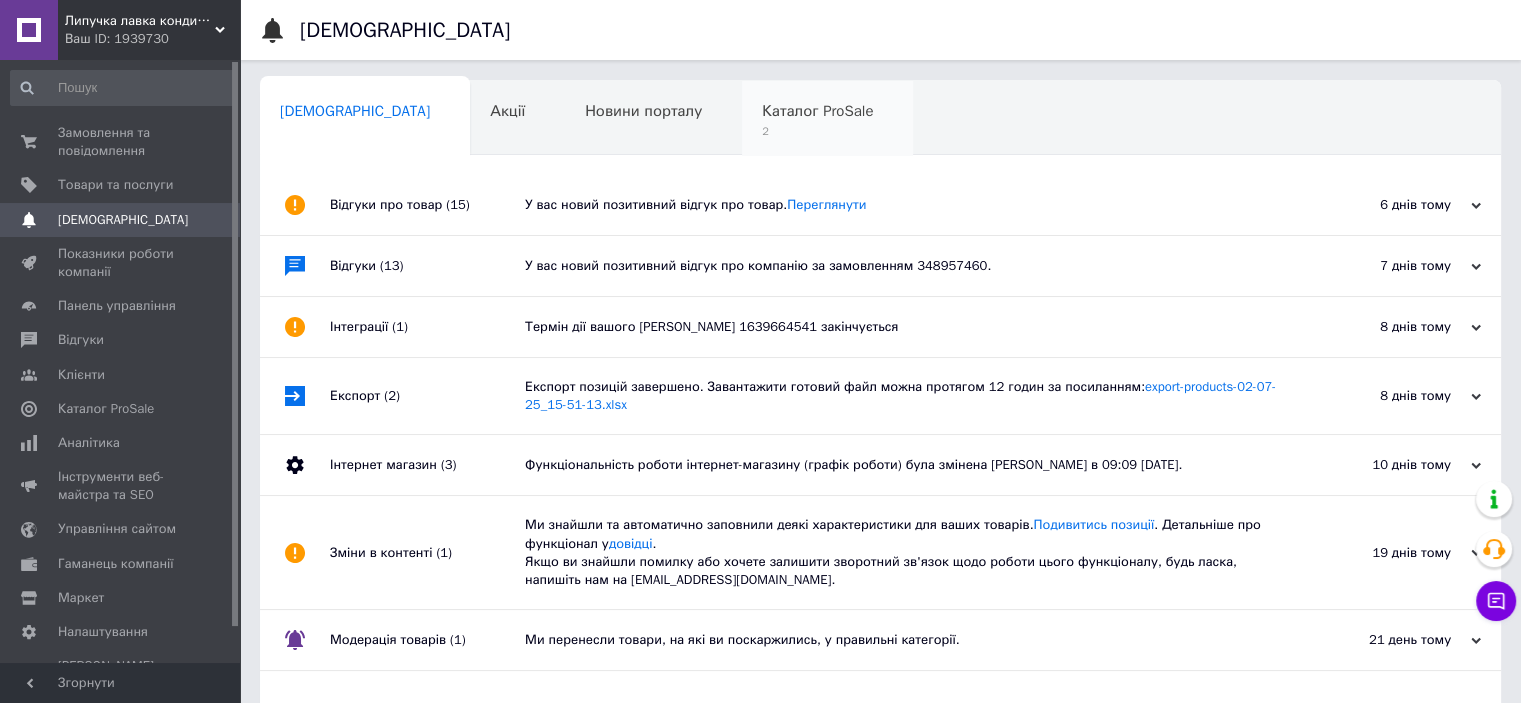 click on "Каталог ProSale" at bounding box center [817, 111] 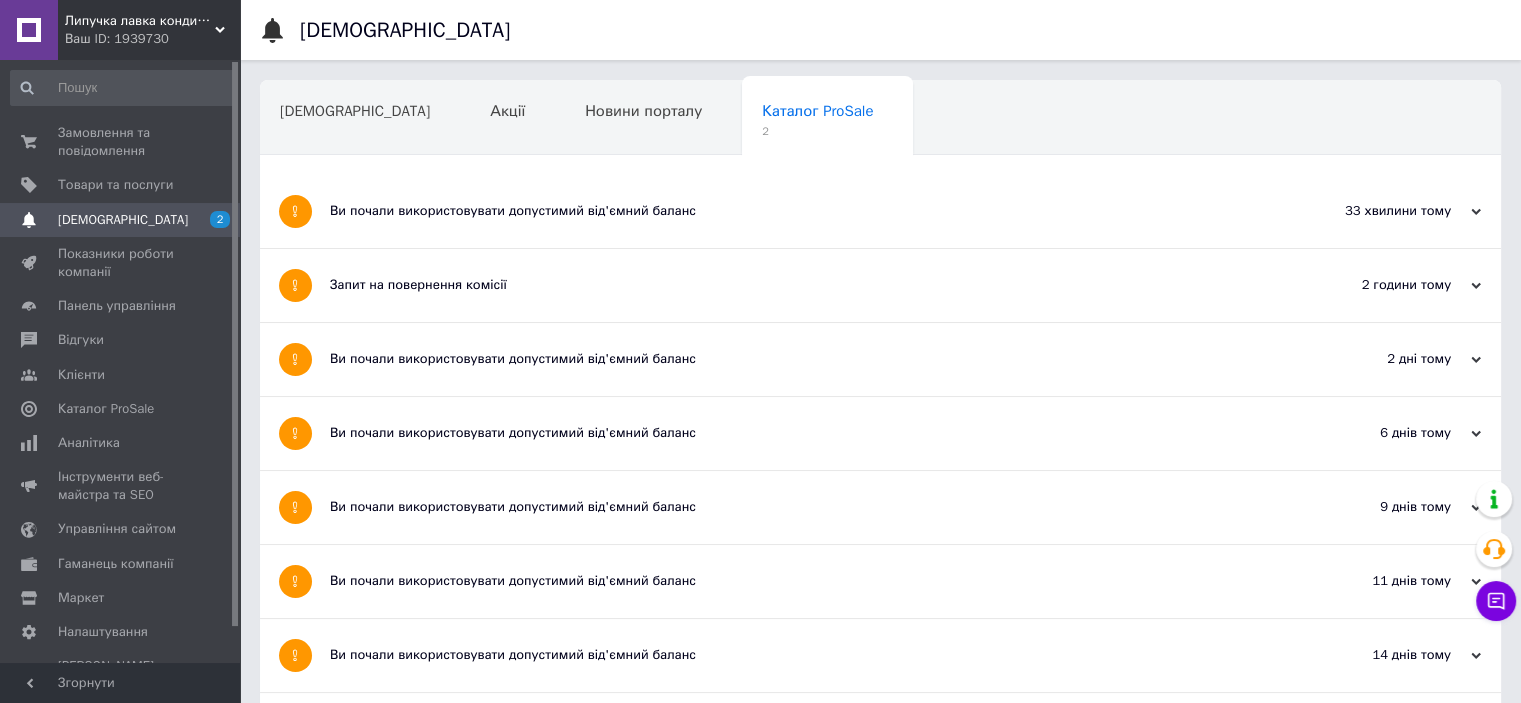 click on "Запит на повернення комісії" at bounding box center (805, 285) 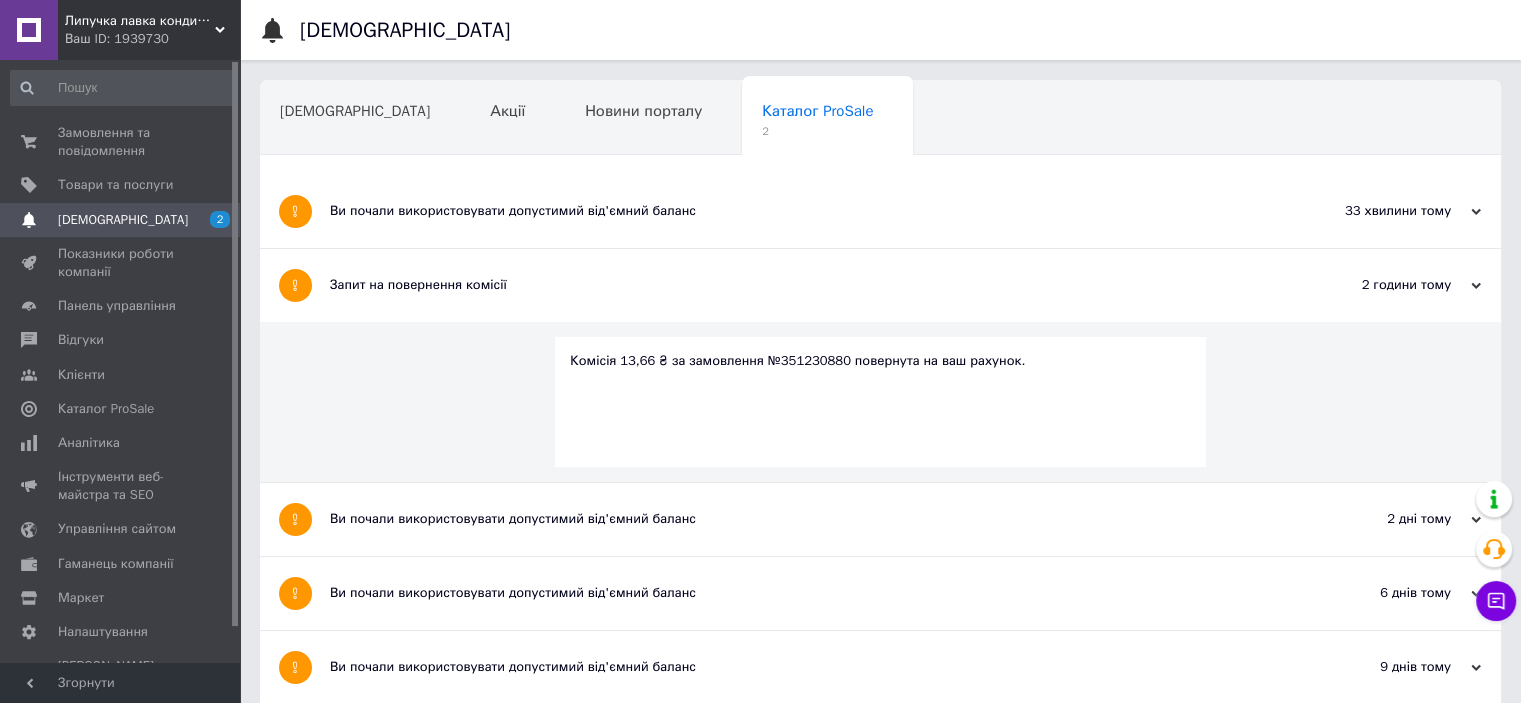 click on "Ви почали використовувати допустимий від'ємний баланс" at bounding box center (805, 211) 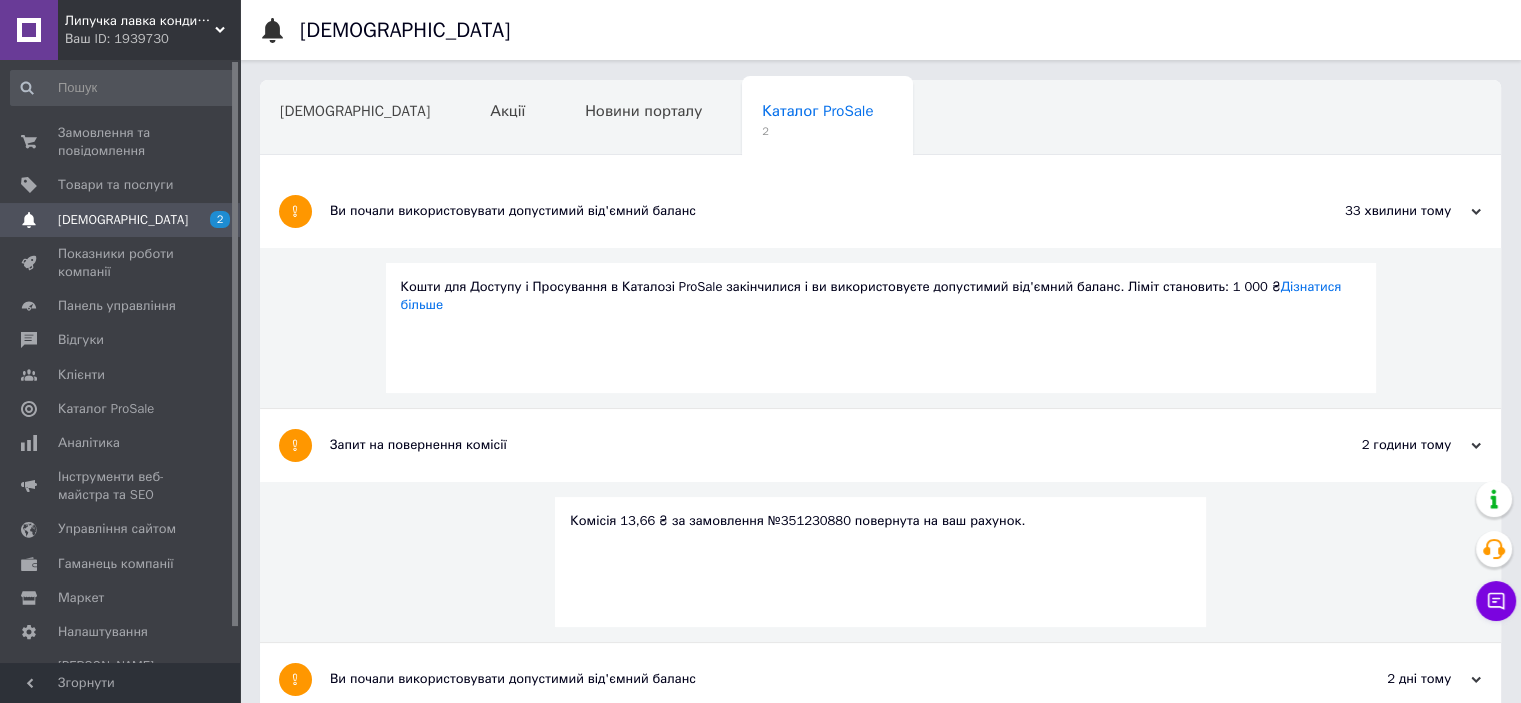 click on "Ви почали використовувати допустимий від'ємний баланс" at bounding box center (805, 211) 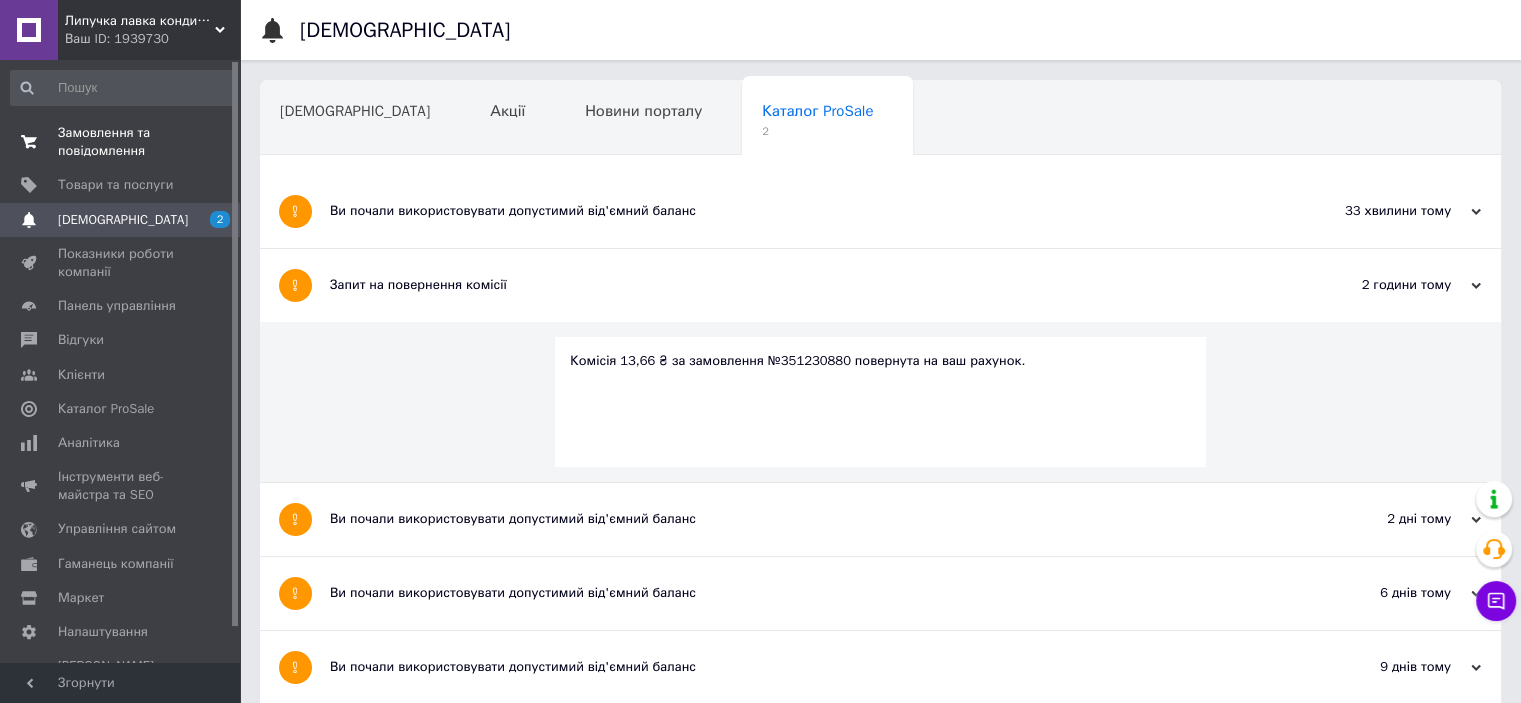 click on "Замовлення та повідомлення" at bounding box center [121, 142] 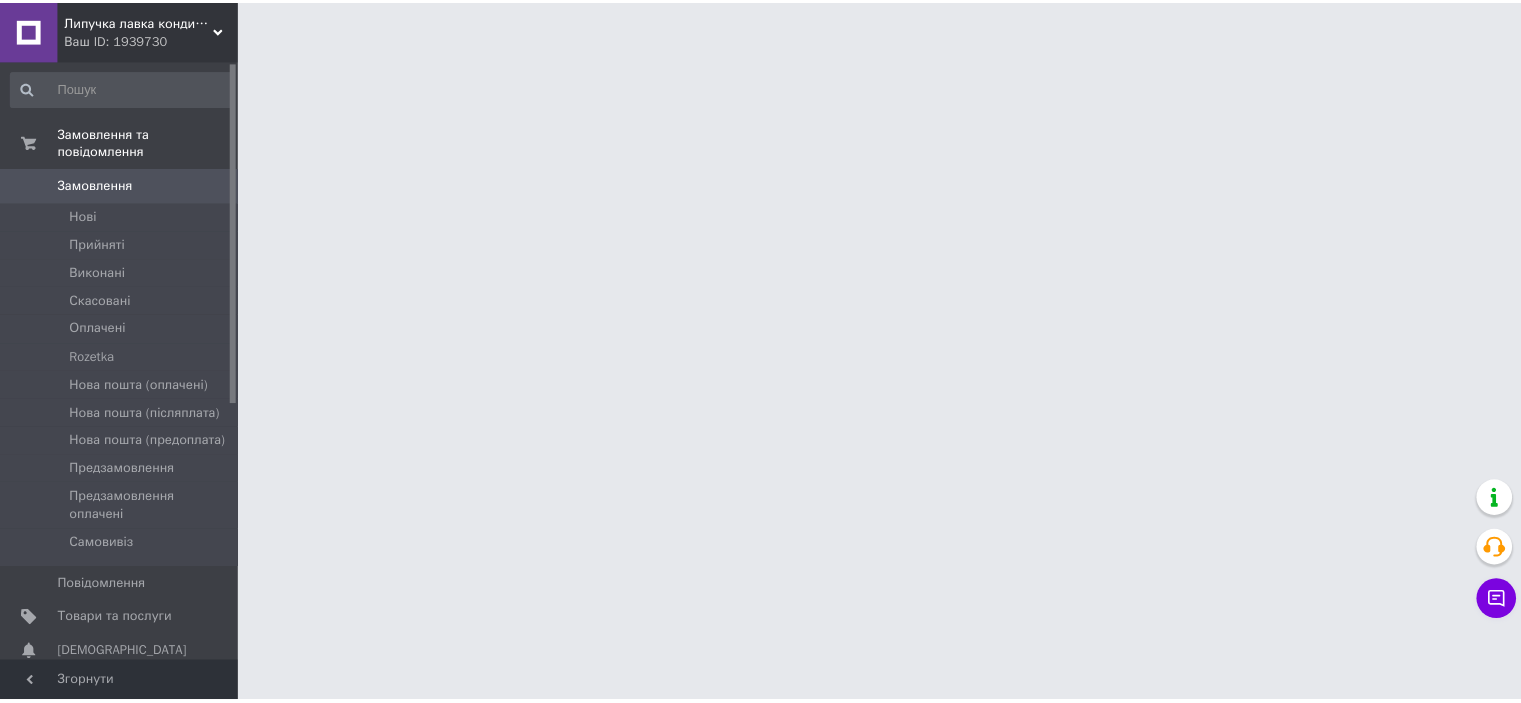 scroll, scrollTop: 0, scrollLeft: 0, axis: both 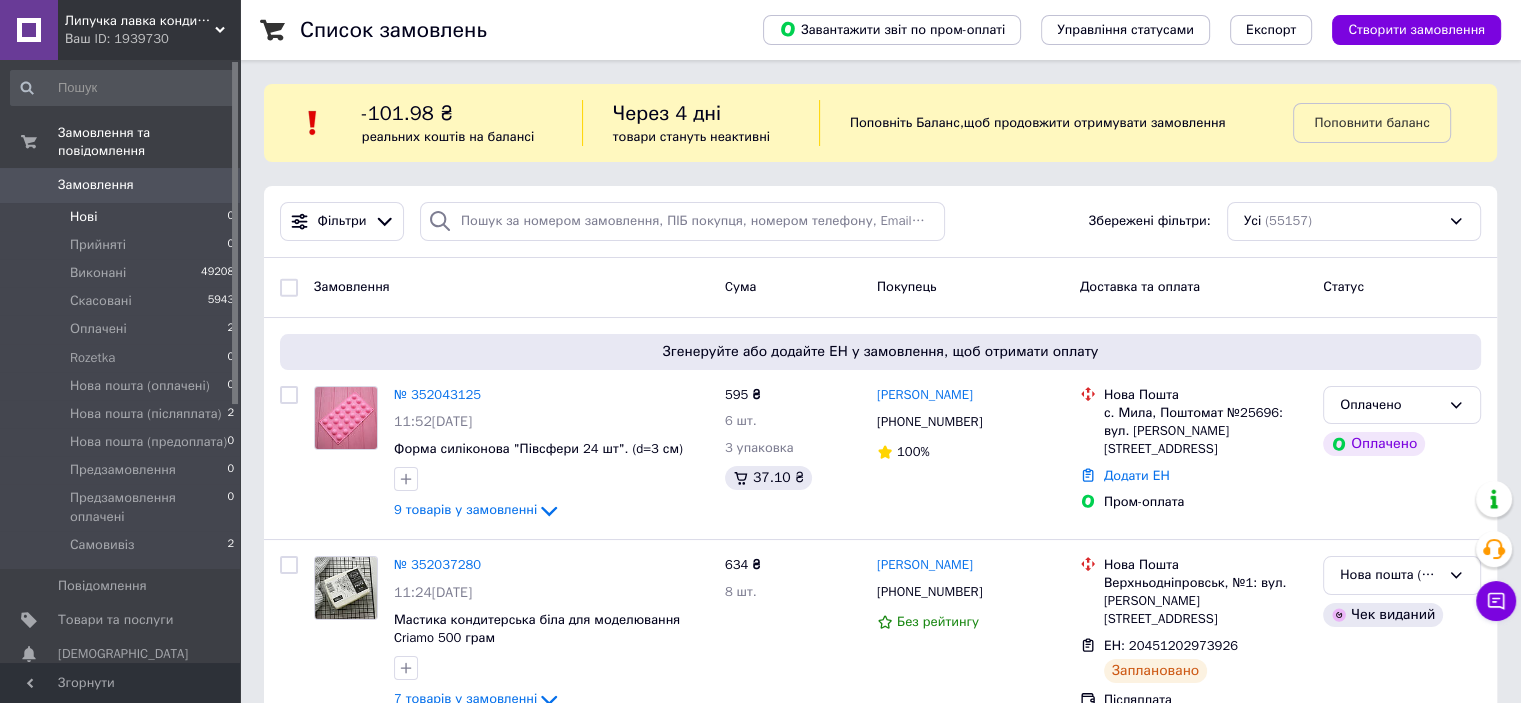drag, startPoint x: 113, startPoint y: 206, endPoint x: 120, endPoint y: 191, distance: 16.552946 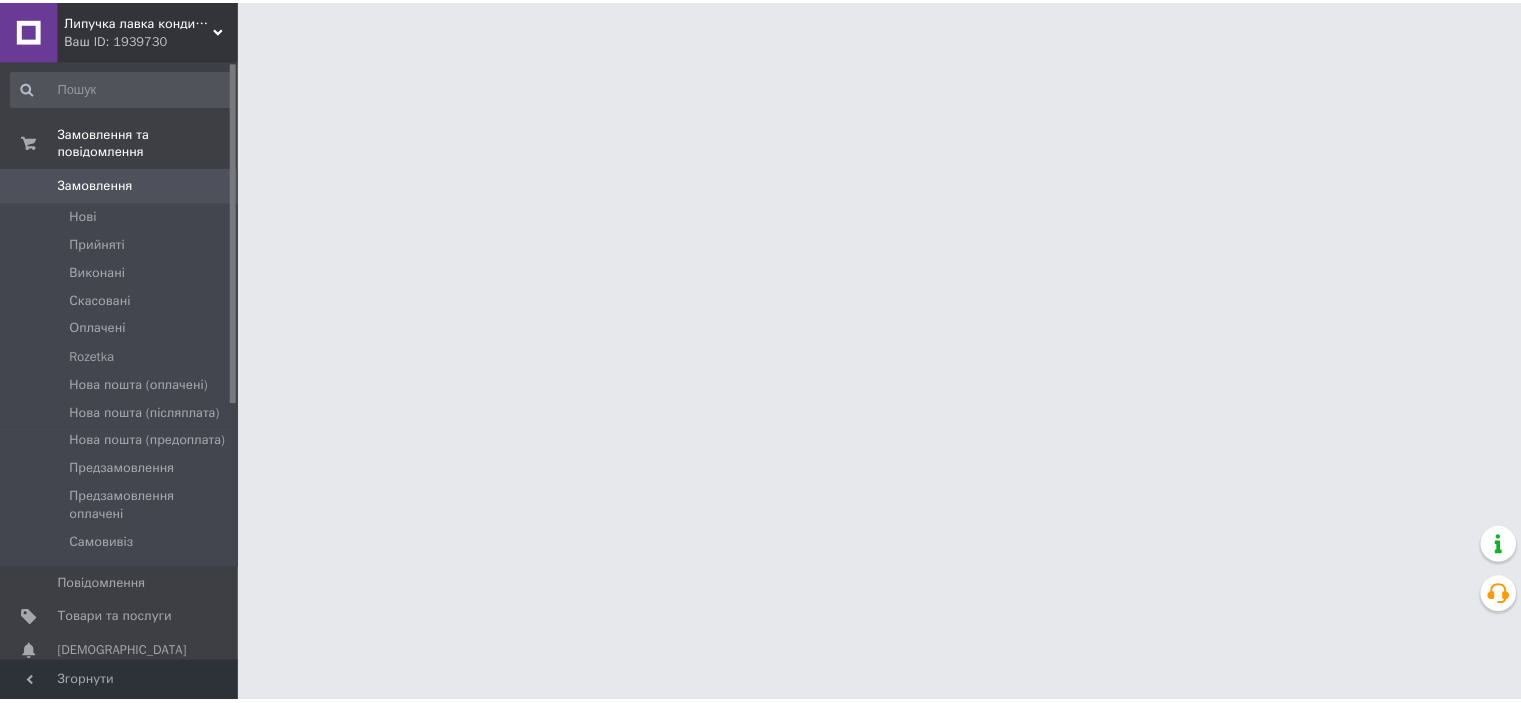 scroll, scrollTop: 0, scrollLeft: 0, axis: both 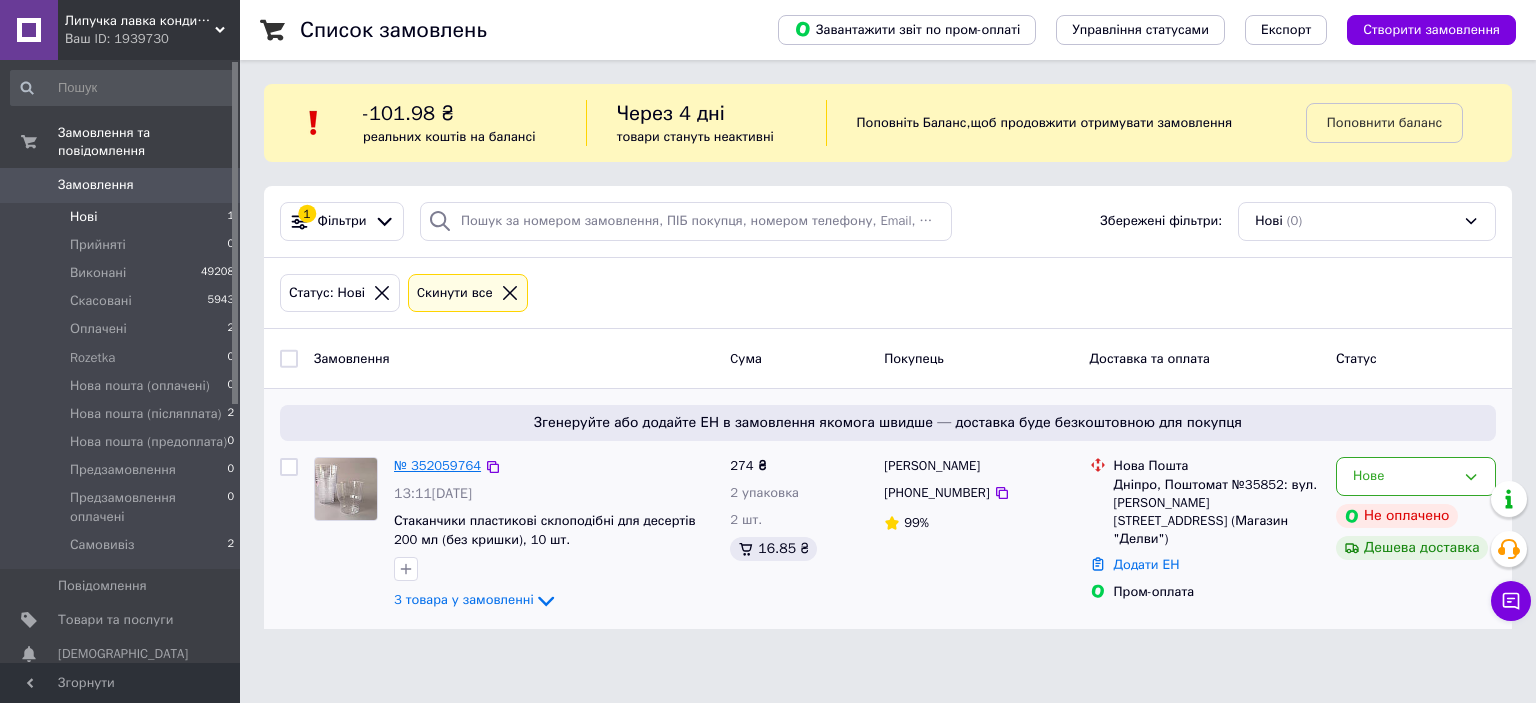 click on "№ 352059764" at bounding box center (437, 465) 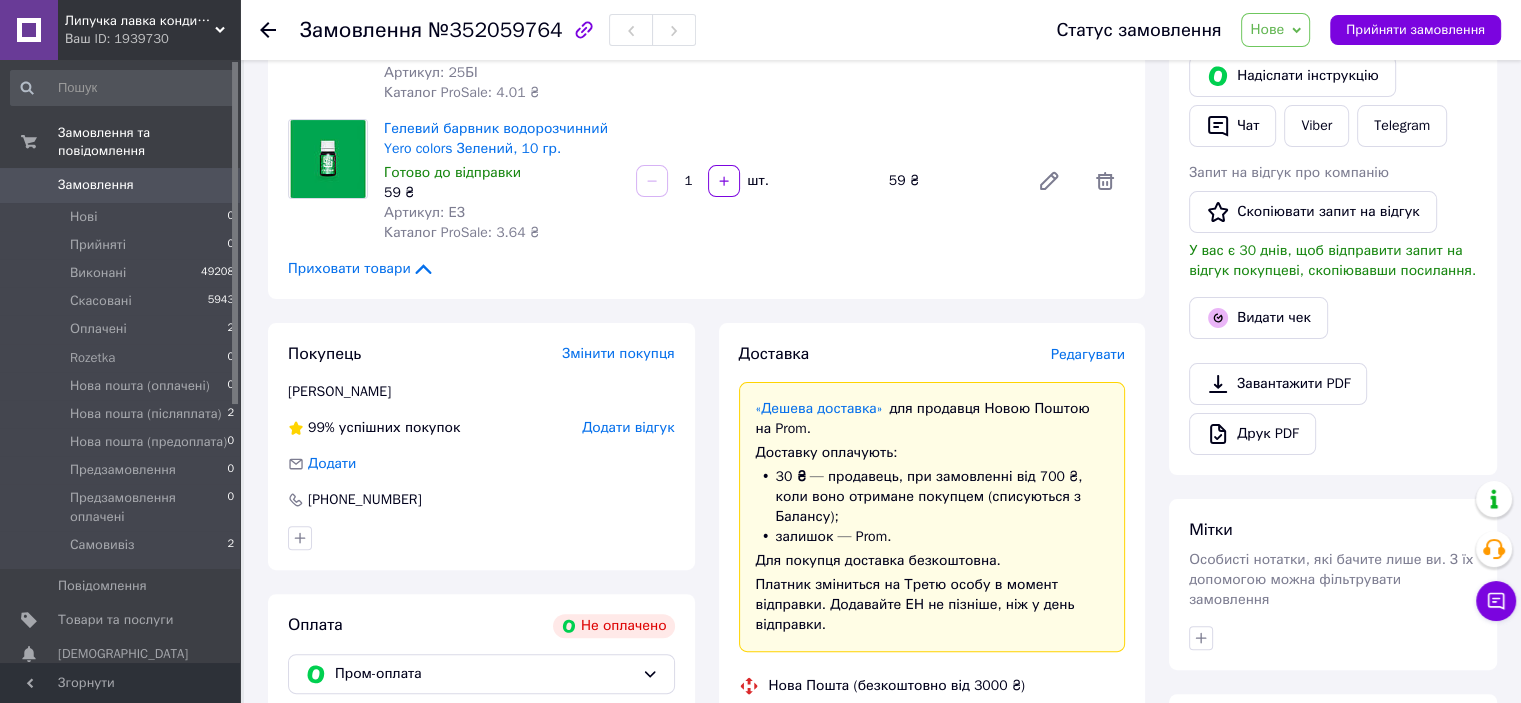 scroll, scrollTop: 500, scrollLeft: 0, axis: vertical 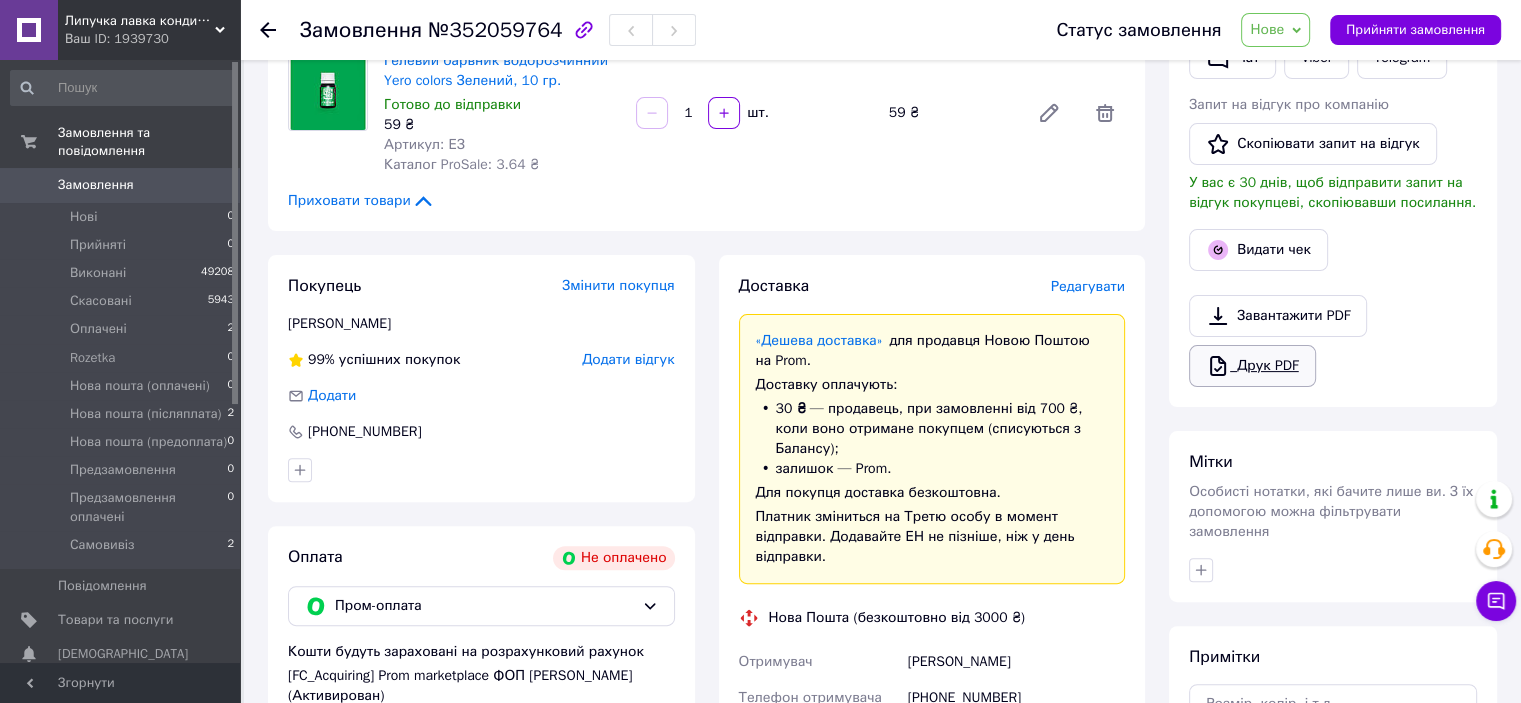 click on "Друк PDF" at bounding box center (1252, 366) 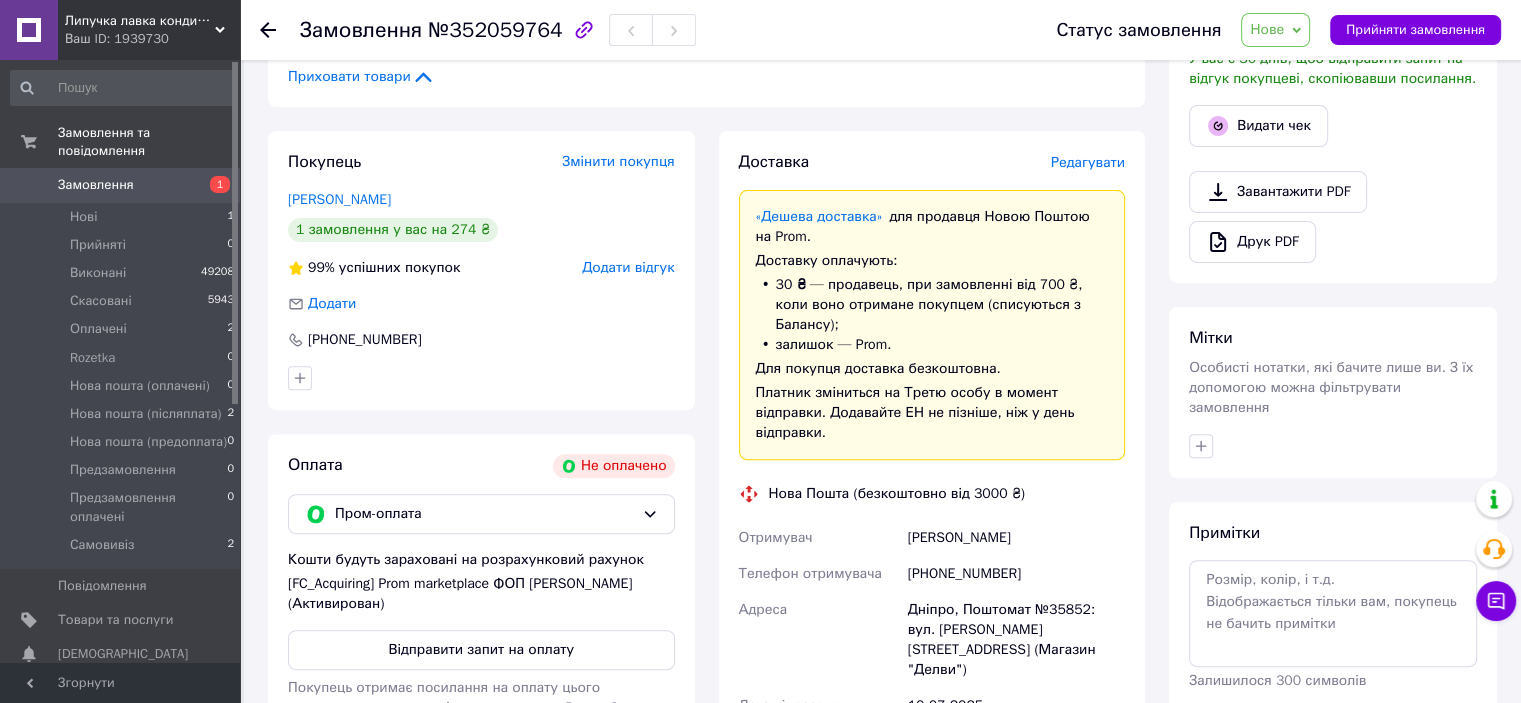 scroll, scrollTop: 600, scrollLeft: 0, axis: vertical 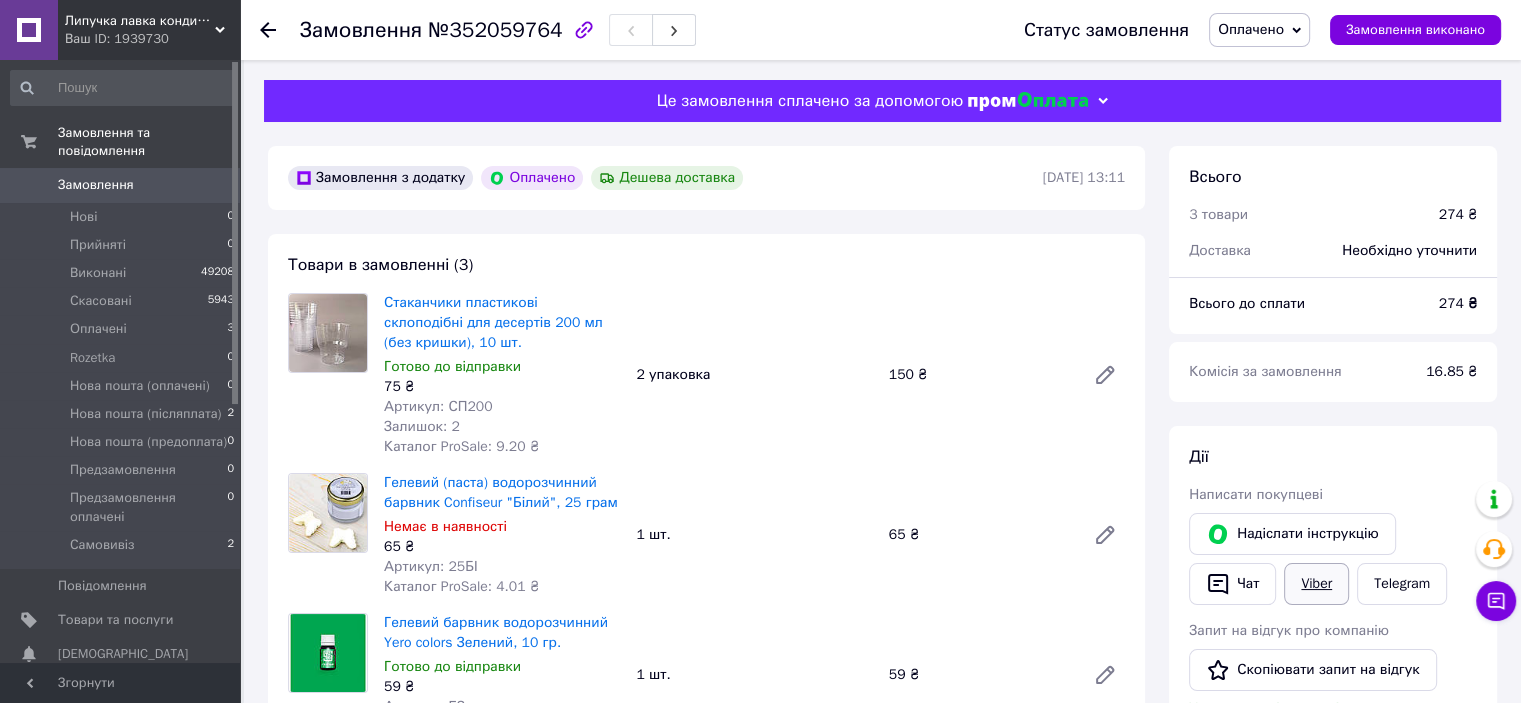 click on "Viber" at bounding box center [1316, 584] 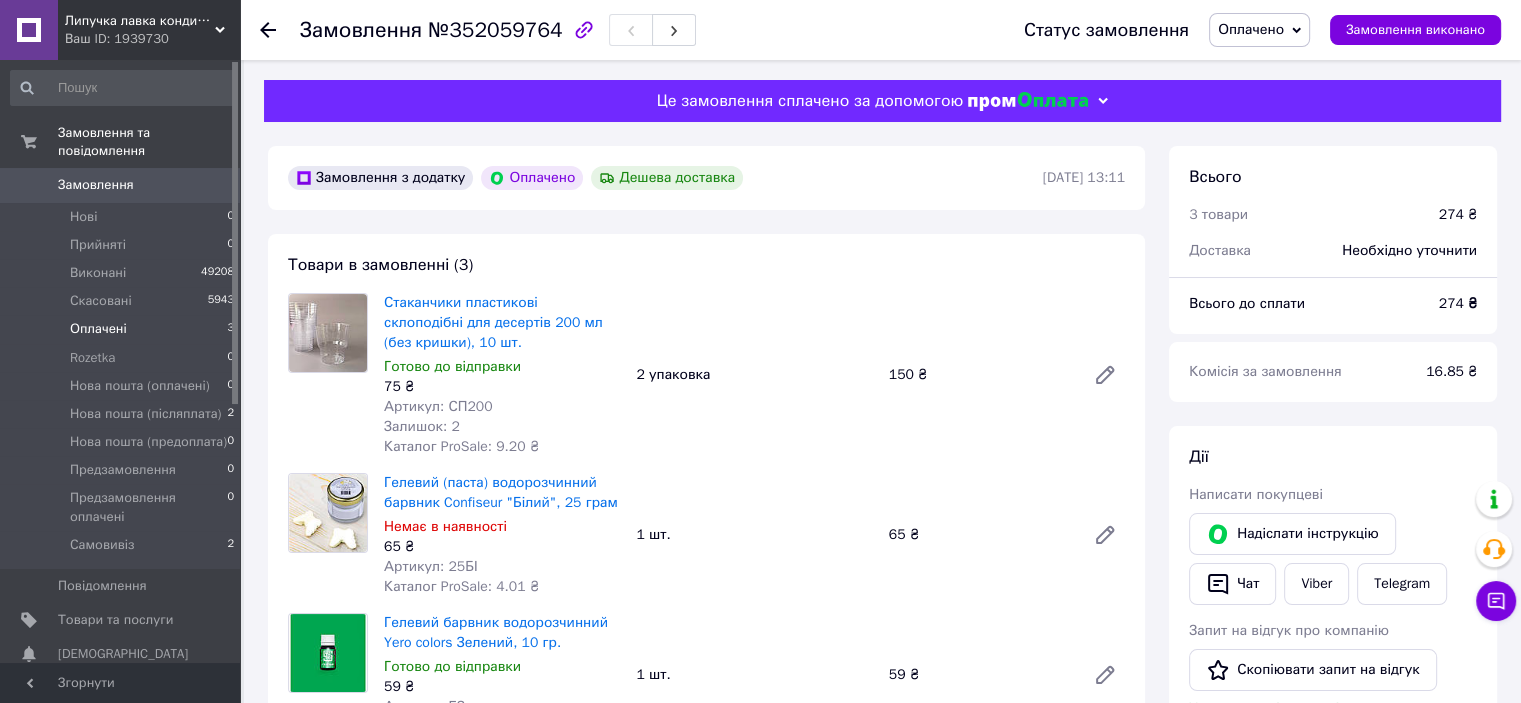click on "Оплачені 3" at bounding box center (123, 329) 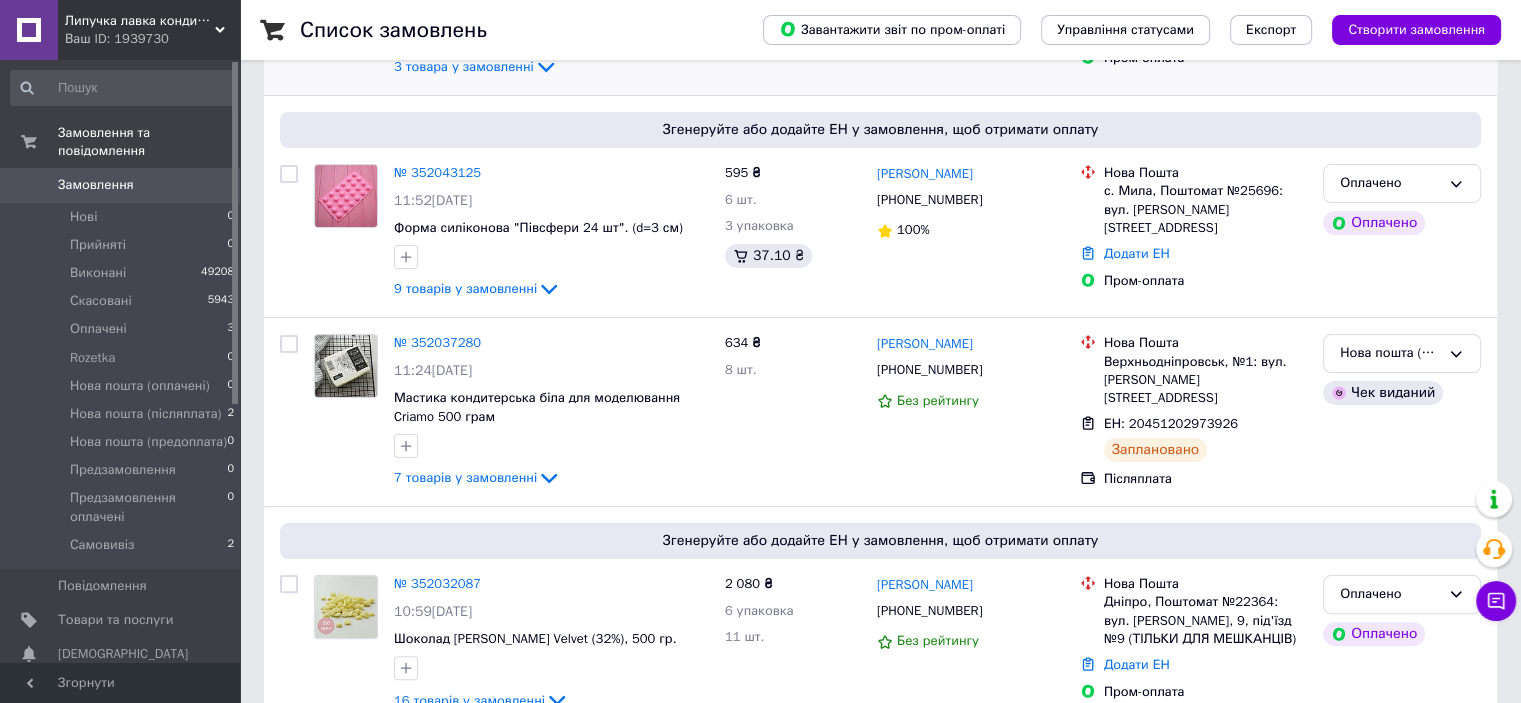 scroll, scrollTop: 400, scrollLeft: 0, axis: vertical 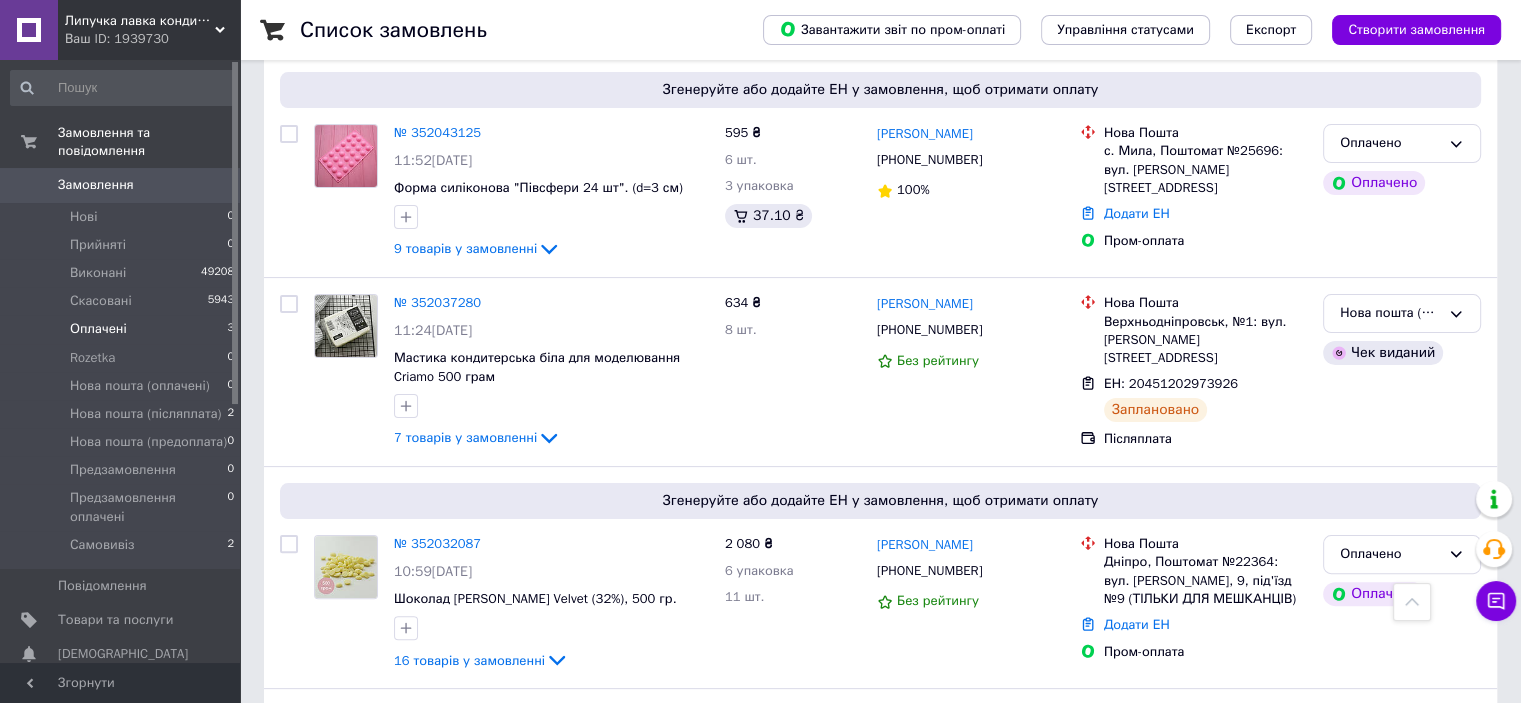 click on "Оплачені 3" at bounding box center [123, 329] 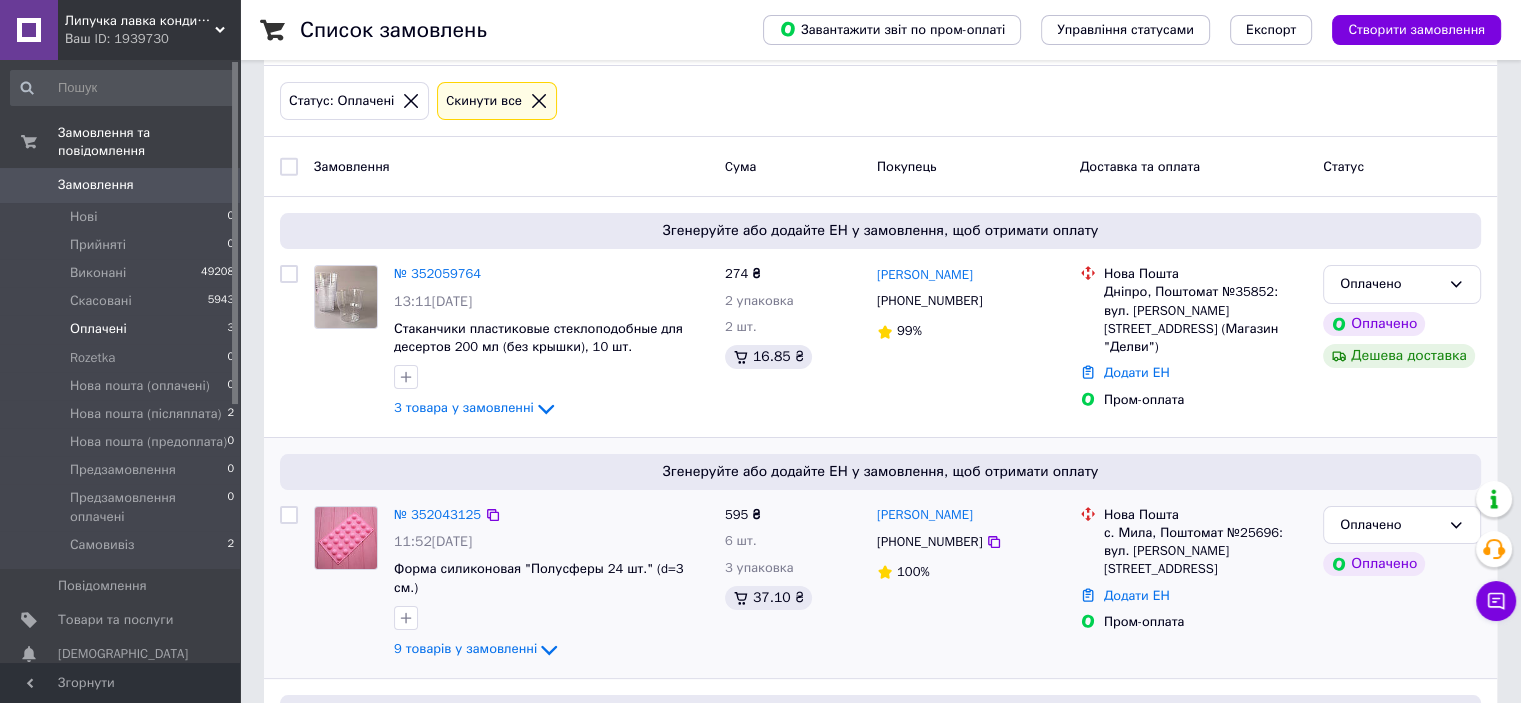 scroll, scrollTop: 290, scrollLeft: 0, axis: vertical 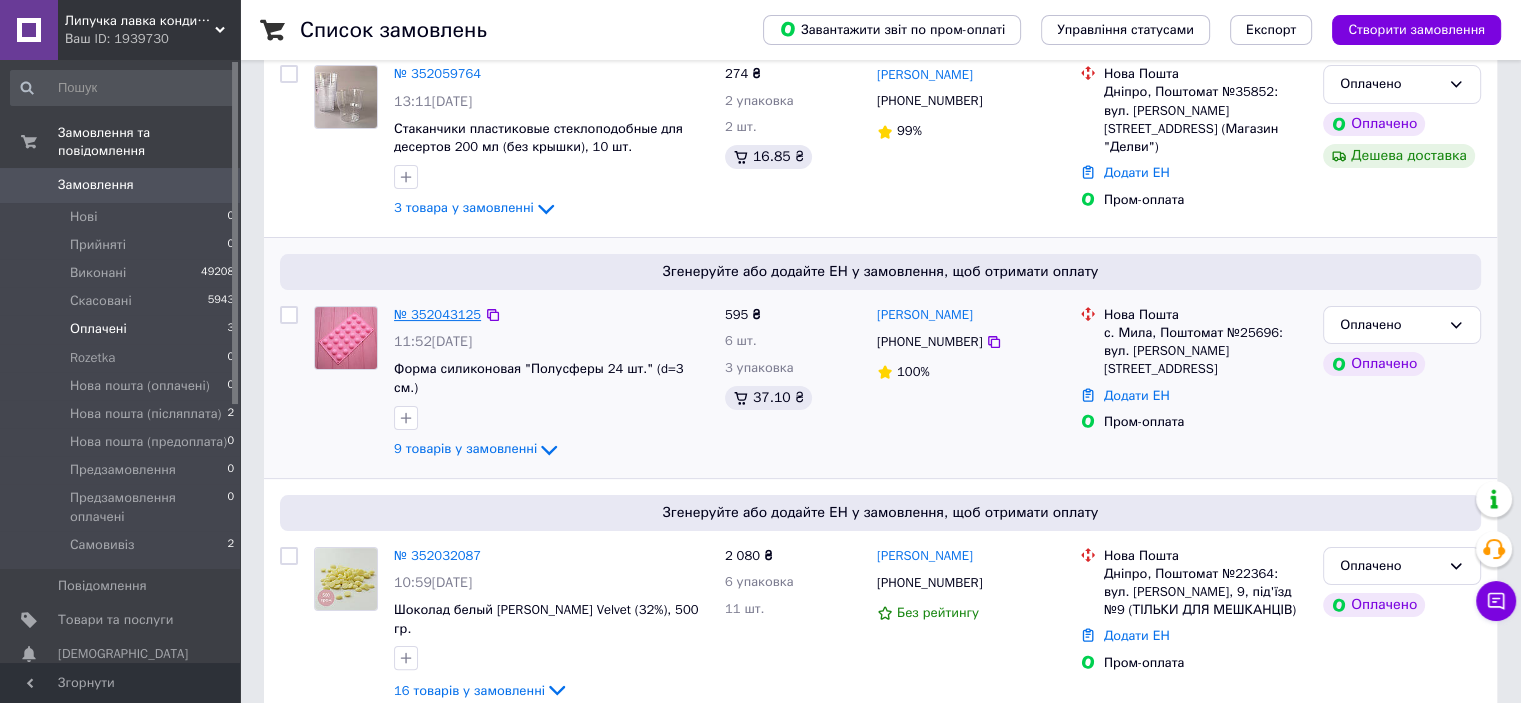 click on "№ 352043125" at bounding box center (437, 314) 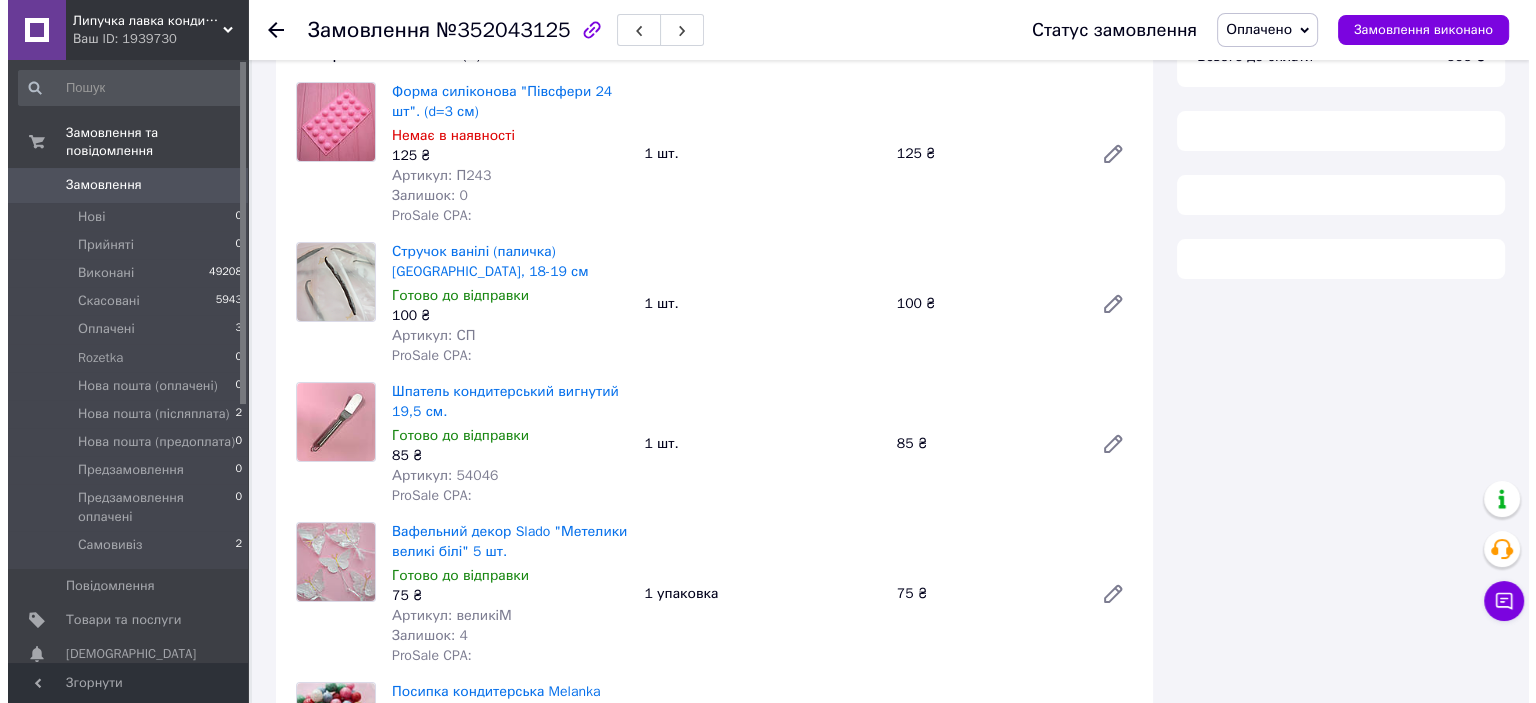scroll, scrollTop: 290, scrollLeft: 0, axis: vertical 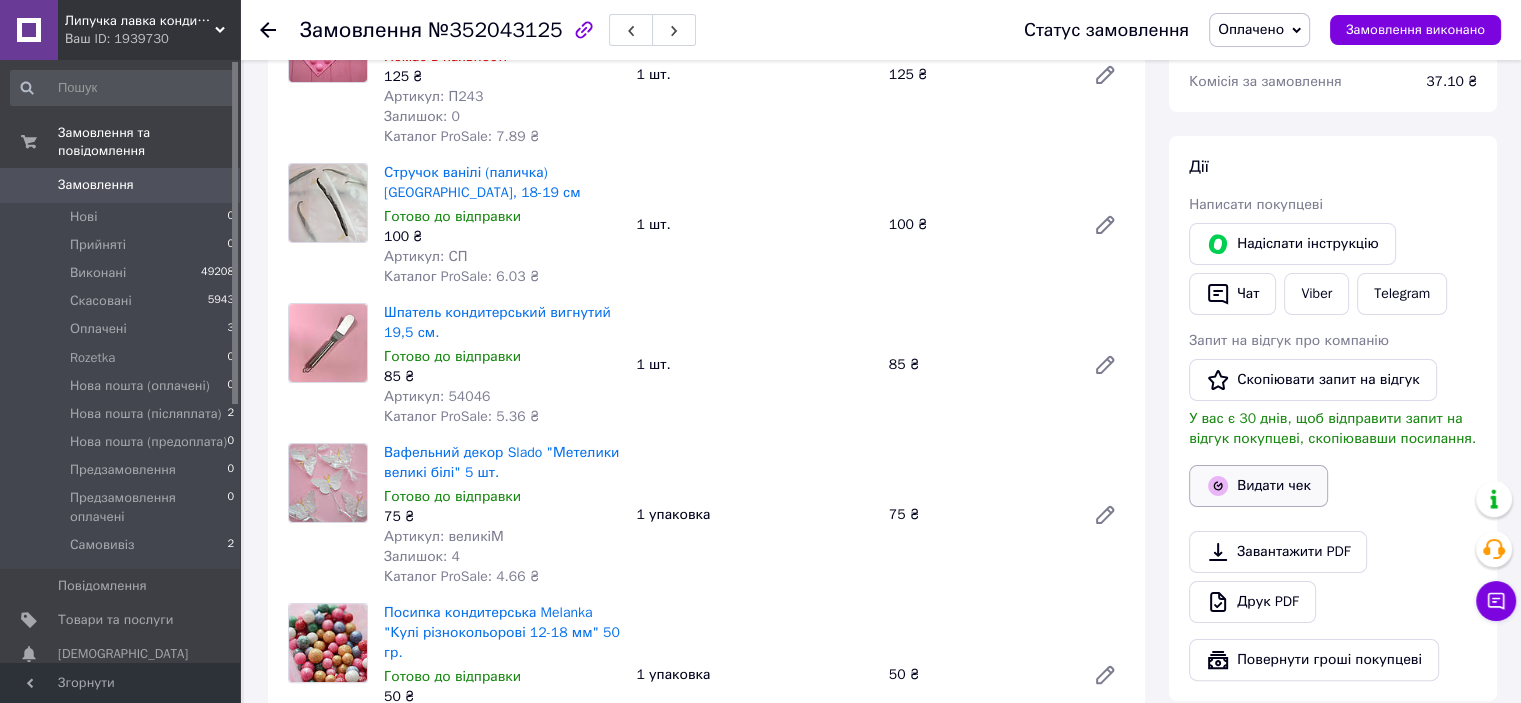 drag, startPoint x: 1240, startPoint y: 488, endPoint x: 1255, endPoint y: 489, distance: 15.033297 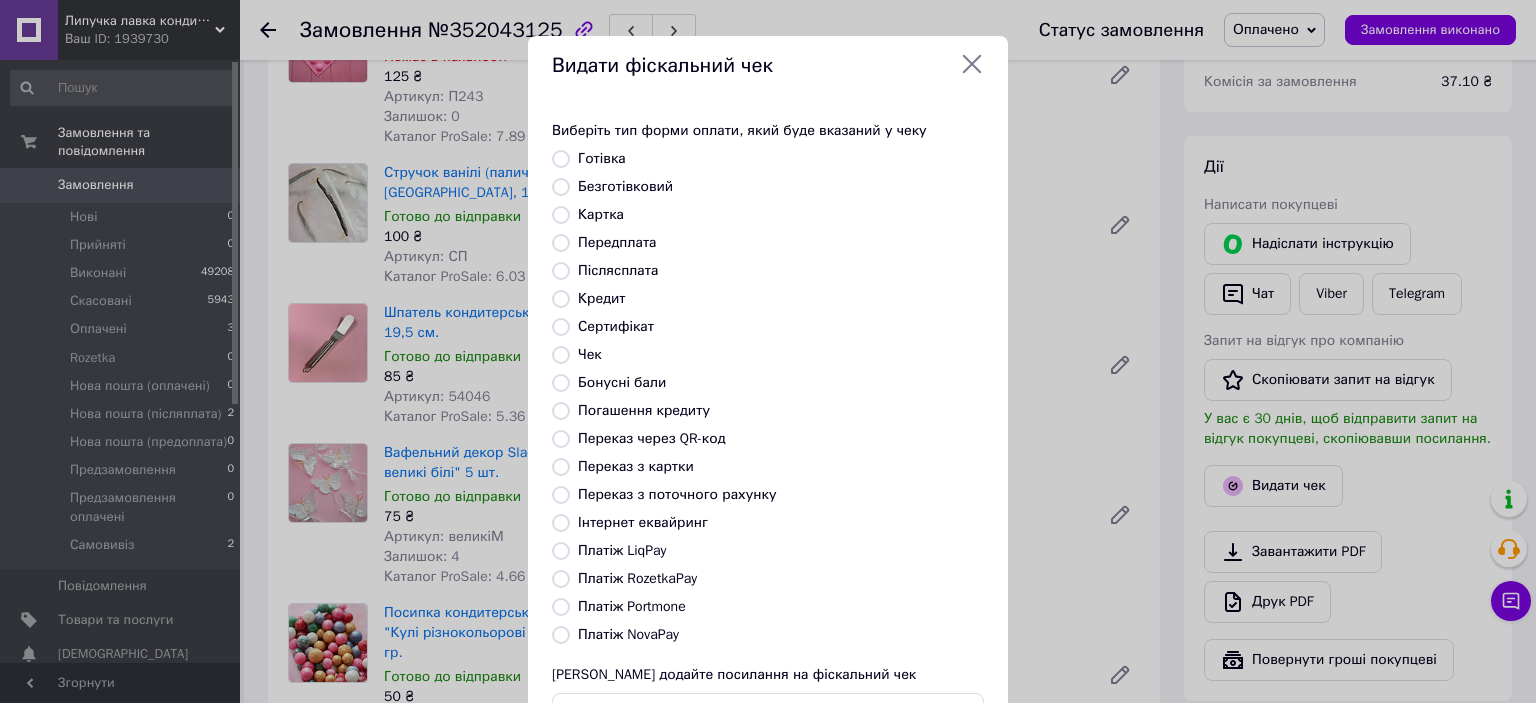 drag, startPoint x: 647, startPoint y: 580, endPoint x: 966, endPoint y: 508, distance: 327.02448 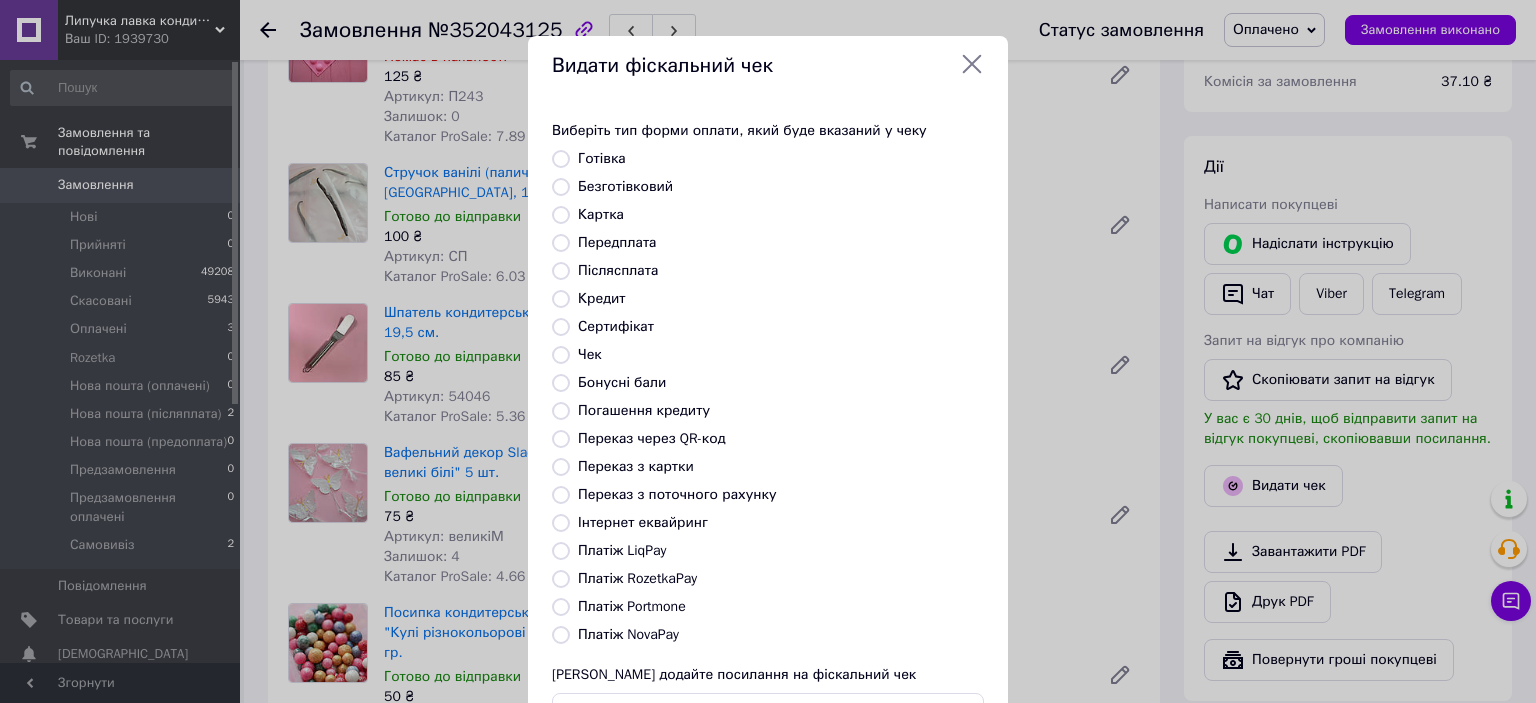radio on "true" 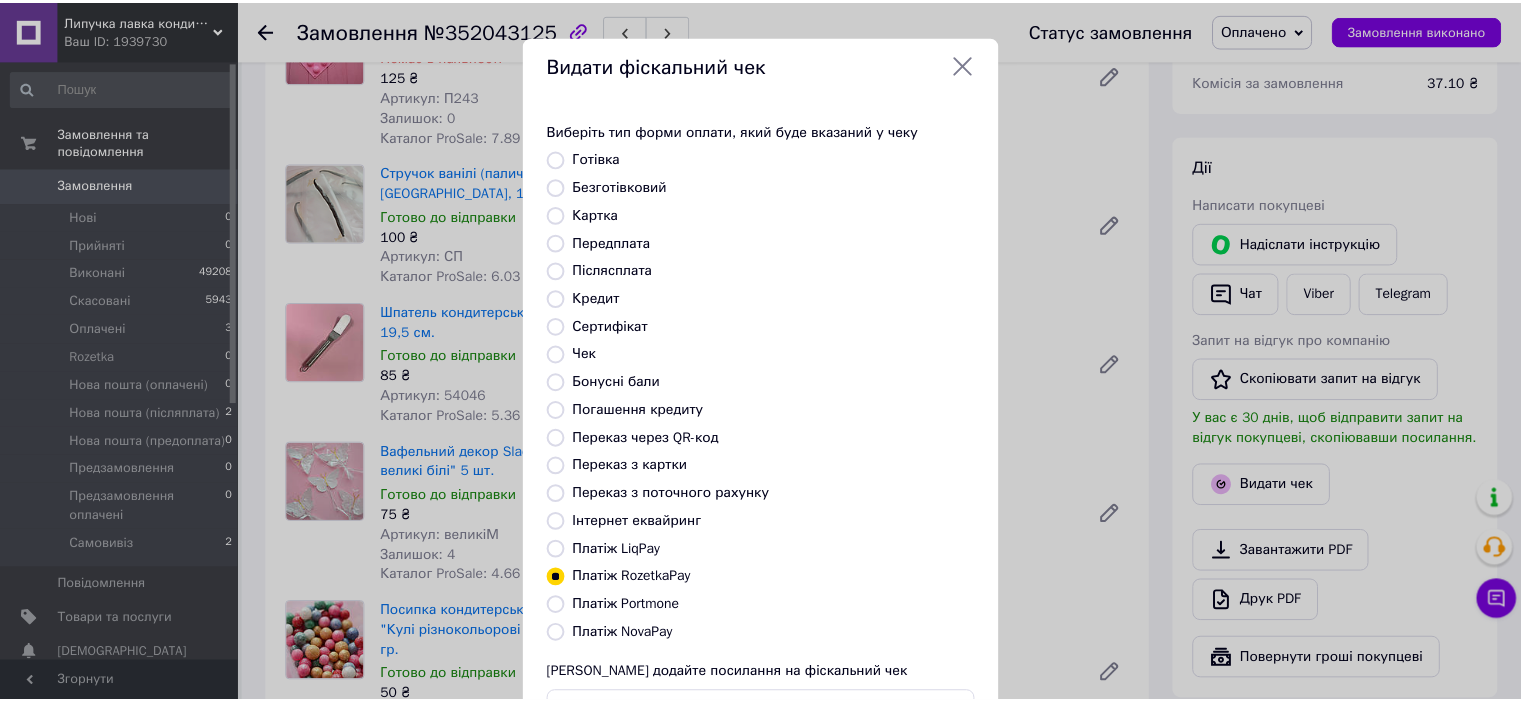 scroll, scrollTop: 155, scrollLeft: 0, axis: vertical 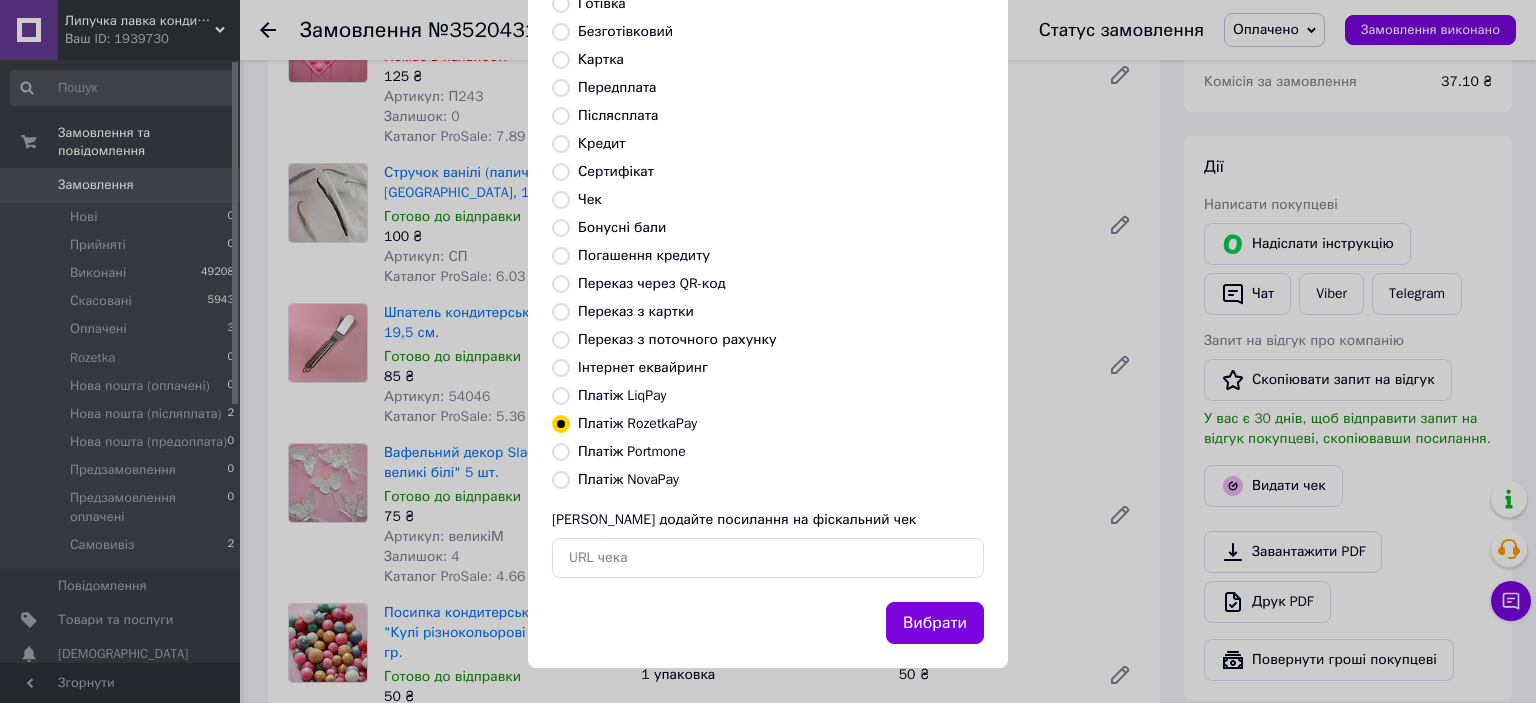 click on "Вибрати" at bounding box center (935, 623) 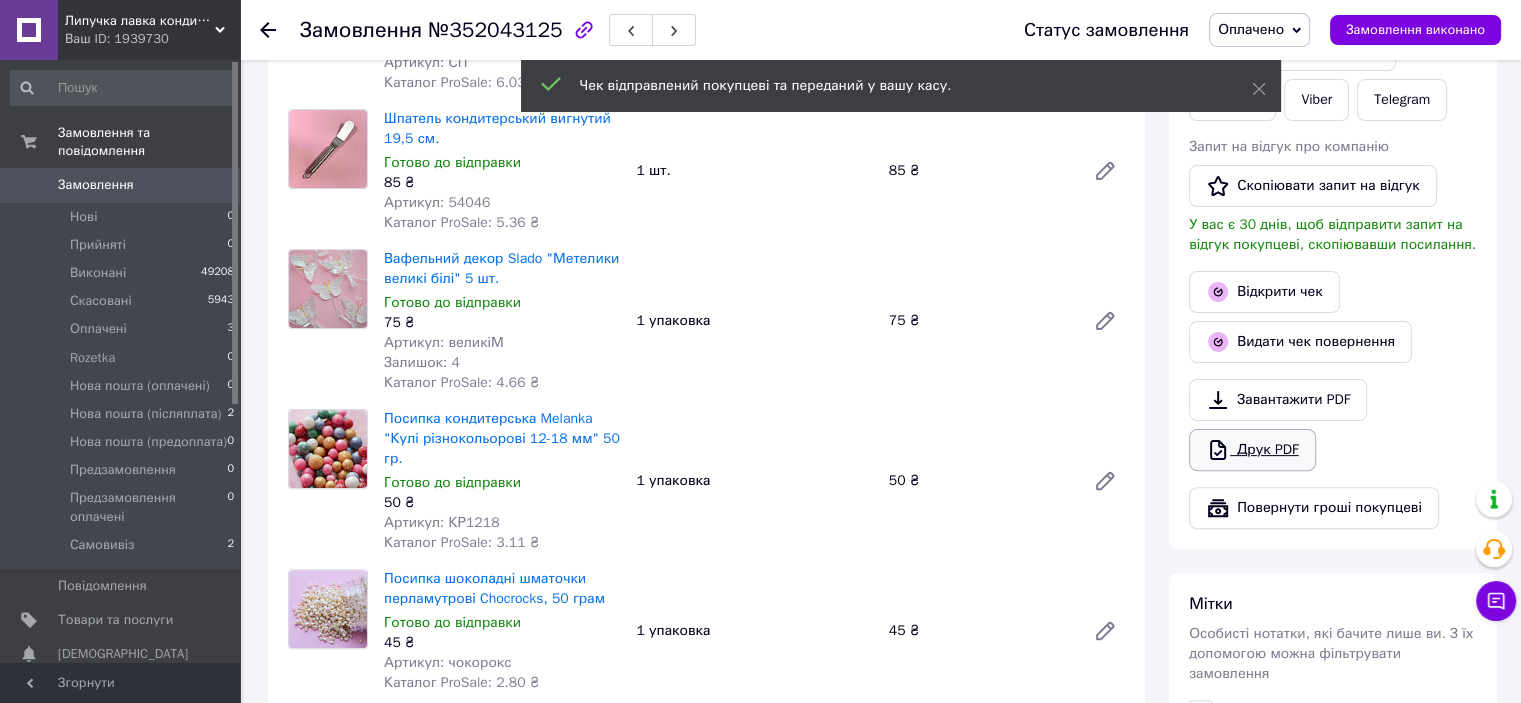 scroll, scrollTop: 490, scrollLeft: 0, axis: vertical 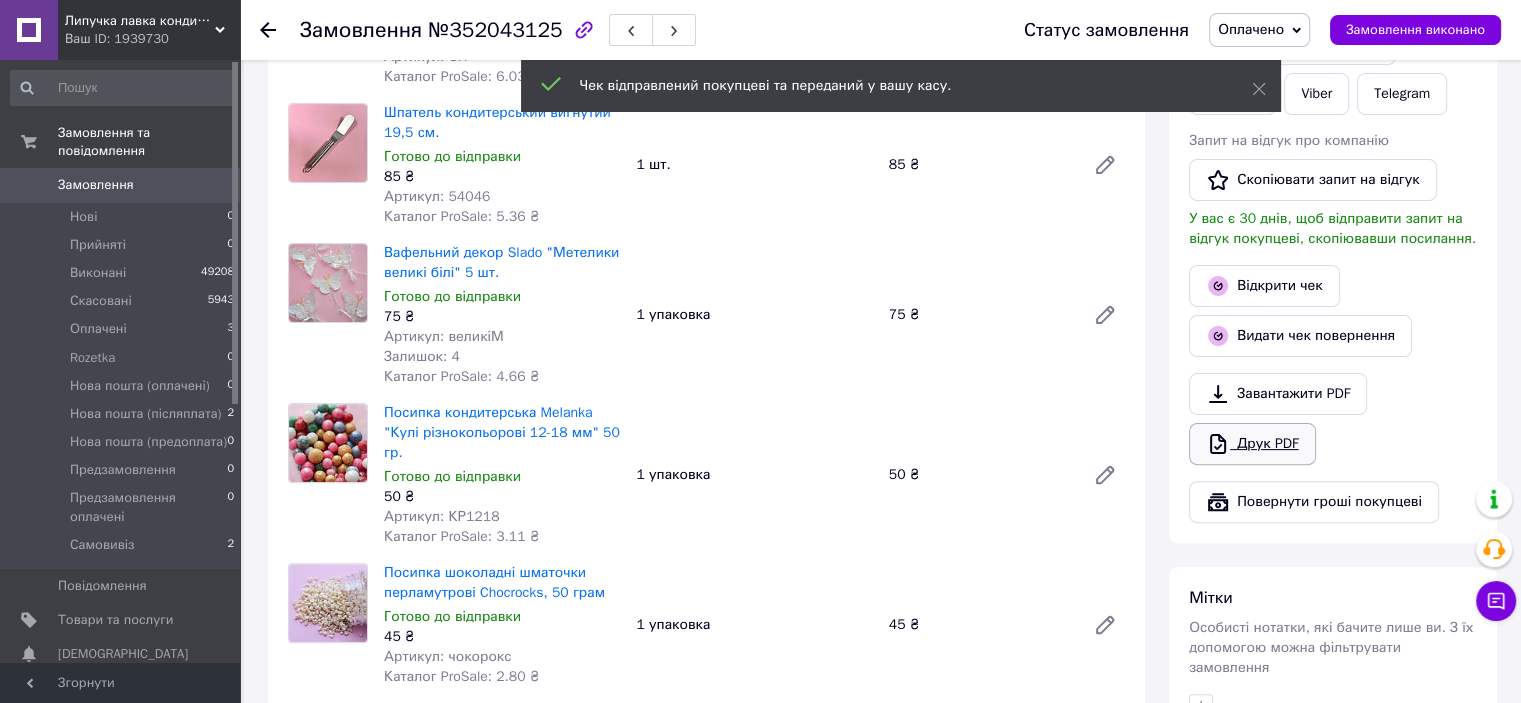 click on "Друк PDF" at bounding box center (1252, 444) 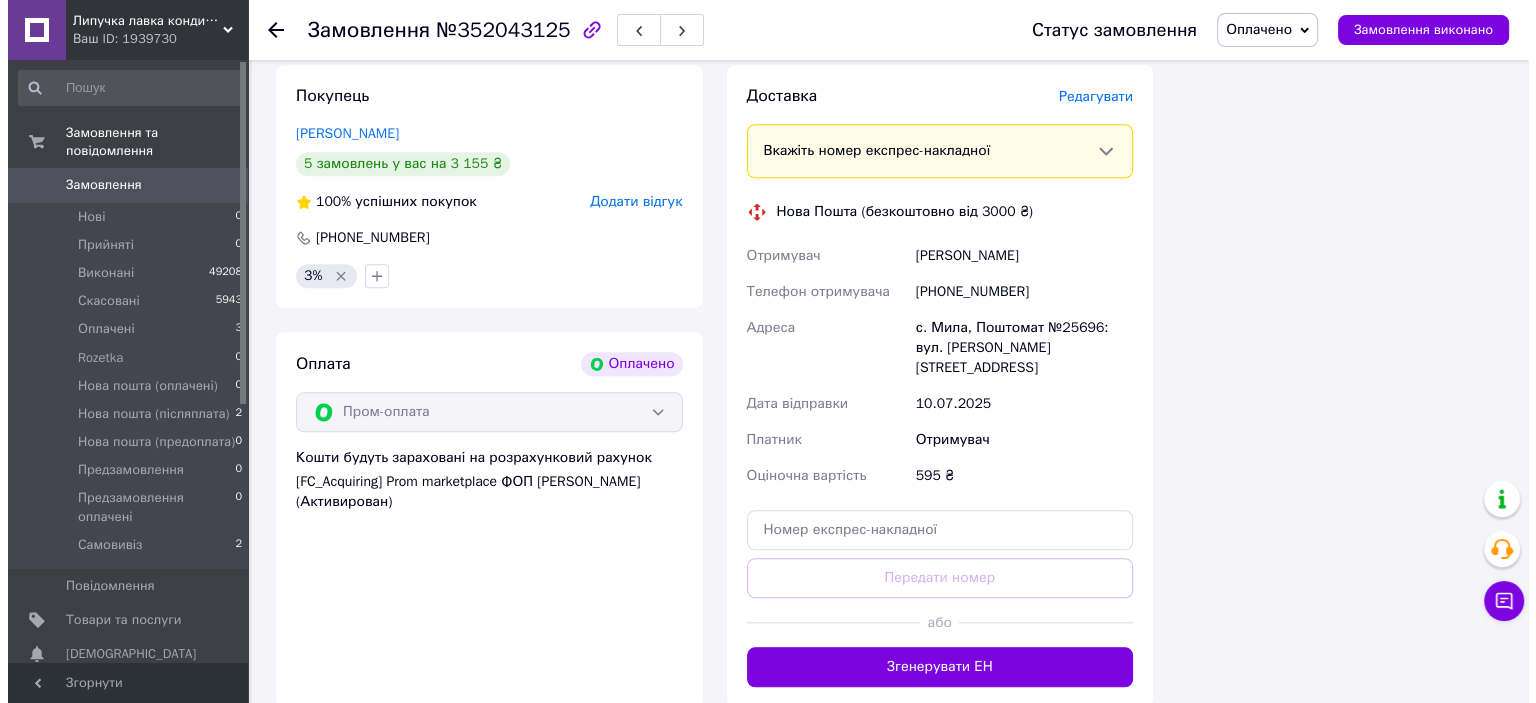 scroll, scrollTop: 1490, scrollLeft: 0, axis: vertical 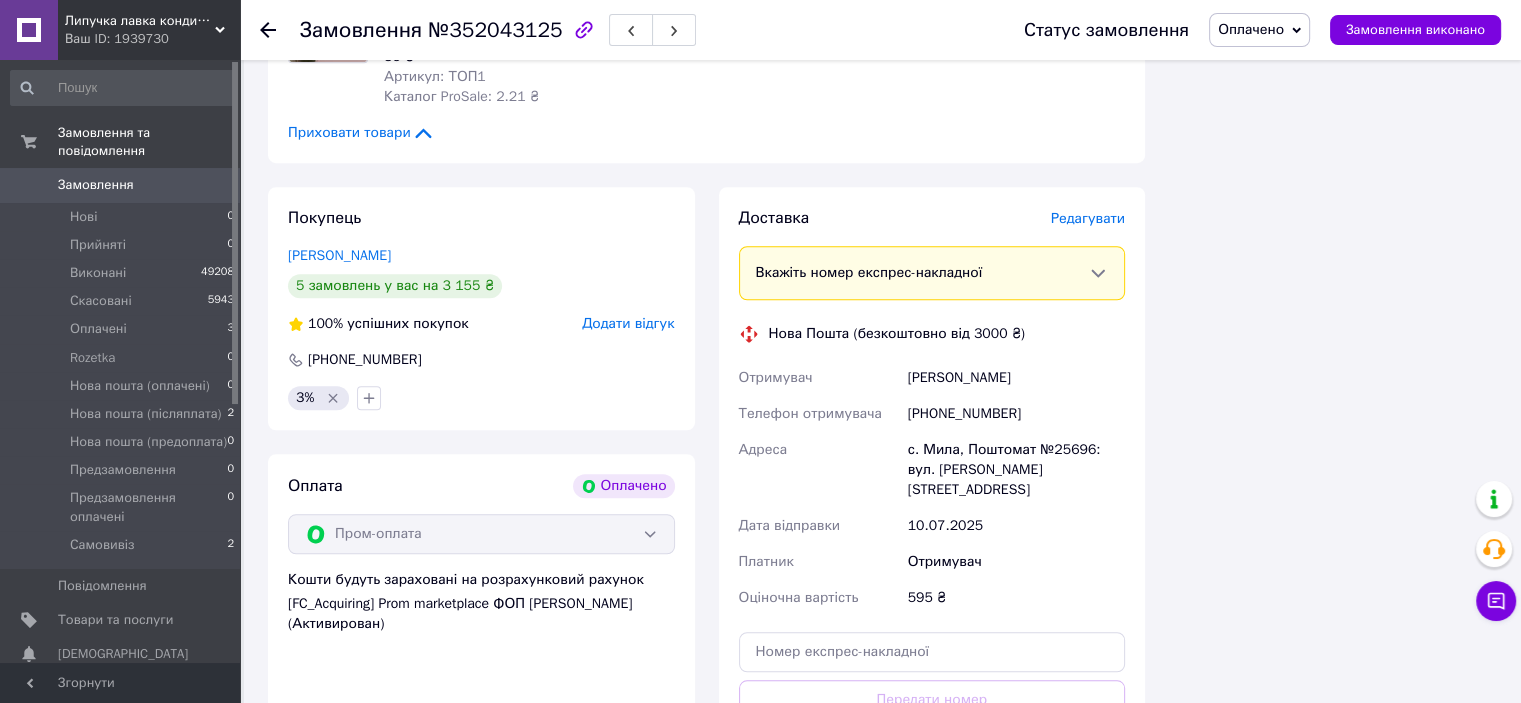 click on "Доставка Редагувати Вкажіть номер експрес-накладної Обов'язково введіть номер експрес-накладної,
якщо створювали її не на цій сторінці. У разі,
якщо номер ЕН не буде доданий, ми не зможемо
виплатити гроші за замовлення Мобільний номер покупця (із замовлення) повинен відповідати номеру отримувача за накладною Нова Пошта (безкоштовно від 3000 ₴) Отримувач Орловська Оксана Телефон отримувача +380674417992 Адреса с. Мила, Поштомат №25696: вул. Комарова, 38, біля відділення №2 Дата відправки 10.07.2025 Платник Отримувач Оціночна вартість 595 ₴ Передати номер або" at bounding box center [932, 508] 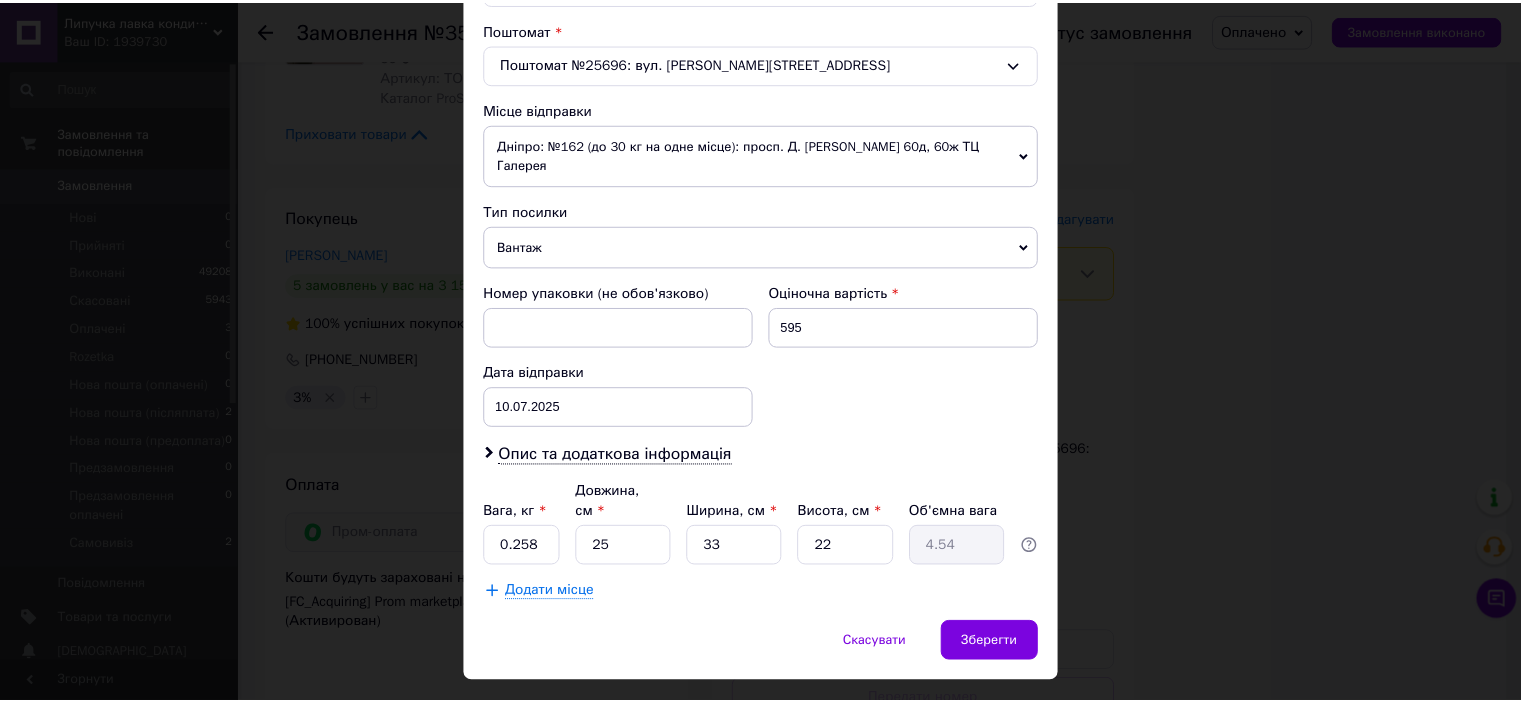 scroll, scrollTop: 619, scrollLeft: 0, axis: vertical 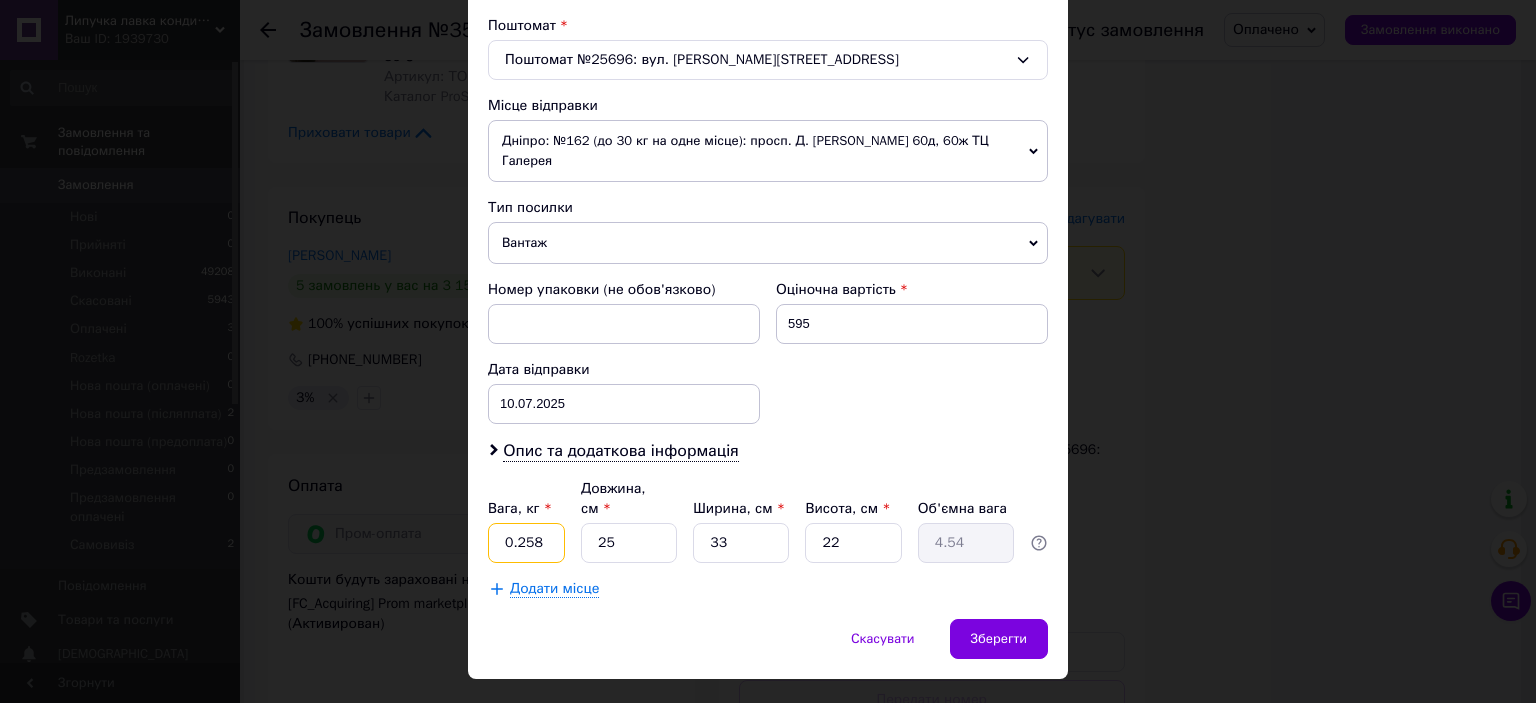 drag, startPoint x: 544, startPoint y: 490, endPoint x: 500, endPoint y: 497, distance: 44.553337 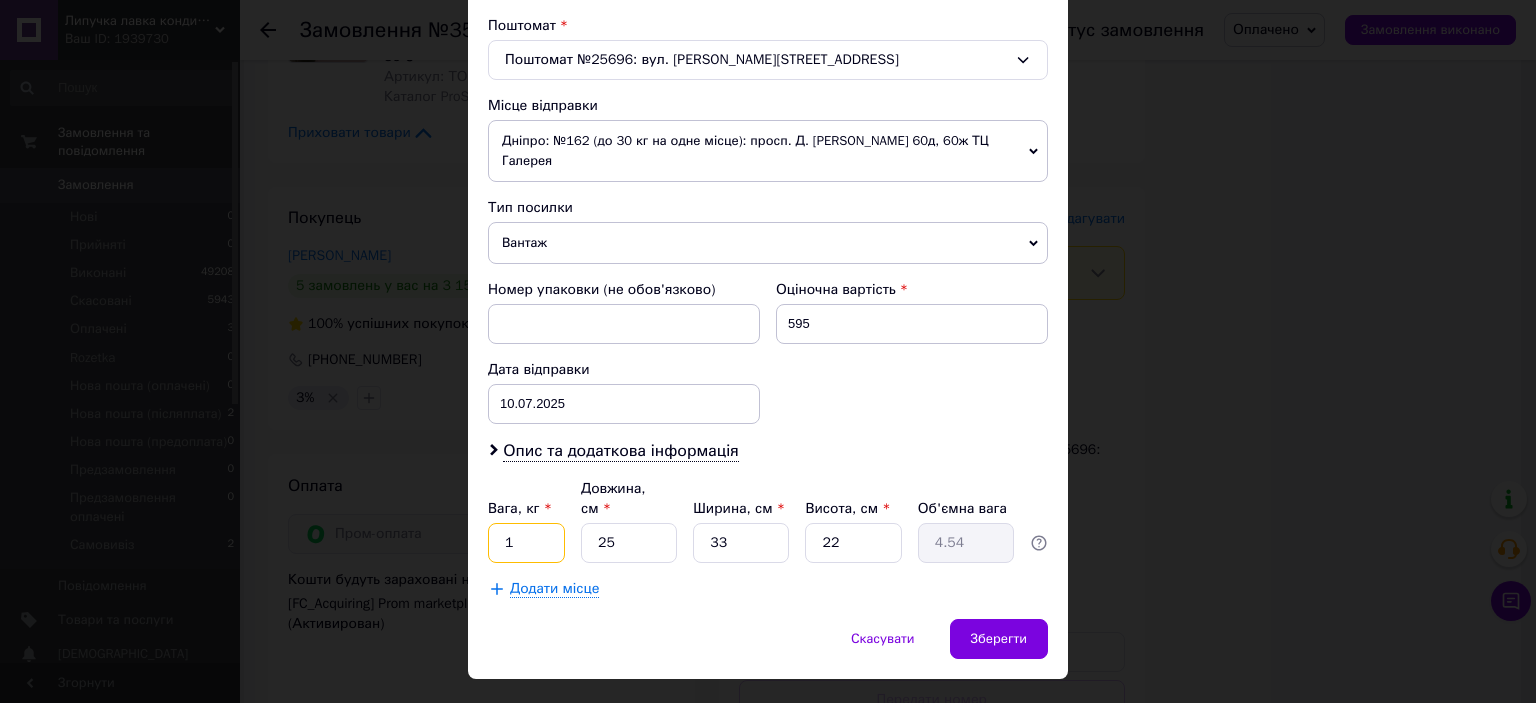 type on "1" 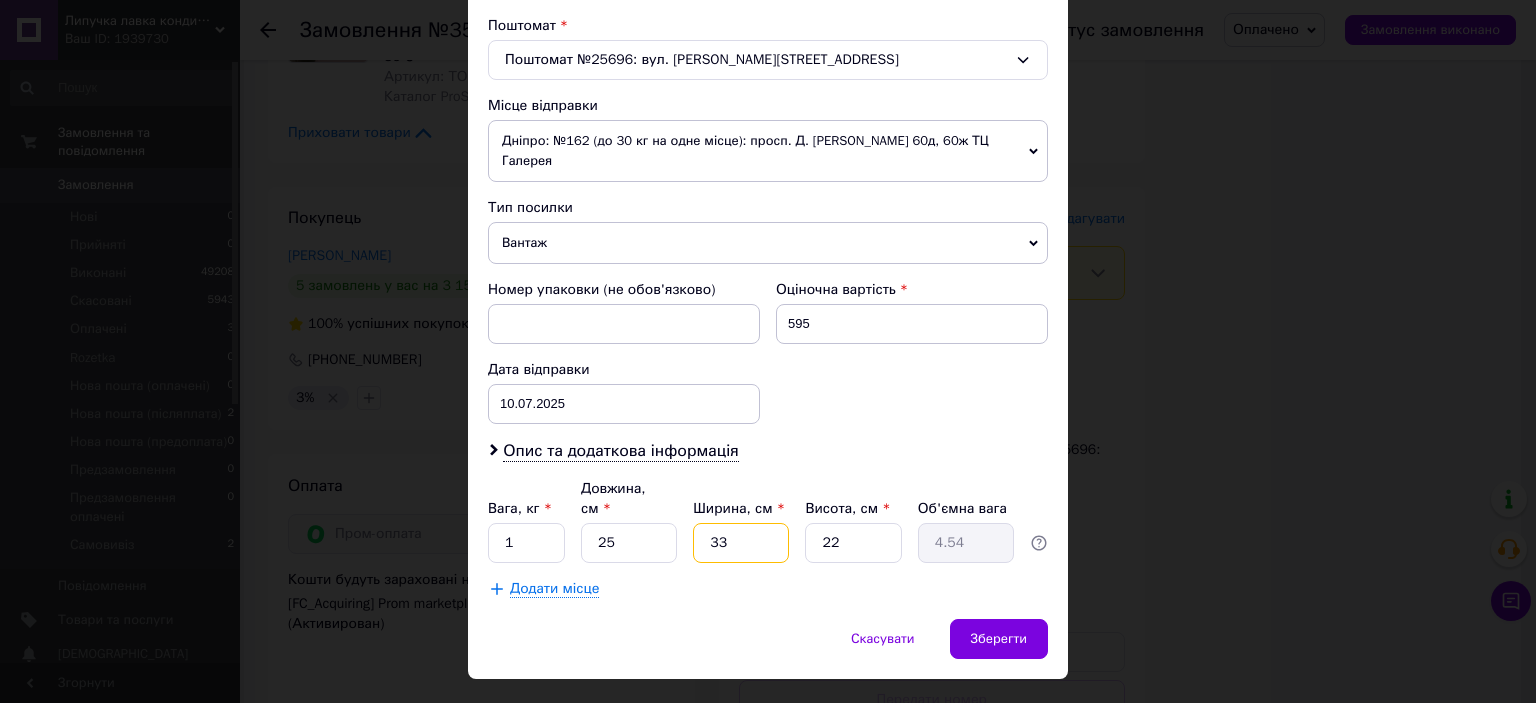 drag, startPoint x: 732, startPoint y: 499, endPoint x: 700, endPoint y: 497, distance: 32.06244 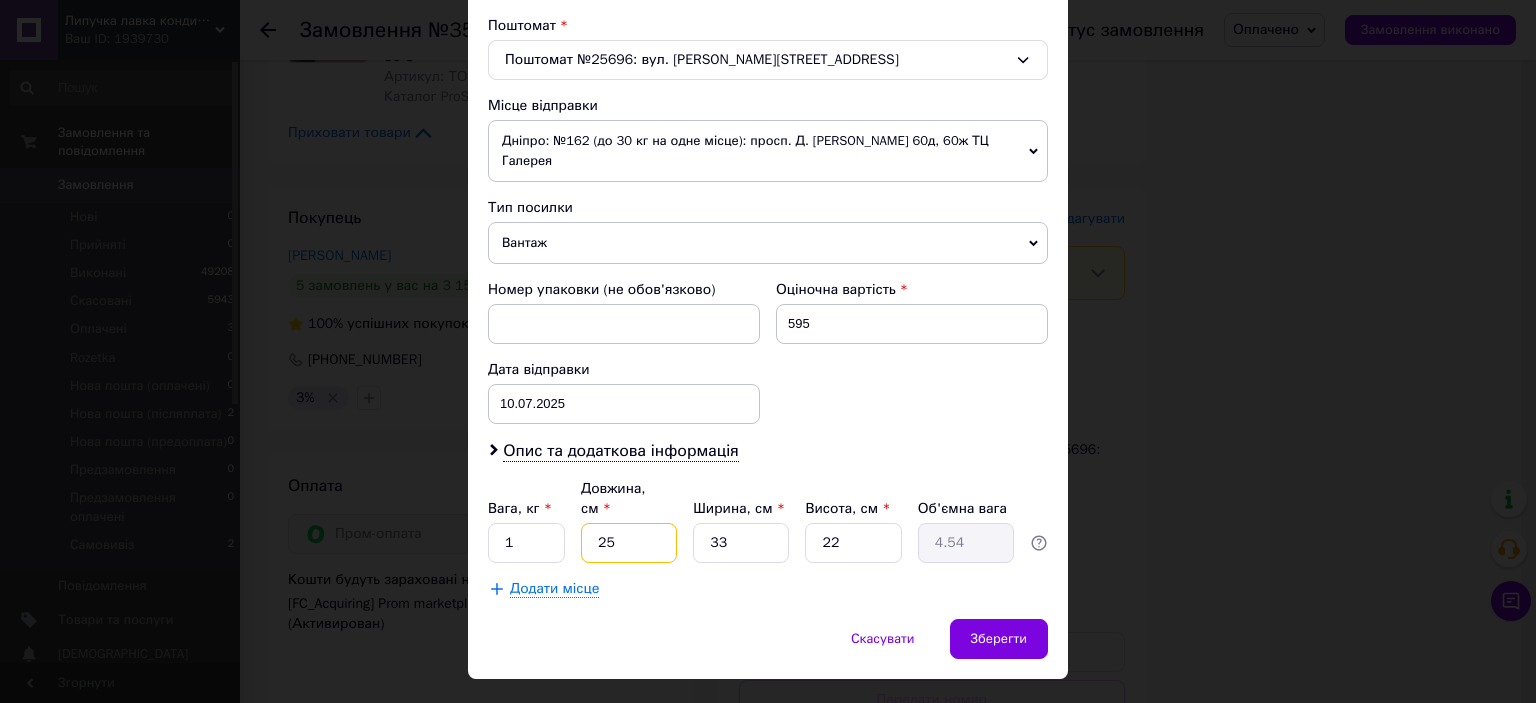 drag, startPoint x: 626, startPoint y: 496, endPoint x: 574, endPoint y: 489, distance: 52.46904 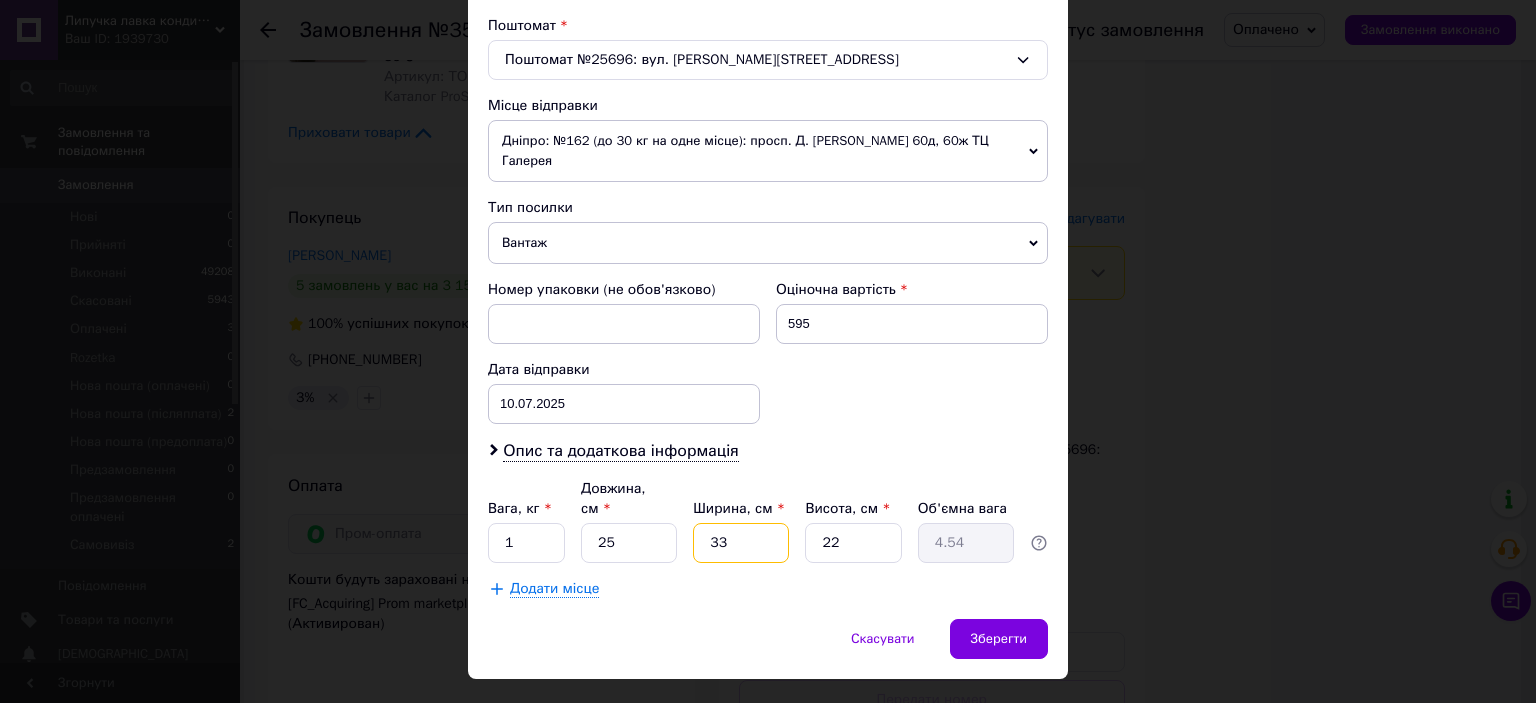 drag, startPoint x: 726, startPoint y: 507, endPoint x: 668, endPoint y: 502, distance: 58.21512 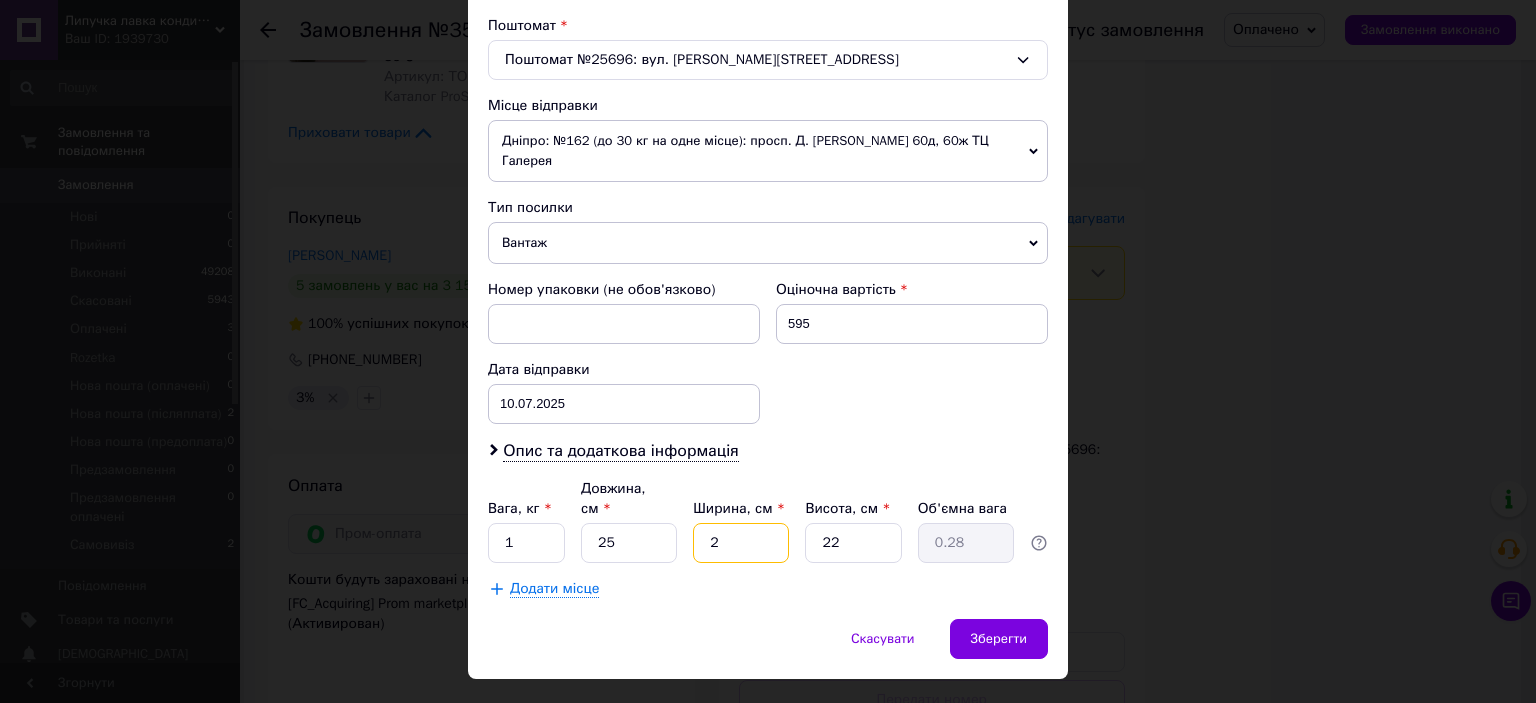type on "20" 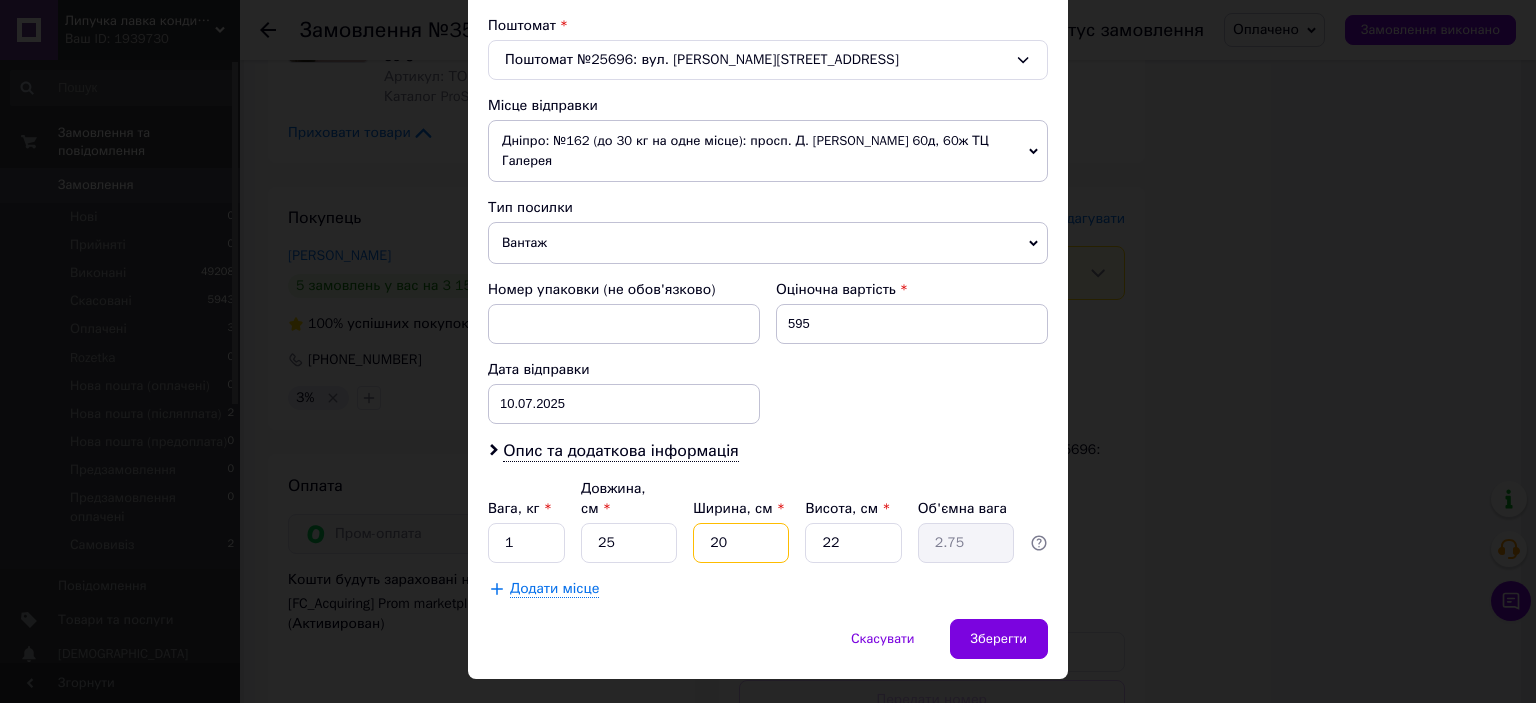 type on "20" 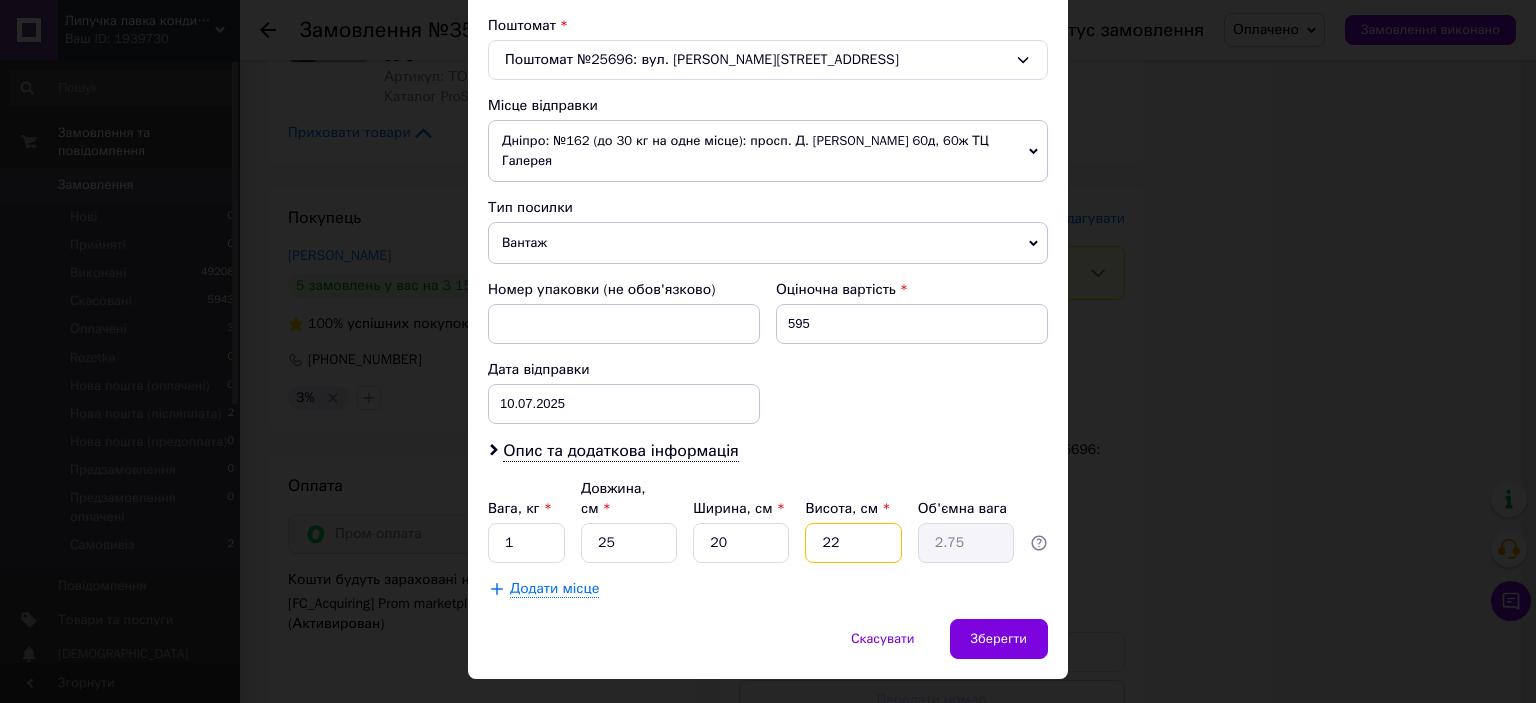 drag, startPoint x: 852, startPoint y: 496, endPoint x: 797, endPoint y: 495, distance: 55.00909 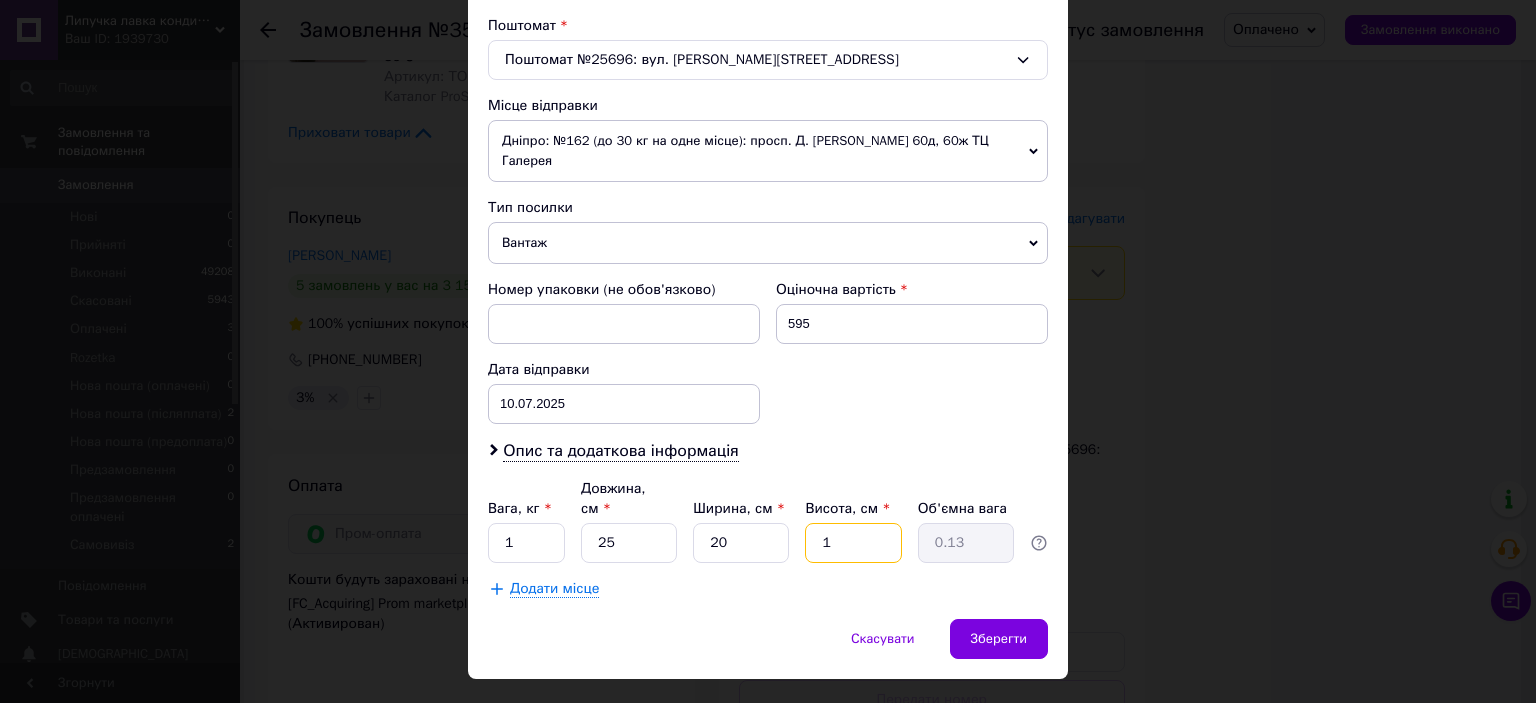 type on "12" 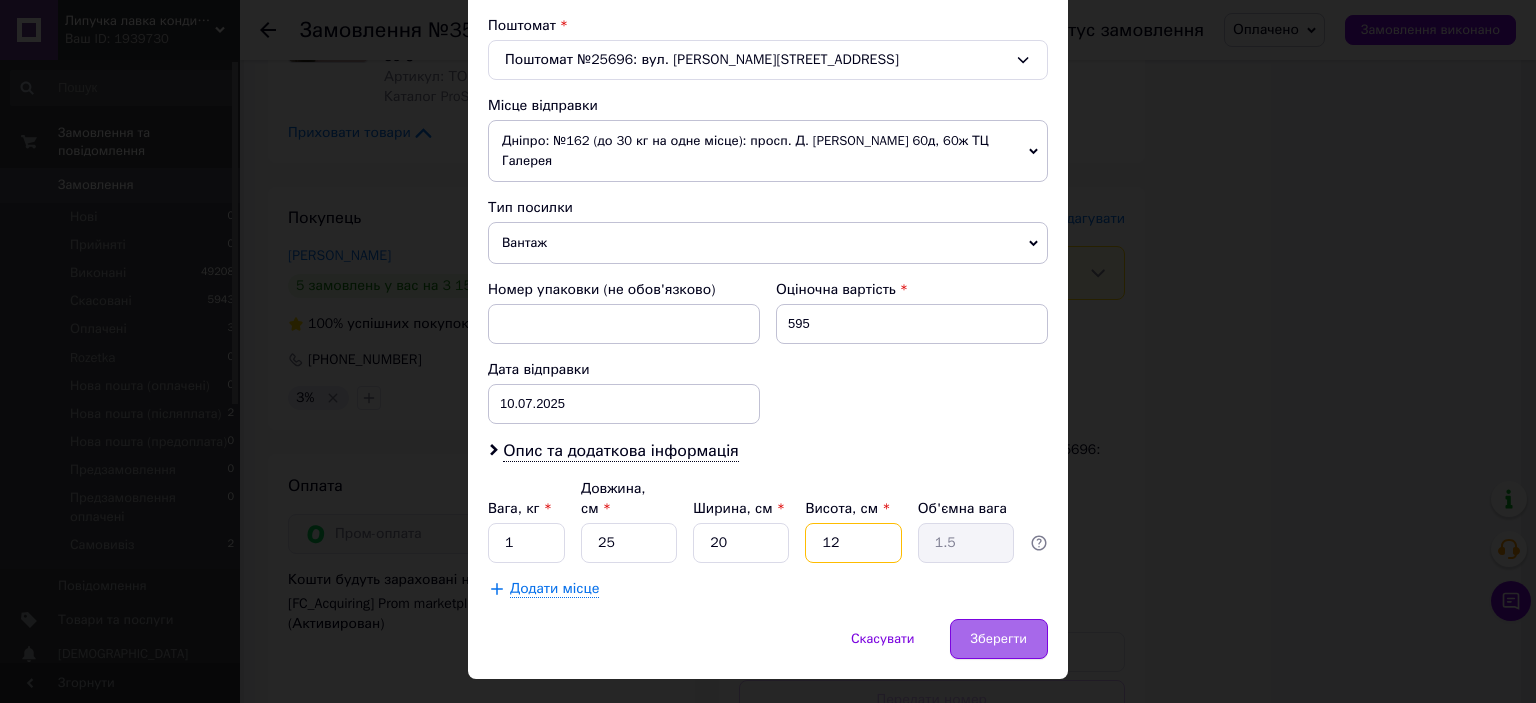 type on "12" 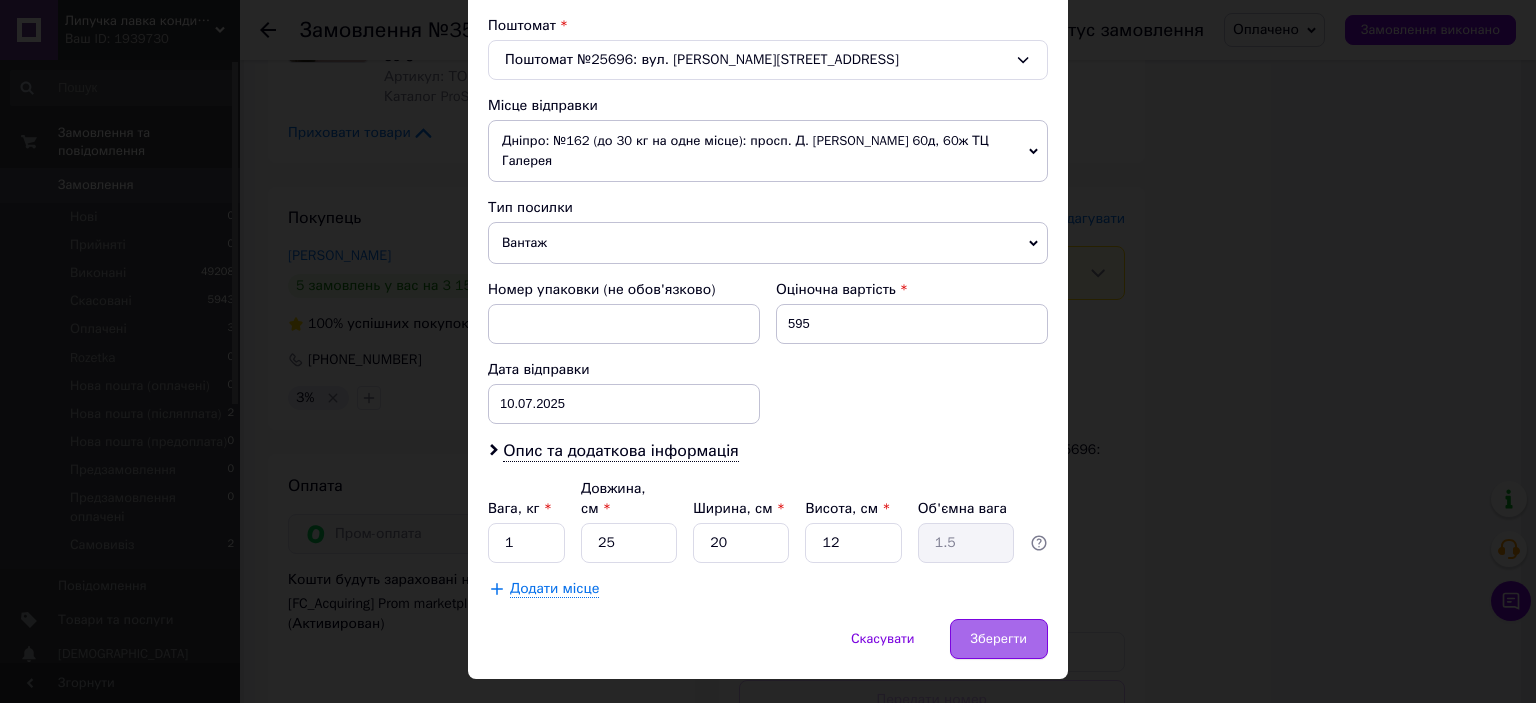 click on "Зберегти" at bounding box center (999, 639) 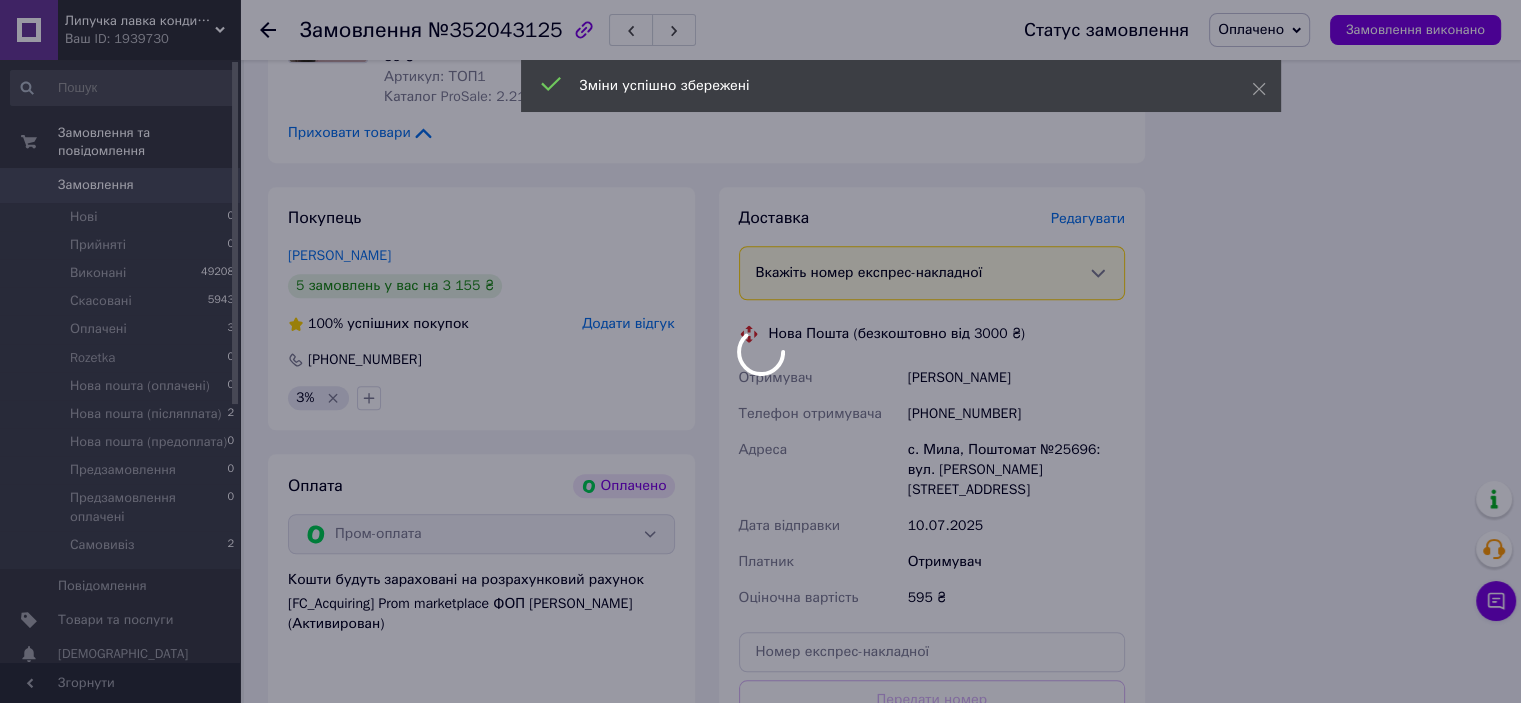 scroll, scrollTop: 1690, scrollLeft: 0, axis: vertical 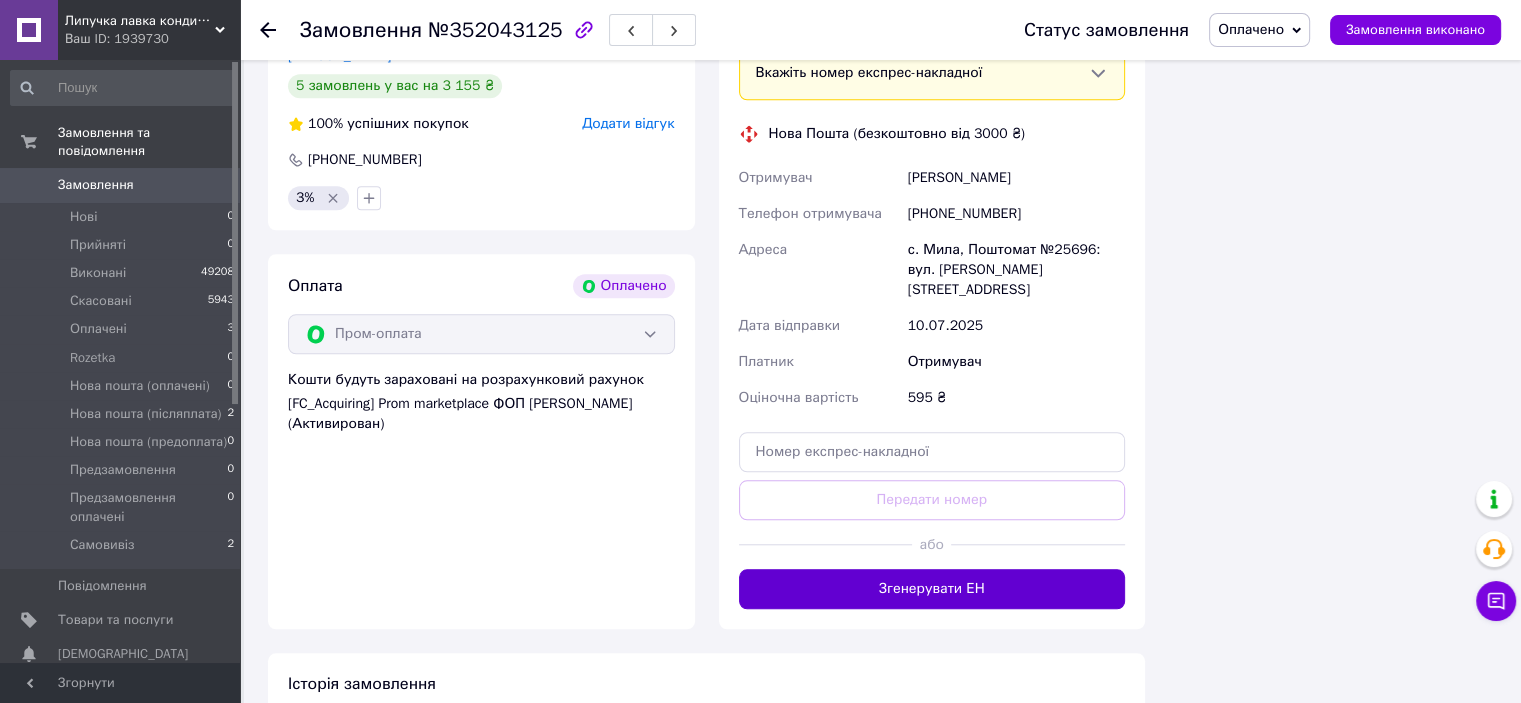 click on "Згенерувати ЕН" at bounding box center [932, 589] 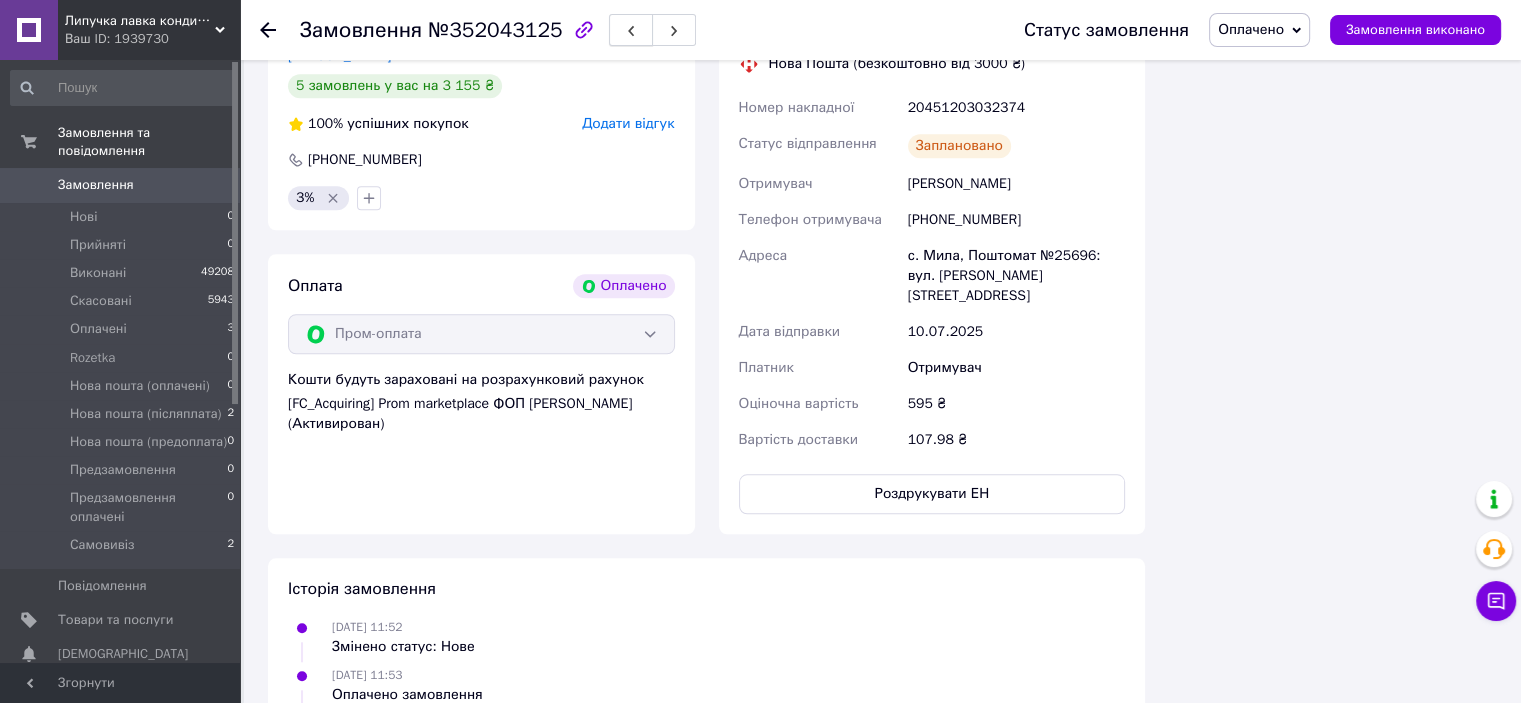 click at bounding box center [631, 30] 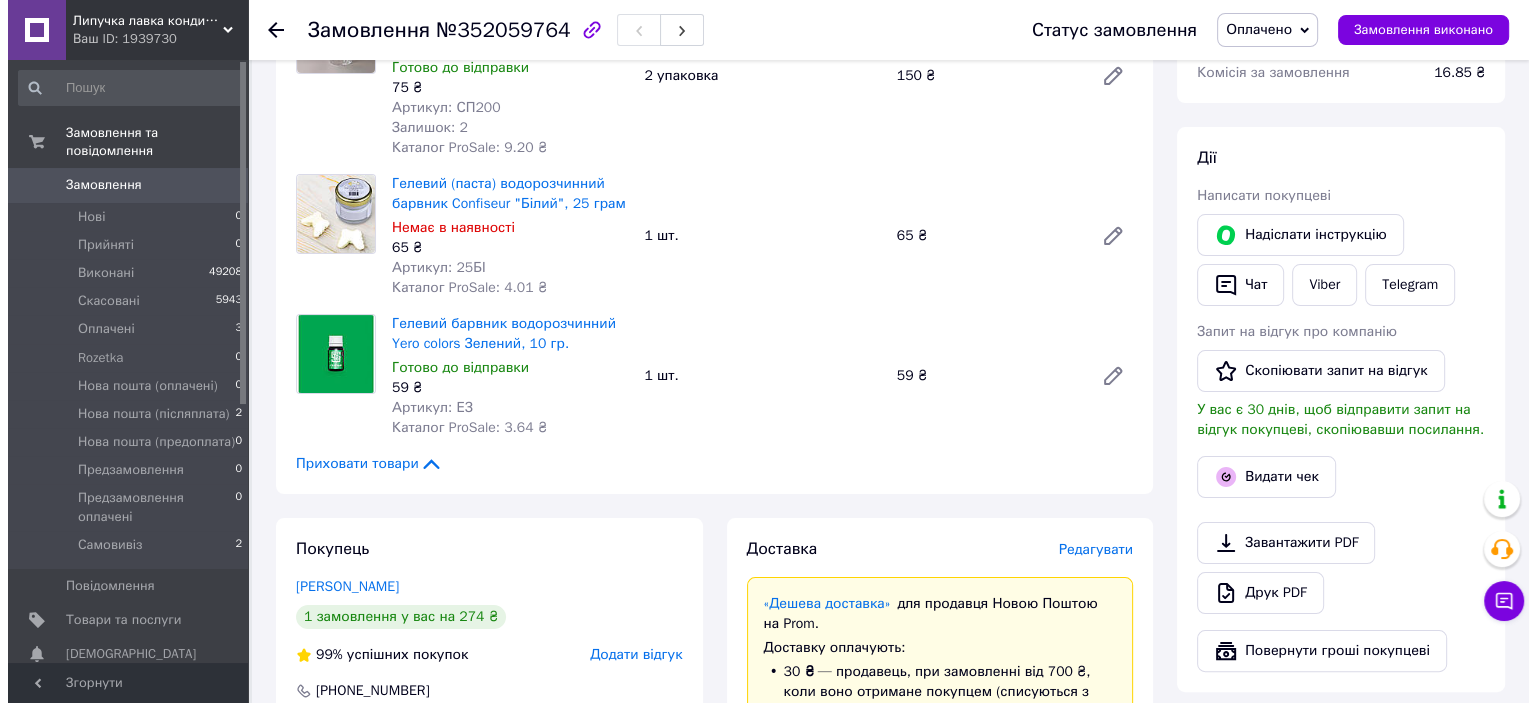 scroll, scrollTop: 144, scrollLeft: 0, axis: vertical 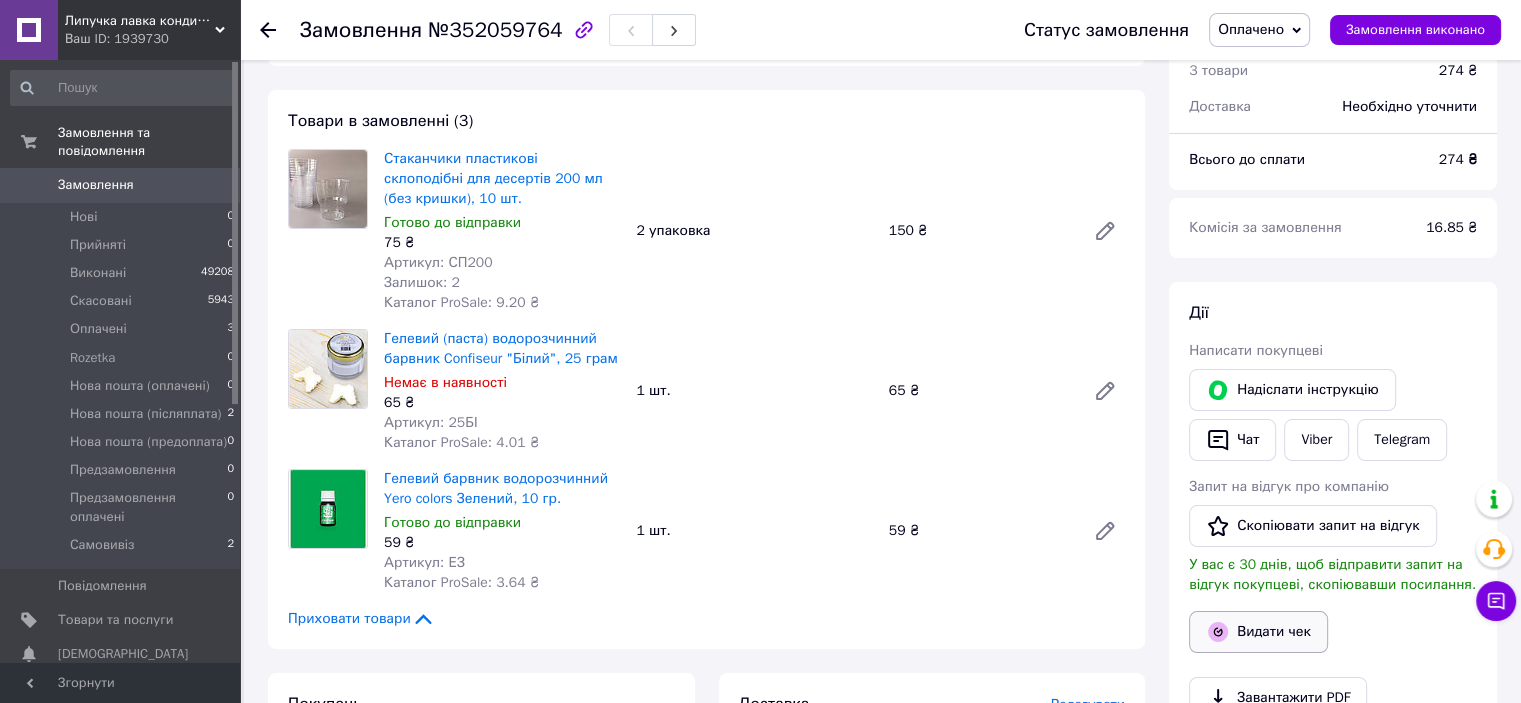 click on "Видати чек" at bounding box center (1258, 632) 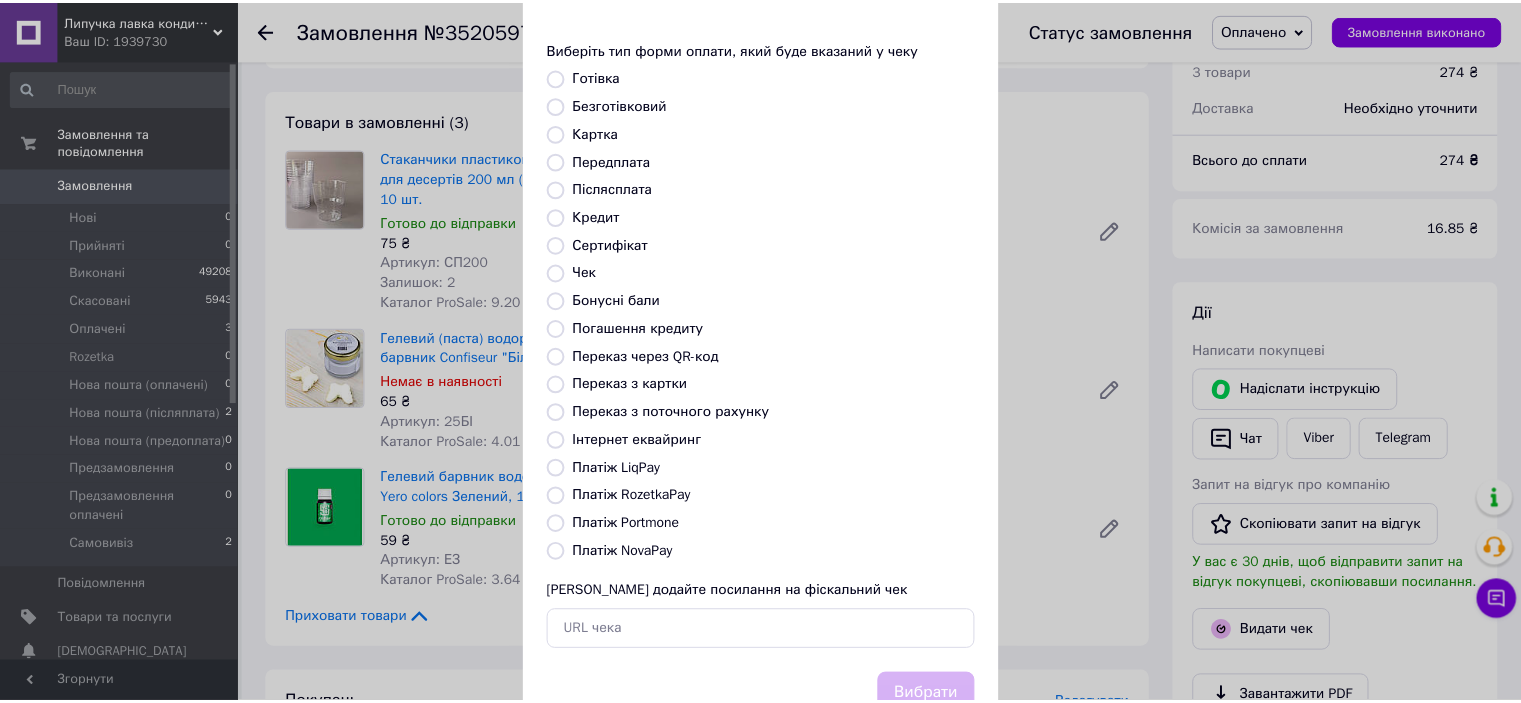 scroll, scrollTop: 155, scrollLeft: 0, axis: vertical 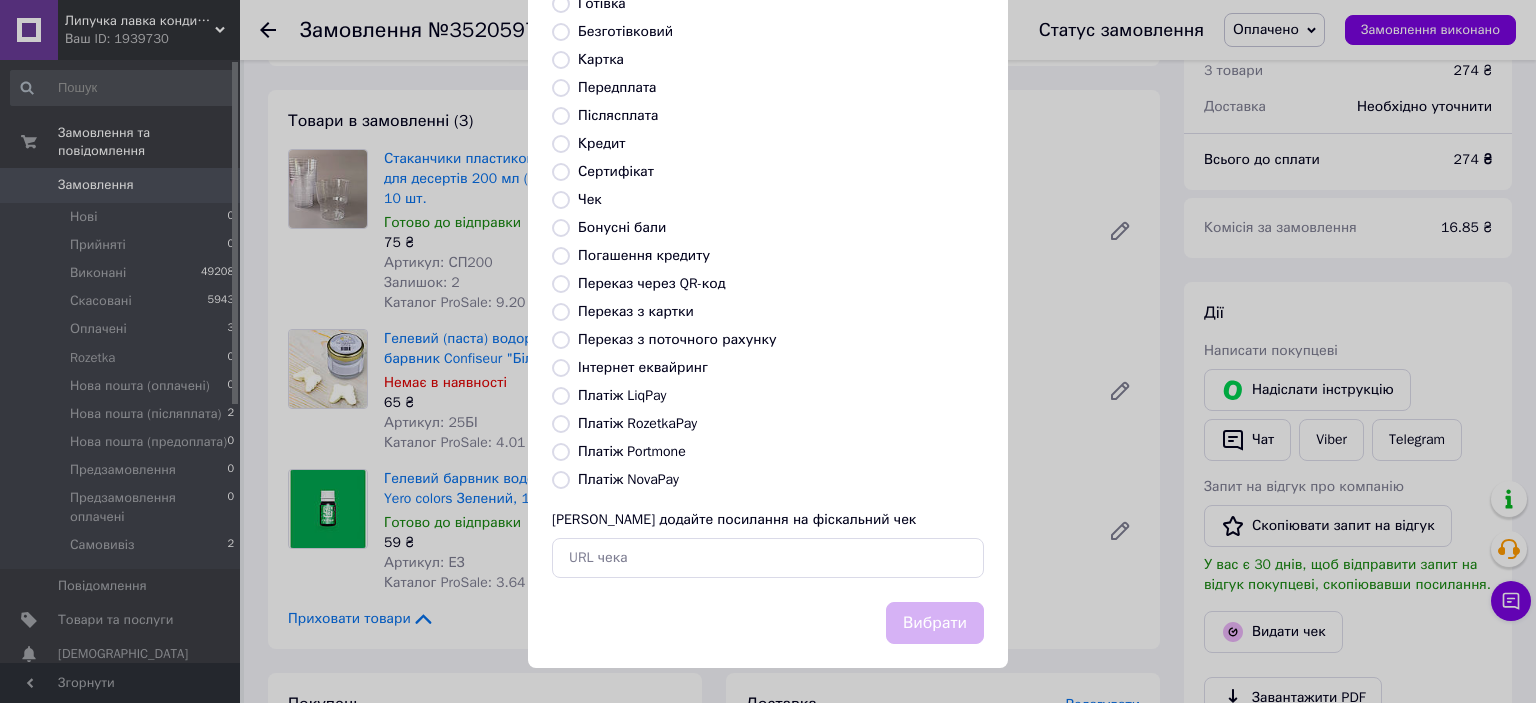 click on "Платіж RozetkaPay" at bounding box center (637, 423) 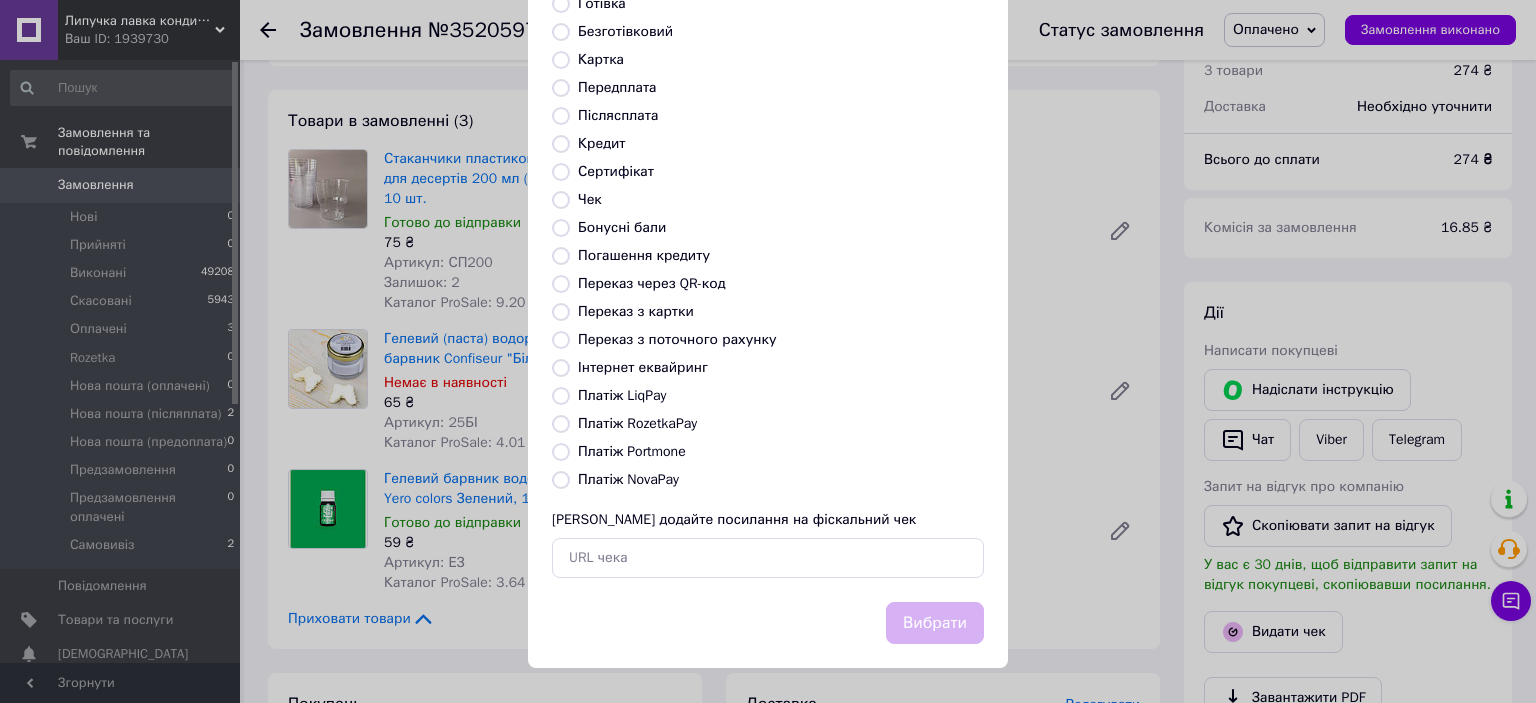 radio on "true" 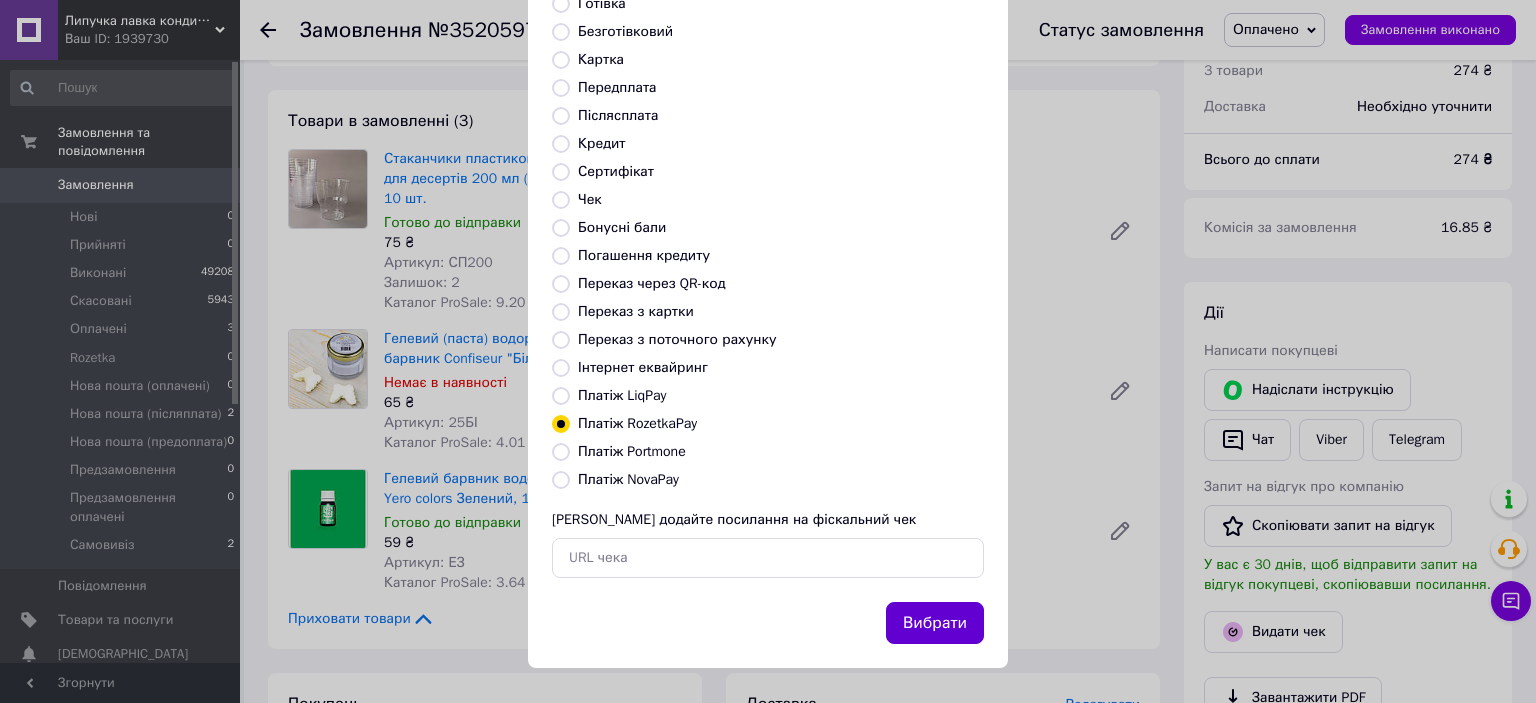 click on "Вибрати" at bounding box center (935, 623) 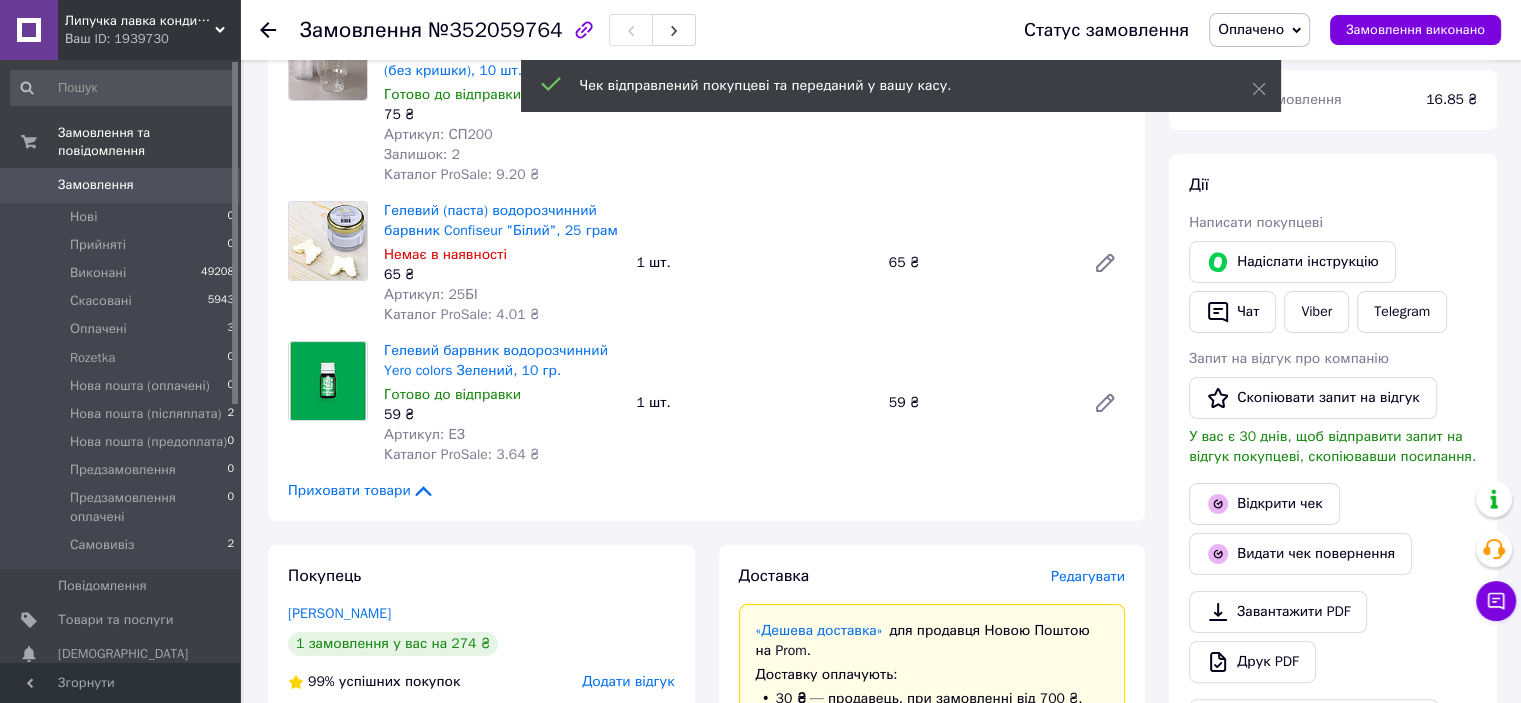 scroll, scrollTop: 544, scrollLeft: 0, axis: vertical 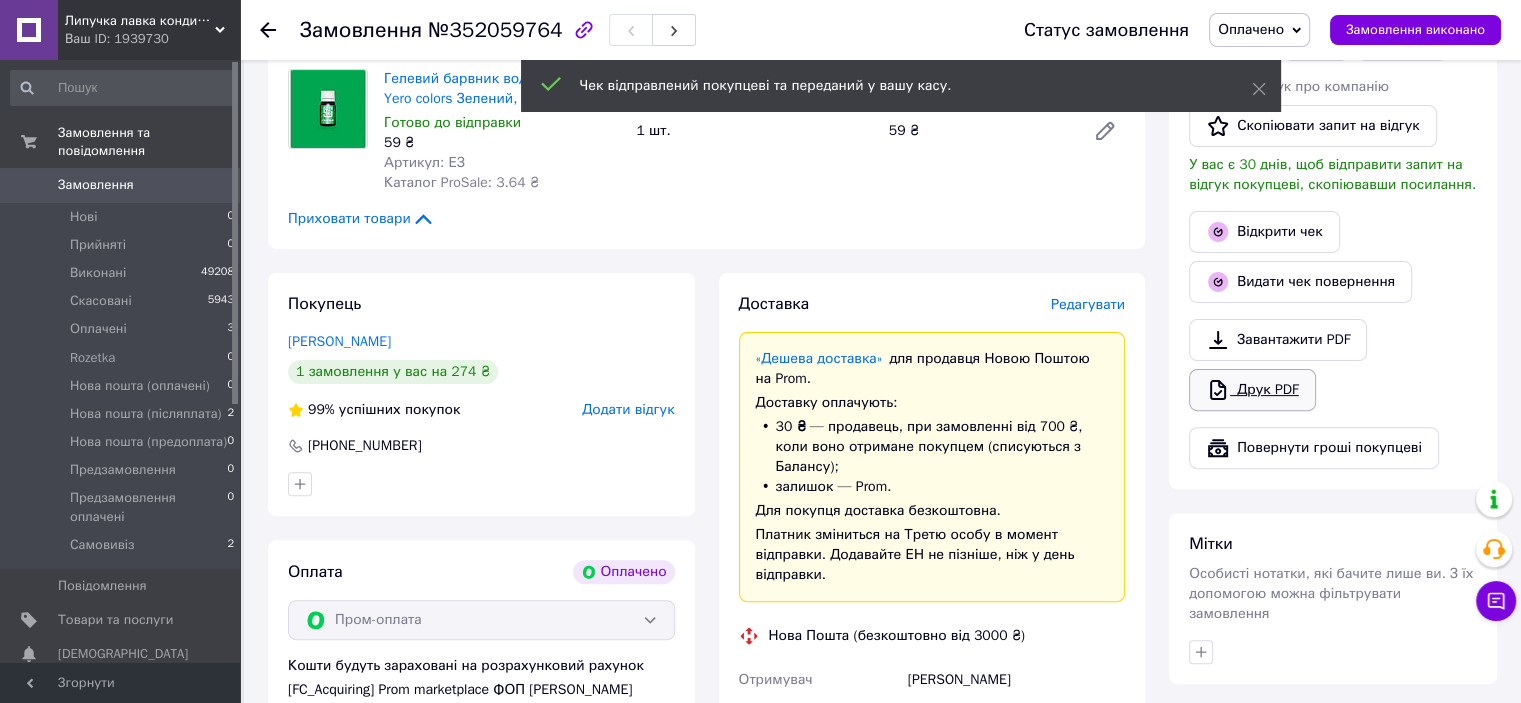 click on "Друк PDF" at bounding box center (1252, 390) 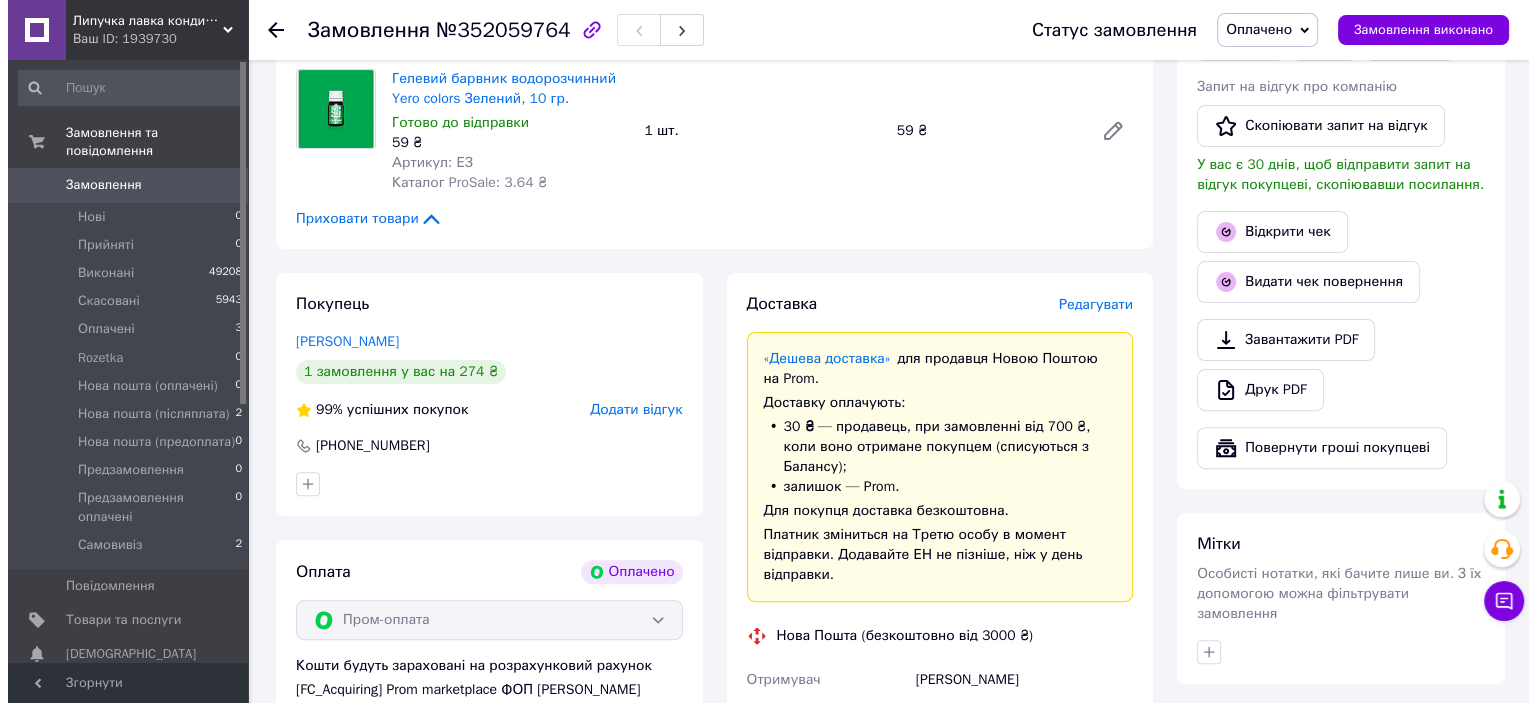 scroll, scrollTop: 744, scrollLeft: 0, axis: vertical 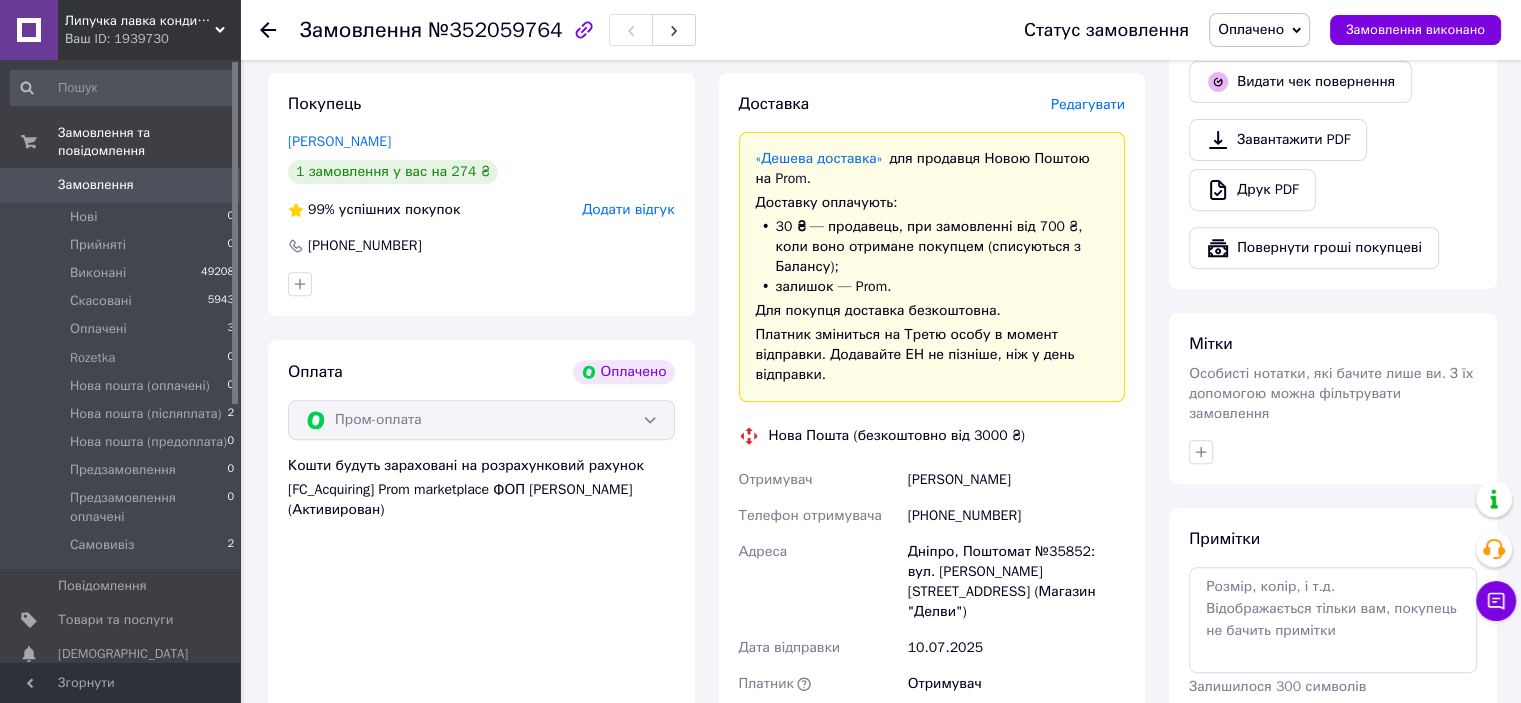 click on "Редагувати" at bounding box center (1088, 104) 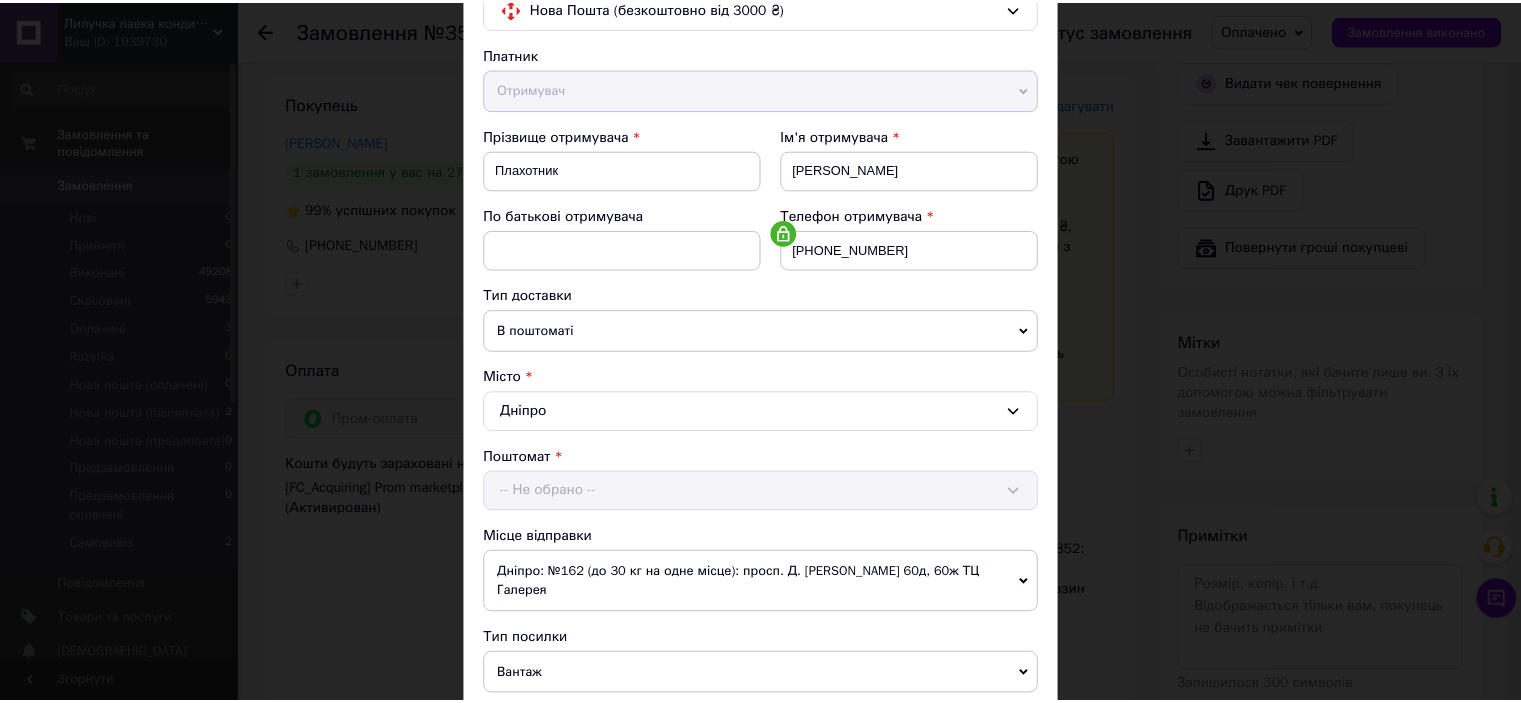scroll, scrollTop: 619, scrollLeft: 0, axis: vertical 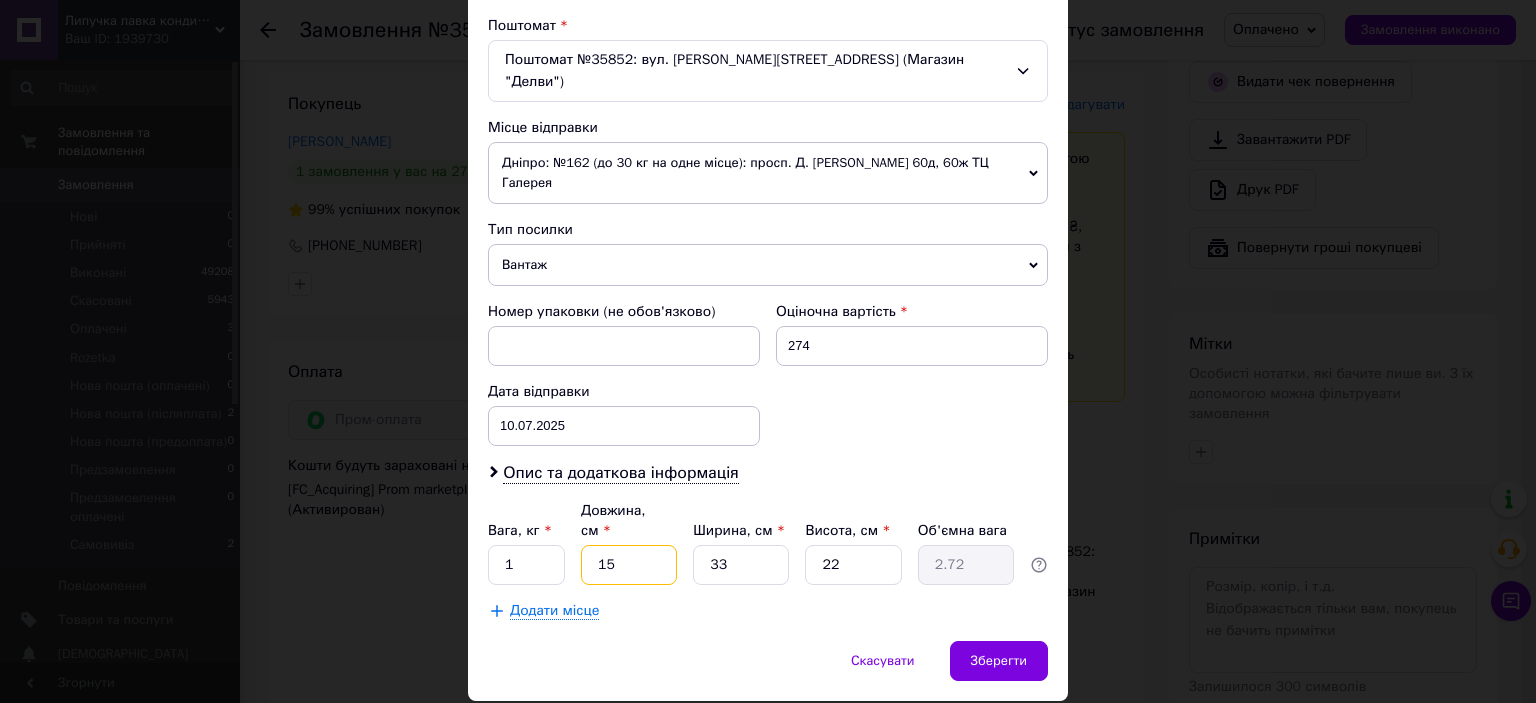 click on "15" at bounding box center (629, 565) 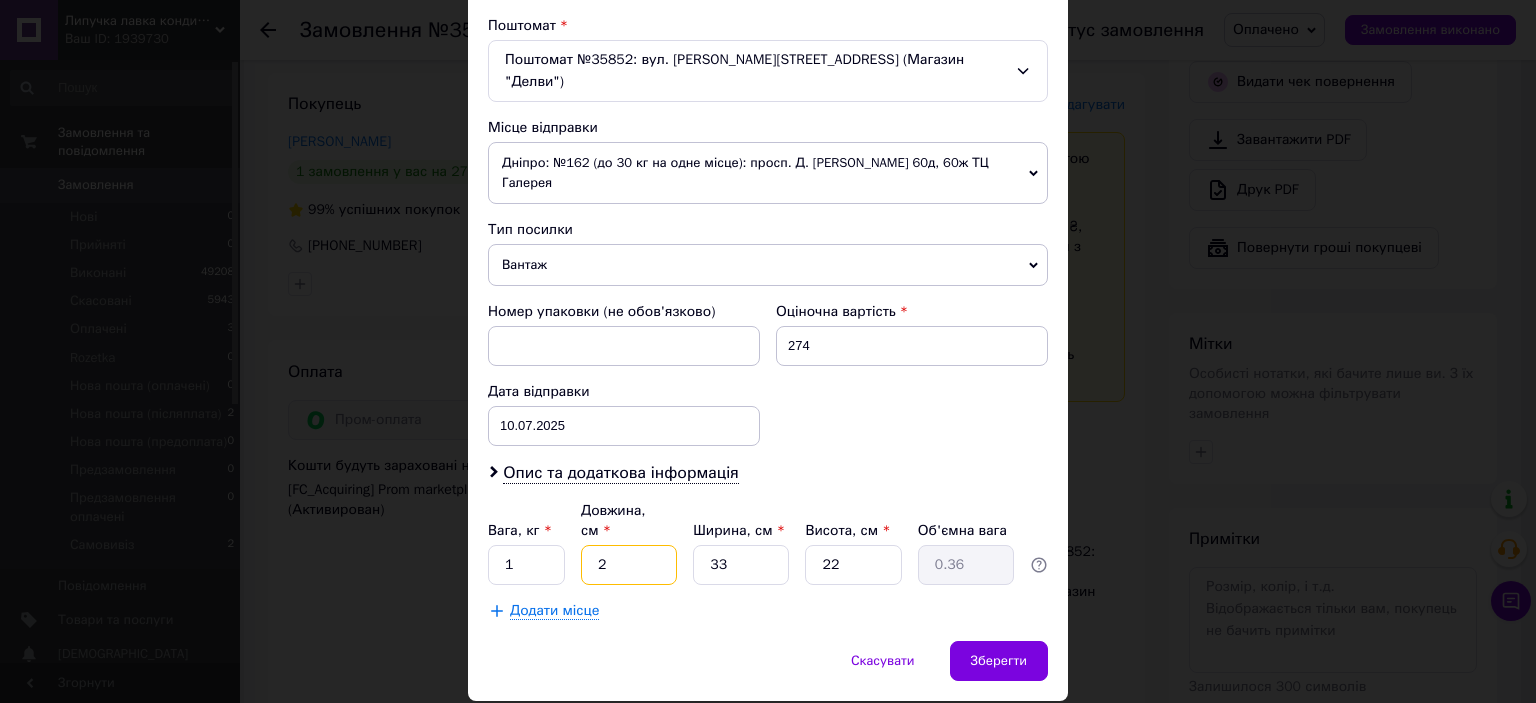 type on "25" 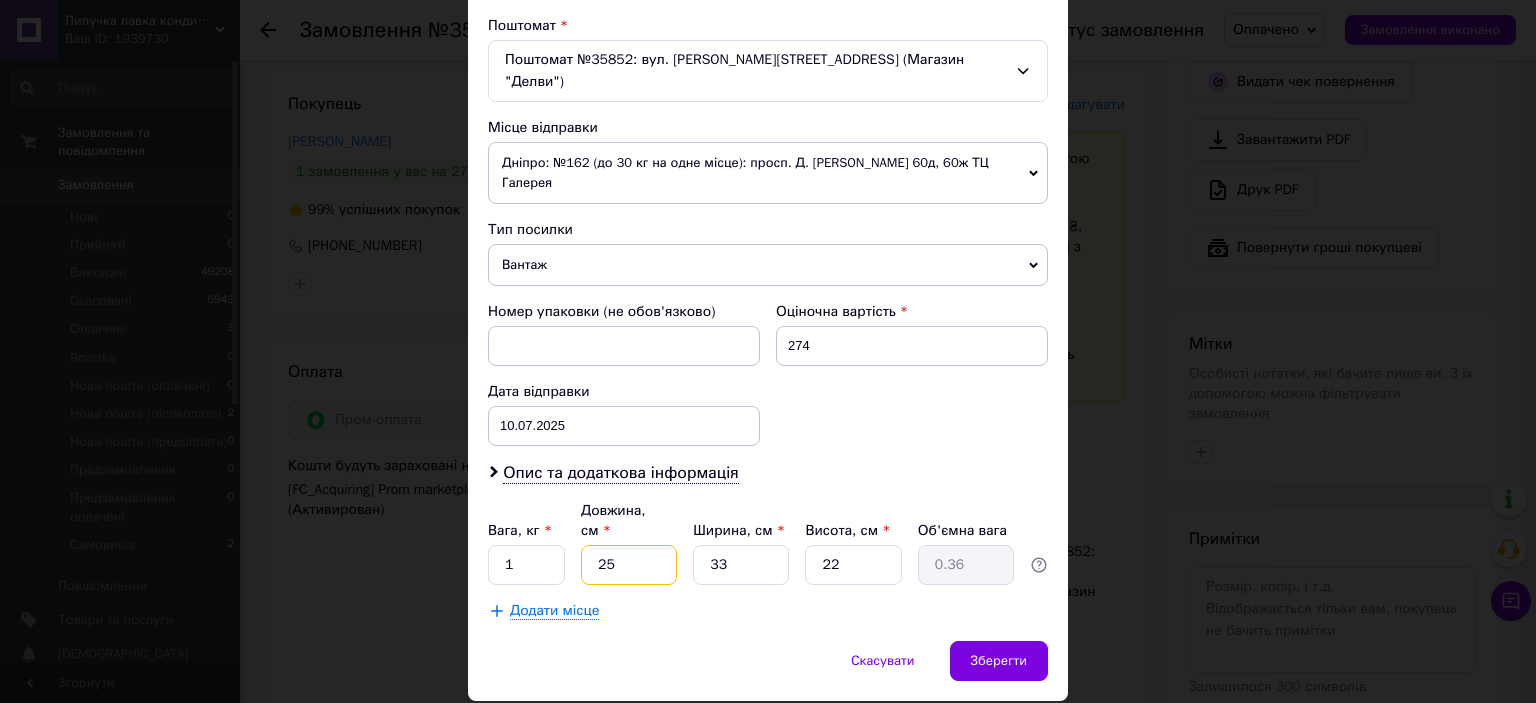 type on "4.54" 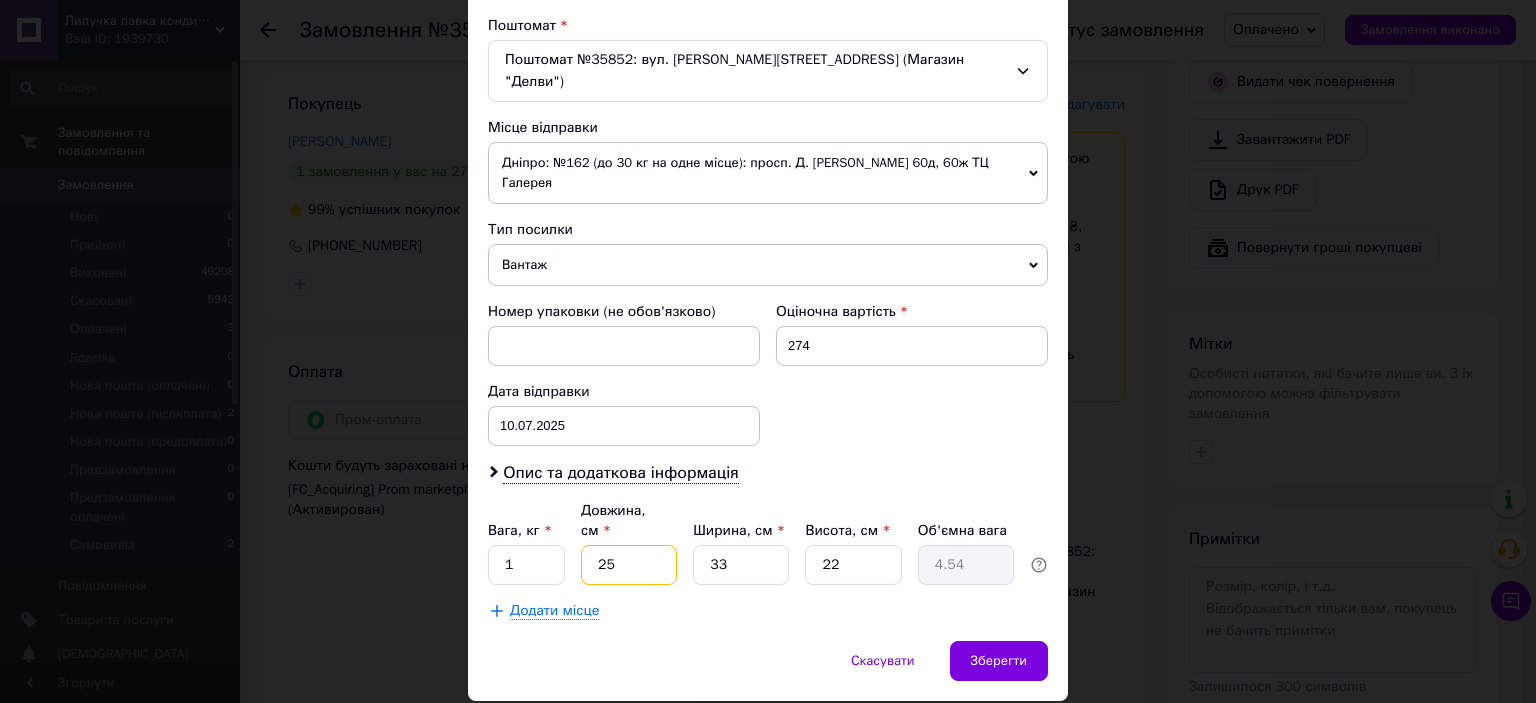 type on "25" 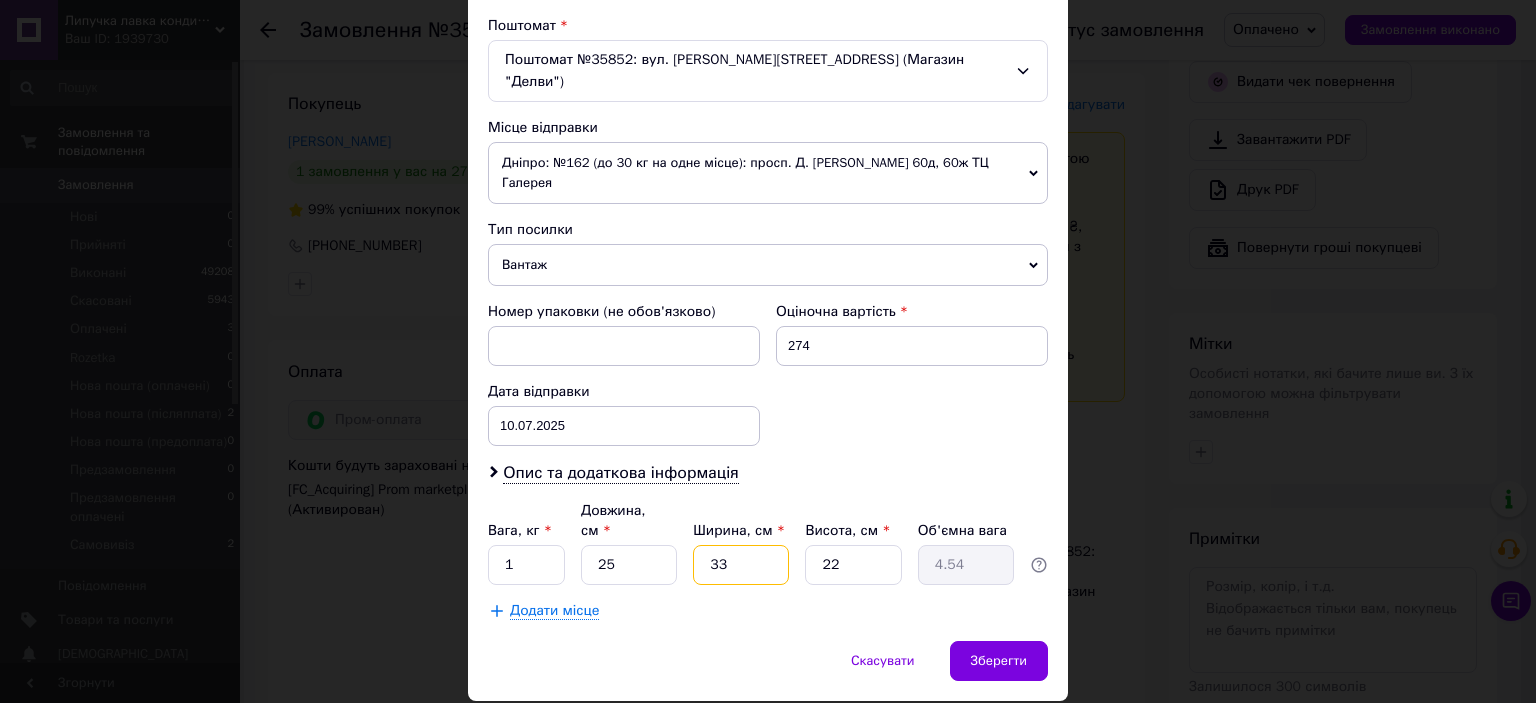 drag, startPoint x: 784, startPoint y: 495, endPoint x: 677, endPoint y: 485, distance: 107.46627 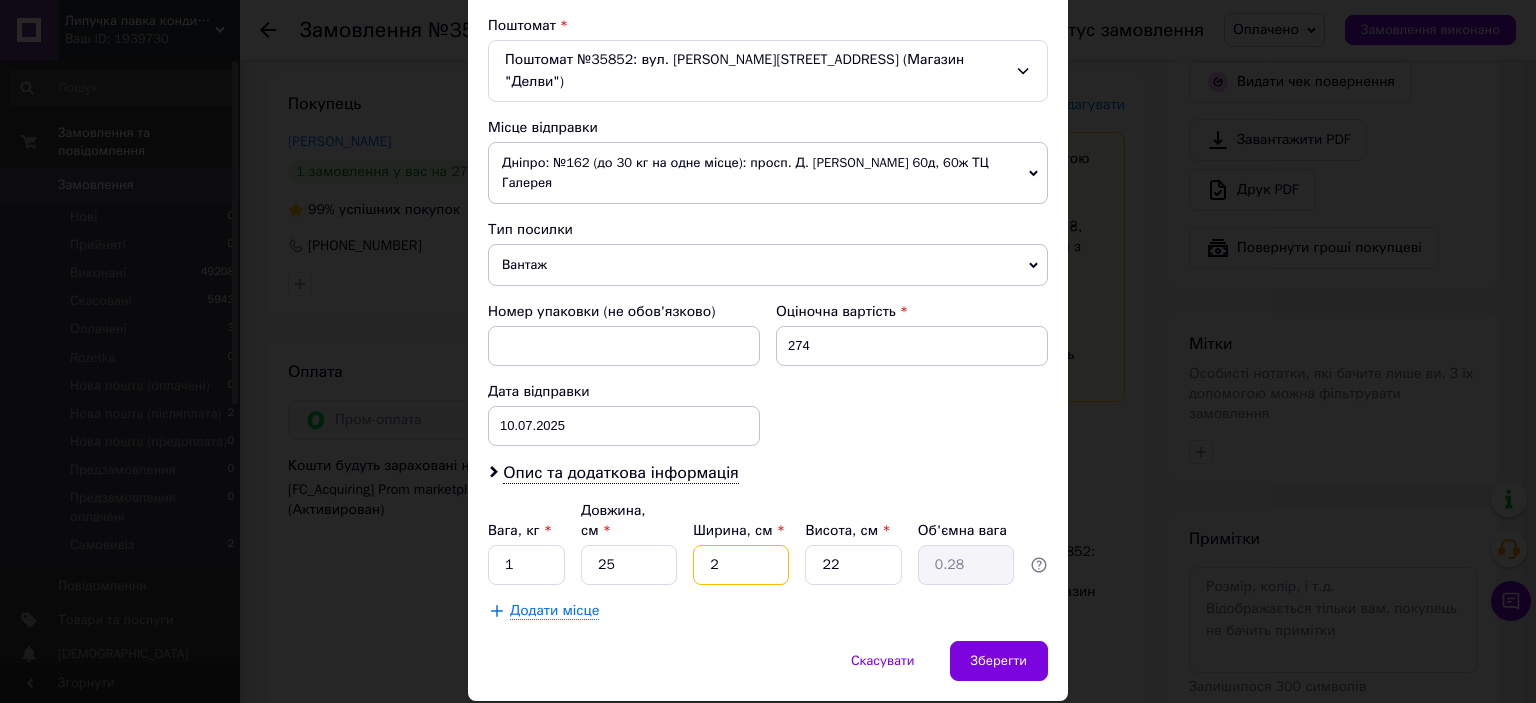 type on "20" 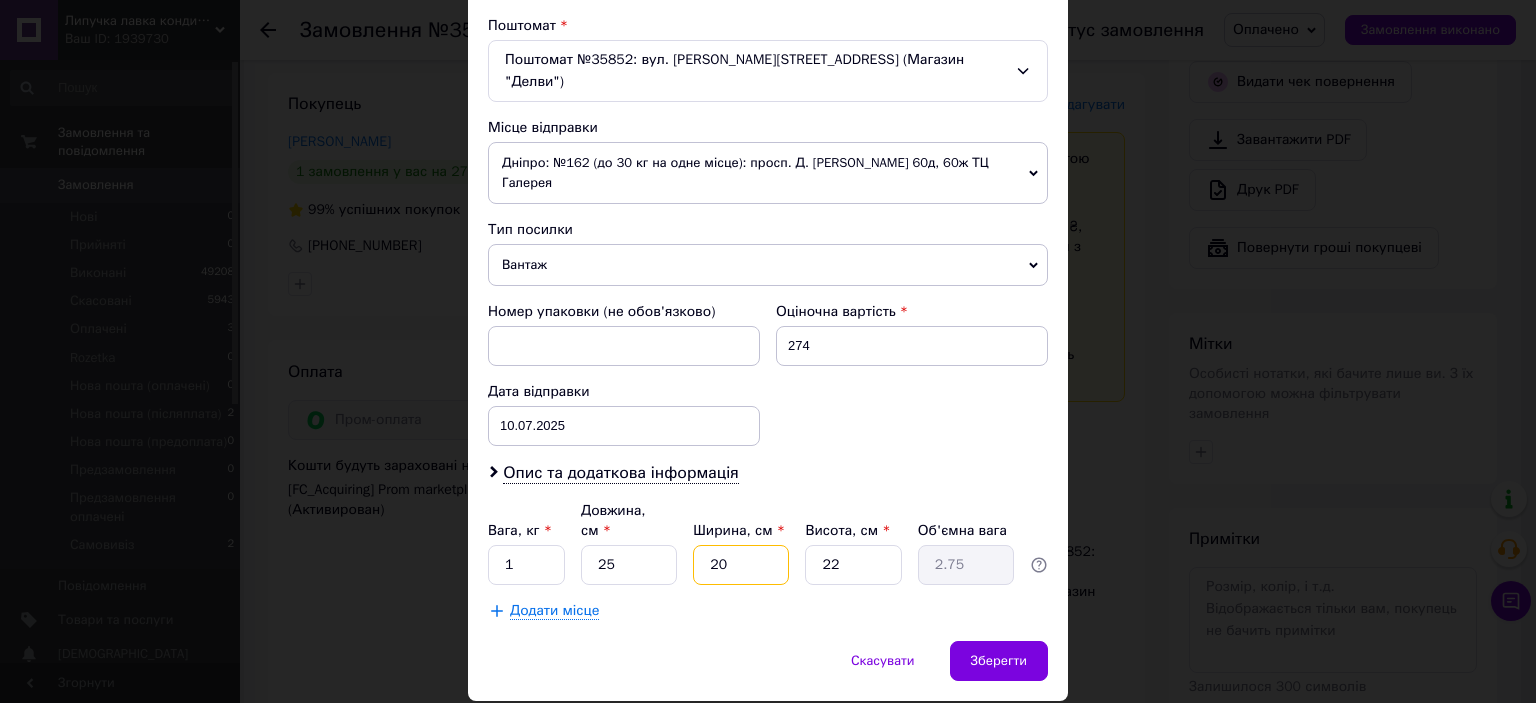 type on "20" 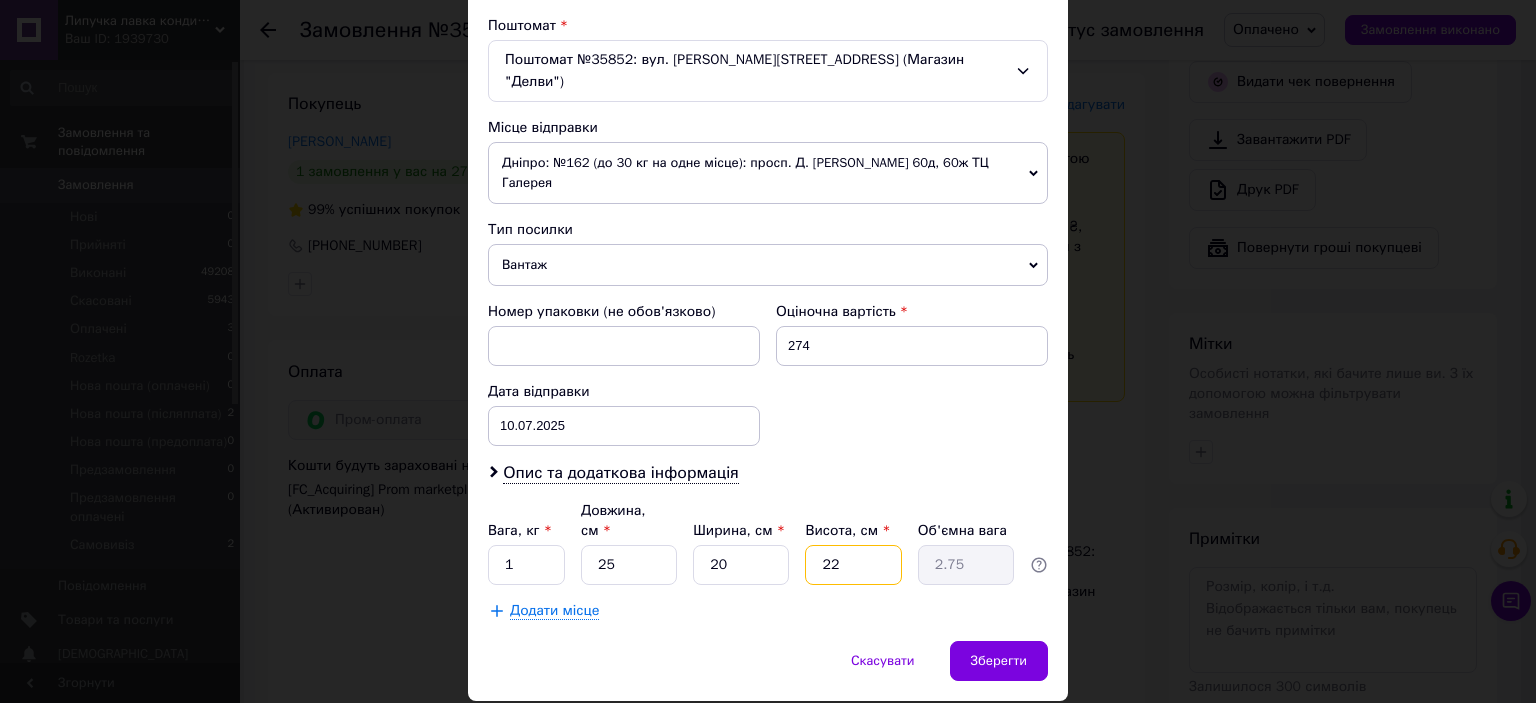 drag, startPoint x: 852, startPoint y: 507, endPoint x: 785, endPoint y: 492, distance: 68.65858 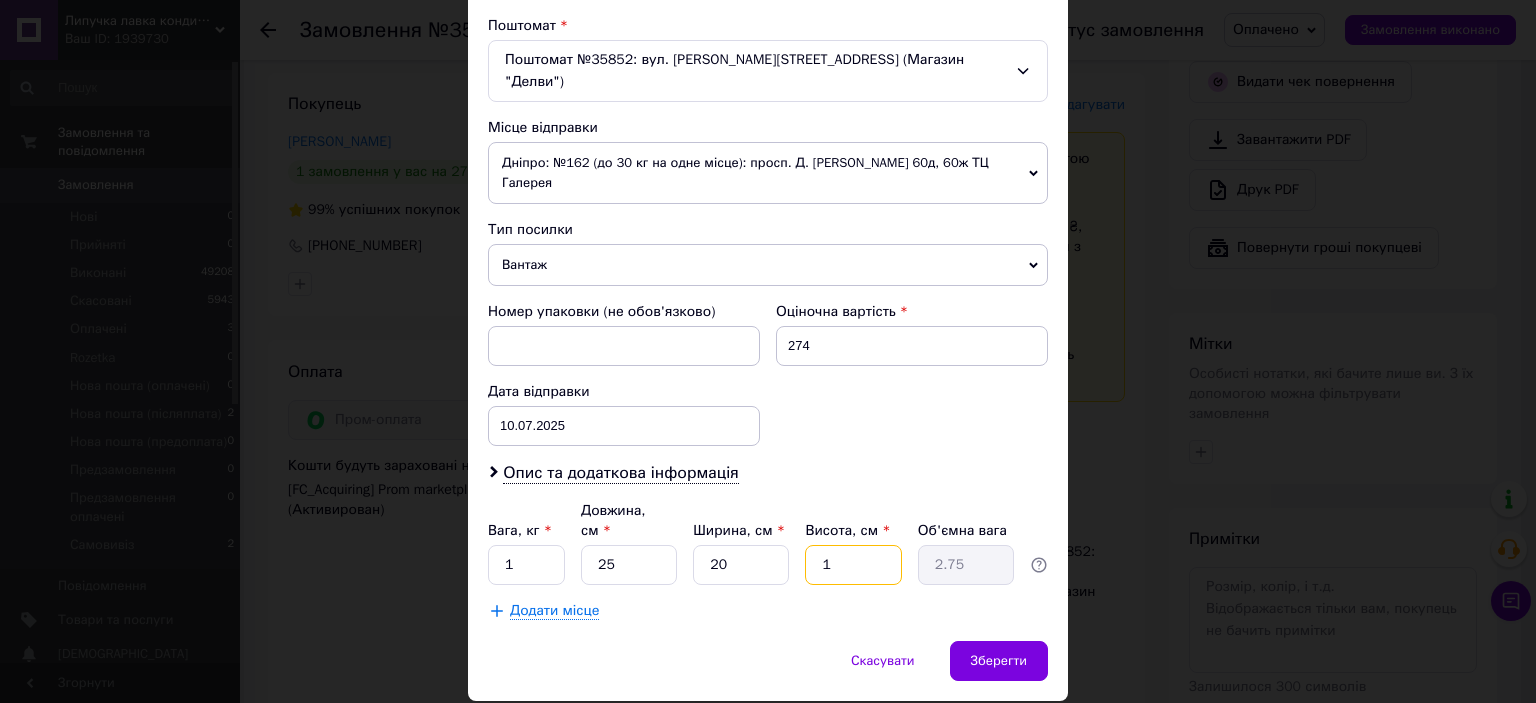 type on "0.13" 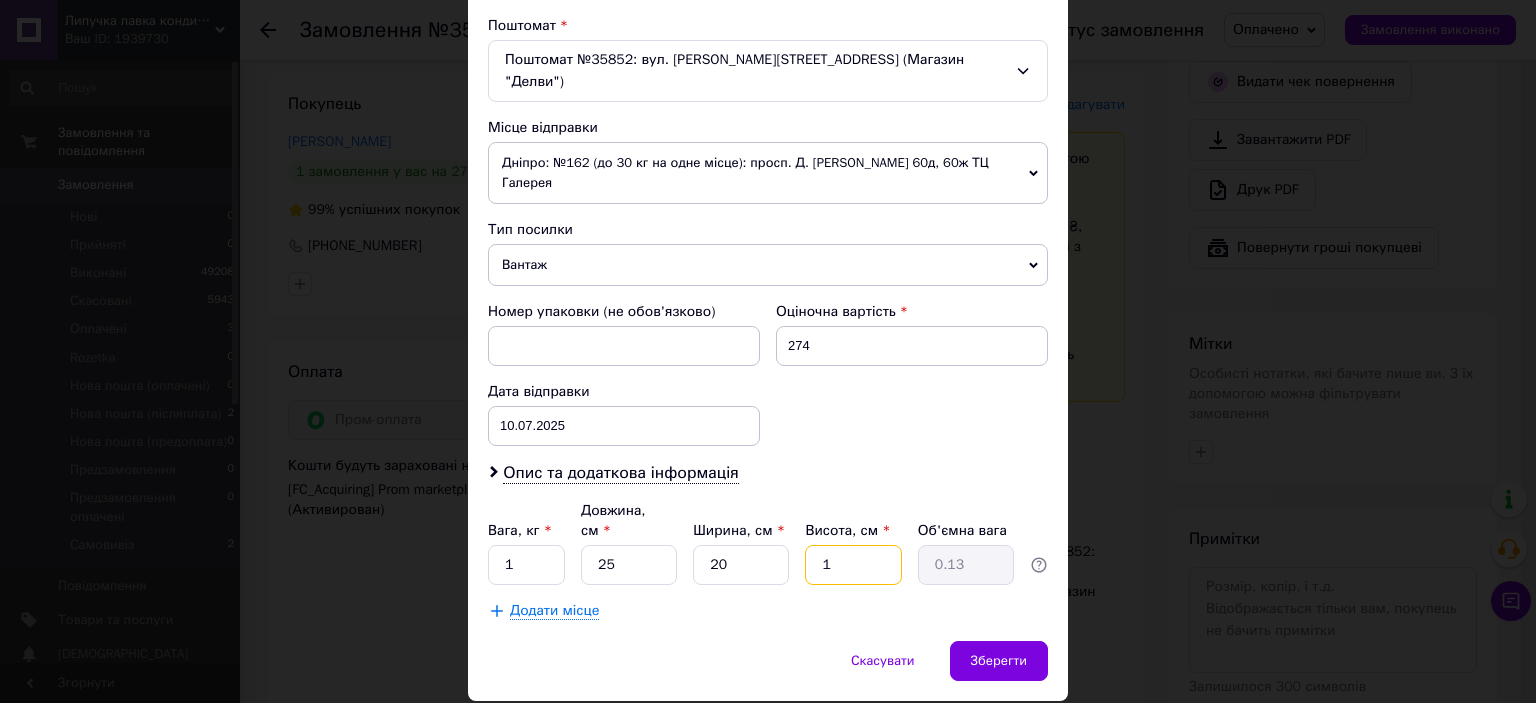 type on "12" 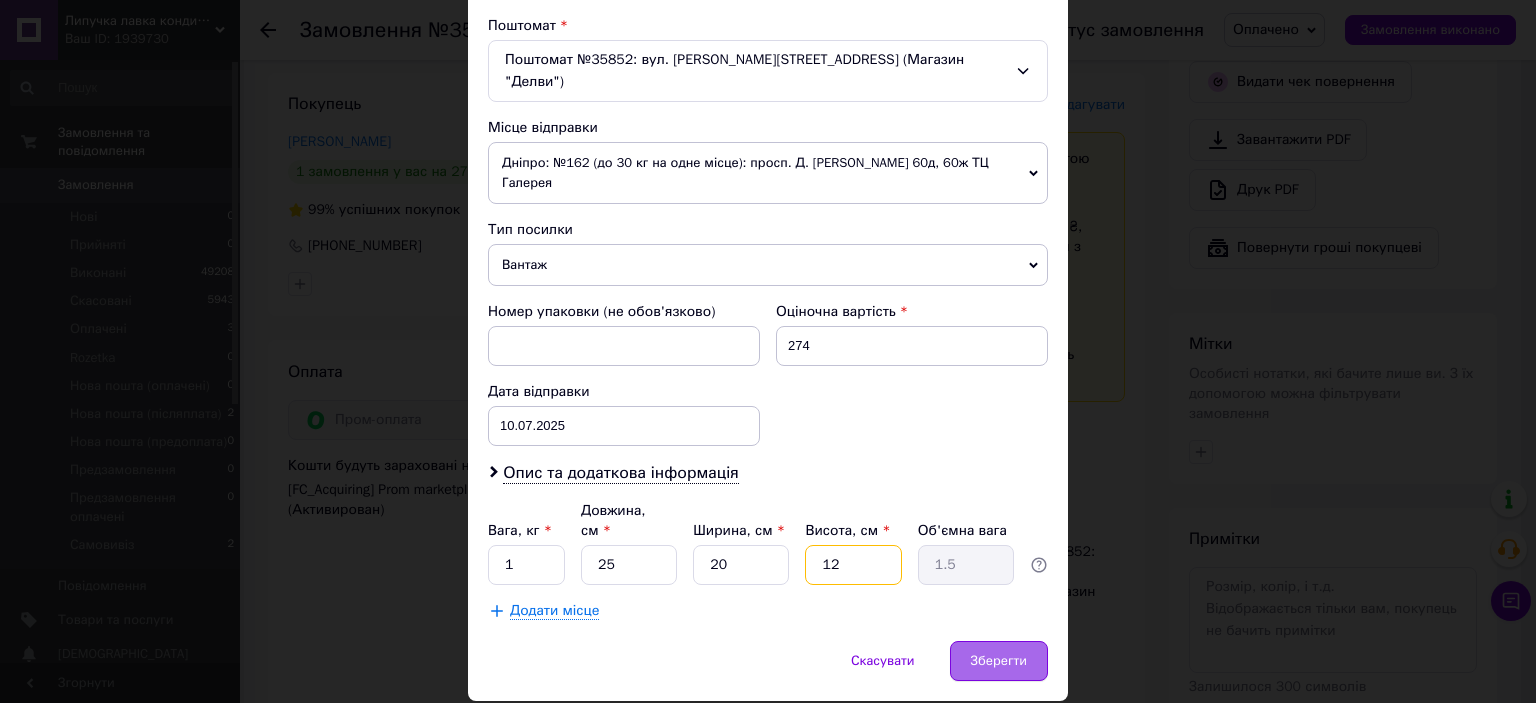 type on "12" 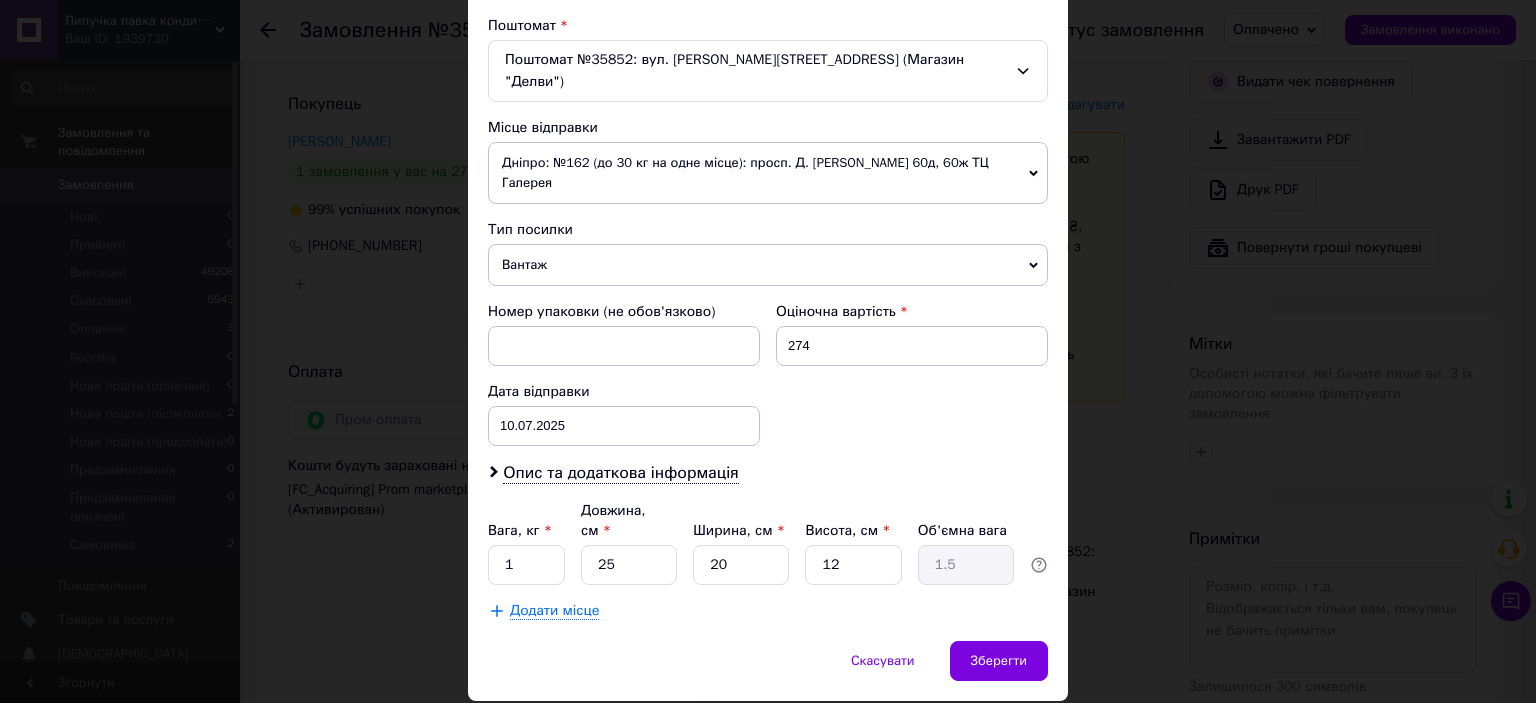 drag, startPoint x: 998, startPoint y: 585, endPoint x: 1219, endPoint y: 458, distance: 254.89214 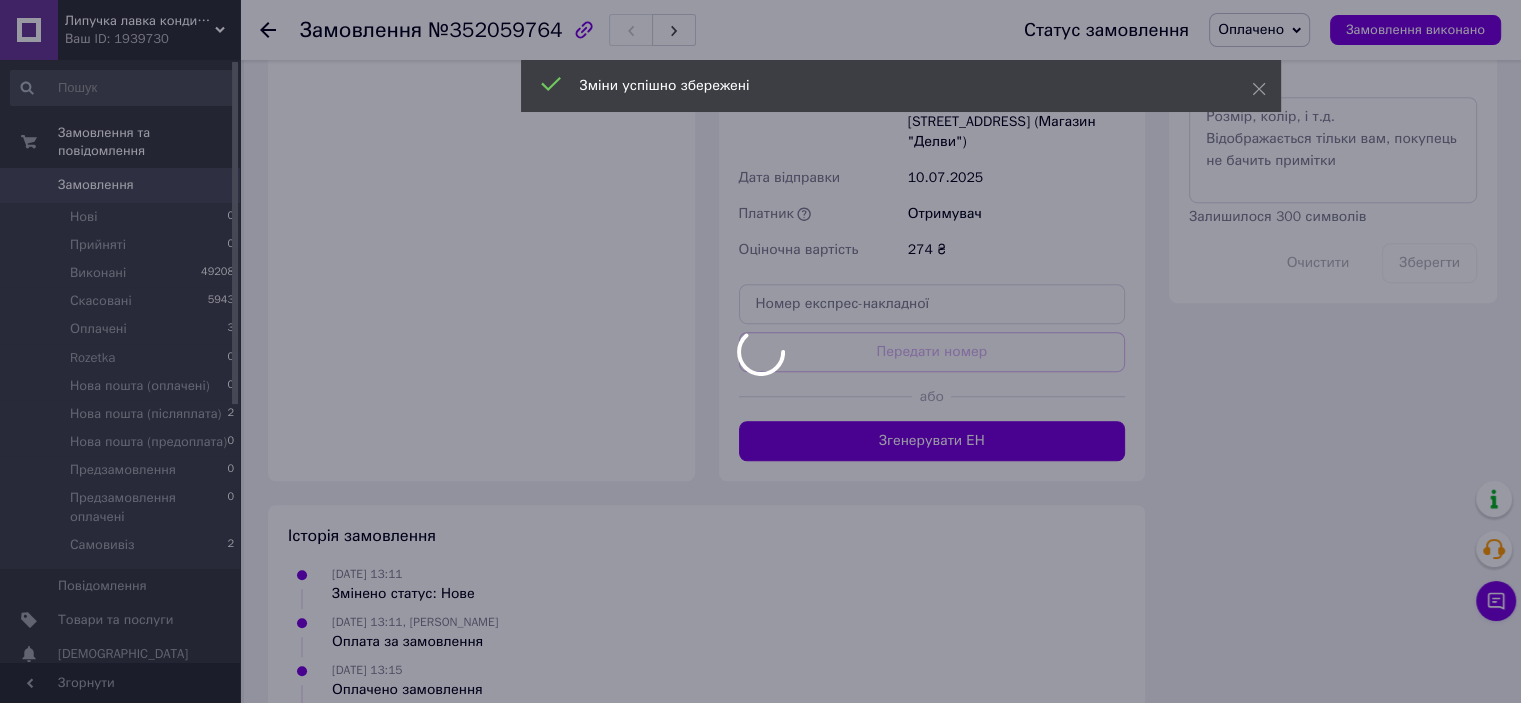 scroll, scrollTop: 1244, scrollLeft: 0, axis: vertical 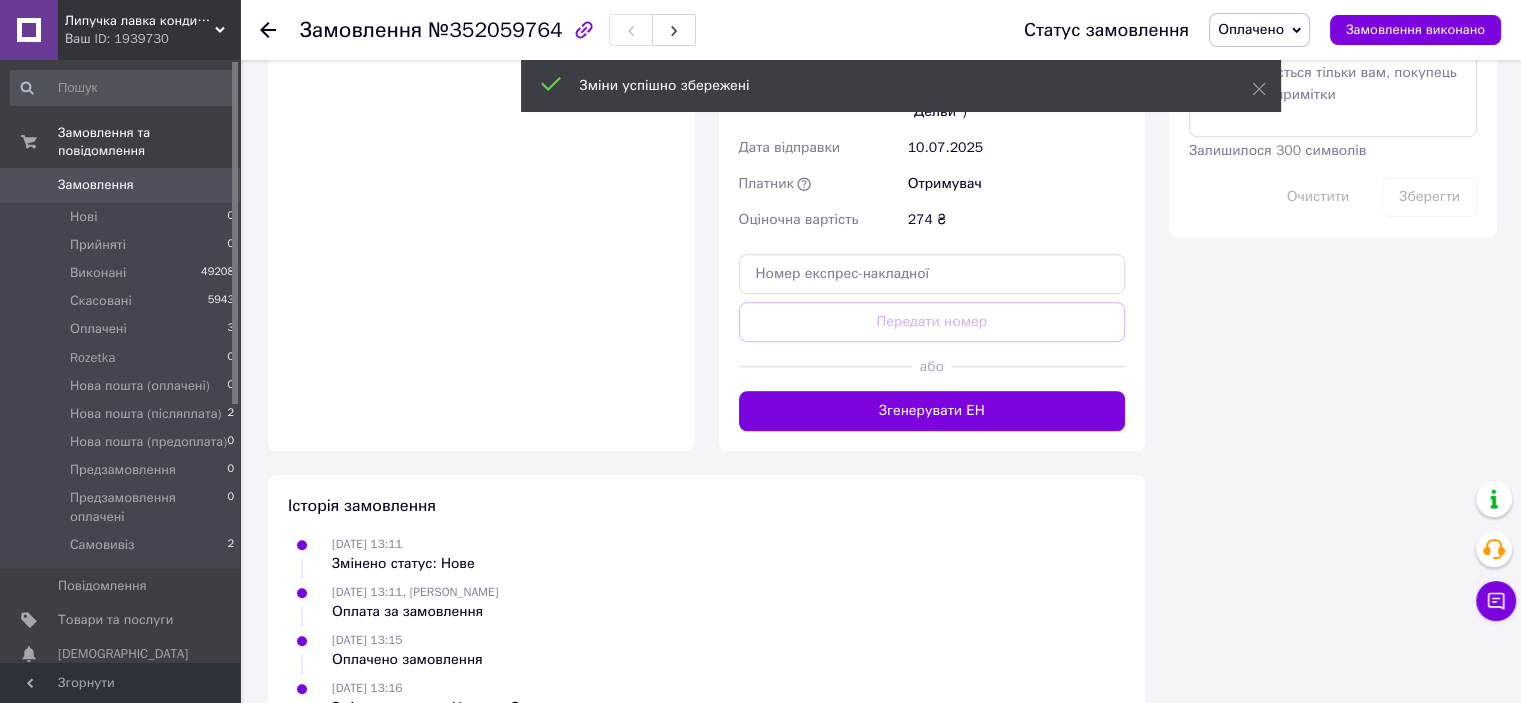click on "Доставка Редагувати «Дешева доставка»   для продавця Новою Поштою на Prom. Доставку оплачують: 30 ₴   — продавець , при замовленні від 700 ₴, коли воно отримане покупцем (списуються з Балансу); залишок — Prom. Для покупця доставка безкоштовна. Платник зміниться на Третю особу в момент відправки. Додавайте ЕН не пізніше, ніж у день відправки. Нова Пошта (безкоштовно від 3000 ₴) Отримувач Плахотник Тетяна Телефон отримувача +380669552833 Адреса Дніпро, Поштомат №35852: вул. Кадрова, 30 (Магазин "Делви") Дата відправки 10.07.2025 Платник   Отримувач Оціночна вартість 274 ₴ або 274 < >" at bounding box center (932, 12) 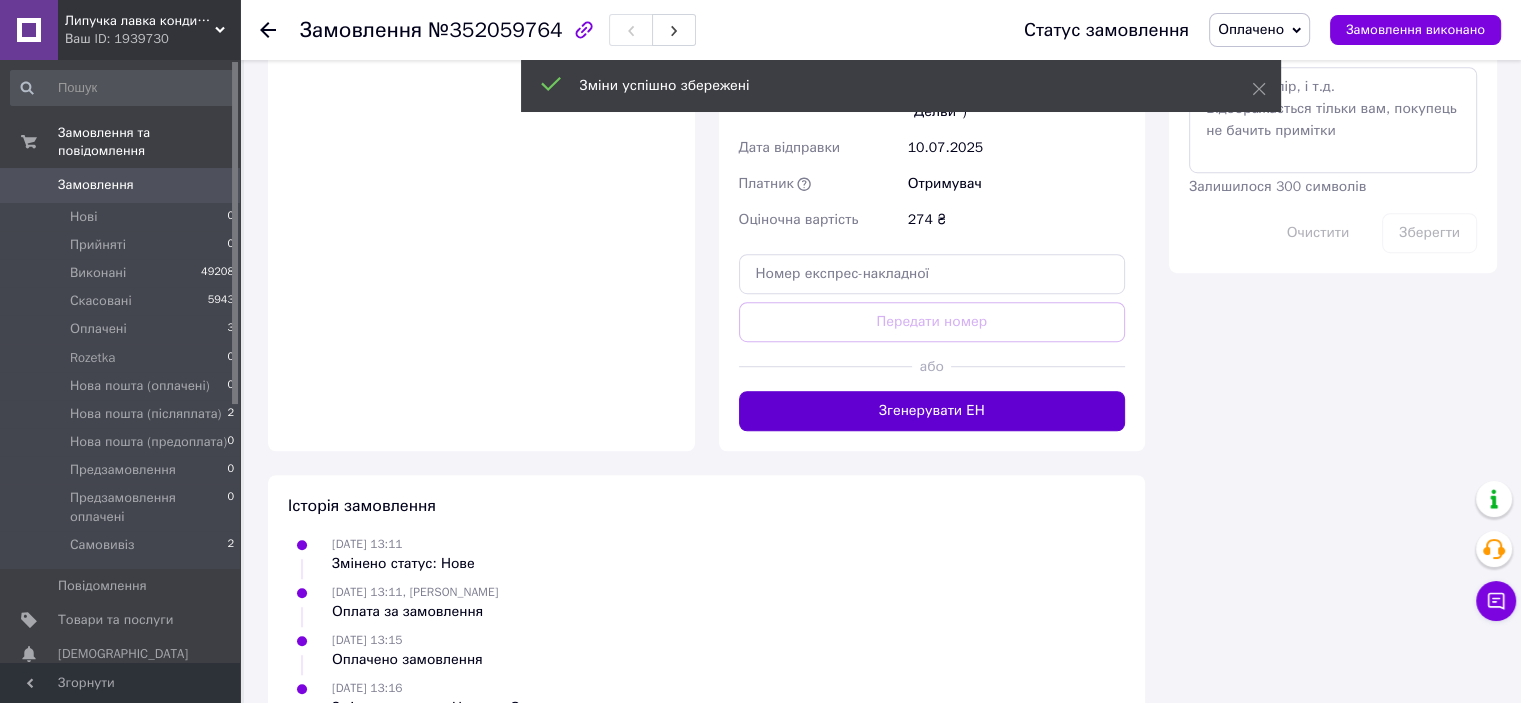 click on "Згенерувати ЕН" at bounding box center (932, 411) 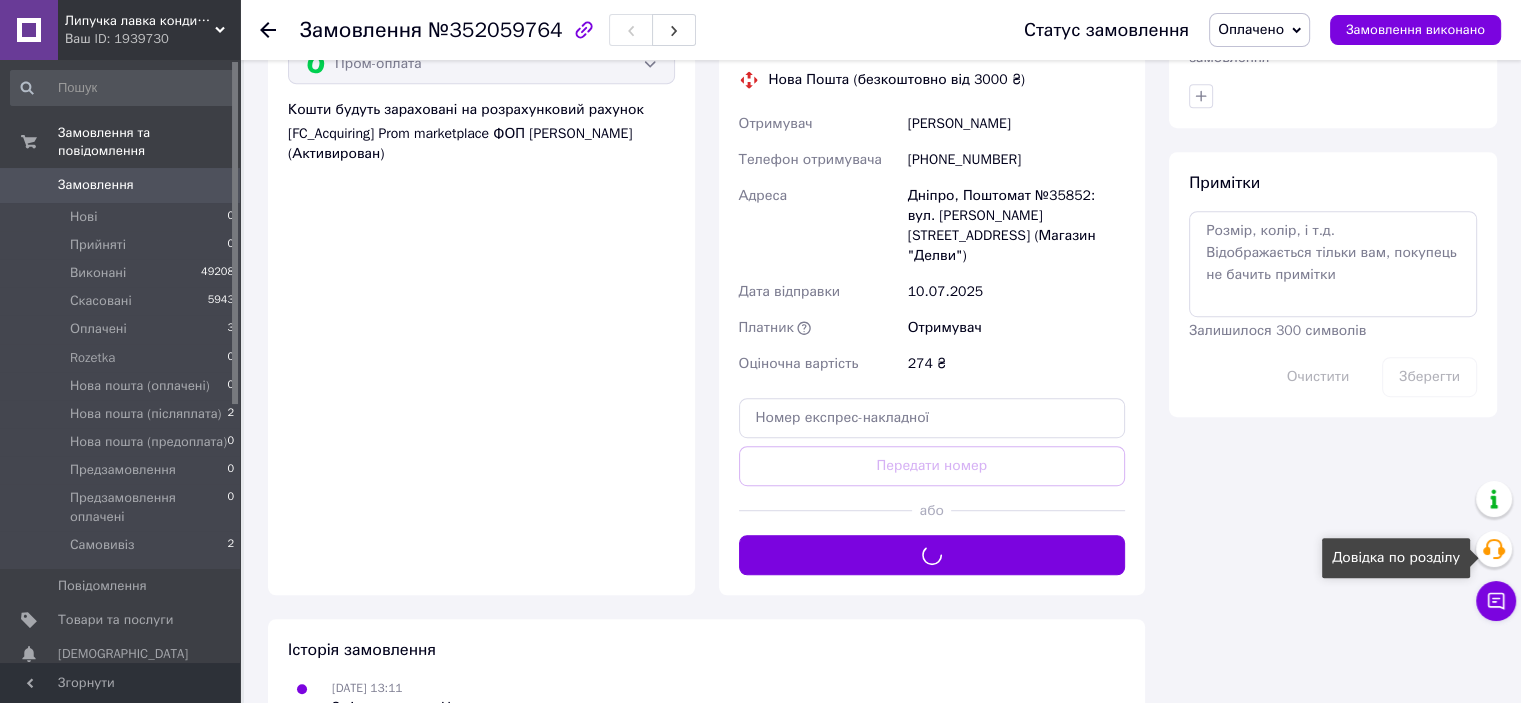 scroll, scrollTop: 1044, scrollLeft: 0, axis: vertical 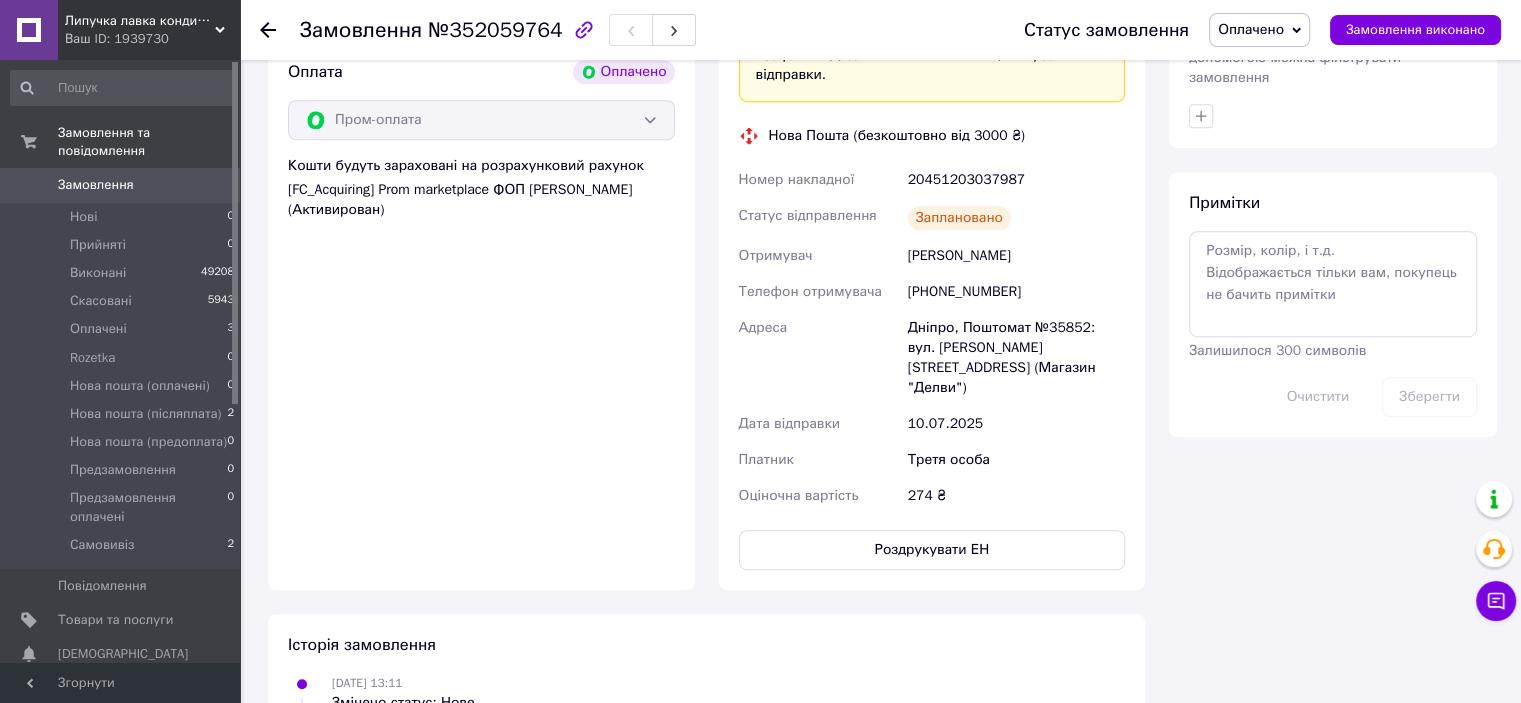 drag, startPoint x: 488, startPoint y: 448, endPoint x: 516, endPoint y: 421, distance: 38.8973 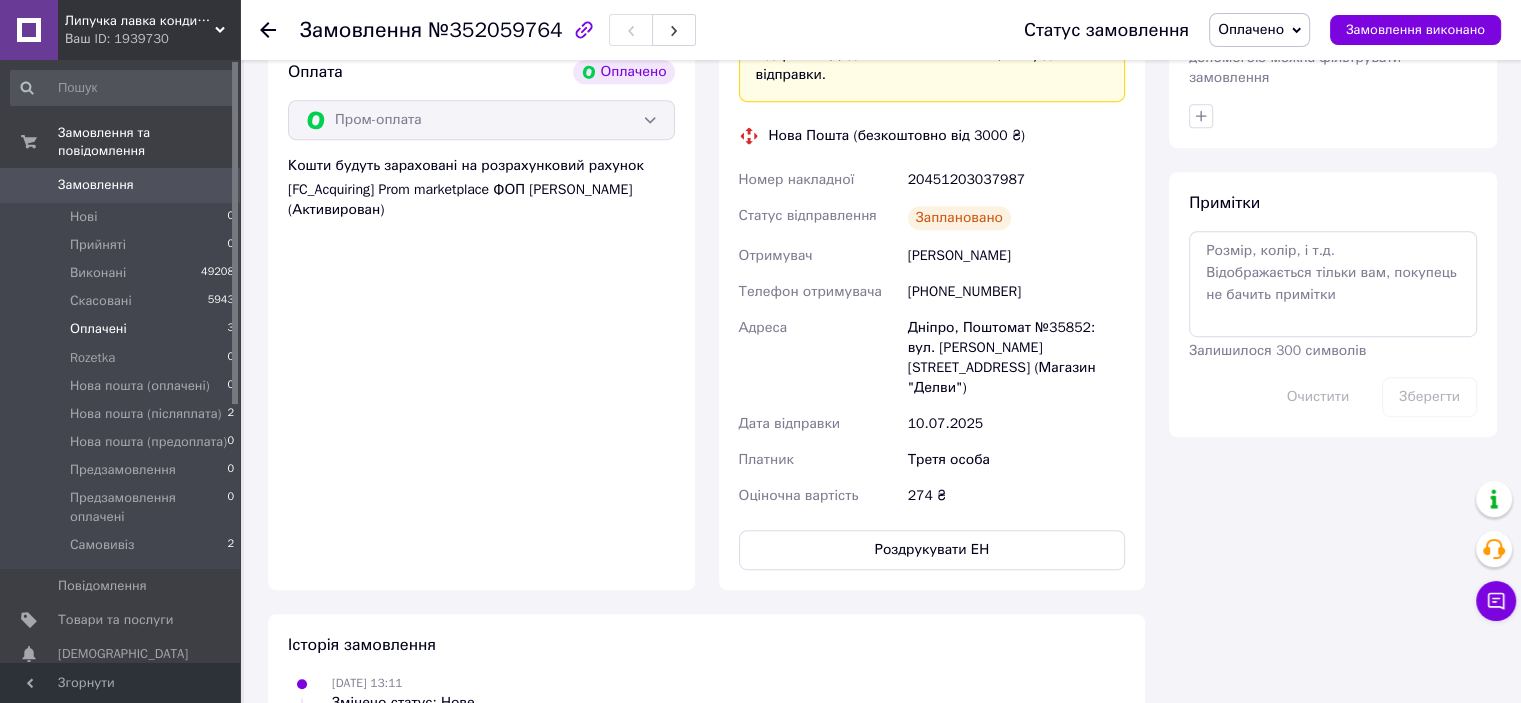 click on "Оплачені 3" at bounding box center (123, 329) 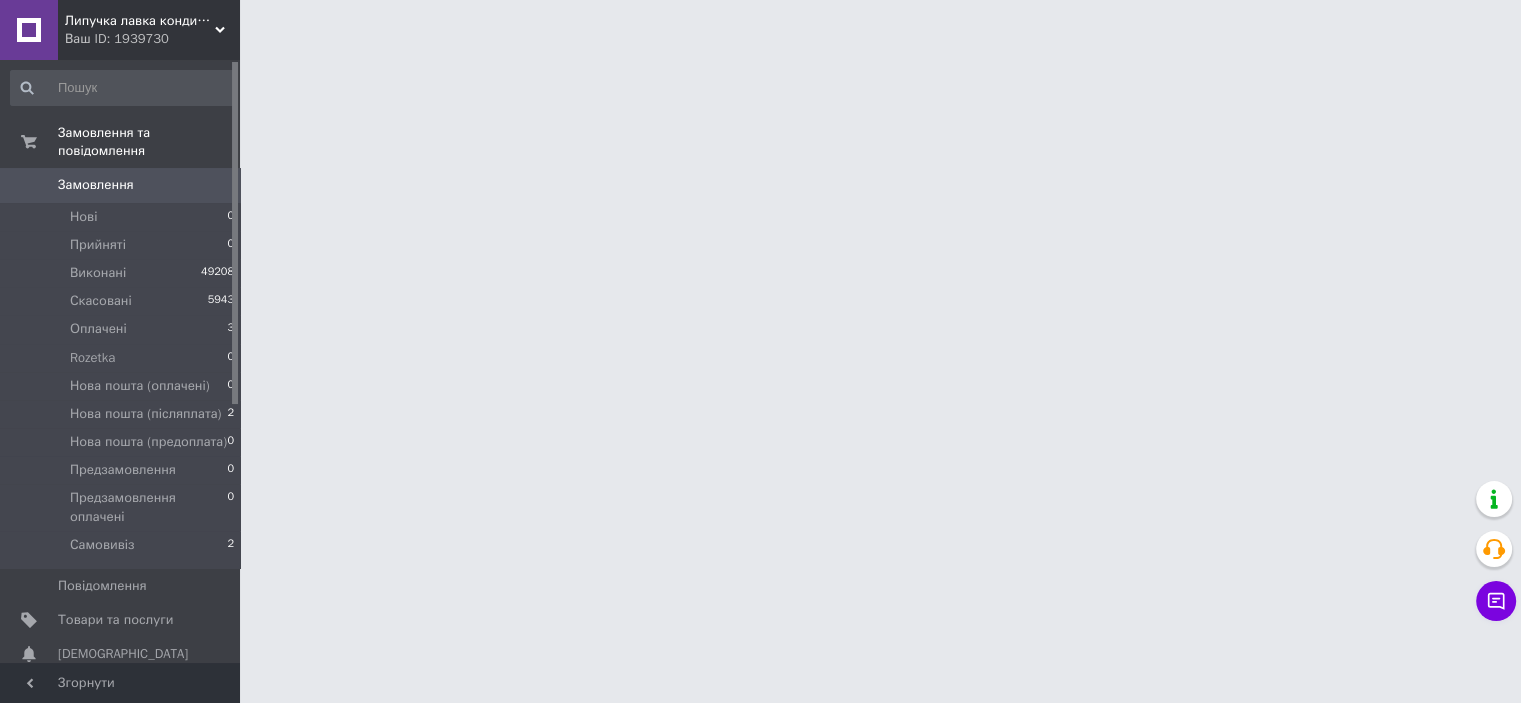scroll, scrollTop: 0, scrollLeft: 0, axis: both 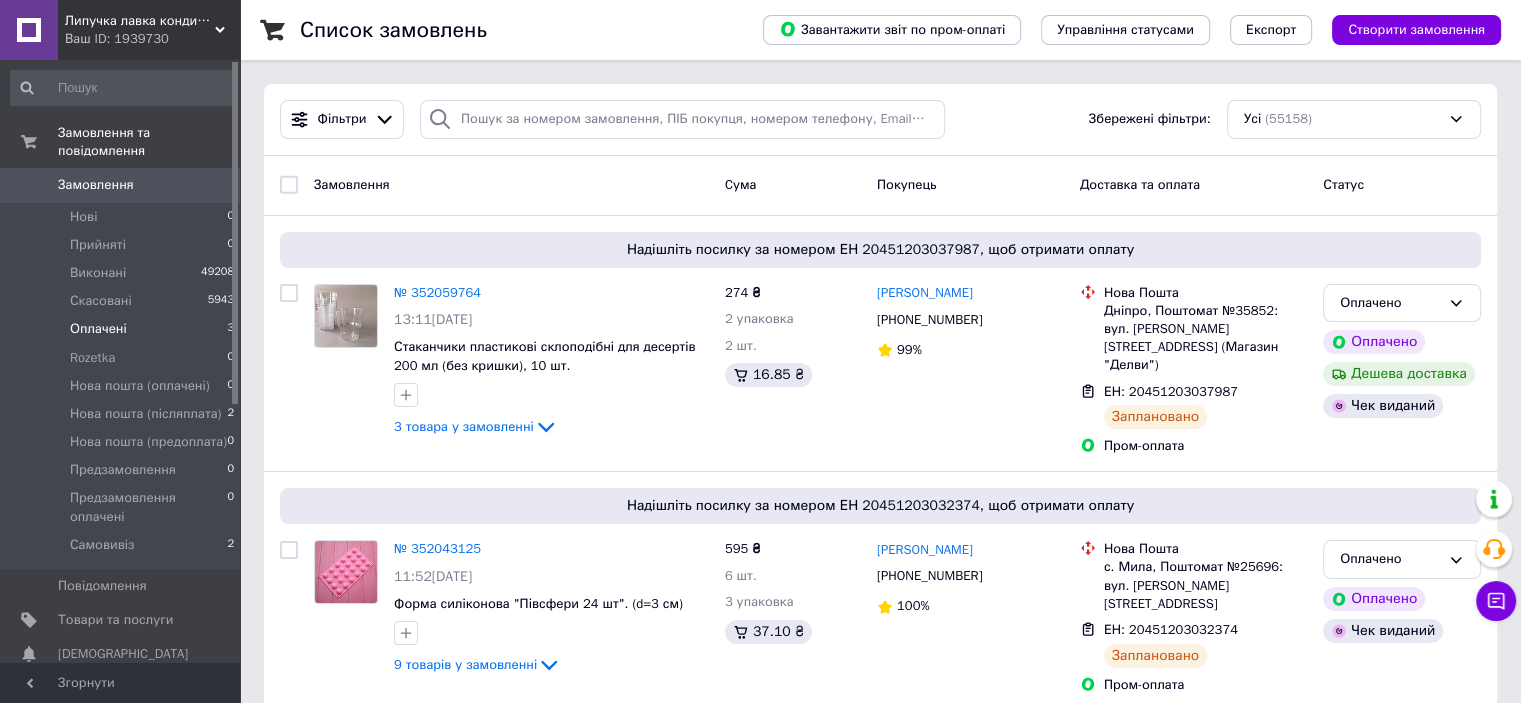 click on "Оплачені 3" at bounding box center [123, 329] 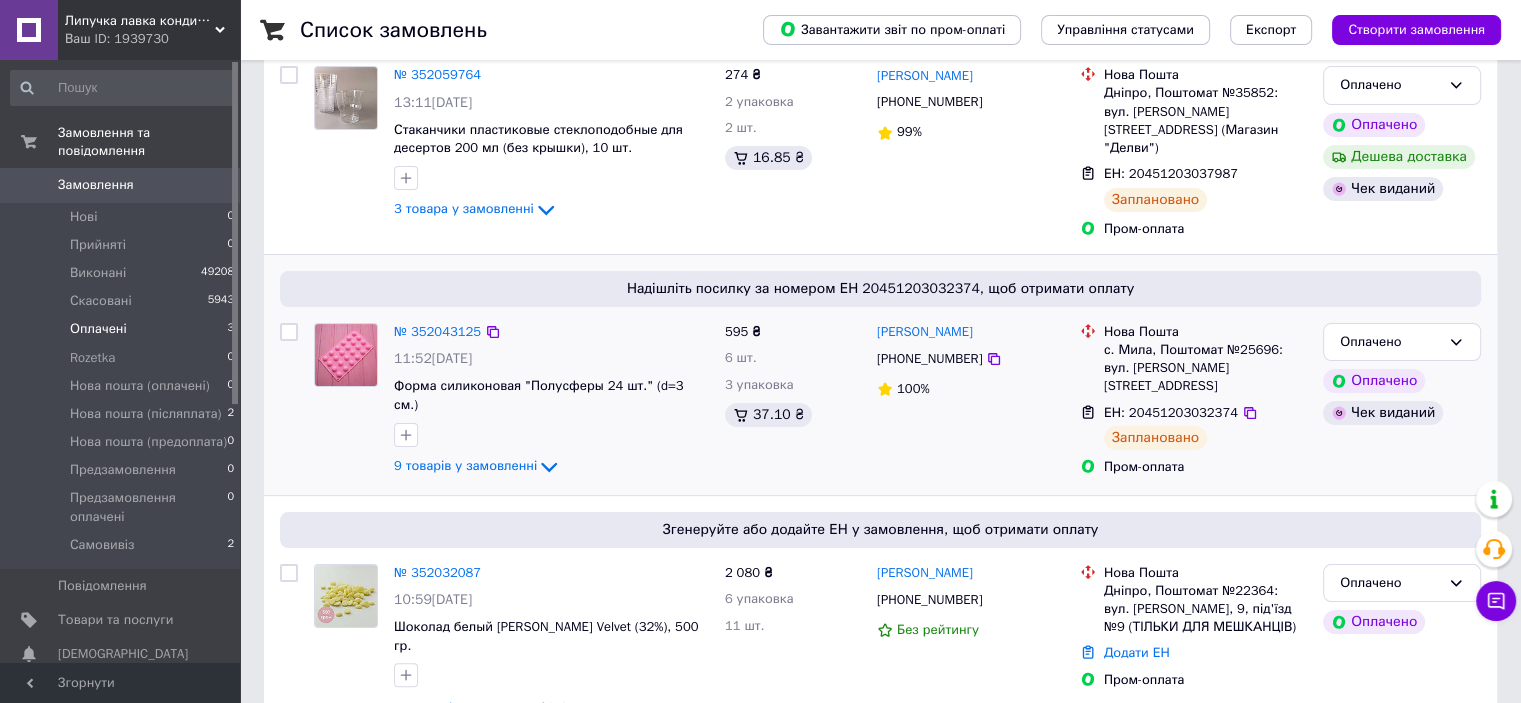 scroll, scrollTop: 290, scrollLeft: 0, axis: vertical 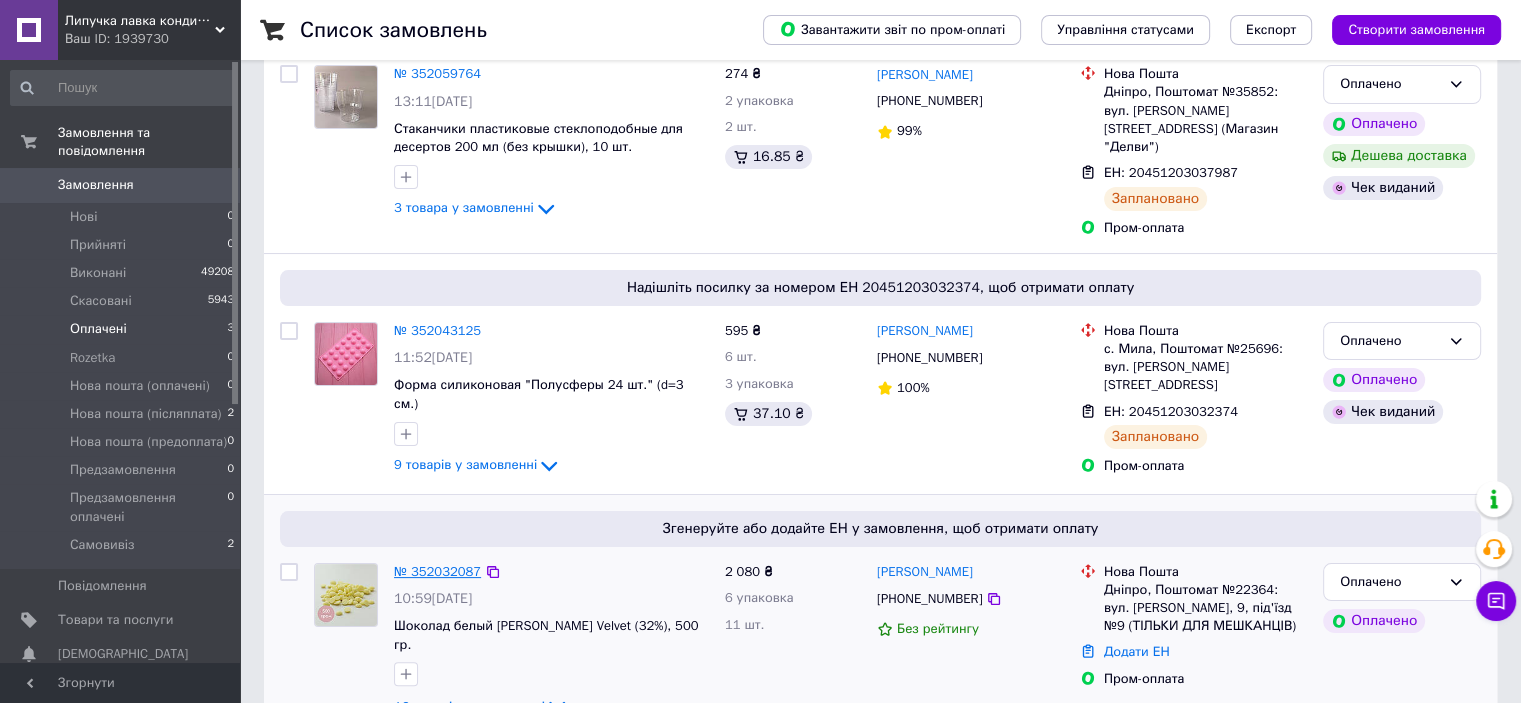 click on "№ 352032087 10:59, 10.07.2025 Шоколад белый Barry Callebaut Velvet (32%), 500 гр. 16 товарів у замовленні" at bounding box center (551, 641) 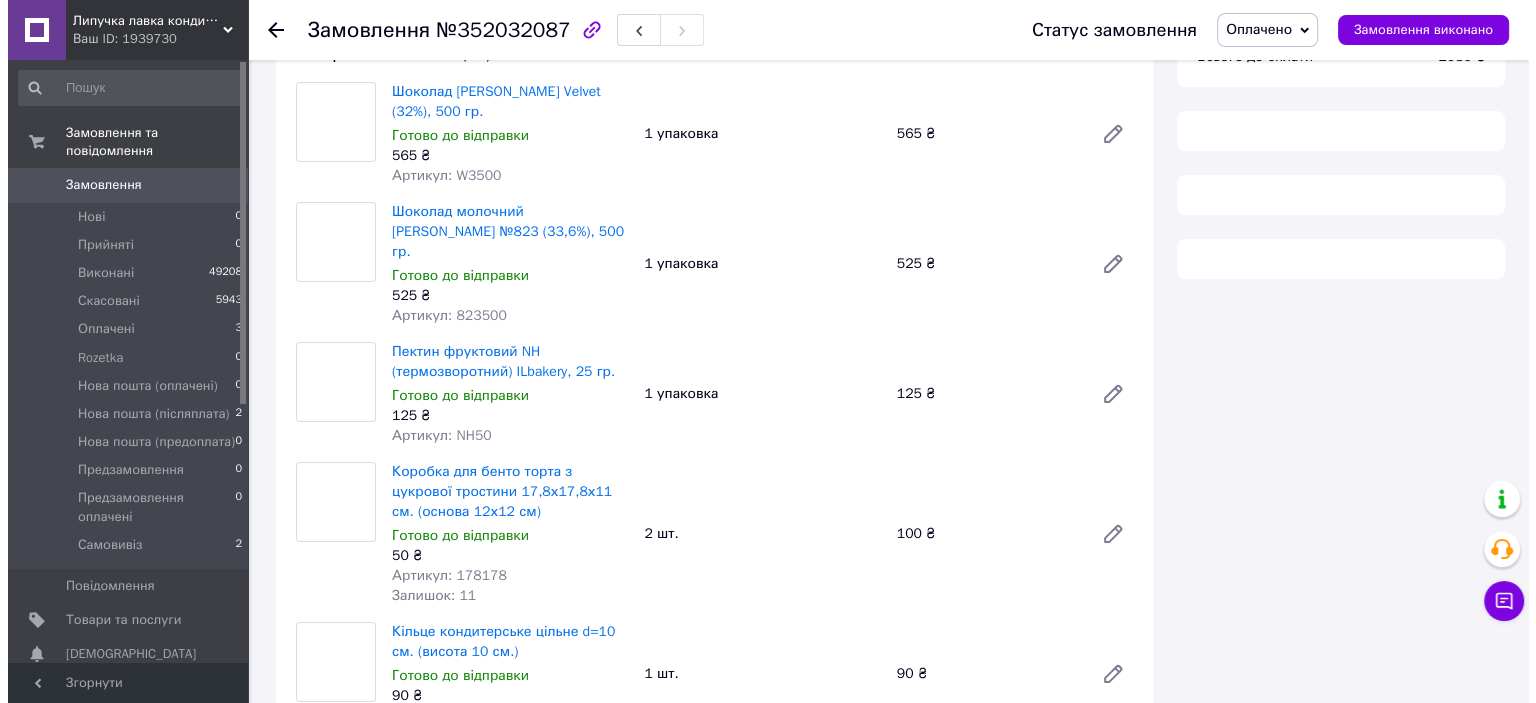 scroll, scrollTop: 290, scrollLeft: 0, axis: vertical 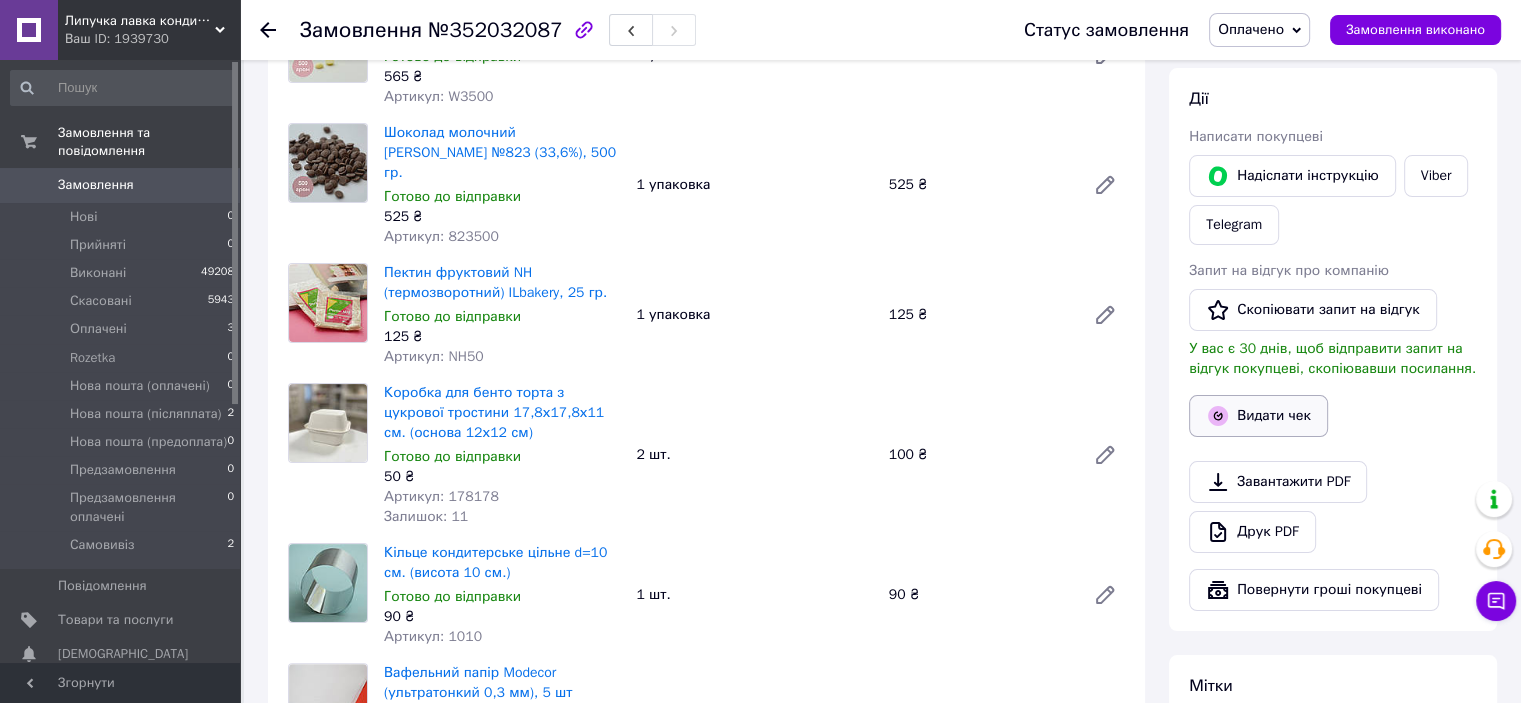 click on "Видати чек" at bounding box center [1258, 416] 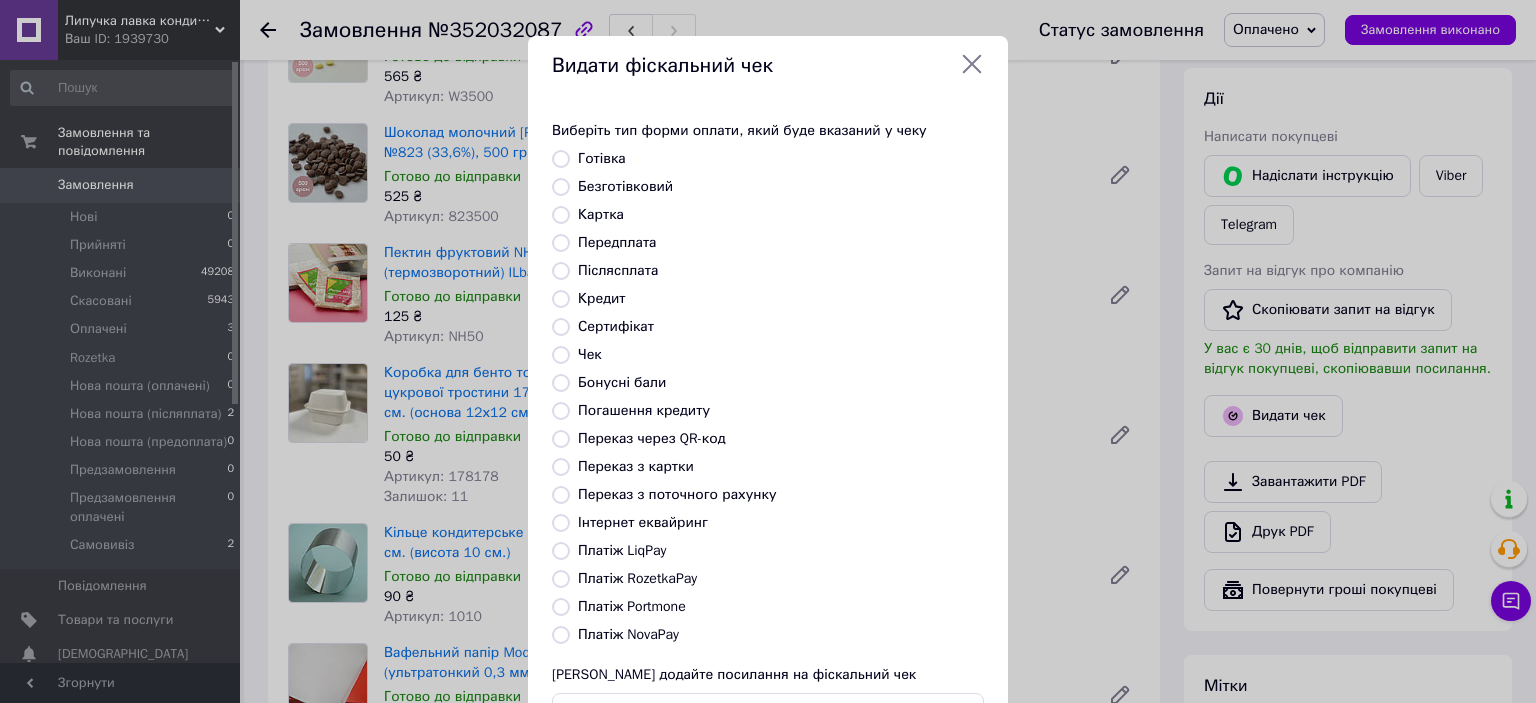 click on "Платіж RozetkaPay" at bounding box center [637, 578] 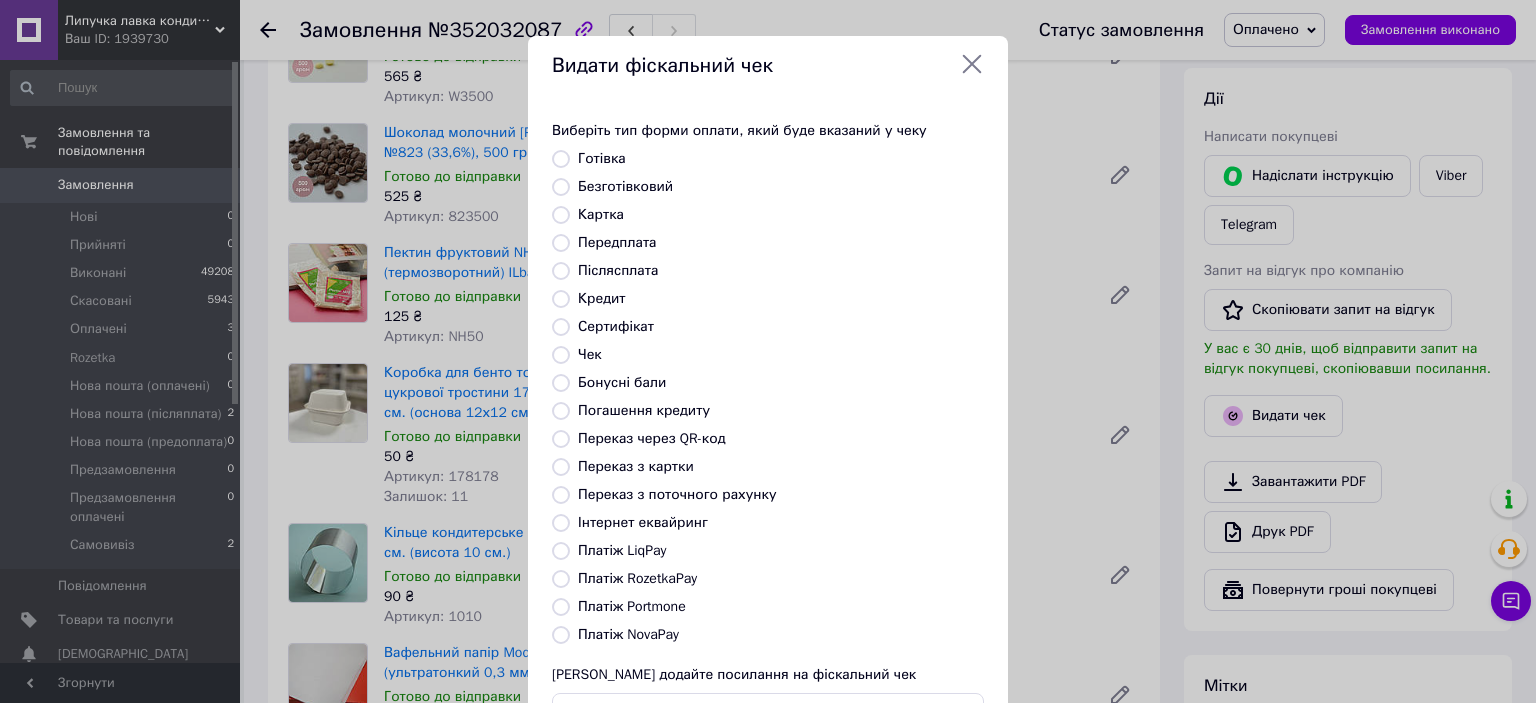 radio on "true" 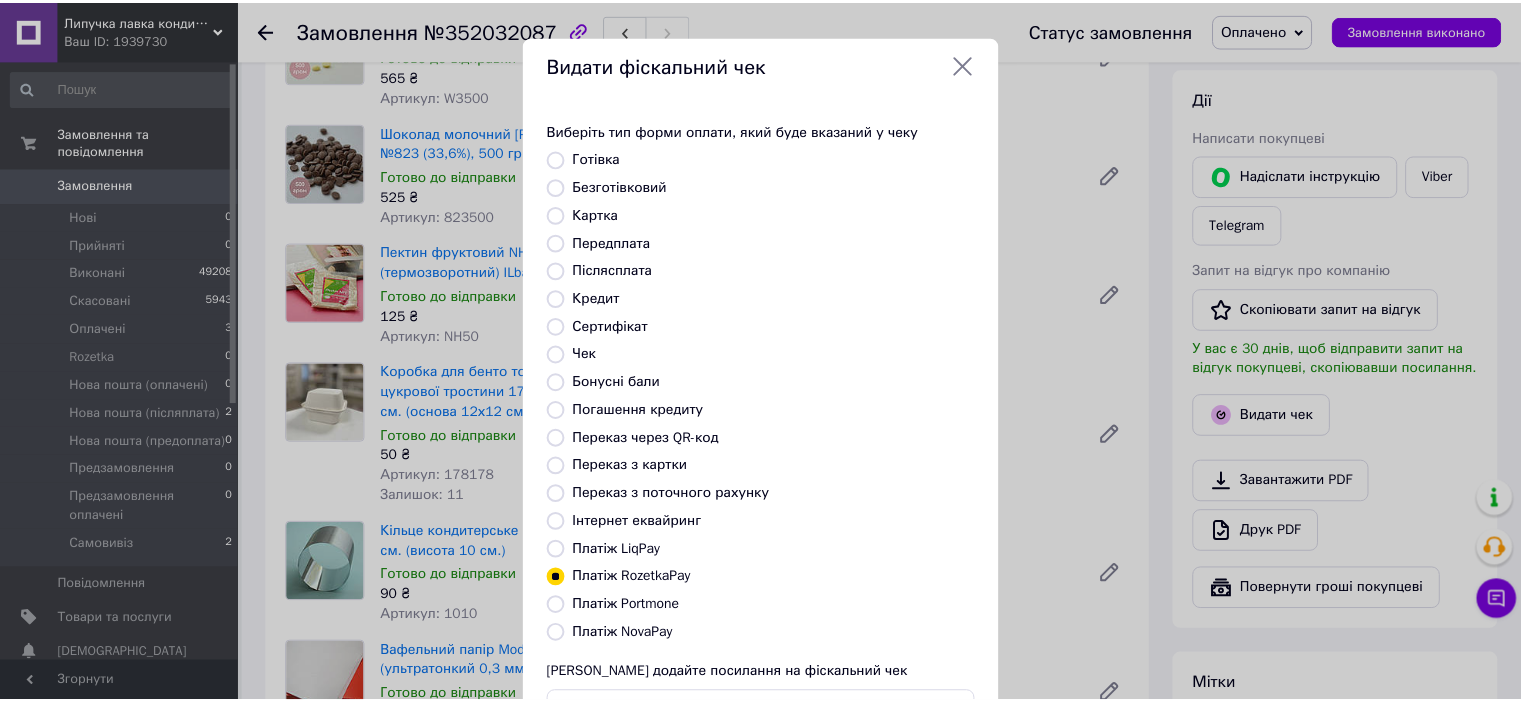 scroll, scrollTop: 155, scrollLeft: 0, axis: vertical 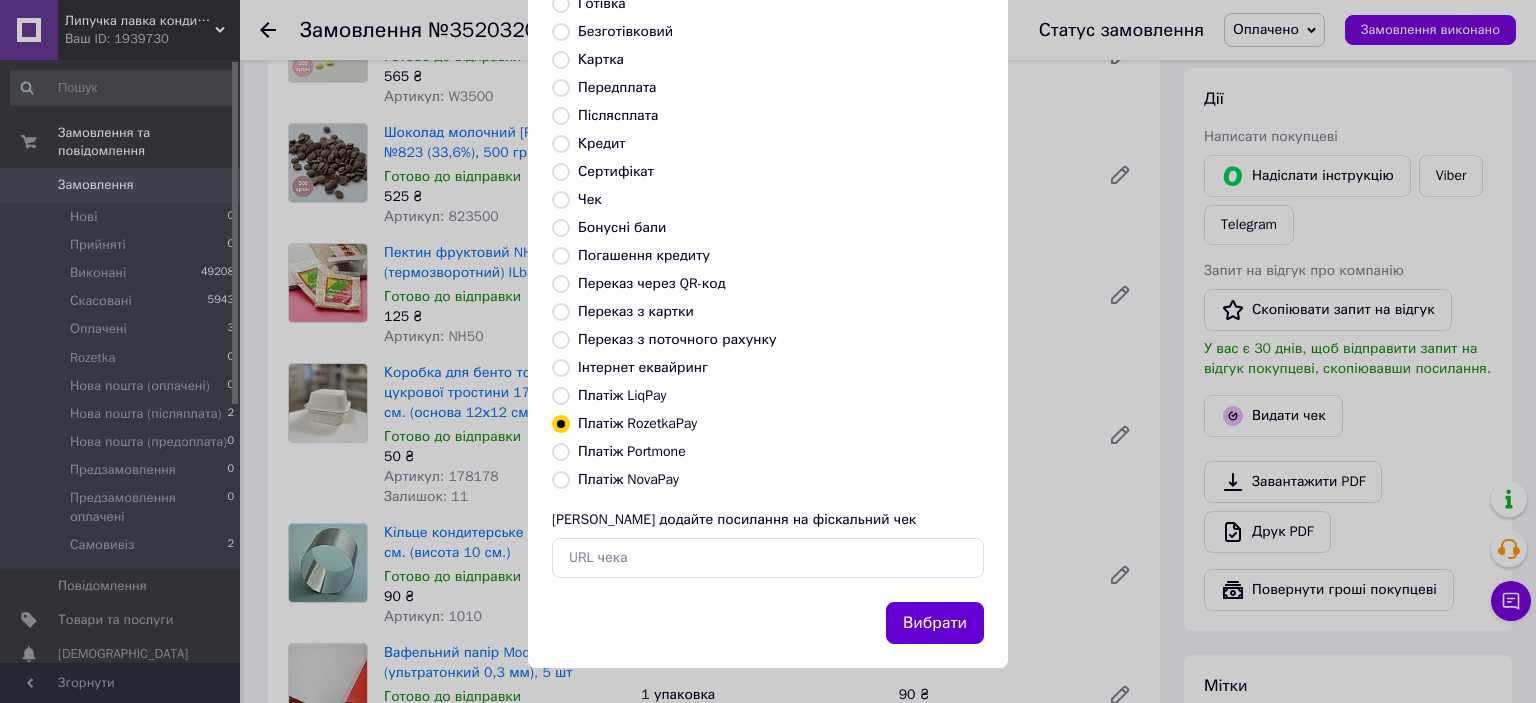 click on "Вибрати" at bounding box center (935, 623) 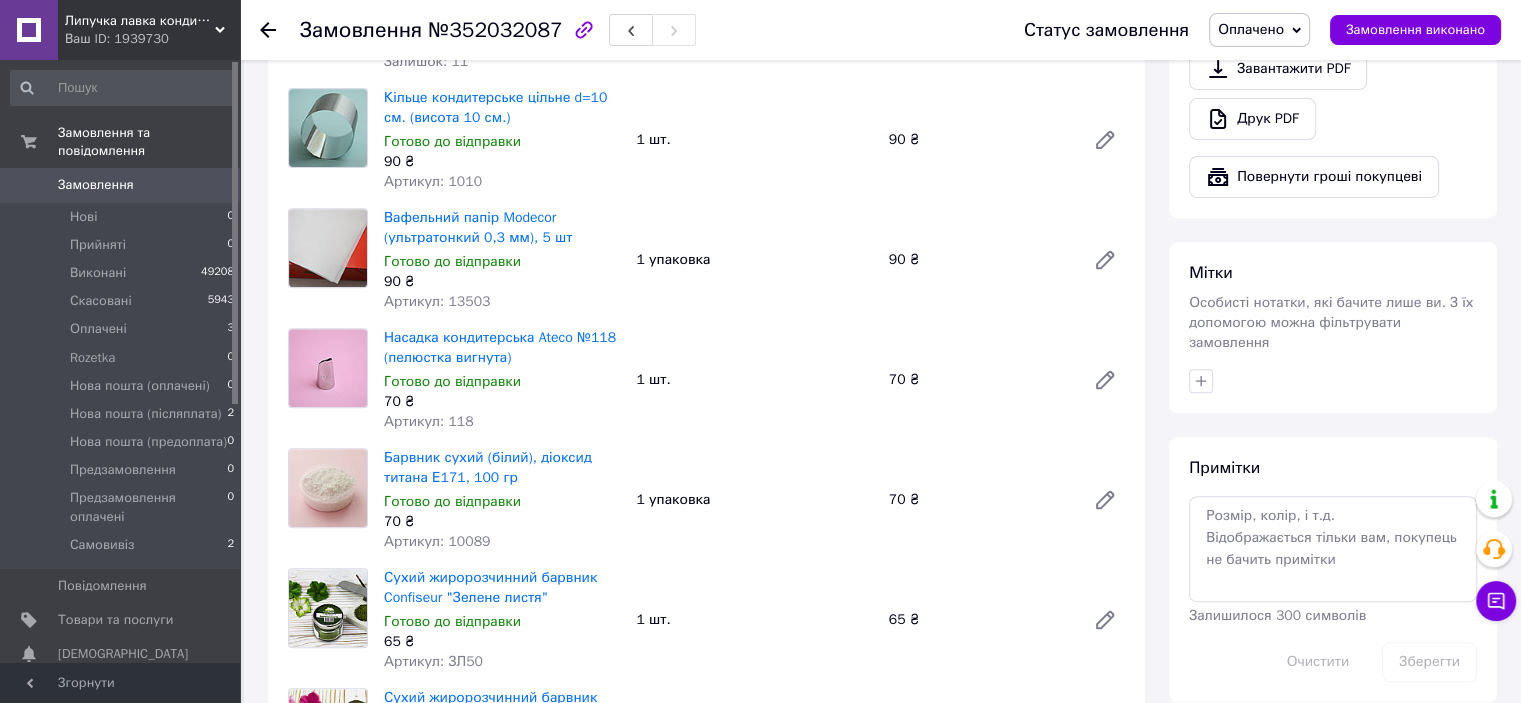 scroll, scrollTop: 590, scrollLeft: 0, axis: vertical 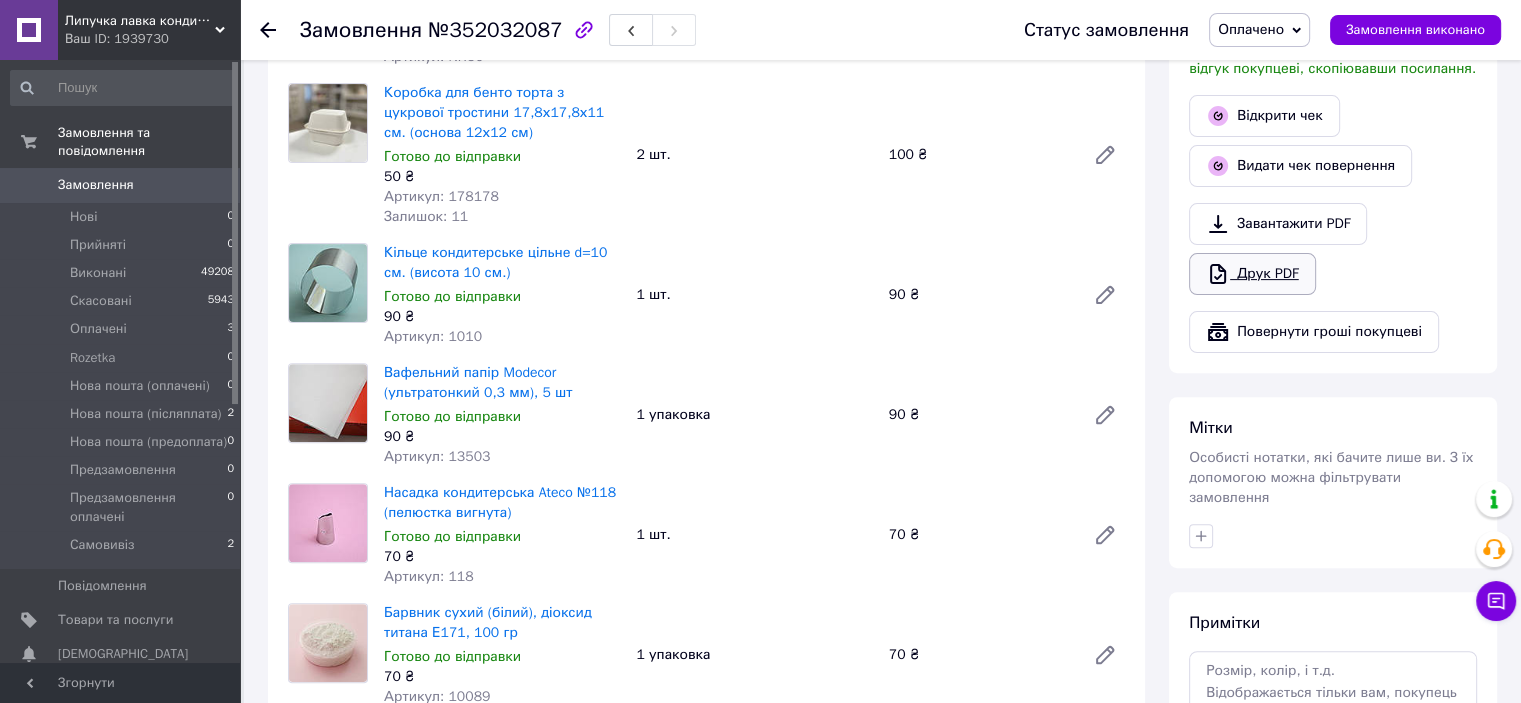click 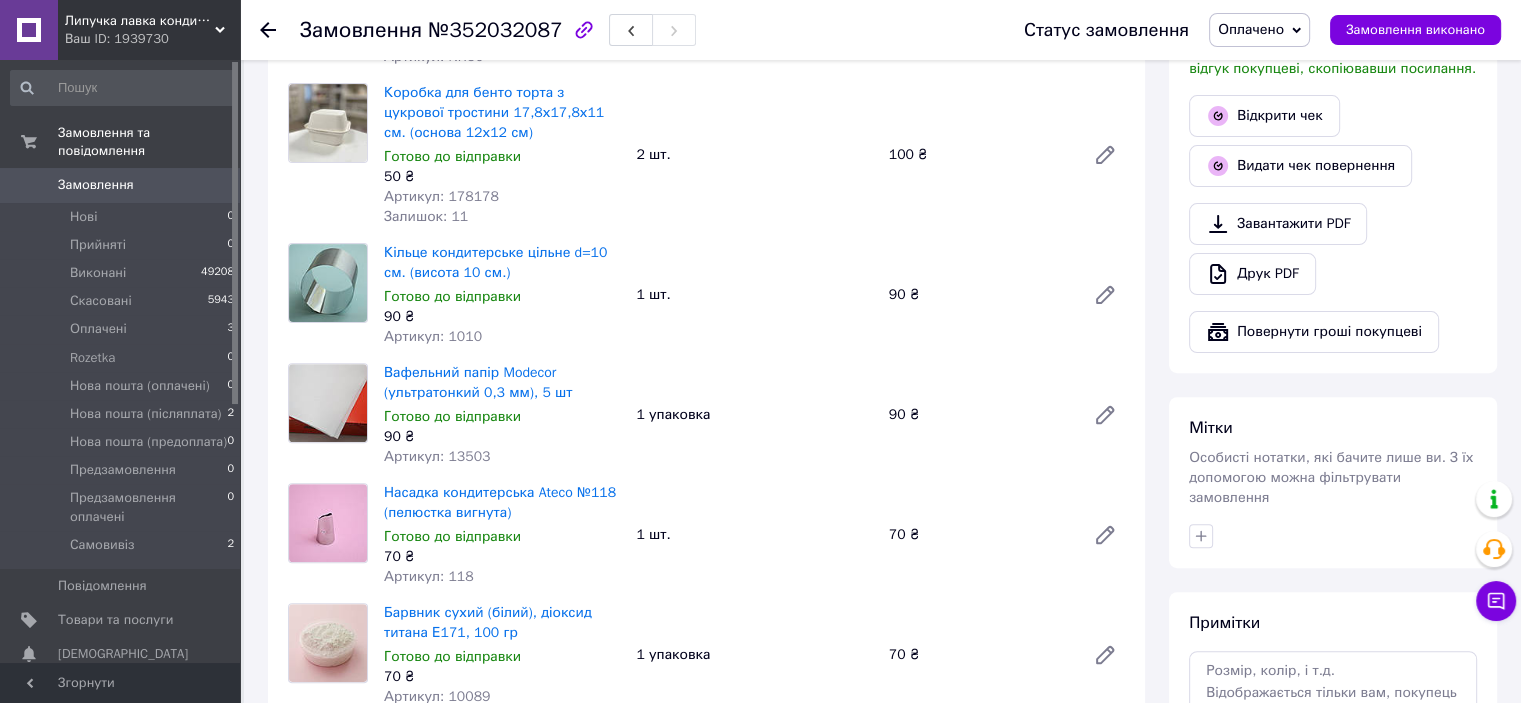 click on "Замовлення" at bounding box center [121, 185] 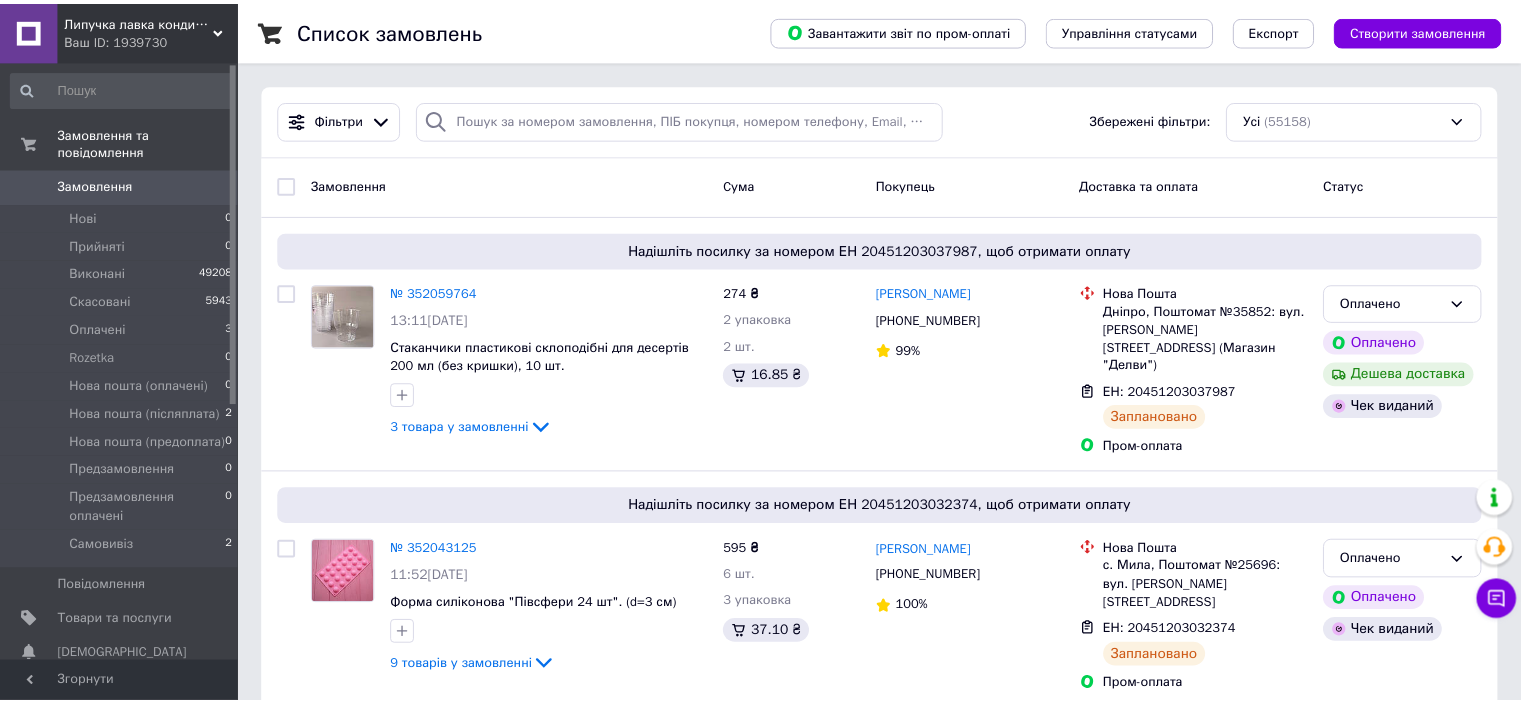 scroll, scrollTop: 0, scrollLeft: 0, axis: both 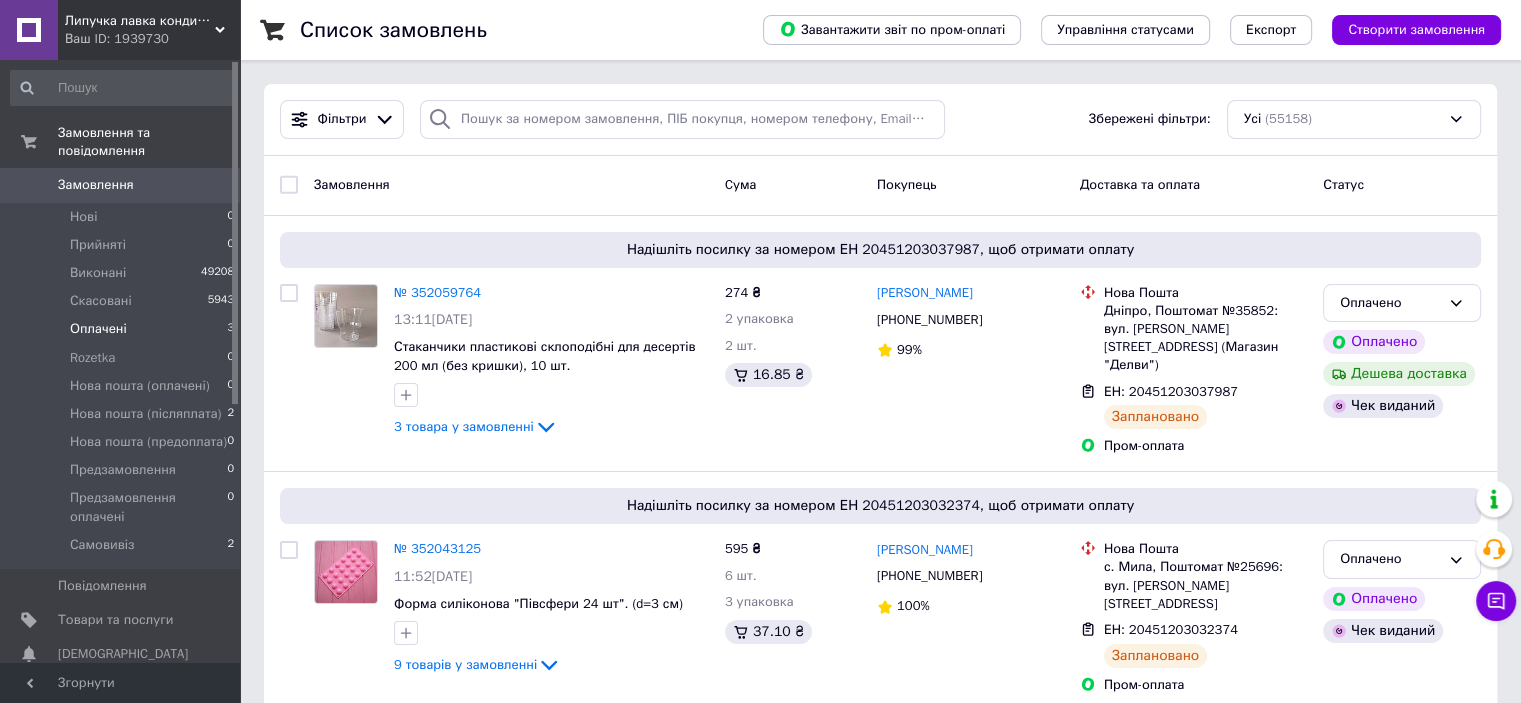 click on "Оплачені 3" at bounding box center (123, 329) 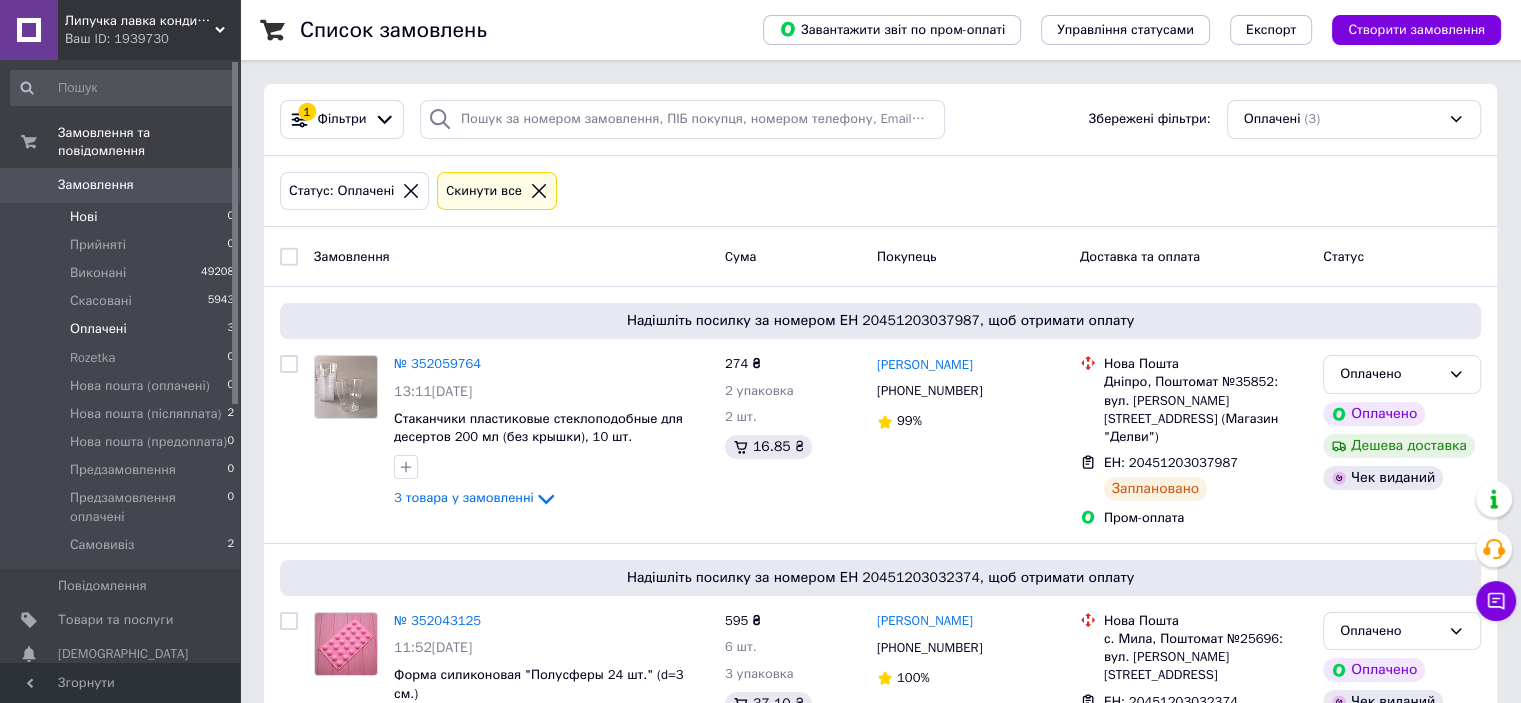 click on "Нові 0" at bounding box center [123, 217] 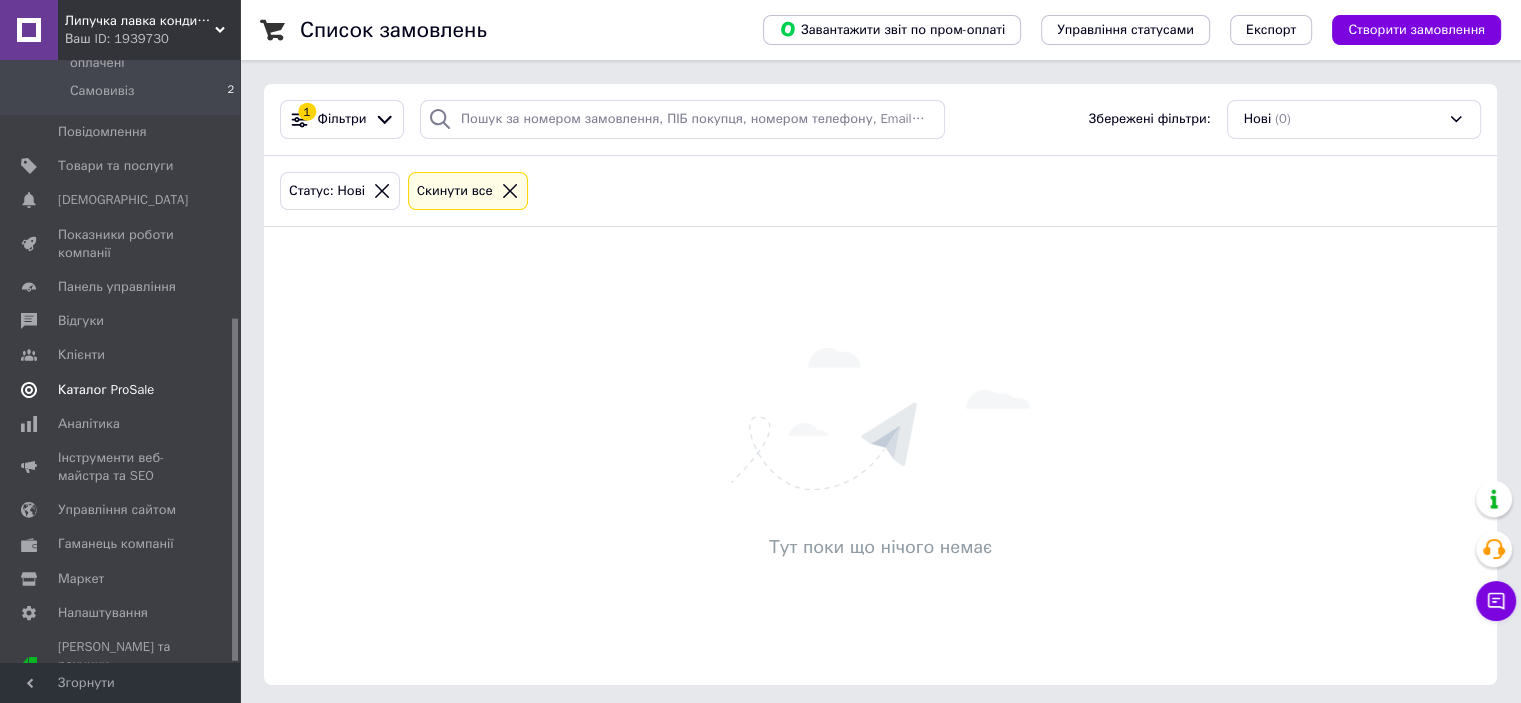click on "Каталог ProSale" at bounding box center [123, 390] 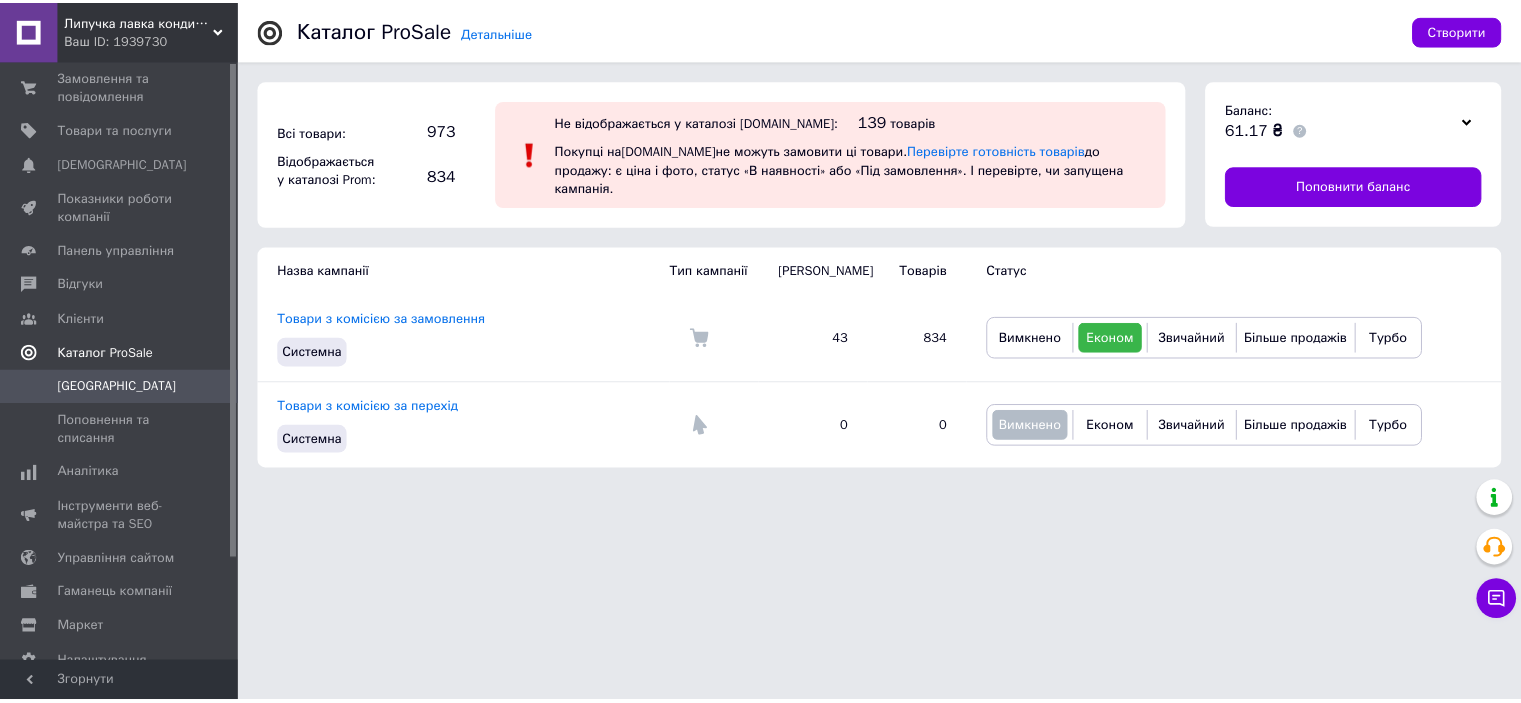 scroll, scrollTop: 0, scrollLeft: 0, axis: both 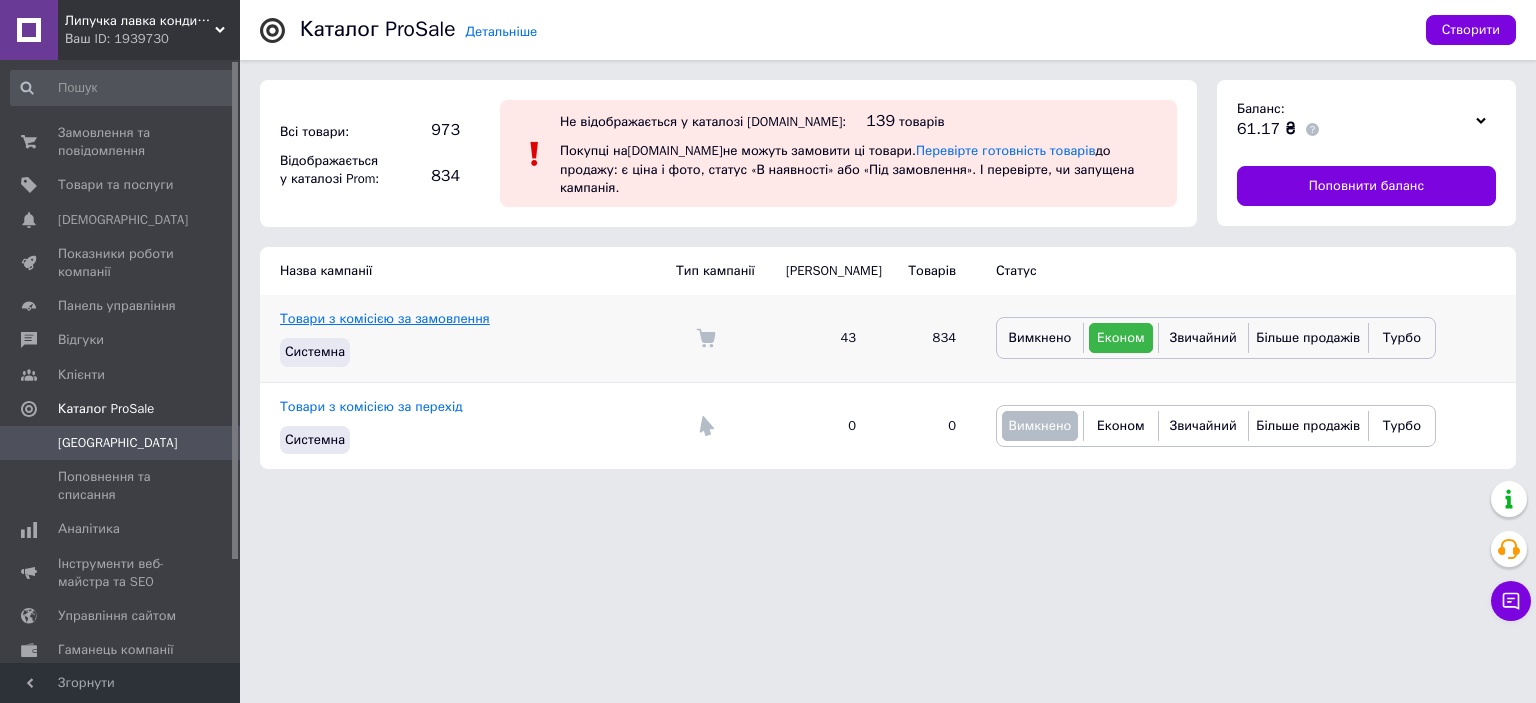 click on "Товари з комісією за замовлення" at bounding box center (385, 318) 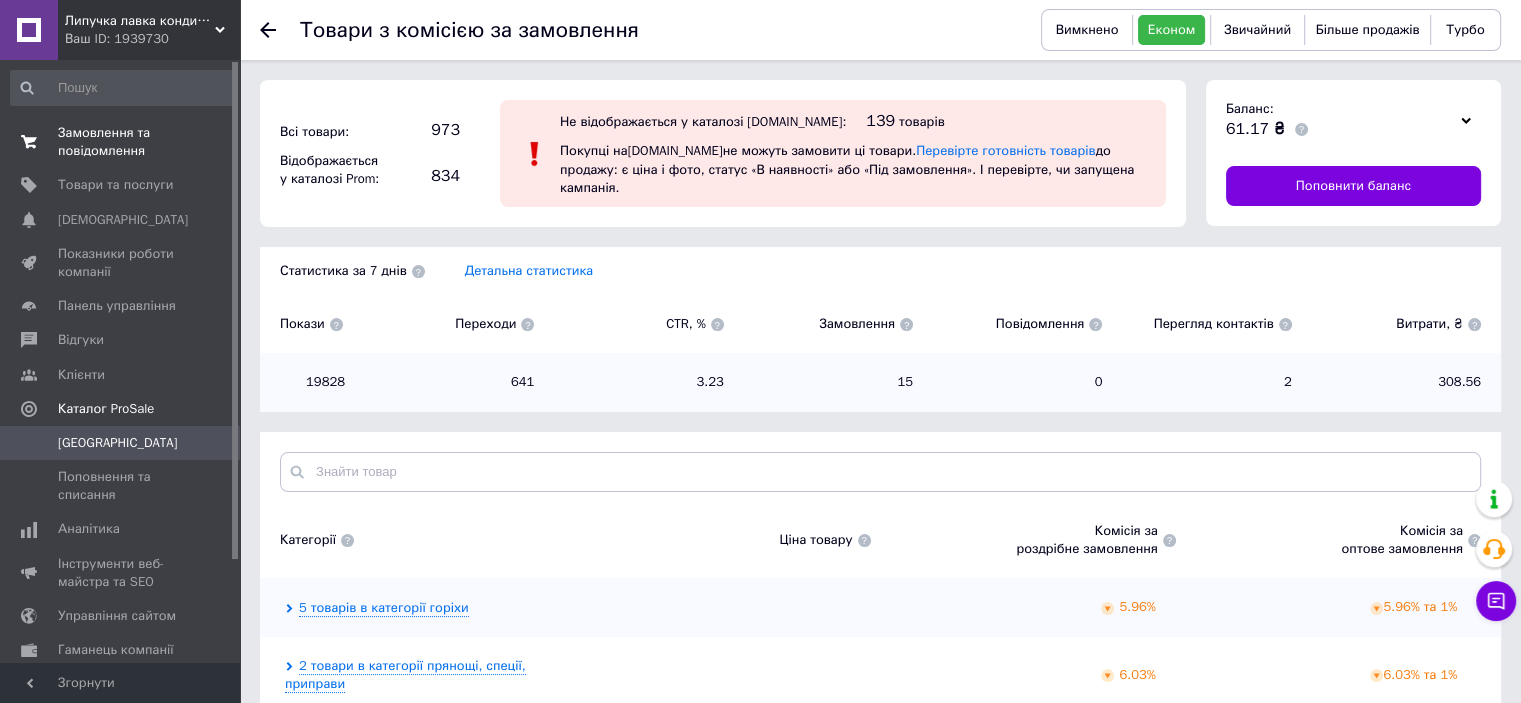 click on "Замовлення та повідомлення" at bounding box center [121, 142] 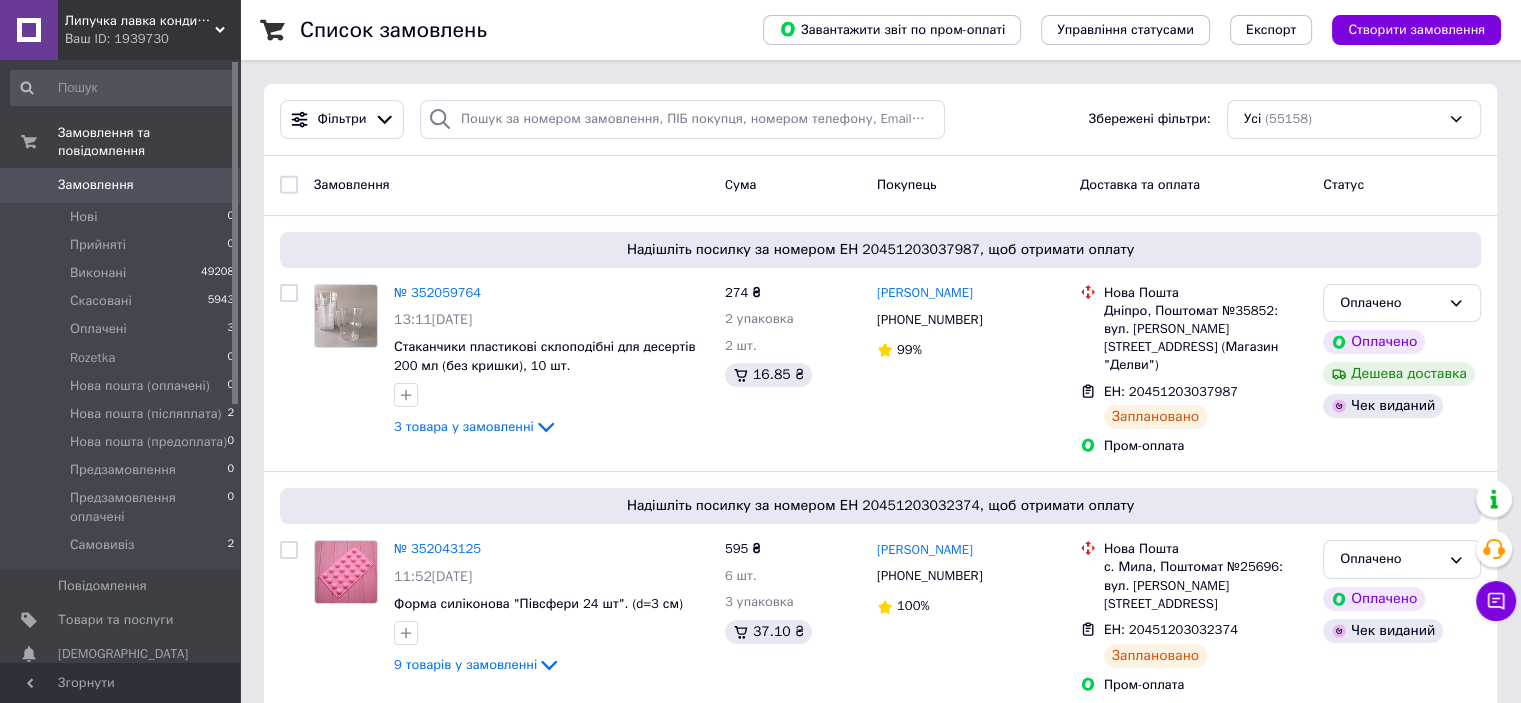 click on "Фільтри Збережені фільтри: Усі (55158)" at bounding box center [880, 120] 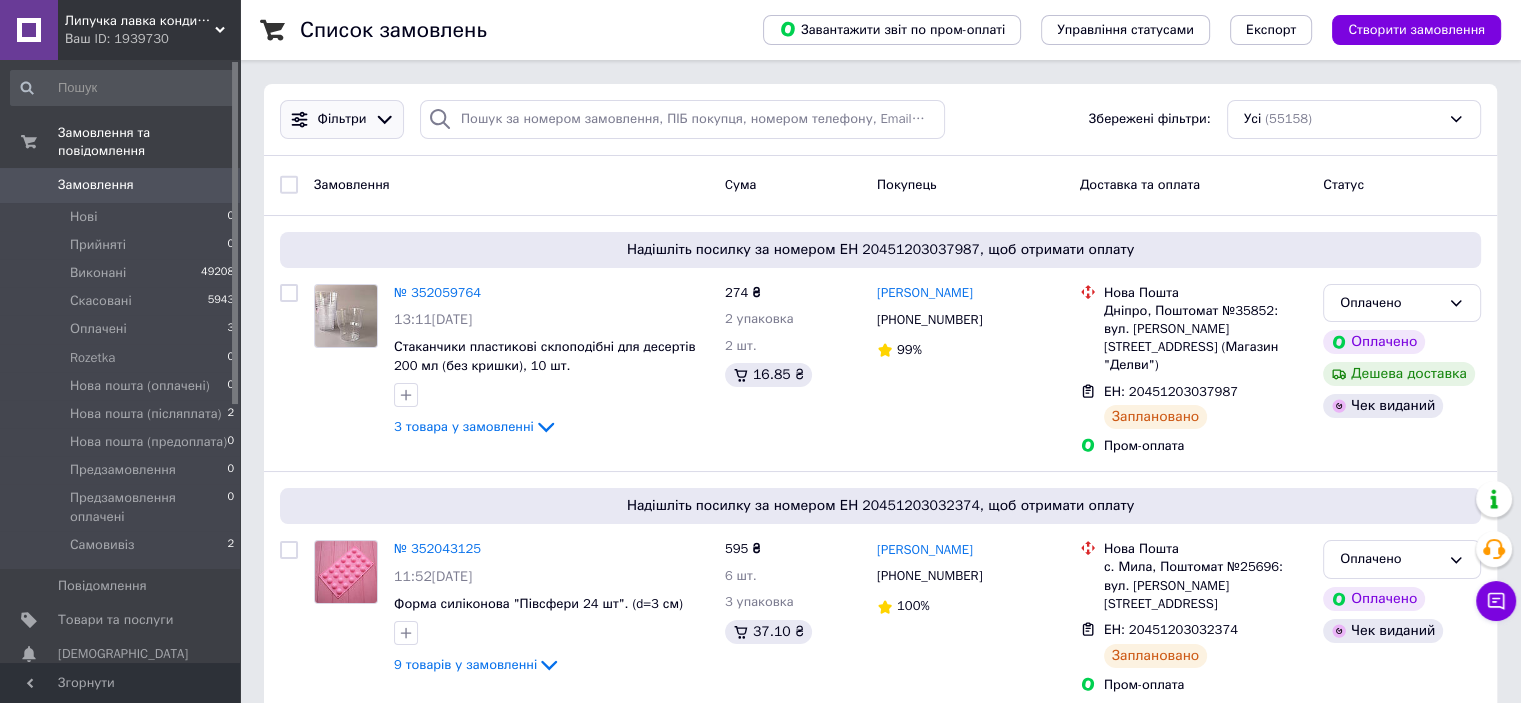 click on "Фільтри" at bounding box center [342, 119] 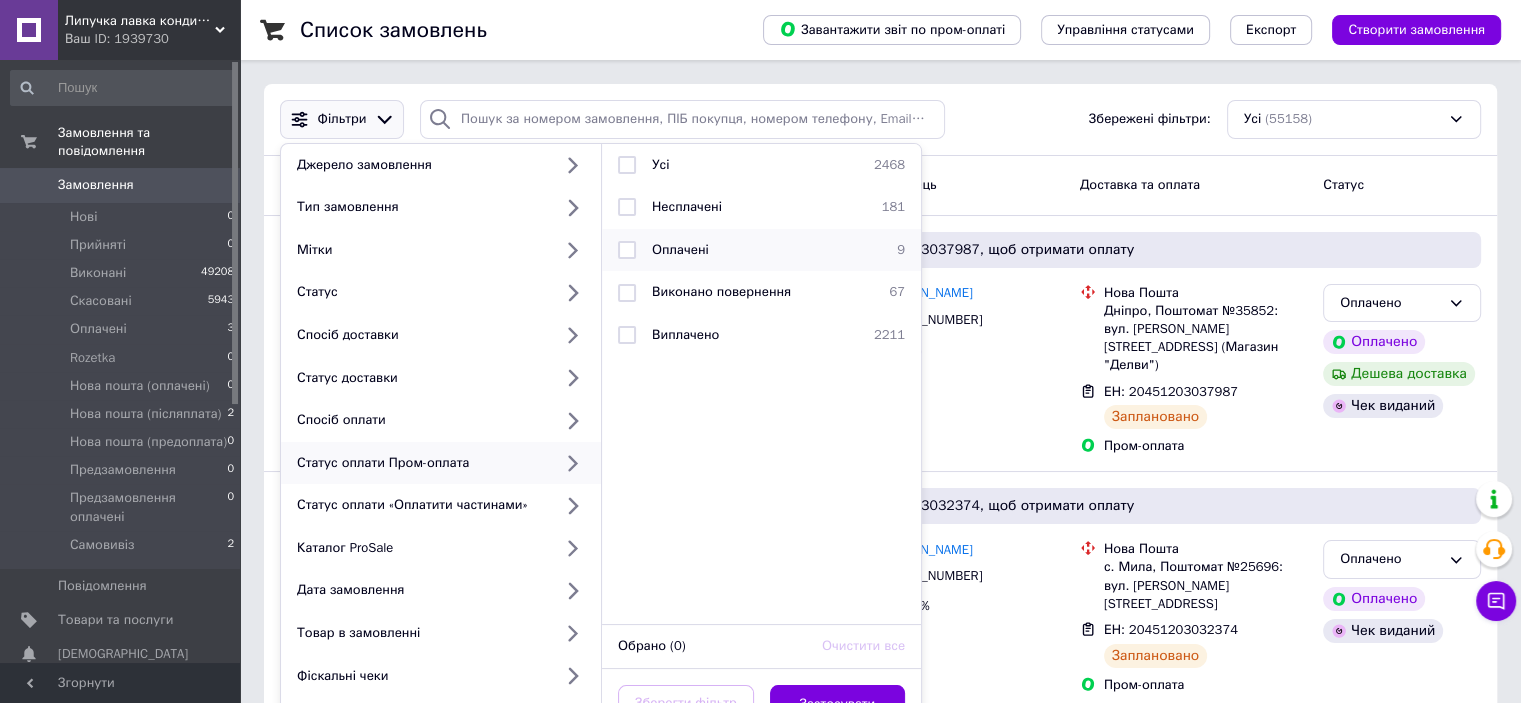 click at bounding box center (627, 250) 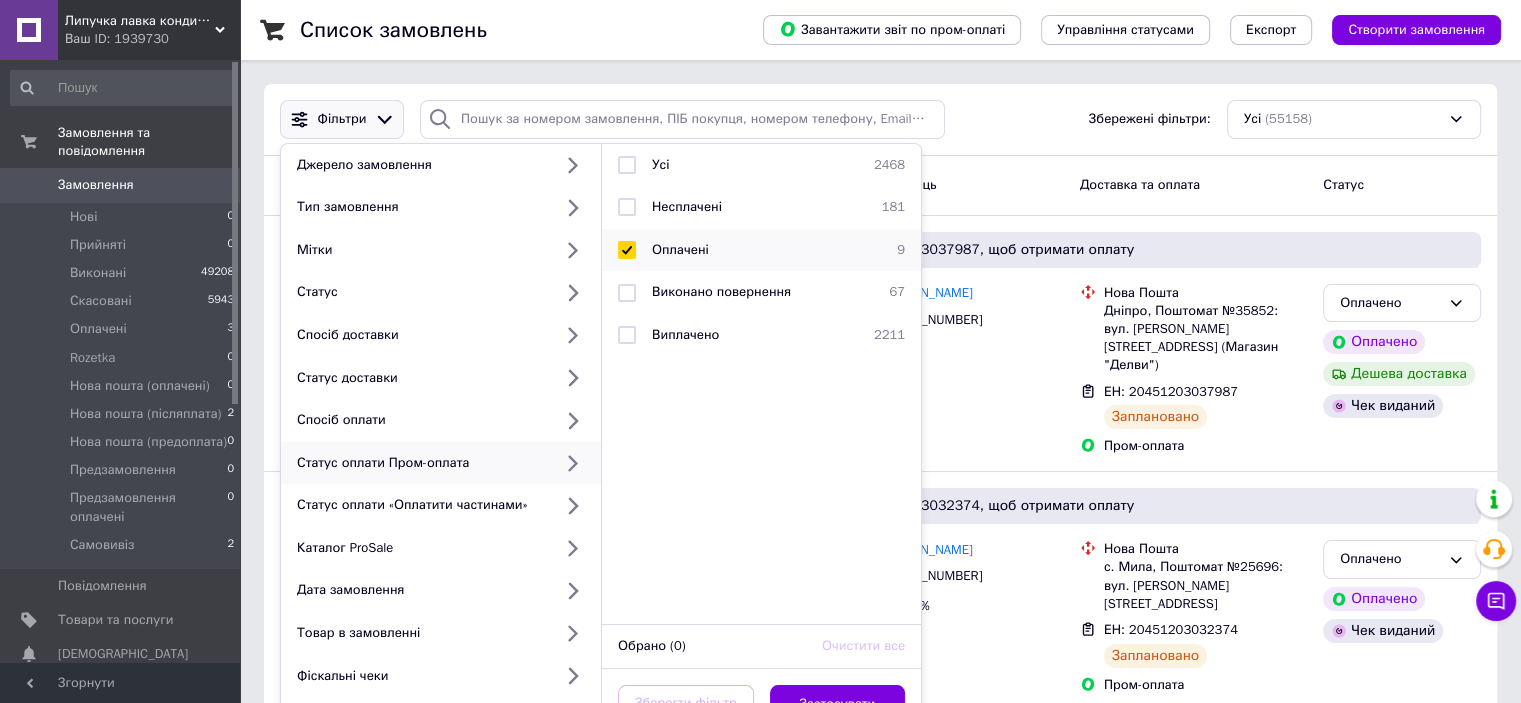 checkbox on "true" 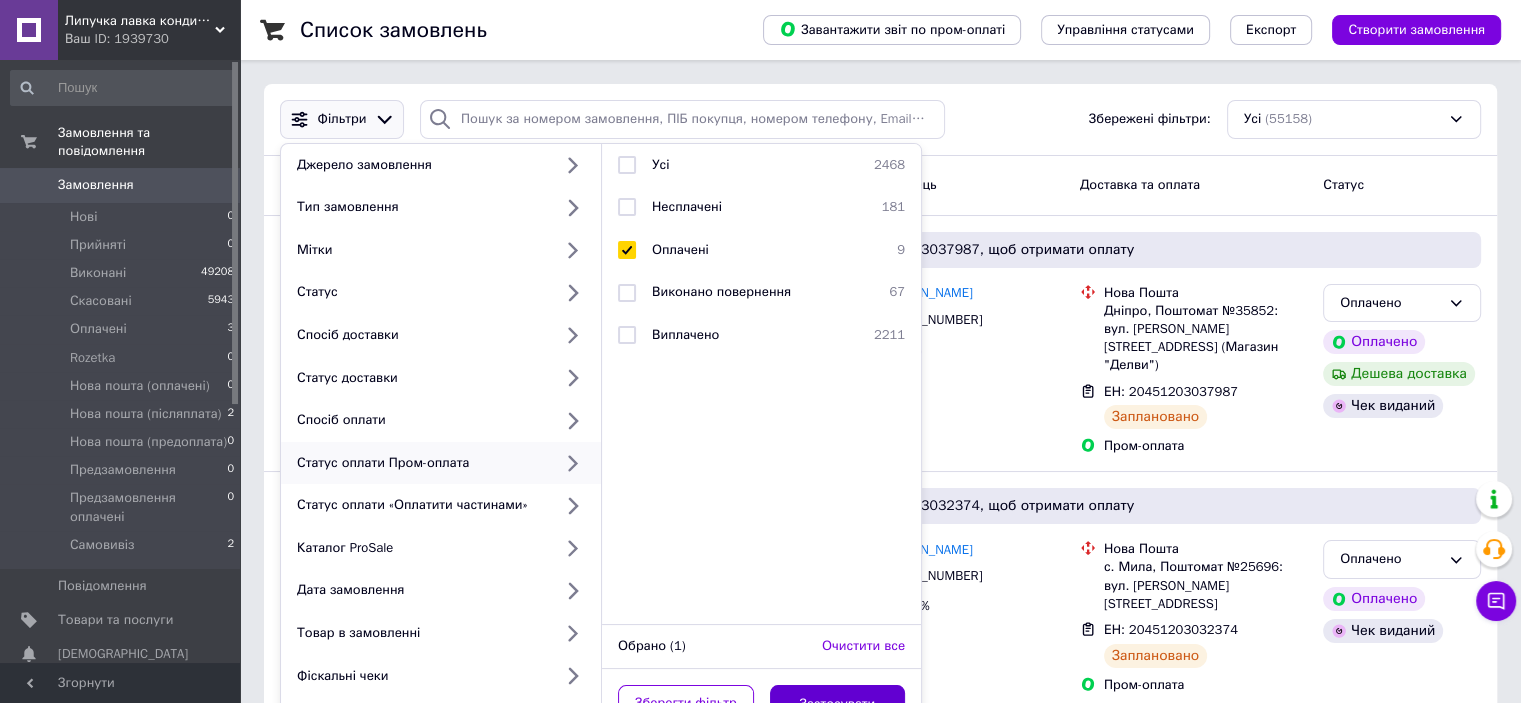 click on "Застосувати" at bounding box center [838, 704] 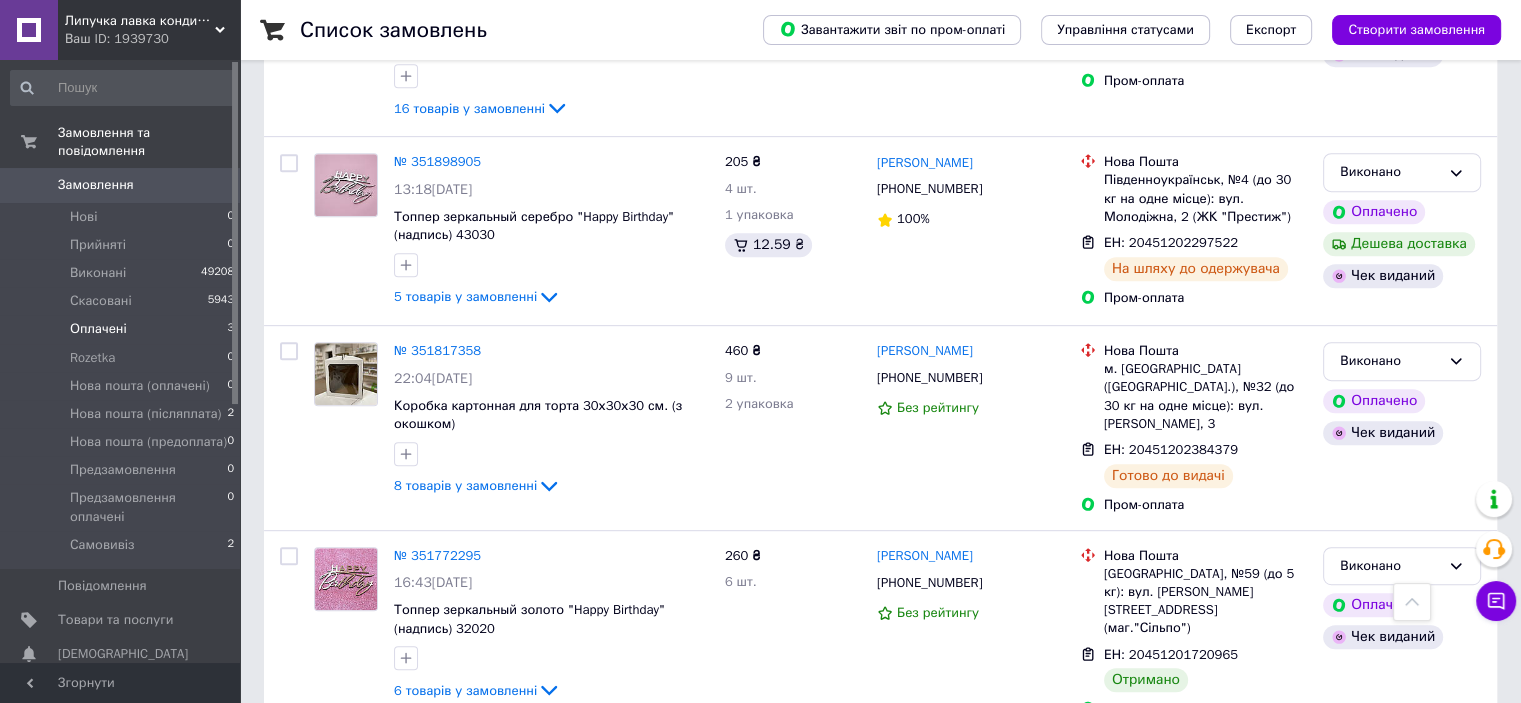 scroll, scrollTop: 889, scrollLeft: 0, axis: vertical 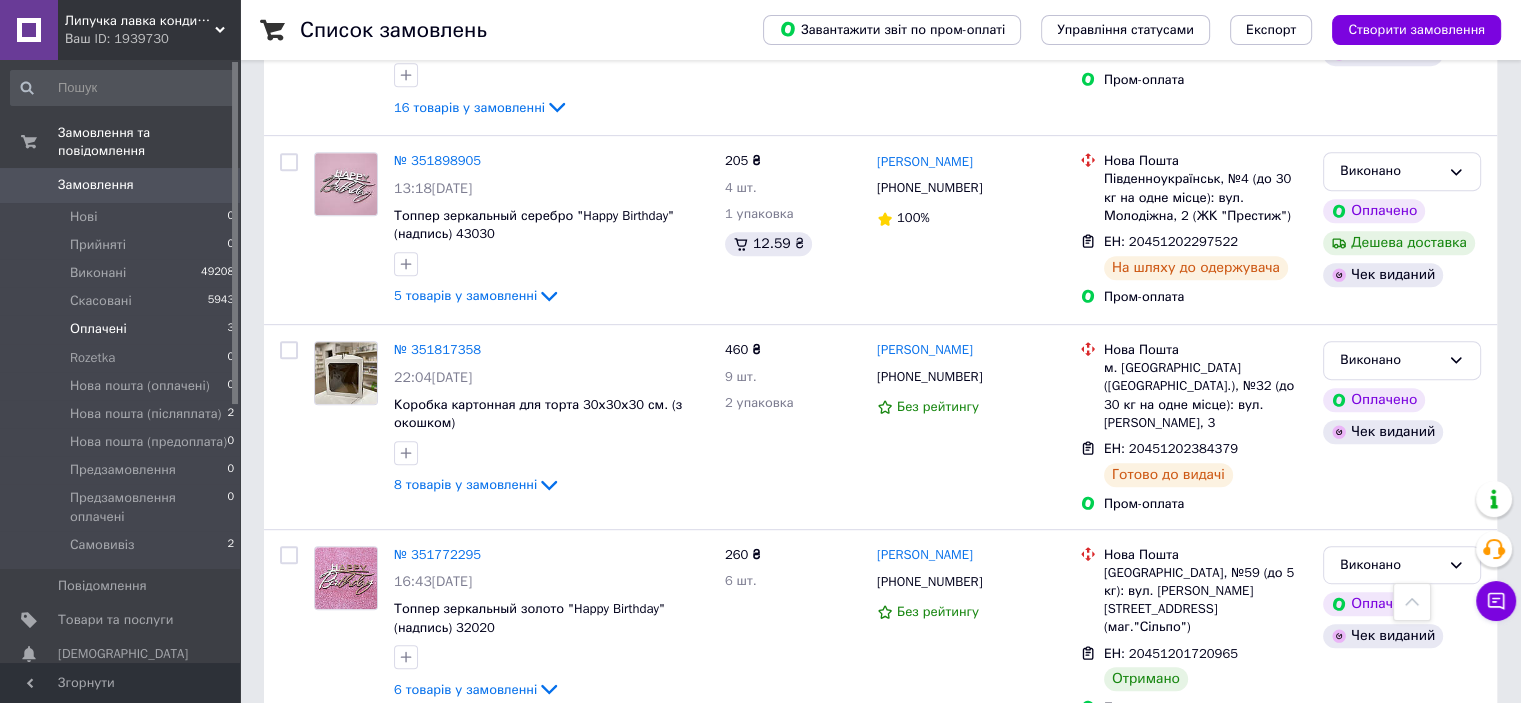 click on "Оплачені 3" at bounding box center [123, 329] 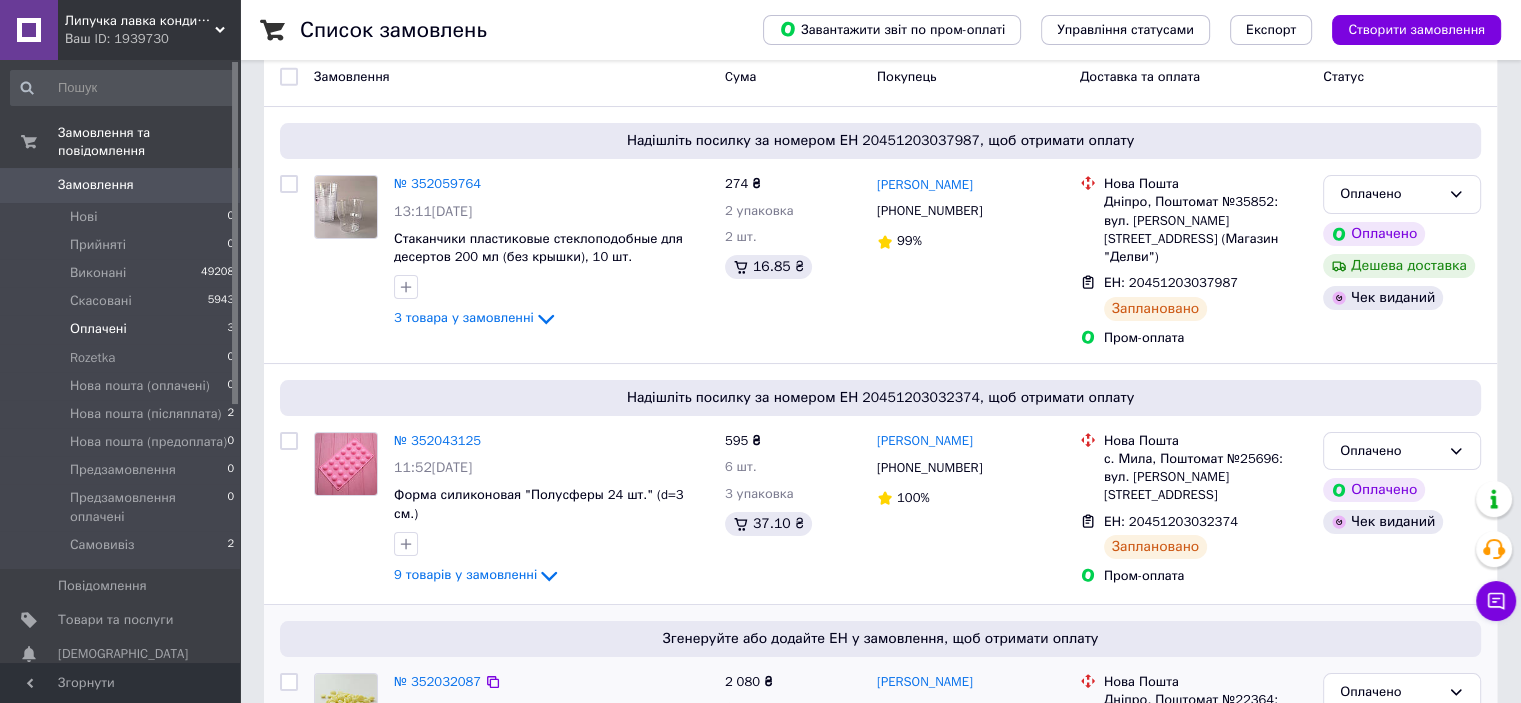 scroll, scrollTop: 290, scrollLeft: 0, axis: vertical 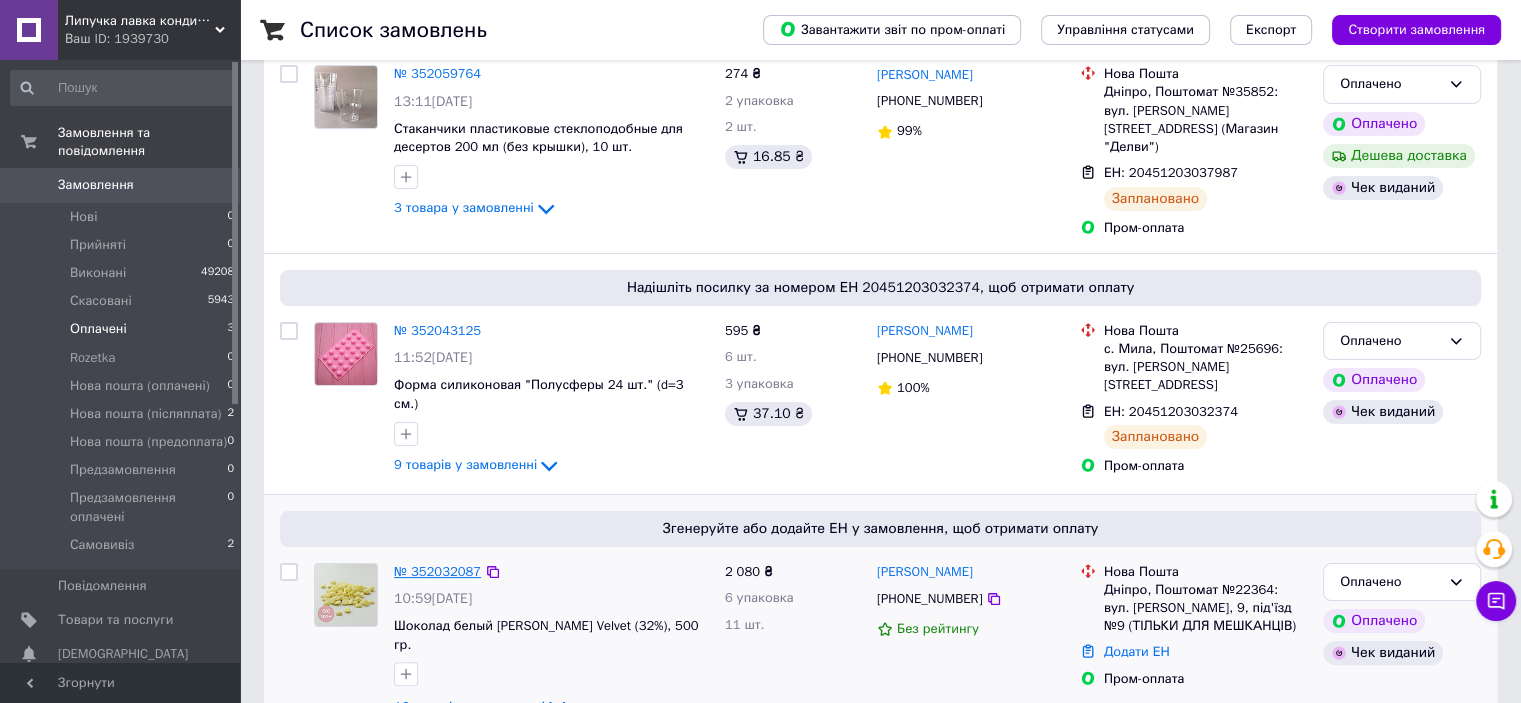 click on "№ 352032087" at bounding box center [437, 571] 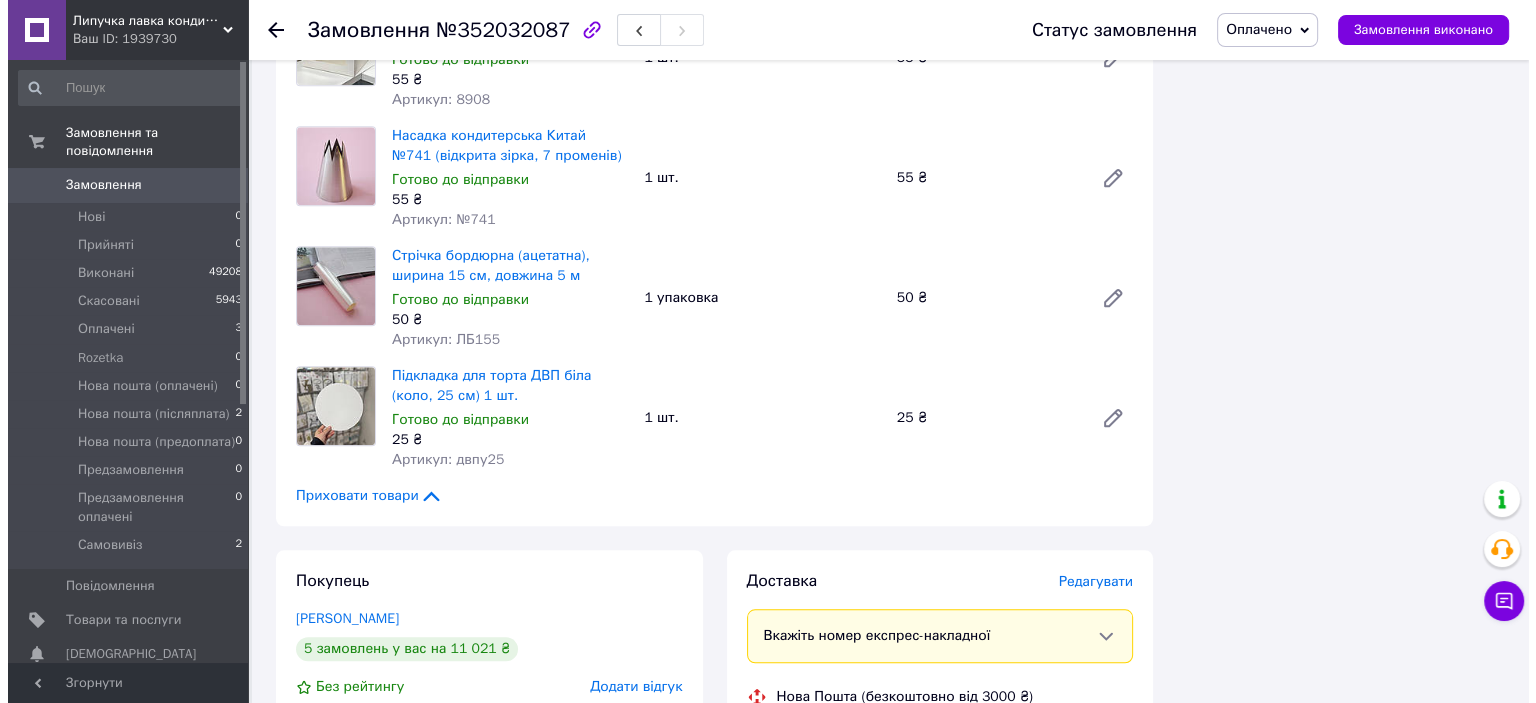 scroll, scrollTop: 2100, scrollLeft: 0, axis: vertical 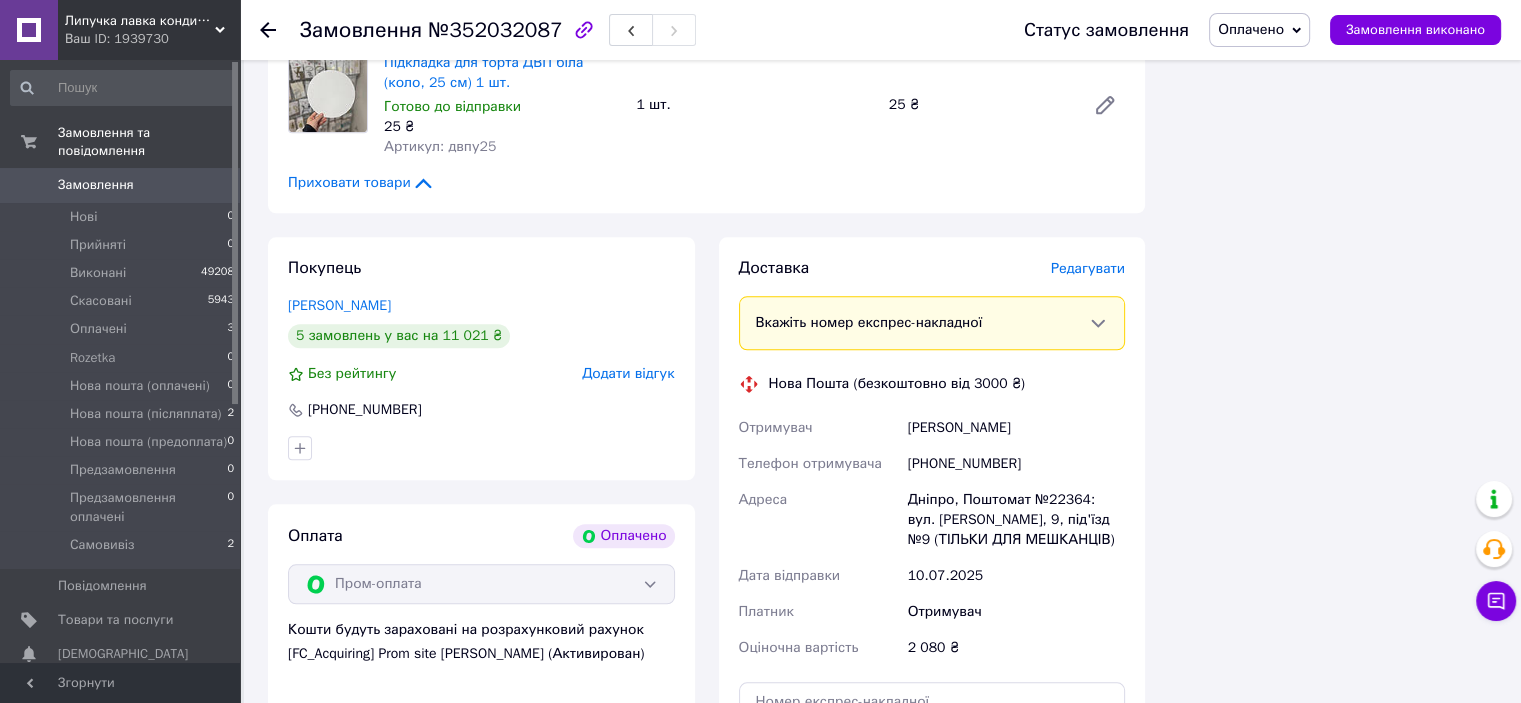 click on "Редагувати" at bounding box center (1088, 268) 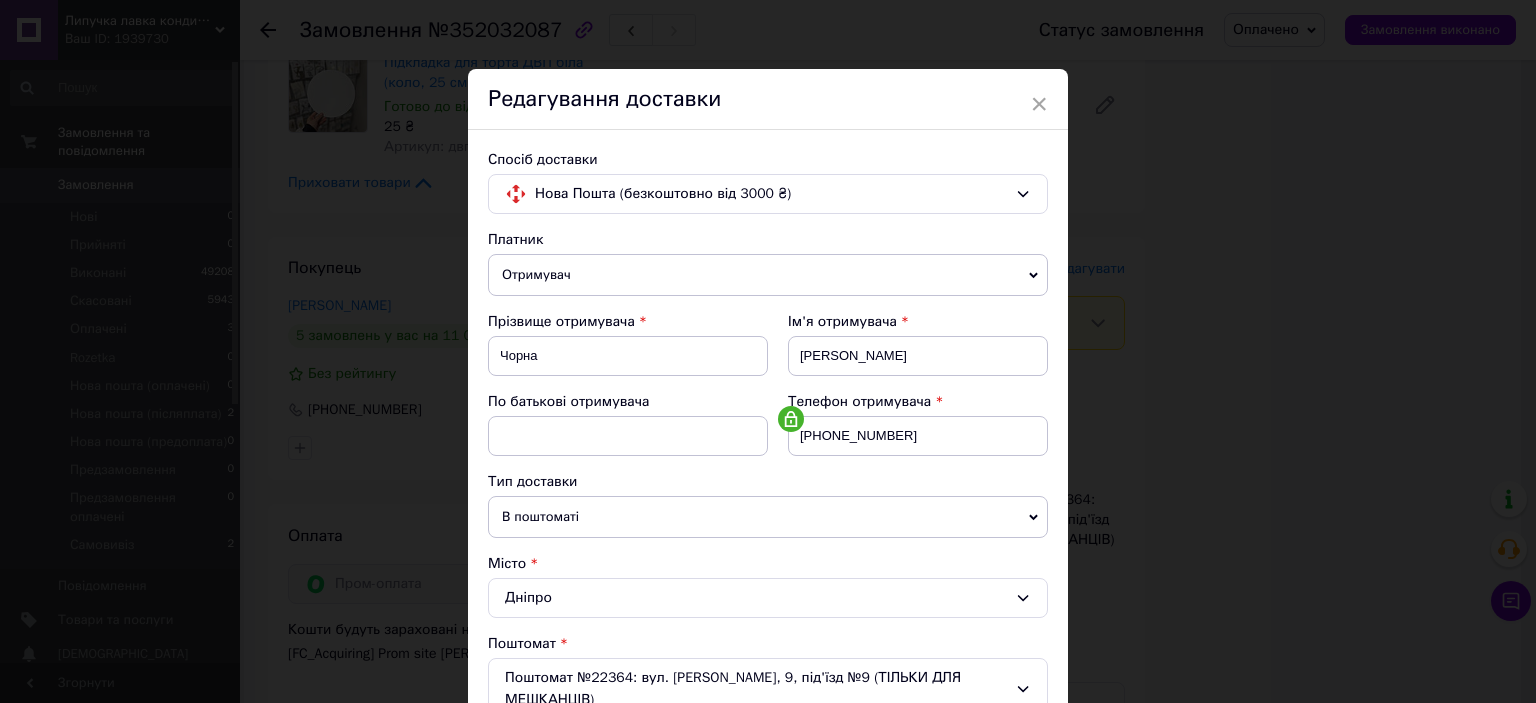 scroll, scrollTop: 0, scrollLeft: 0, axis: both 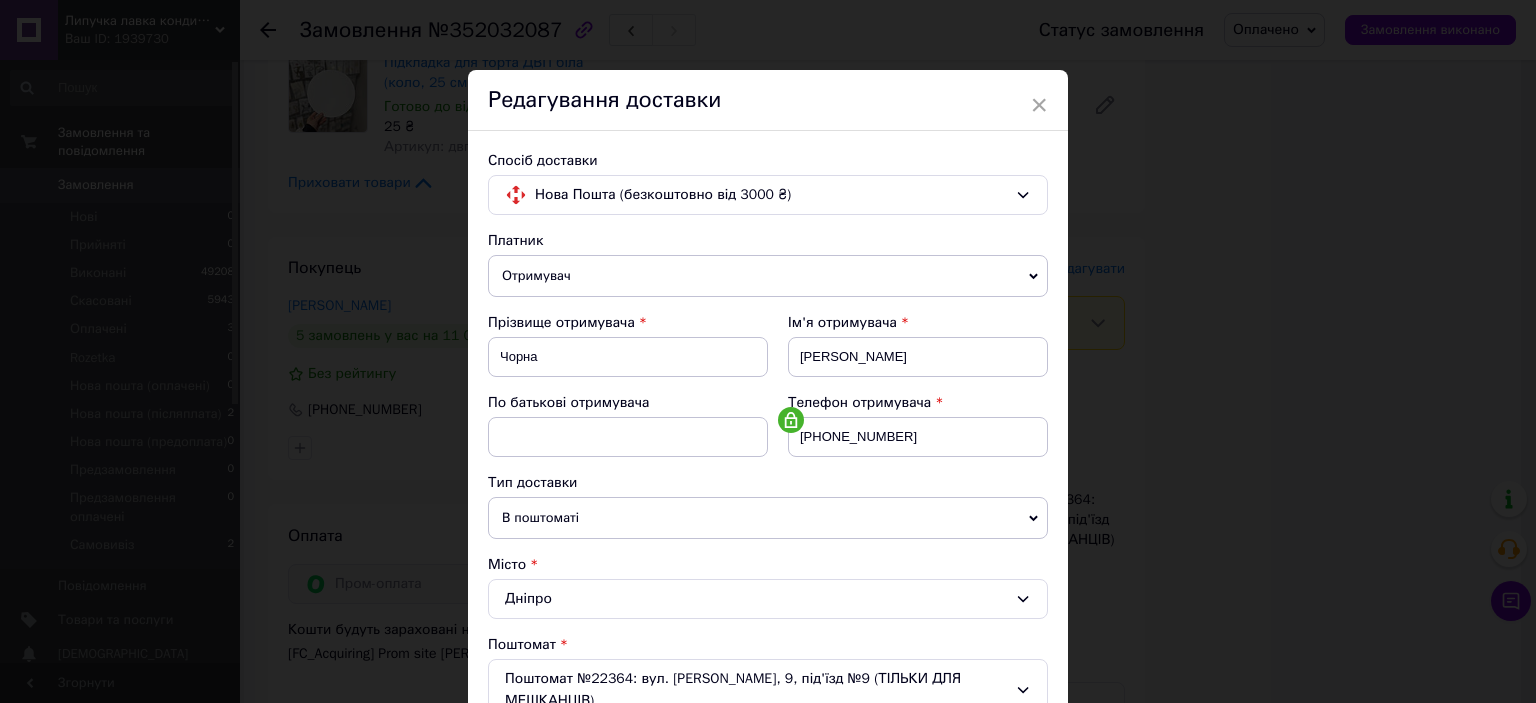 click on "Отримувач" at bounding box center (768, 276) 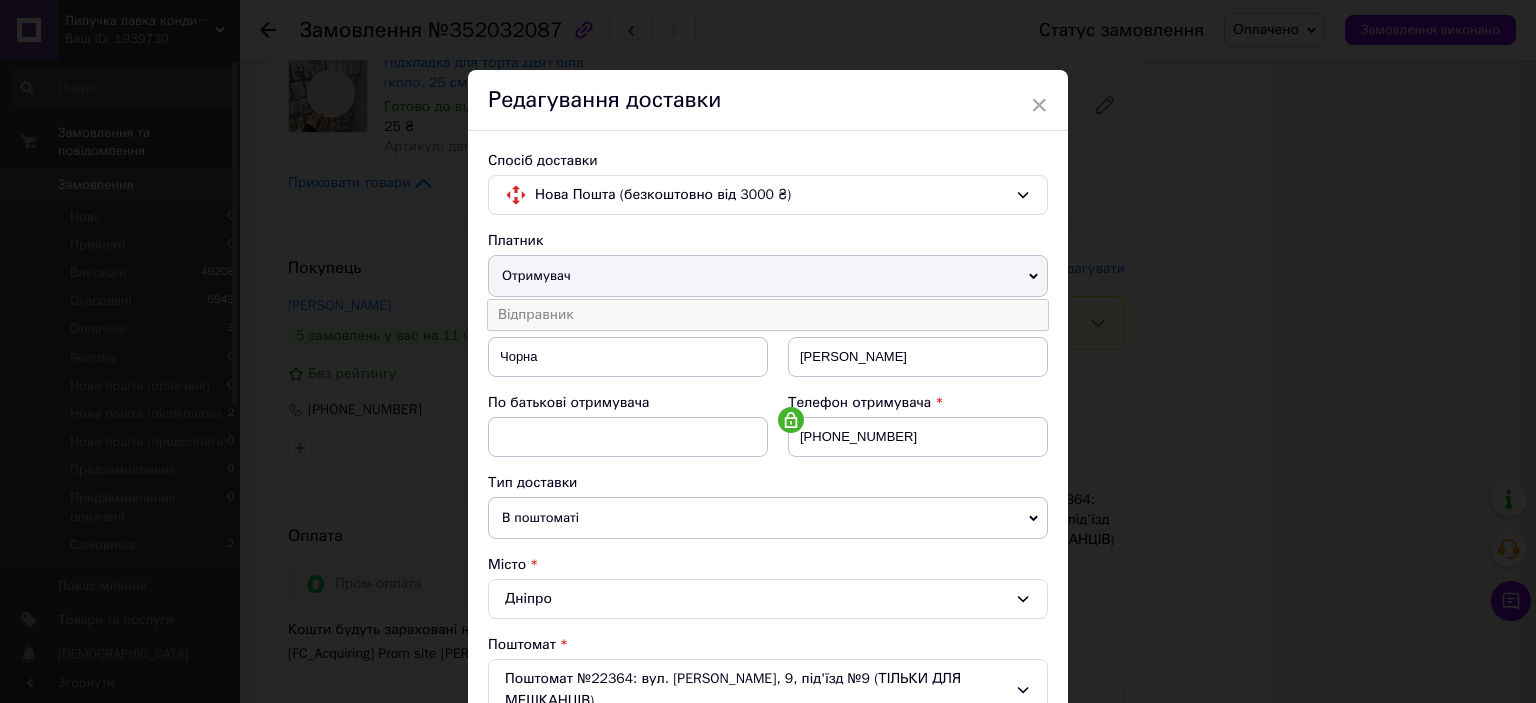 click on "Відправник" at bounding box center (768, 315) 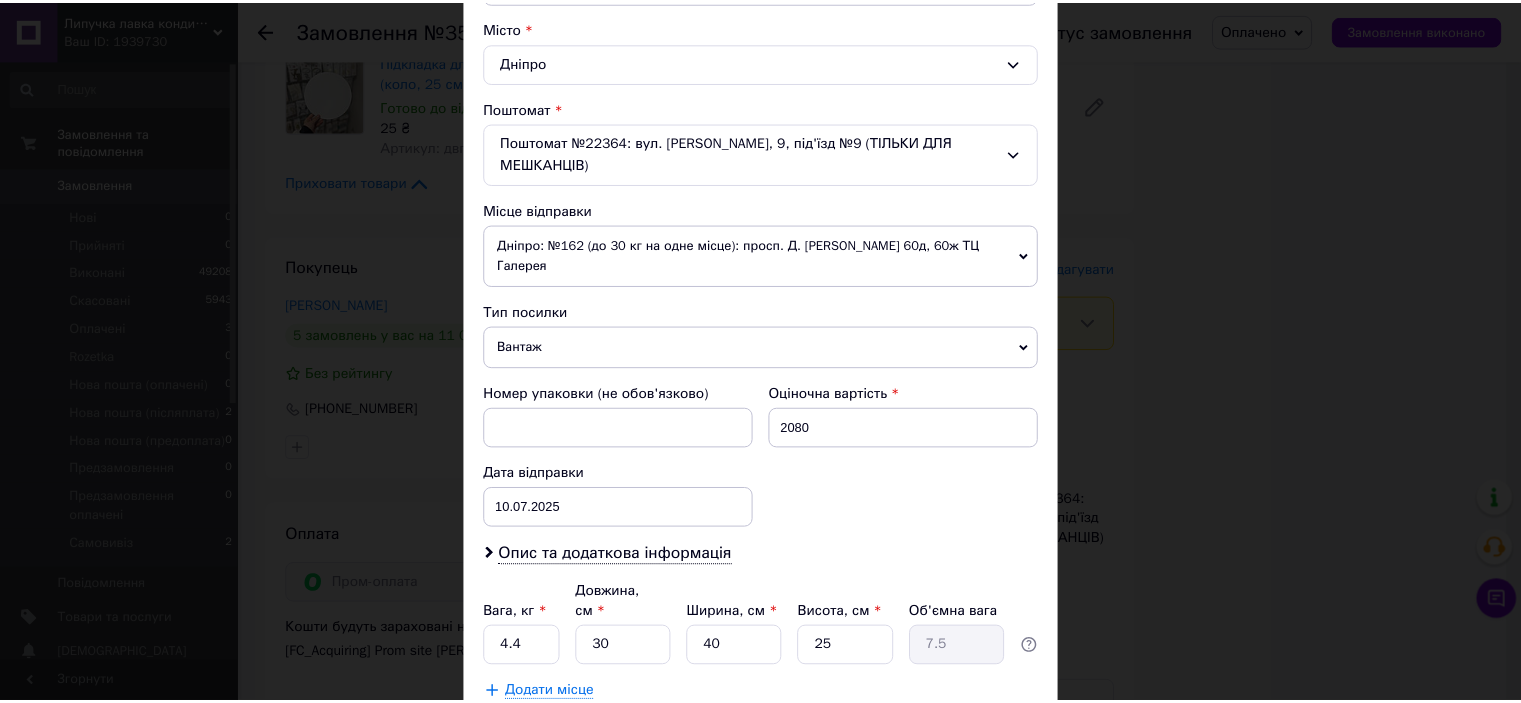 scroll, scrollTop: 641, scrollLeft: 0, axis: vertical 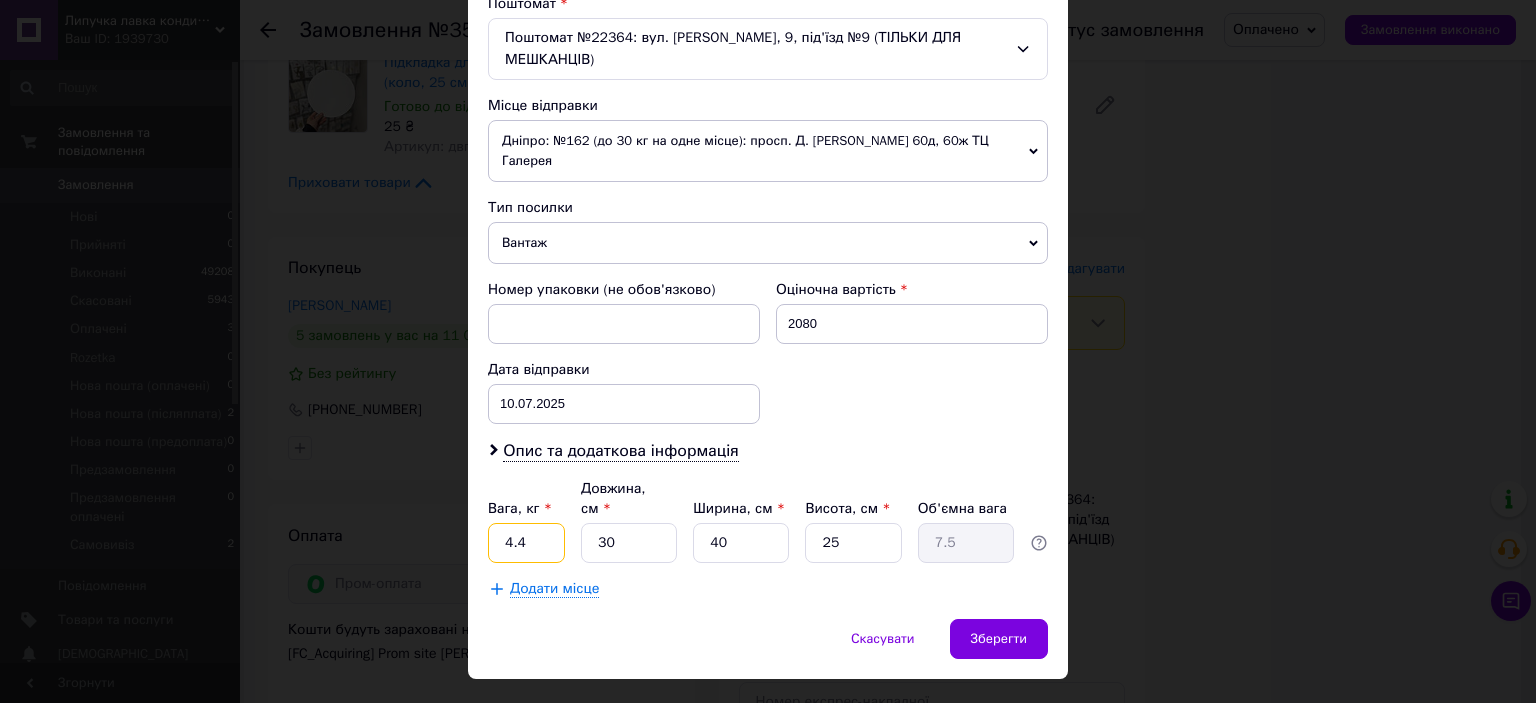 drag, startPoint x: 529, startPoint y: 506, endPoint x: 493, endPoint y: 507, distance: 36.013885 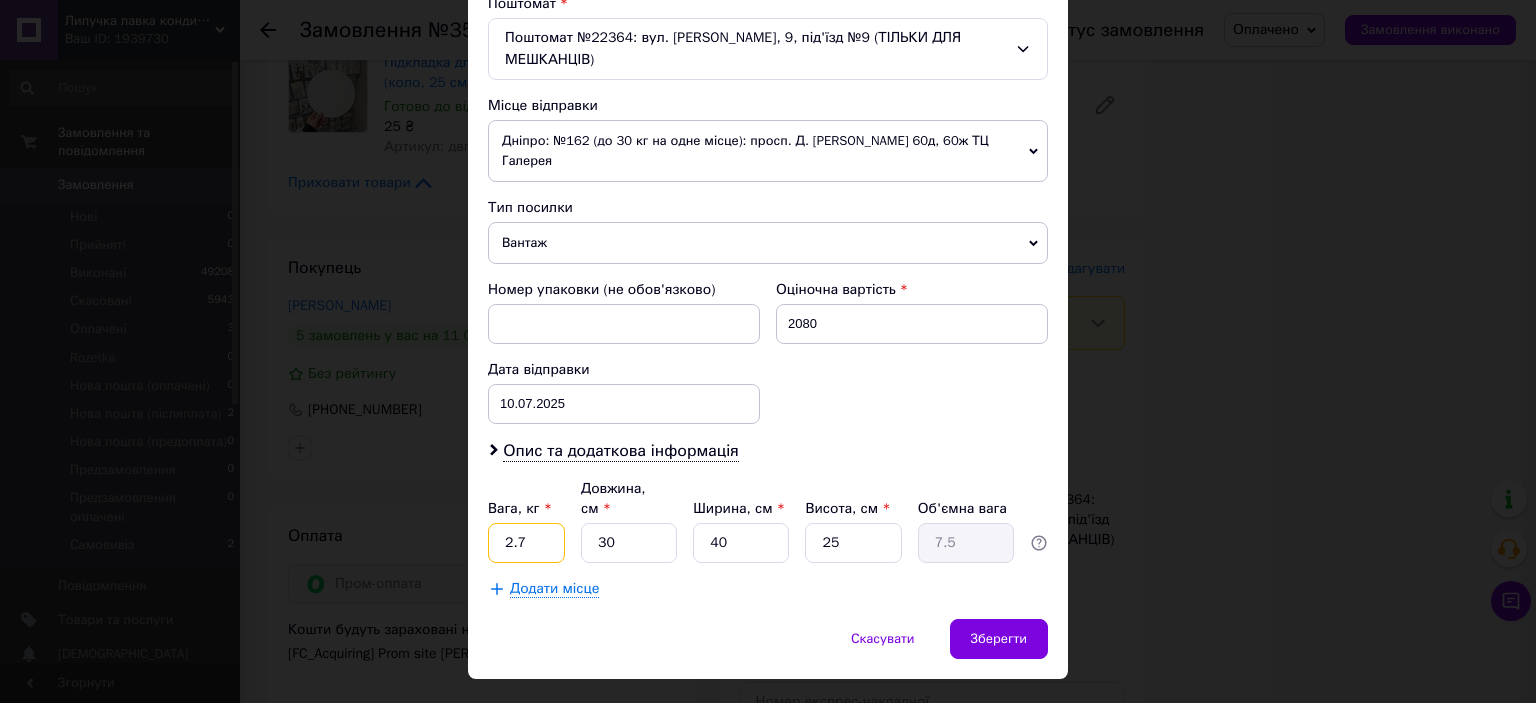 type on "2.7" 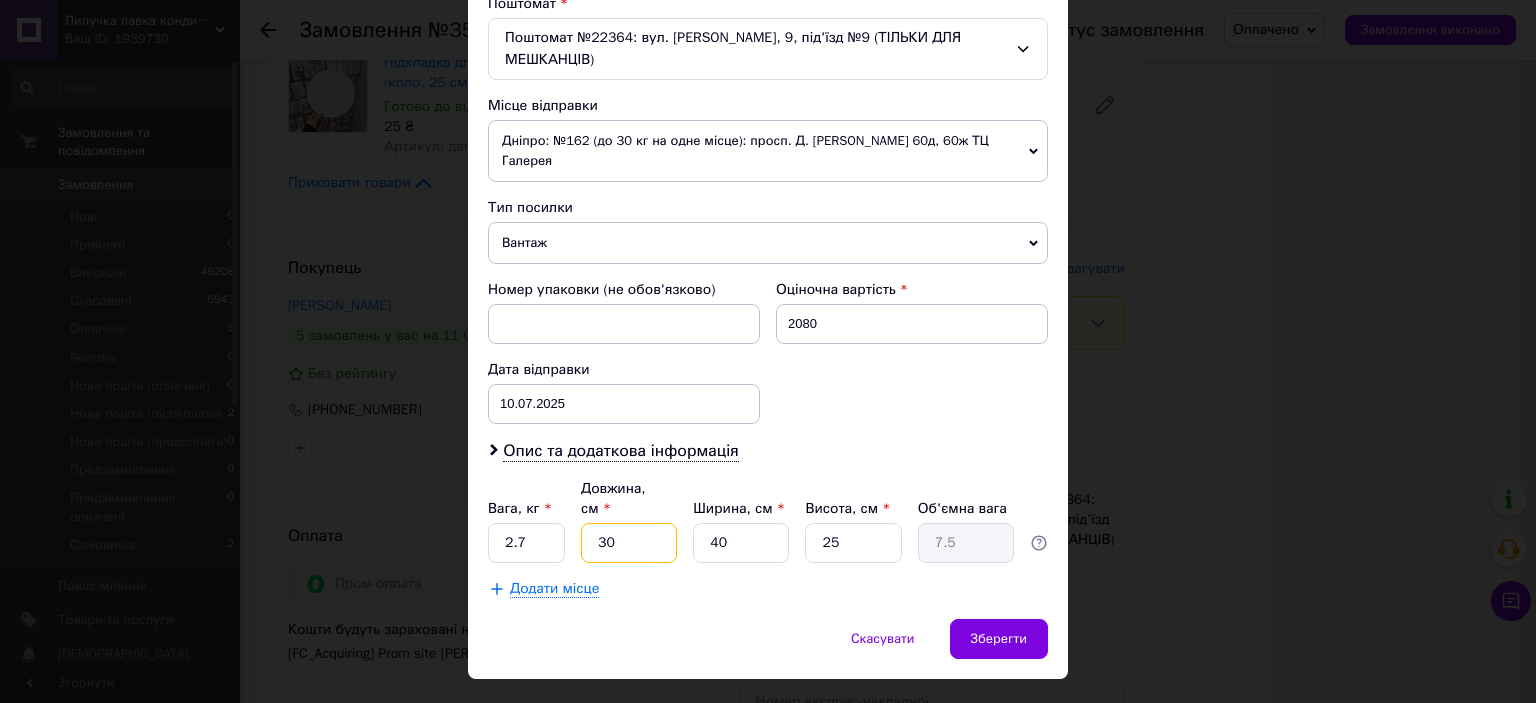 drag, startPoint x: 636, startPoint y: 491, endPoint x: 584, endPoint y: 491, distance: 52 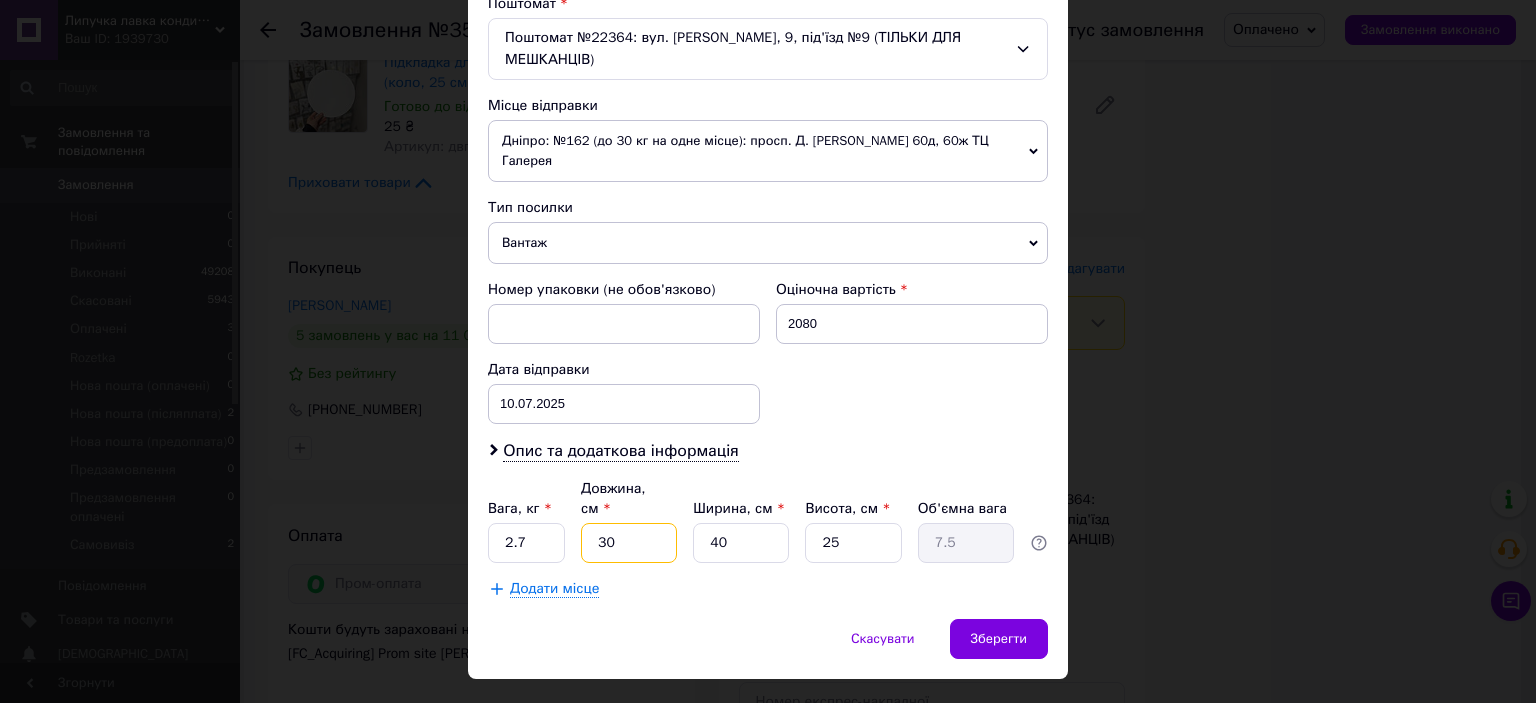 type on "4" 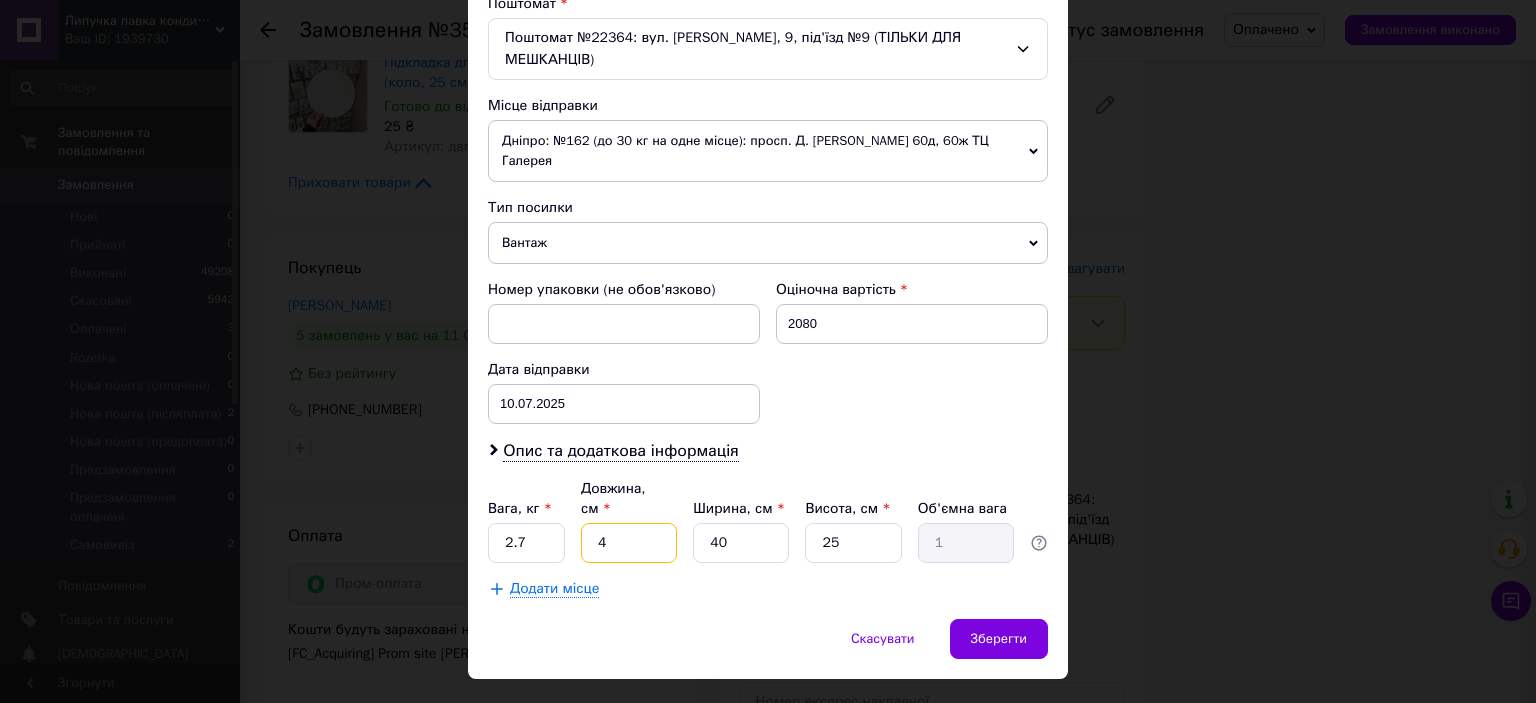 type on "40" 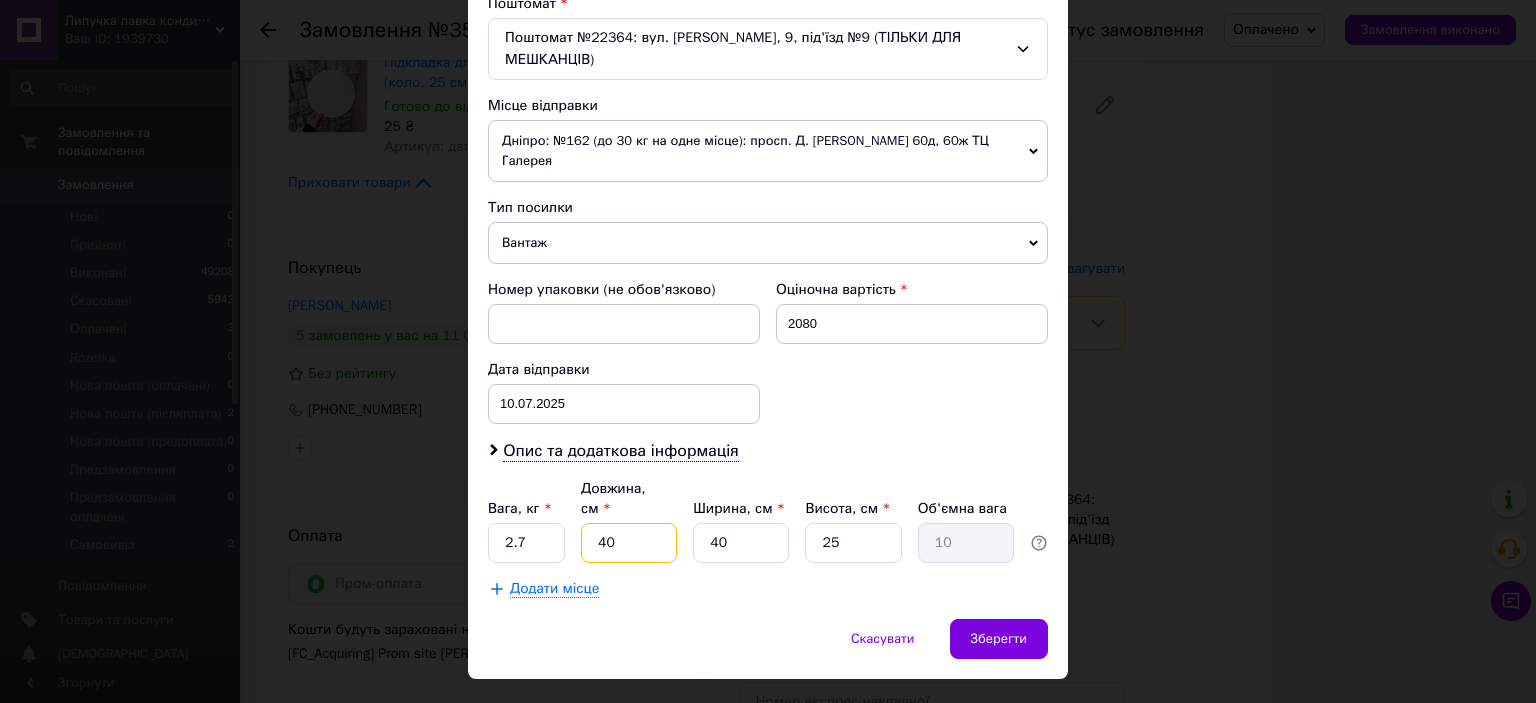 type on "40" 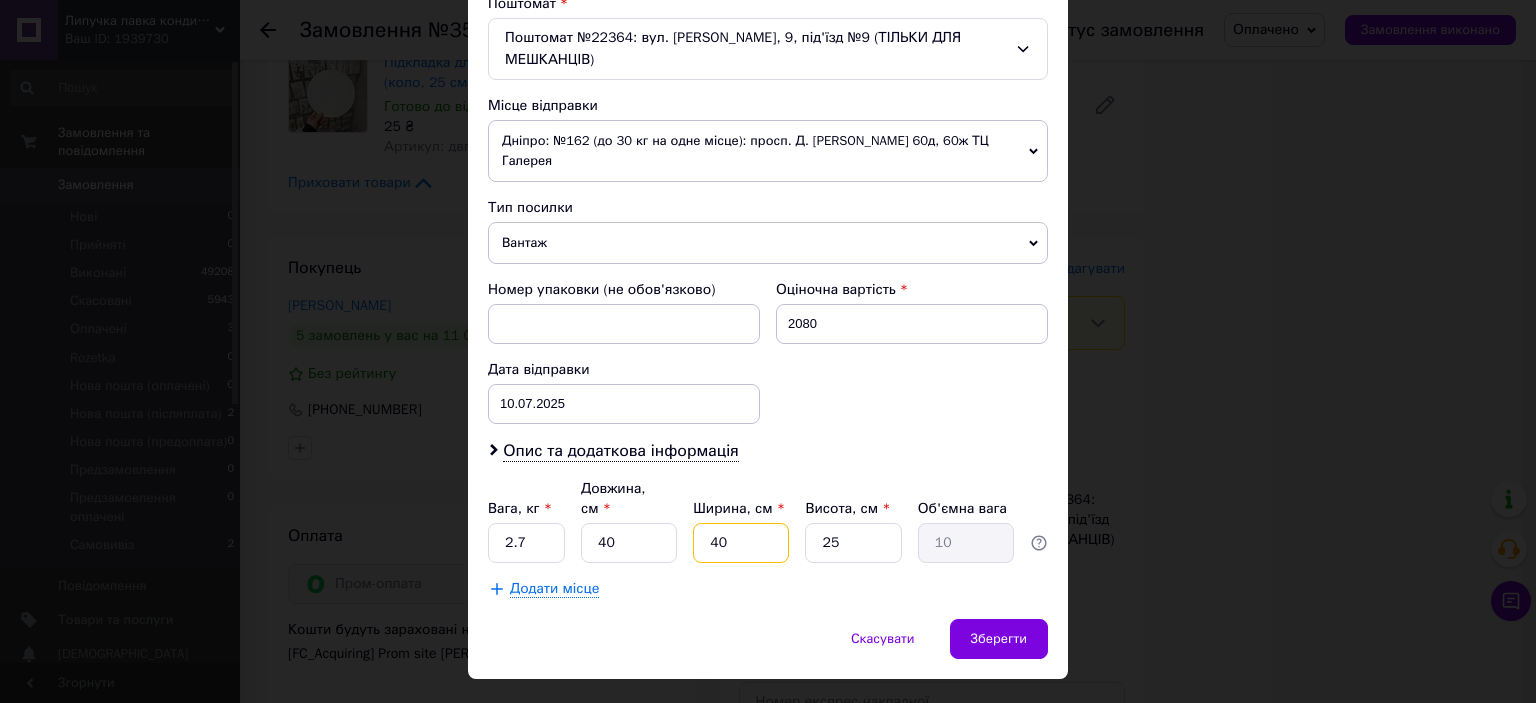 drag, startPoint x: 760, startPoint y: 495, endPoint x: 683, endPoint y: 492, distance: 77.05842 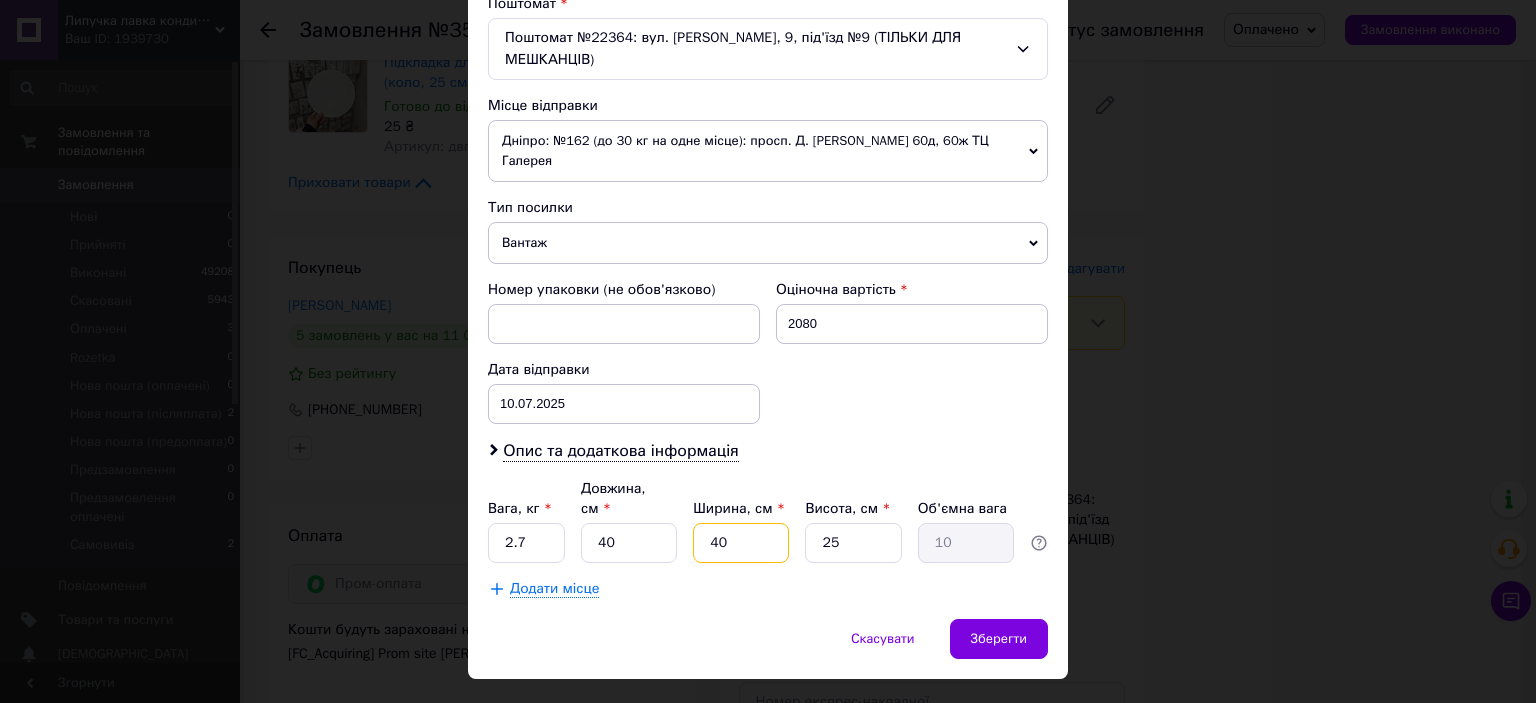 type on "0.5" 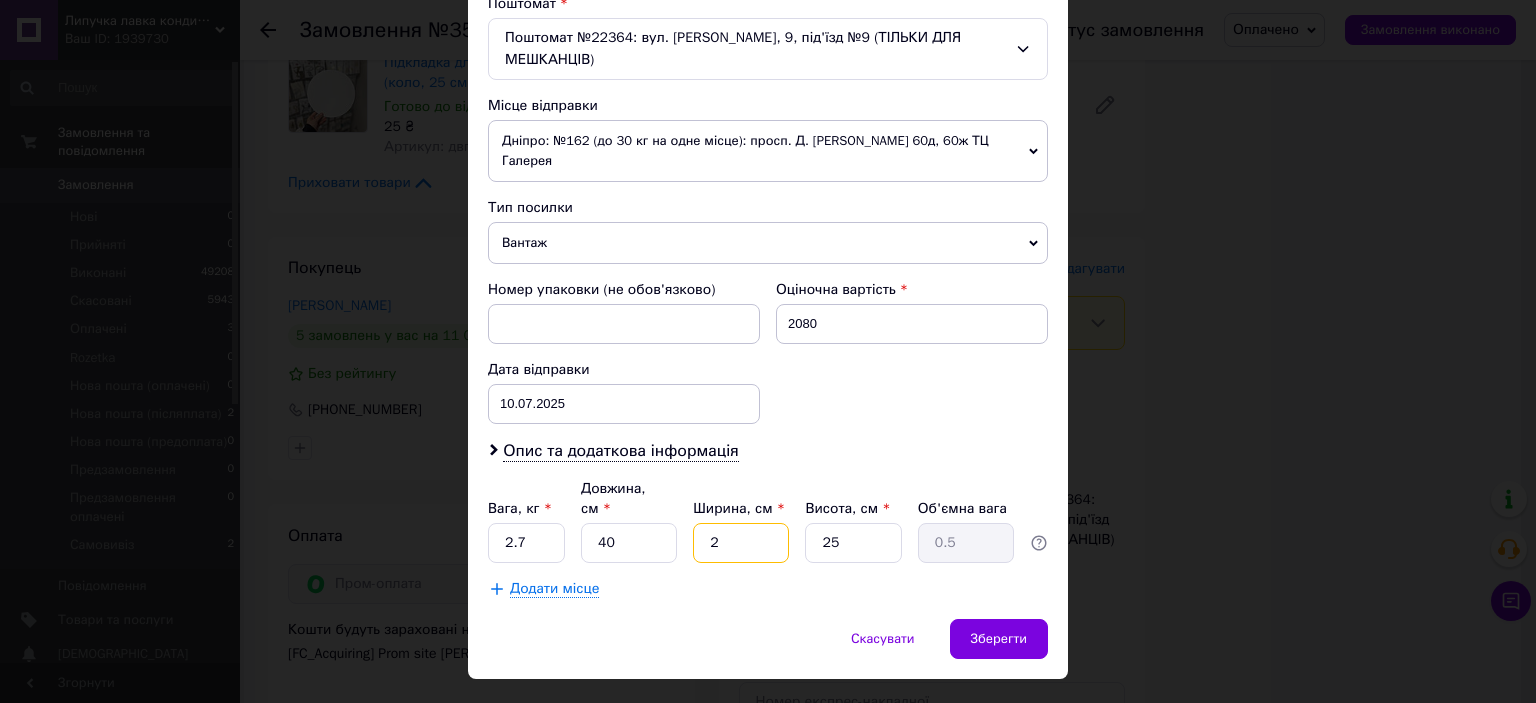 type on "28" 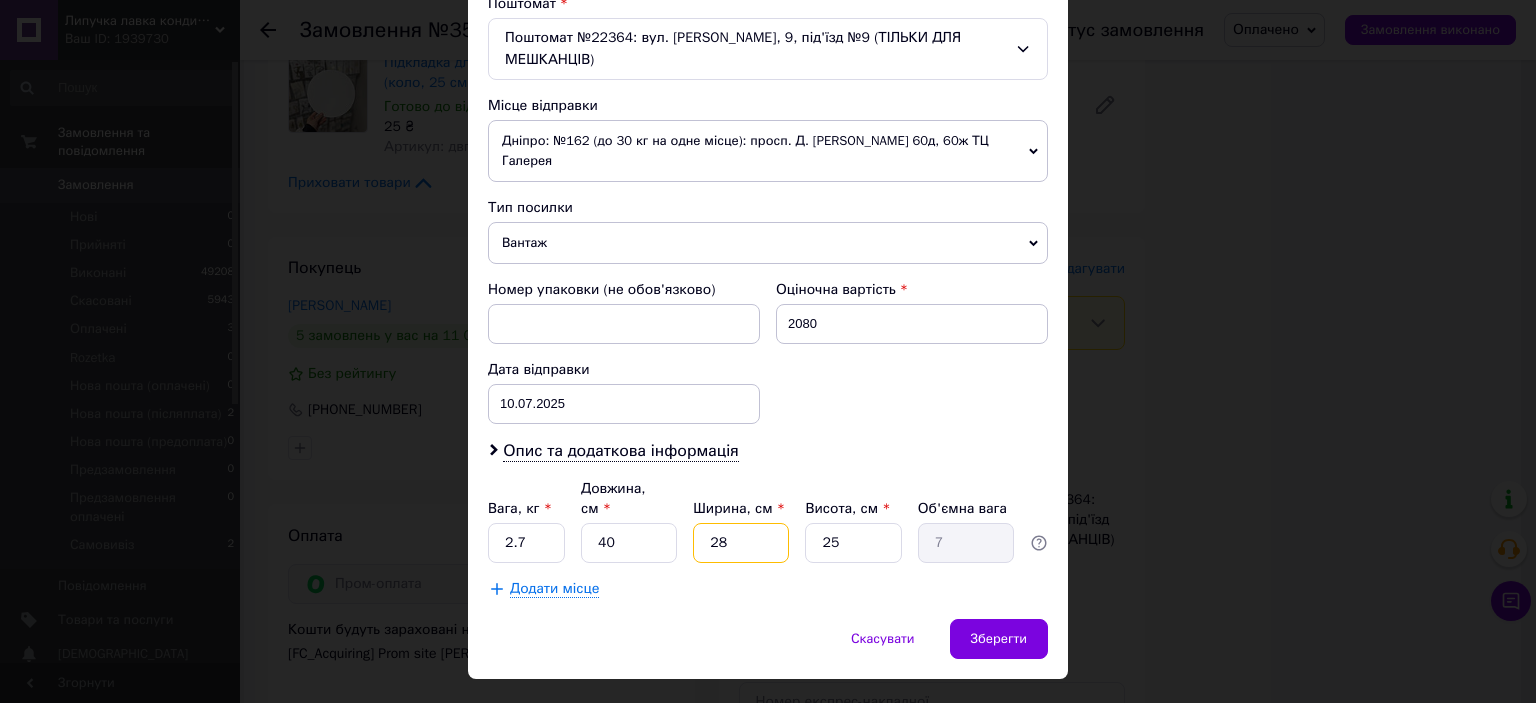 type on "28" 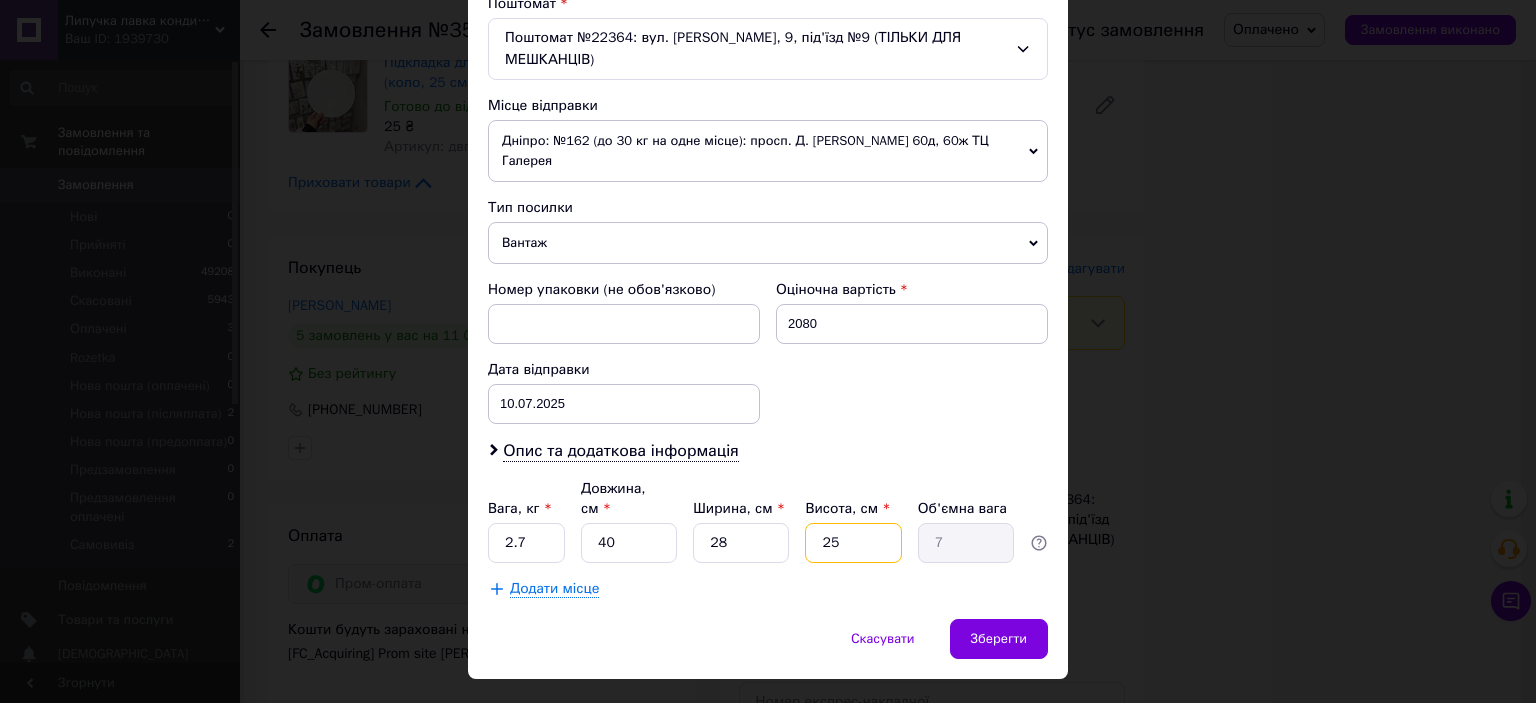 drag, startPoint x: 818, startPoint y: 503, endPoint x: 781, endPoint y: 503, distance: 37 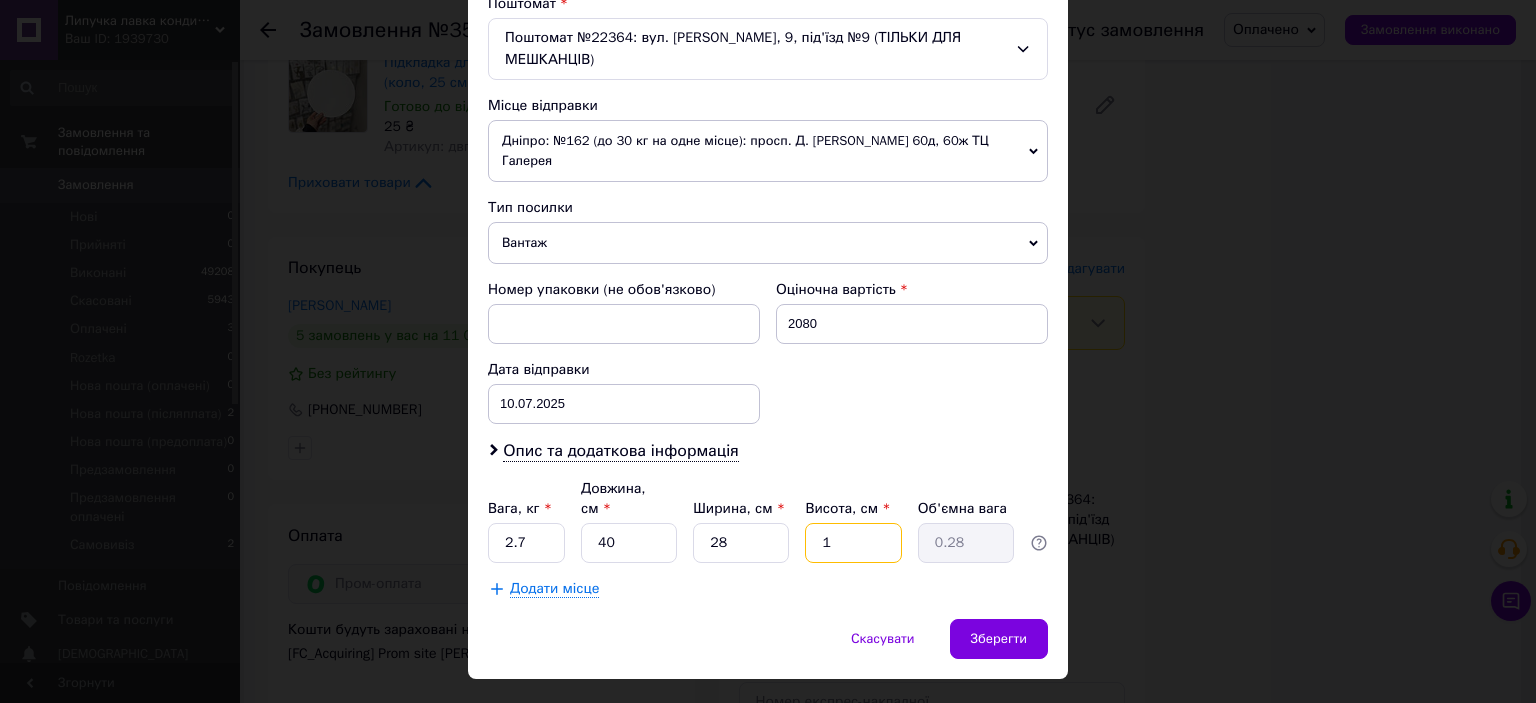 type on "19" 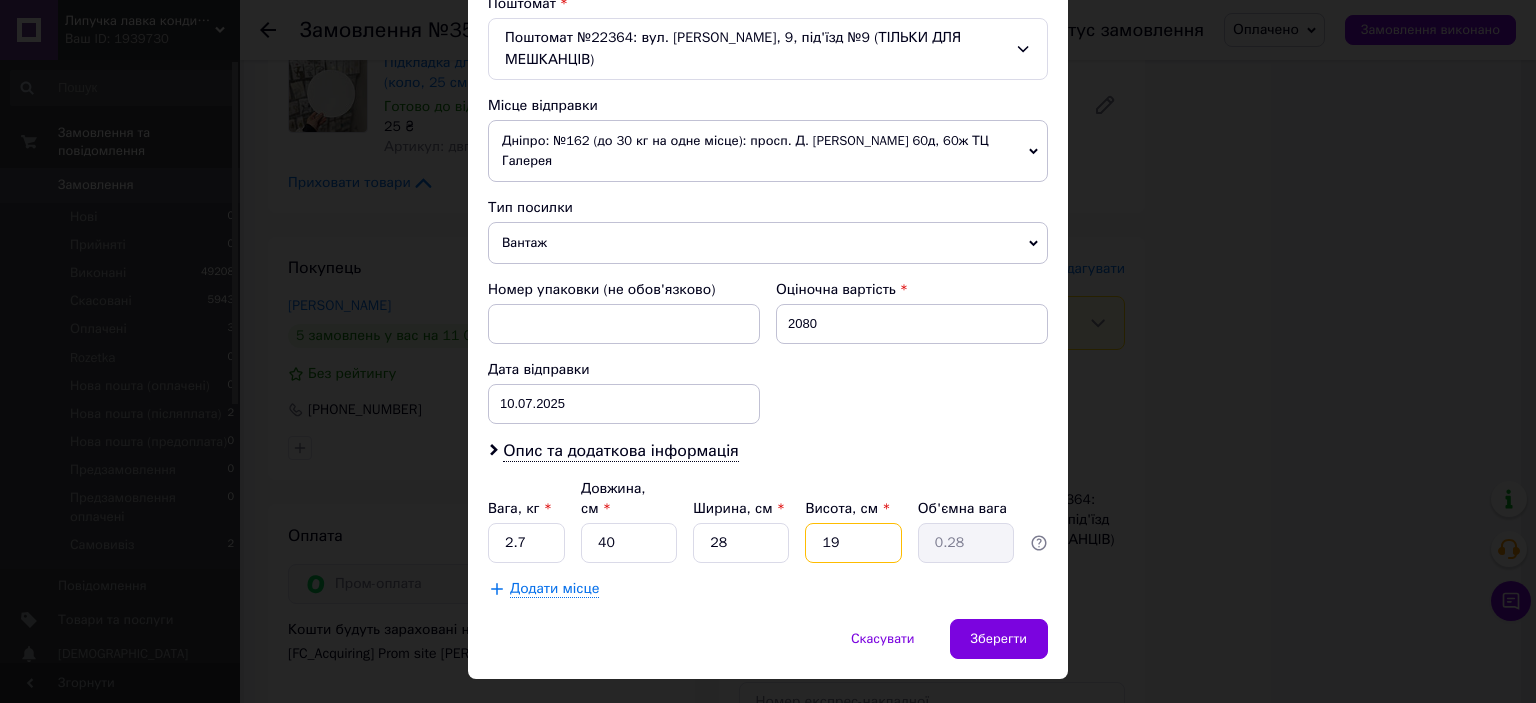 type on "5.32" 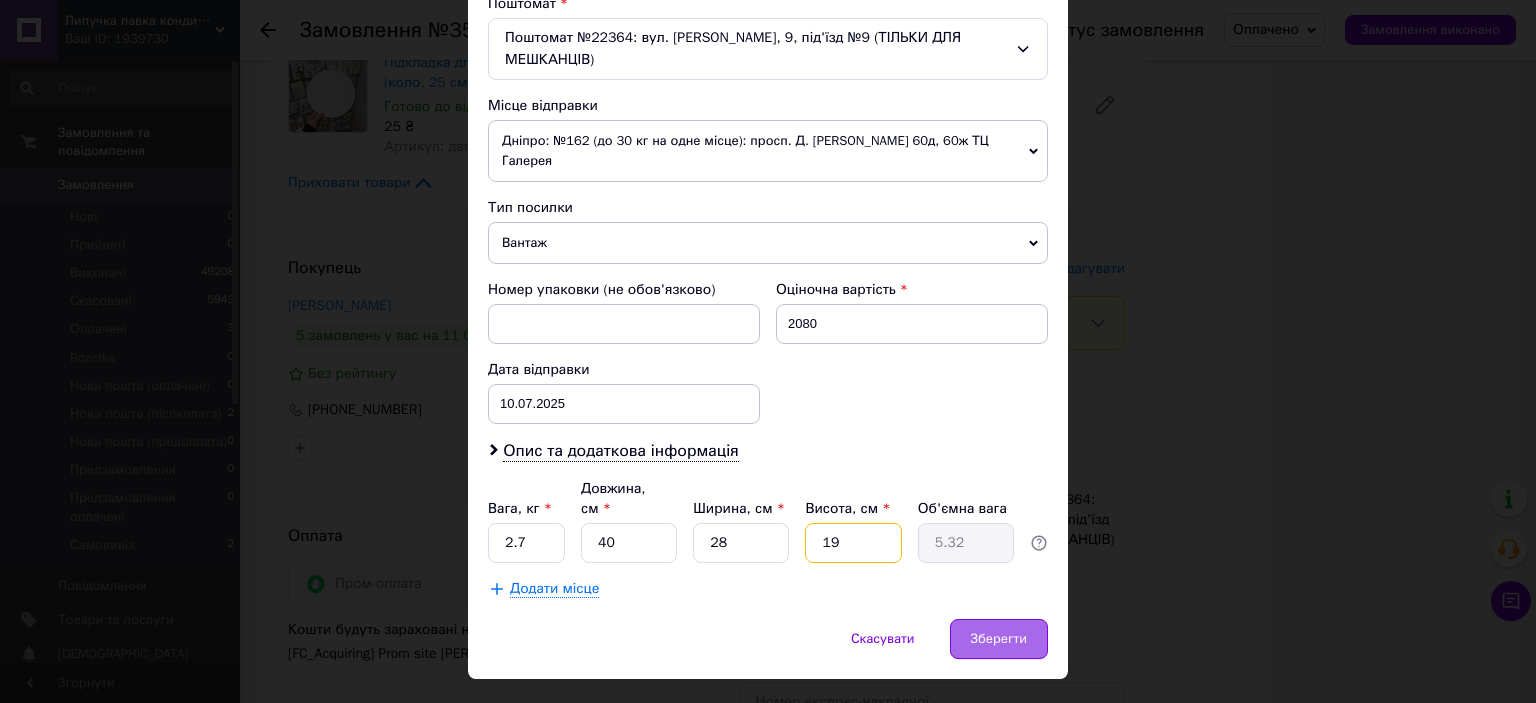 type on "19" 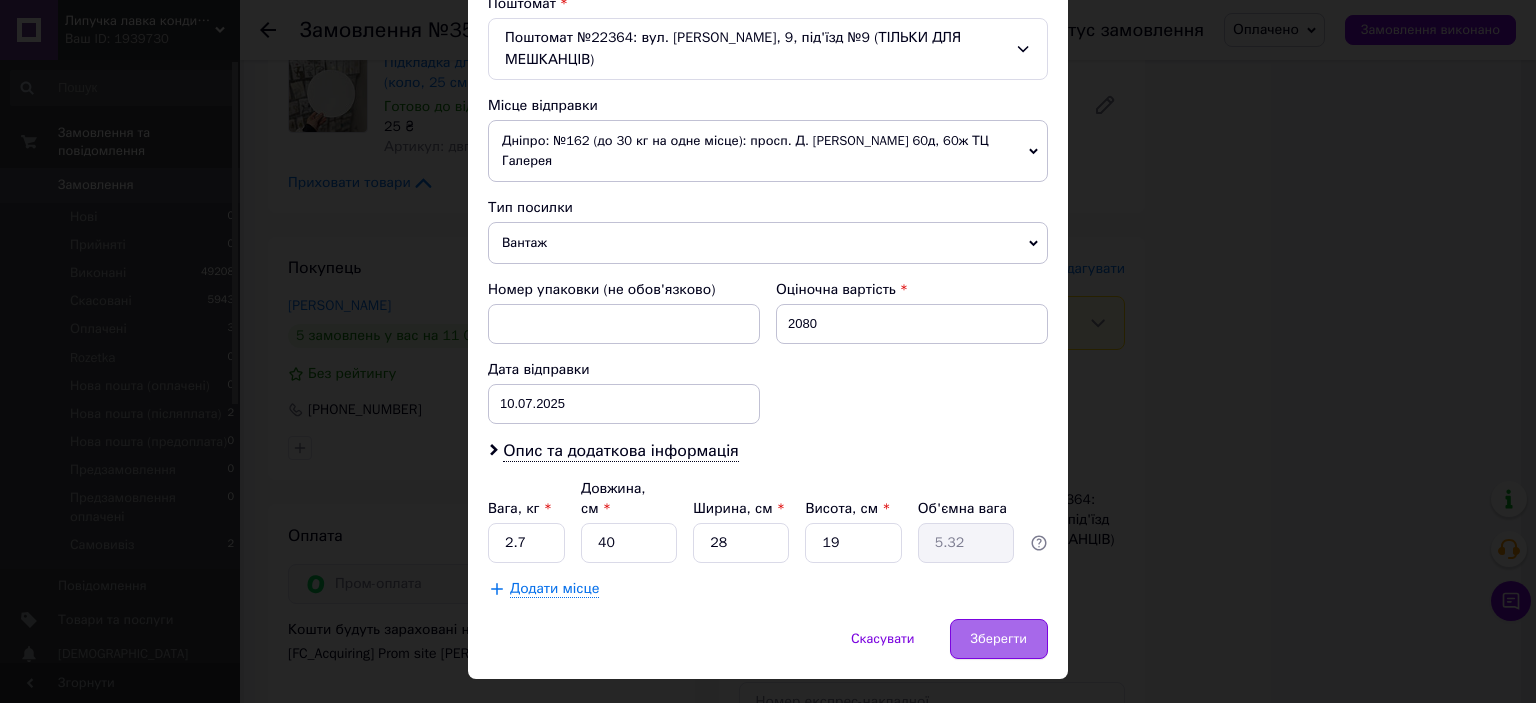 click on "Зберегти" at bounding box center [999, 639] 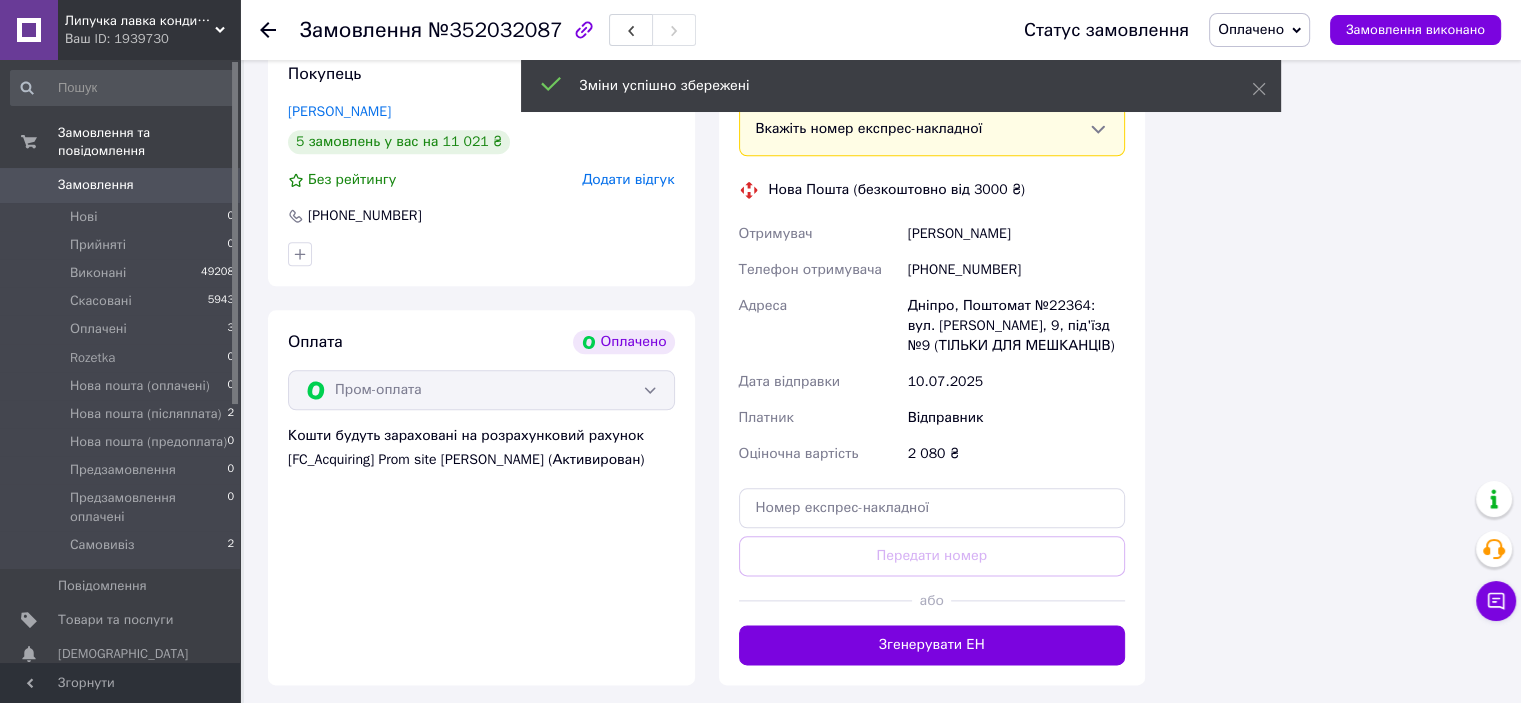 scroll, scrollTop: 2300, scrollLeft: 0, axis: vertical 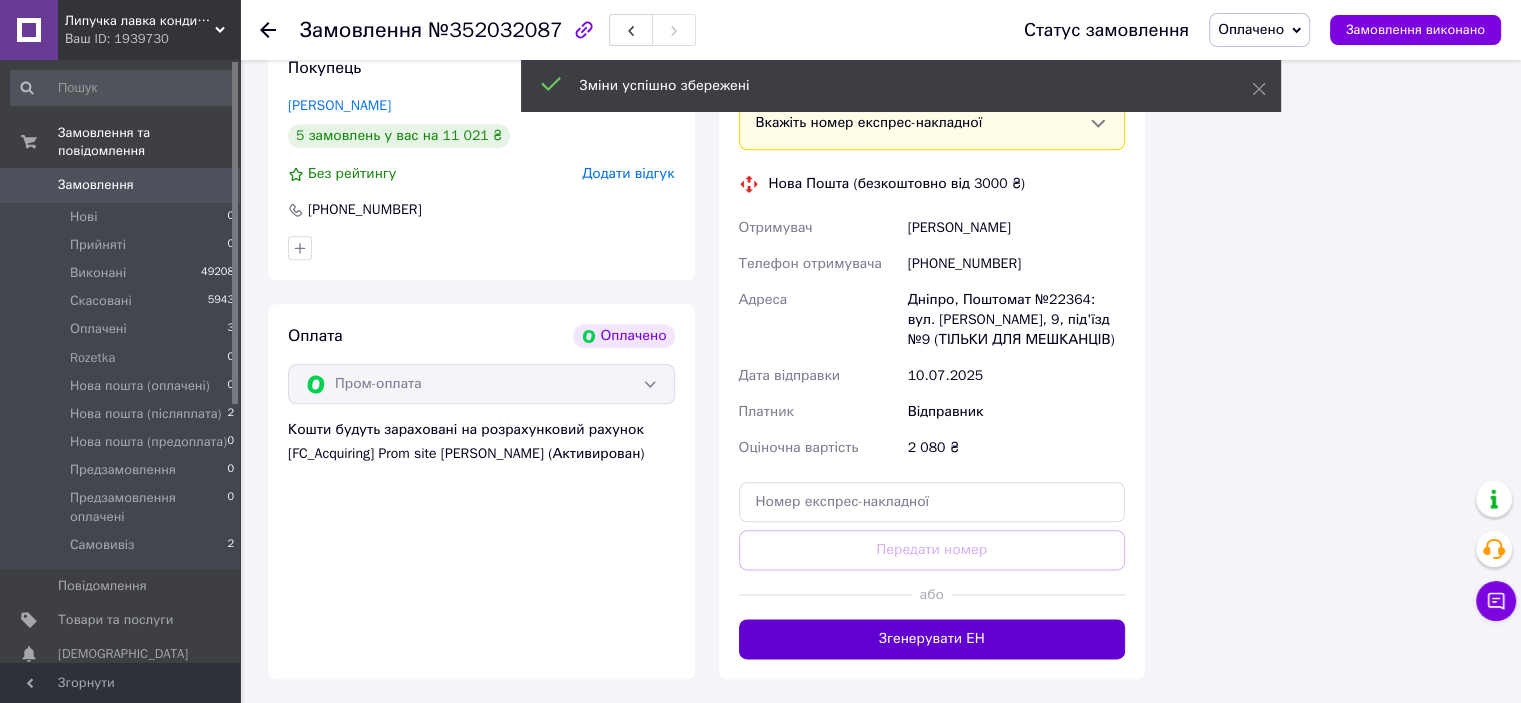 click on "Згенерувати ЕН" at bounding box center [932, 639] 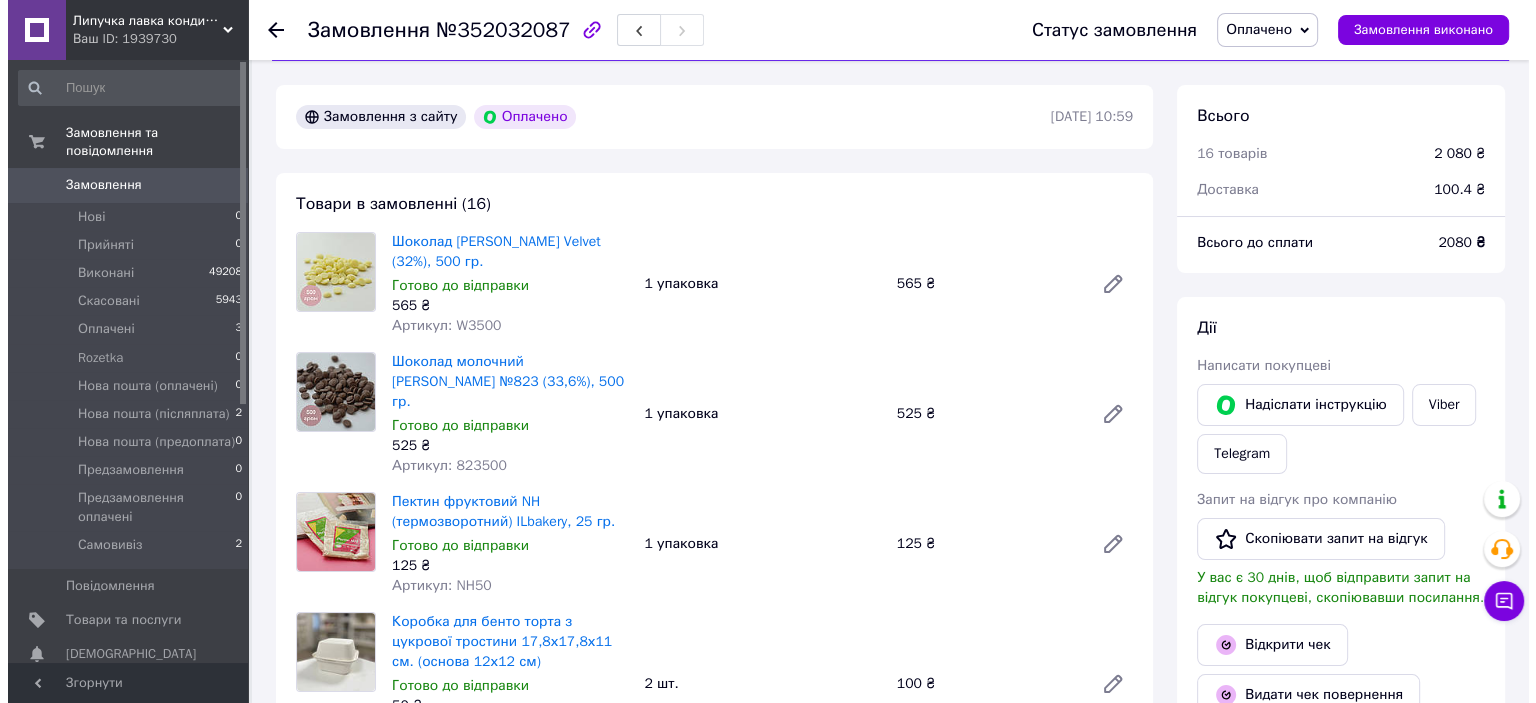 scroll, scrollTop: 0, scrollLeft: 0, axis: both 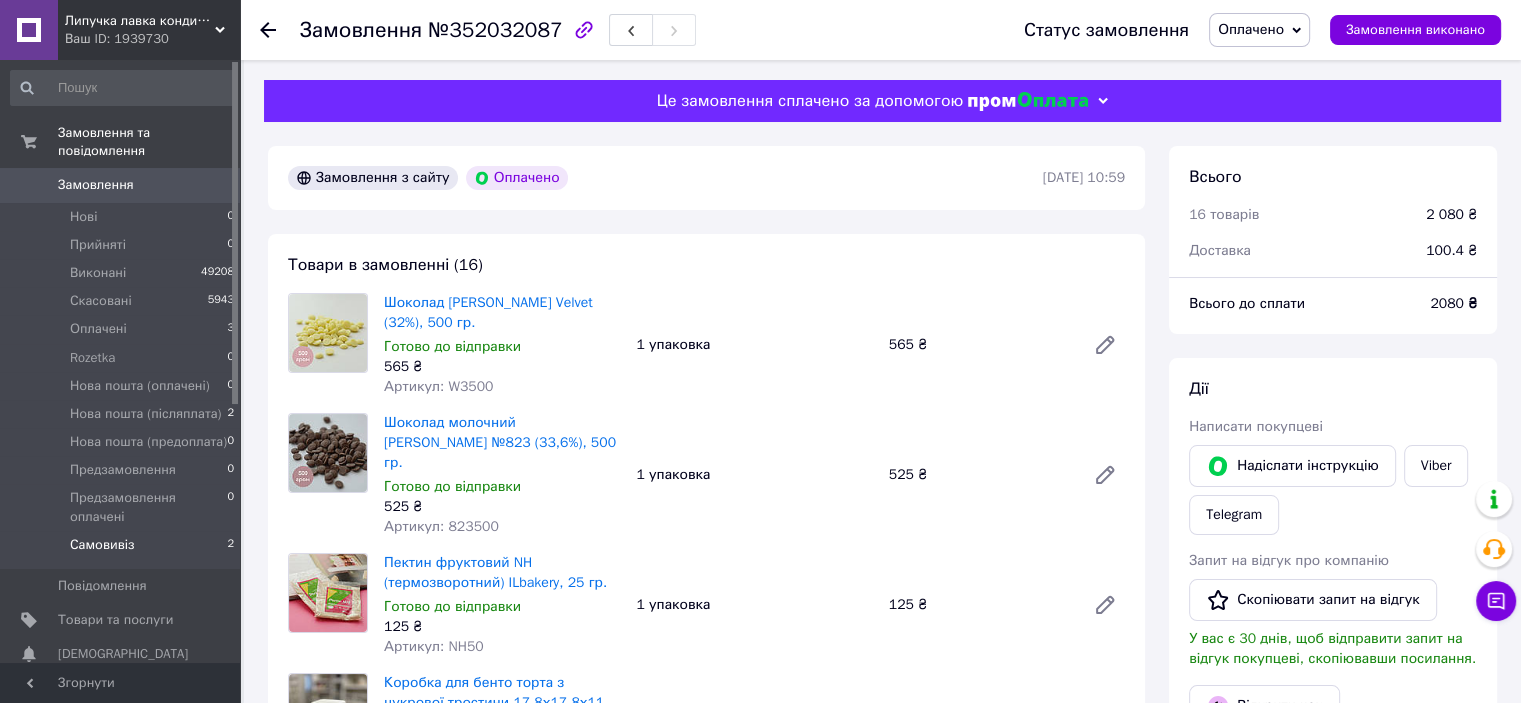 click on "Самовивіз 2" at bounding box center (123, 550) 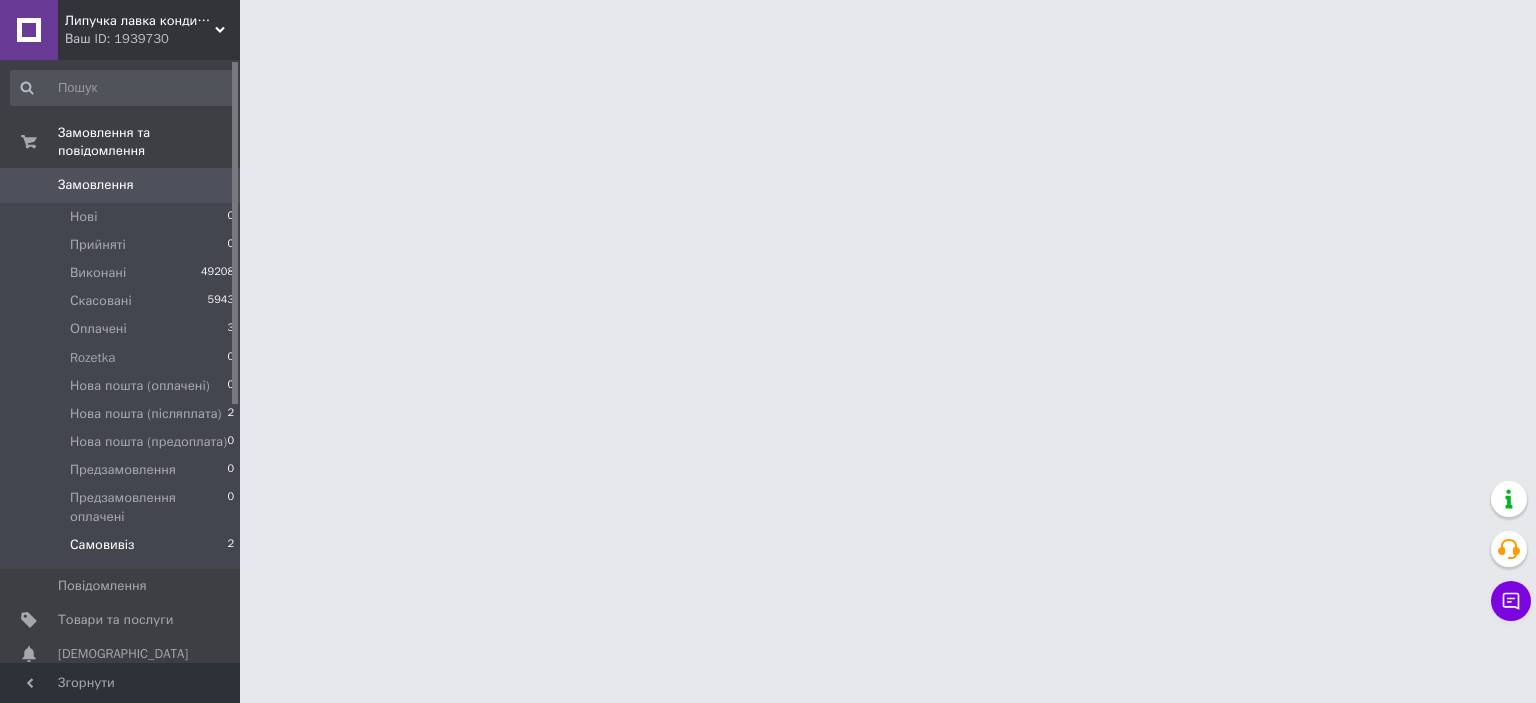 click on "Самовивіз 2" at bounding box center (123, 550) 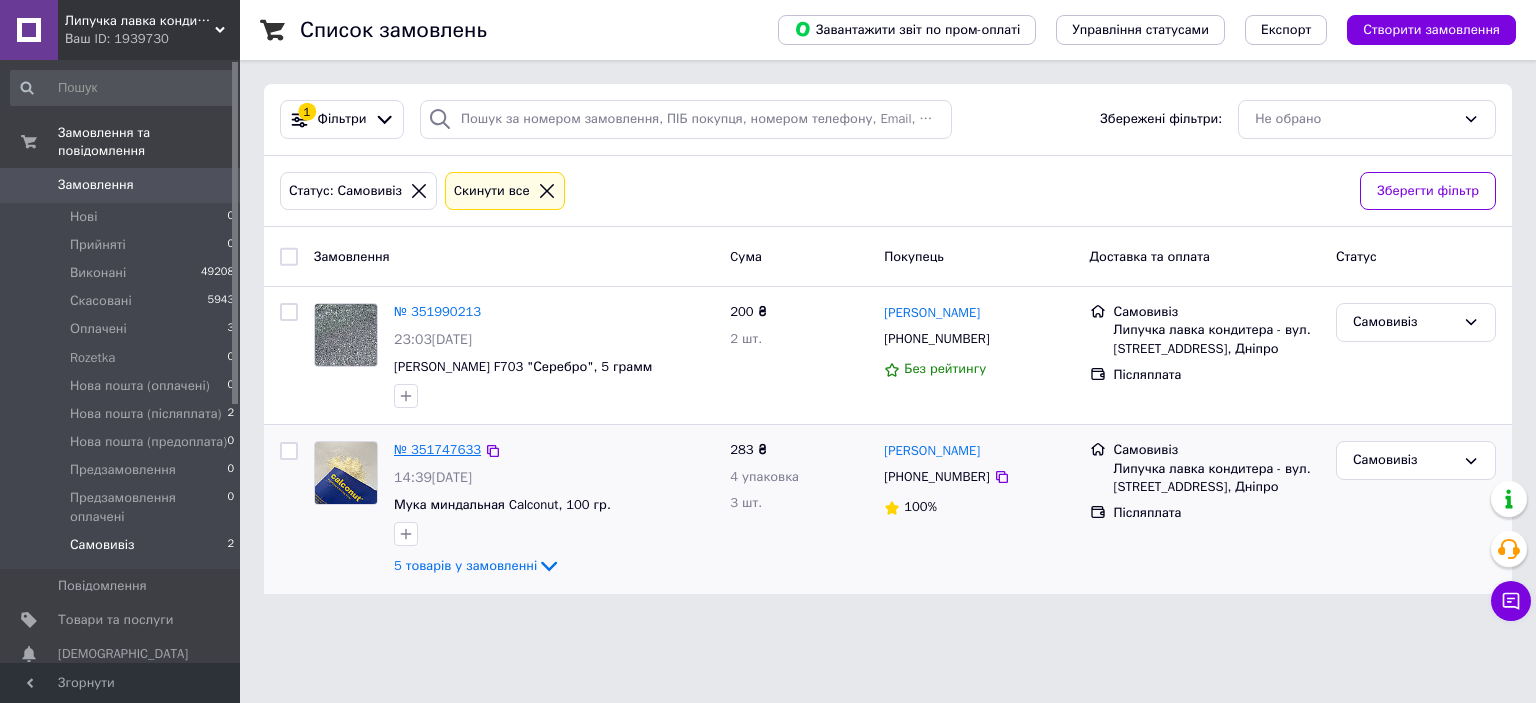 click on "№ 351747633" at bounding box center (437, 449) 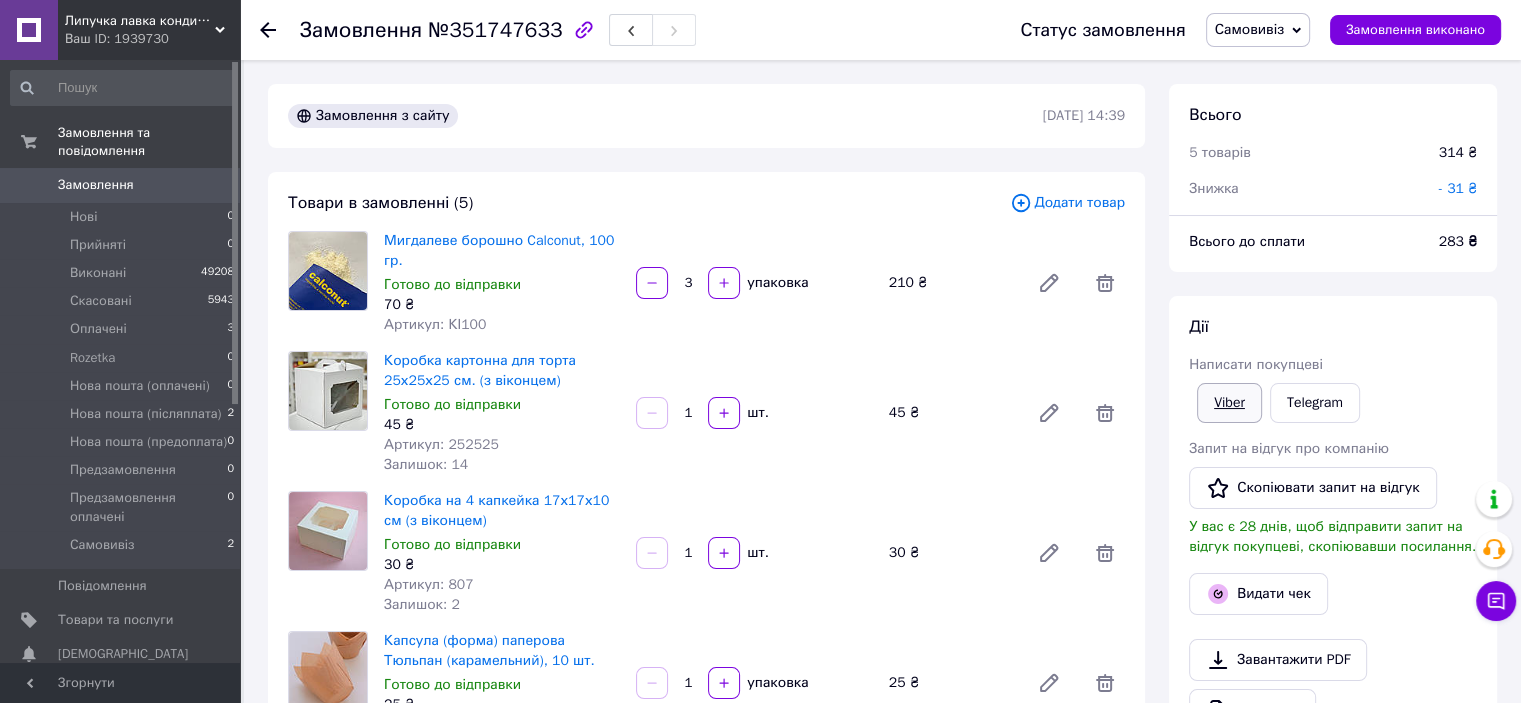 click on "Viber" at bounding box center (1229, 403) 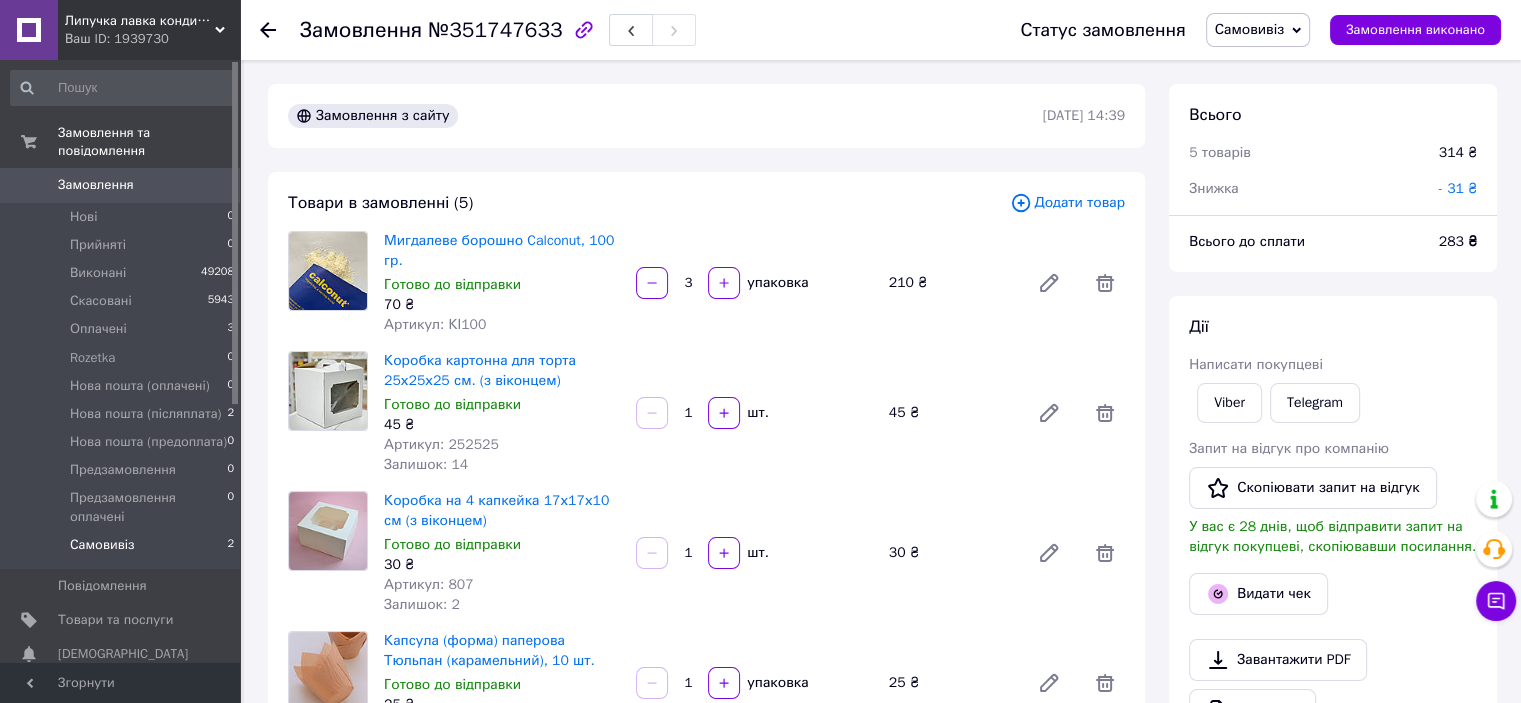 click on "Самовивіз" at bounding box center (102, 545) 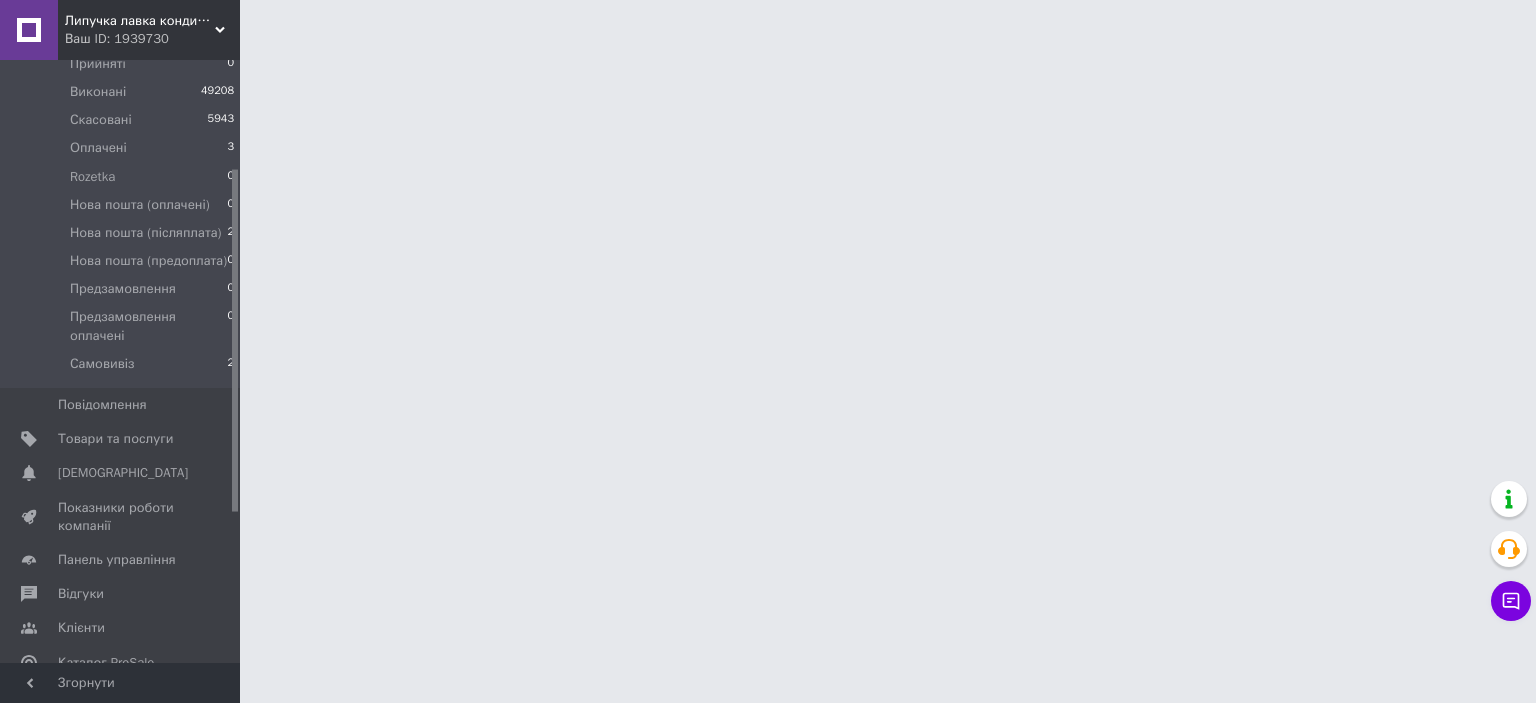 scroll, scrollTop: 200, scrollLeft: 0, axis: vertical 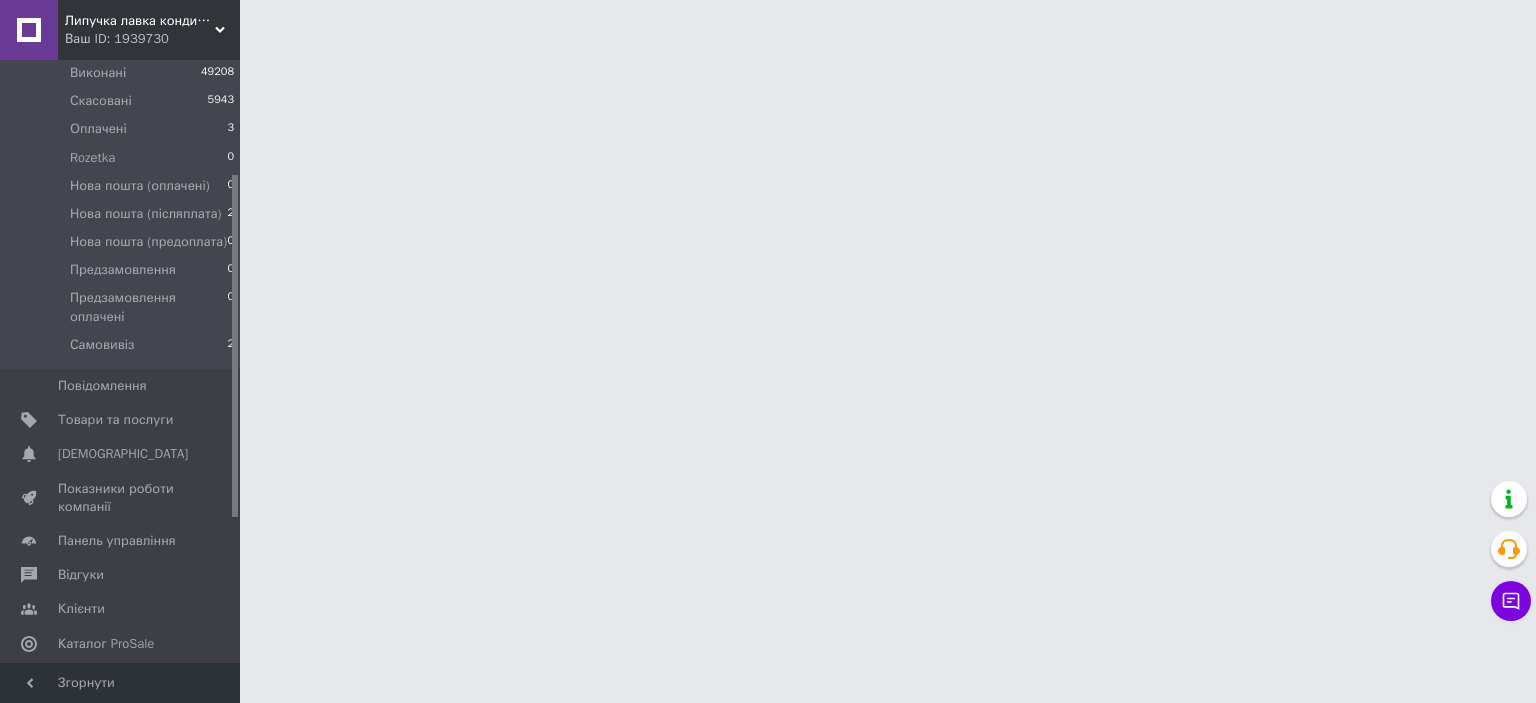 drag, startPoint x: 124, startPoint y: 525, endPoint x: 307, endPoint y: 505, distance: 184.08965 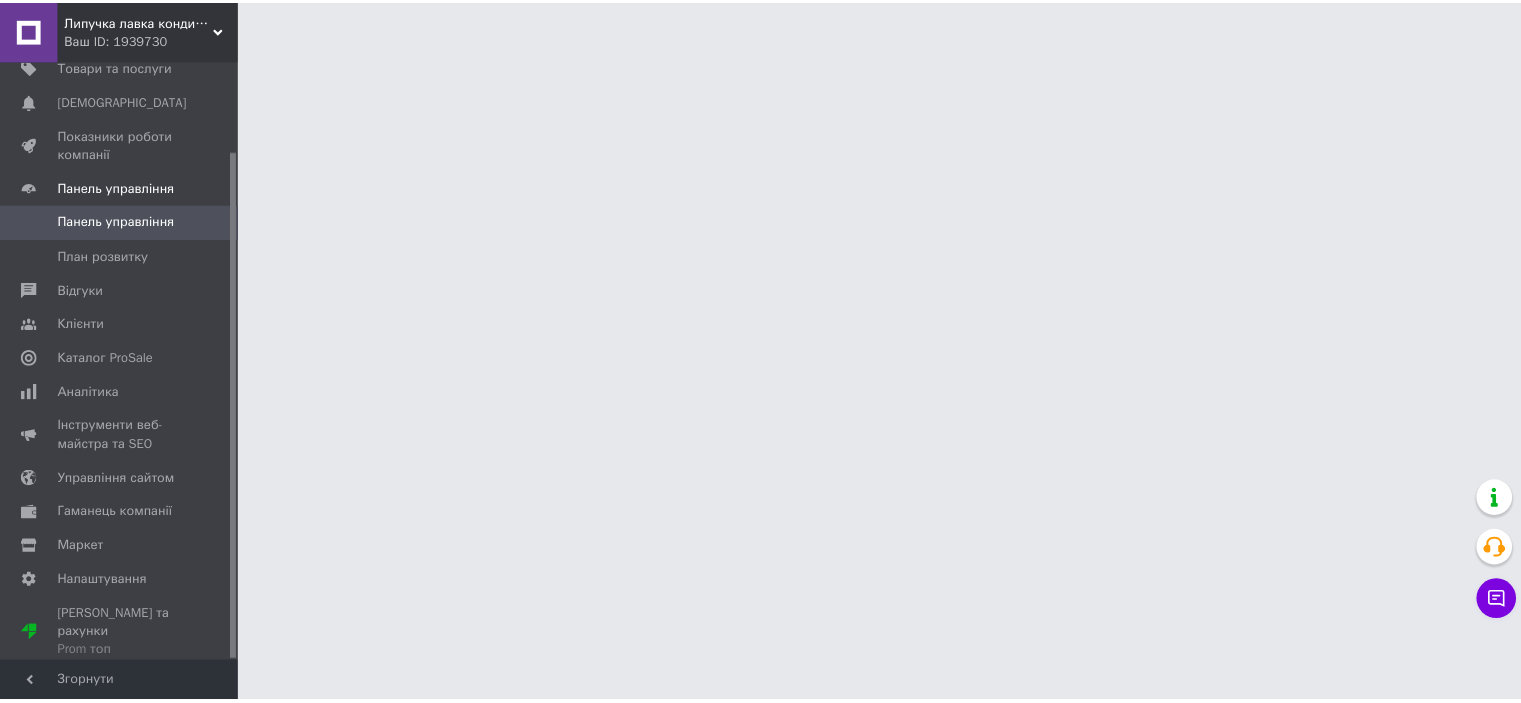 scroll, scrollTop: 106, scrollLeft: 0, axis: vertical 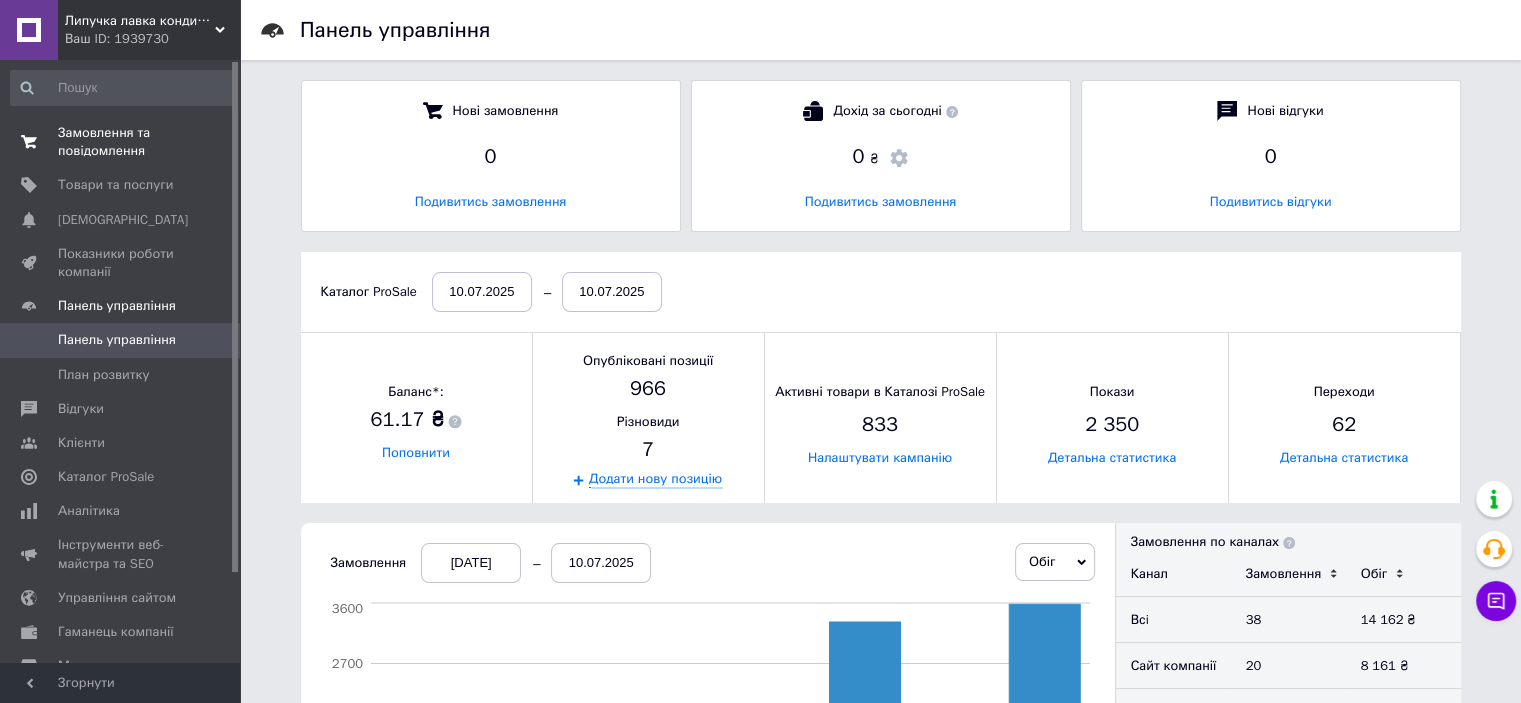 click on "Замовлення та повідомлення" at bounding box center [121, 142] 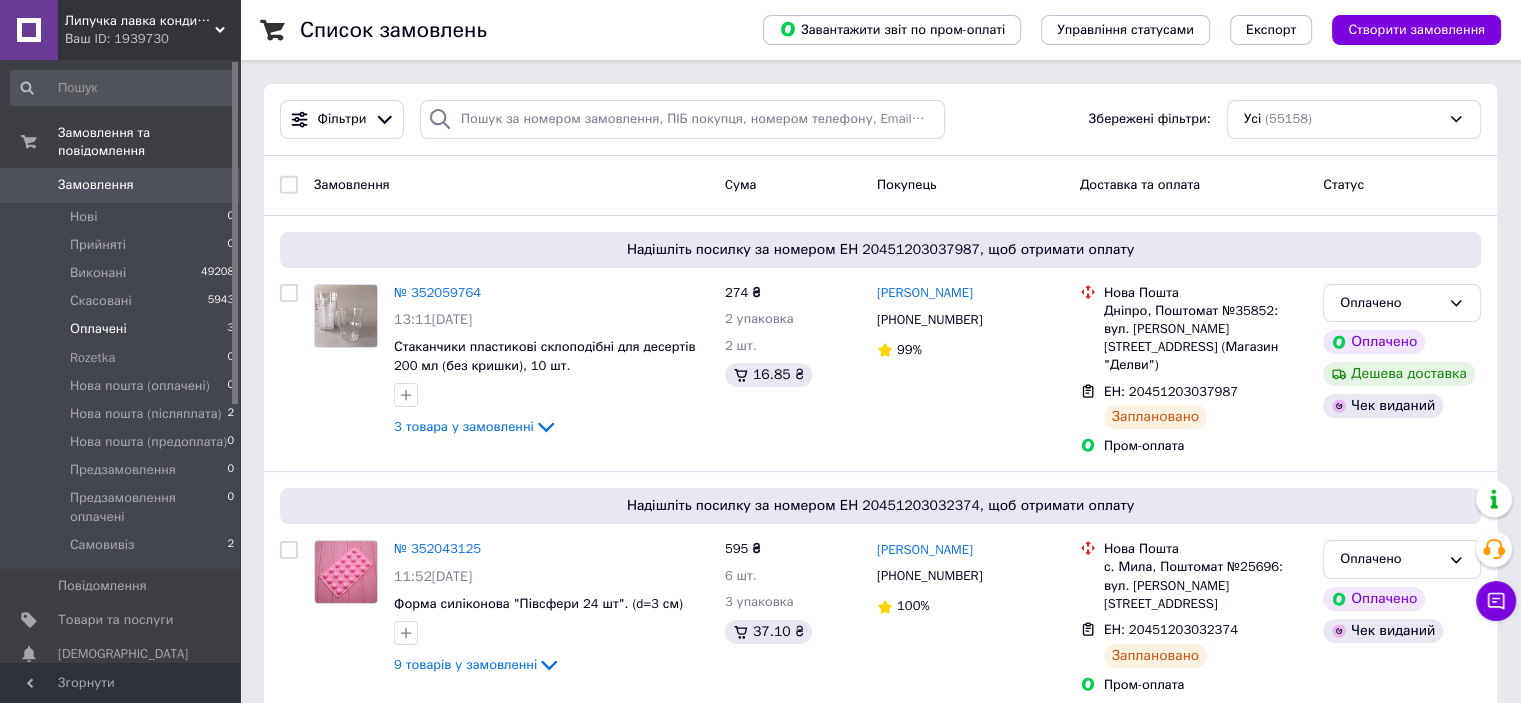 click on "Оплачені 3" at bounding box center (123, 329) 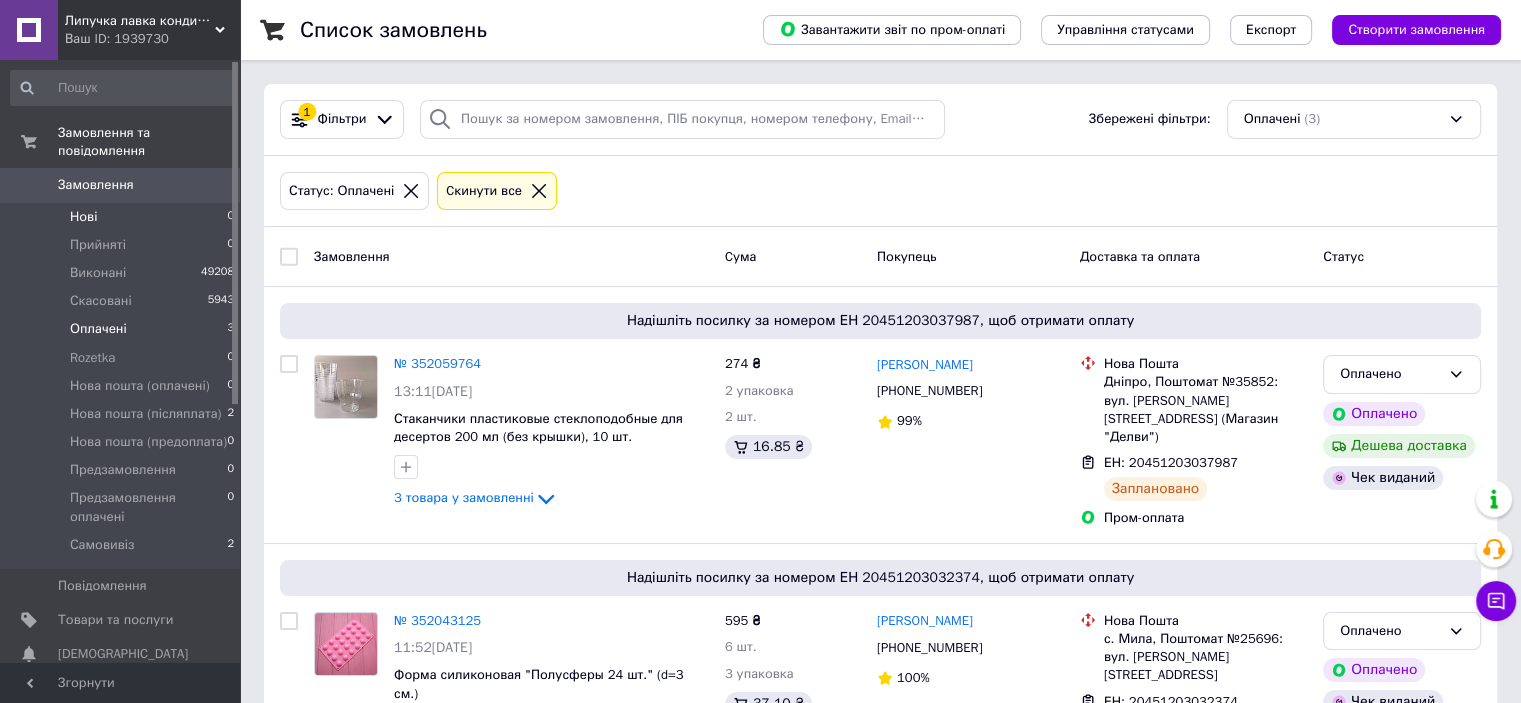 click on "Нові 0" at bounding box center (123, 217) 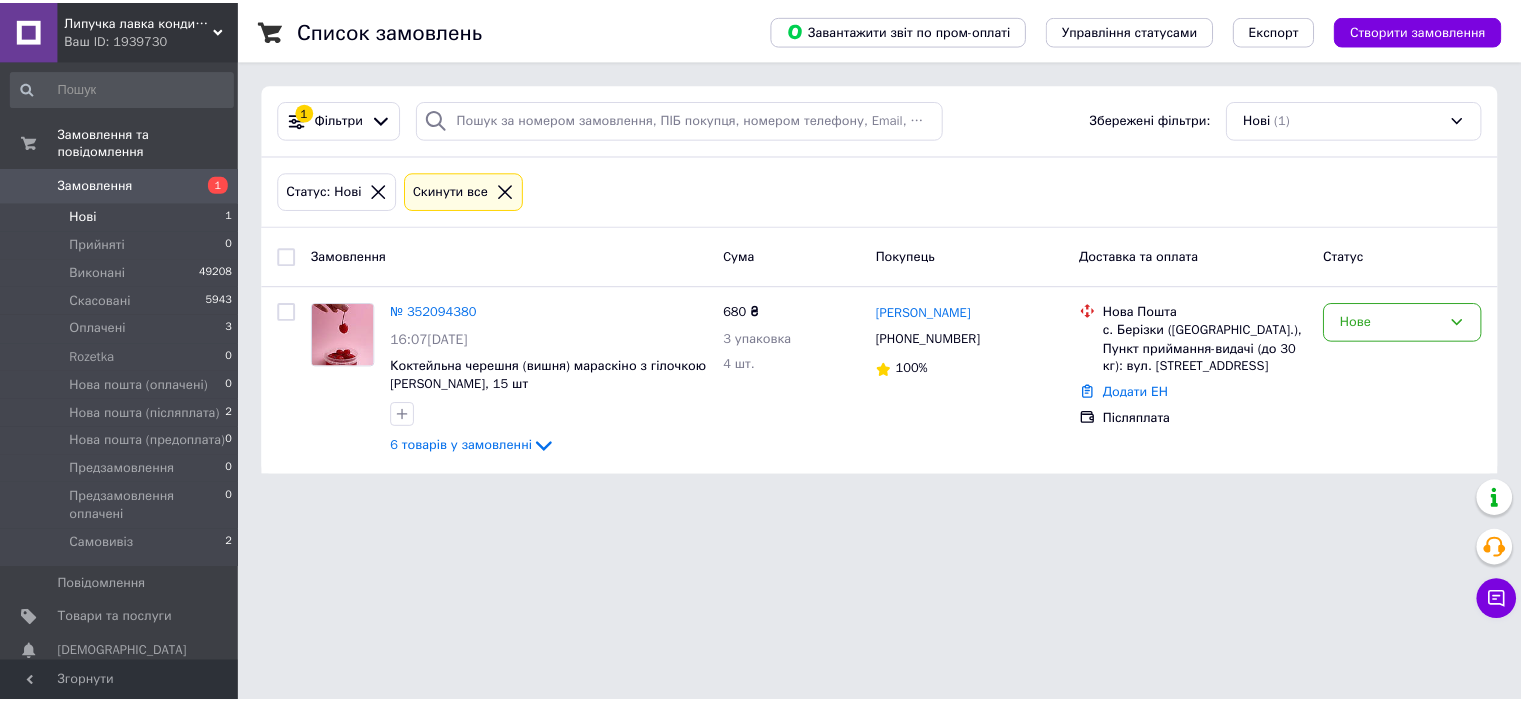 scroll, scrollTop: 0, scrollLeft: 0, axis: both 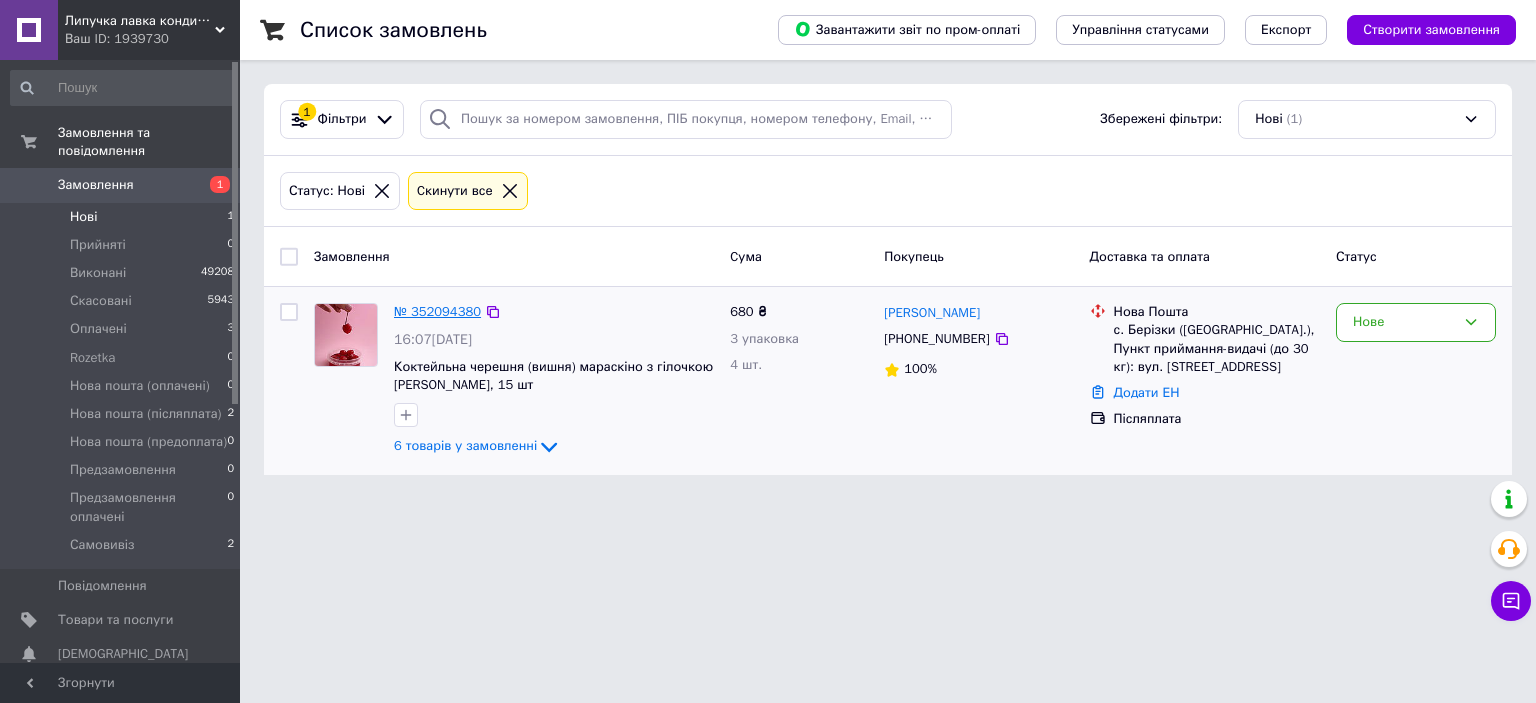 click on "№ 352094380" at bounding box center (437, 311) 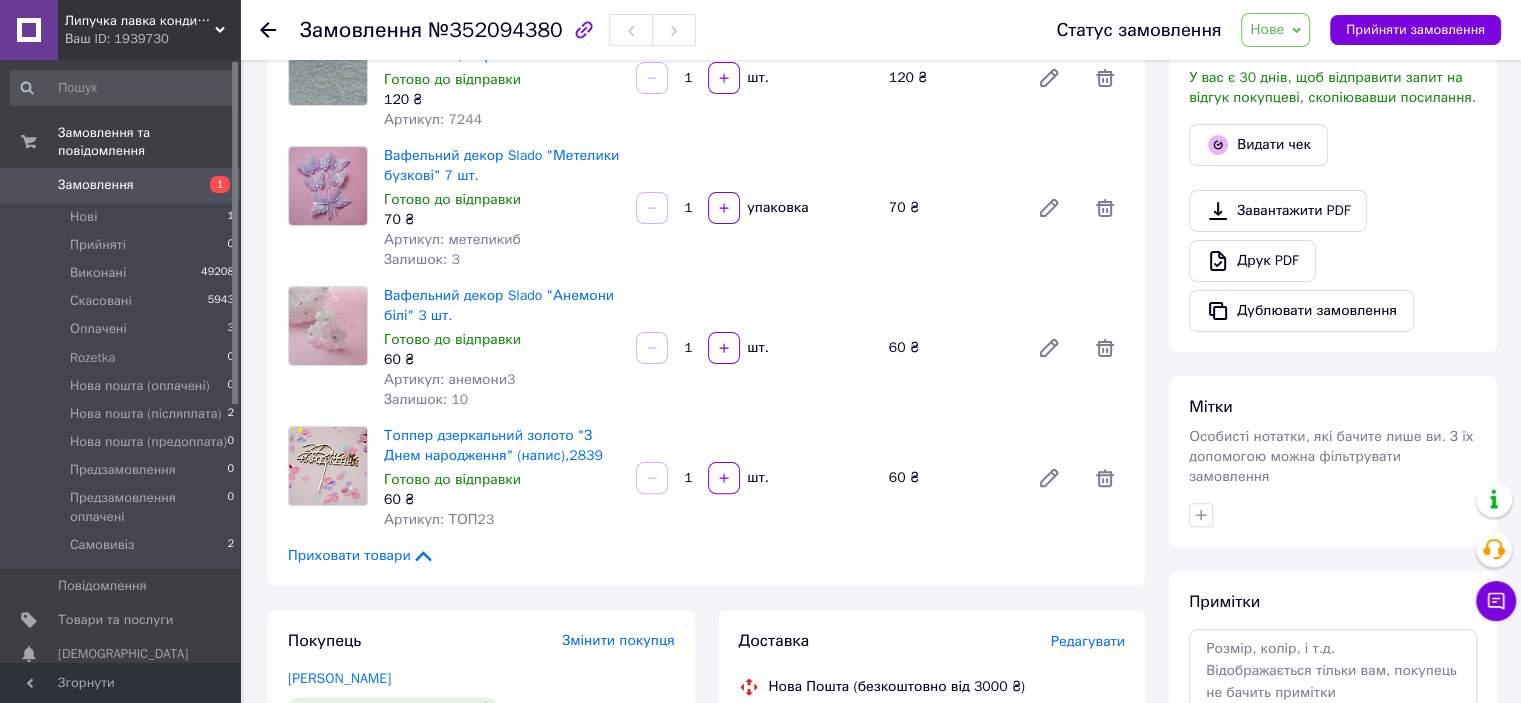 scroll, scrollTop: 400, scrollLeft: 0, axis: vertical 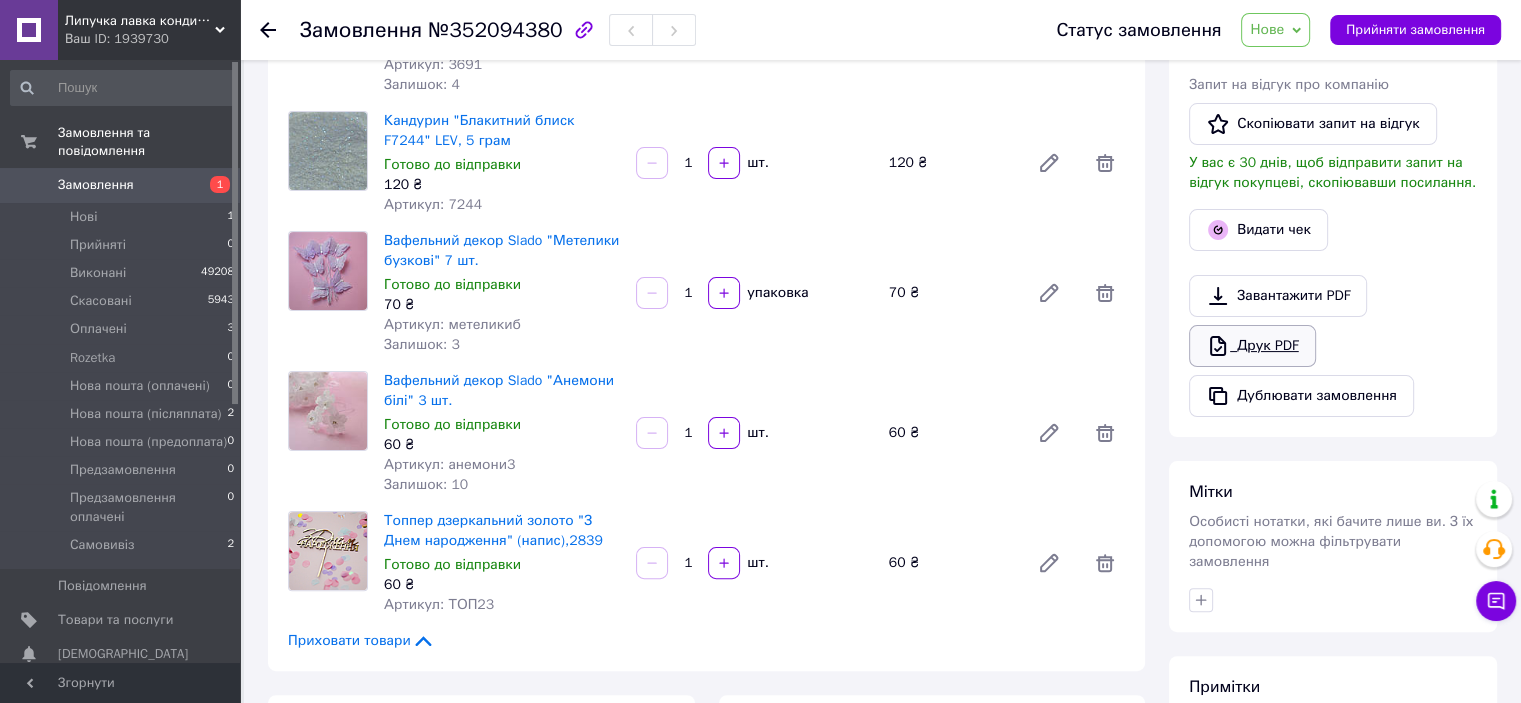 click on "Друк PDF" at bounding box center [1252, 346] 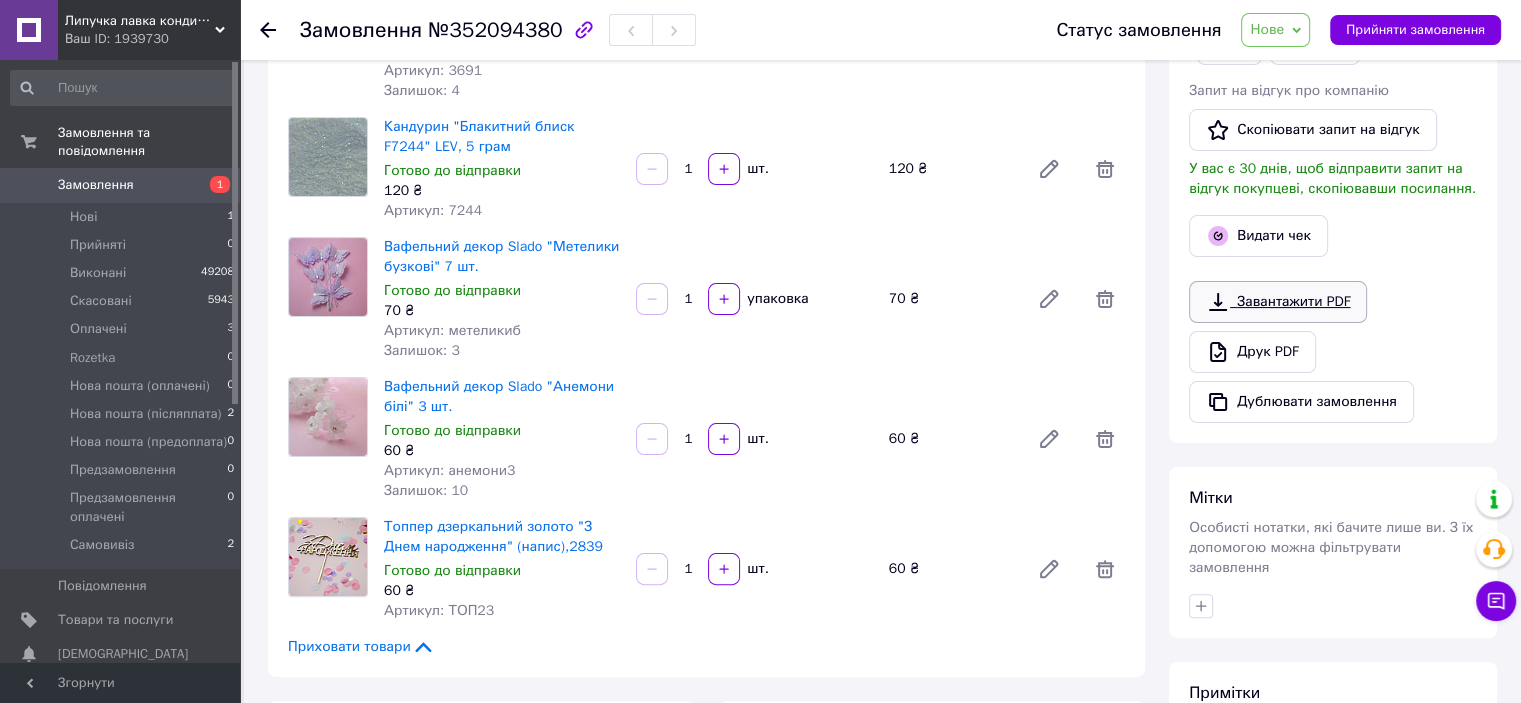 scroll, scrollTop: 100, scrollLeft: 0, axis: vertical 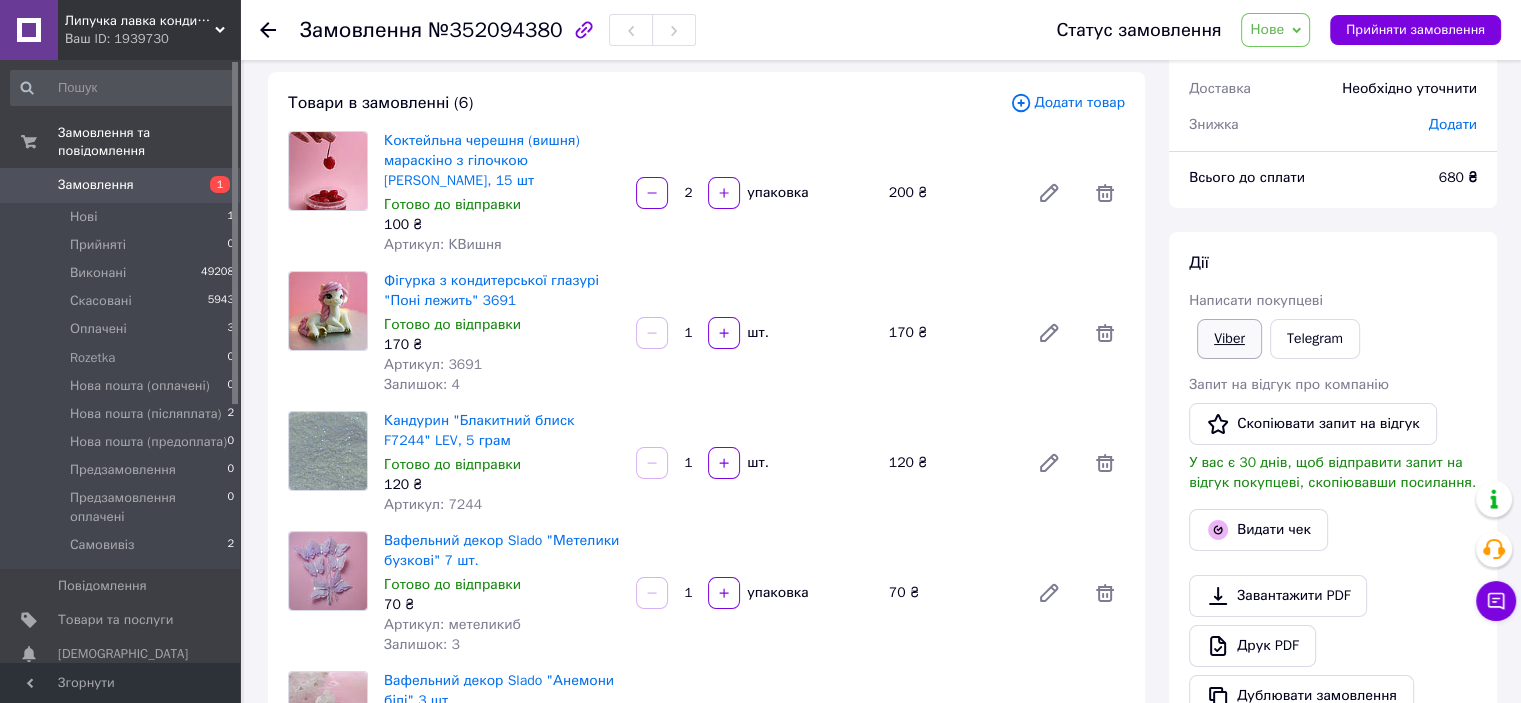 click on "Viber" at bounding box center [1229, 339] 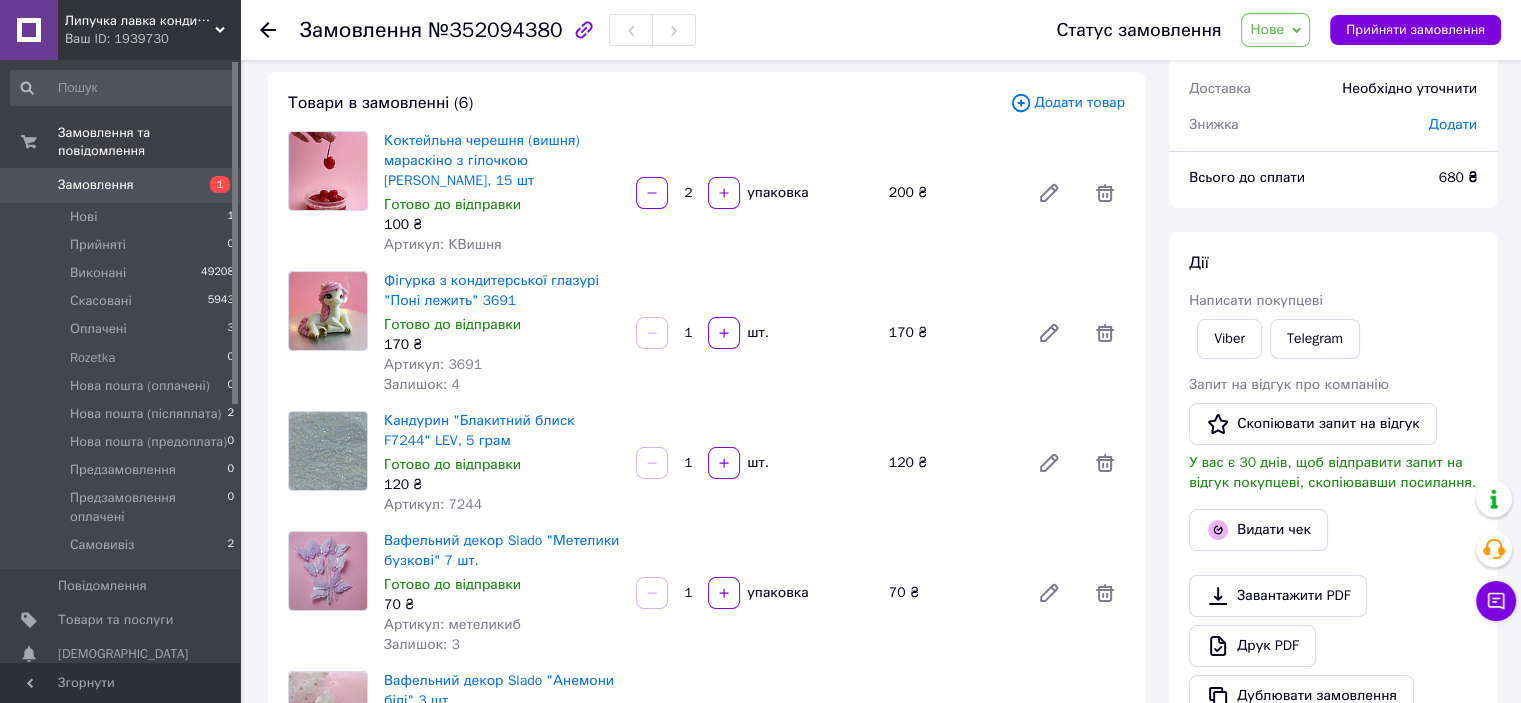 click on "Дії" at bounding box center (1333, 263) 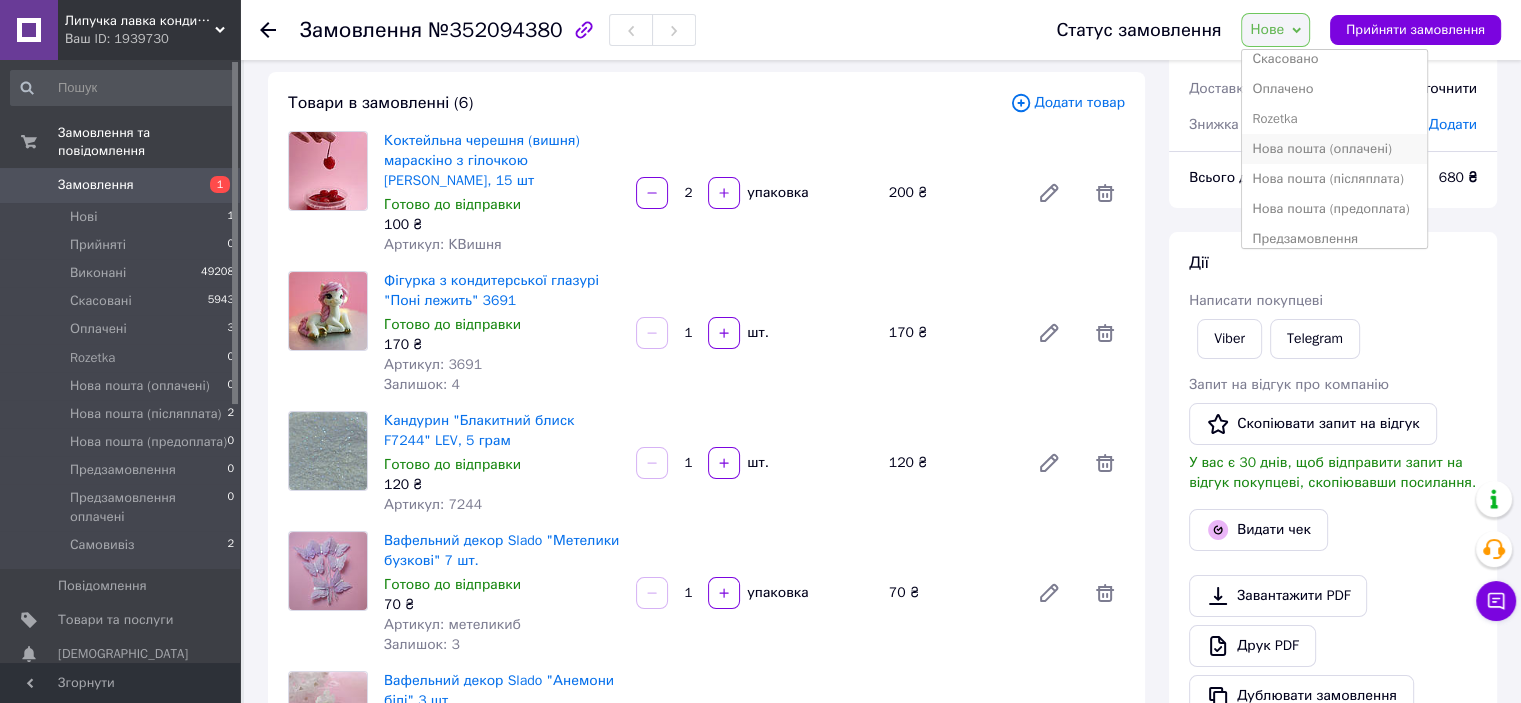 scroll, scrollTop: 100, scrollLeft: 0, axis: vertical 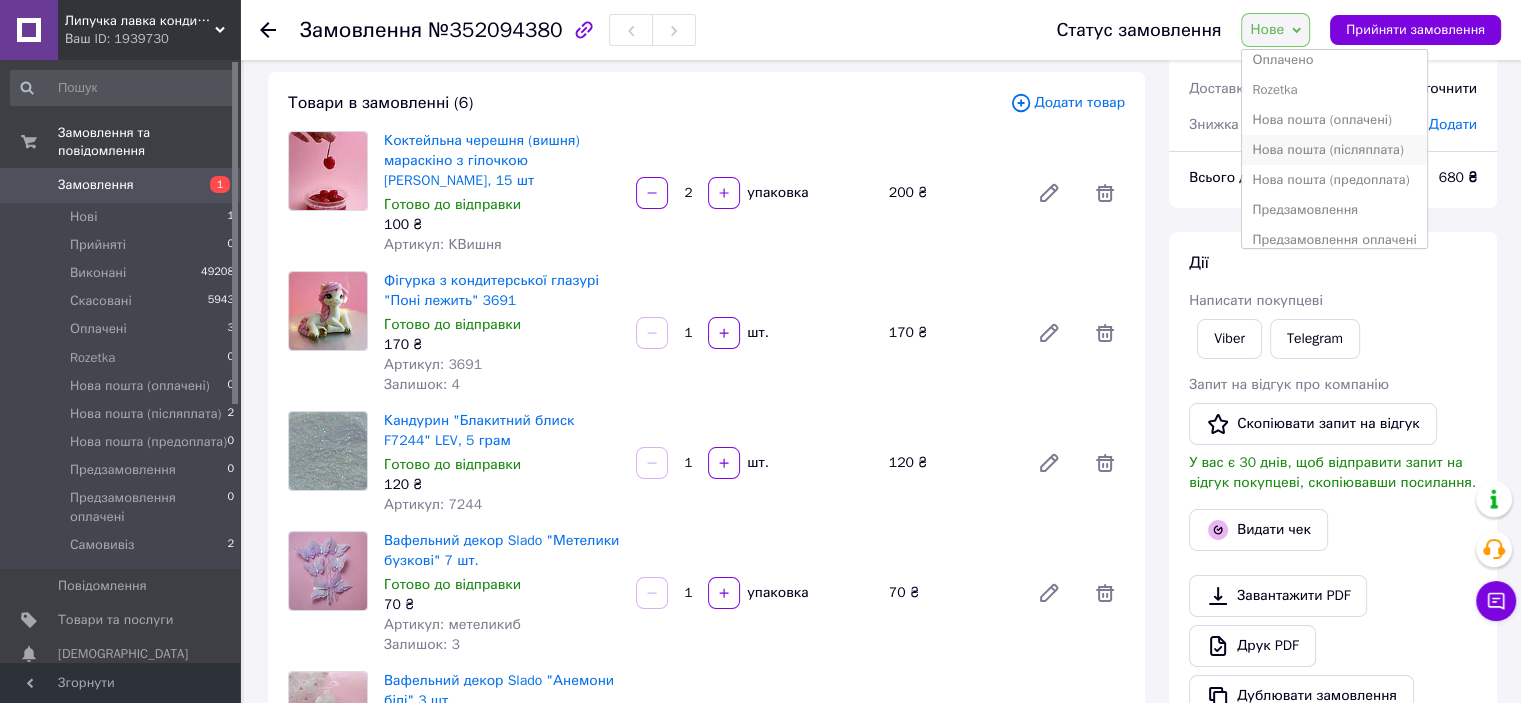 click on "Нова пошта (післяплата)" at bounding box center [1334, 150] 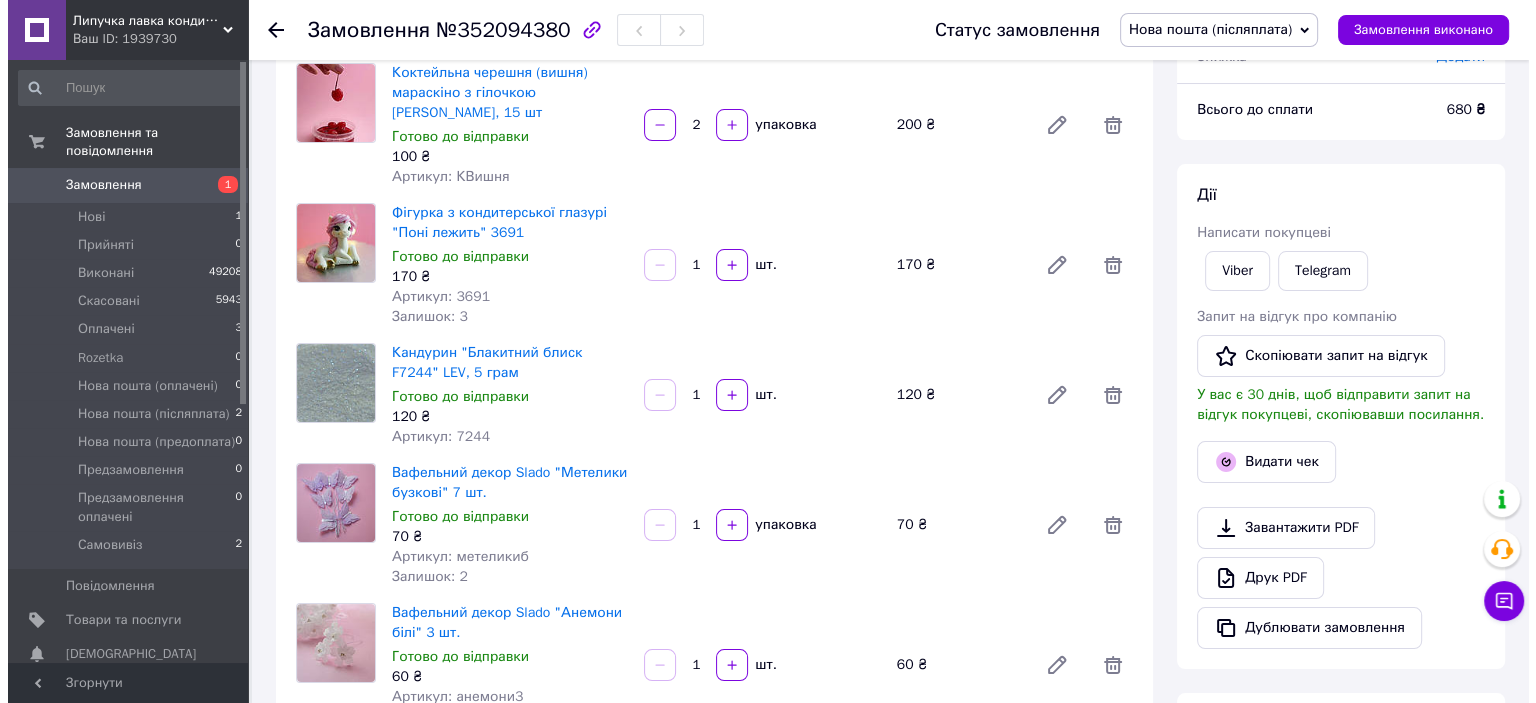 scroll, scrollTop: 200, scrollLeft: 0, axis: vertical 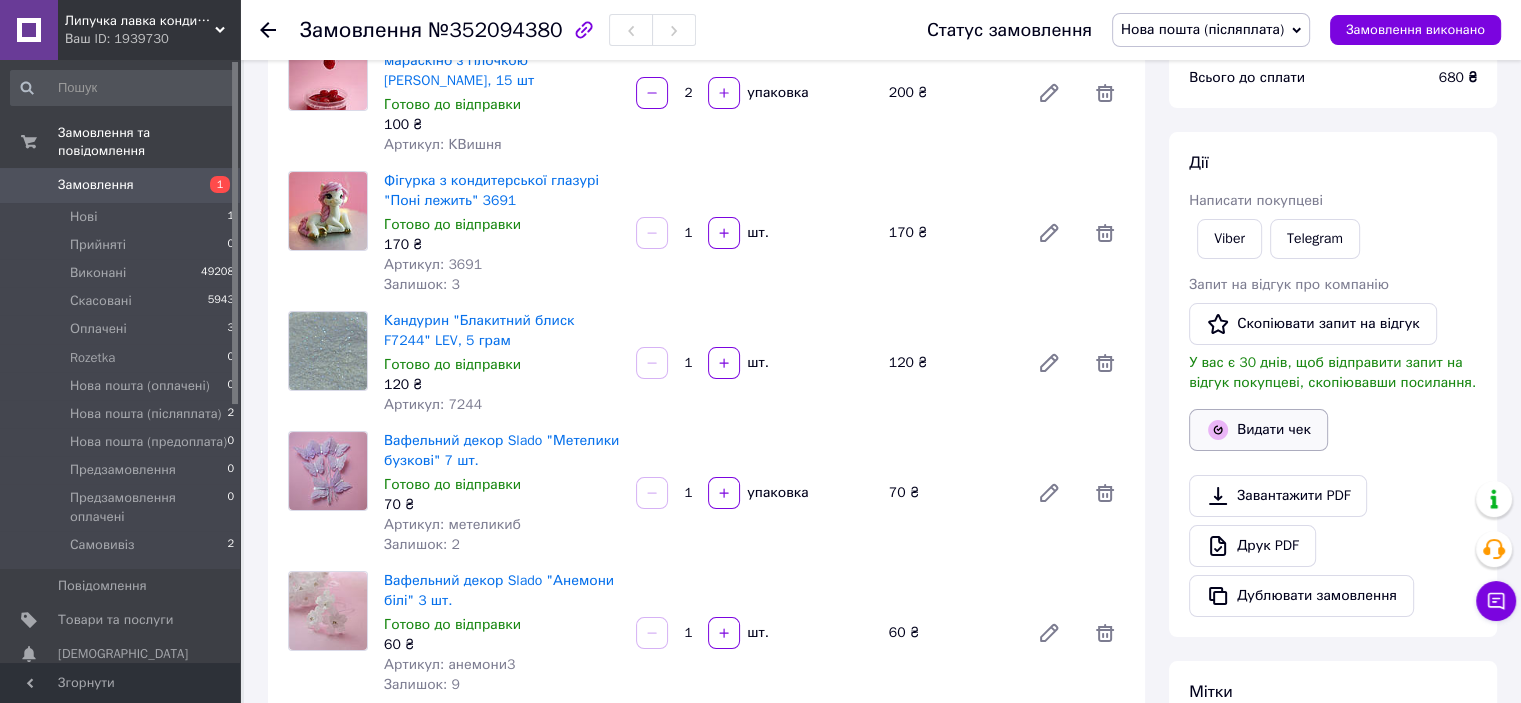 click on "Видати чек" at bounding box center [1258, 430] 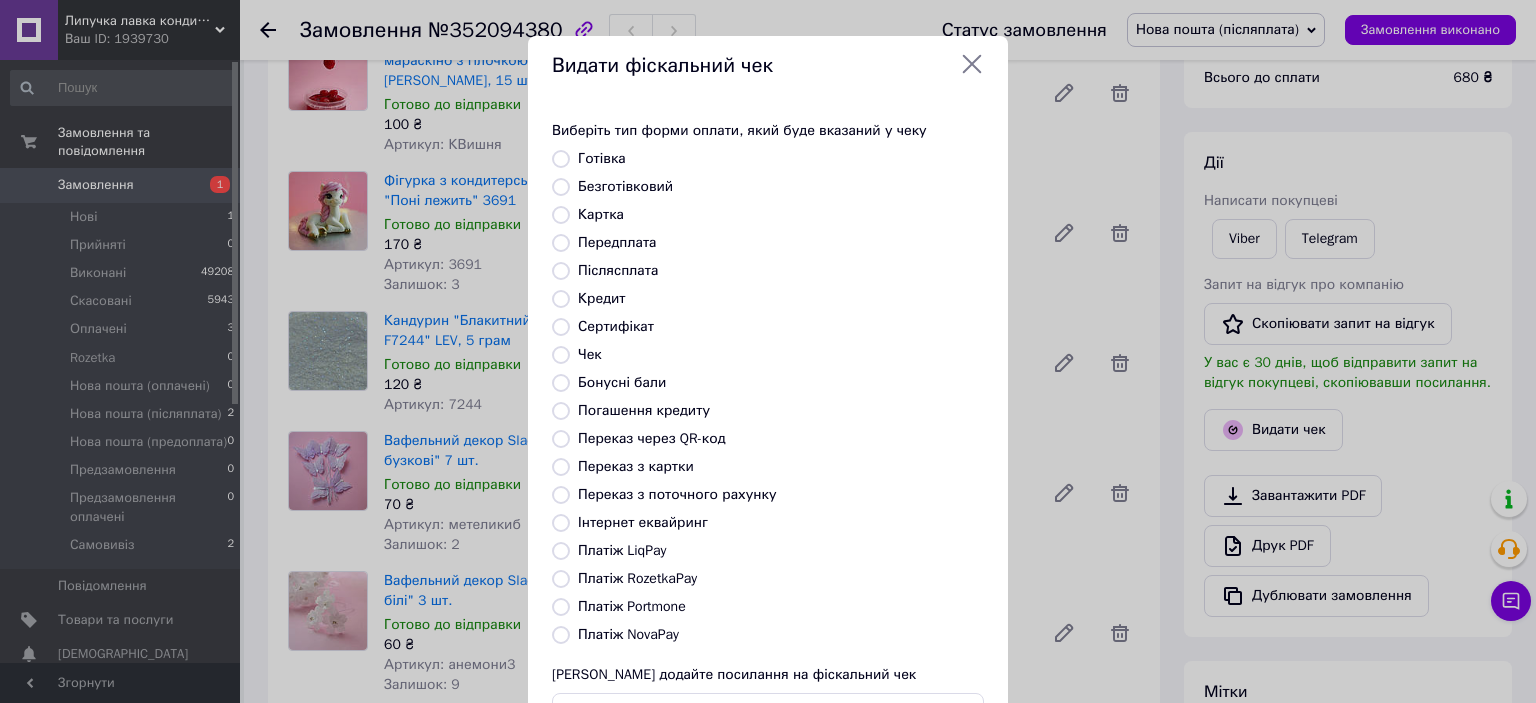 click on "Платіж NovaPay" at bounding box center [628, 634] 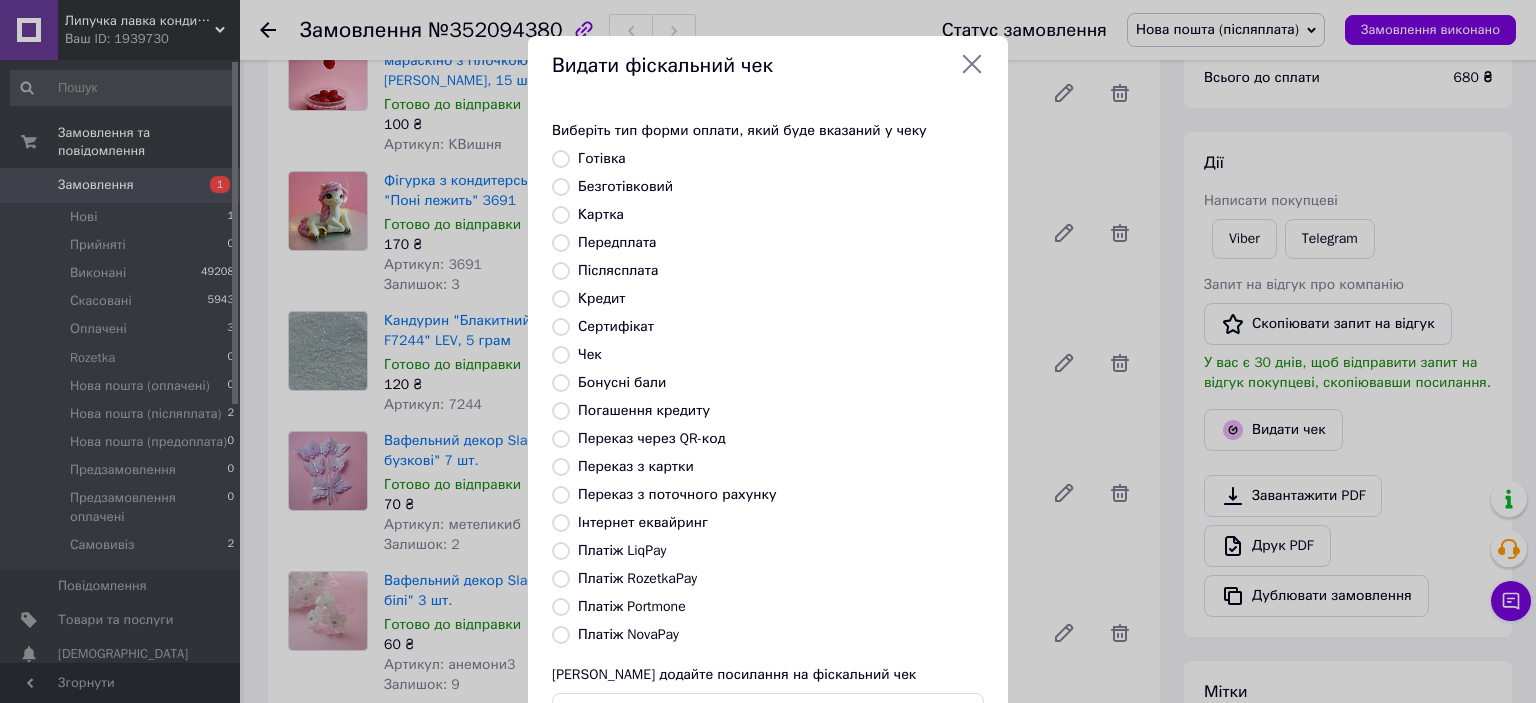 radio on "true" 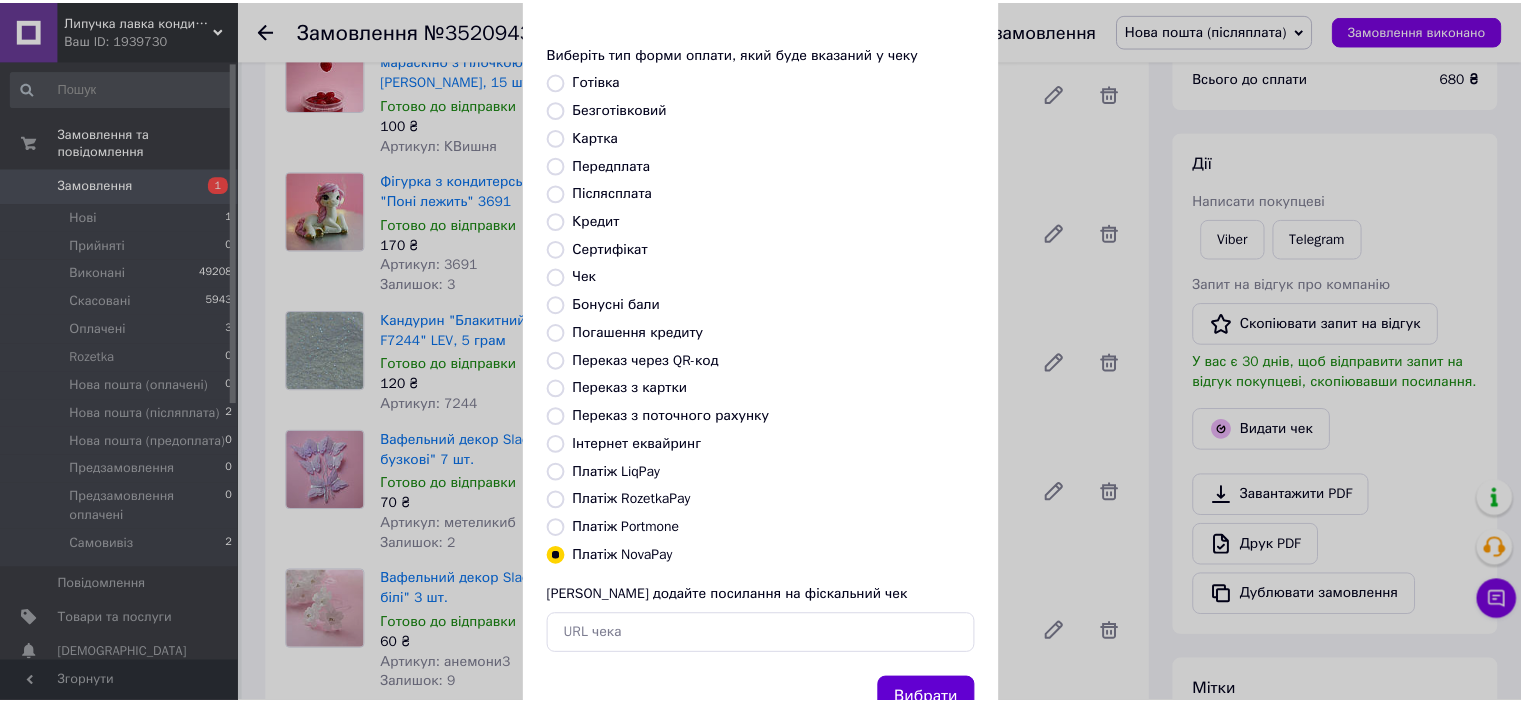scroll, scrollTop: 155, scrollLeft: 0, axis: vertical 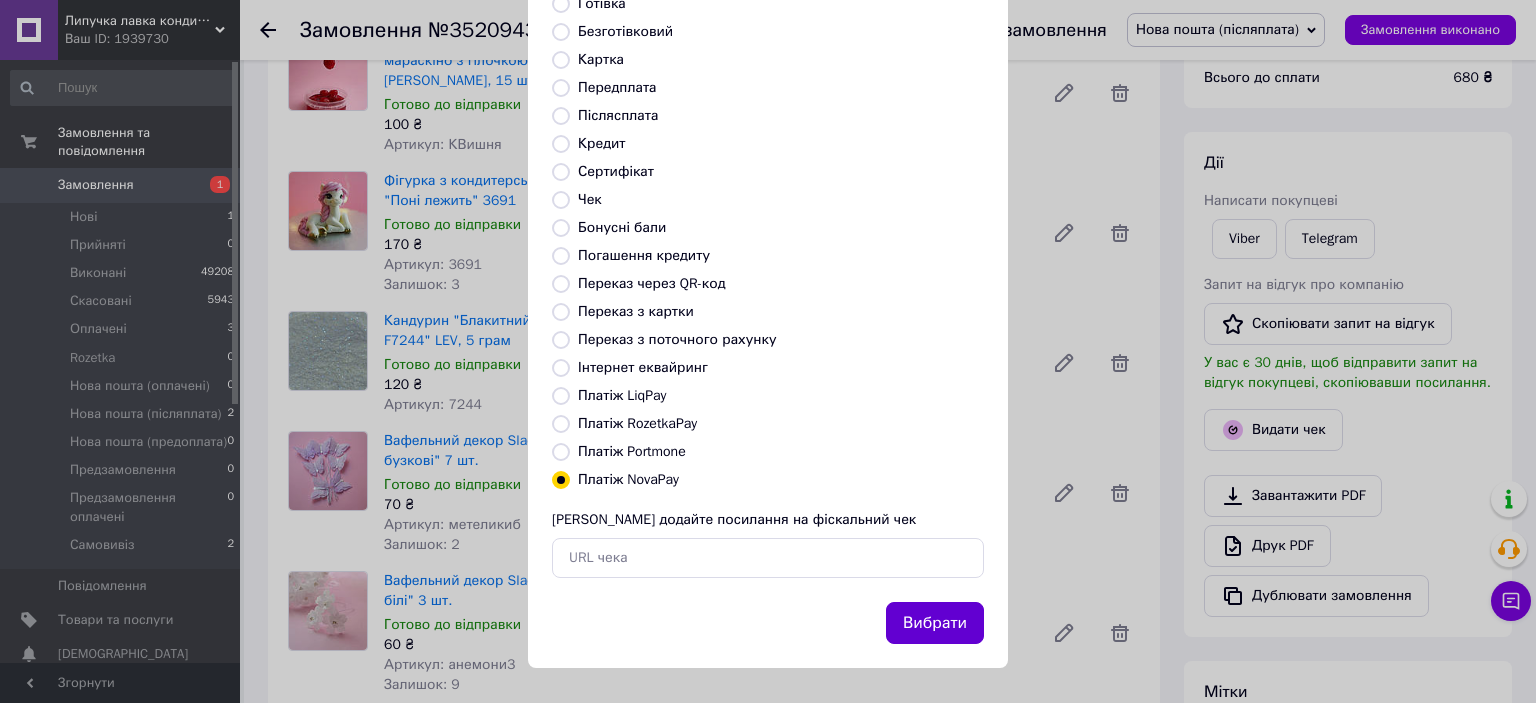 click on "Вибрати" at bounding box center (935, 623) 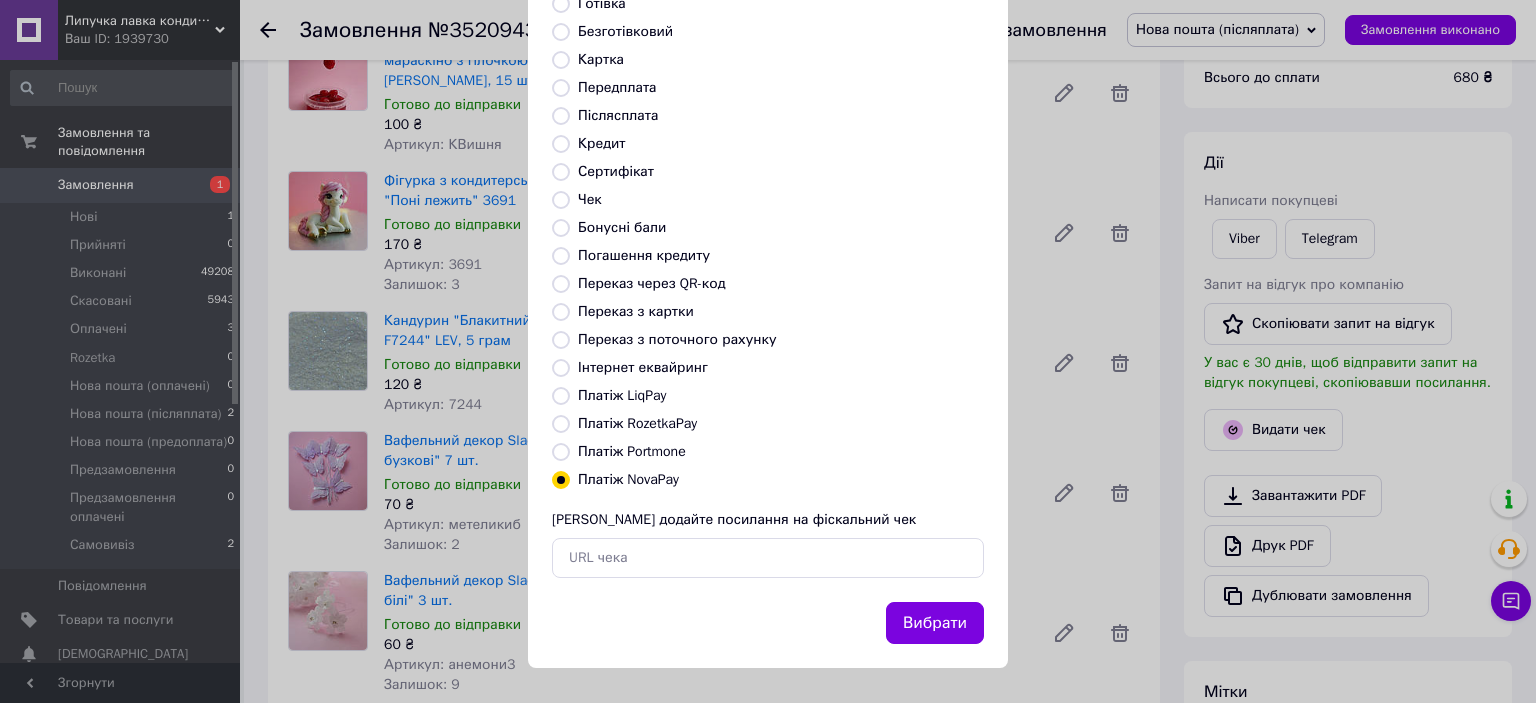 drag, startPoint x: 939, startPoint y: 616, endPoint x: 1166, endPoint y: 566, distance: 232.44139 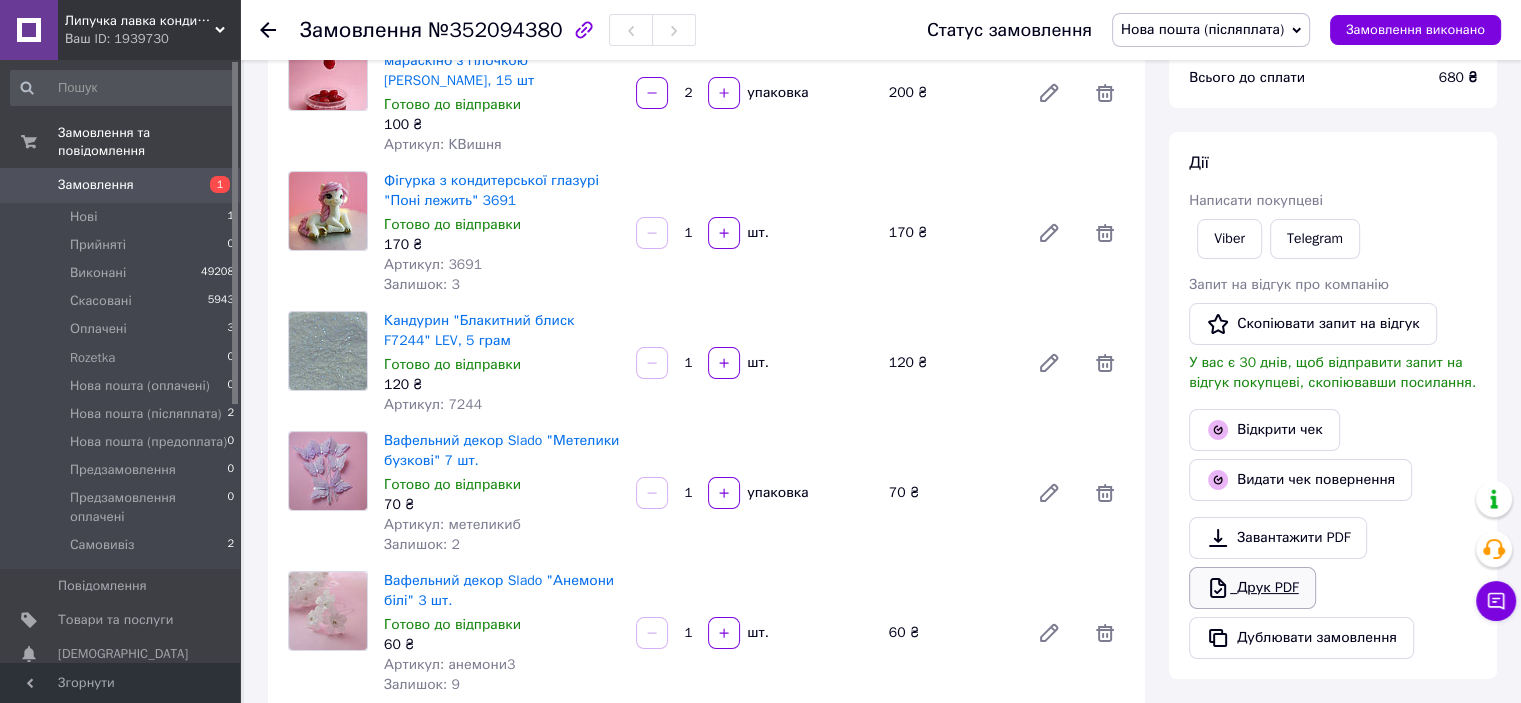 click on "Друк PDF" at bounding box center [1252, 588] 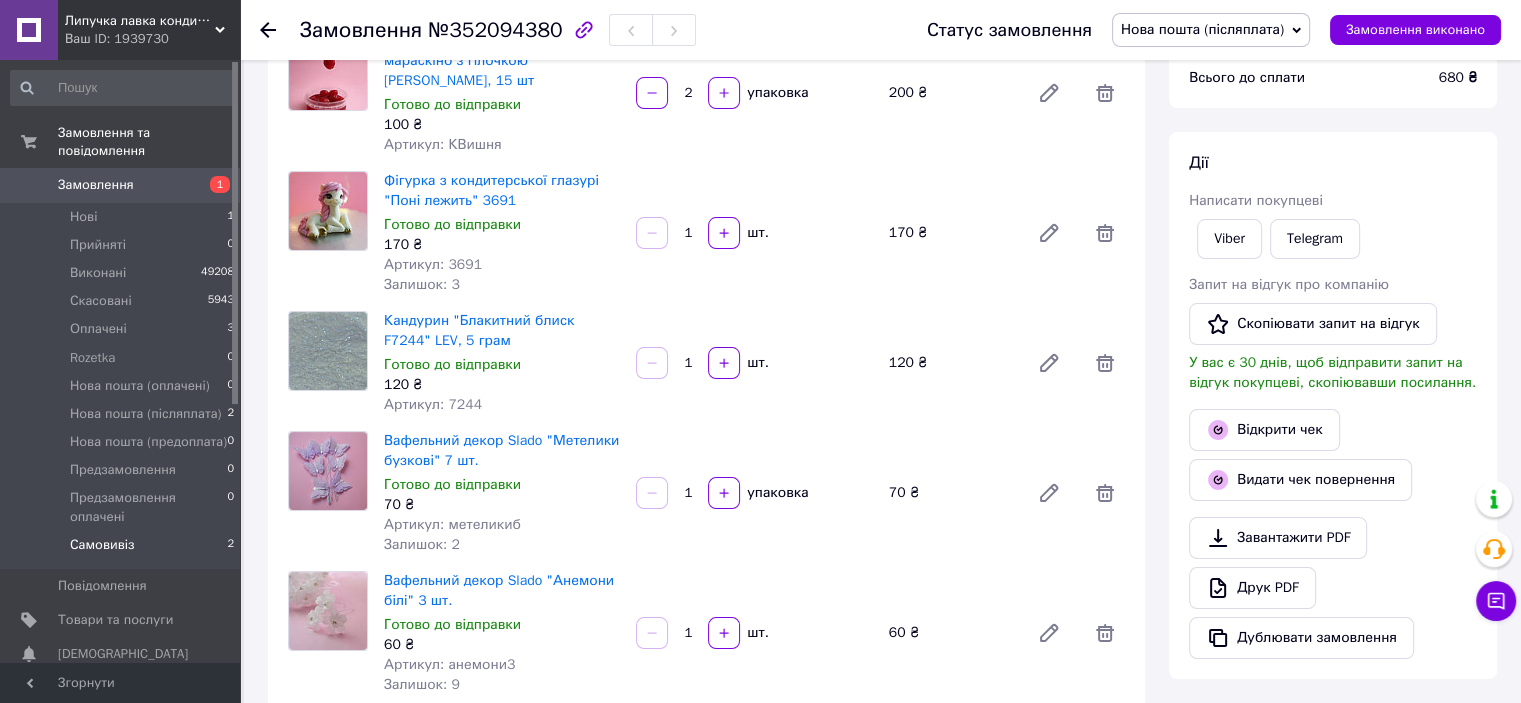 click on "Самовивіз 2" at bounding box center [123, 550] 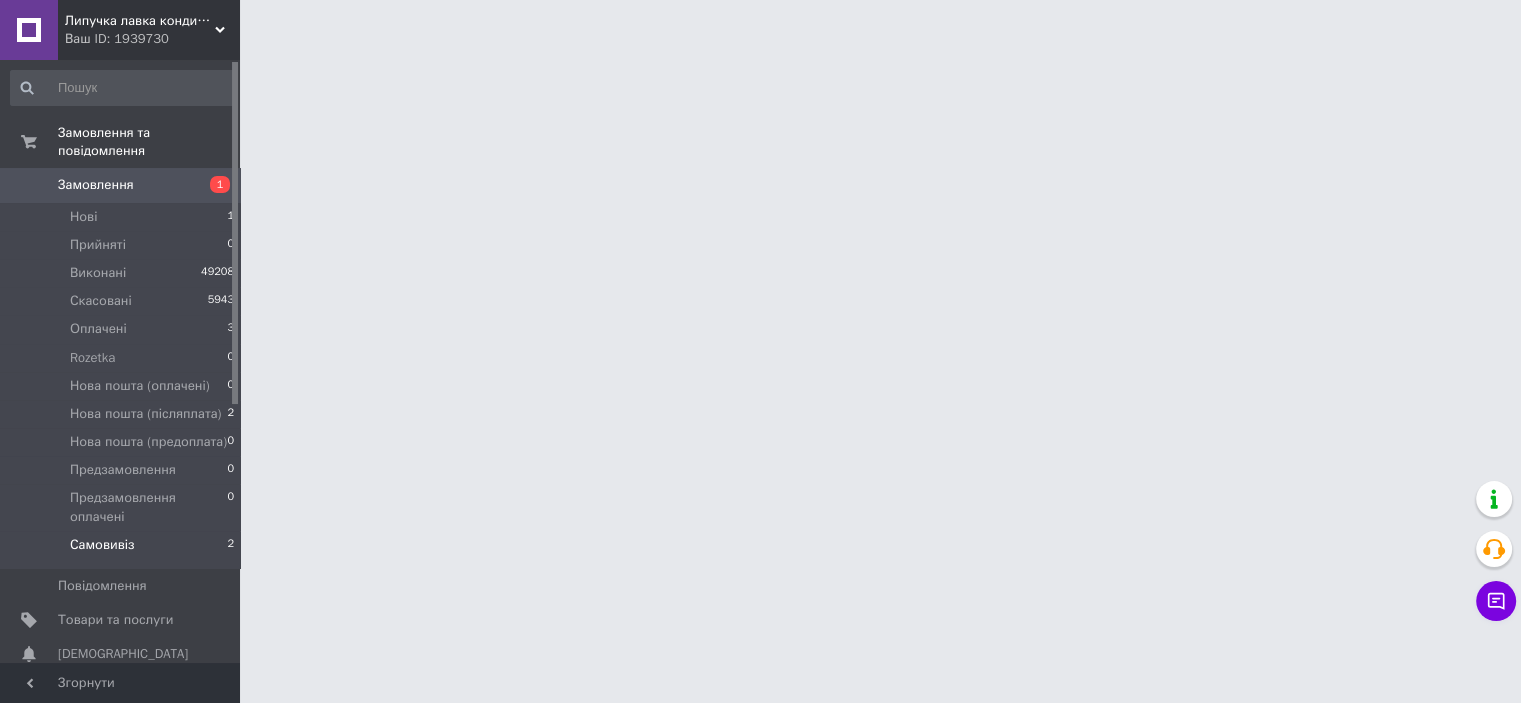 scroll, scrollTop: 0, scrollLeft: 0, axis: both 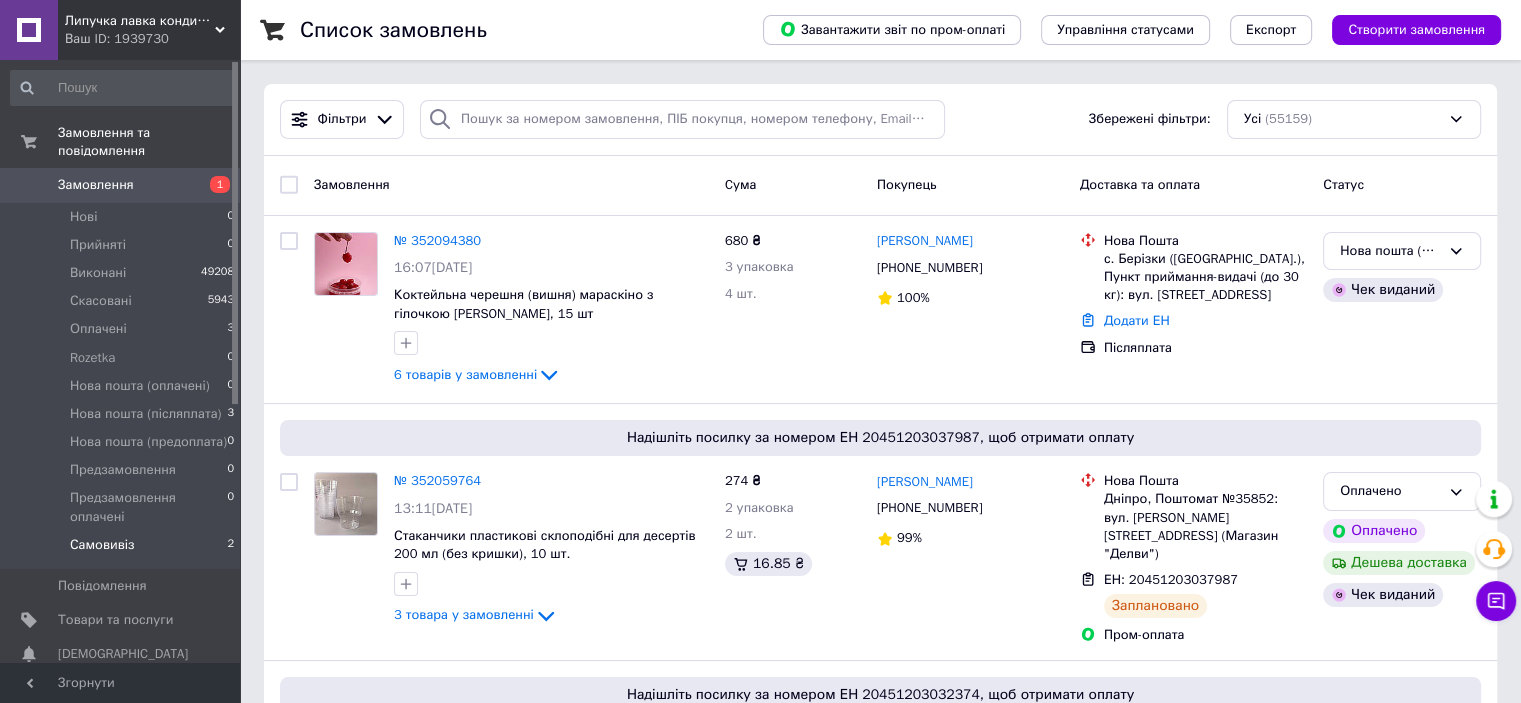 click on "Самовивіз 2" at bounding box center (123, 550) 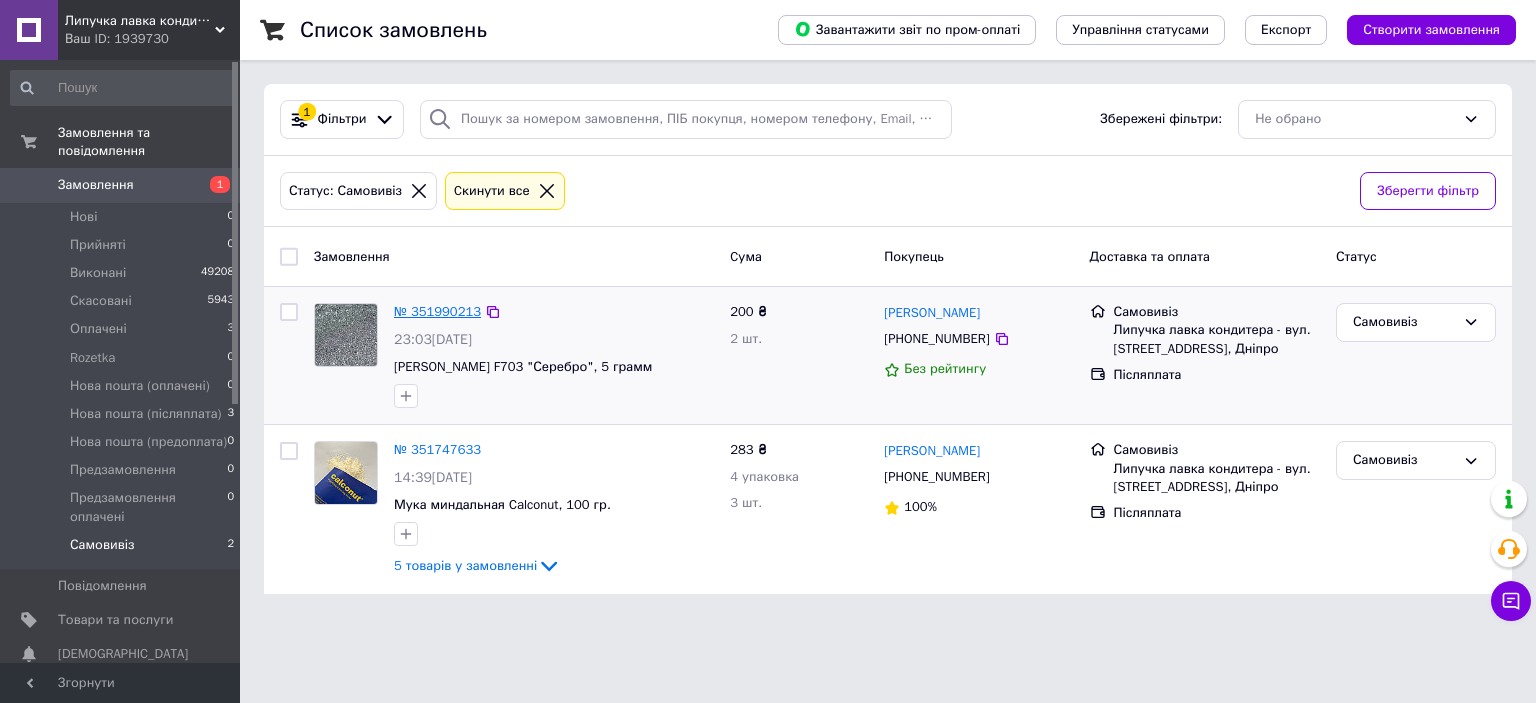 click on "№ 351990213" at bounding box center (437, 311) 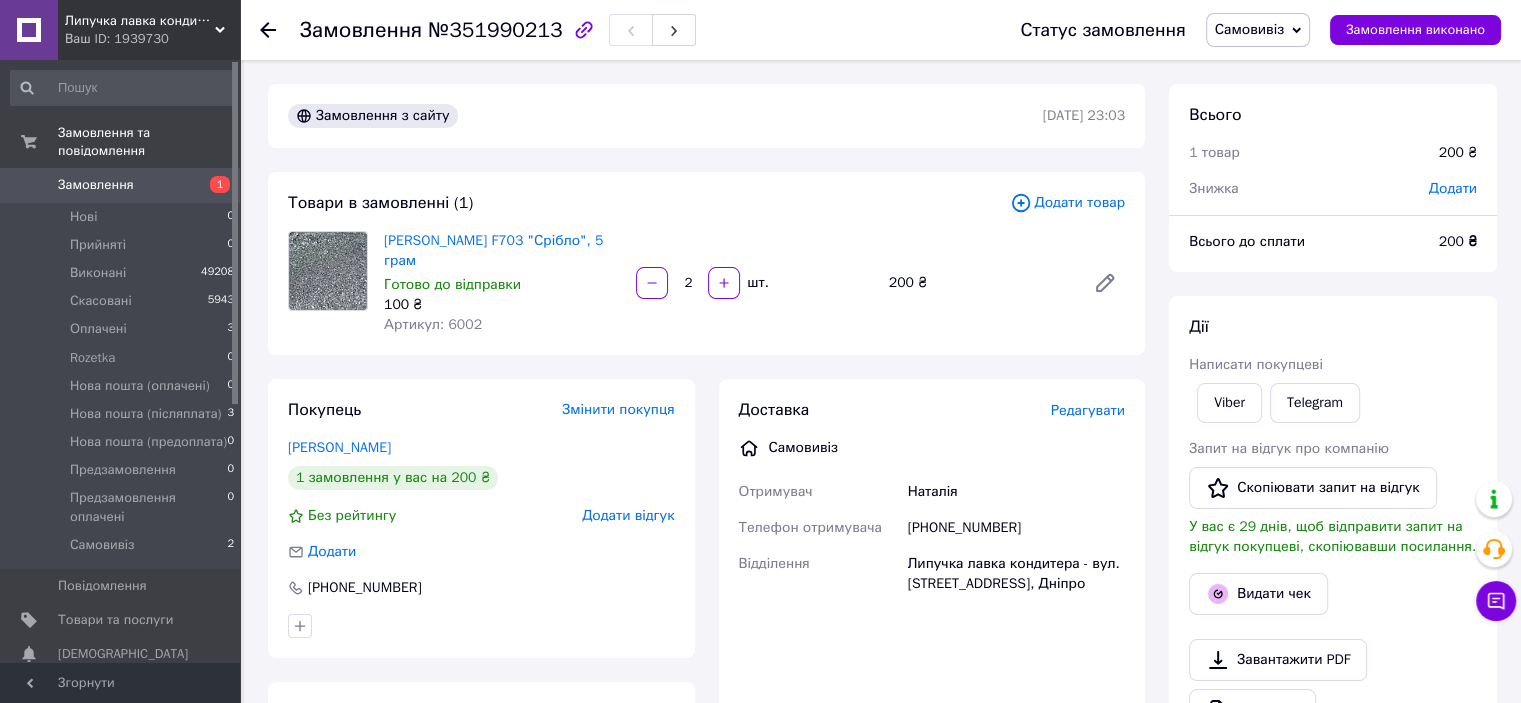 click on "Додати товар" at bounding box center (1067, 203) 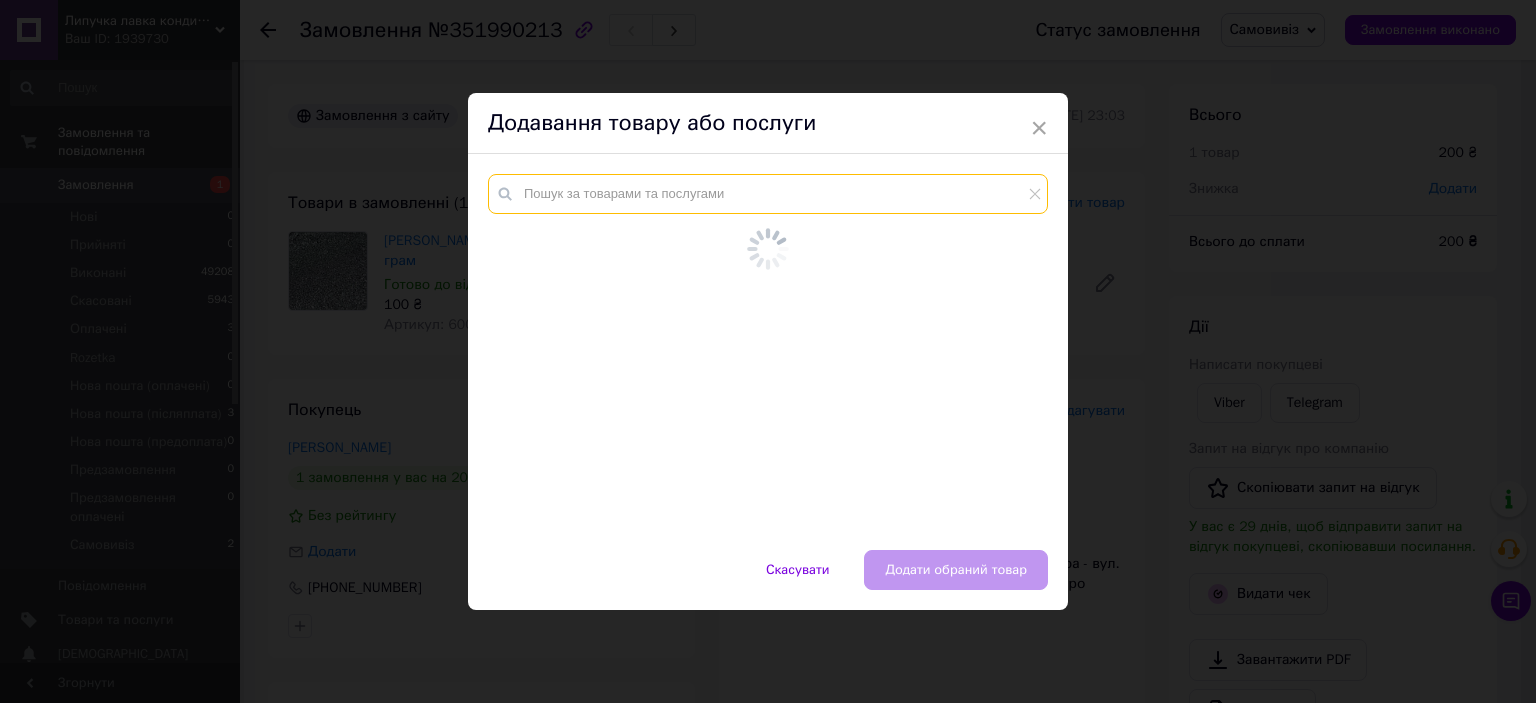 click at bounding box center (768, 194) 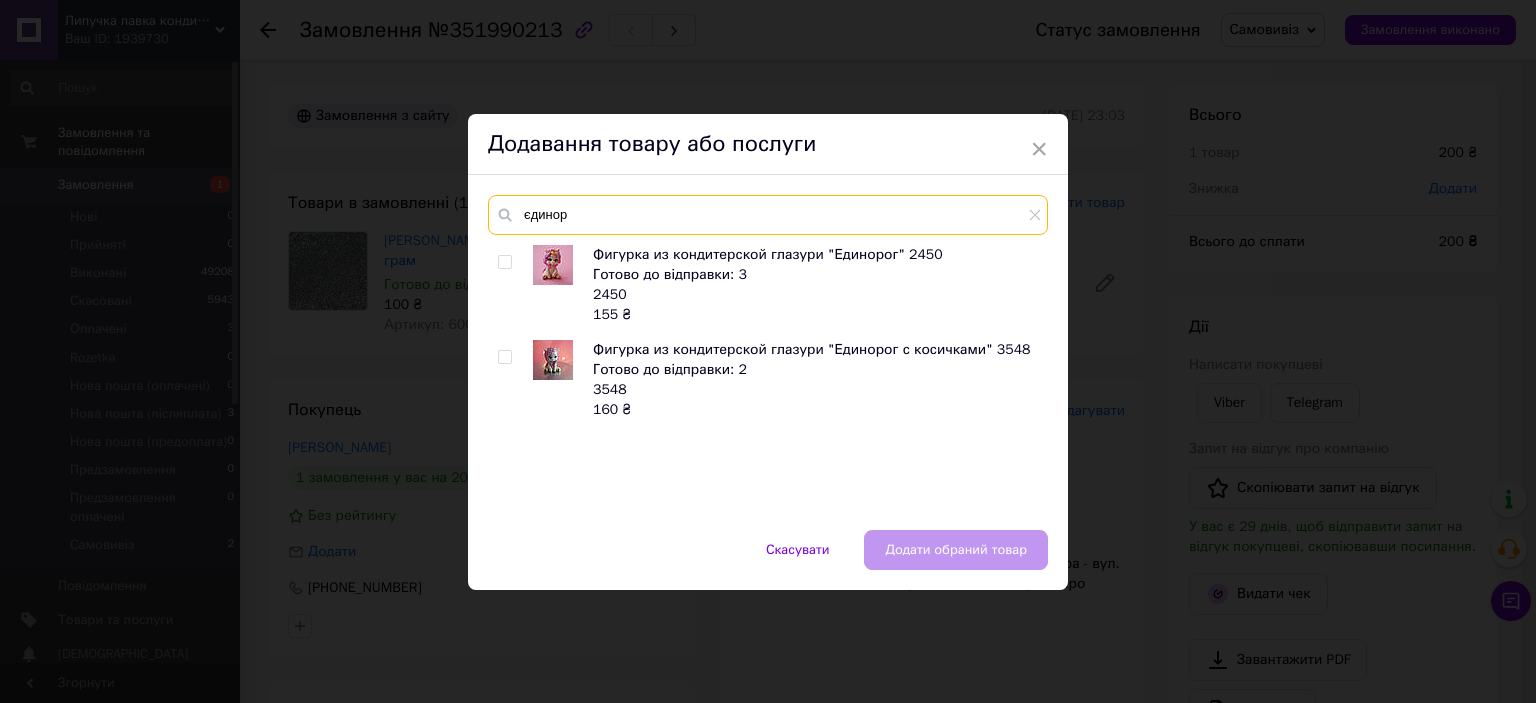 type on "єдинор" 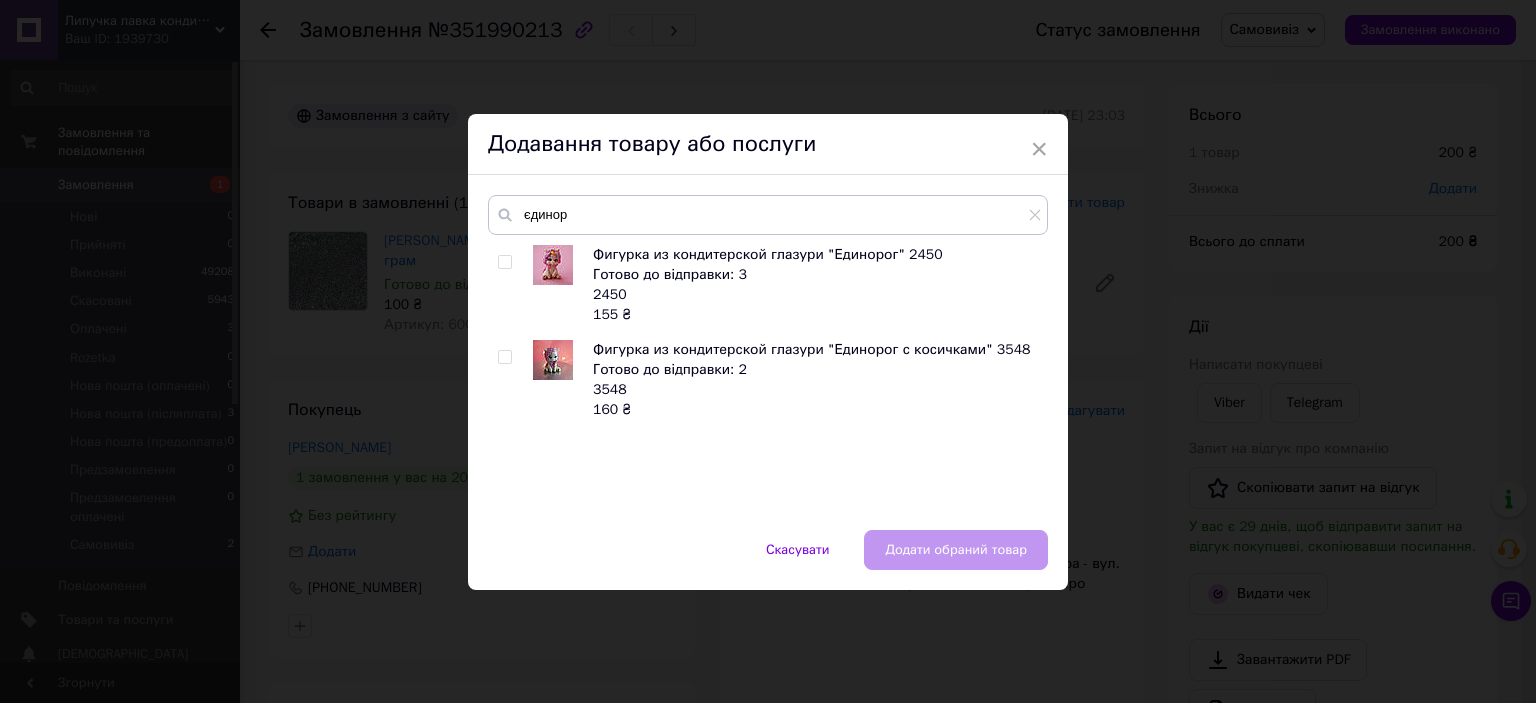 click at bounding box center (505, 357) 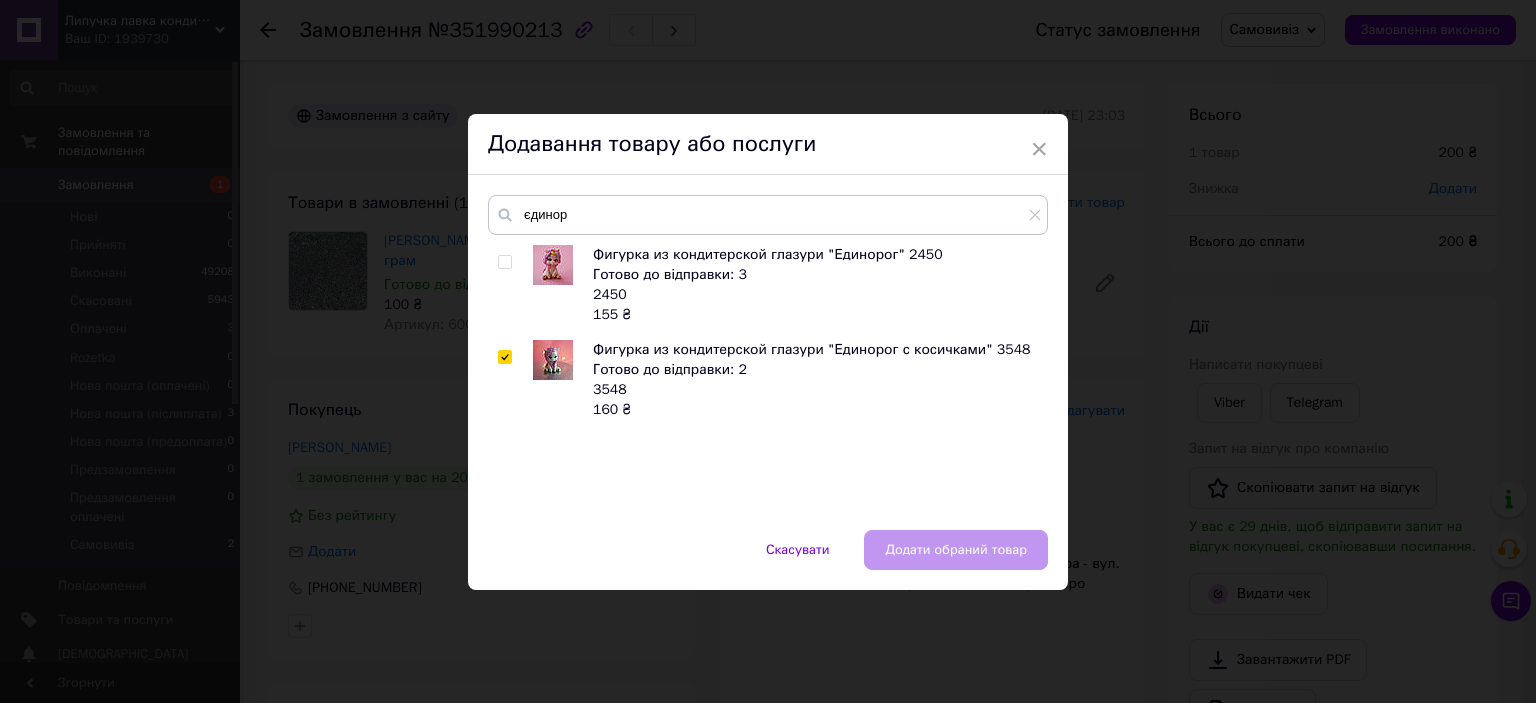 checkbox on "true" 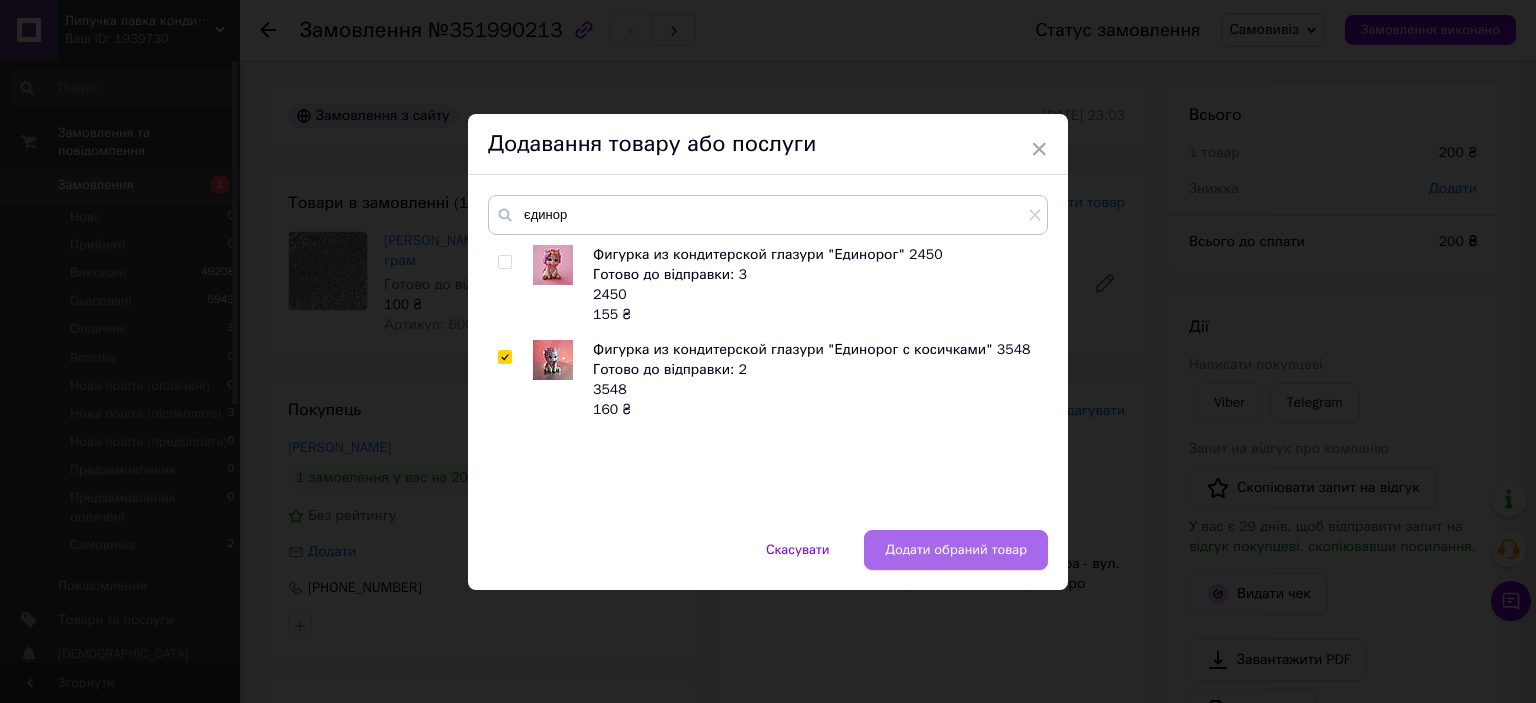 drag, startPoint x: 923, startPoint y: 561, endPoint x: 946, endPoint y: 559, distance: 23.086792 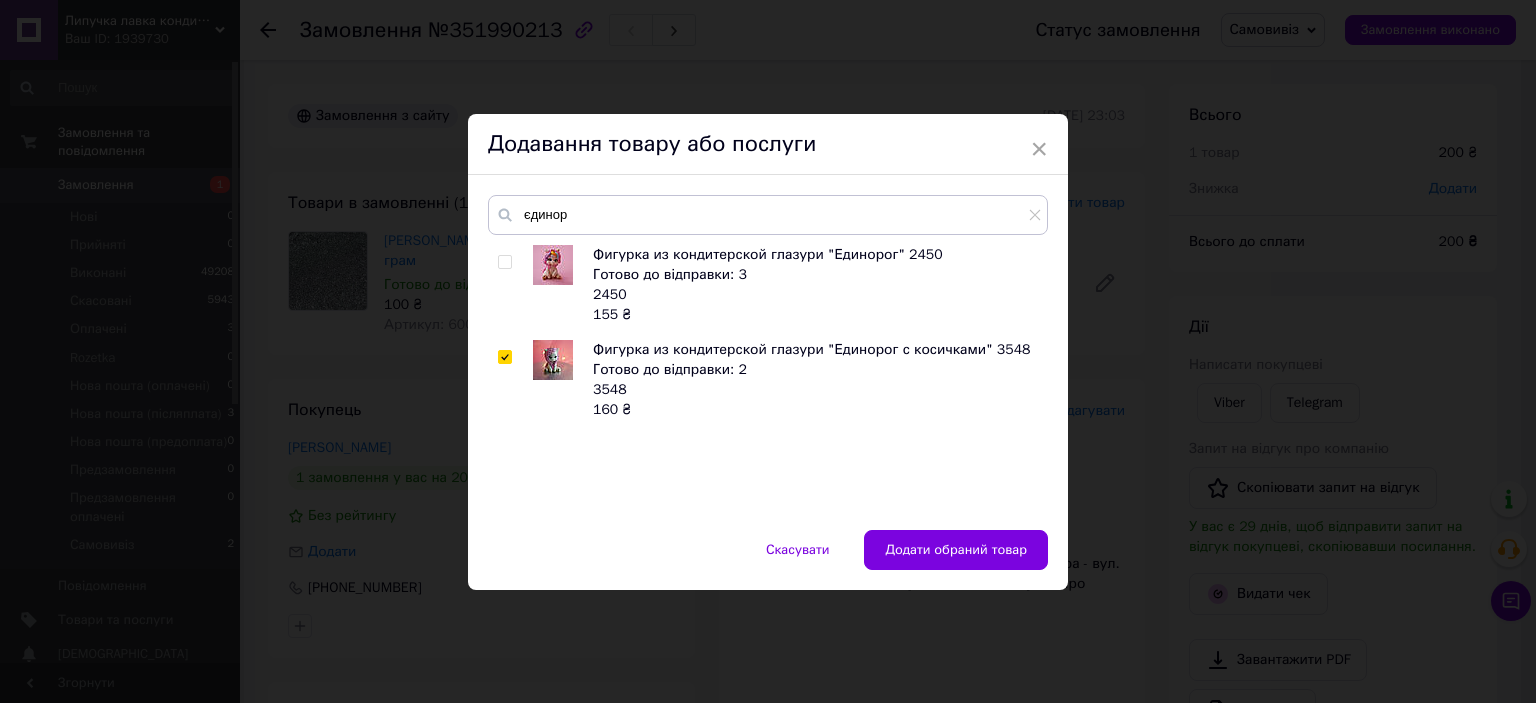 click on "Додати обраний товар" at bounding box center (956, 550) 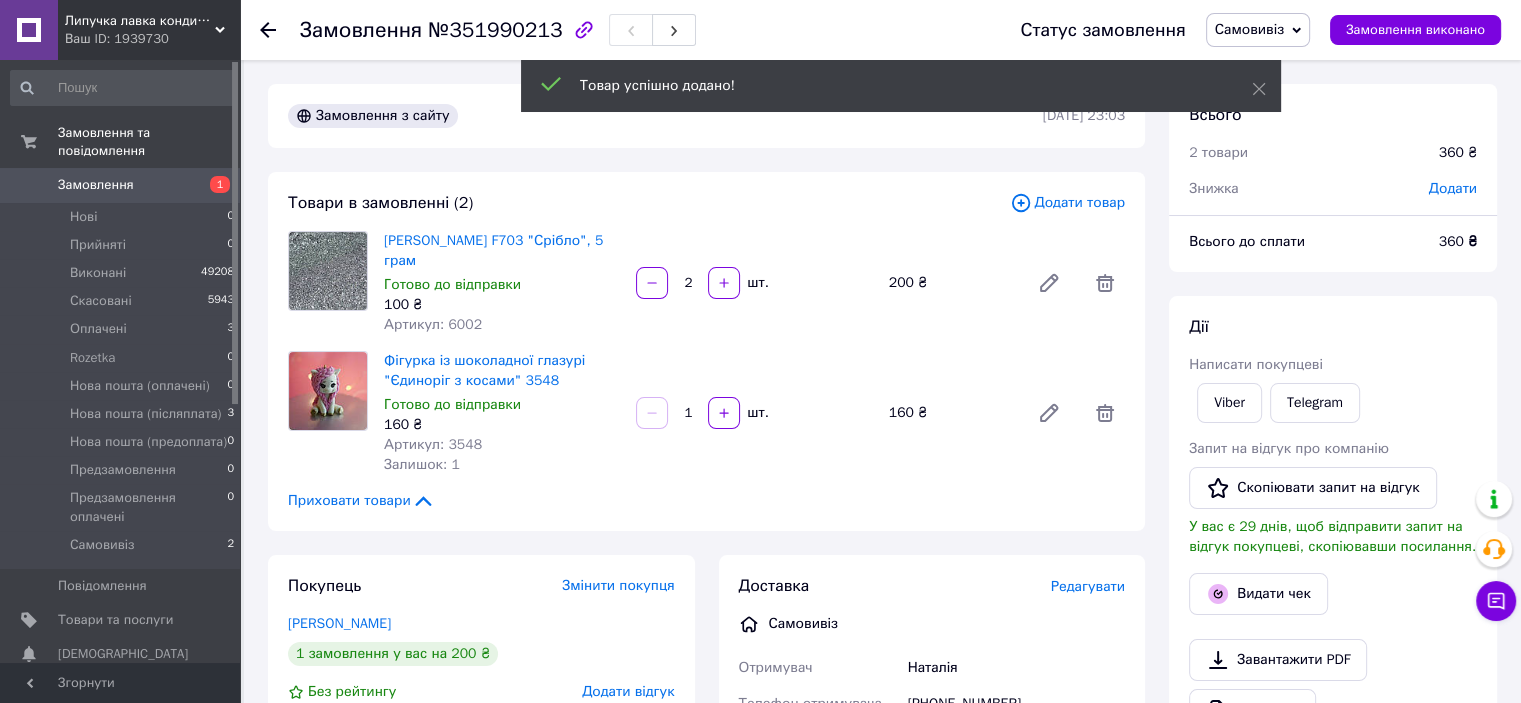 click on "Додати товар" at bounding box center (1067, 203) 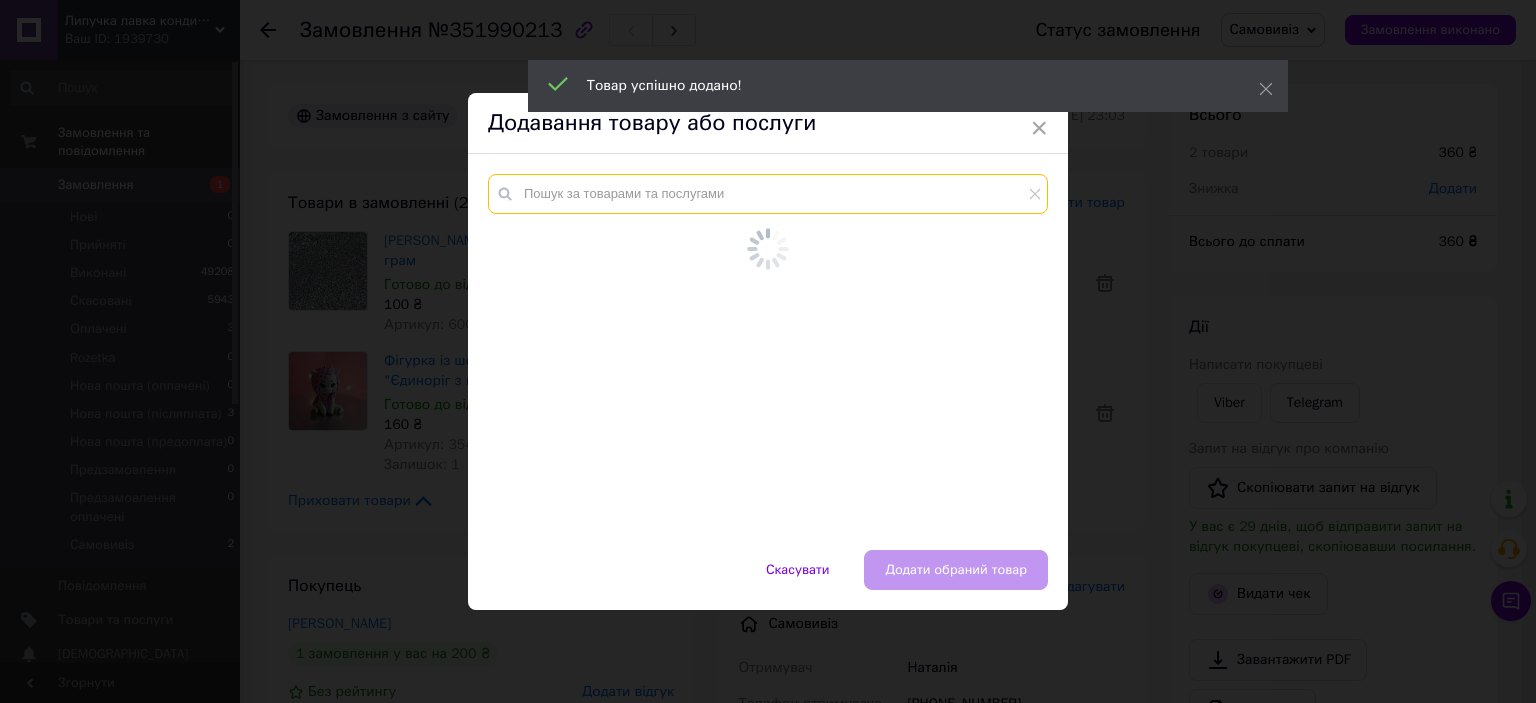 click at bounding box center (768, 194) 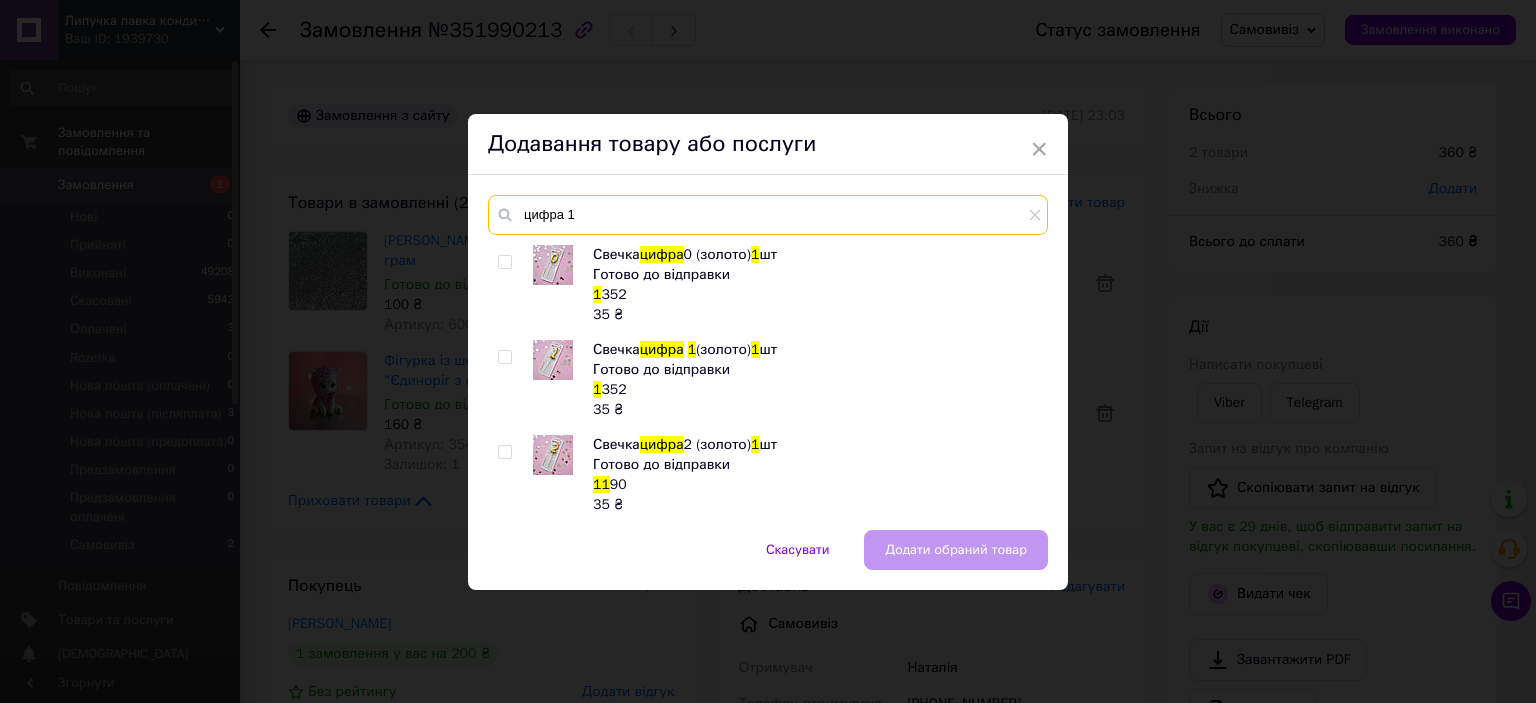 type on "цифра 1" 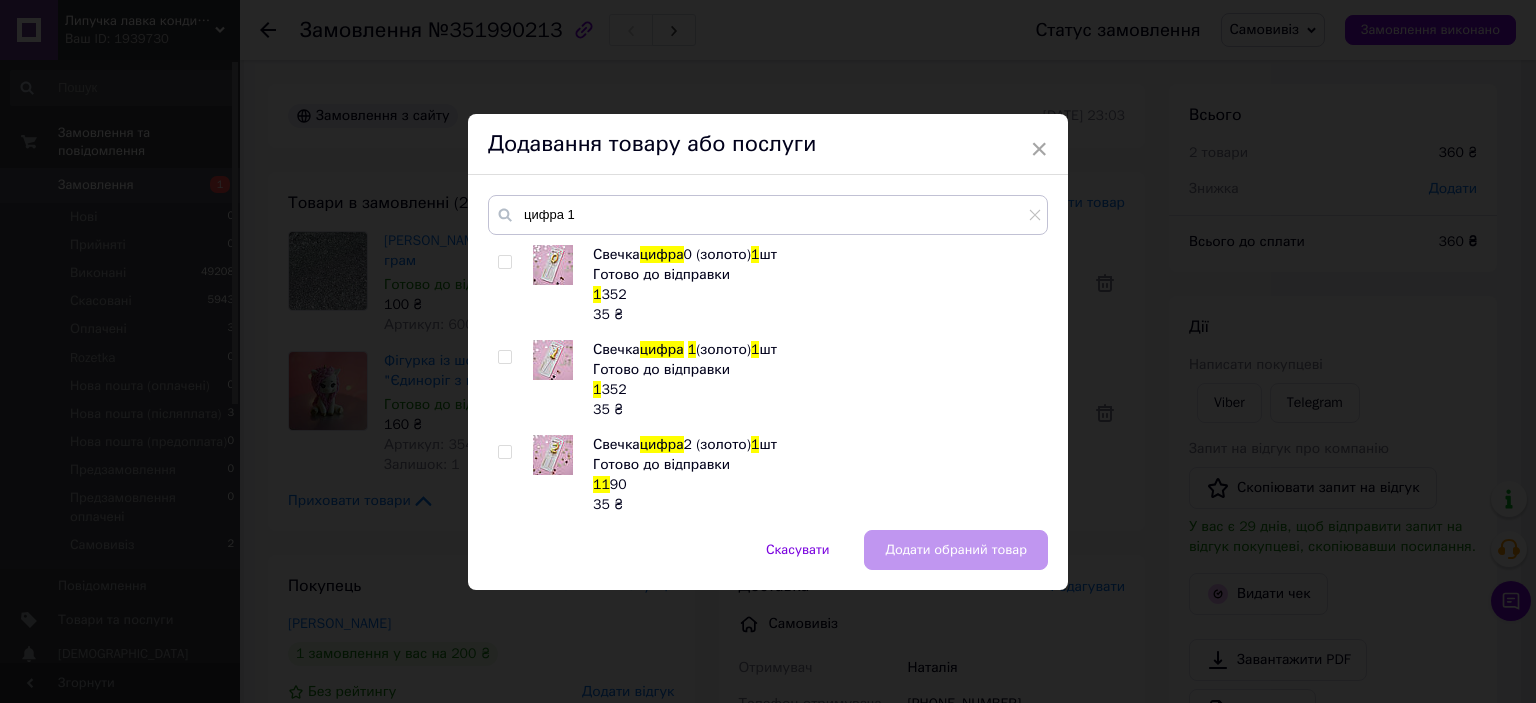 click at bounding box center [504, 357] 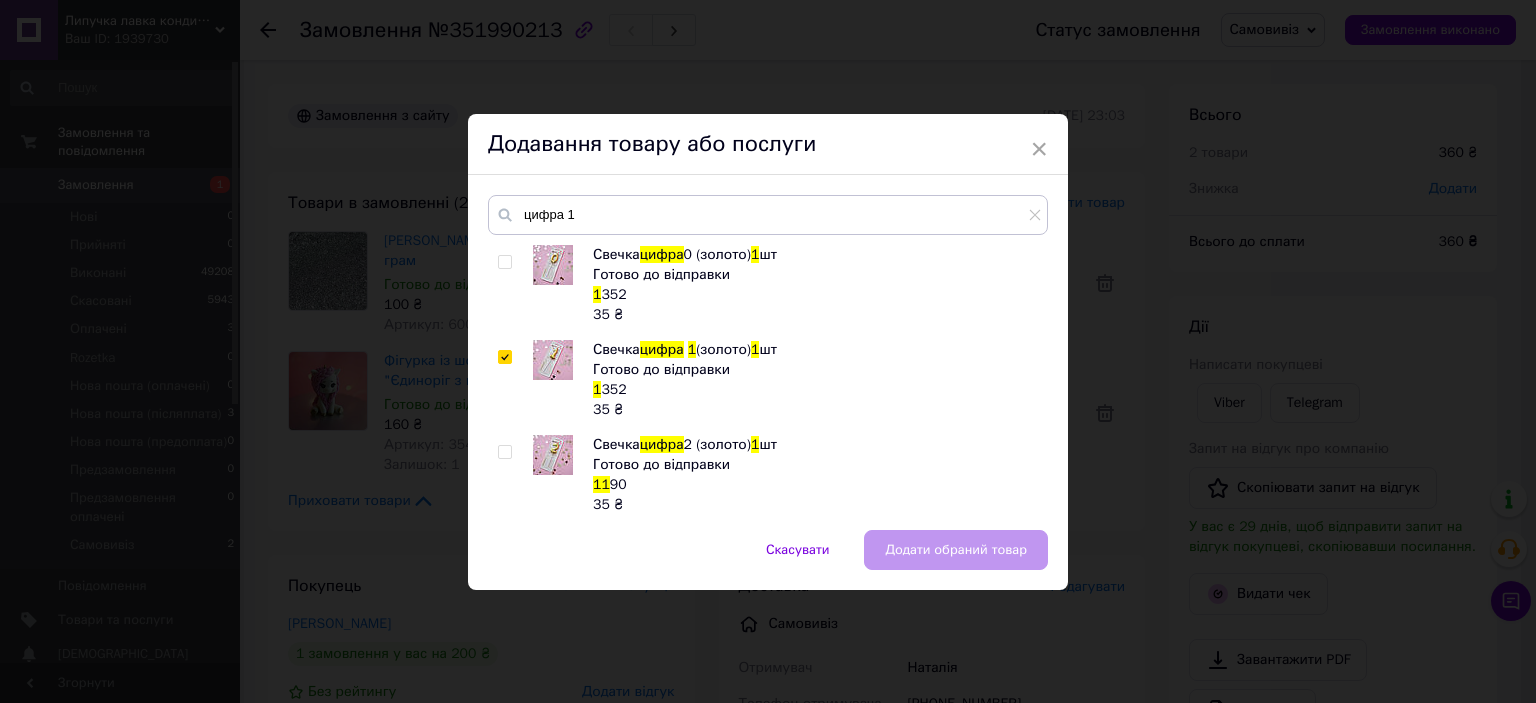checkbox on "true" 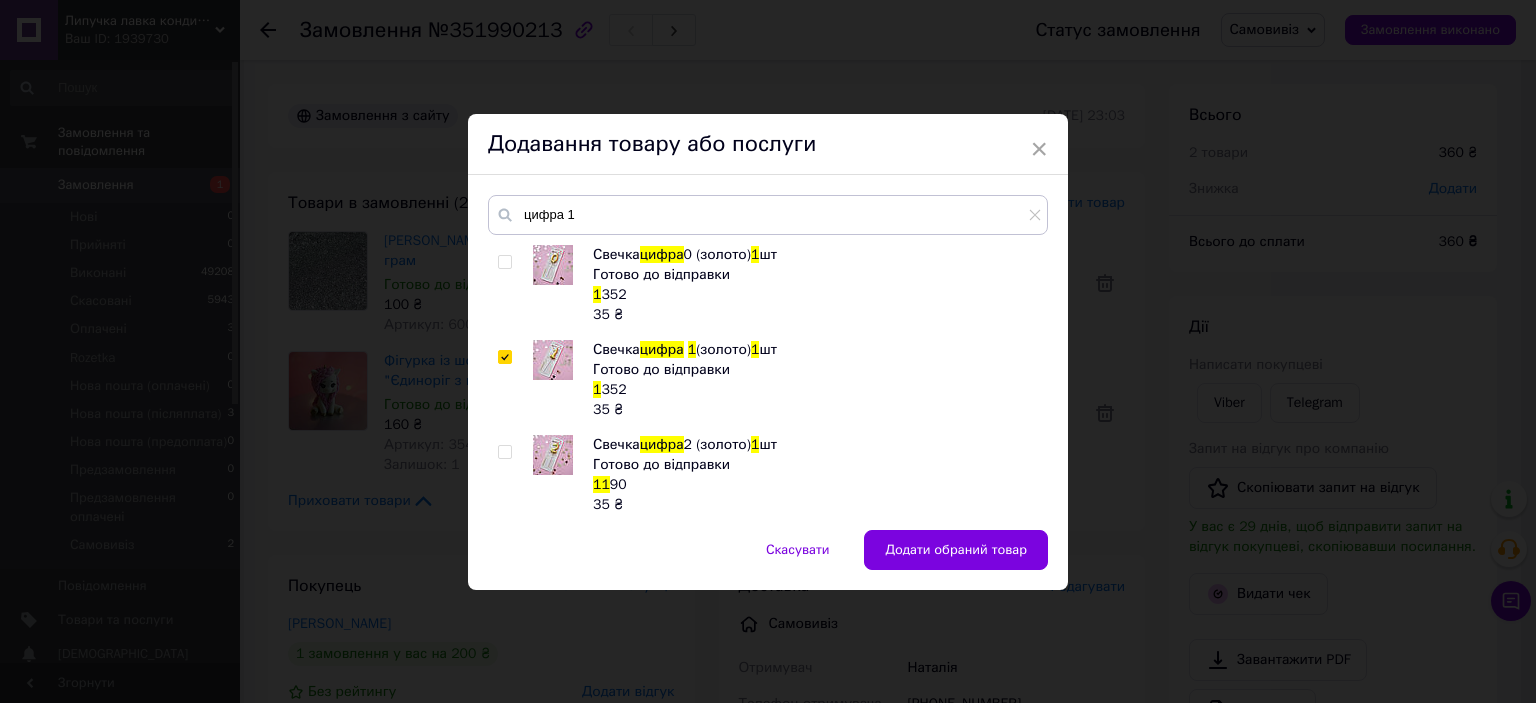 click at bounding box center (504, 452) 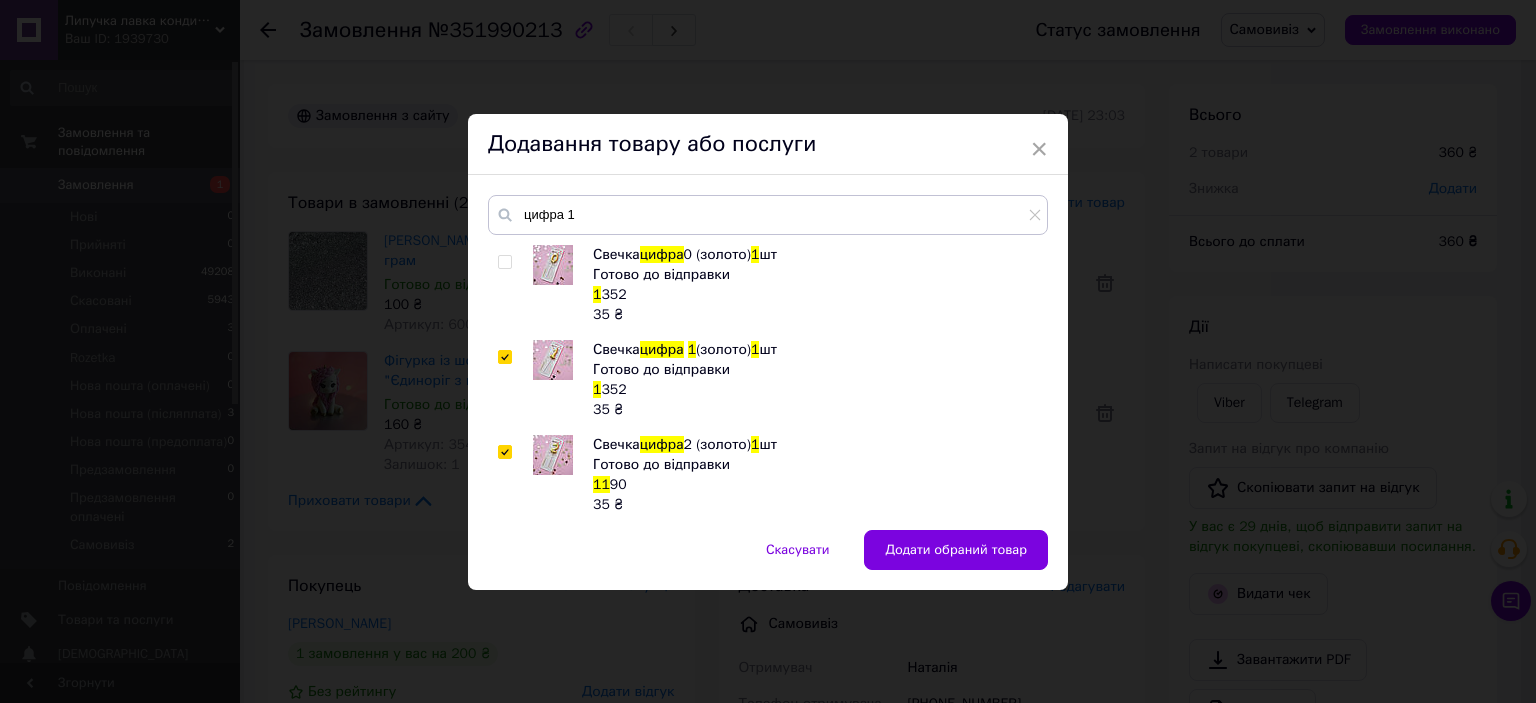 checkbox on "true" 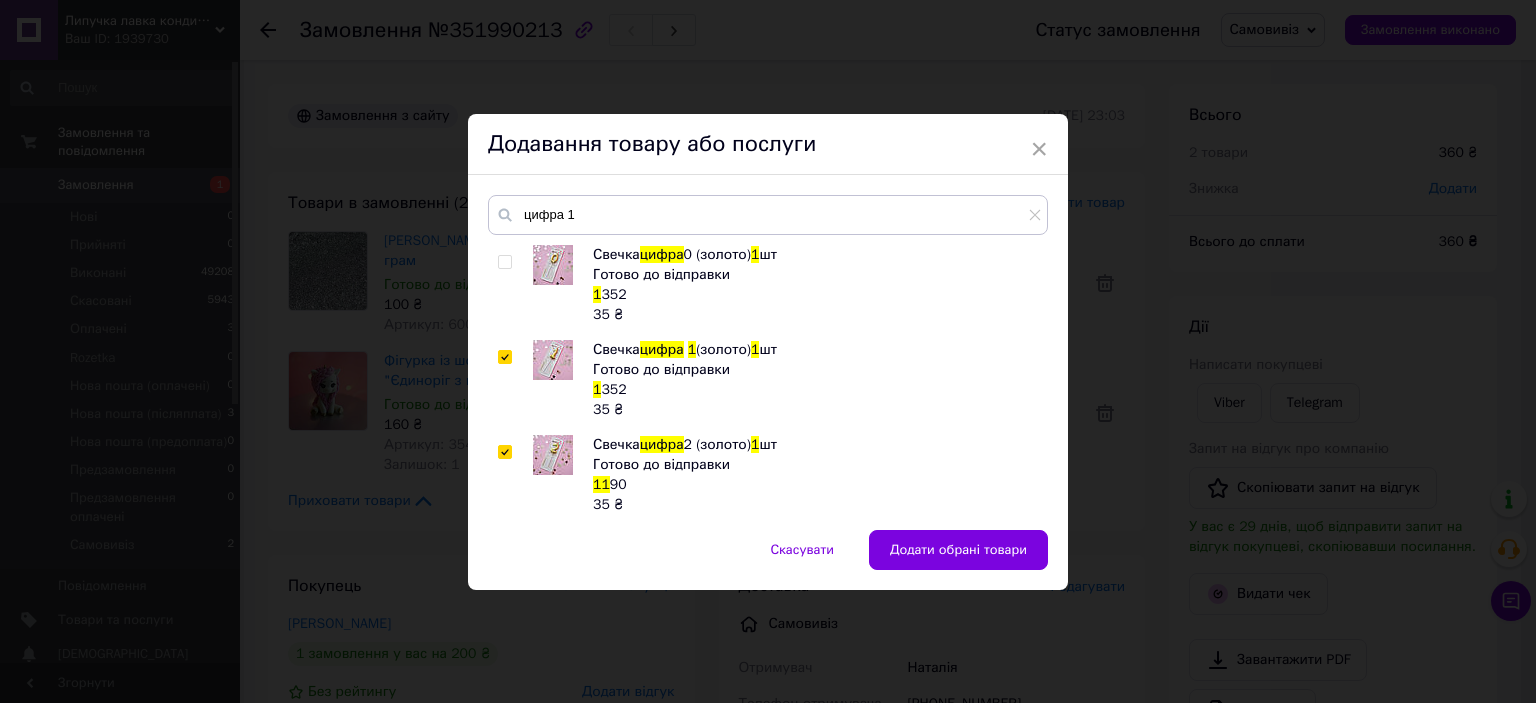 drag, startPoint x: 972, startPoint y: 544, endPoint x: 986, endPoint y: 517, distance: 30.413813 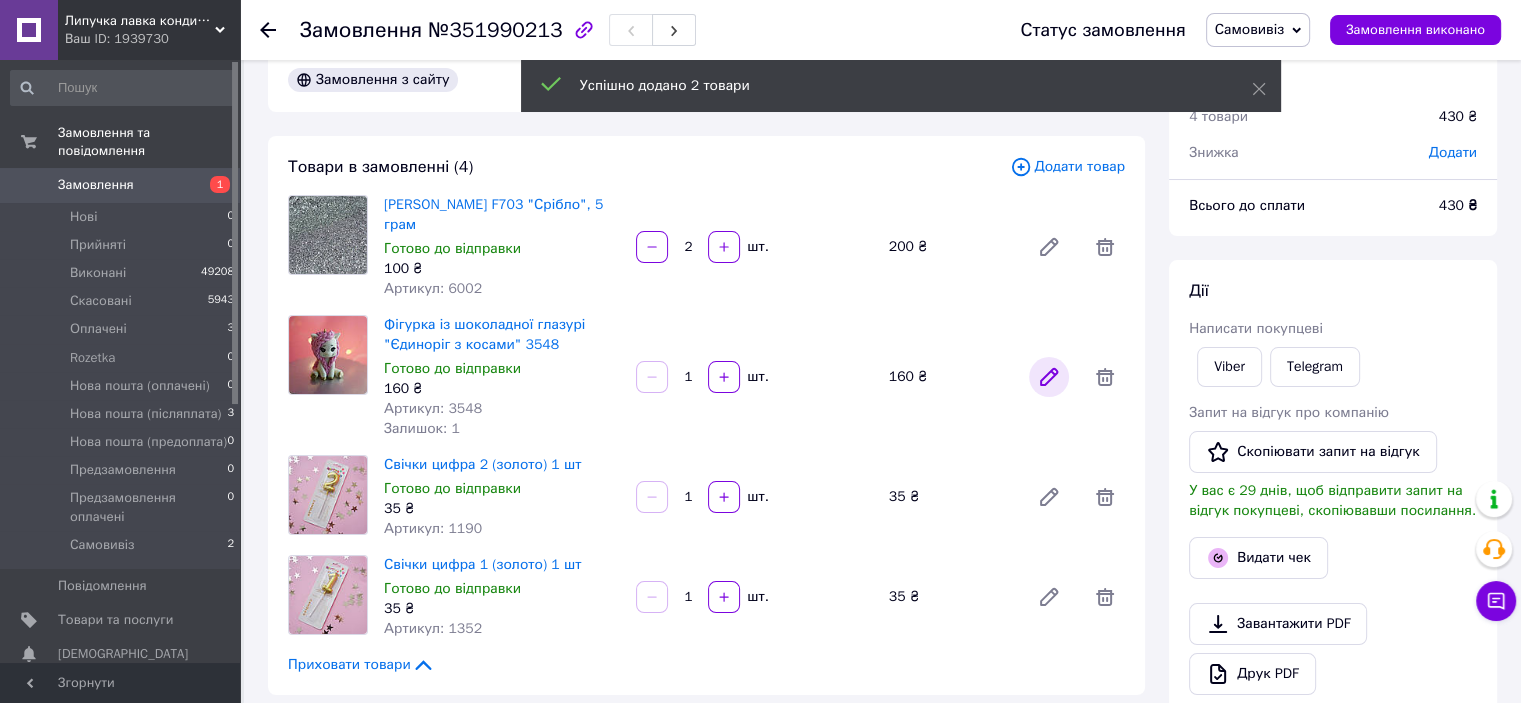 scroll, scrollTop: 0, scrollLeft: 0, axis: both 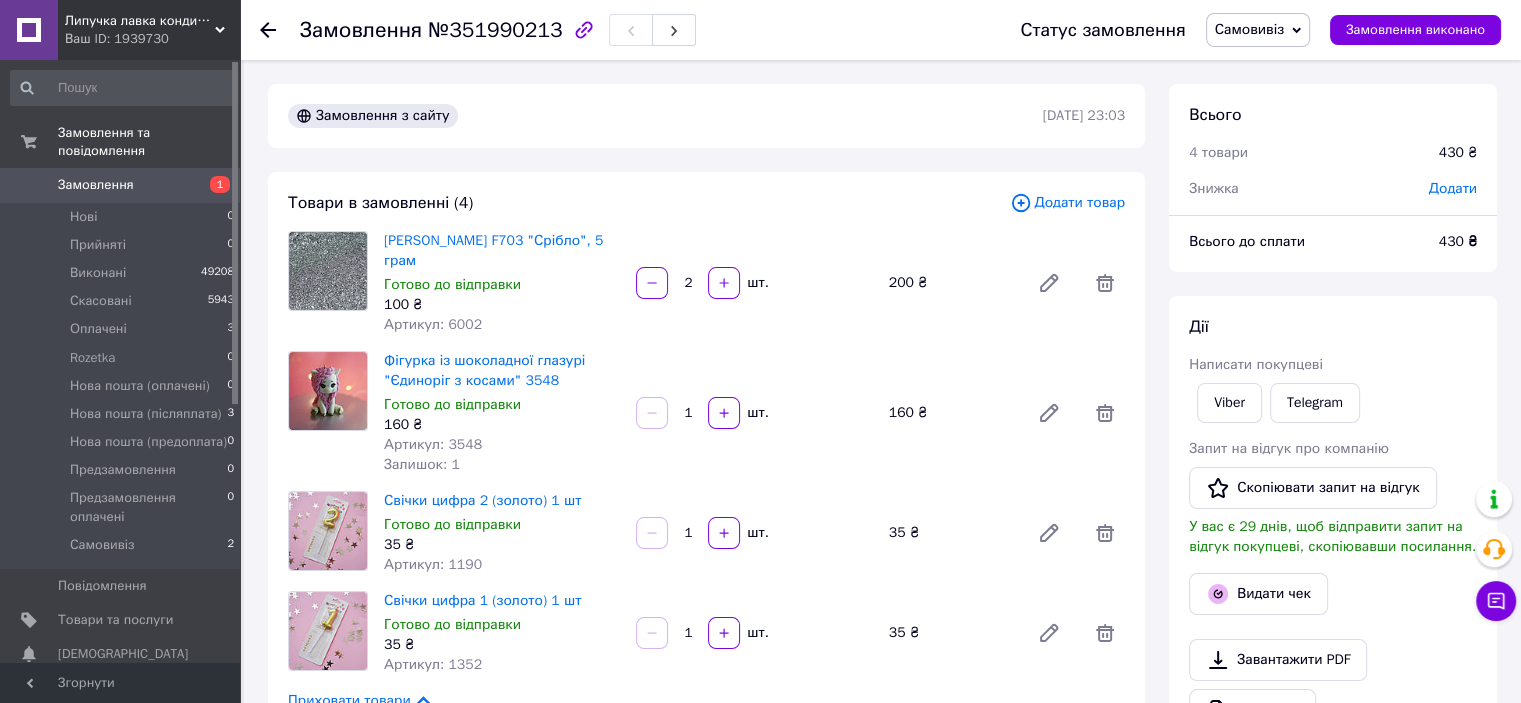 drag, startPoint x: 1288, startPoint y: 28, endPoint x: 1286, endPoint y: 67, distance: 39.051247 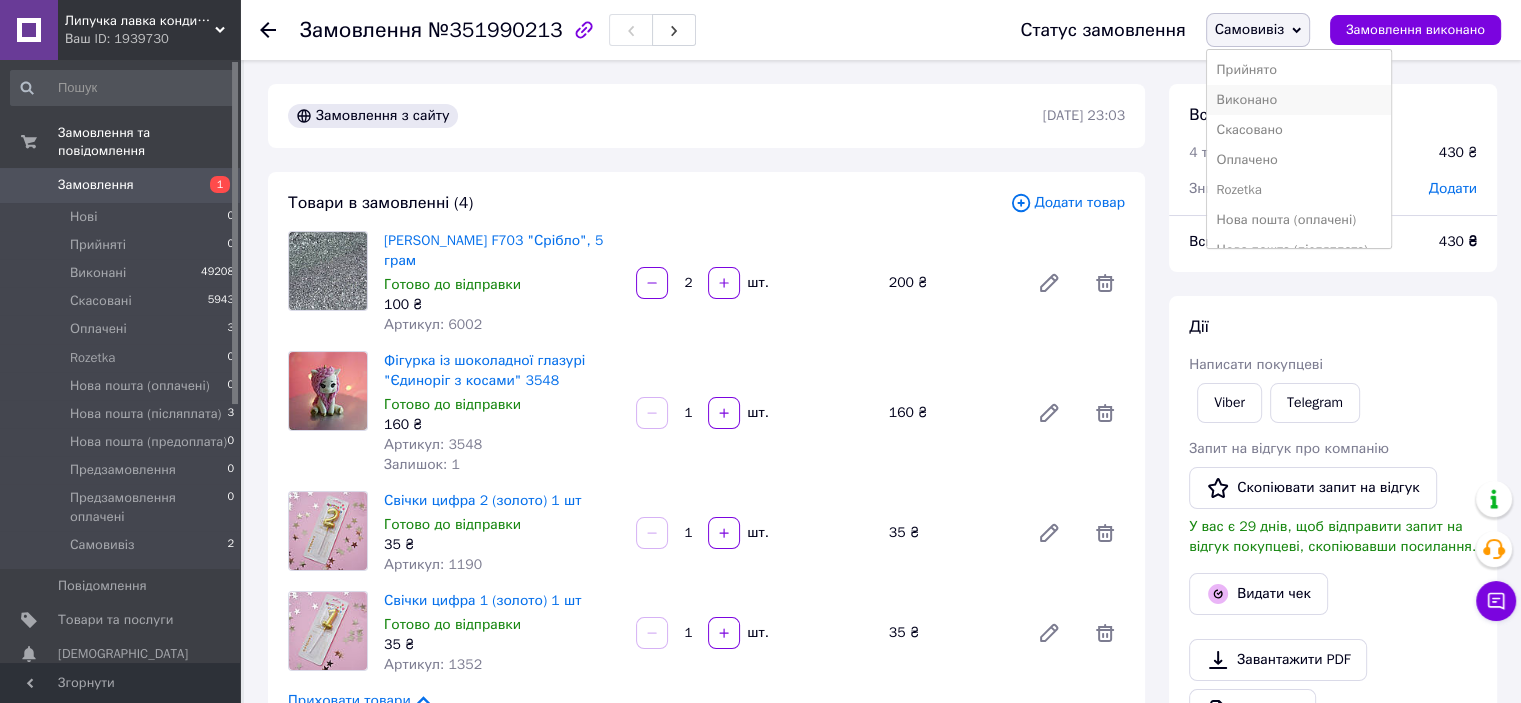 click on "Виконано" at bounding box center (1299, 100) 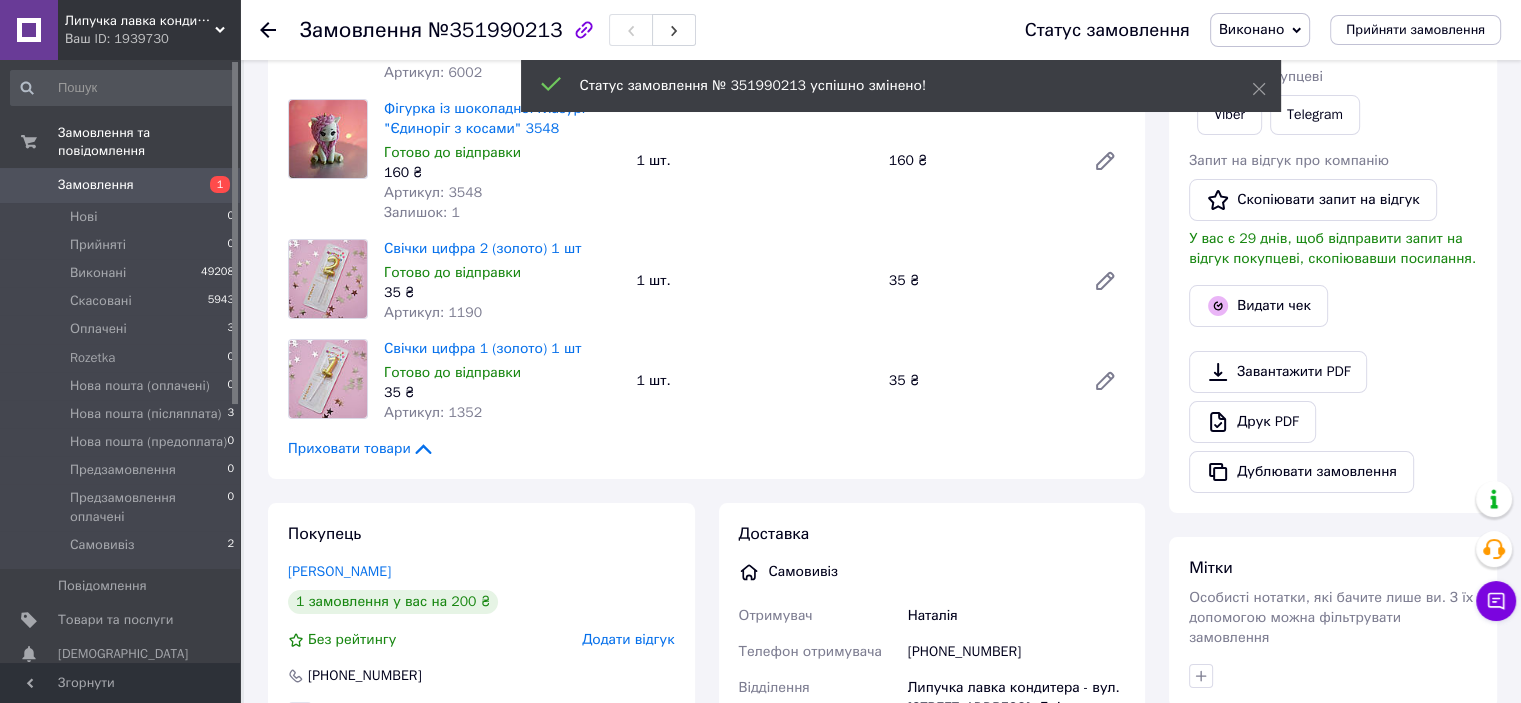 scroll, scrollTop: 300, scrollLeft: 0, axis: vertical 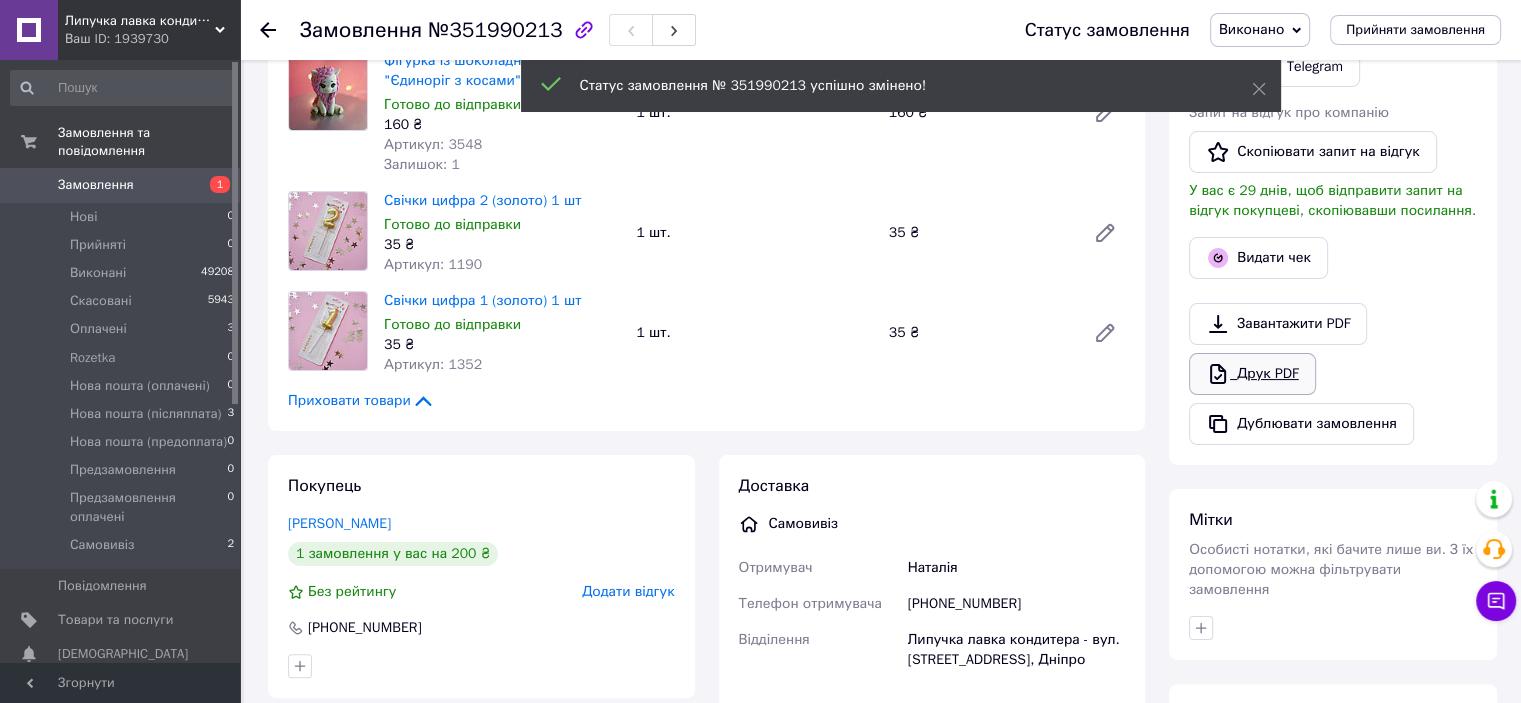 click on "Друк PDF" at bounding box center [1252, 374] 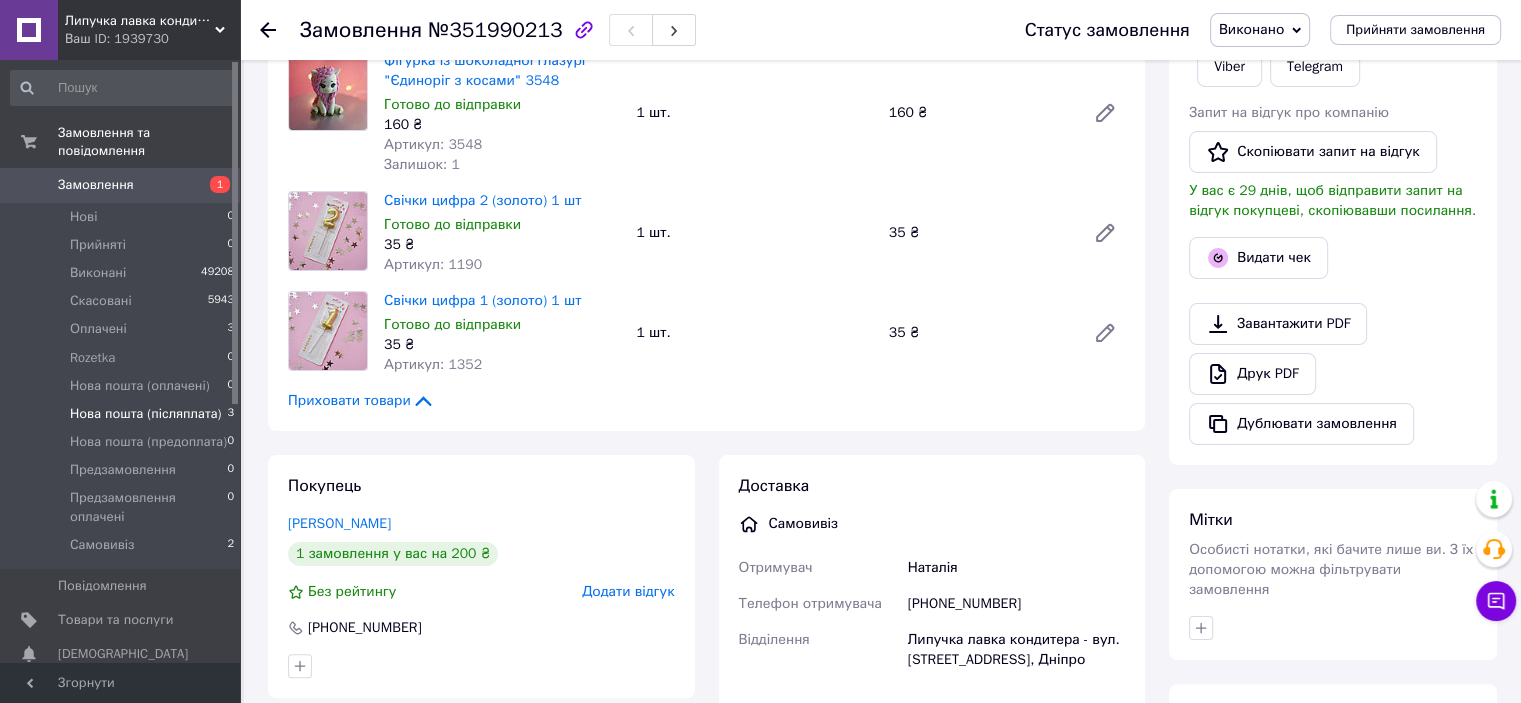 click on "Нова пошта (післяплата) 3" at bounding box center (123, 414) 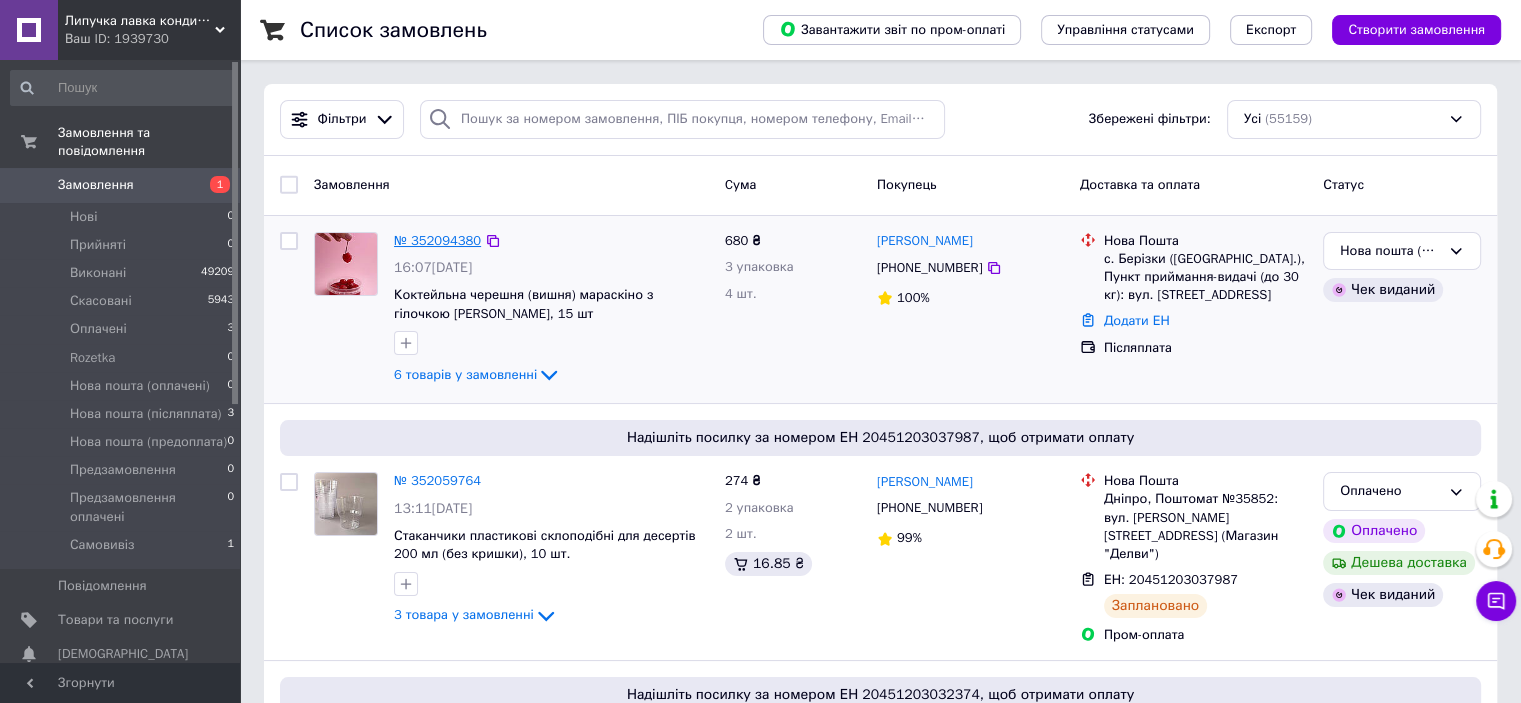 click on "№ 352094380" at bounding box center [437, 240] 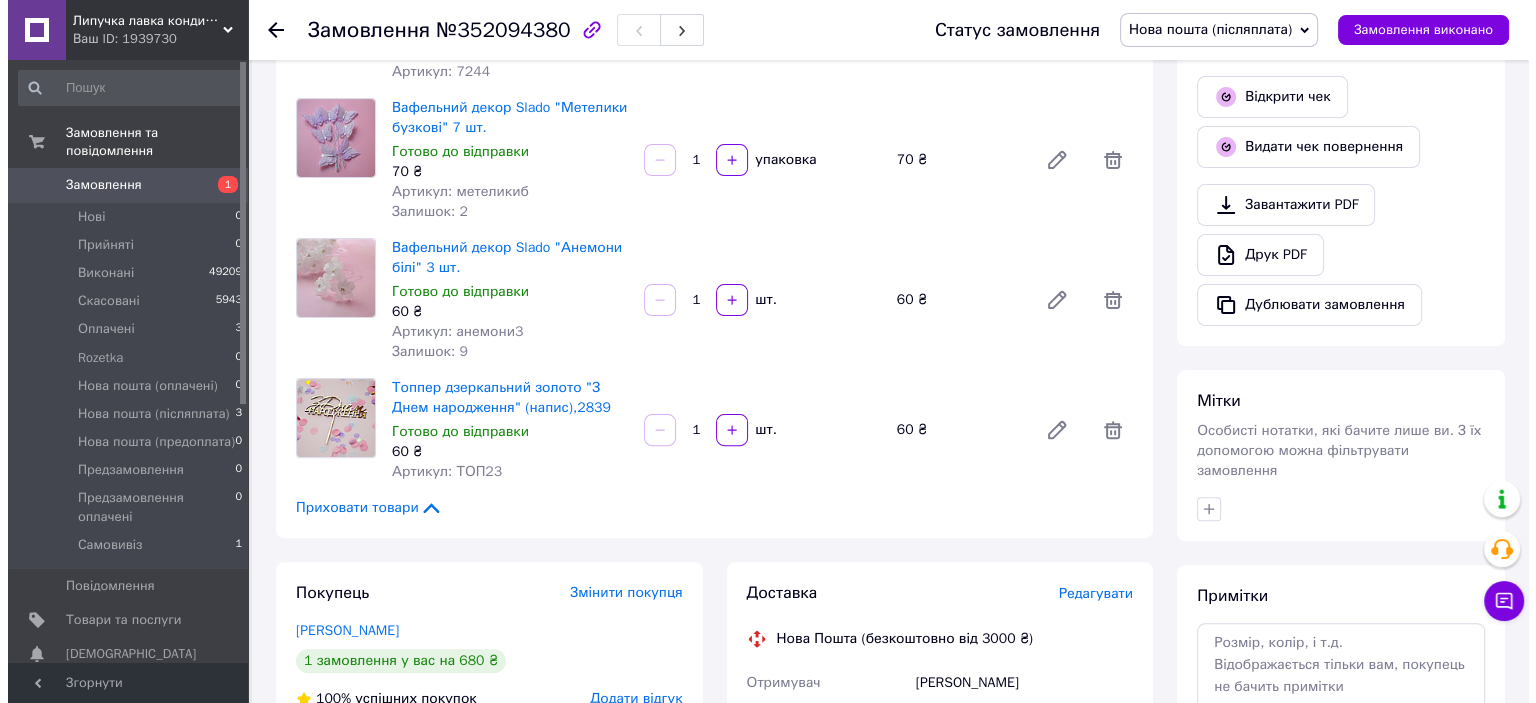 scroll, scrollTop: 700, scrollLeft: 0, axis: vertical 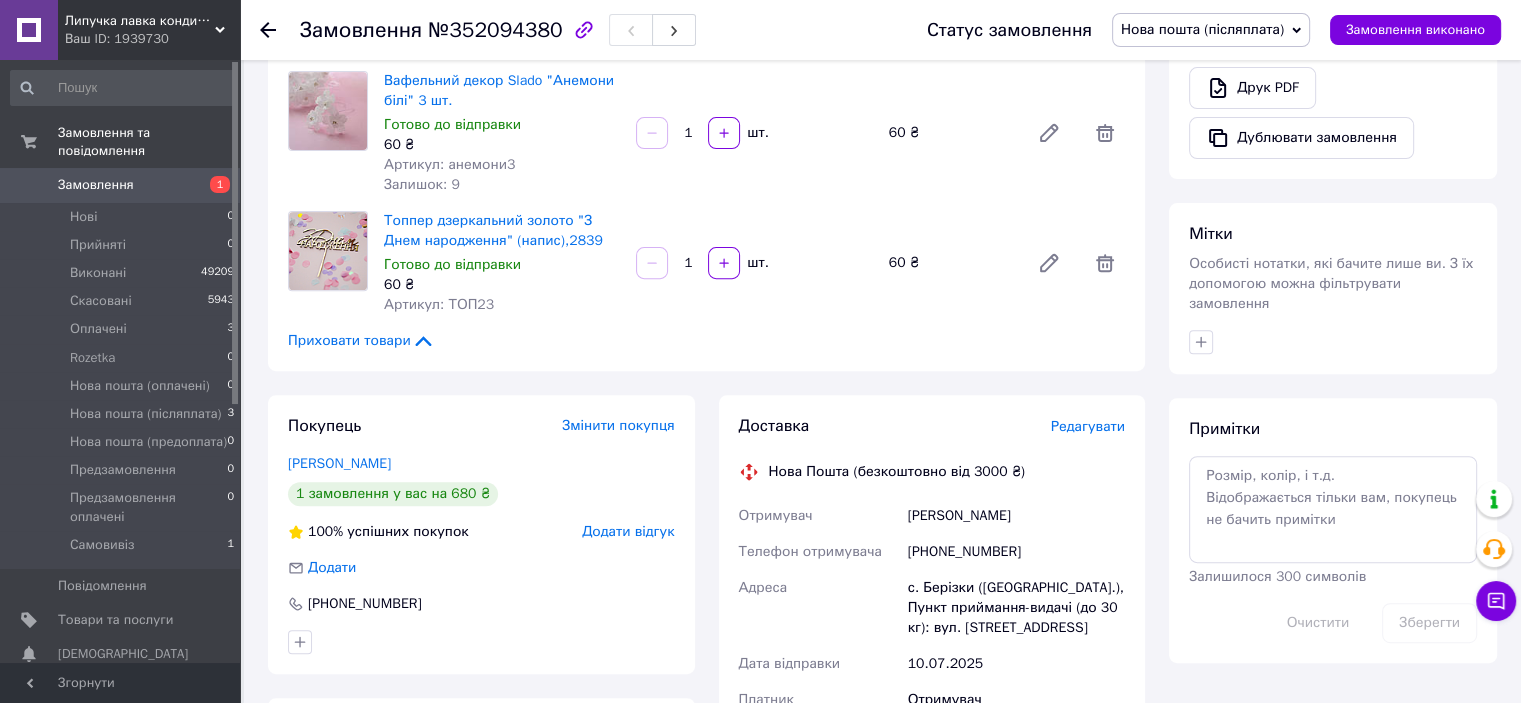 click on "Редагувати" at bounding box center [1088, 427] 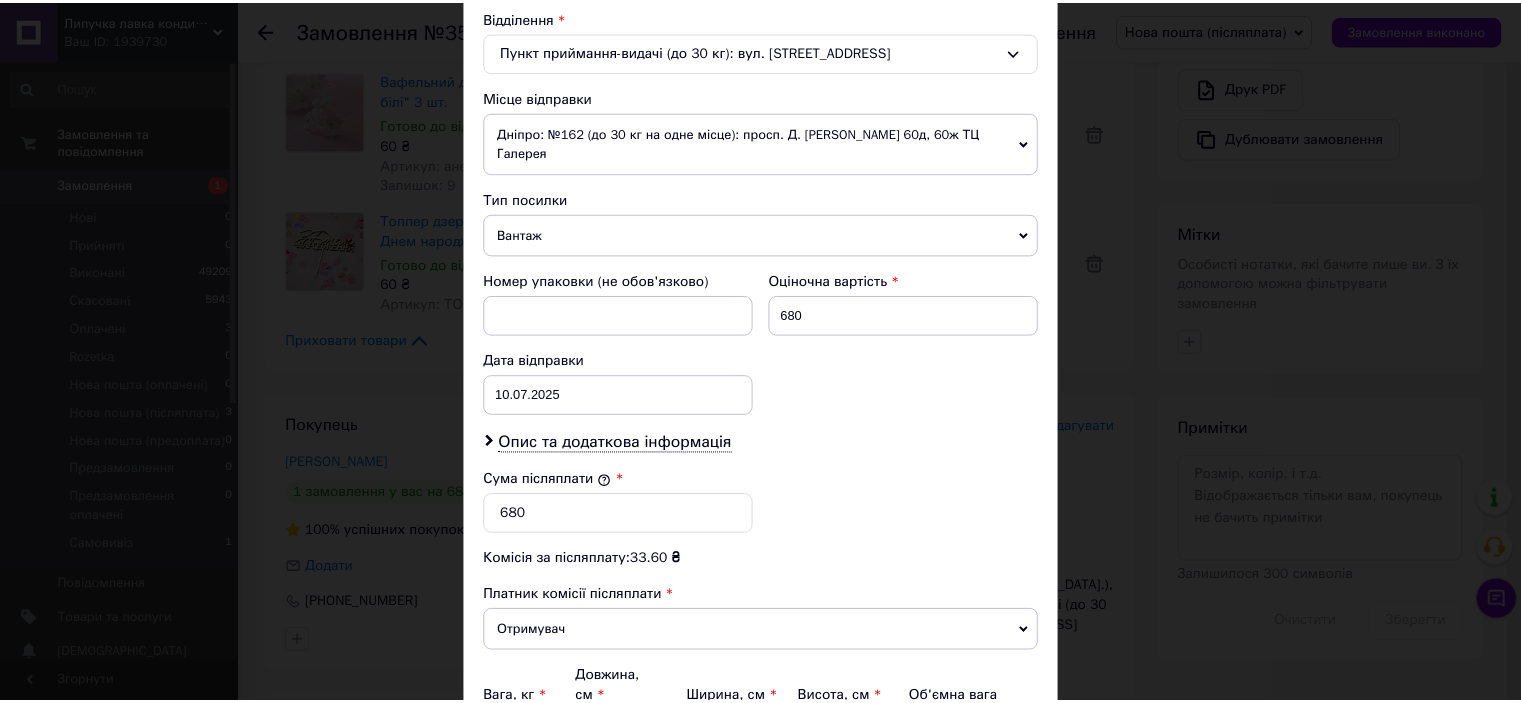 scroll, scrollTop: 816, scrollLeft: 0, axis: vertical 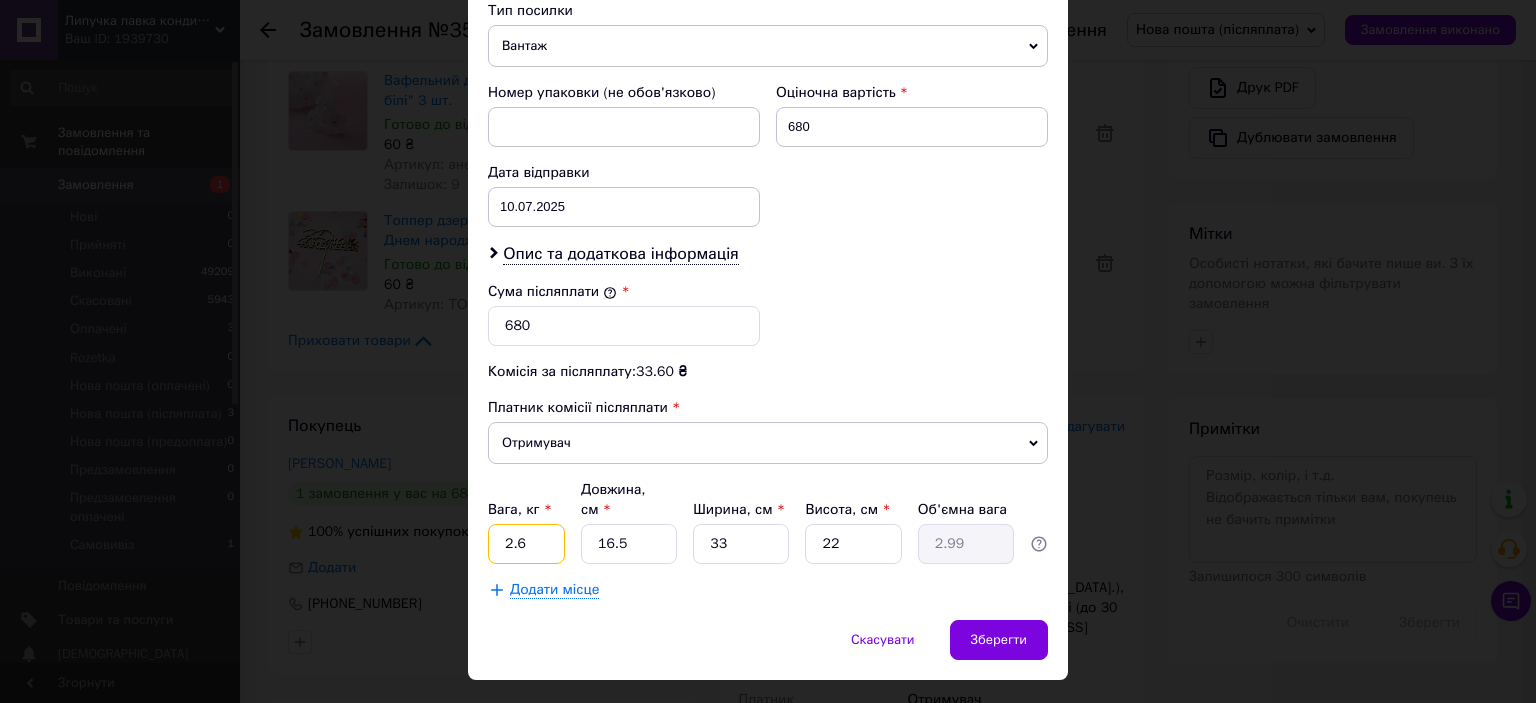 drag, startPoint x: 526, startPoint y: 511, endPoint x: 484, endPoint y: 519, distance: 42.755116 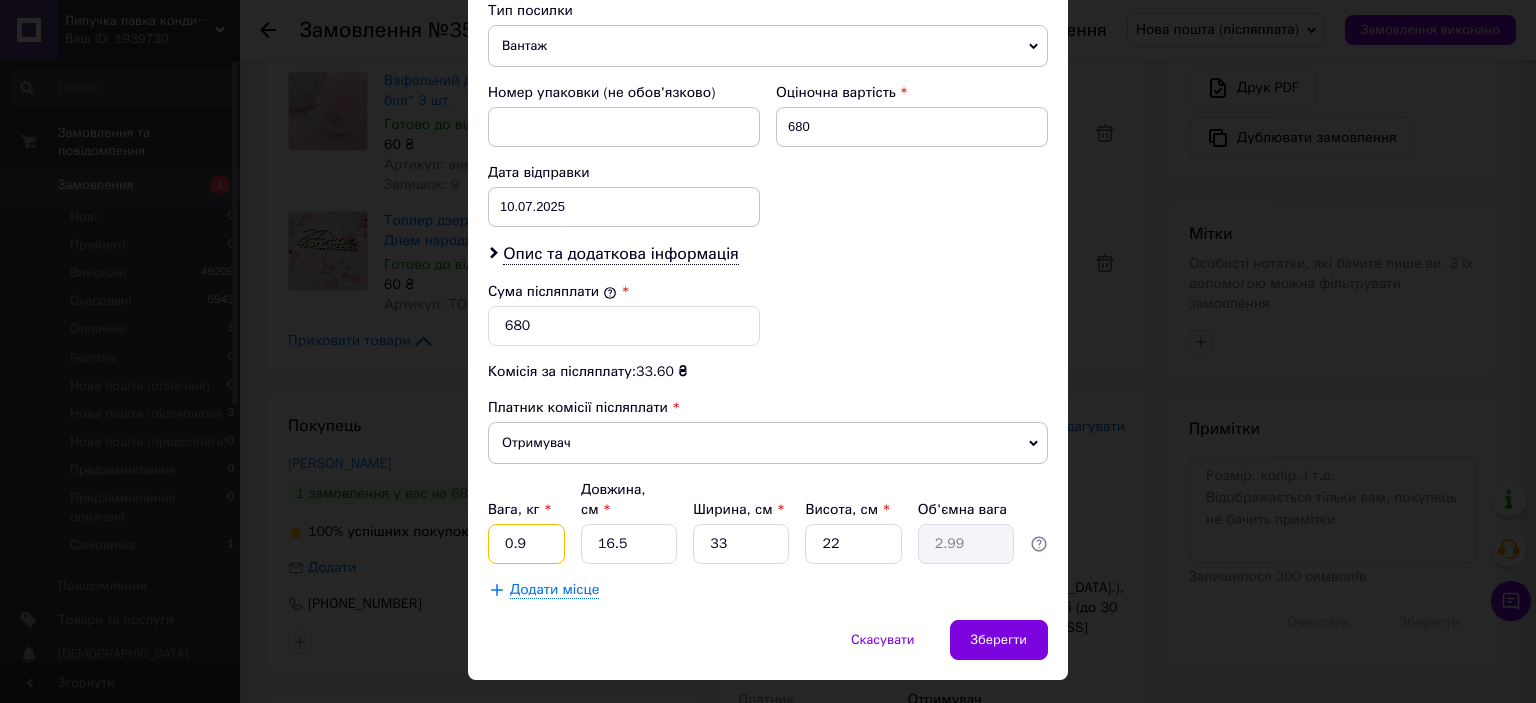 type on "0.9" 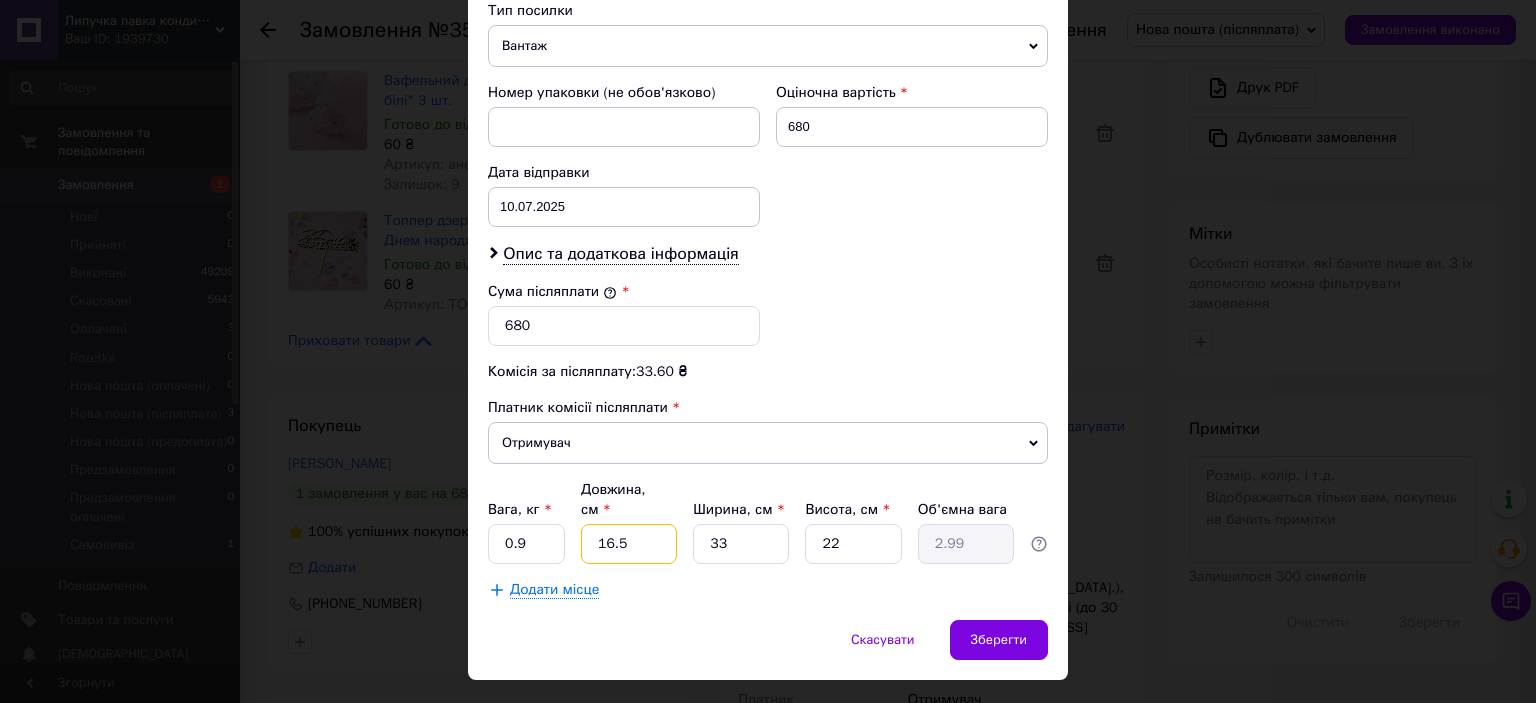 drag, startPoint x: 628, startPoint y: 503, endPoint x: 572, endPoint y: 501, distance: 56.0357 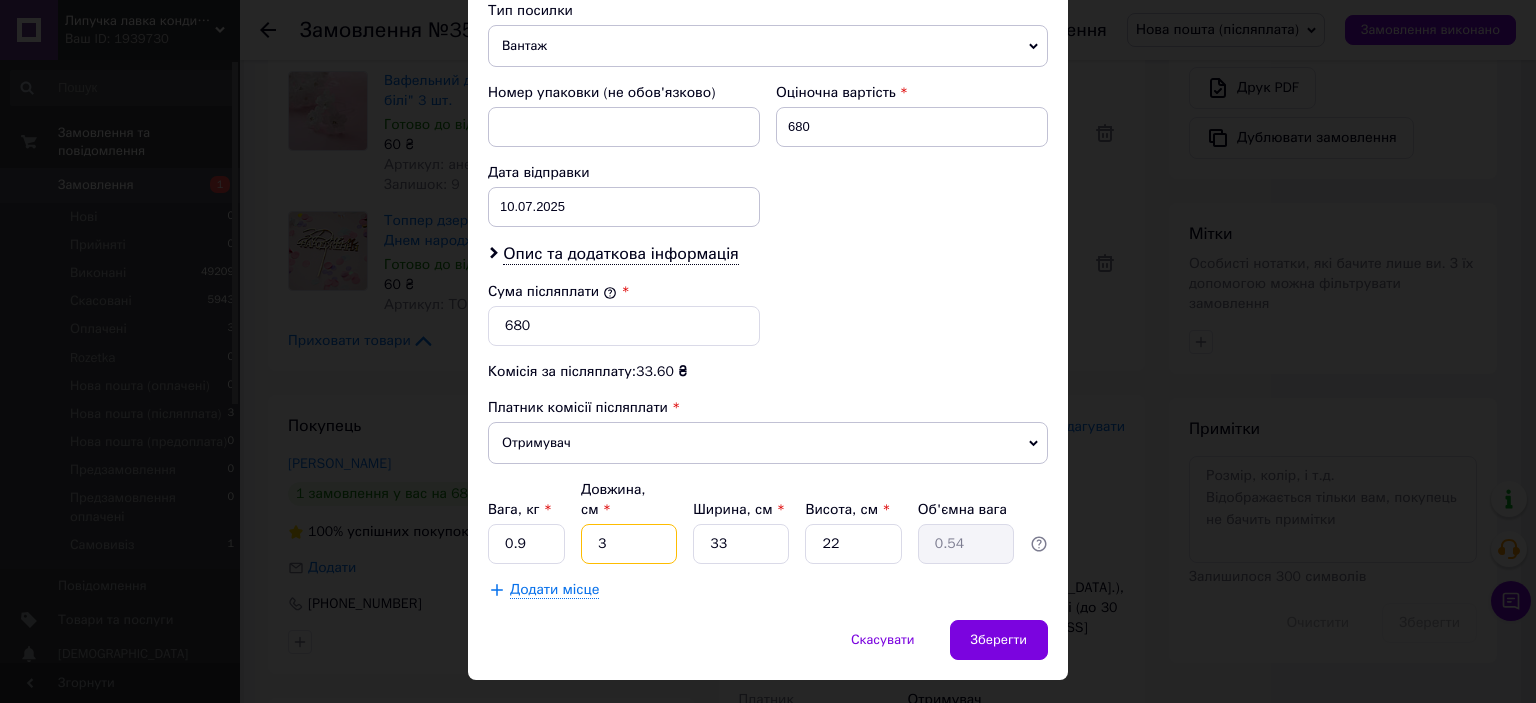 type on "32" 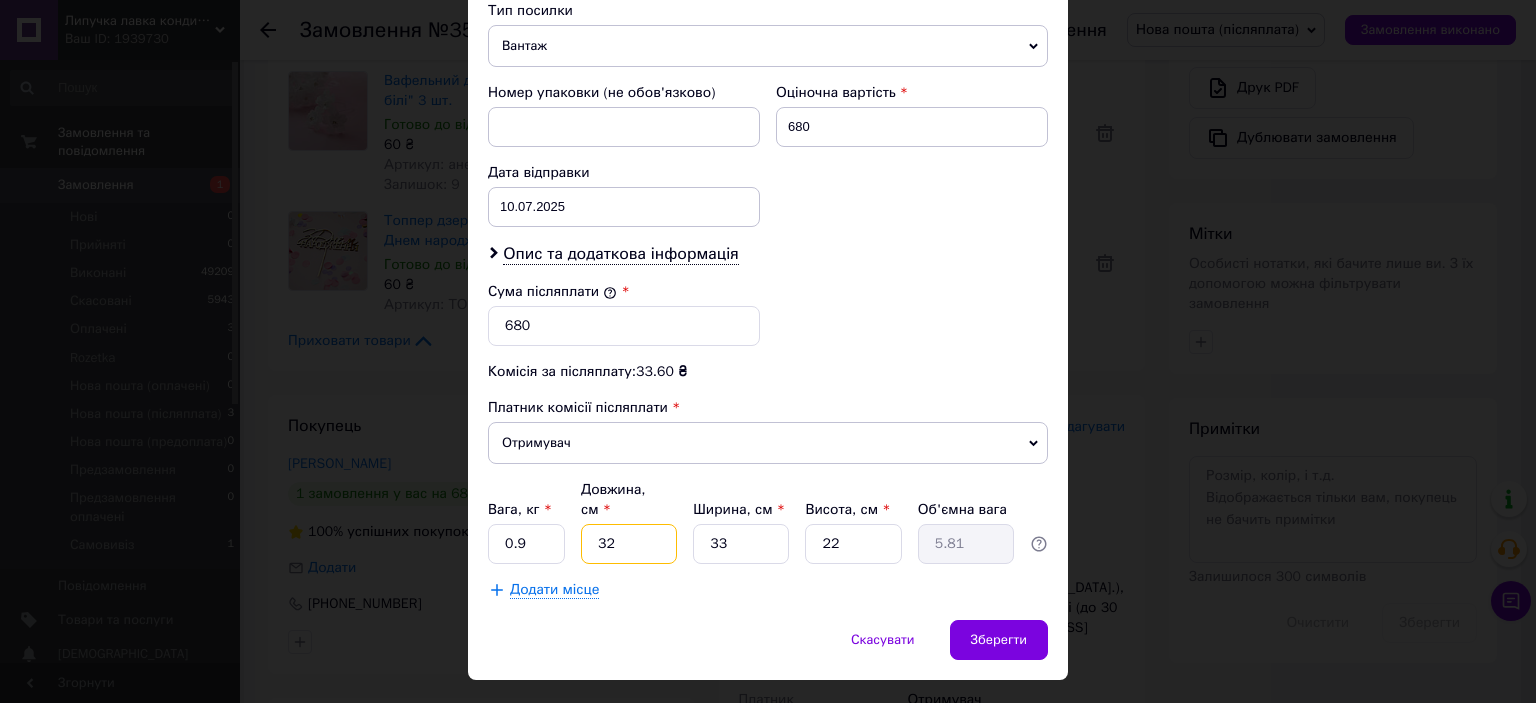type on "32" 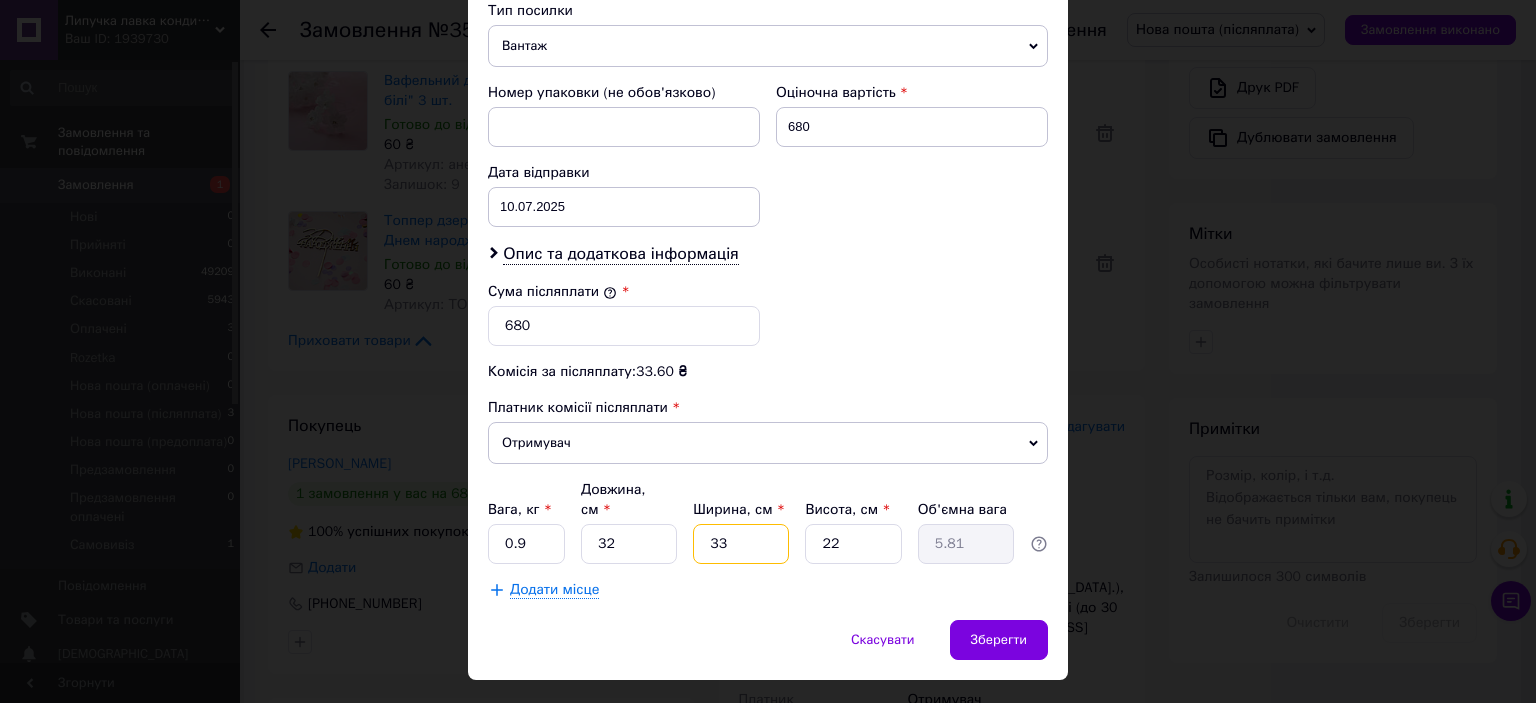 drag, startPoint x: 759, startPoint y: 498, endPoint x: 672, endPoint y: 511, distance: 87.965904 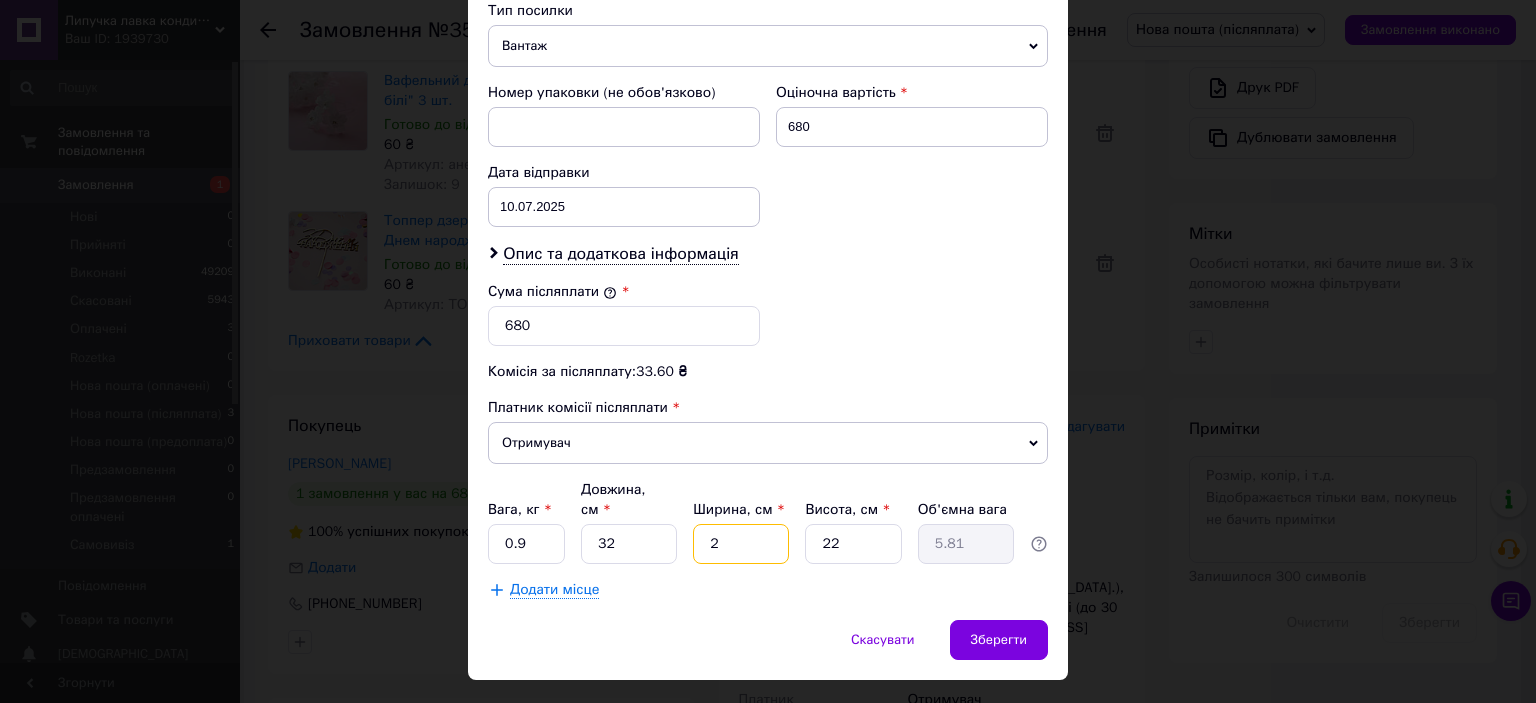 type on "0.35" 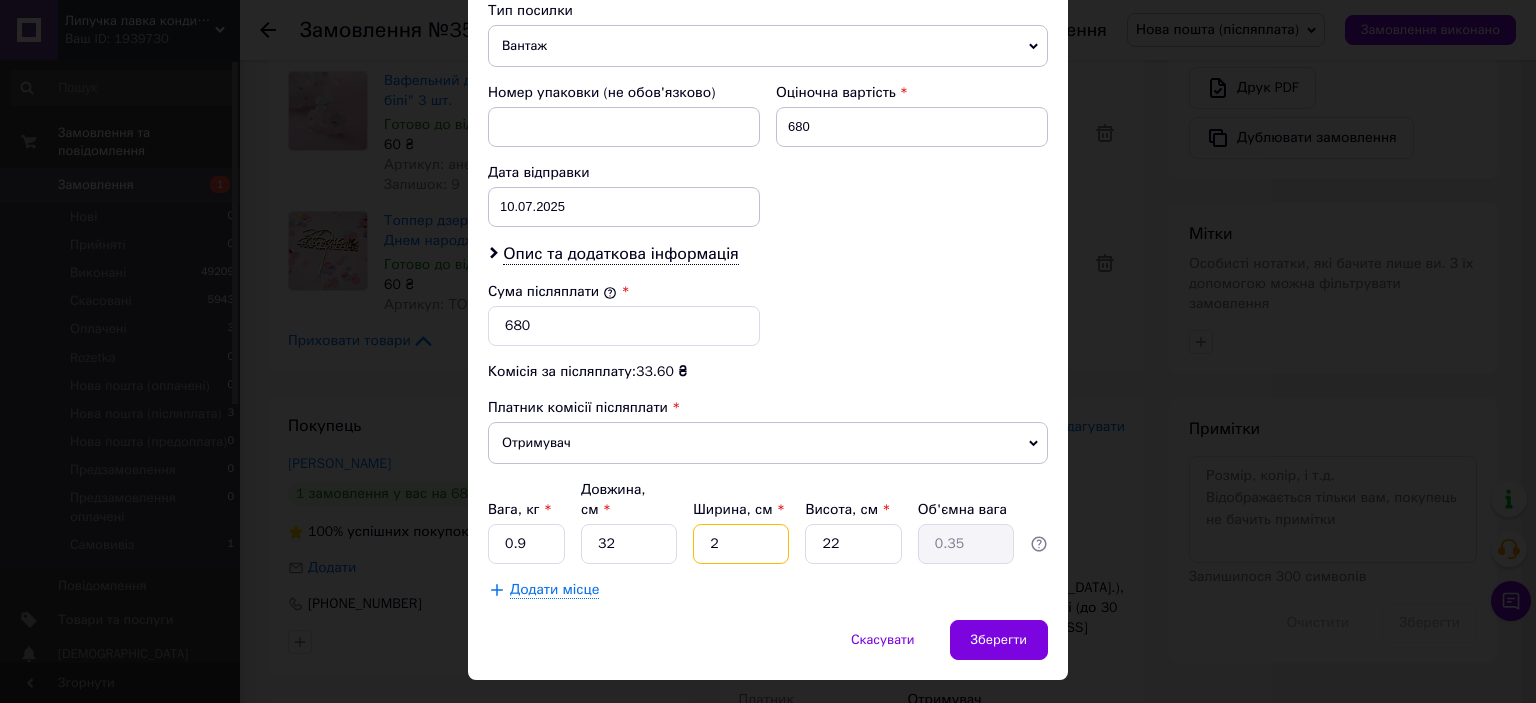 type on "22" 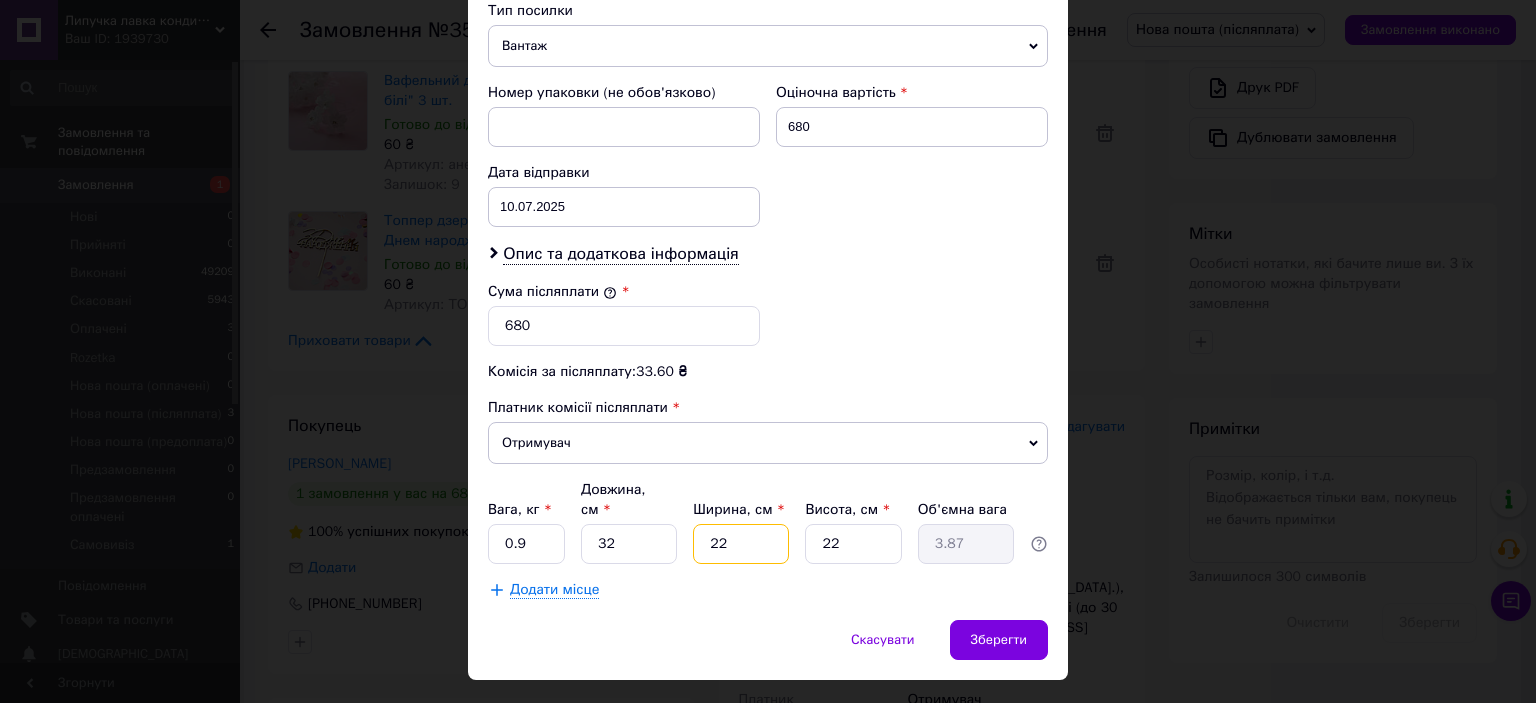 type on "22" 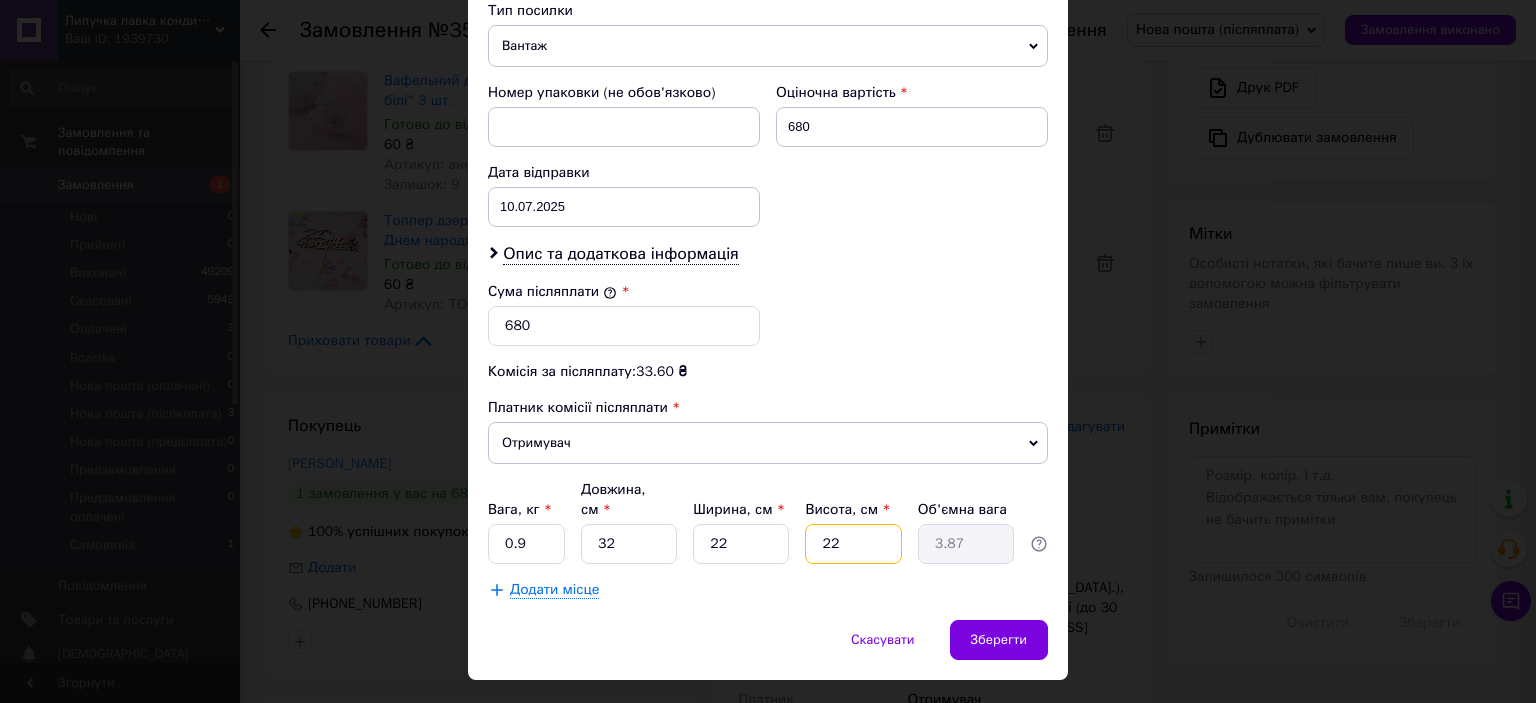 drag, startPoint x: 853, startPoint y: 508, endPoint x: 792, endPoint y: 502, distance: 61.294373 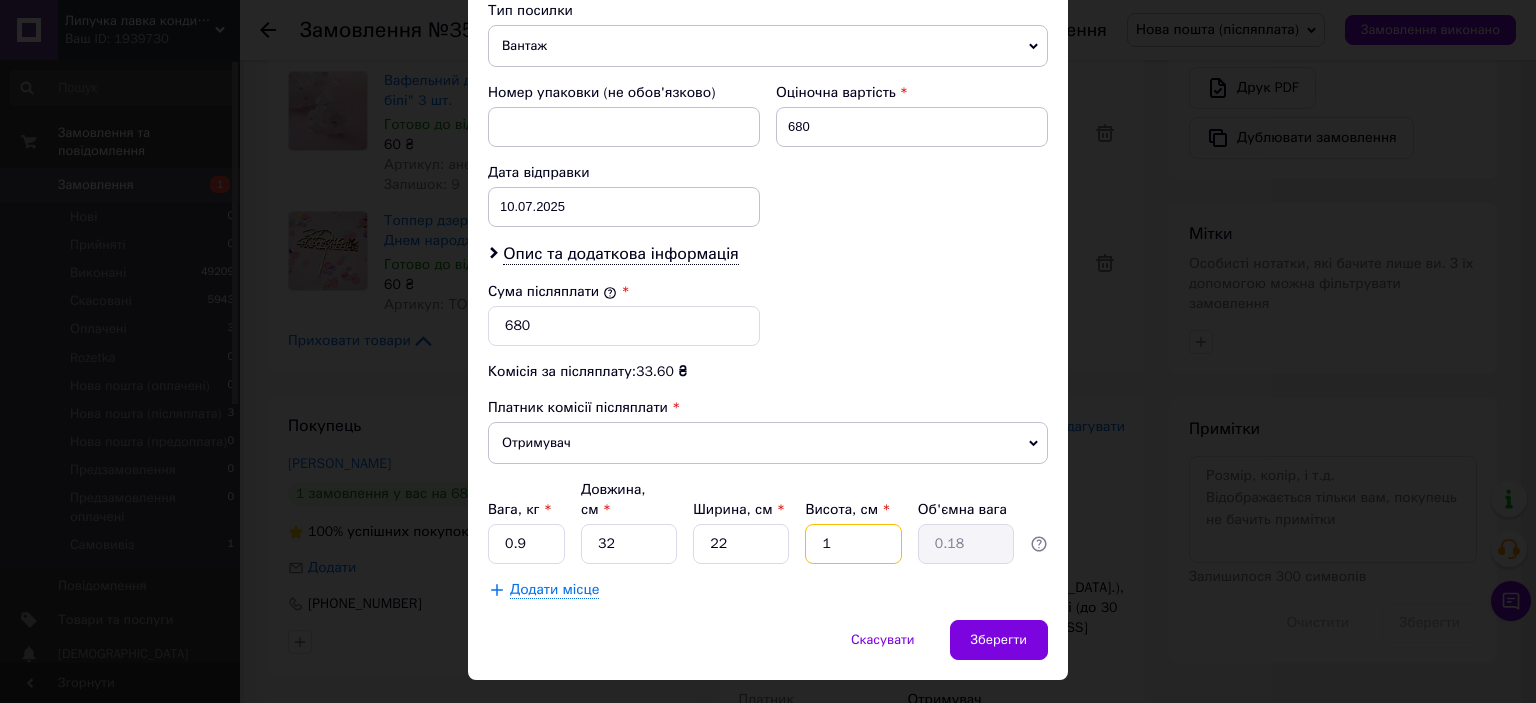 type on "12" 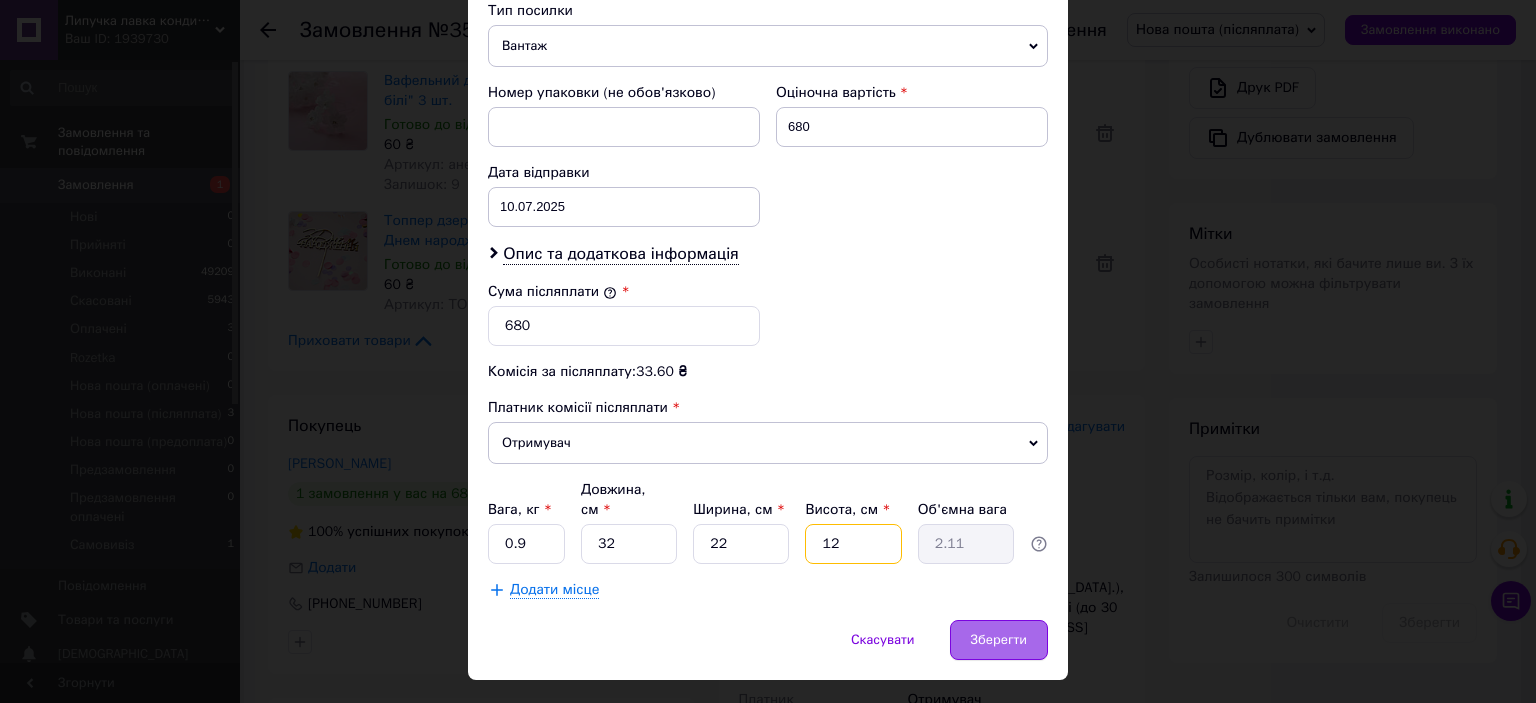 type on "12" 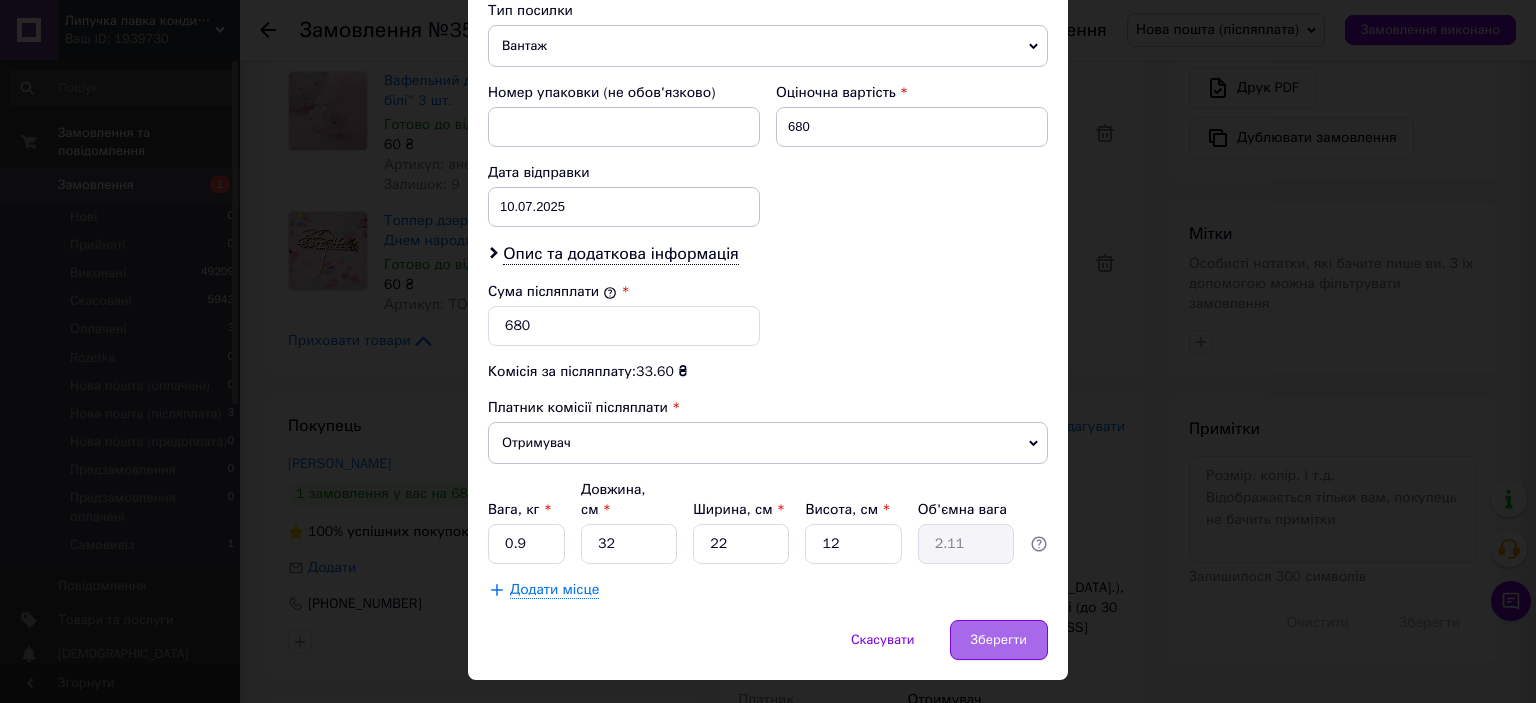 click on "Зберегти" at bounding box center (999, 640) 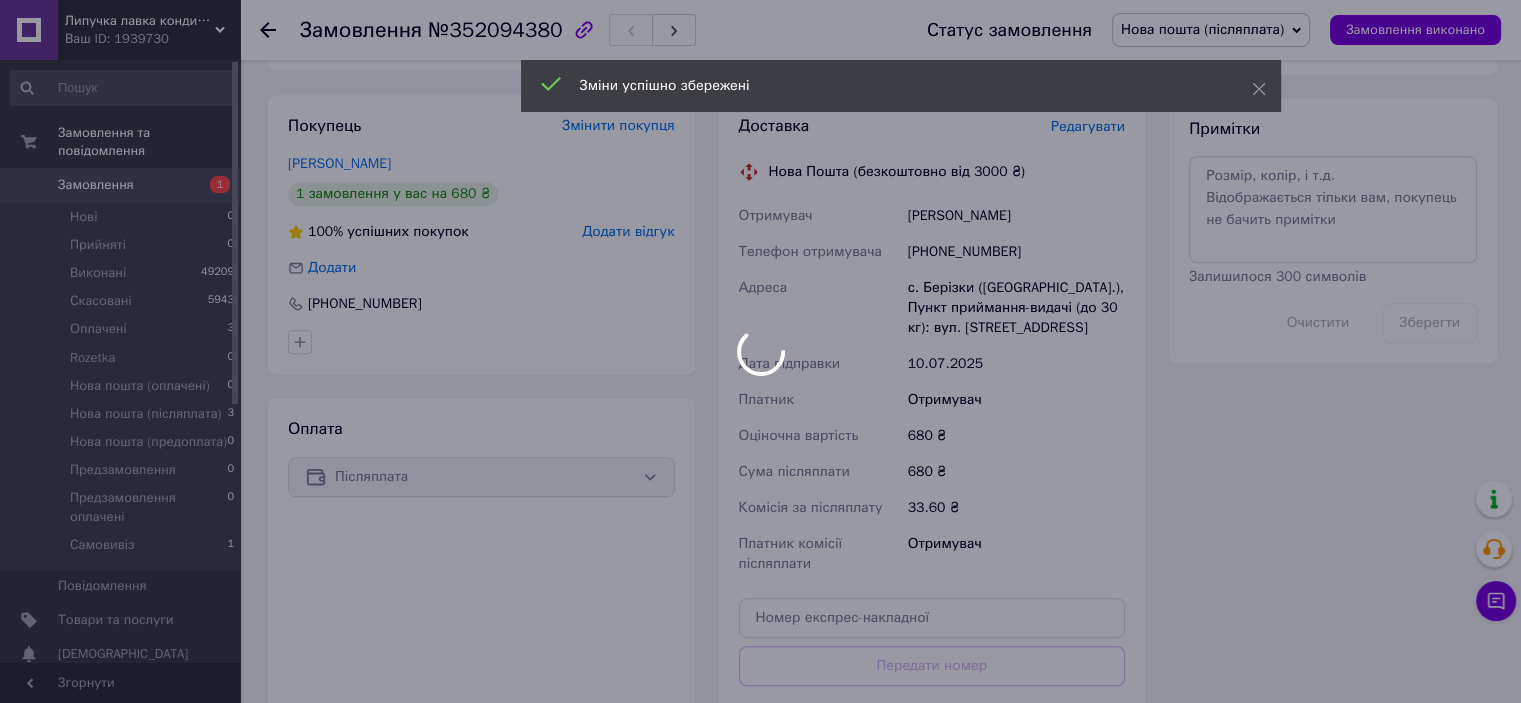 scroll, scrollTop: 1100, scrollLeft: 0, axis: vertical 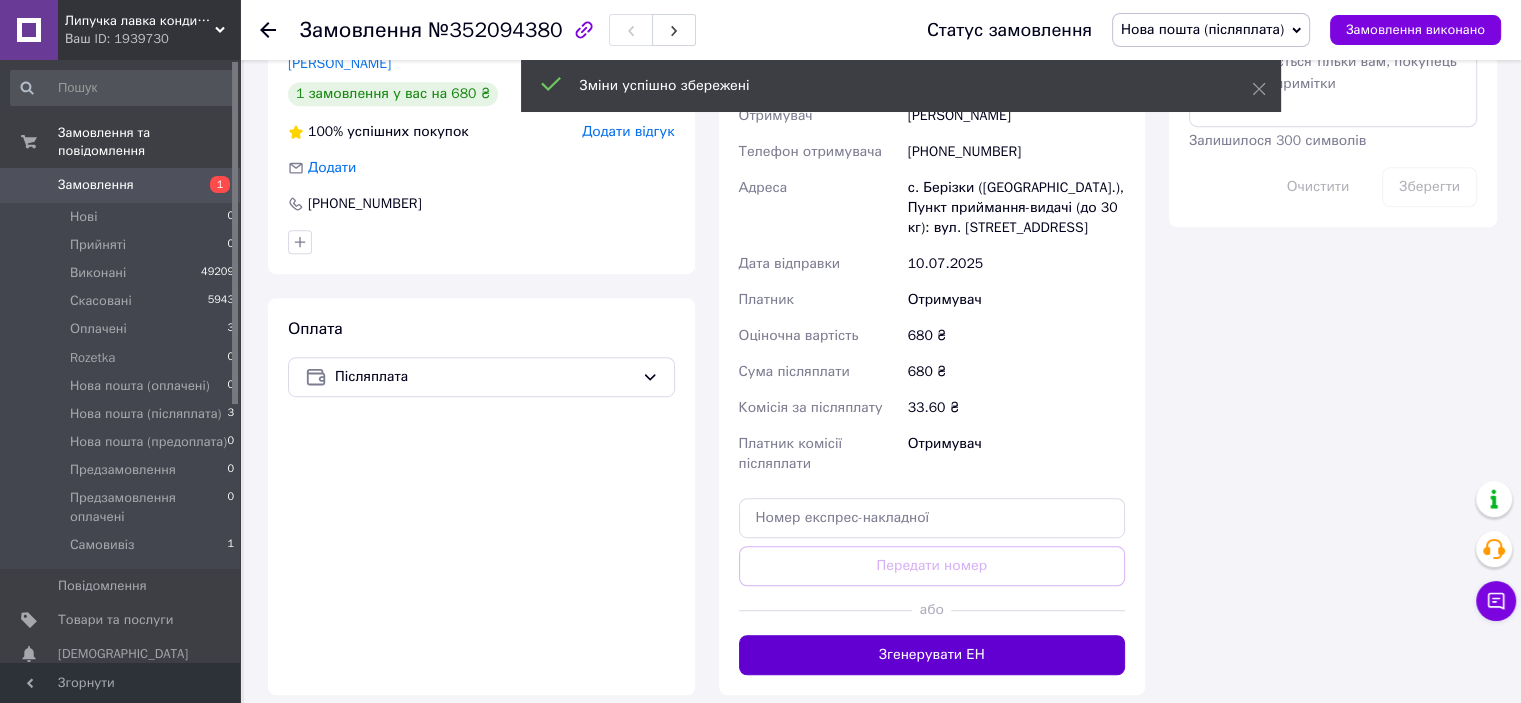 click on "Згенерувати ЕН" at bounding box center [932, 655] 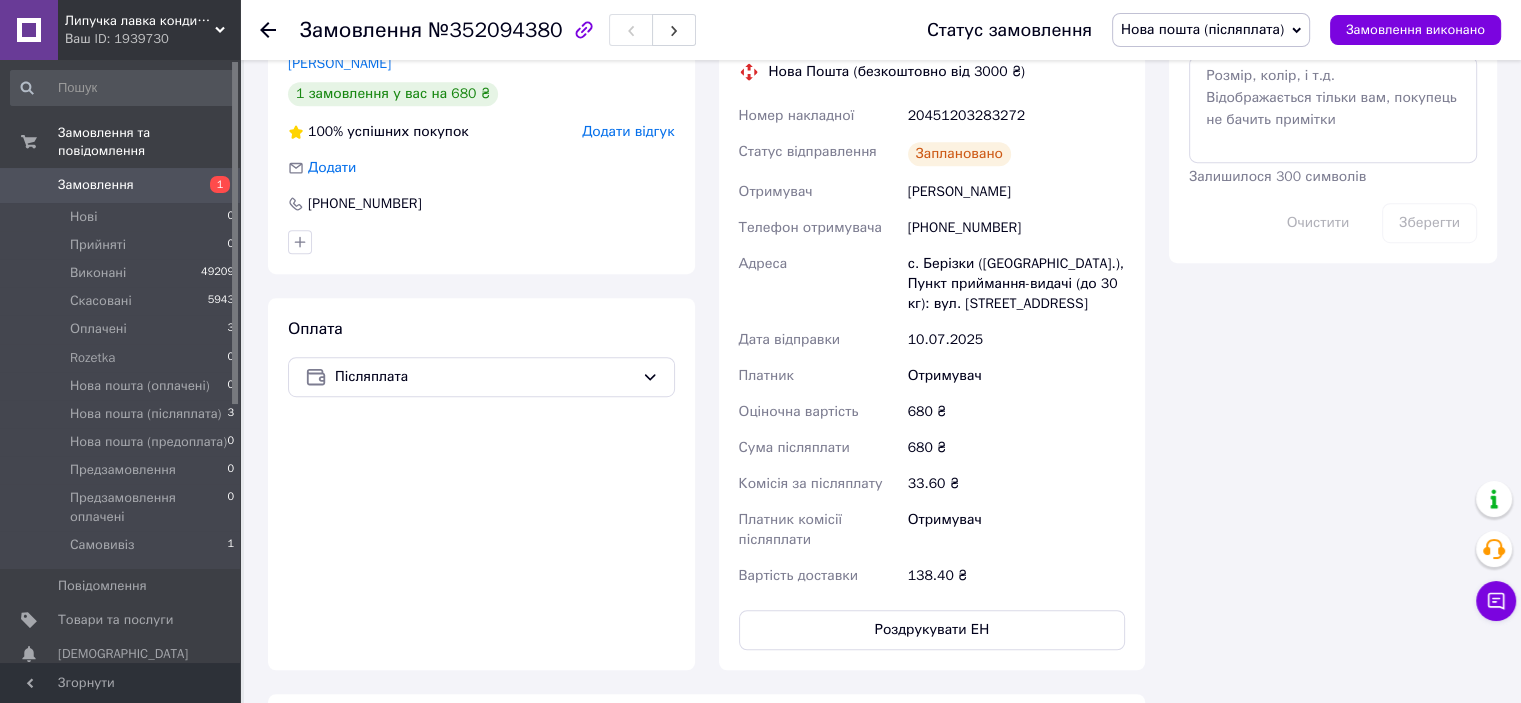 click on "Оплата Післяплата" at bounding box center (481, 484) 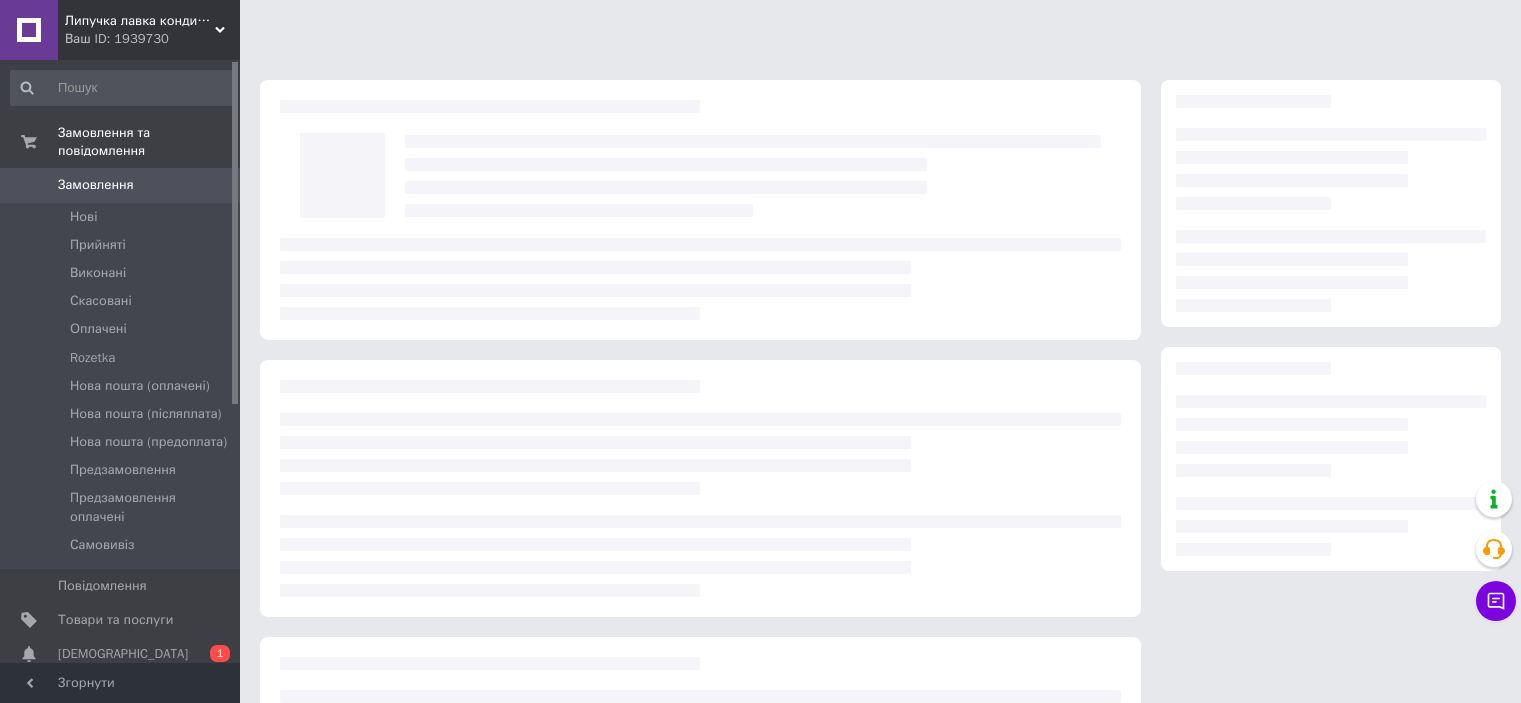 click on "[DEMOGRAPHIC_DATA]" at bounding box center [121, 654] 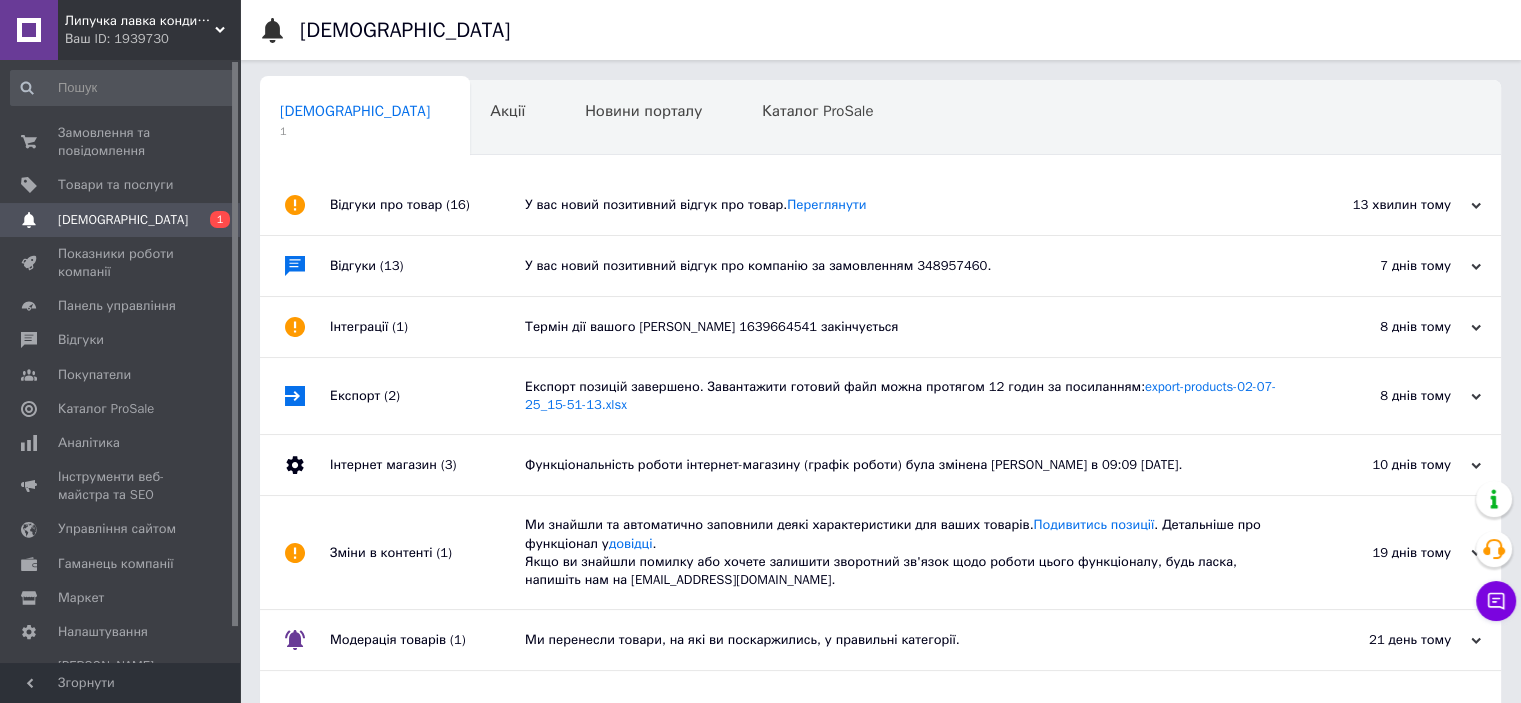scroll, scrollTop: 101, scrollLeft: 0, axis: vertical 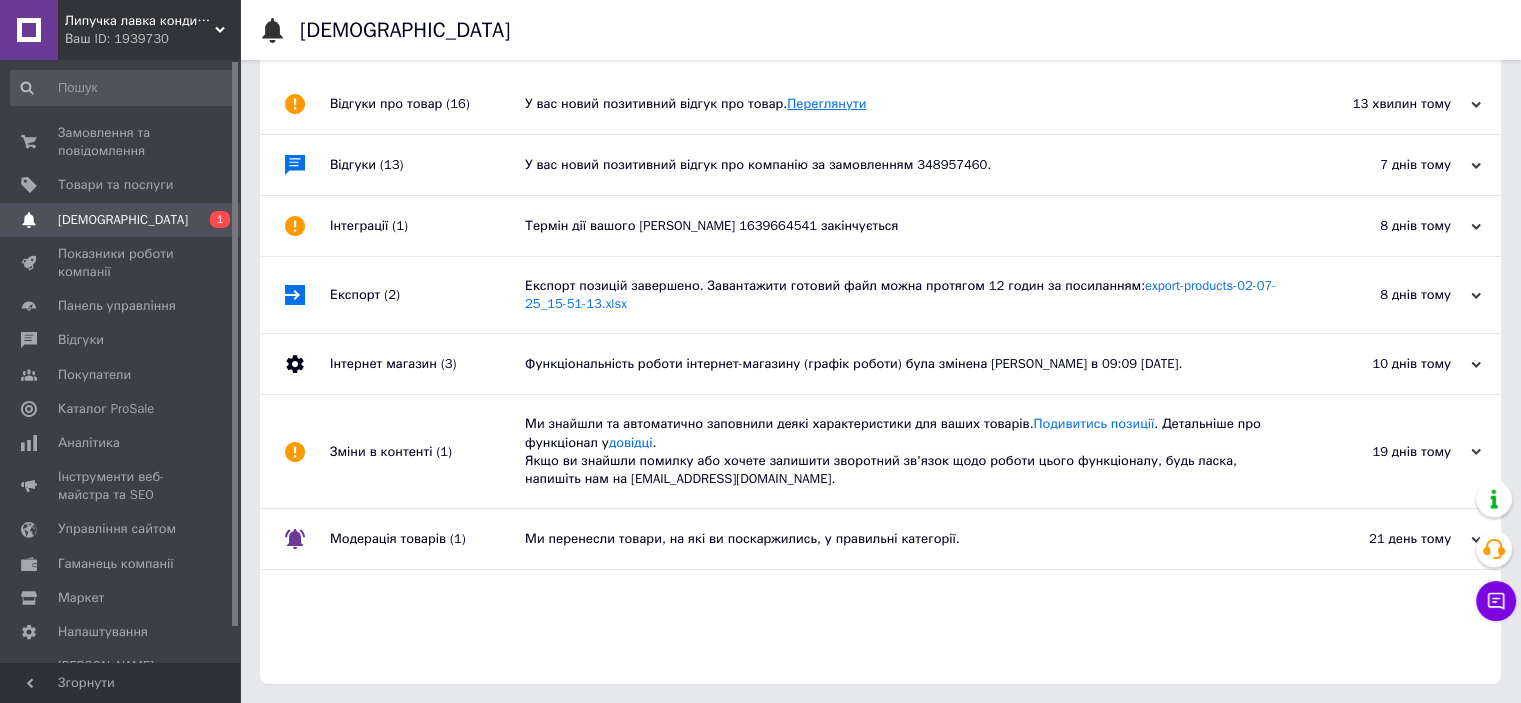 click on "Переглянути" at bounding box center [826, 103] 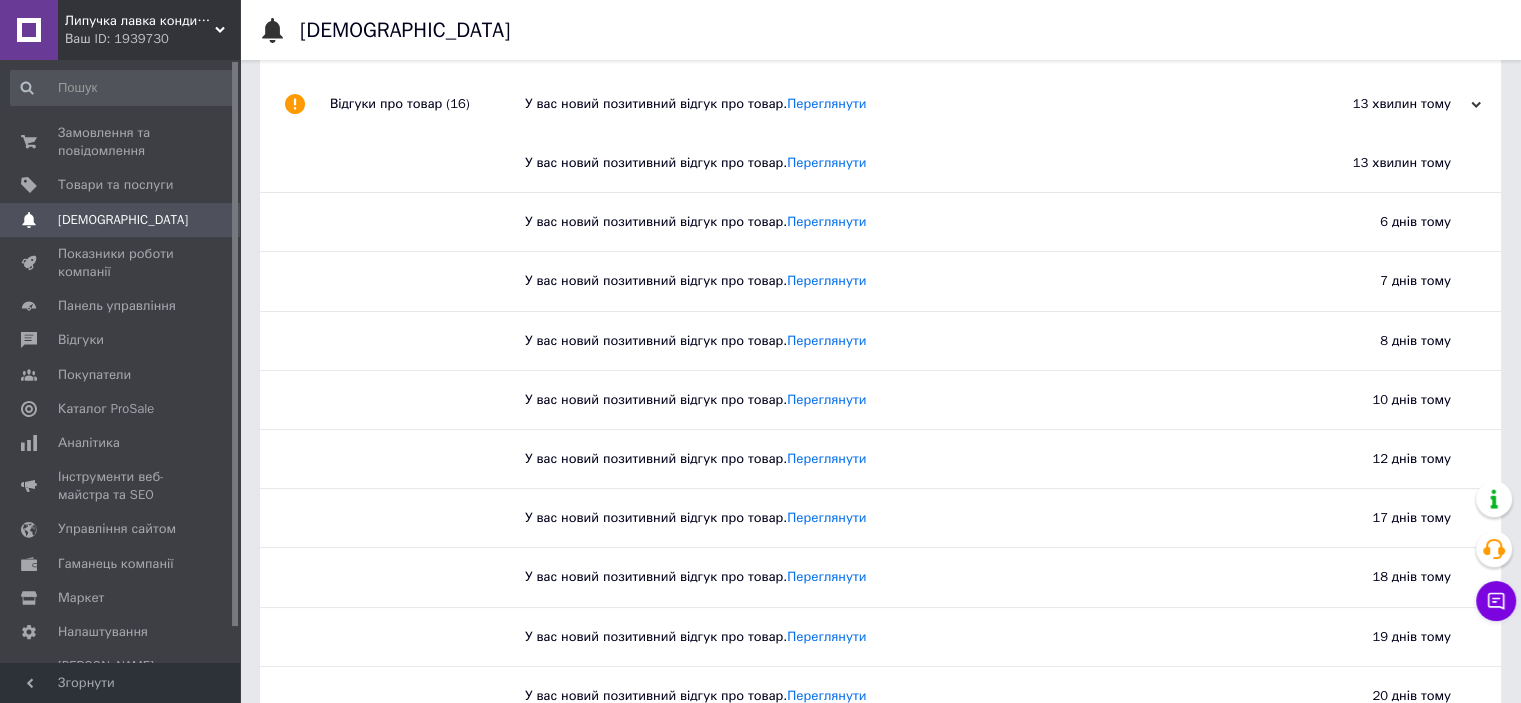 scroll, scrollTop: 0, scrollLeft: 0, axis: both 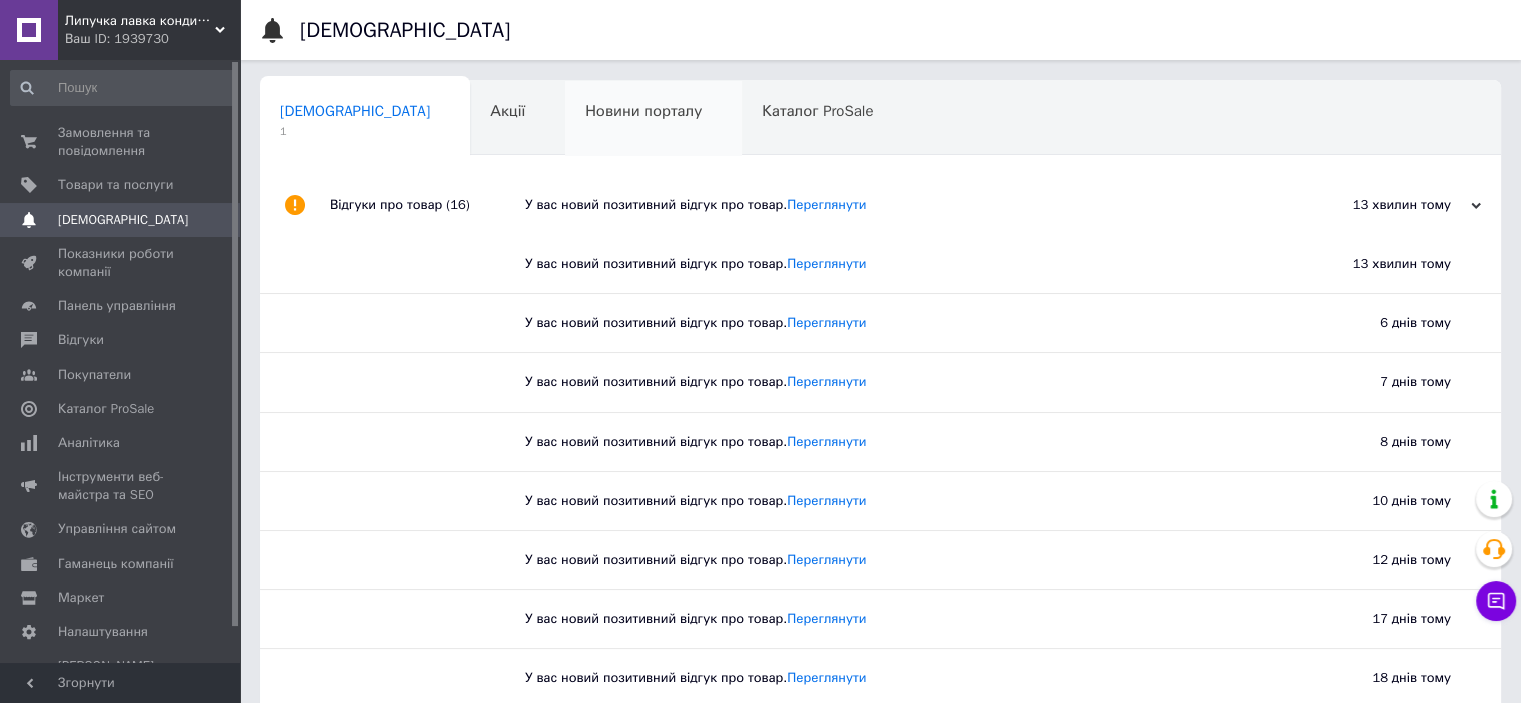 click on "Новини порталу 0" at bounding box center [653, 119] 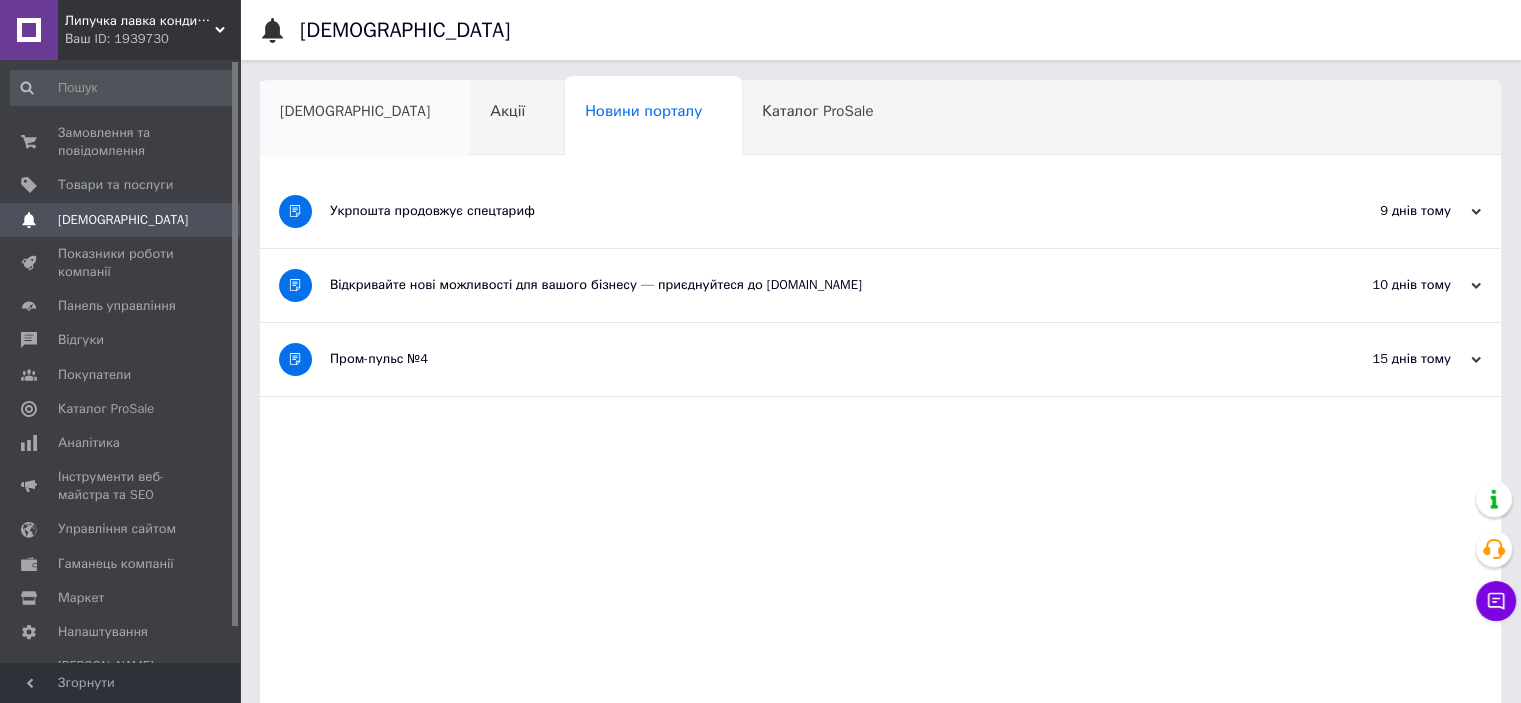 click on "[DEMOGRAPHIC_DATA]" at bounding box center (365, 119) 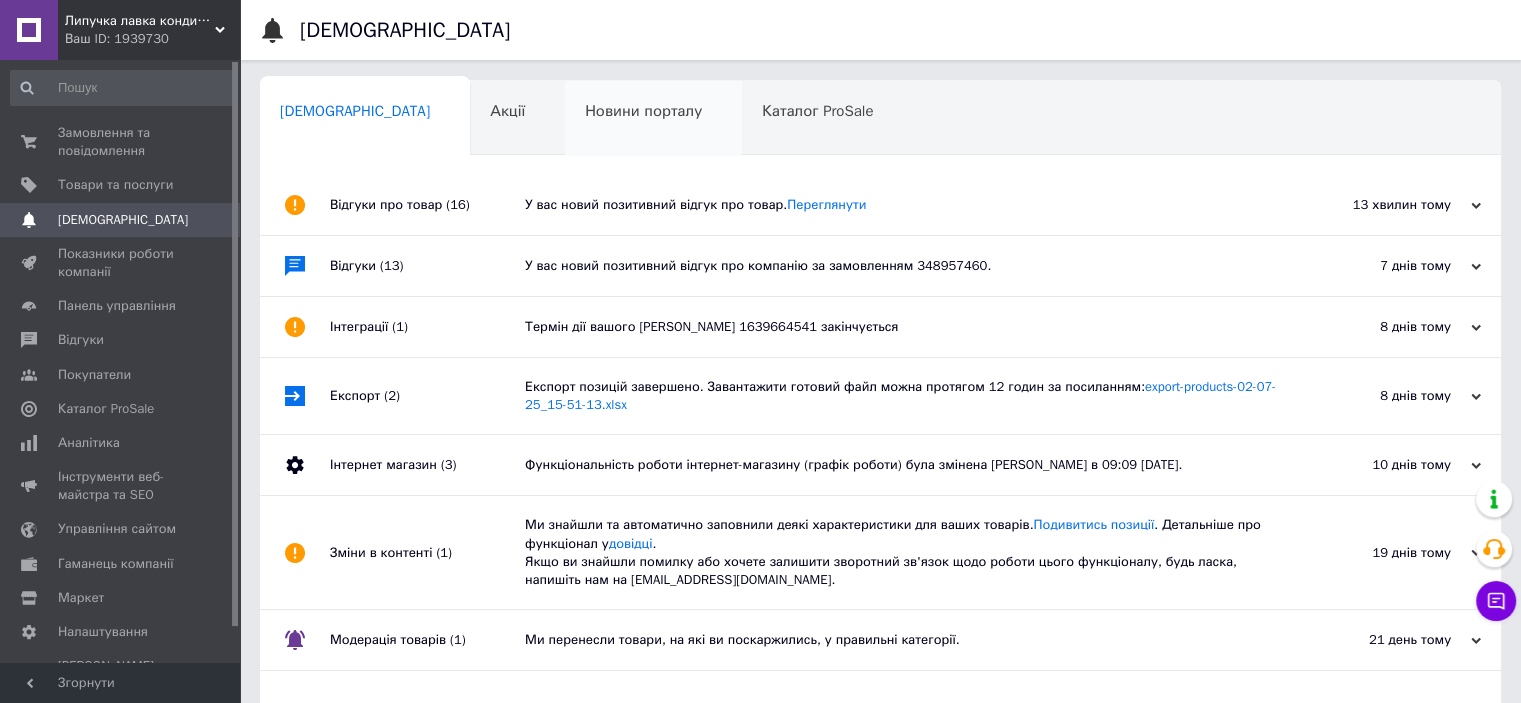 click on "Новини порталу" at bounding box center (643, 111) 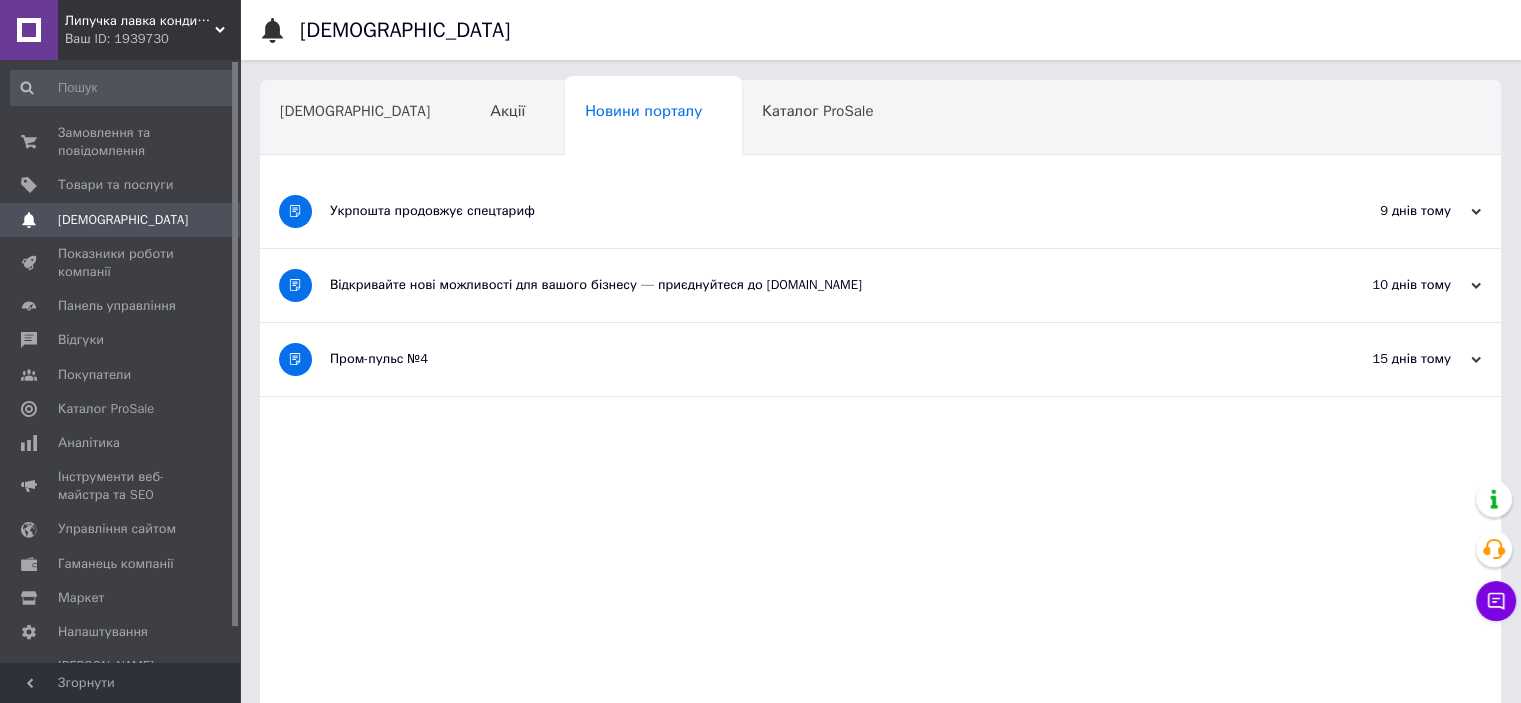 click on "Відкривайте нові можливості для вашого бізнесу — приєднуйтеся до [DOMAIN_NAME]" at bounding box center [805, 285] 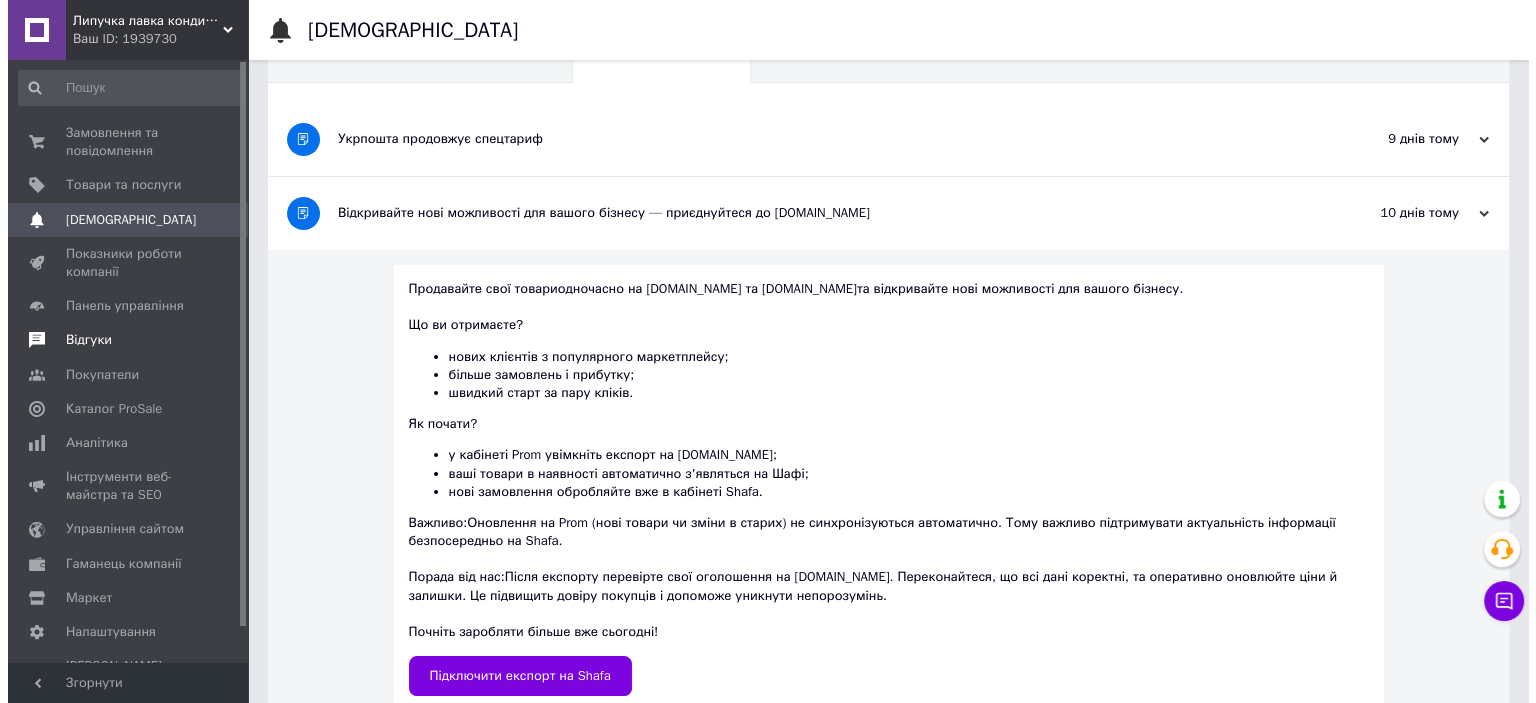 scroll, scrollTop: 0, scrollLeft: 0, axis: both 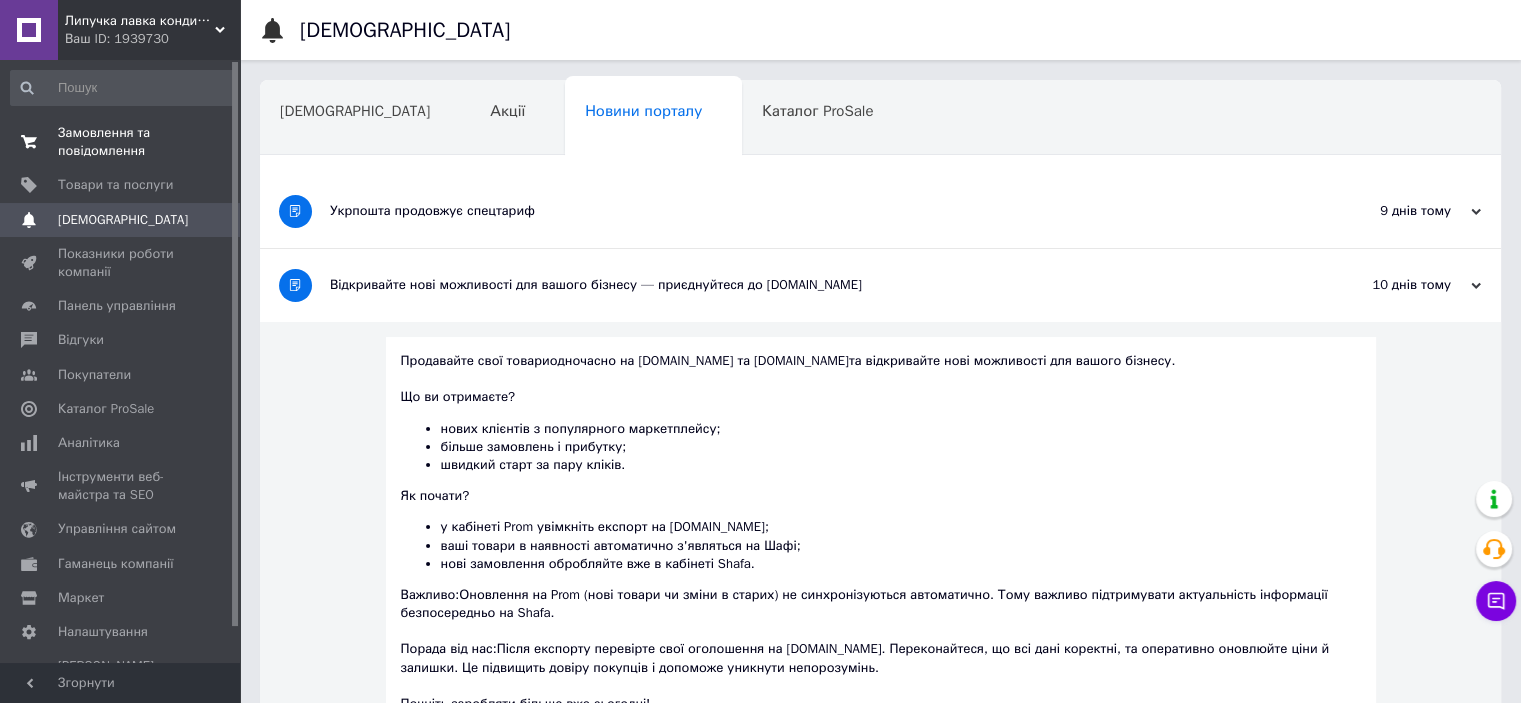 click on "Замовлення та повідомлення" at bounding box center [121, 142] 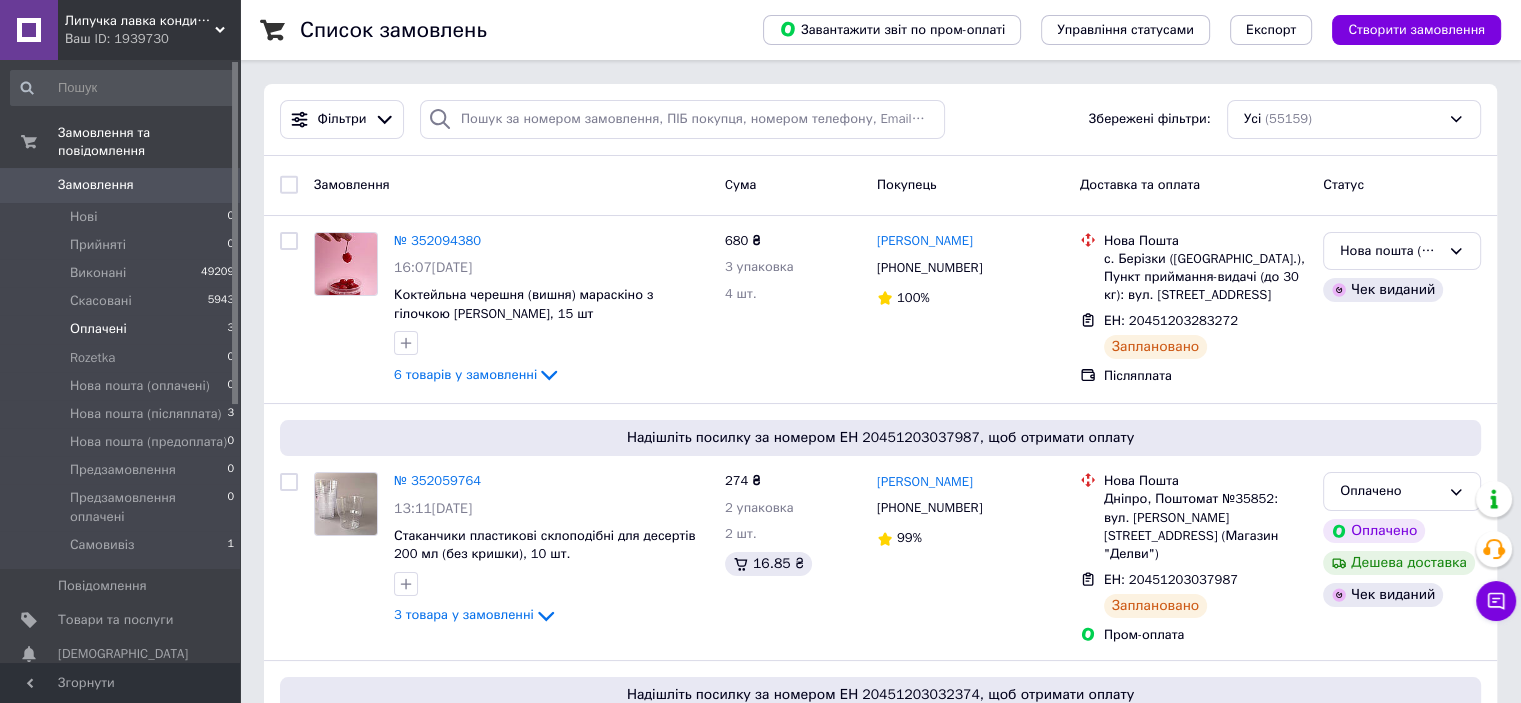 click on "Оплачені 3" at bounding box center (123, 329) 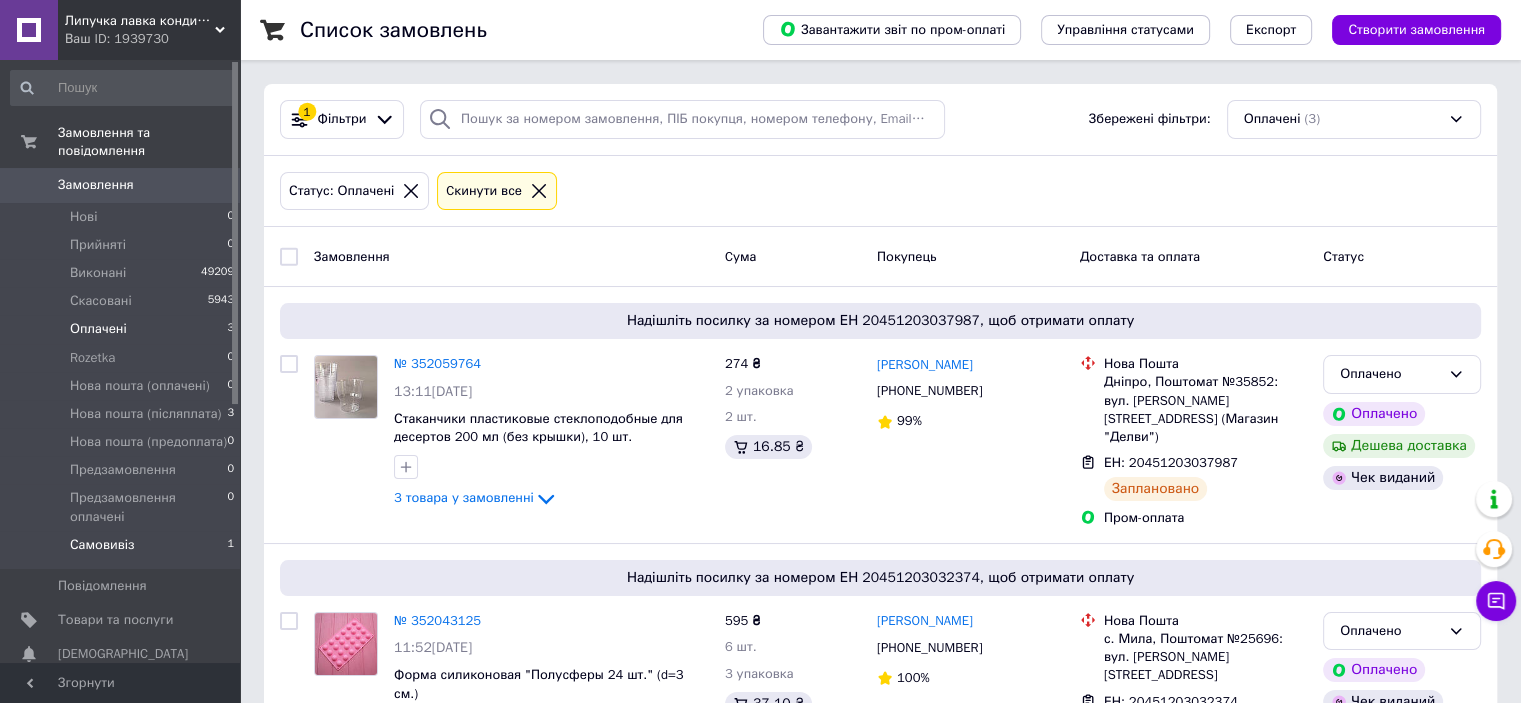 click on "Самовивіз" at bounding box center (102, 545) 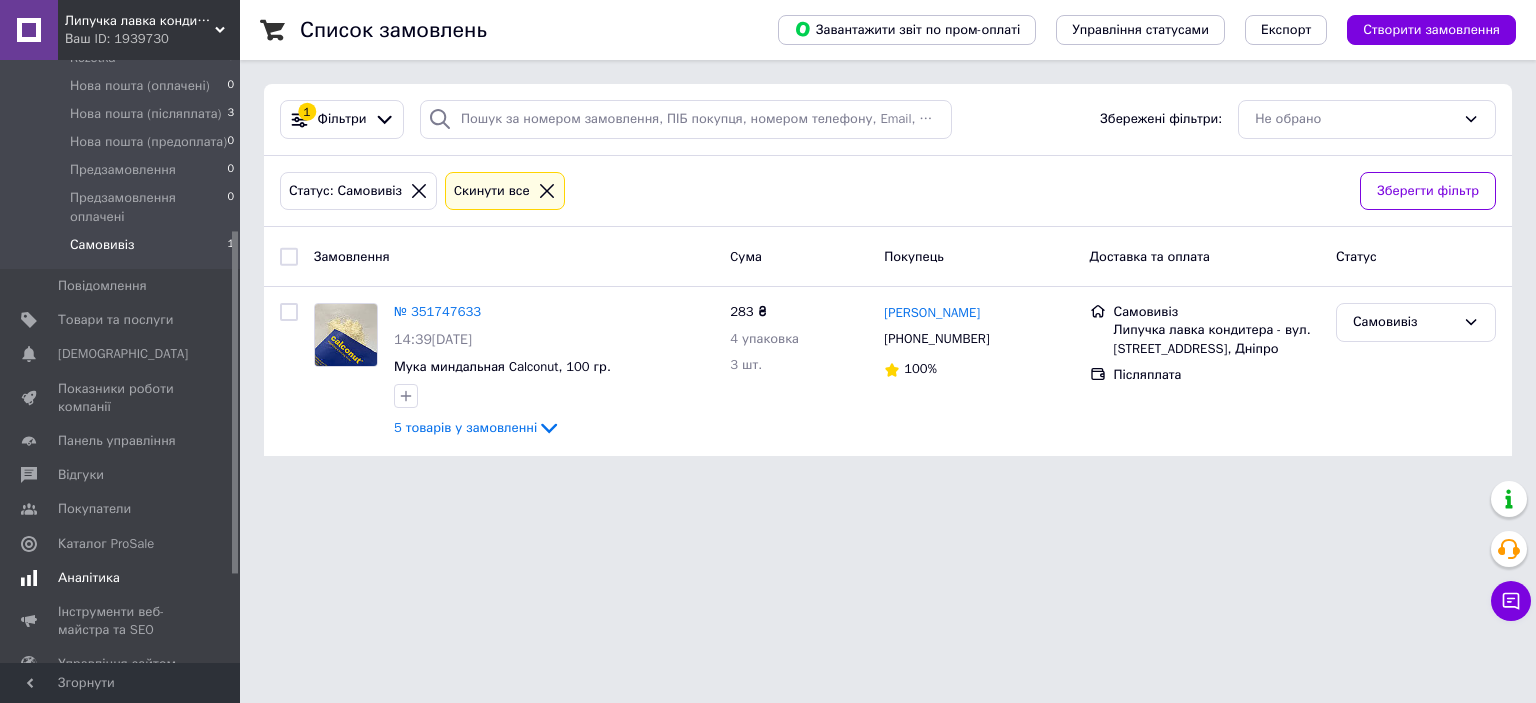 click on "Аналітика" at bounding box center [123, 578] 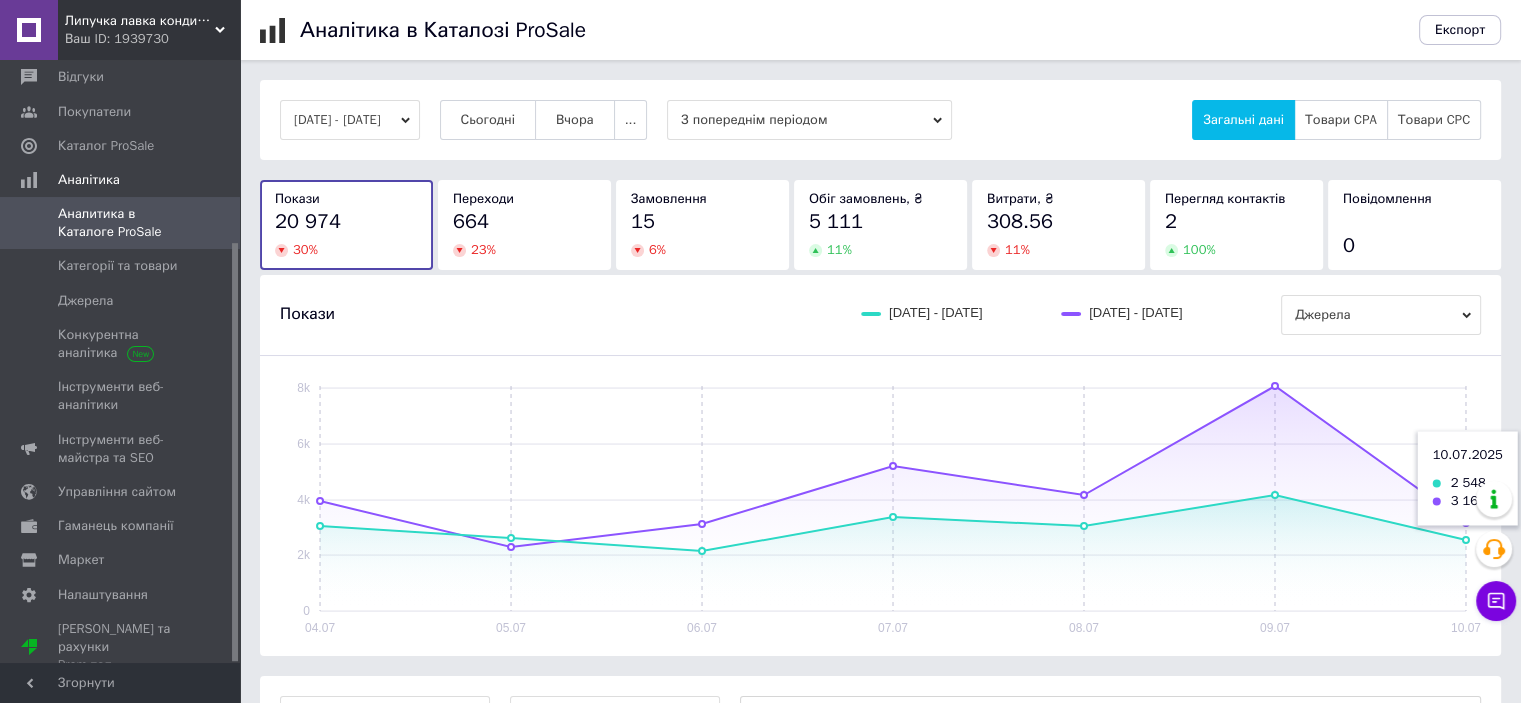 scroll, scrollTop: 263, scrollLeft: 0, axis: vertical 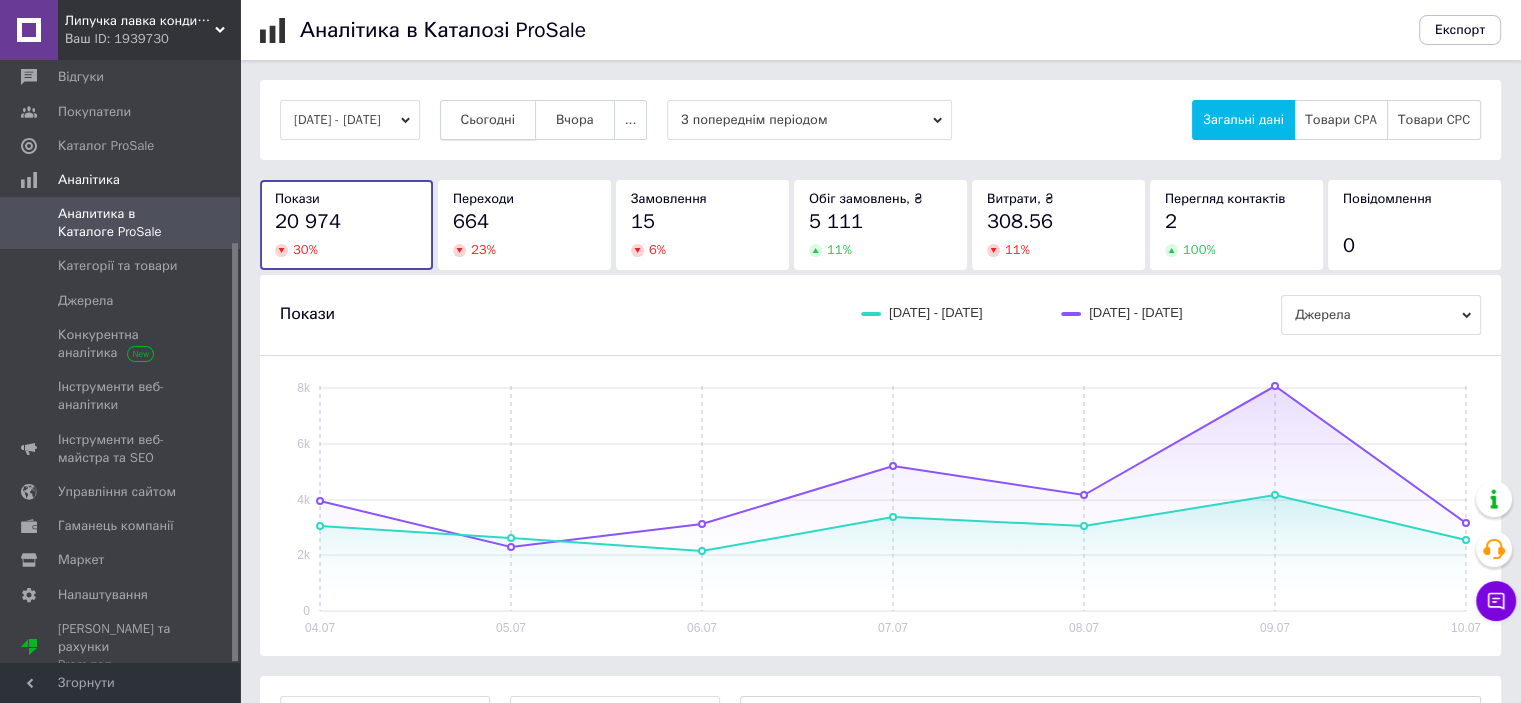 click on "Сьогодні" at bounding box center [488, 120] 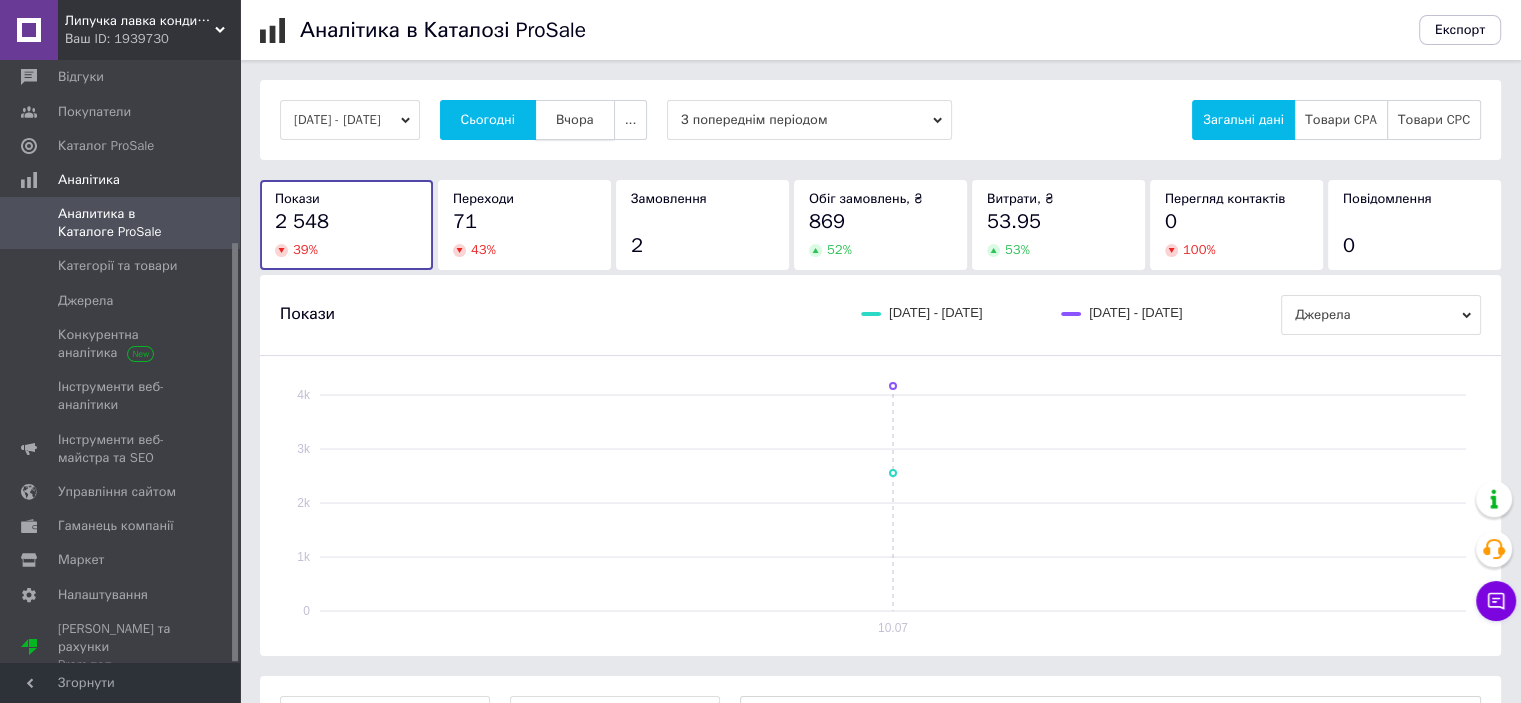 click on "Вчора" at bounding box center [575, 120] 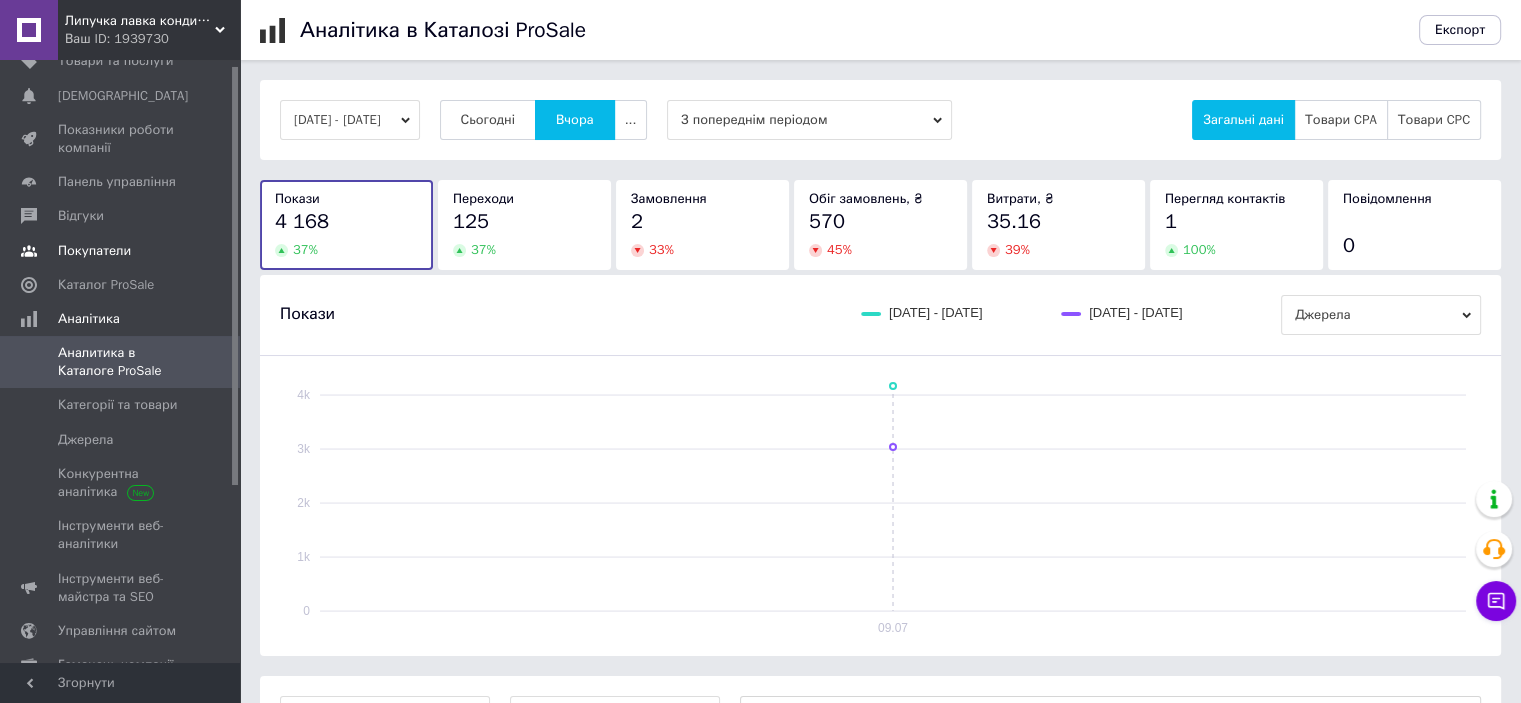 scroll, scrollTop: 0, scrollLeft: 0, axis: both 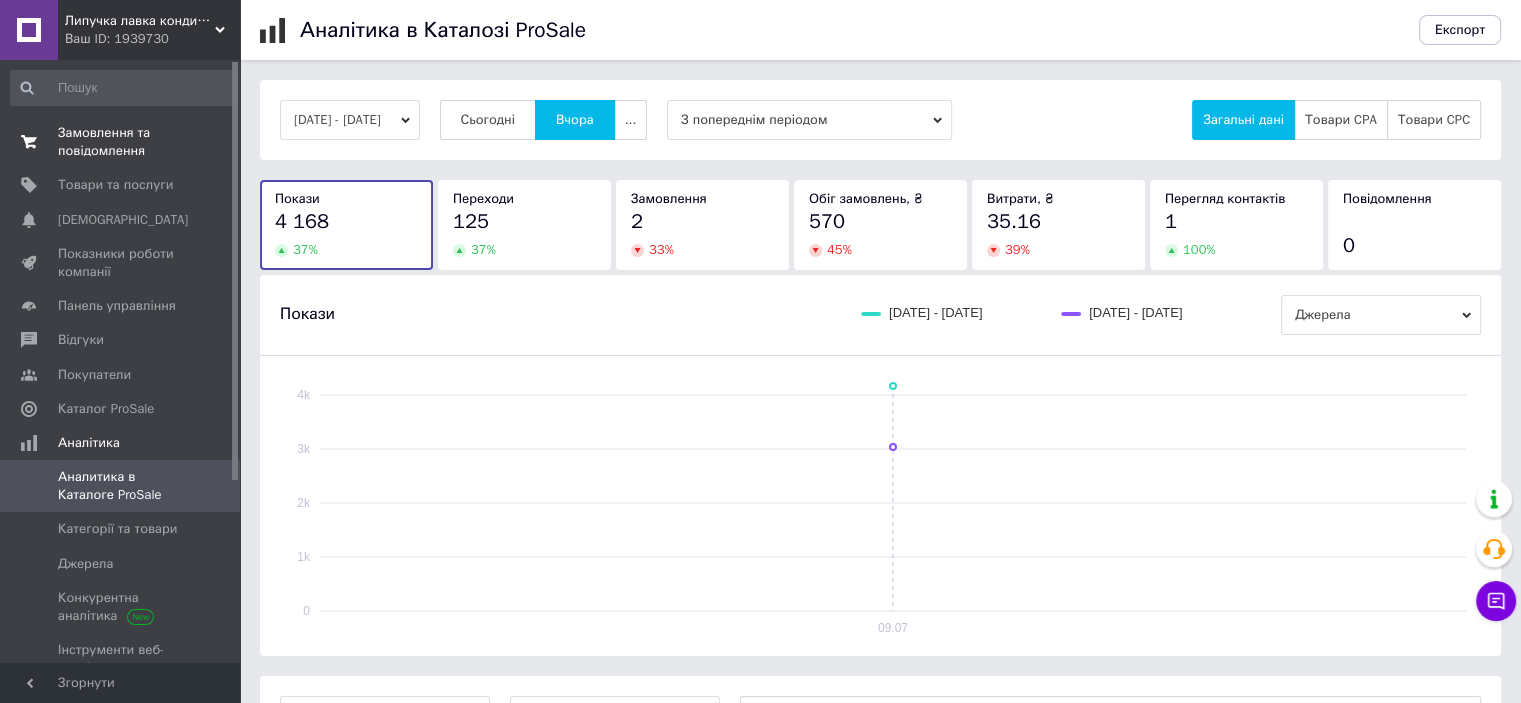 click on "Замовлення та повідомлення" at bounding box center [121, 142] 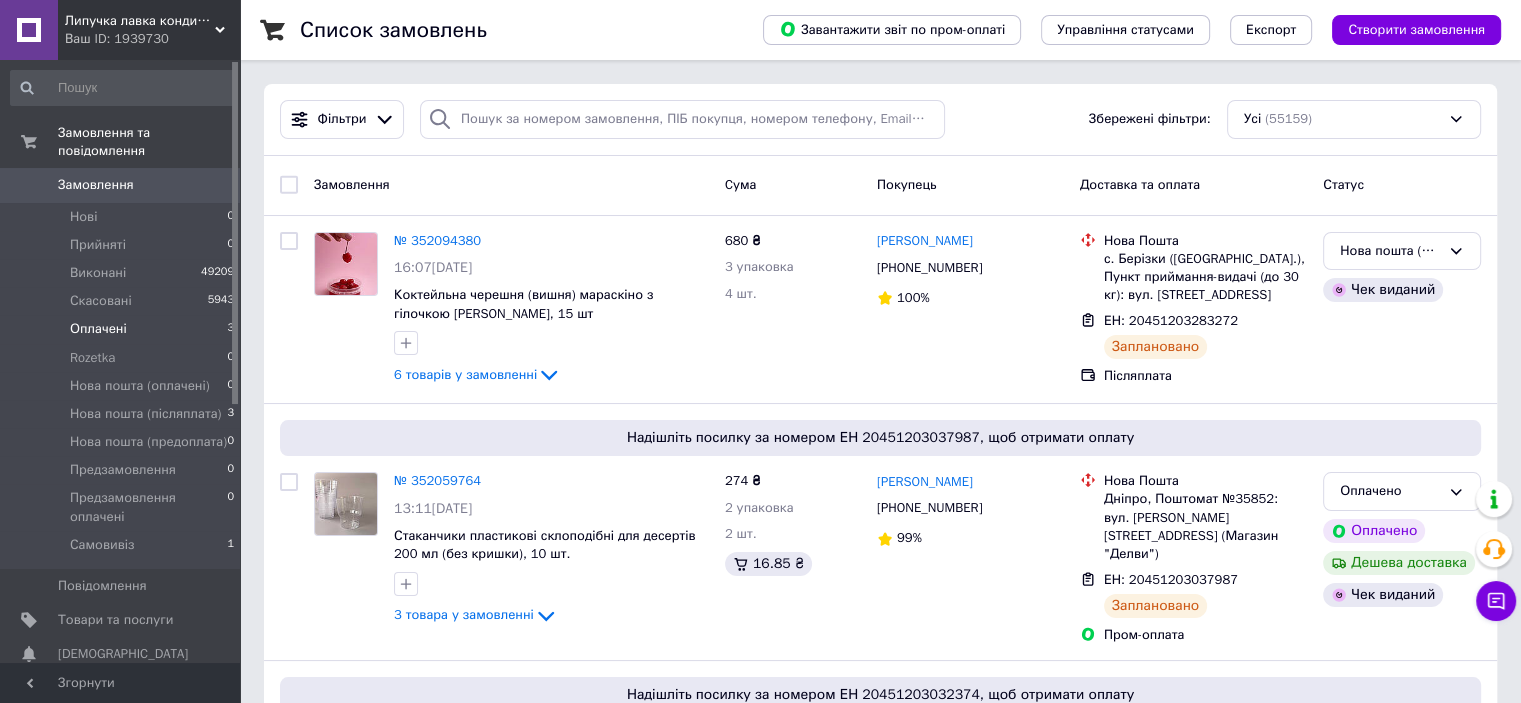click on "Оплачені 3" at bounding box center [123, 329] 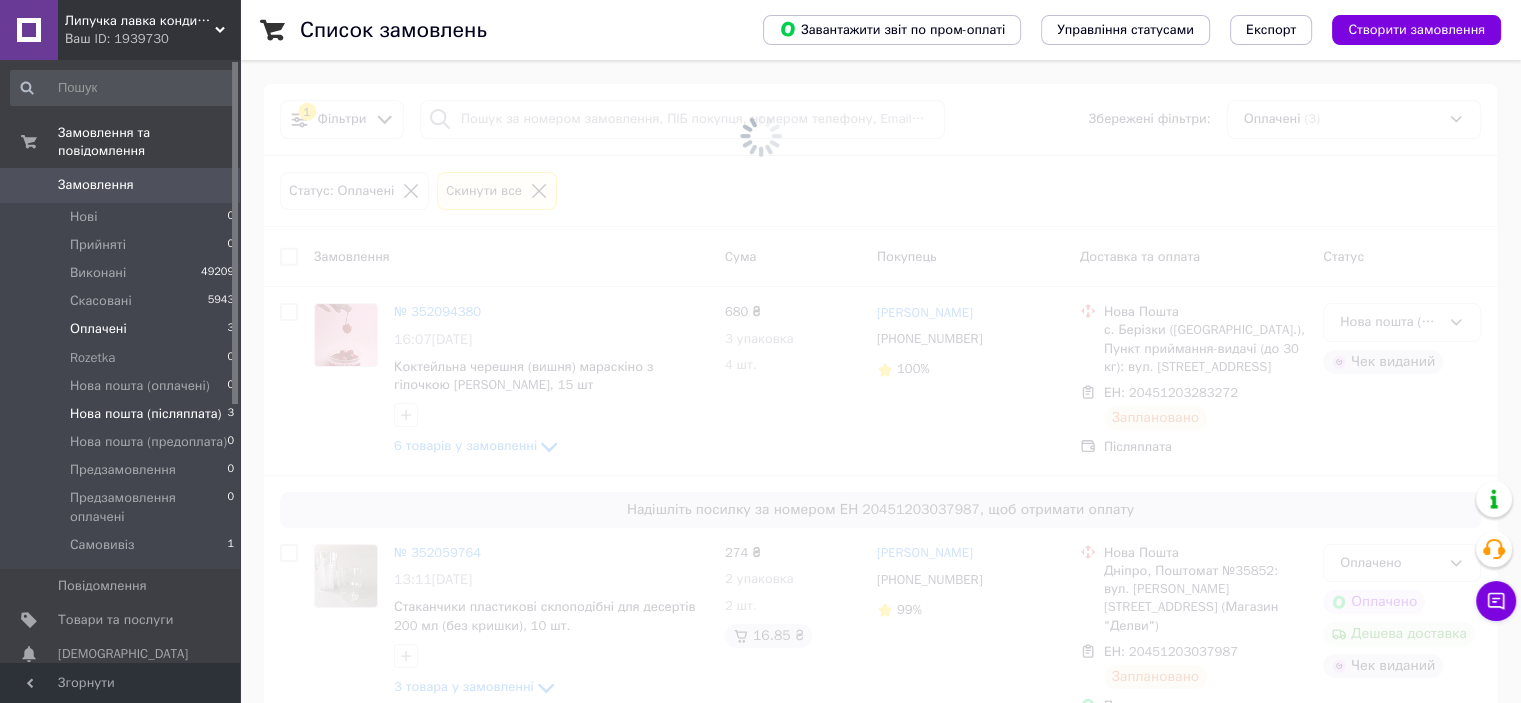 click on "Нова пошта (післяплата)" at bounding box center (145, 414) 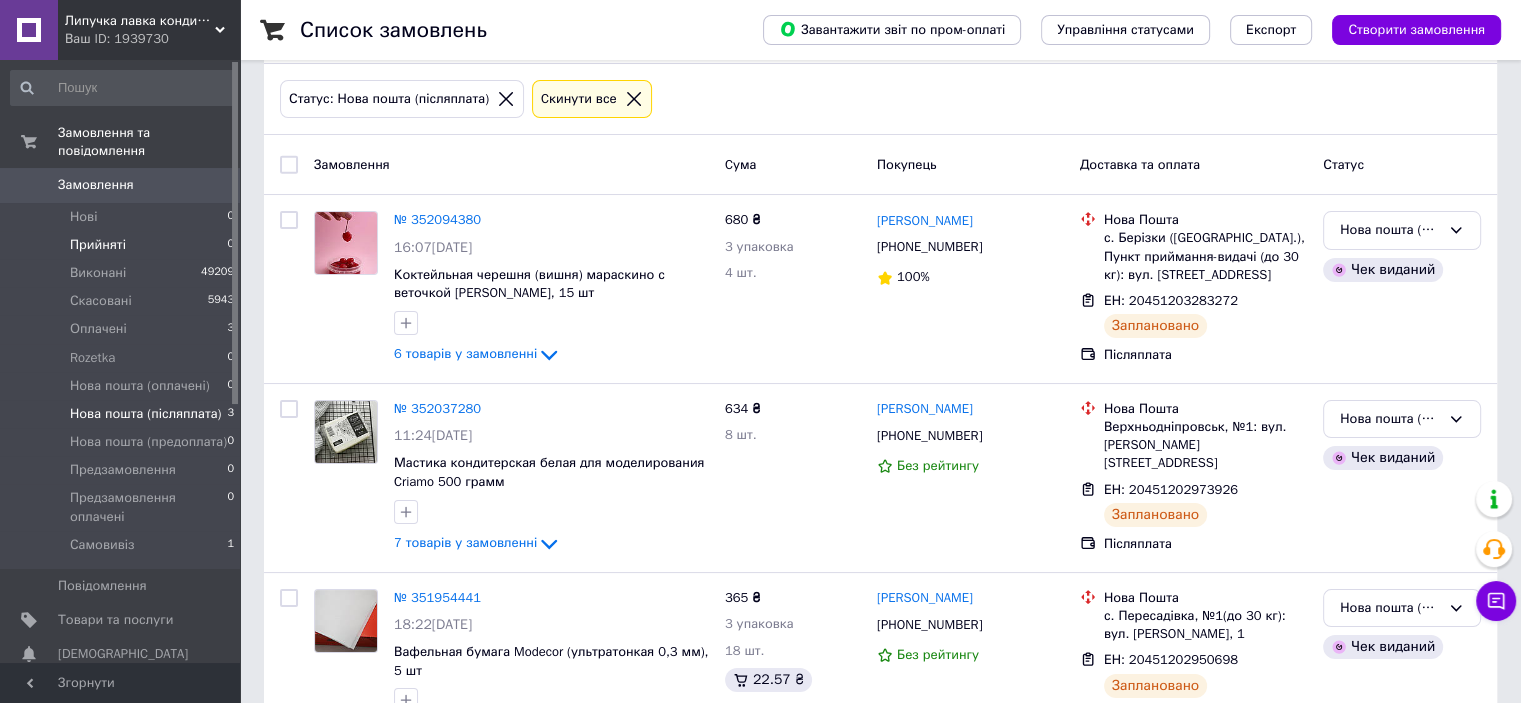 scroll, scrollTop: 0, scrollLeft: 0, axis: both 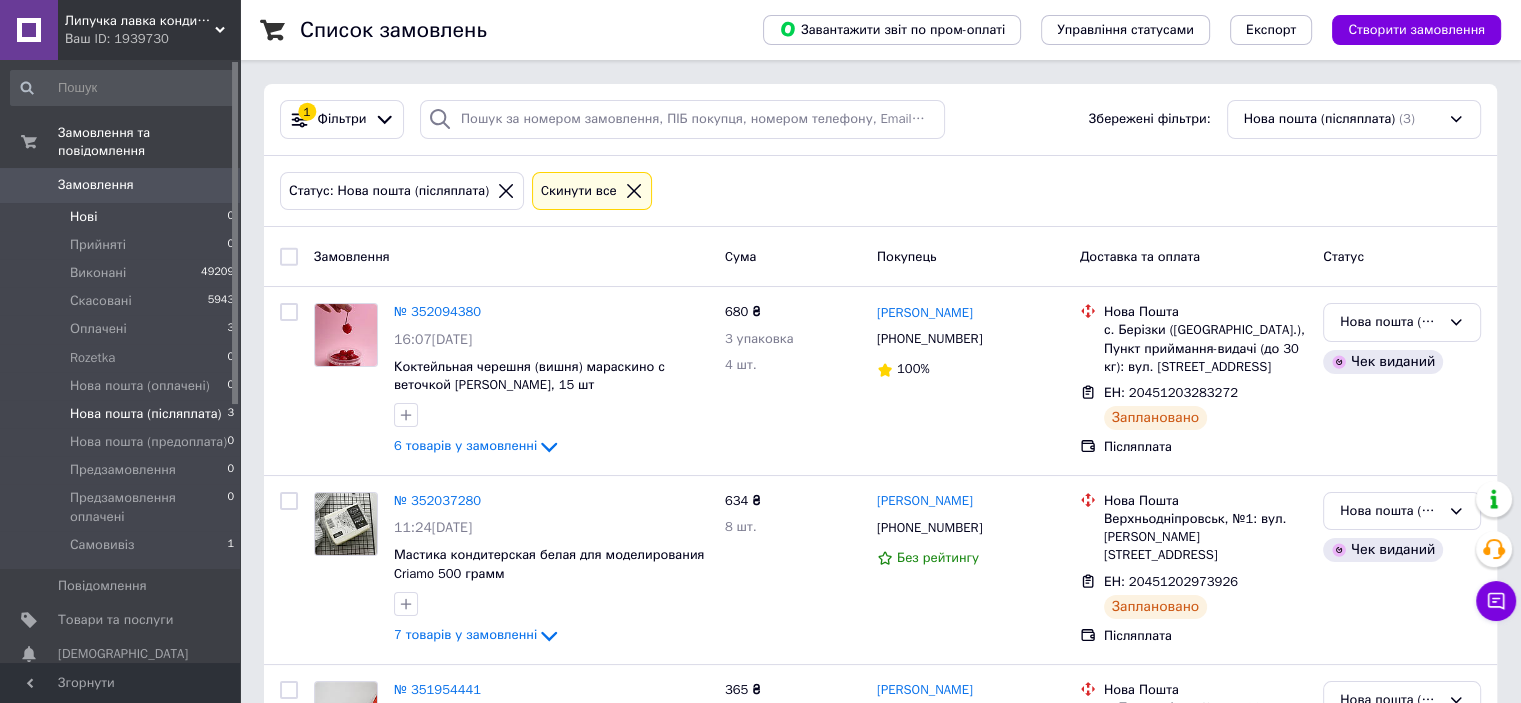 click on "Нові 0" at bounding box center [123, 217] 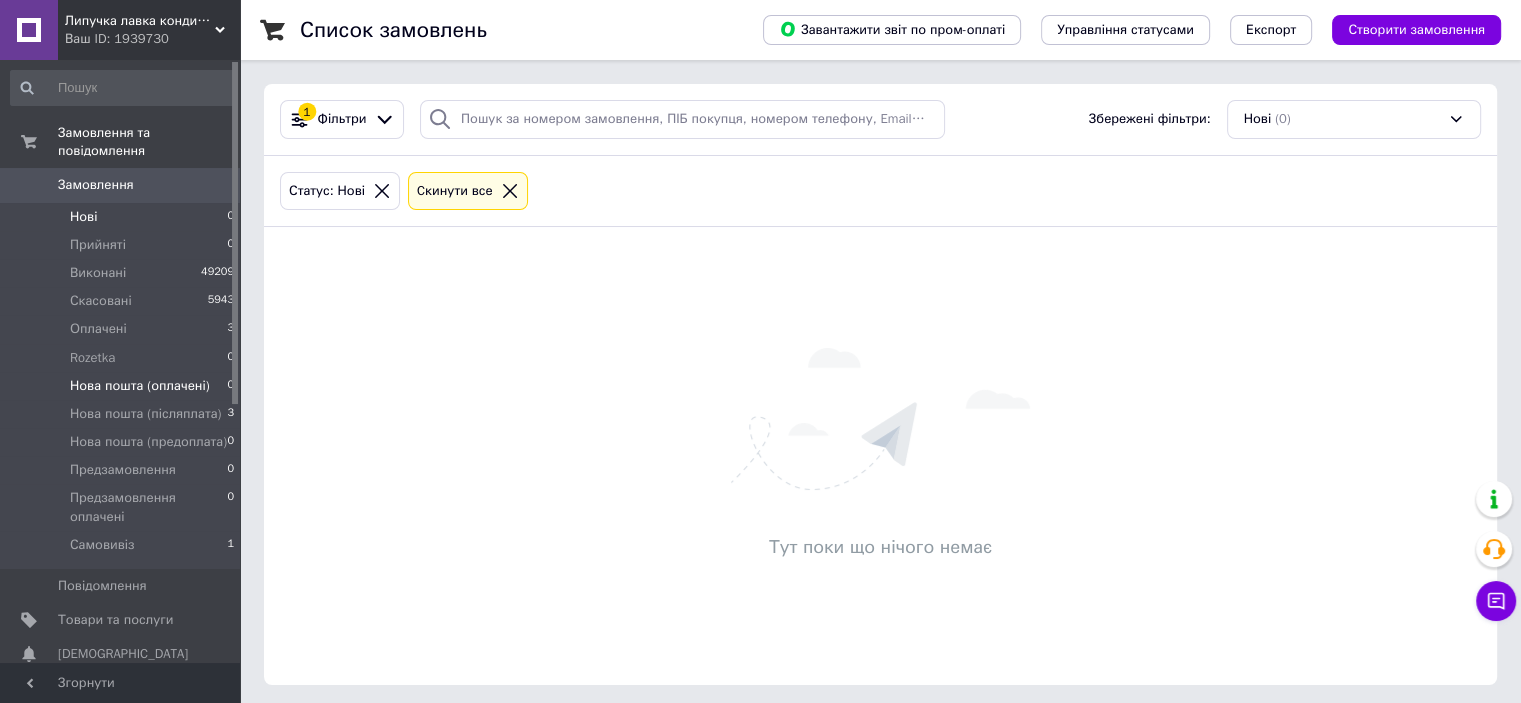 drag, startPoint x: 187, startPoint y: 399, endPoint x: 225, endPoint y: 372, distance: 46.615448 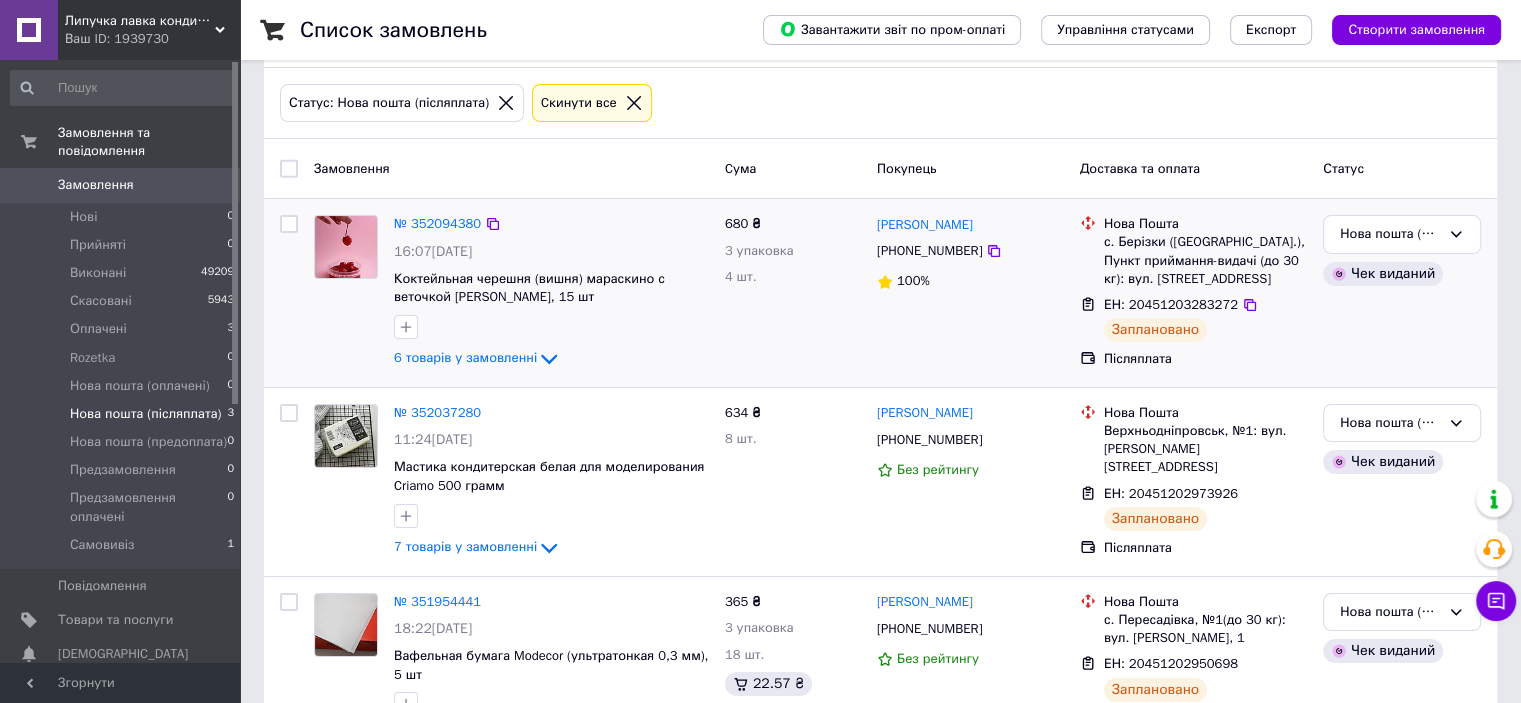 scroll, scrollTop: 171, scrollLeft: 0, axis: vertical 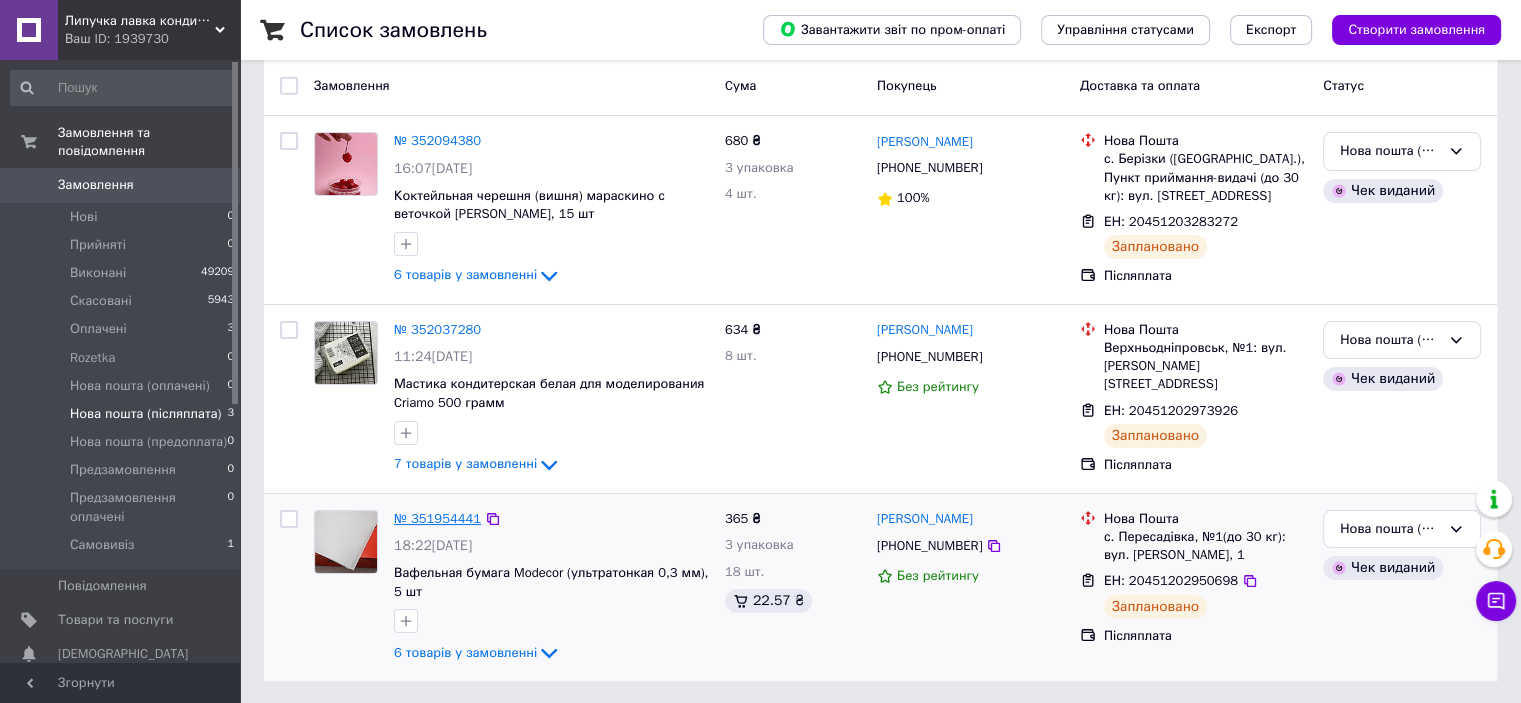 click on "№ 351954441" at bounding box center (437, 518) 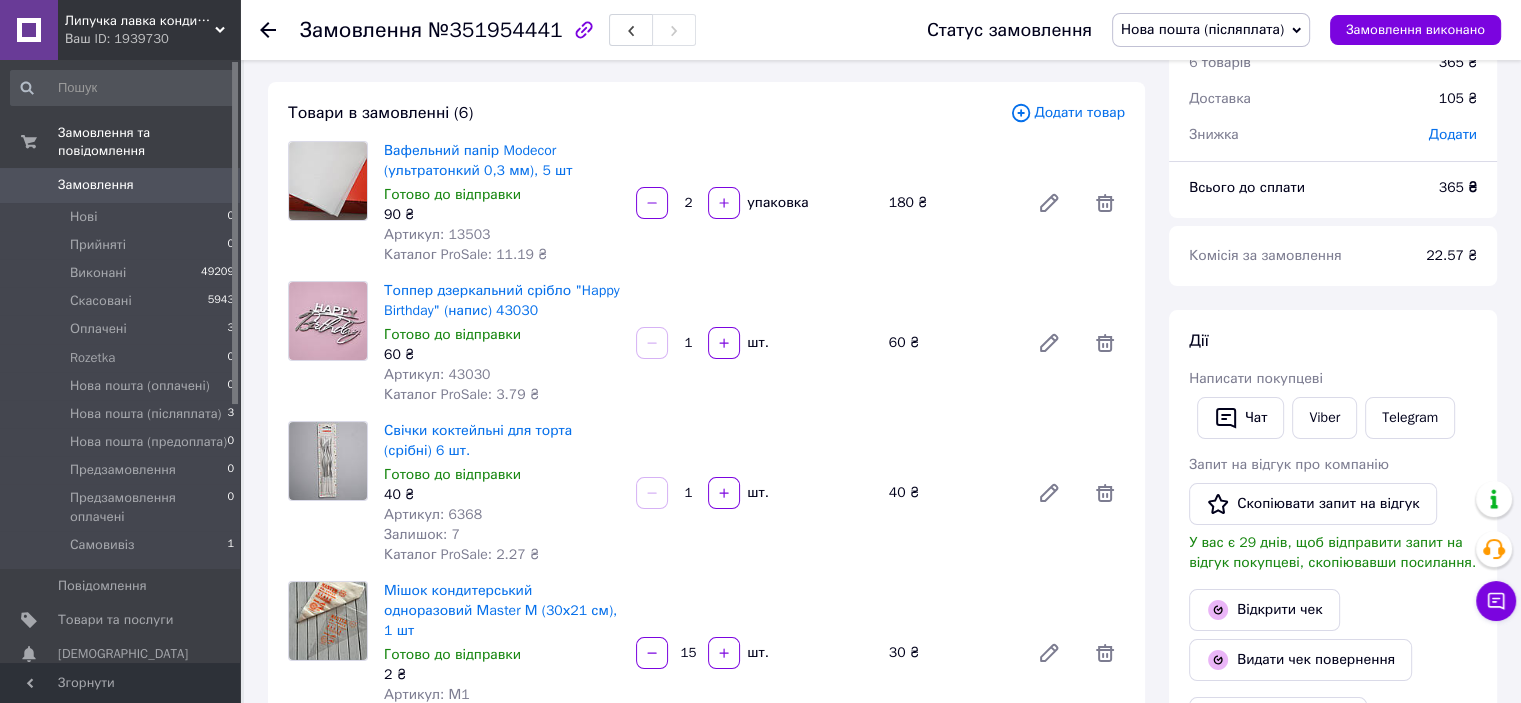 scroll, scrollTop: 0, scrollLeft: 0, axis: both 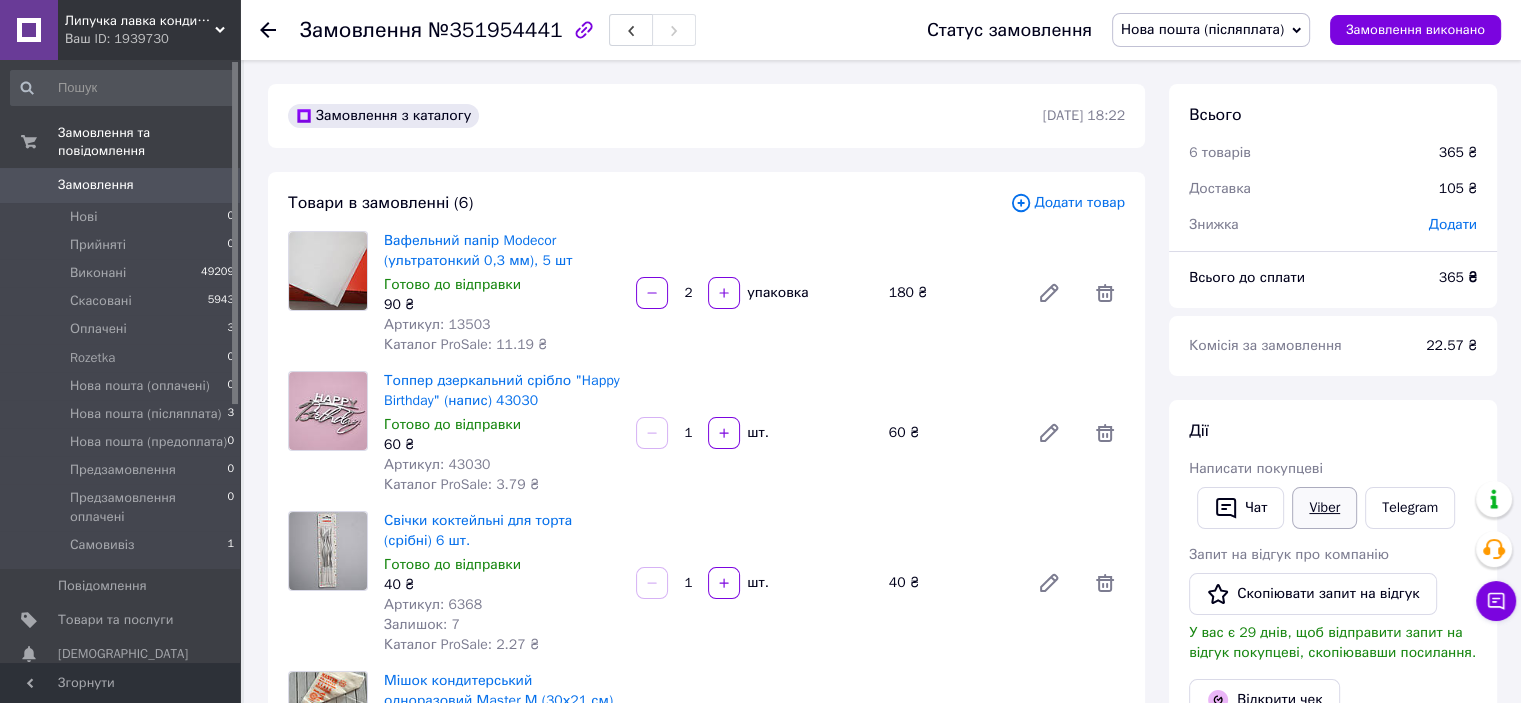 click on "Viber" at bounding box center (1324, 508) 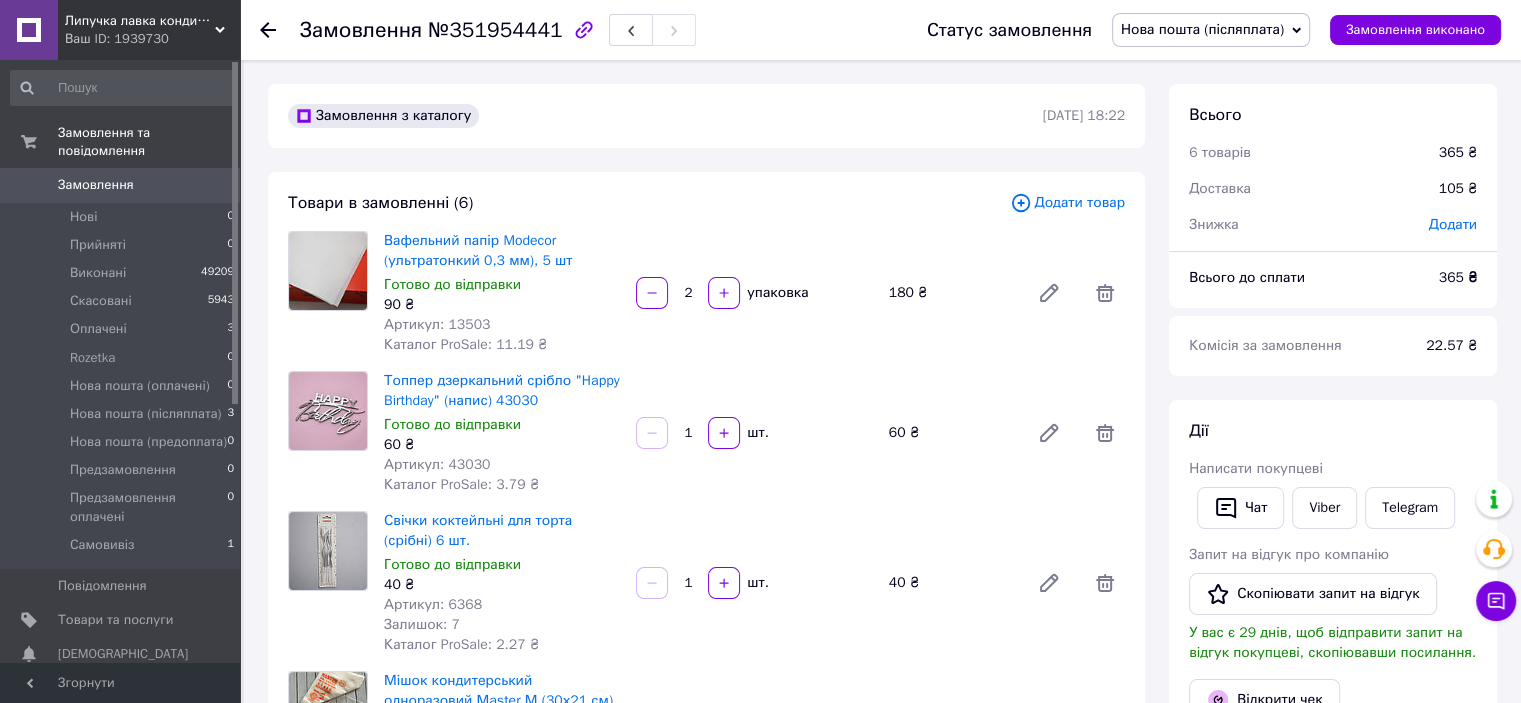 click on "Всього 6 товарів 365 ₴ Доставка 105 ₴ Знижка Додати Всього до сплати 365 ₴ Комісія за замовлення 22.57 ₴ Дії Написати покупцеві   Чат Viber Telegram Запит на відгук про компанію   Скопіювати запит на відгук У вас є 29 днів, щоб відправити запит на відгук покупцеві, скопіювавши посилання.   Відкрити чек   Видати чек повернення   Завантажити PDF   Друк PDF   Дублювати замовлення Мітки Особисті нотатки, які бачите лише ви. З їх допомогою можна фільтрувати замовлення Примітки Залишилося 300 символів Очистити Зберегти" at bounding box center [1333, 758] 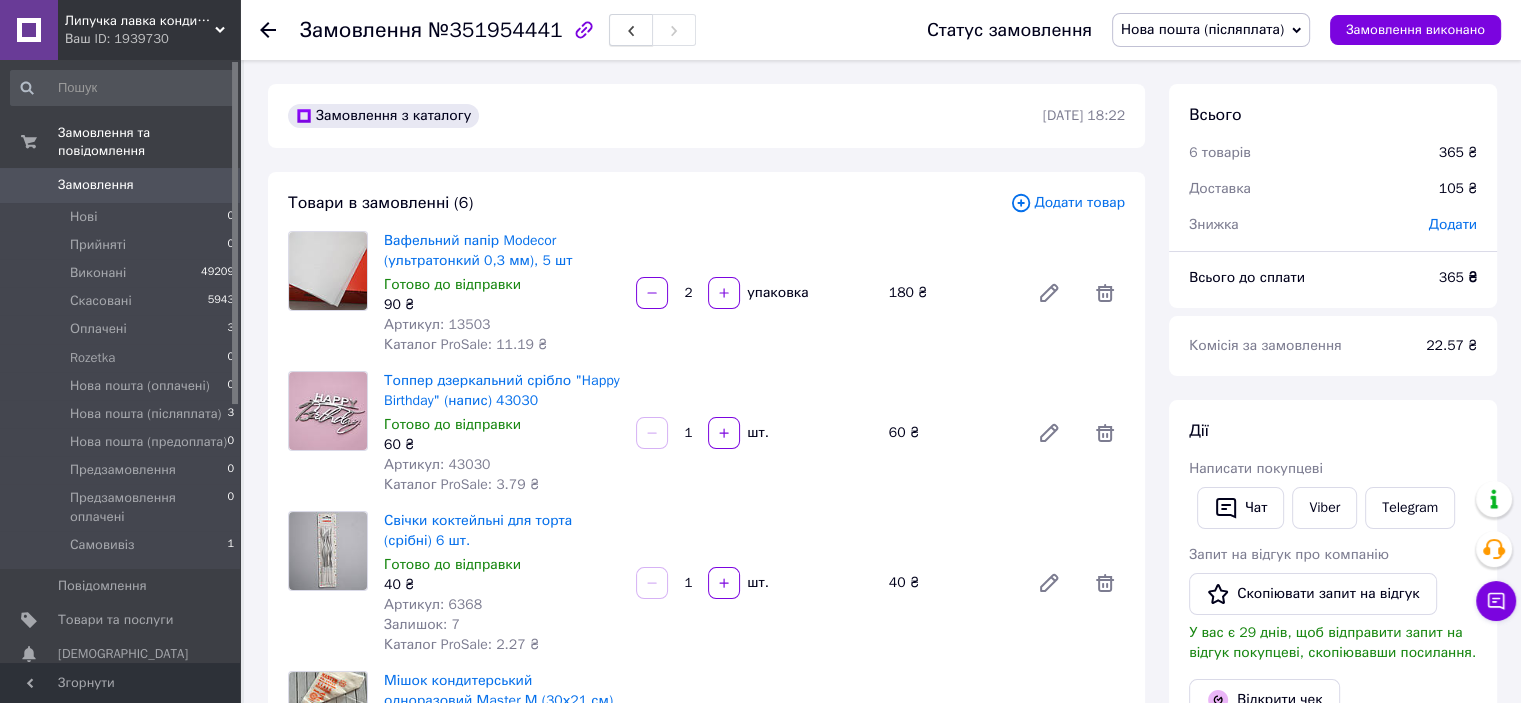click 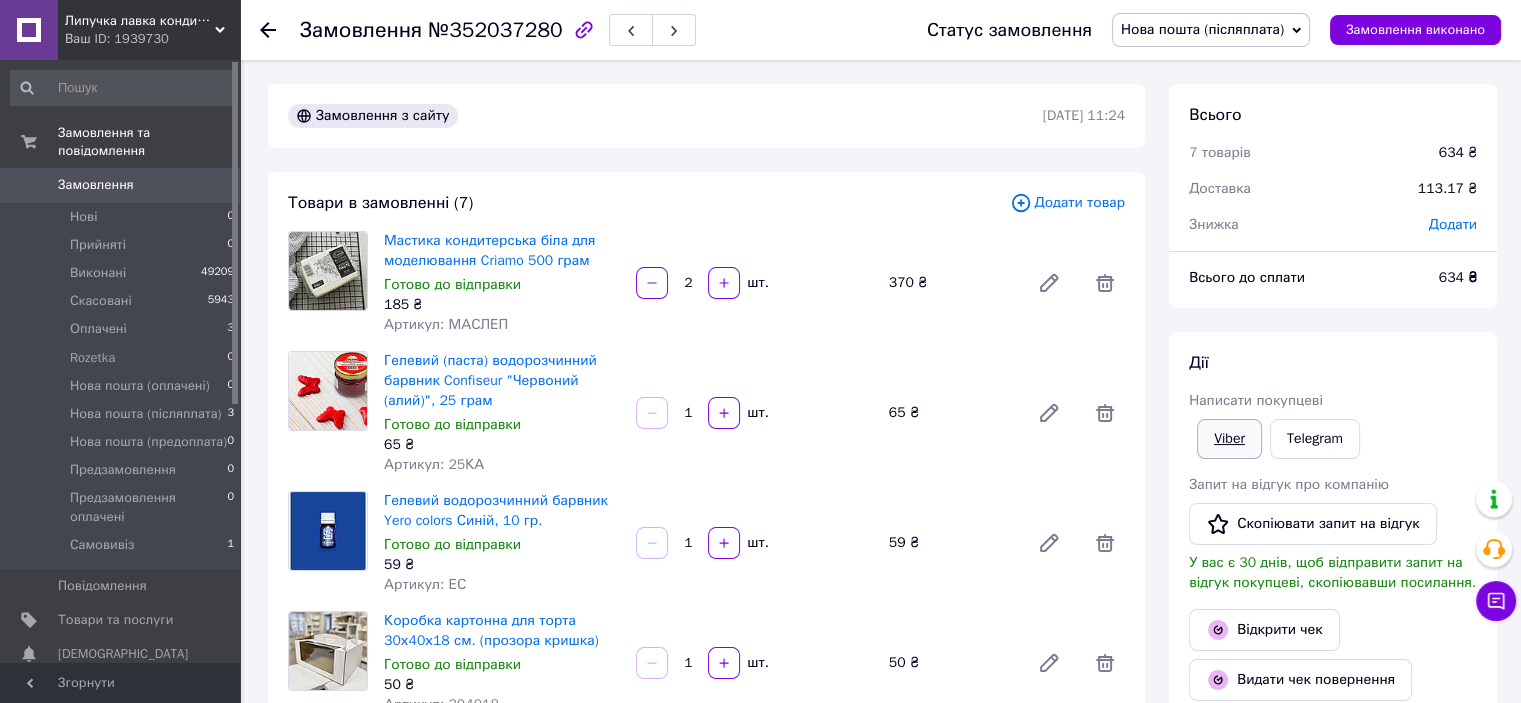 click on "Viber" at bounding box center (1229, 439) 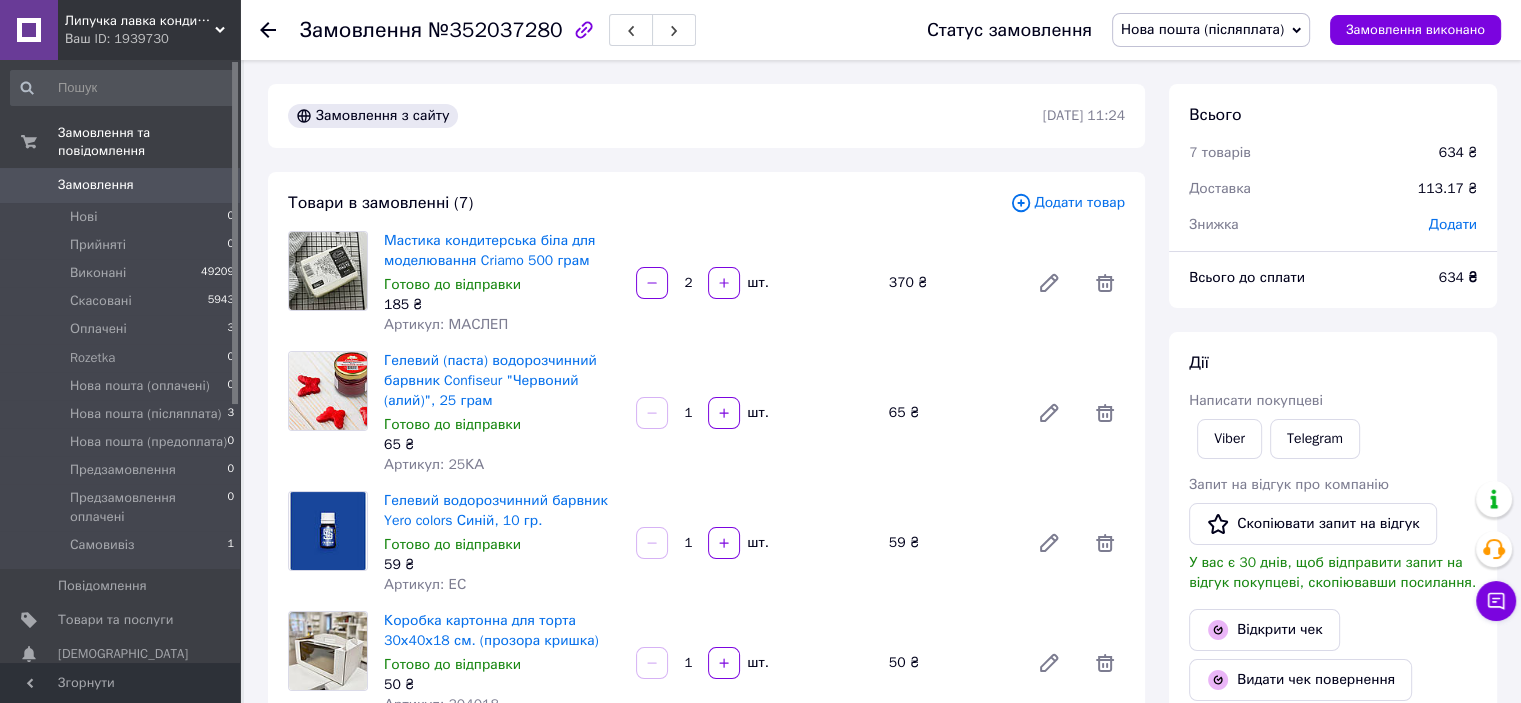 drag, startPoint x: 1410, startPoint y: 355, endPoint x: 1385, endPoint y: 332, distance: 33.970577 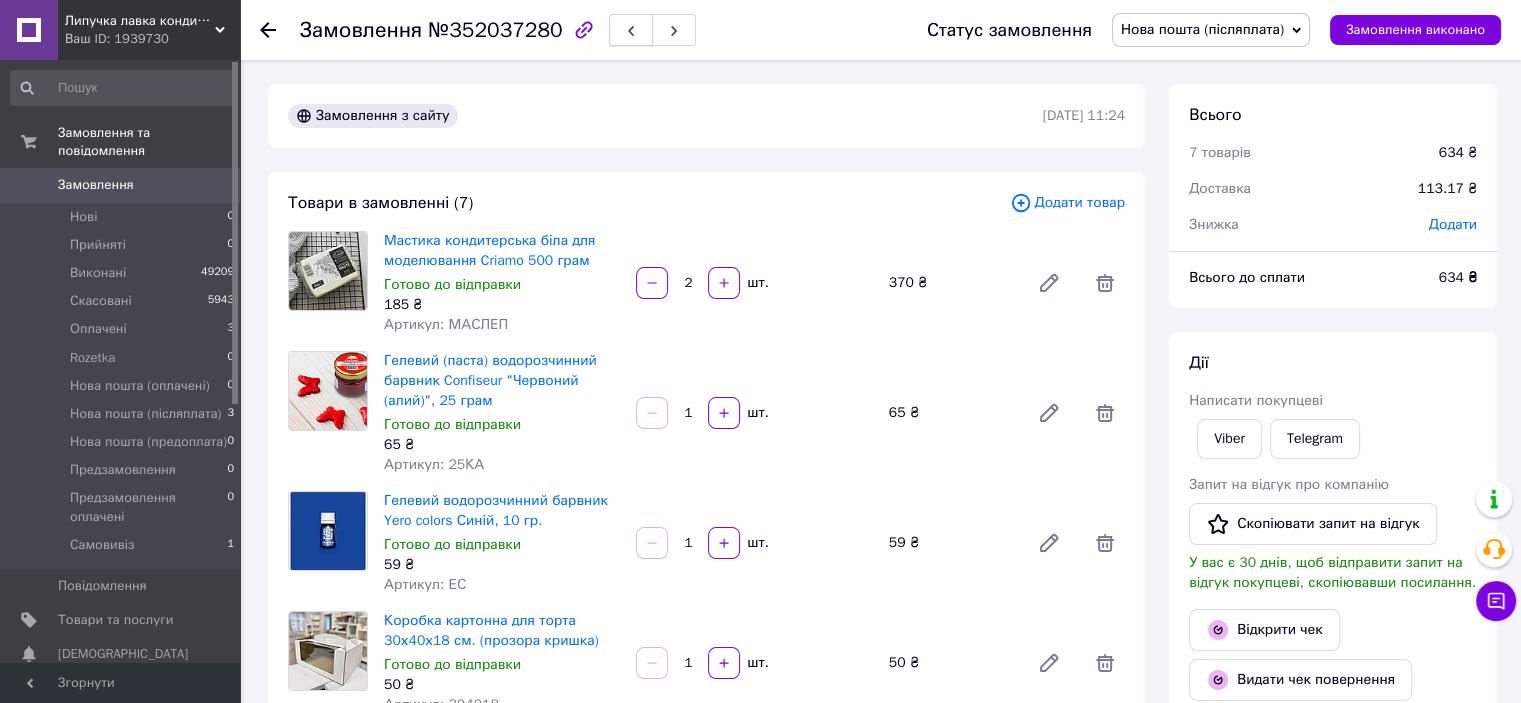 click 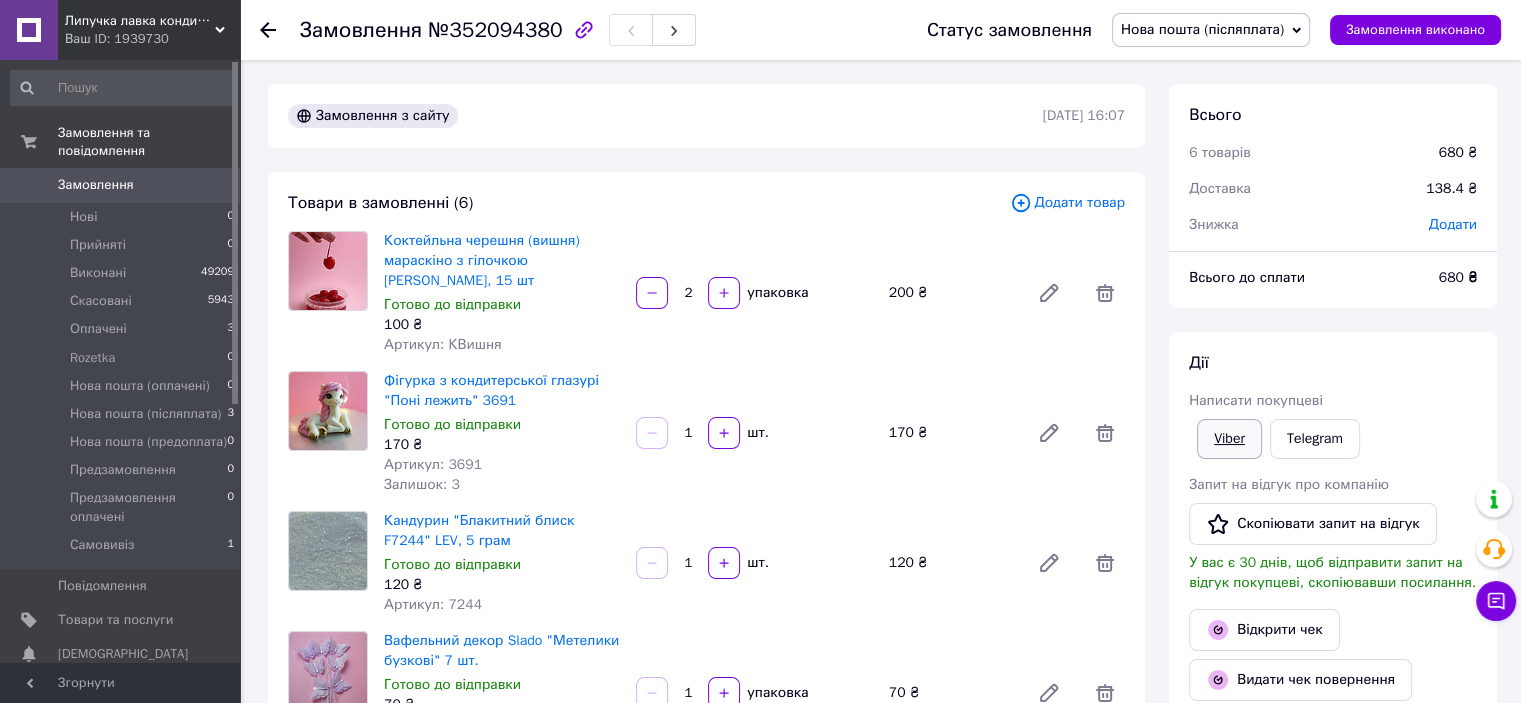 click on "Viber" at bounding box center [1229, 439] 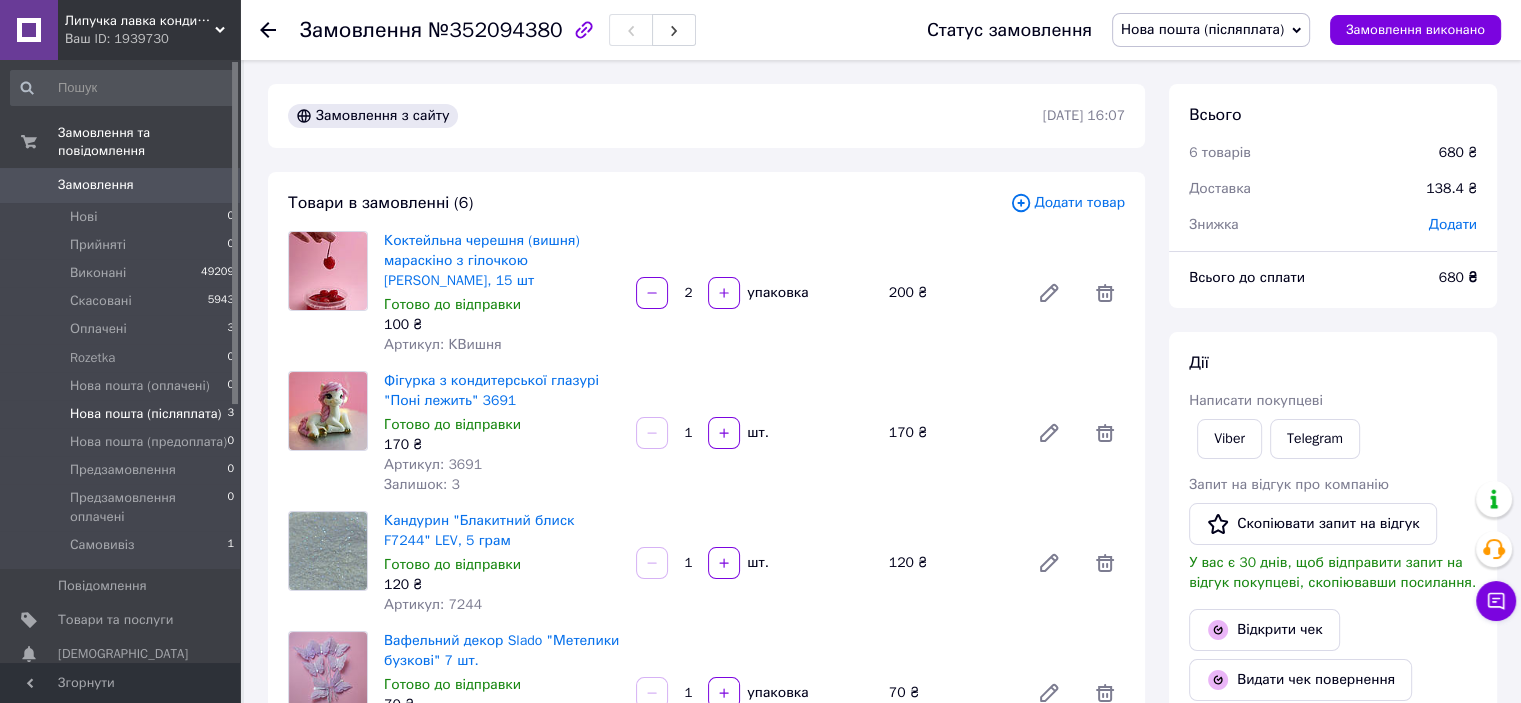 click on "Нова пошта (післяплата)" at bounding box center [145, 414] 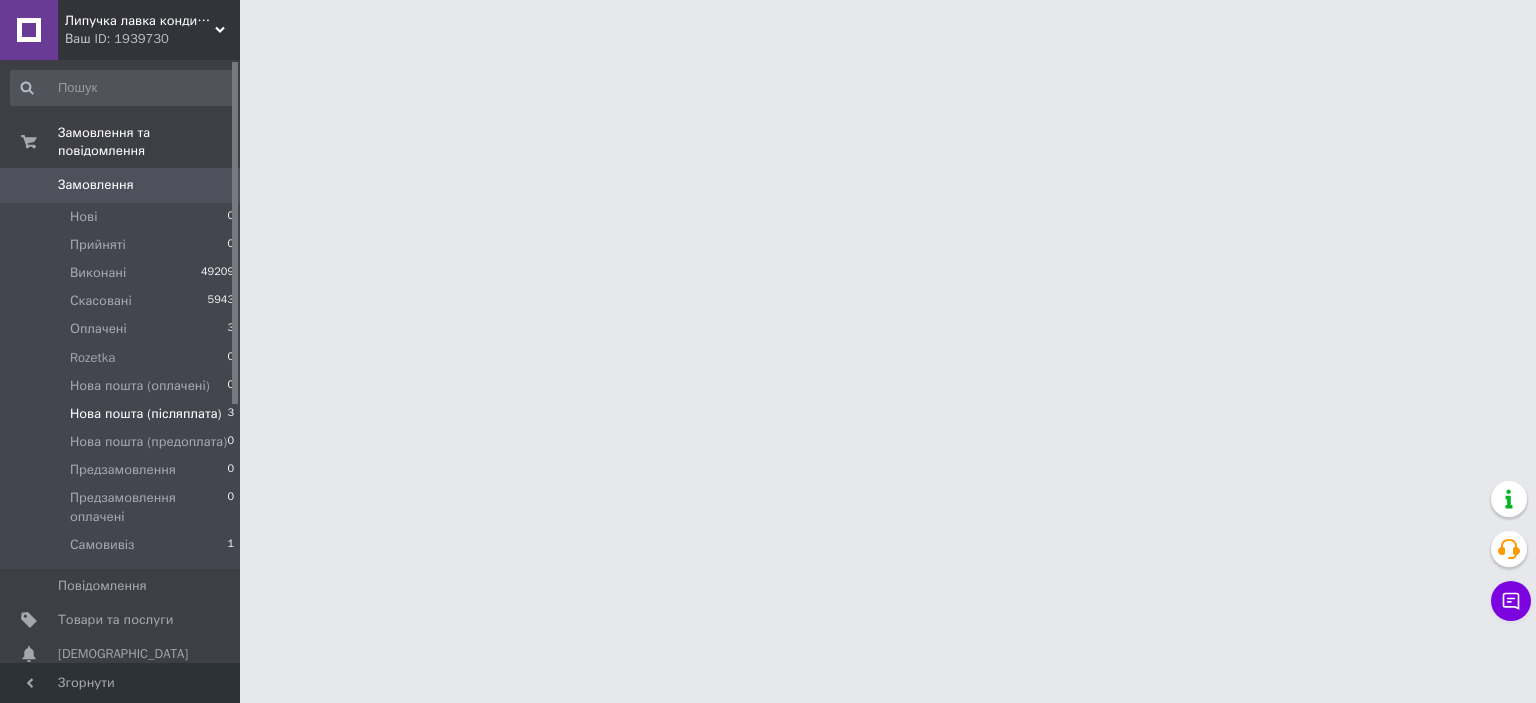 click on "Нова пошта (післяплата)" at bounding box center [145, 414] 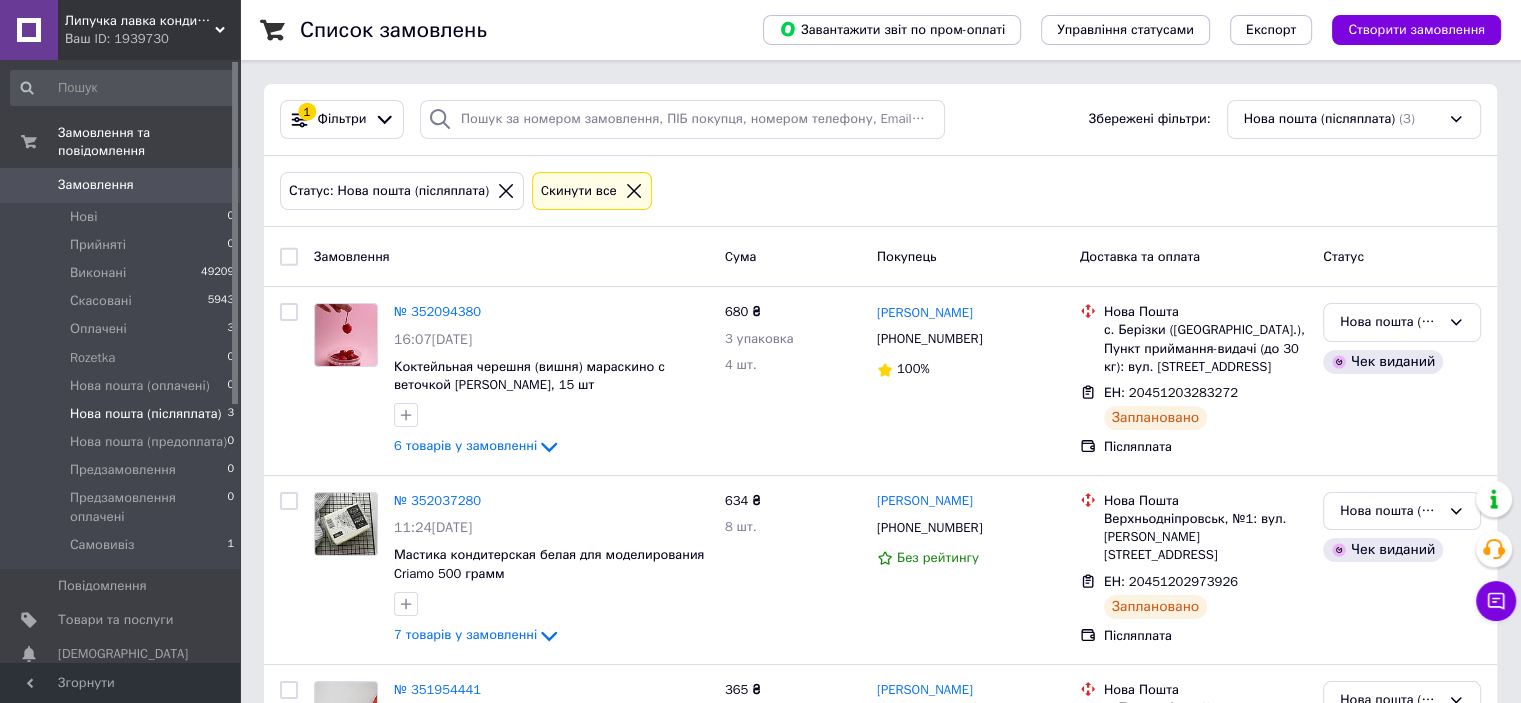 click at bounding box center [289, 257] 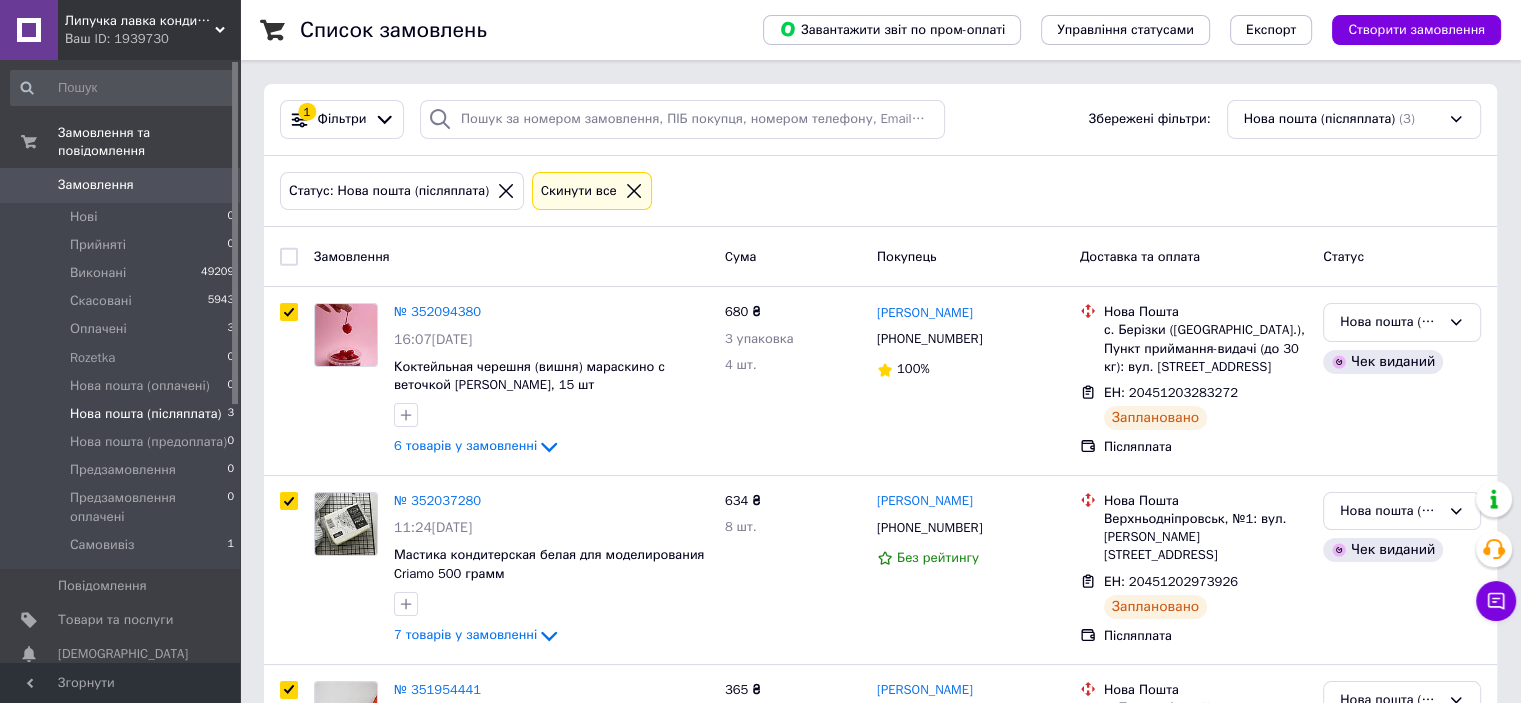 checkbox on "true" 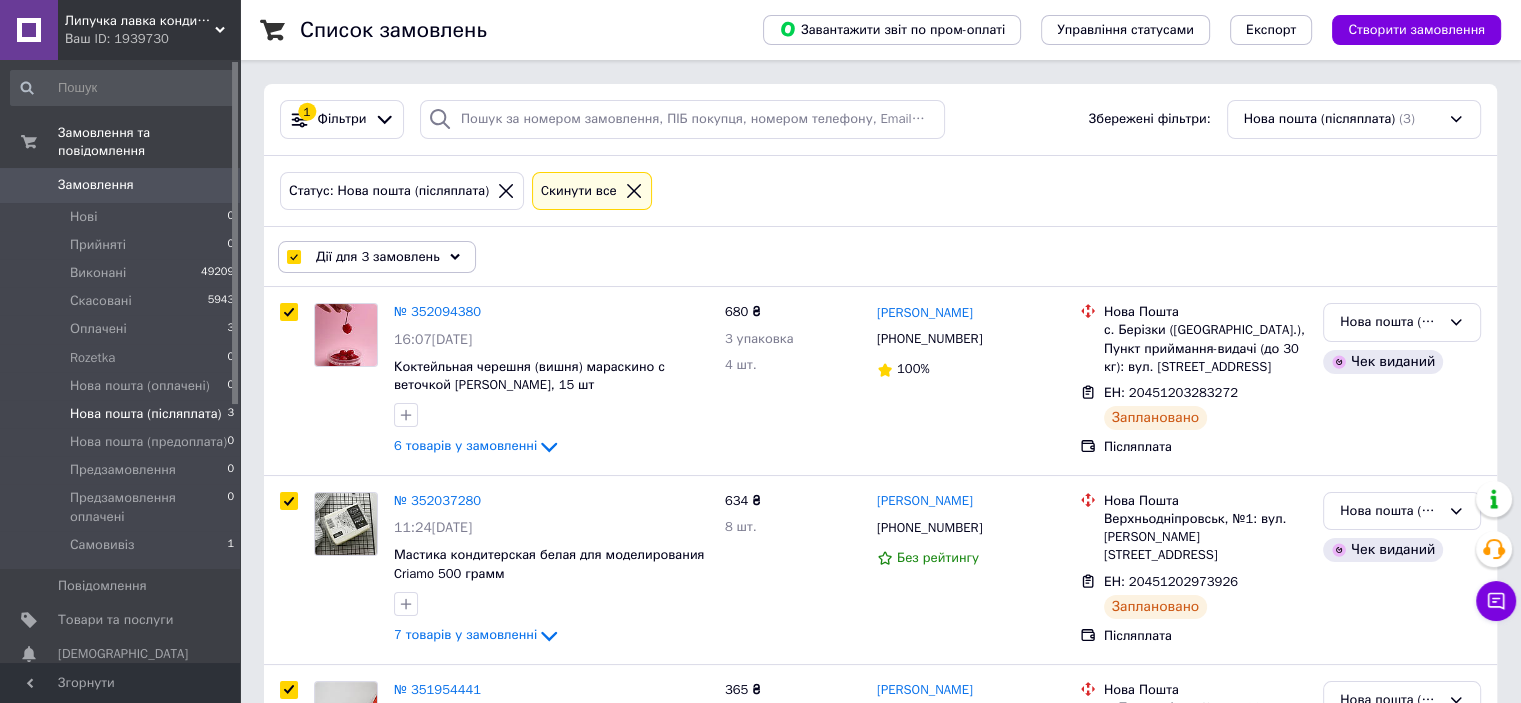 drag, startPoint x: 452, startPoint y: 251, endPoint x: 456, endPoint y: 262, distance: 11.7046995 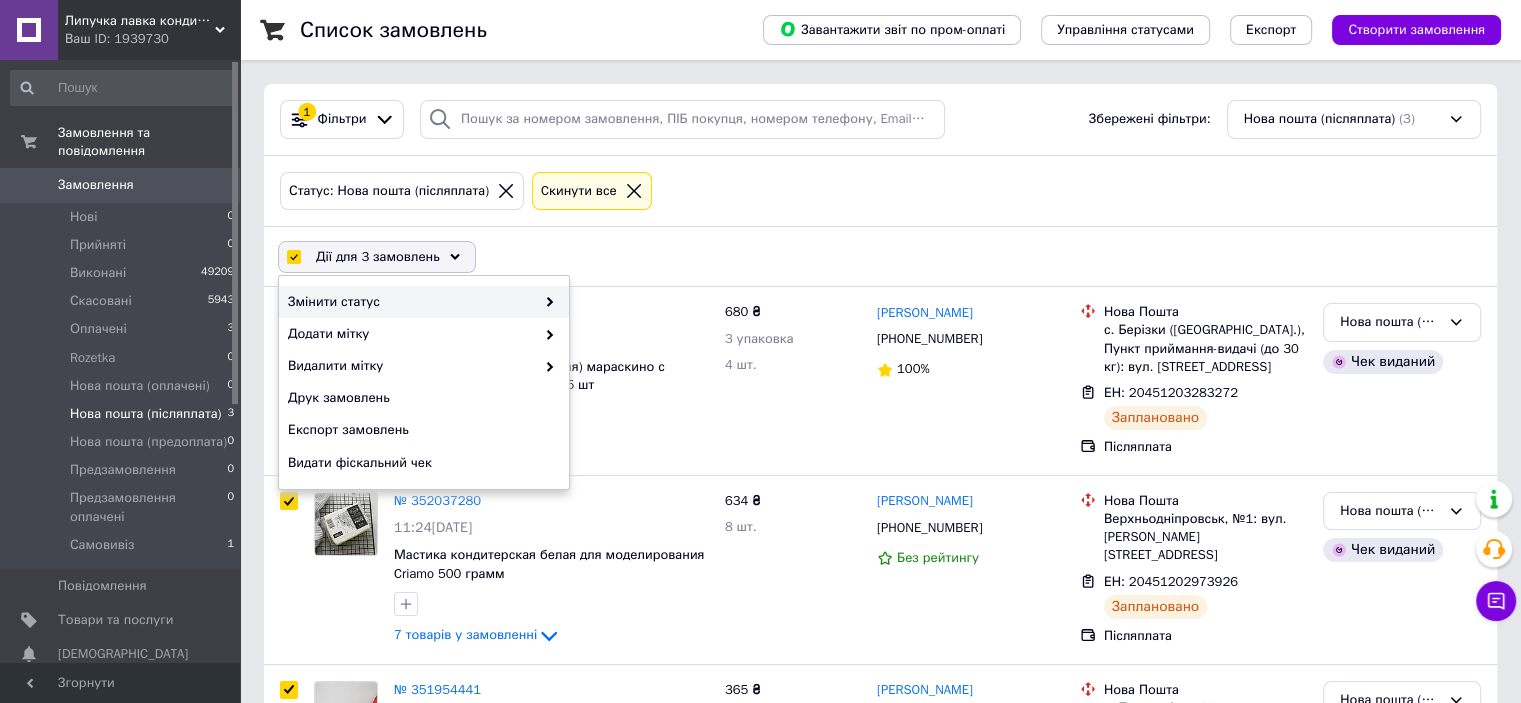 click on "Змінити статус" at bounding box center (411, 302) 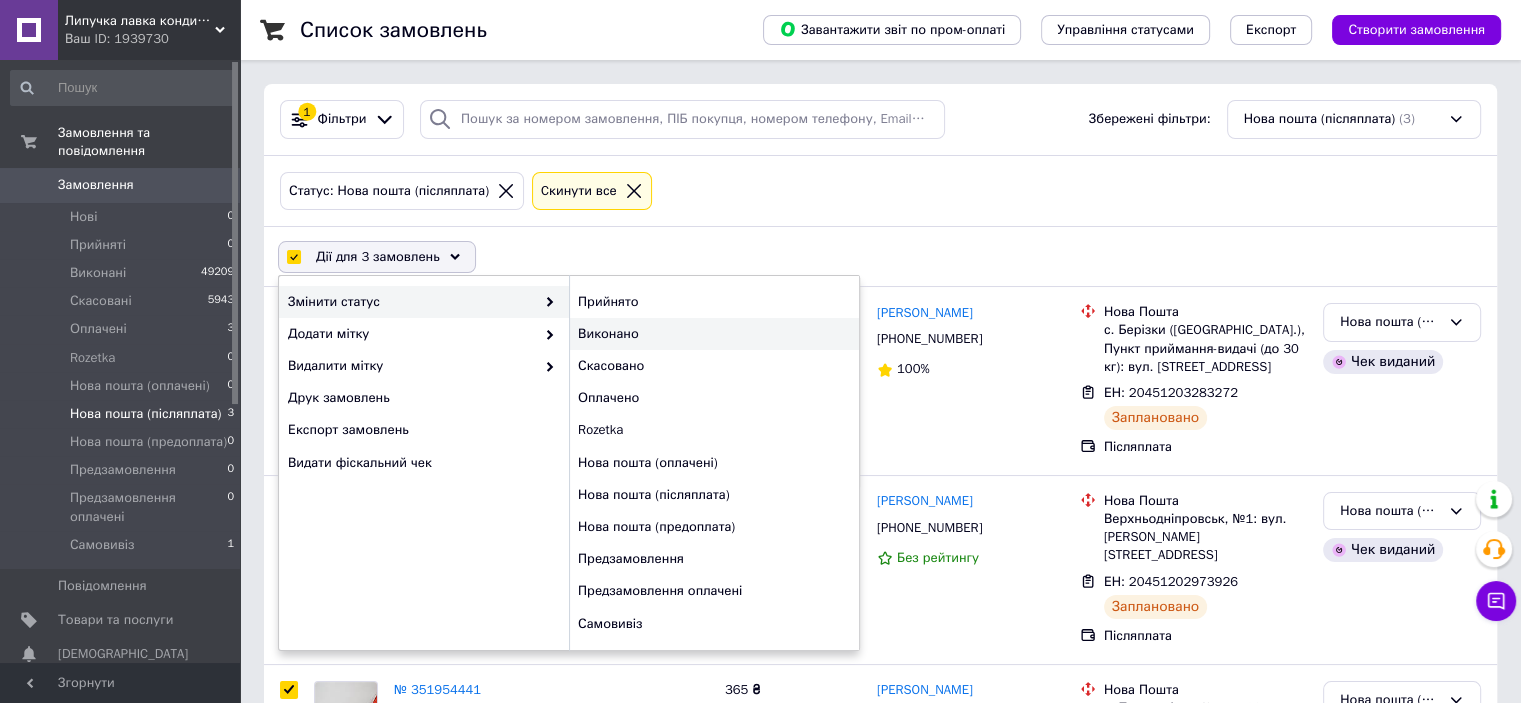 click on "Виконано" at bounding box center (714, 334) 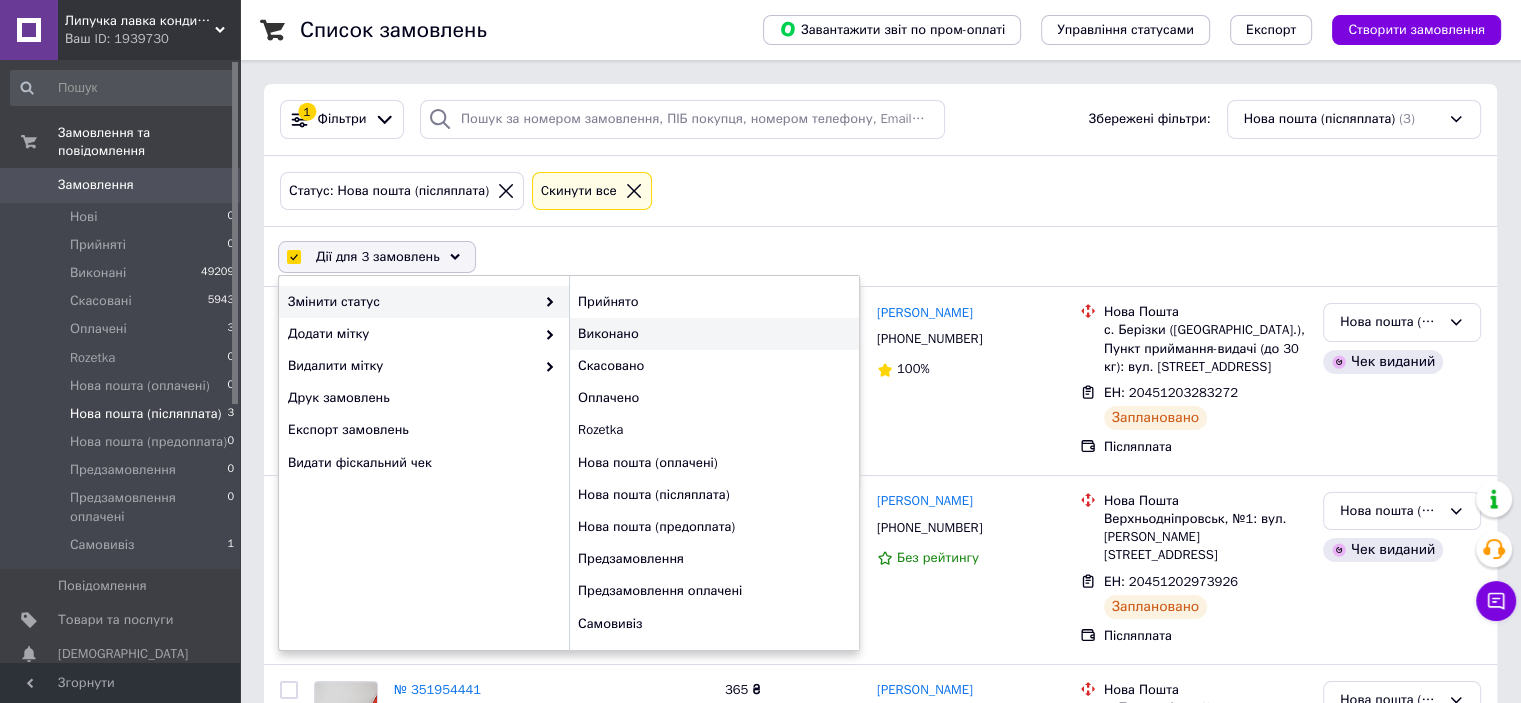 checkbox on "false" 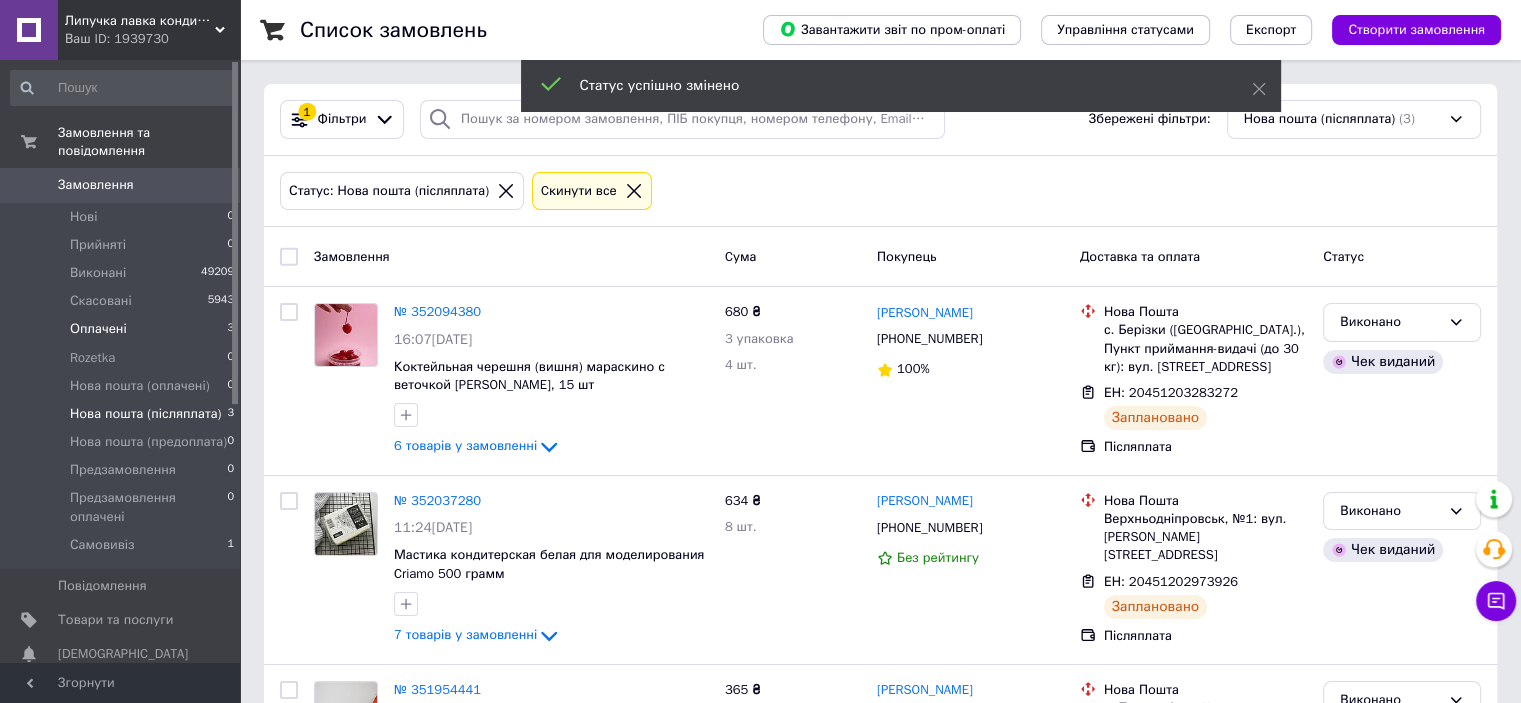 click on "Оплачені" at bounding box center [98, 329] 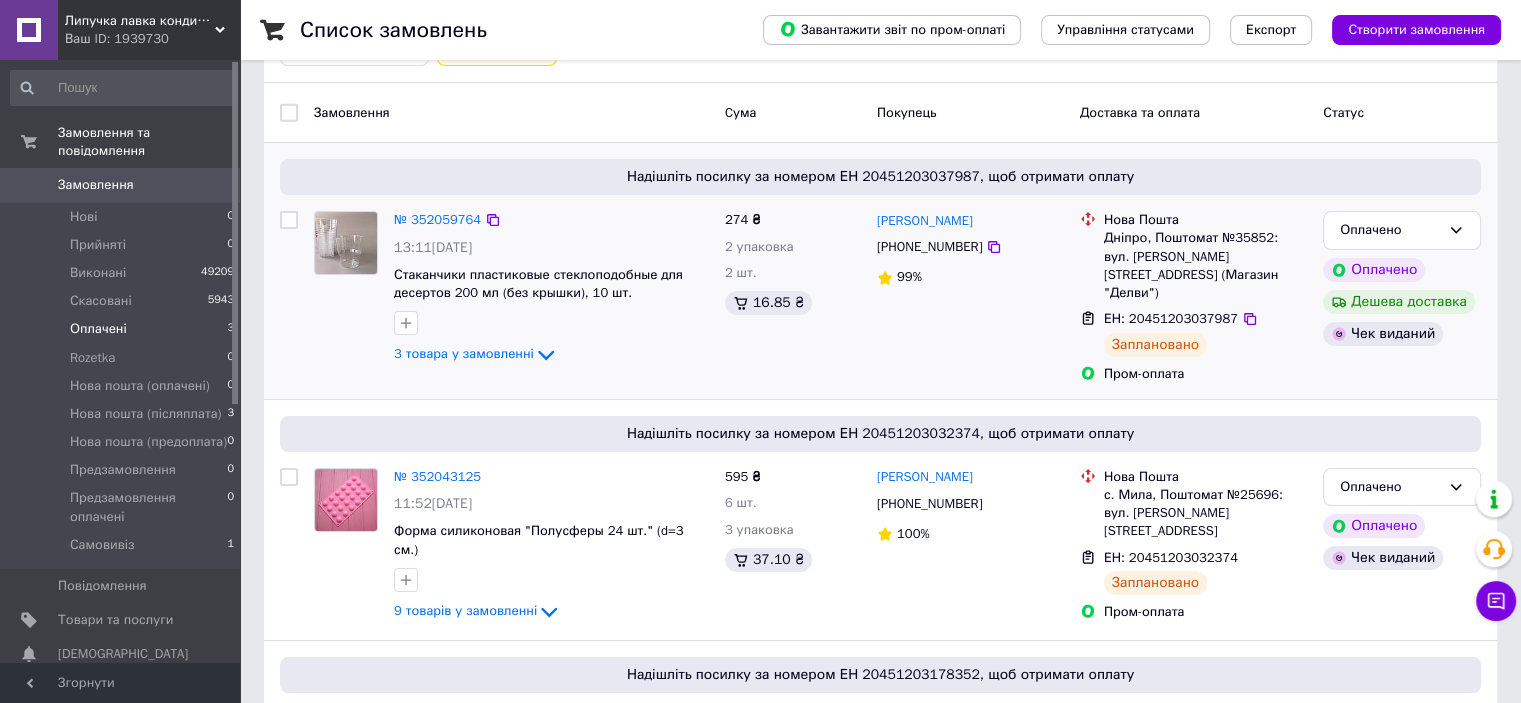 scroll, scrollTop: 7, scrollLeft: 0, axis: vertical 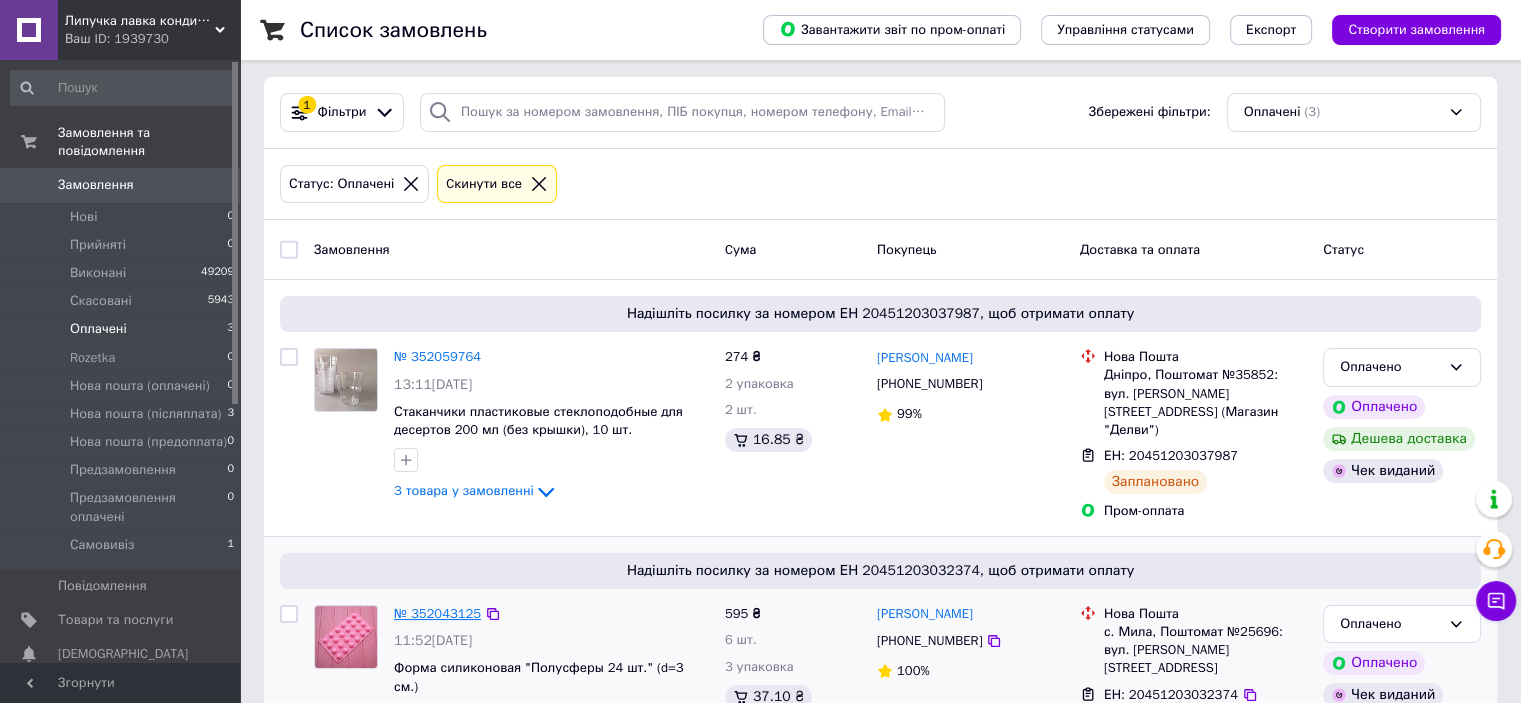 click on "№ 352043125" at bounding box center [437, 613] 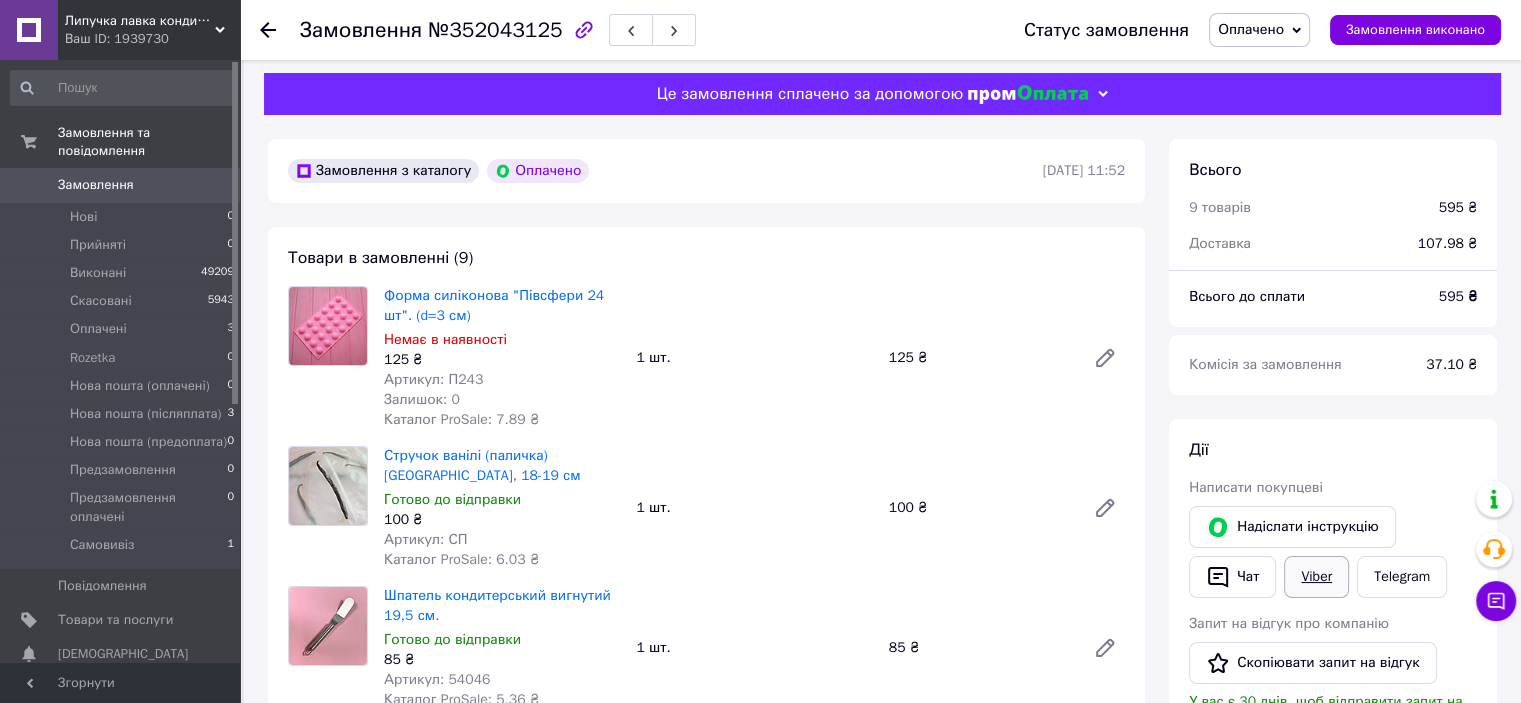 click on "Viber" at bounding box center [1316, 577] 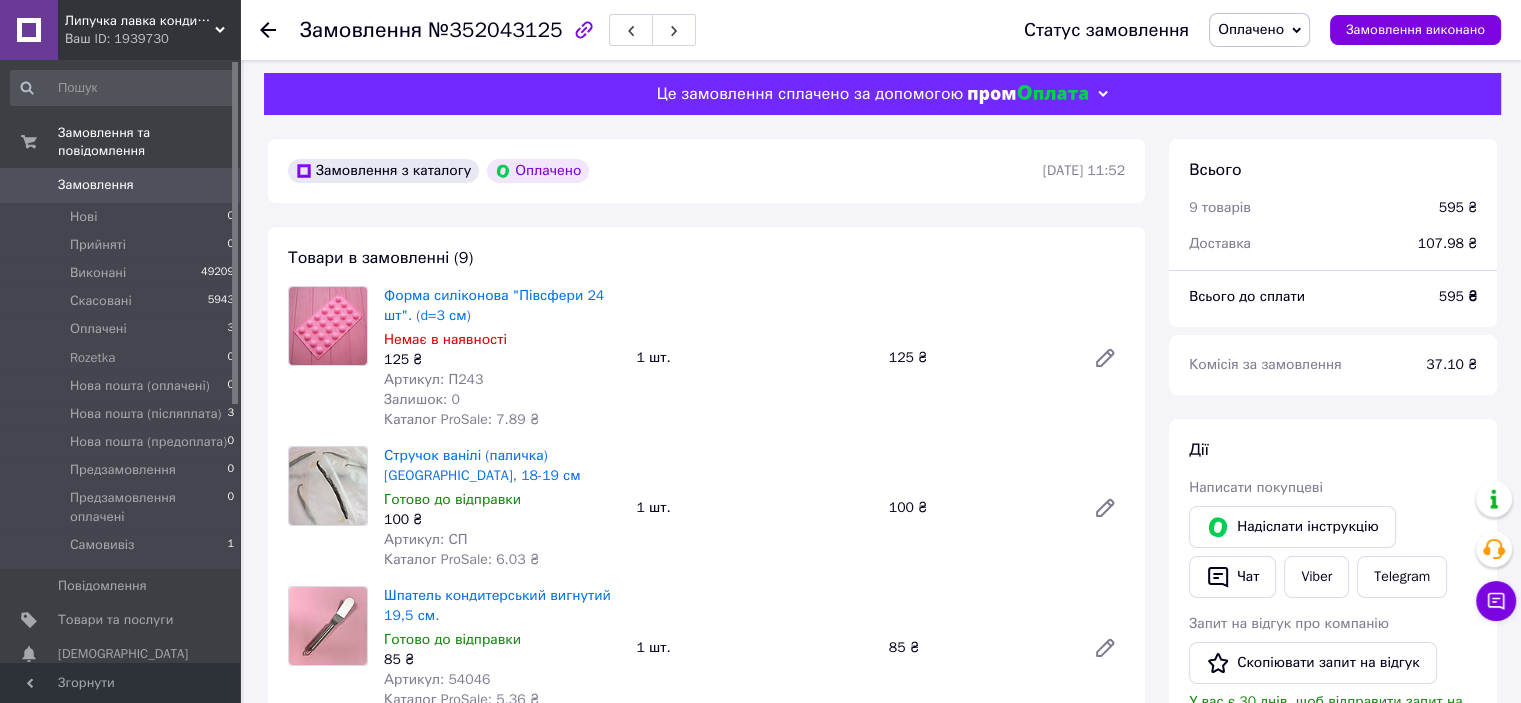 click on "[PERSON_NAME] покупцеві   [PERSON_NAME] інструкцію   Чат Viber Telegram Запит на відгук про компанію   Скопіювати запит на відгук У вас є 30 днів, щоб відправити запит на відгук покупцеві, скопіювавши посилання.   Відкрити чек   Видати чек повернення   Завантажити PDF   Друк PDF   Повернути гроші покупцеві" at bounding box center [1333, 722] 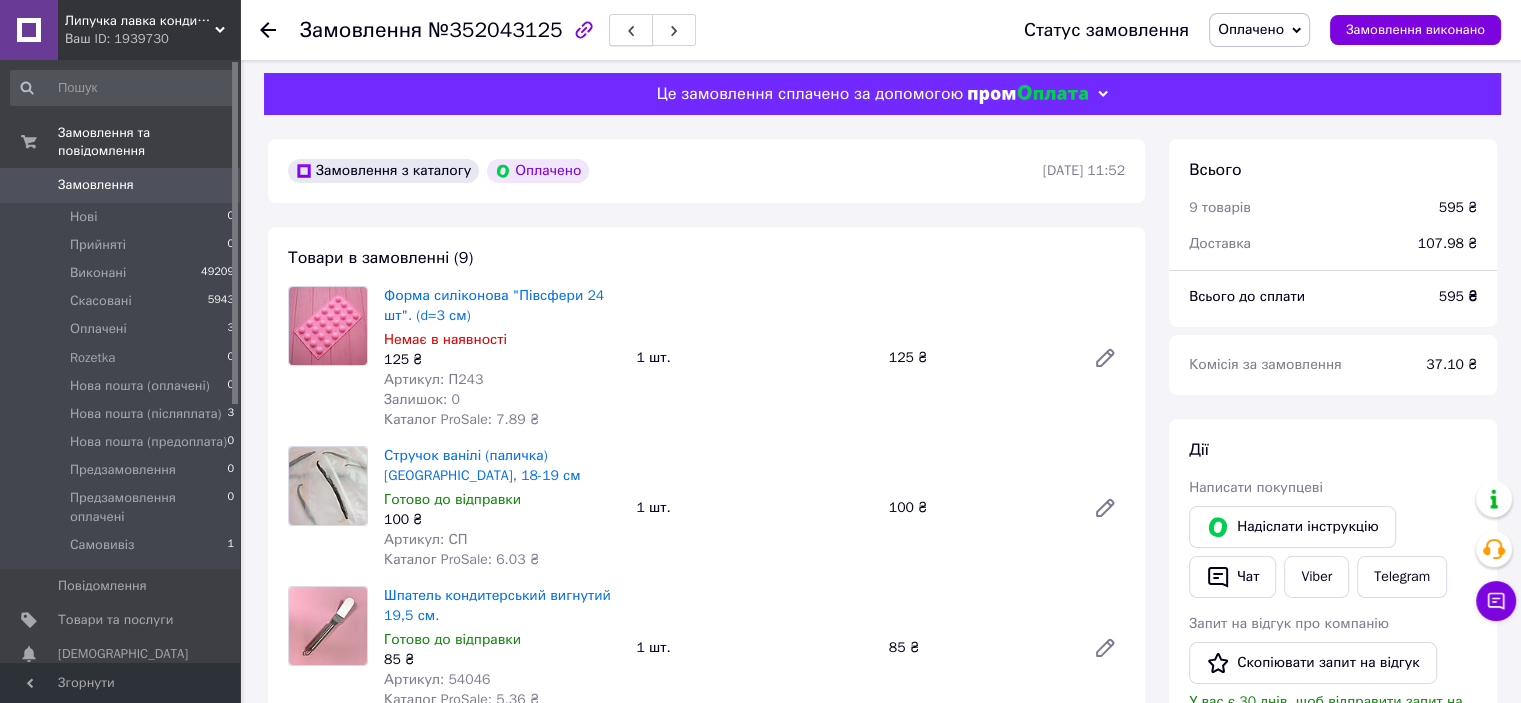 click 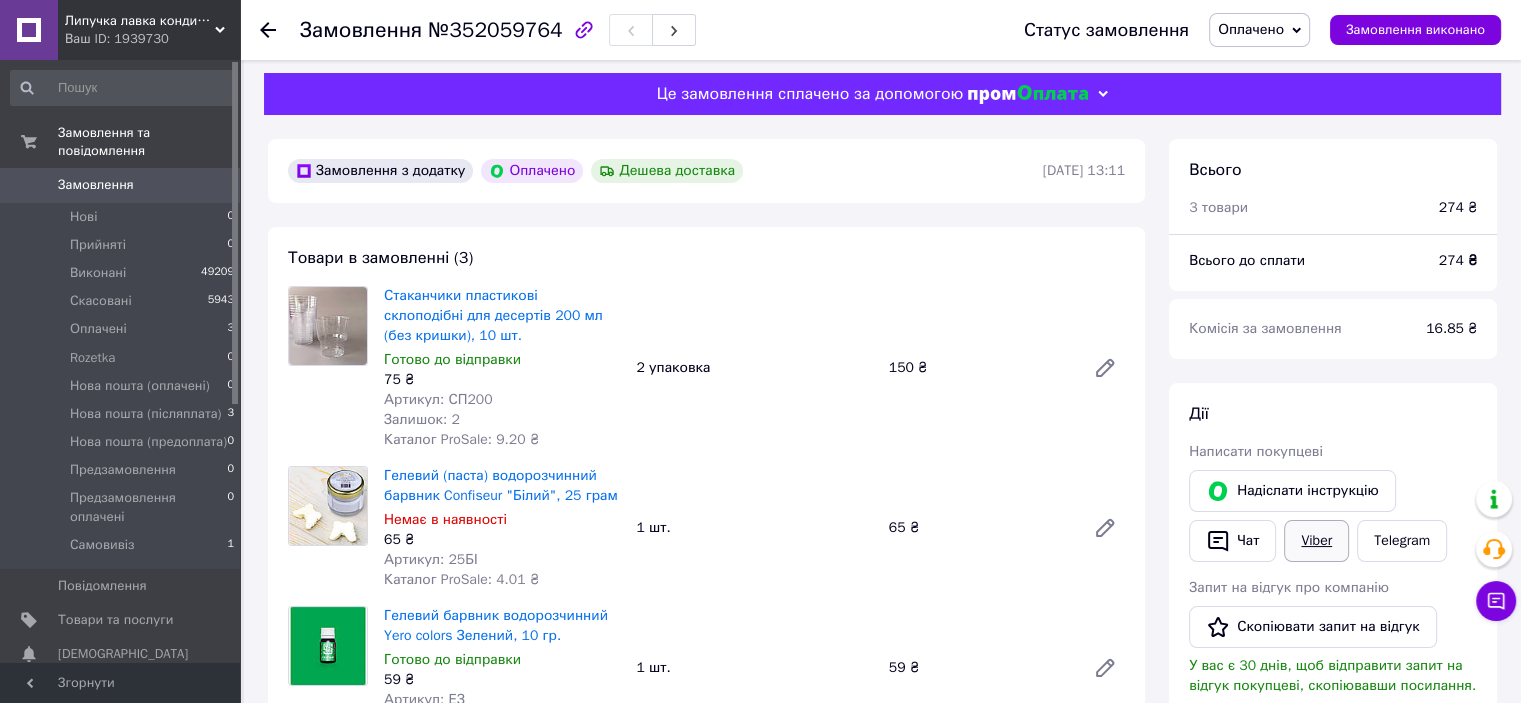click on "Viber" at bounding box center (1316, 541) 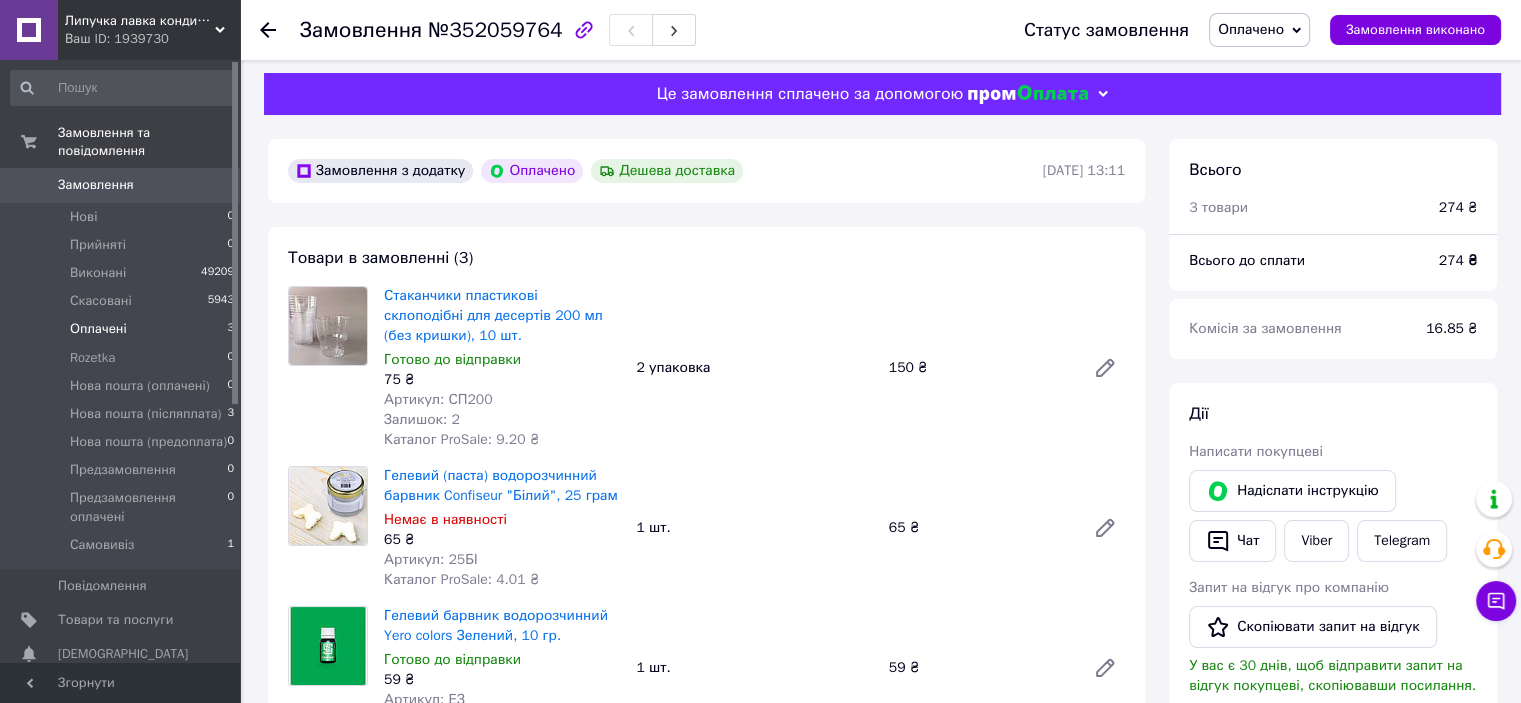 click on "Оплачені 3" at bounding box center [123, 329] 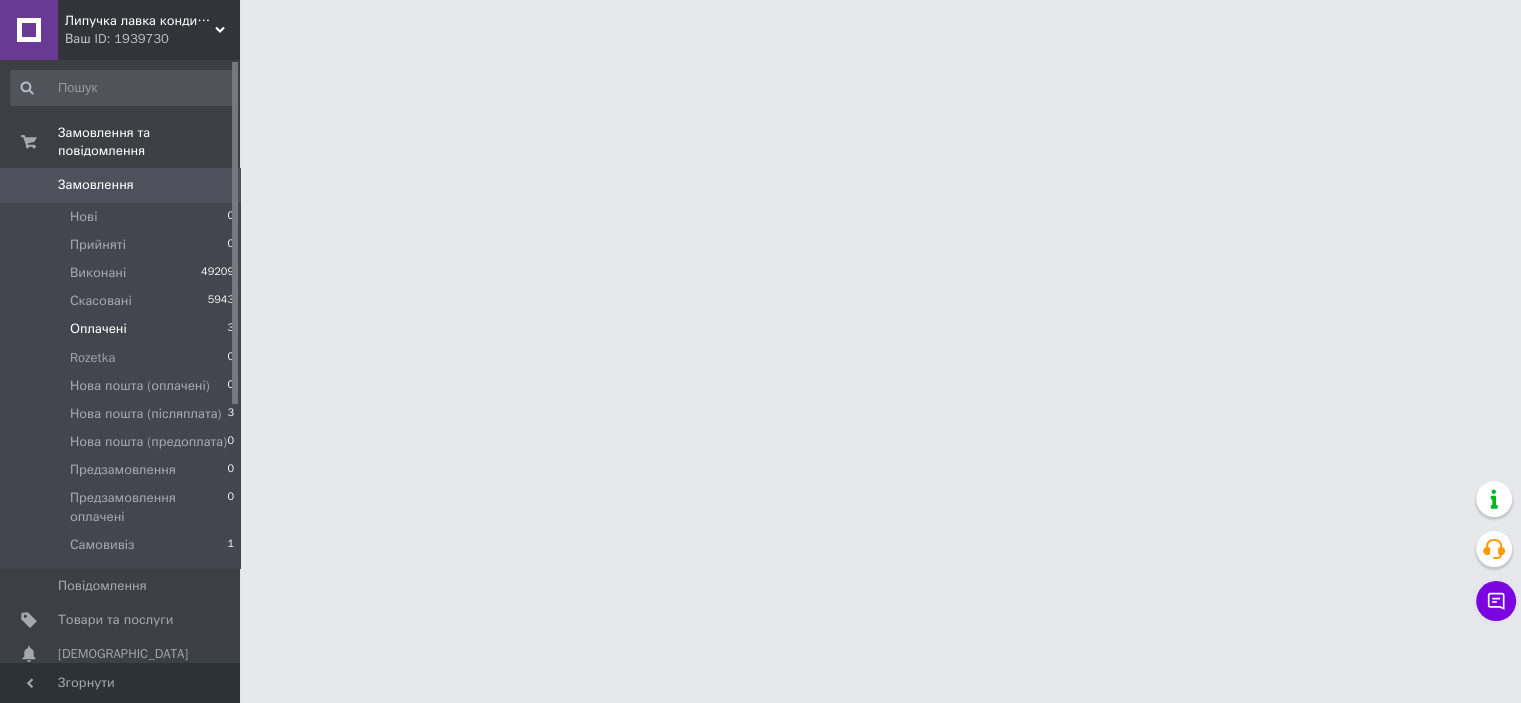 scroll, scrollTop: 0, scrollLeft: 0, axis: both 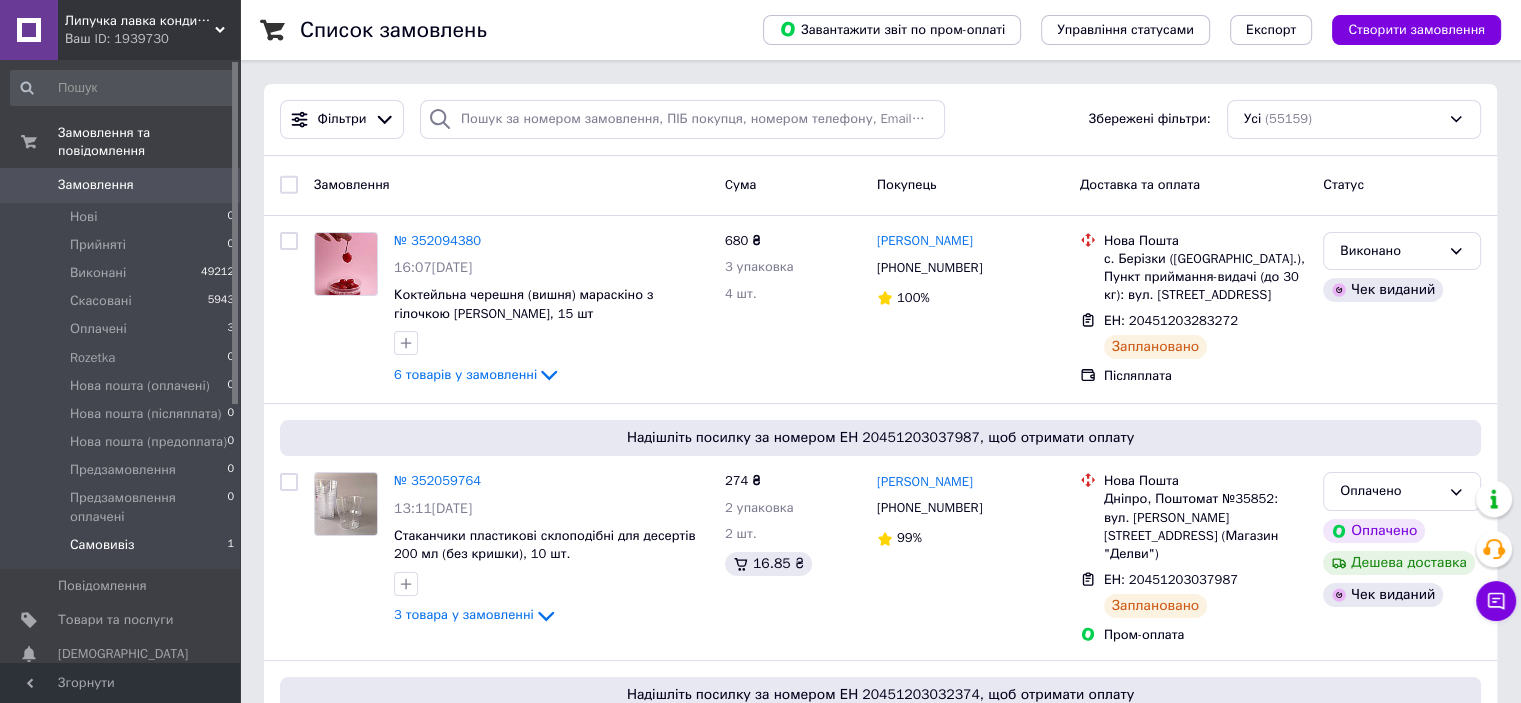 click on "Самовивіз 1" at bounding box center [123, 550] 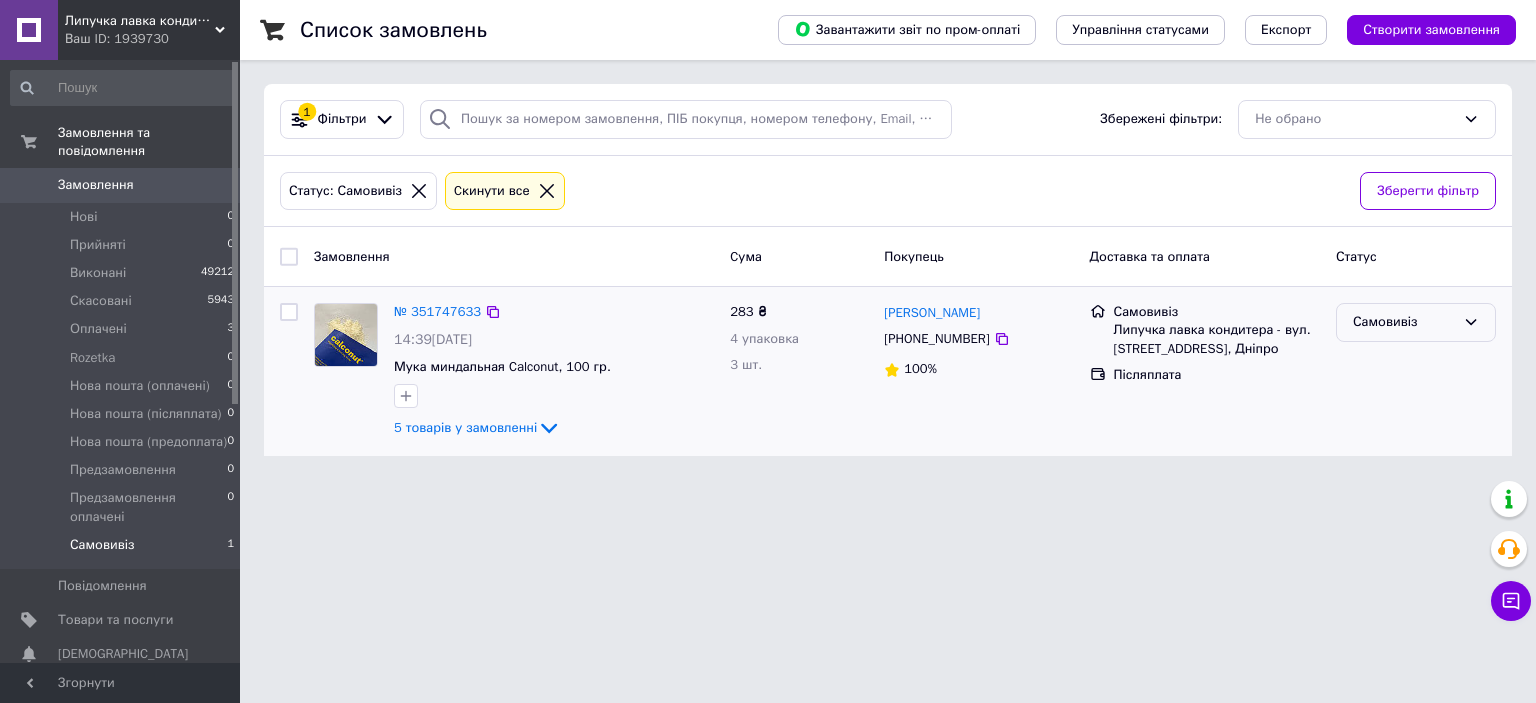 click on "Самовивіз" at bounding box center [1404, 322] 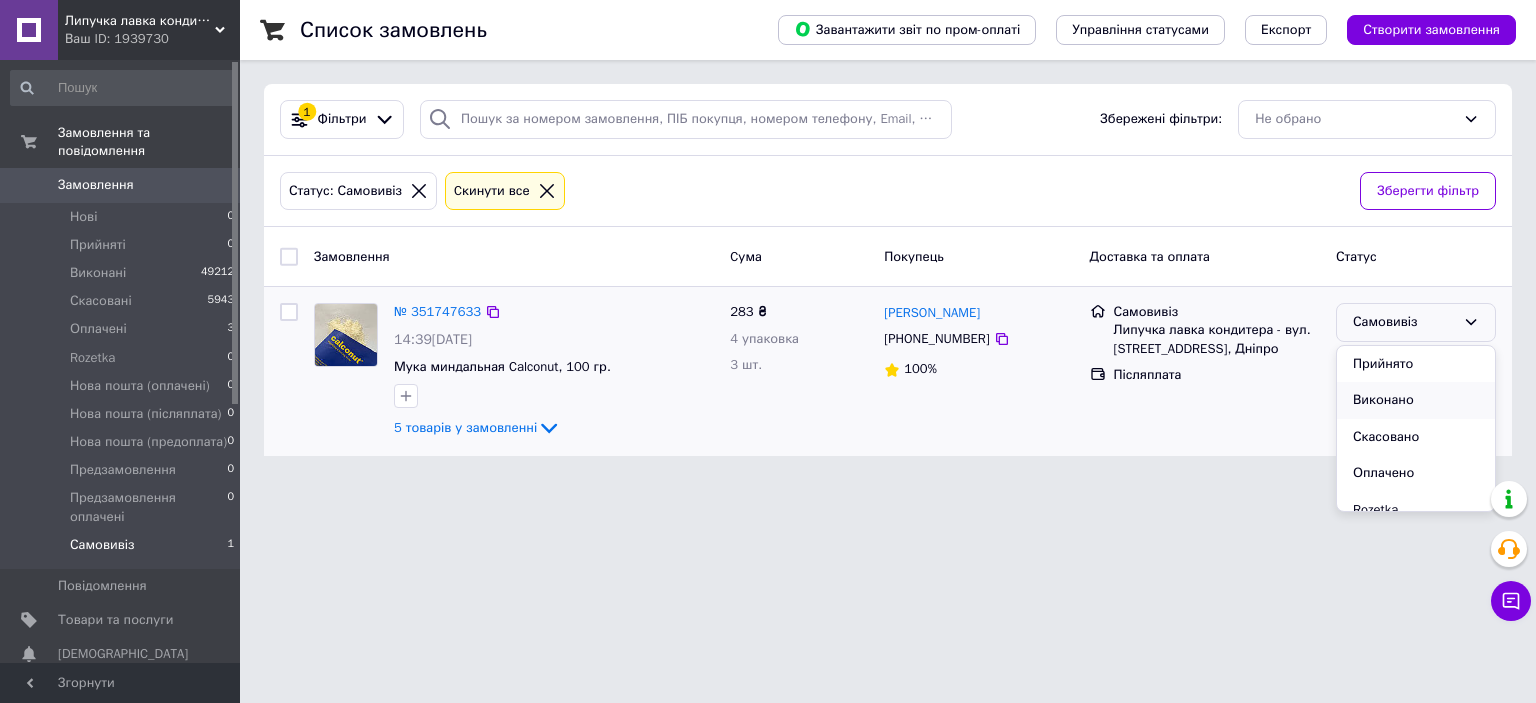 click on "Виконано" at bounding box center [1416, 400] 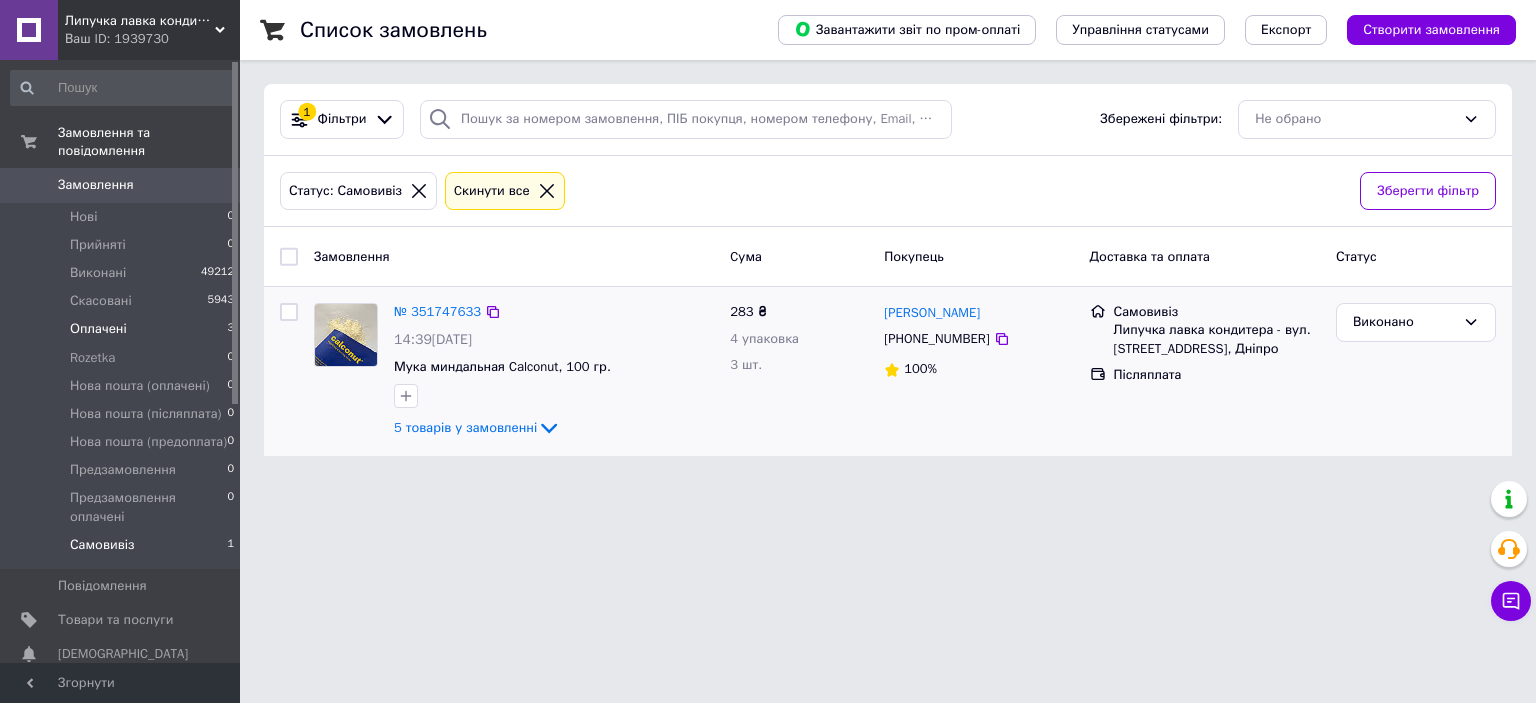 click on "Оплачені 3" at bounding box center (123, 329) 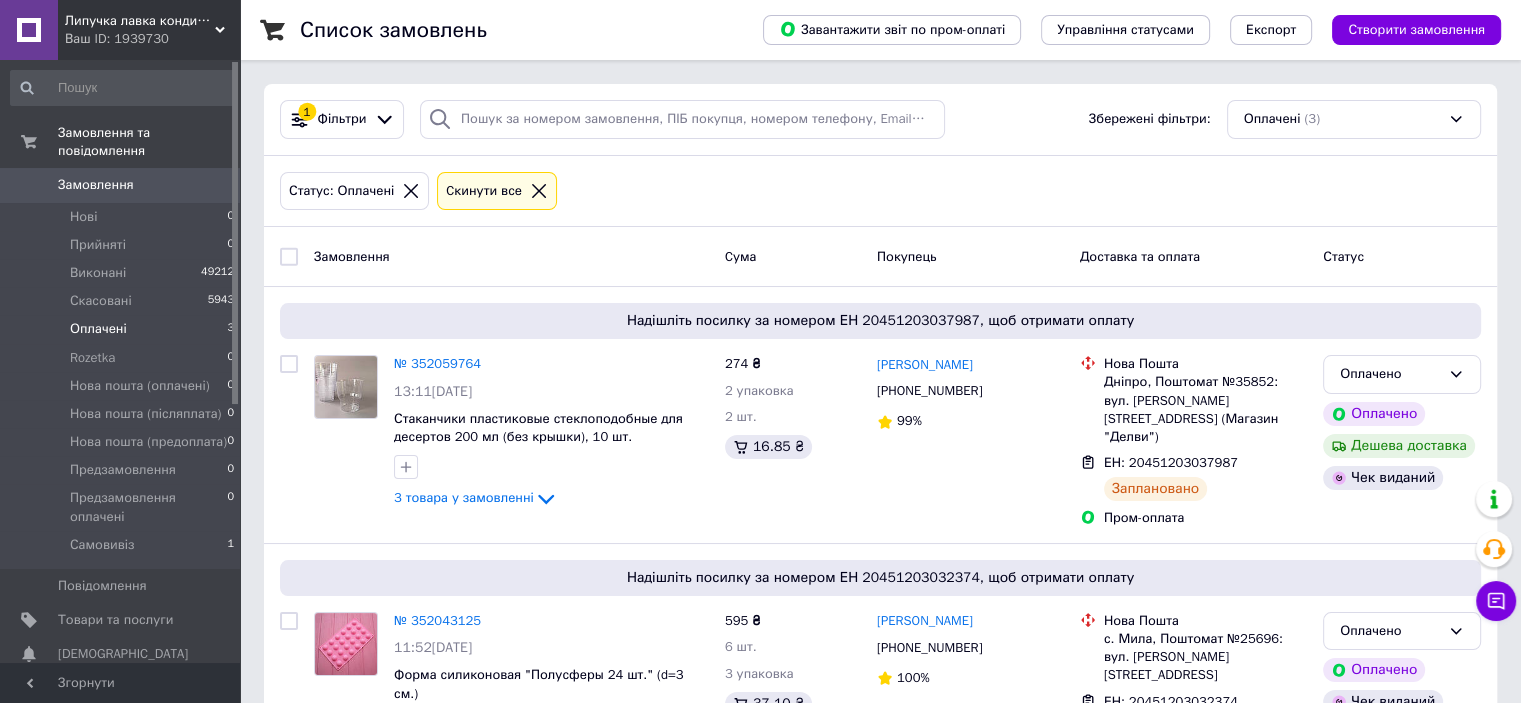 click on "Оплачені" at bounding box center [98, 329] 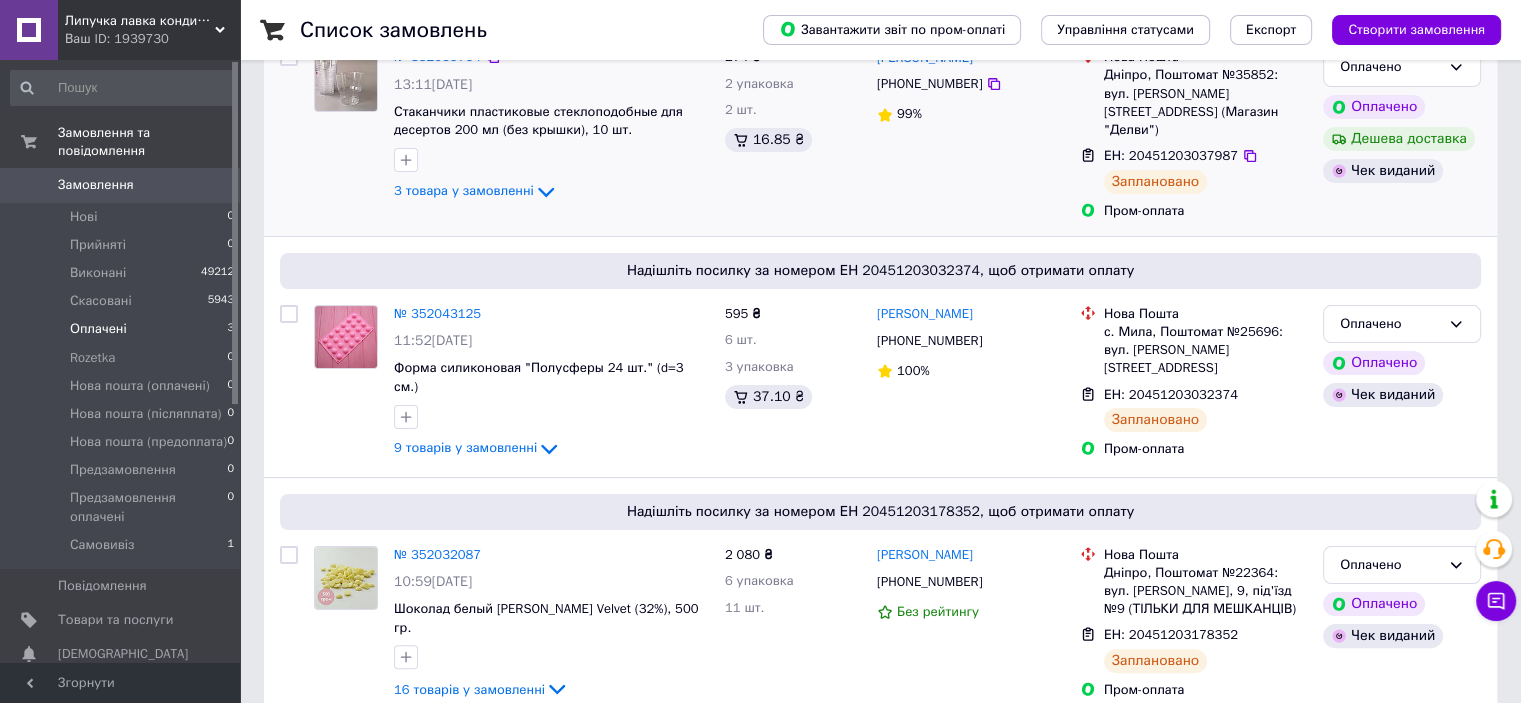 scroll, scrollTop: 0, scrollLeft: 0, axis: both 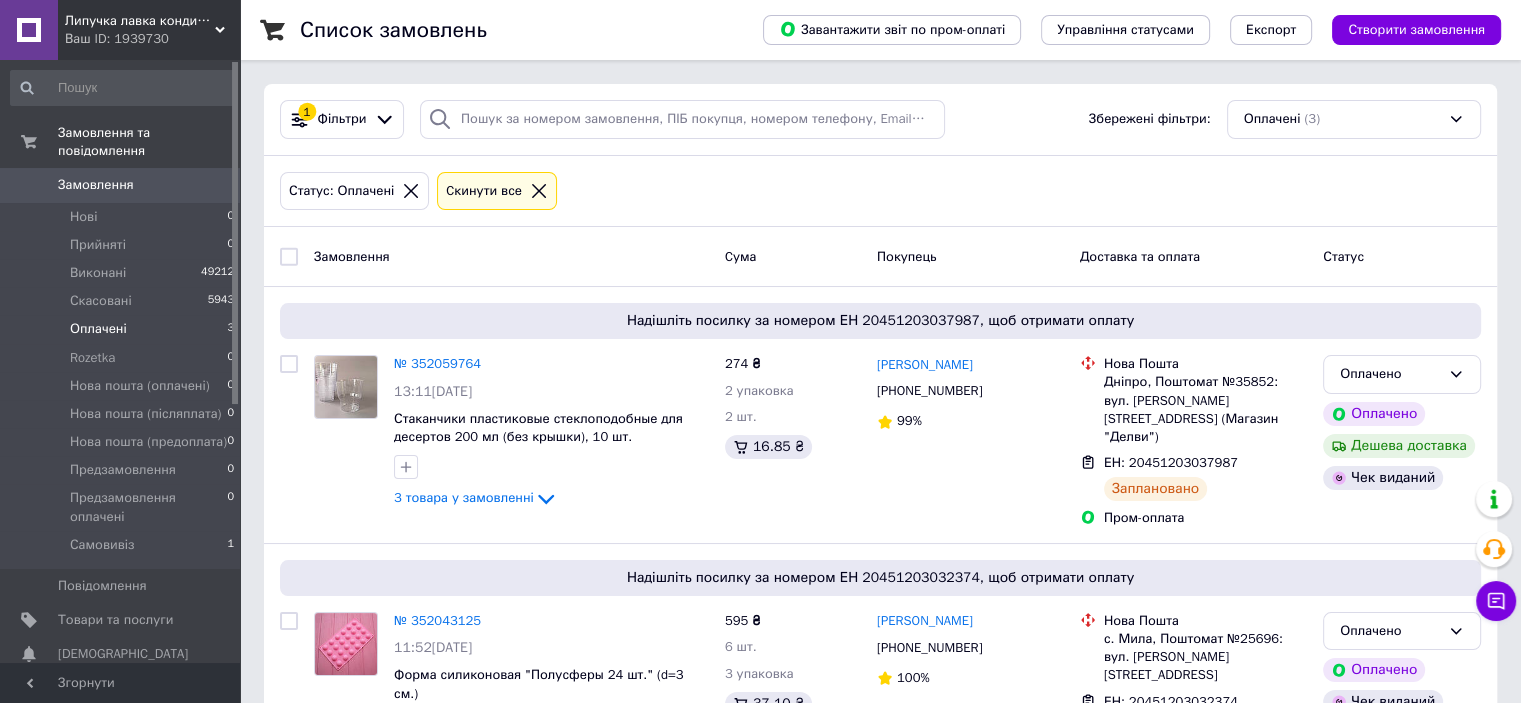 click at bounding box center [289, 257] 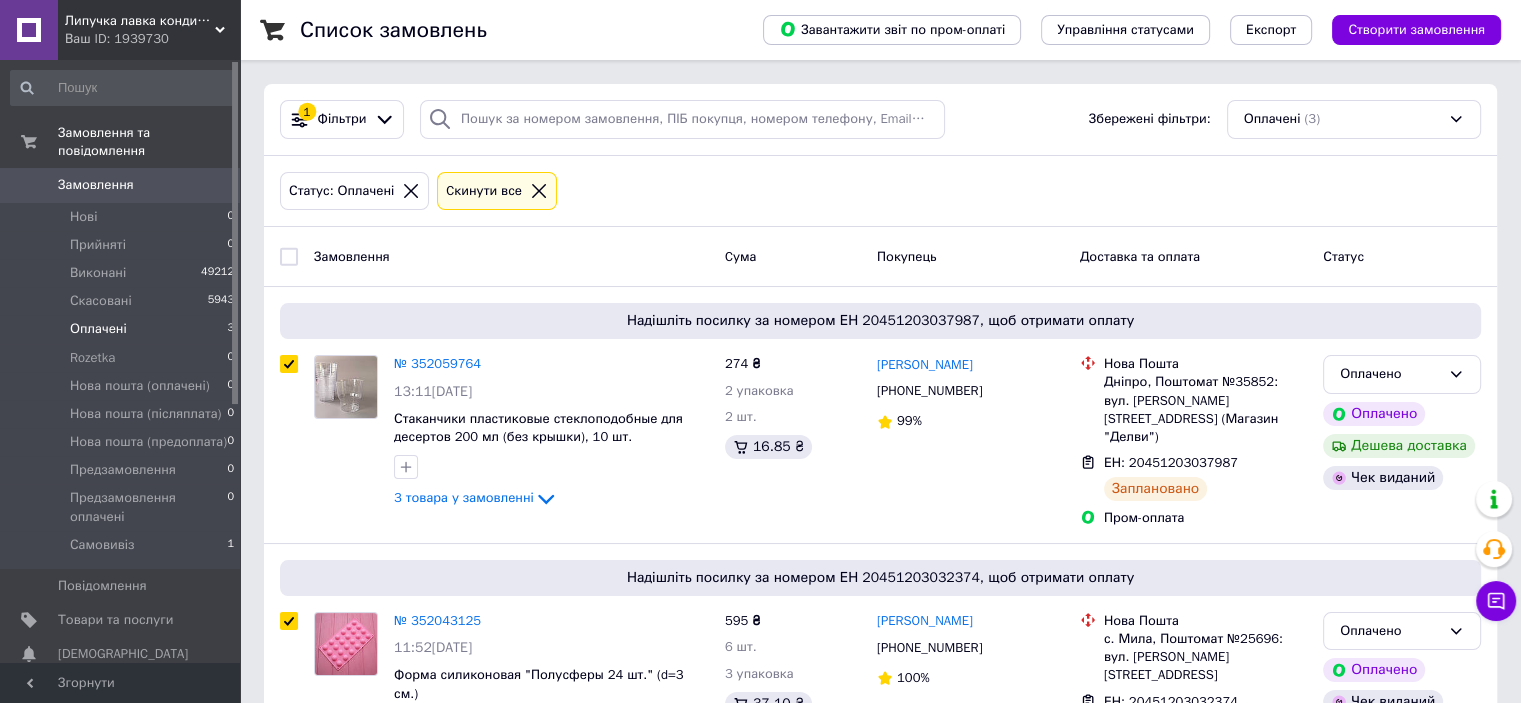checkbox on "true" 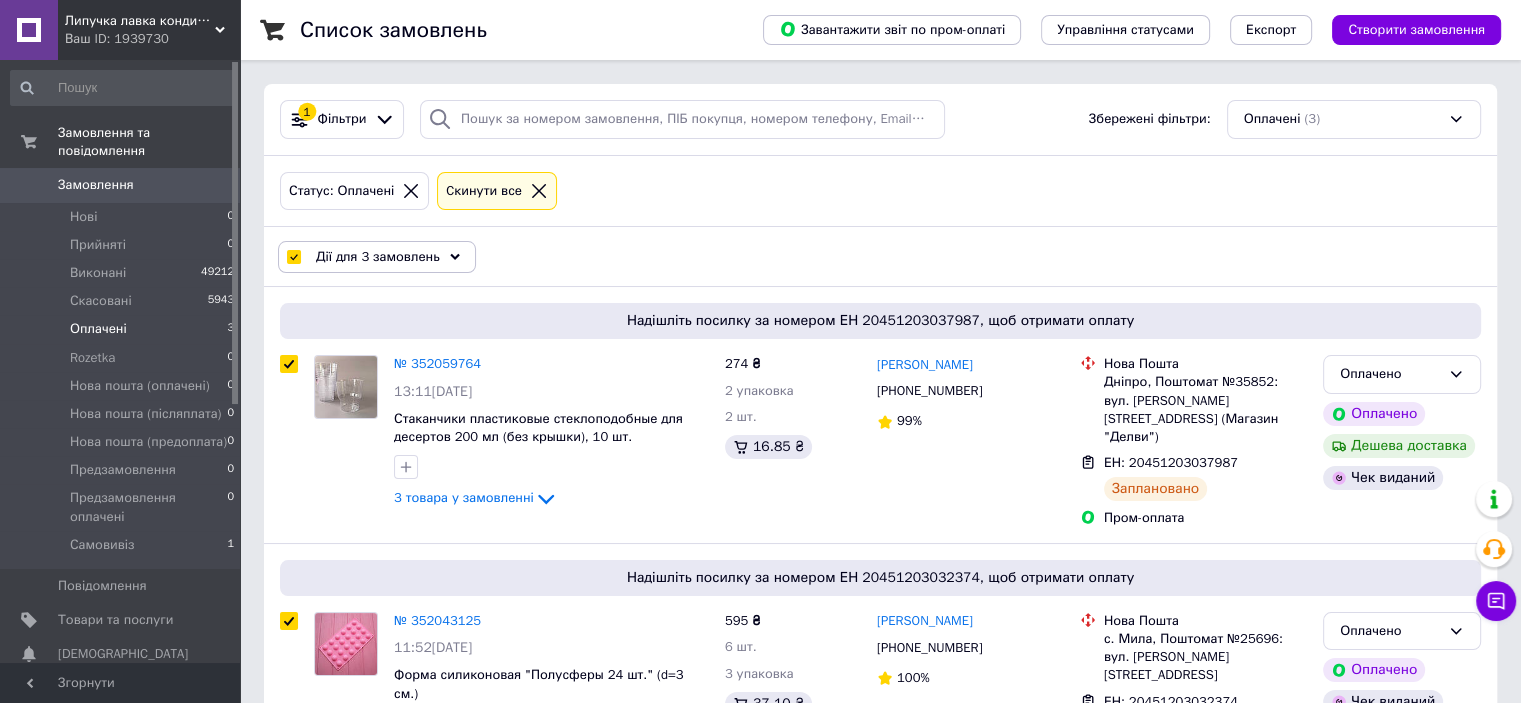 click 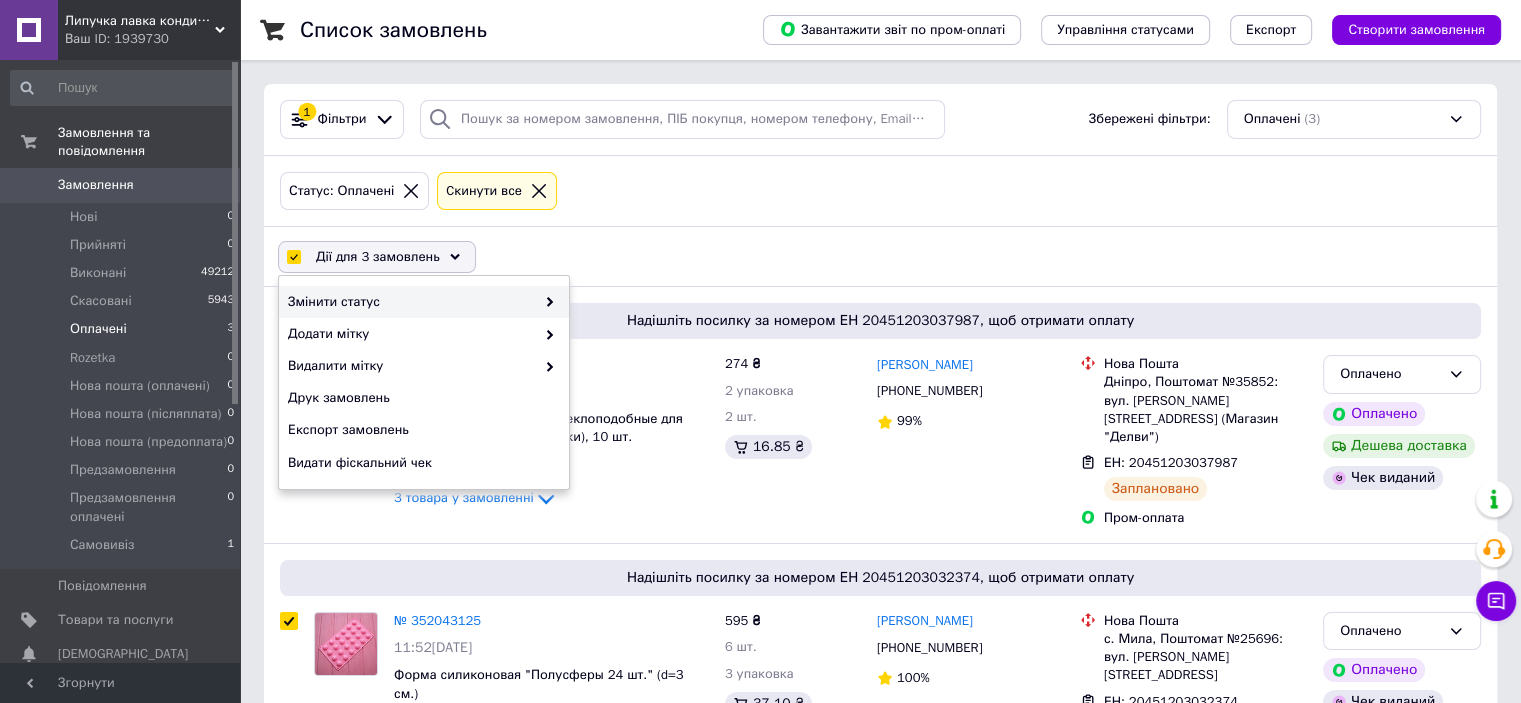 click on "Змінити статус" at bounding box center (411, 302) 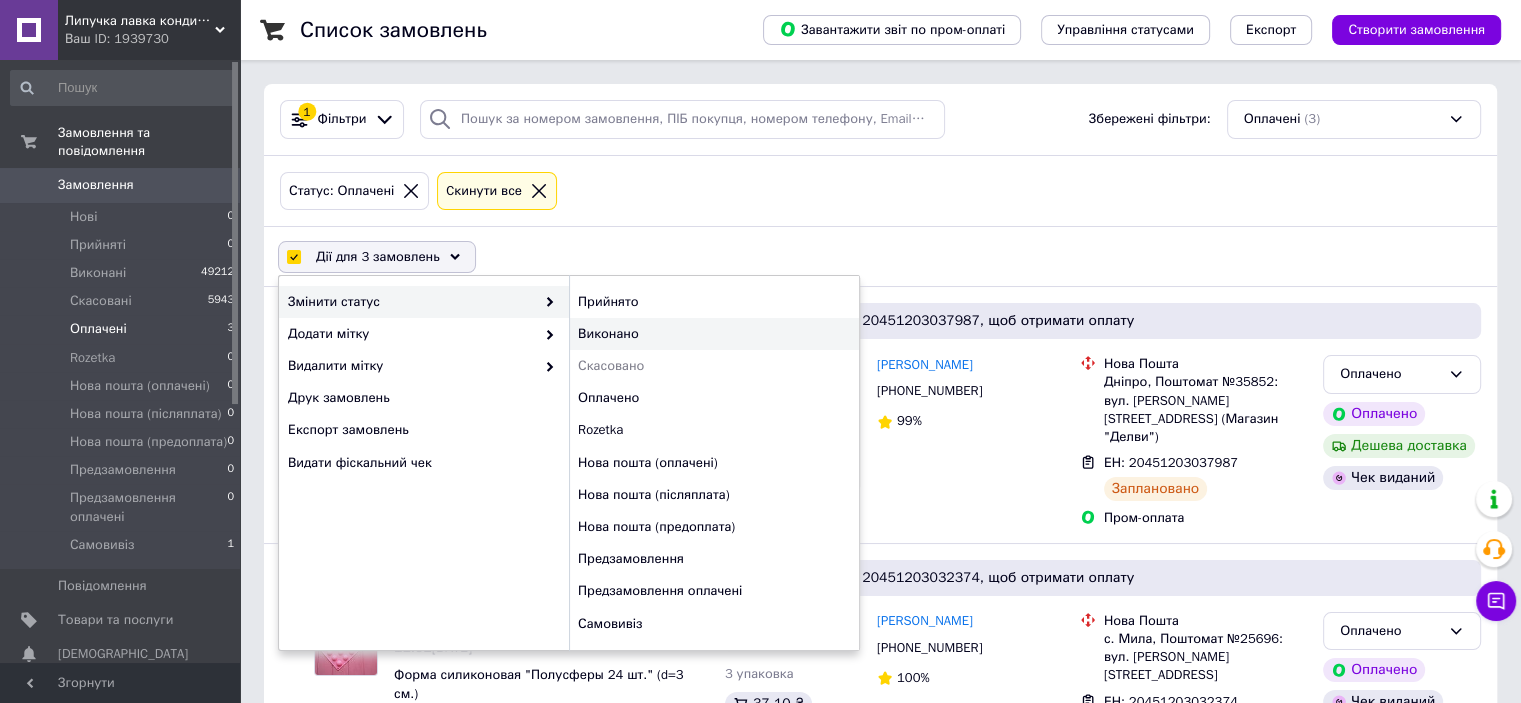 click on "Виконано" at bounding box center (714, 334) 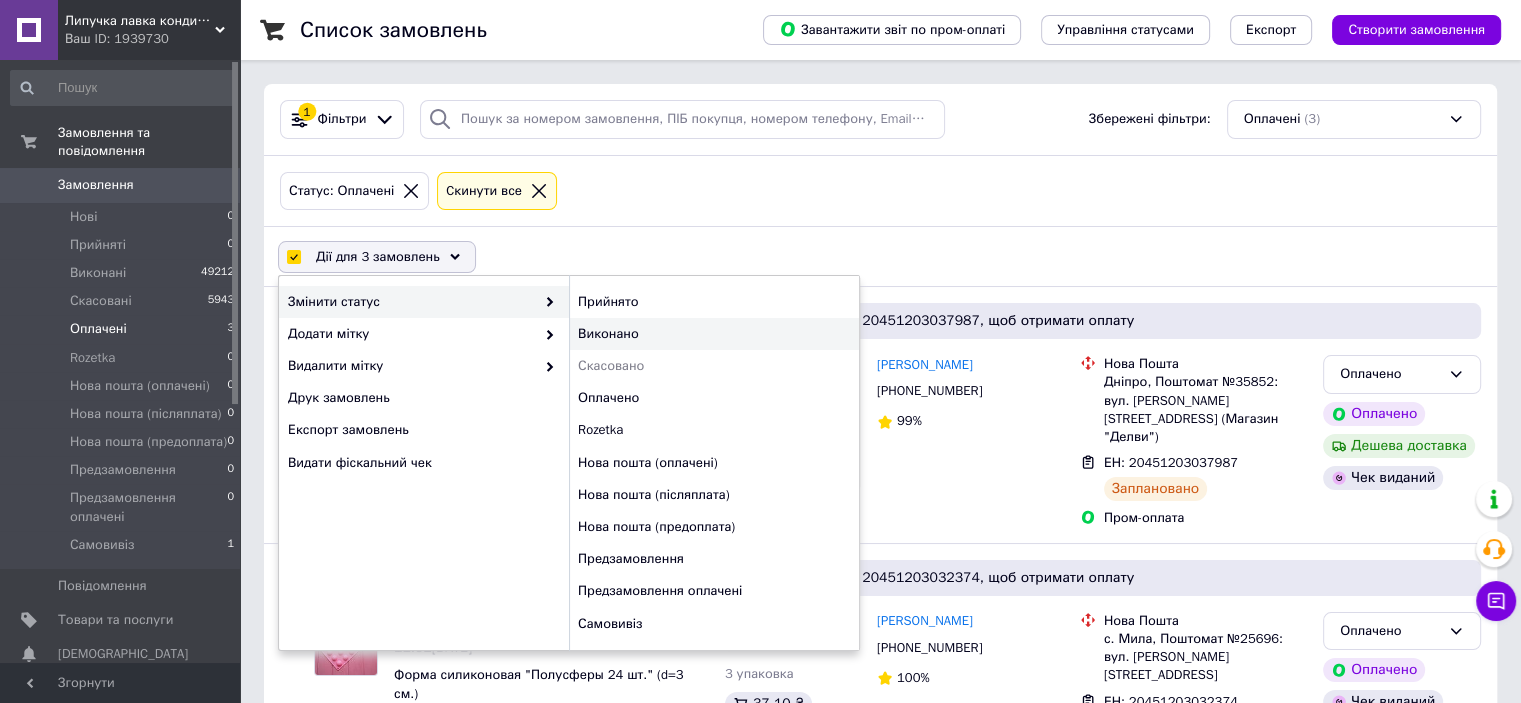 checkbox on "false" 